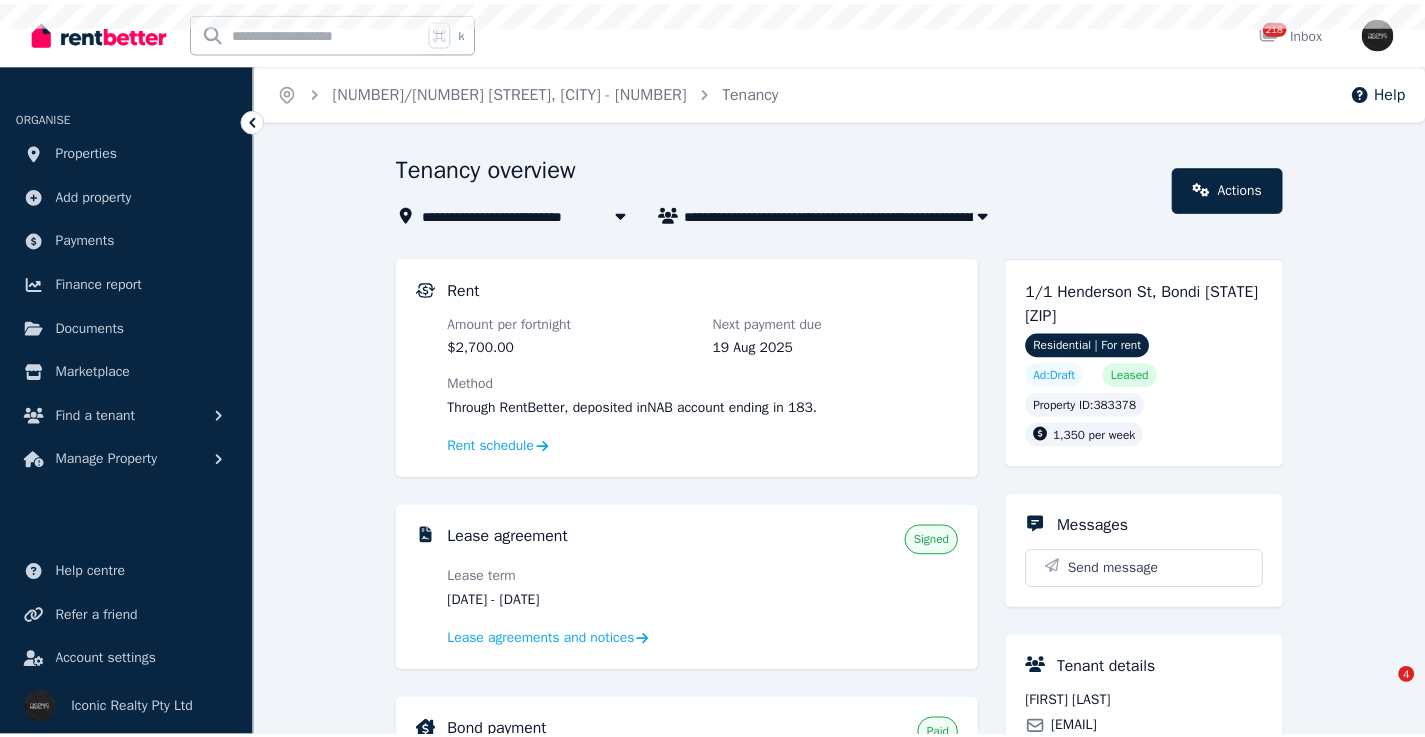 scroll, scrollTop: 0, scrollLeft: 0, axis: both 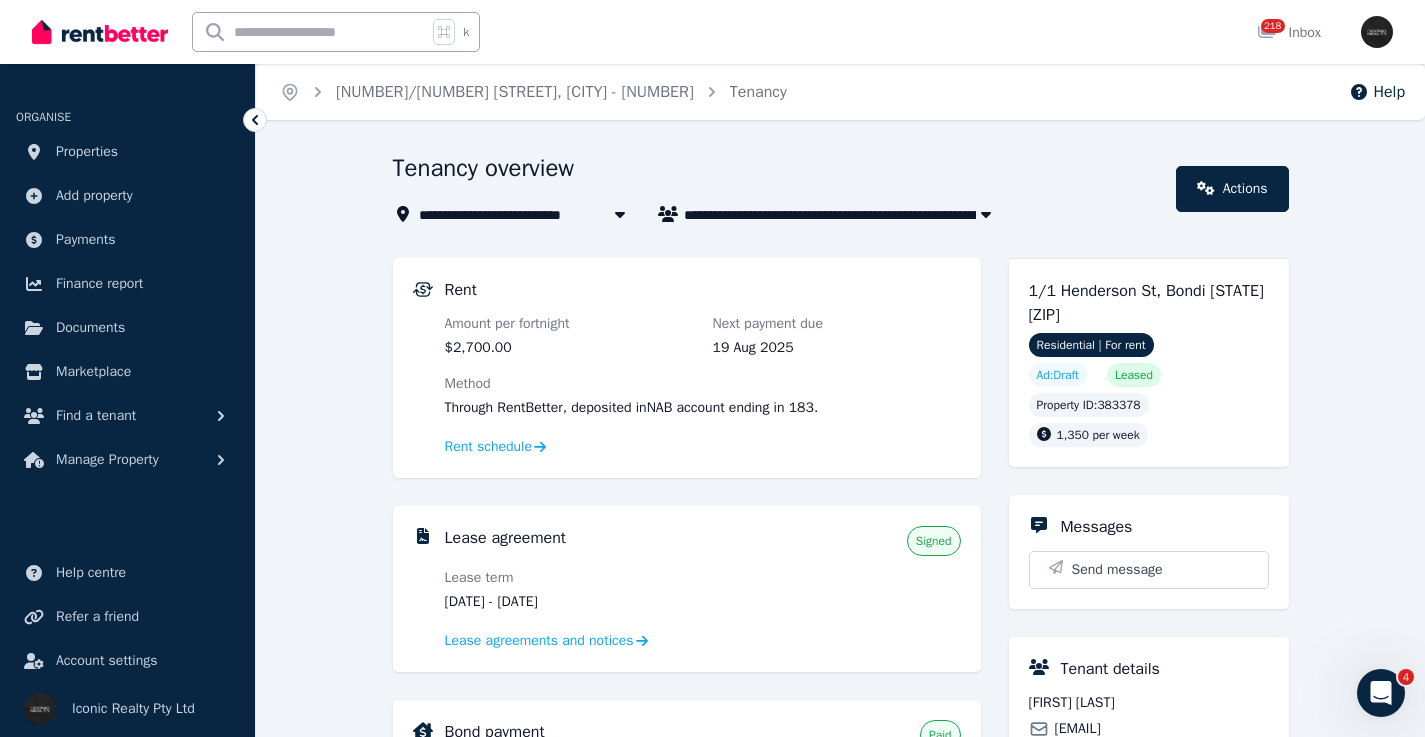 click on "**********" at bounding box center (840, 797) 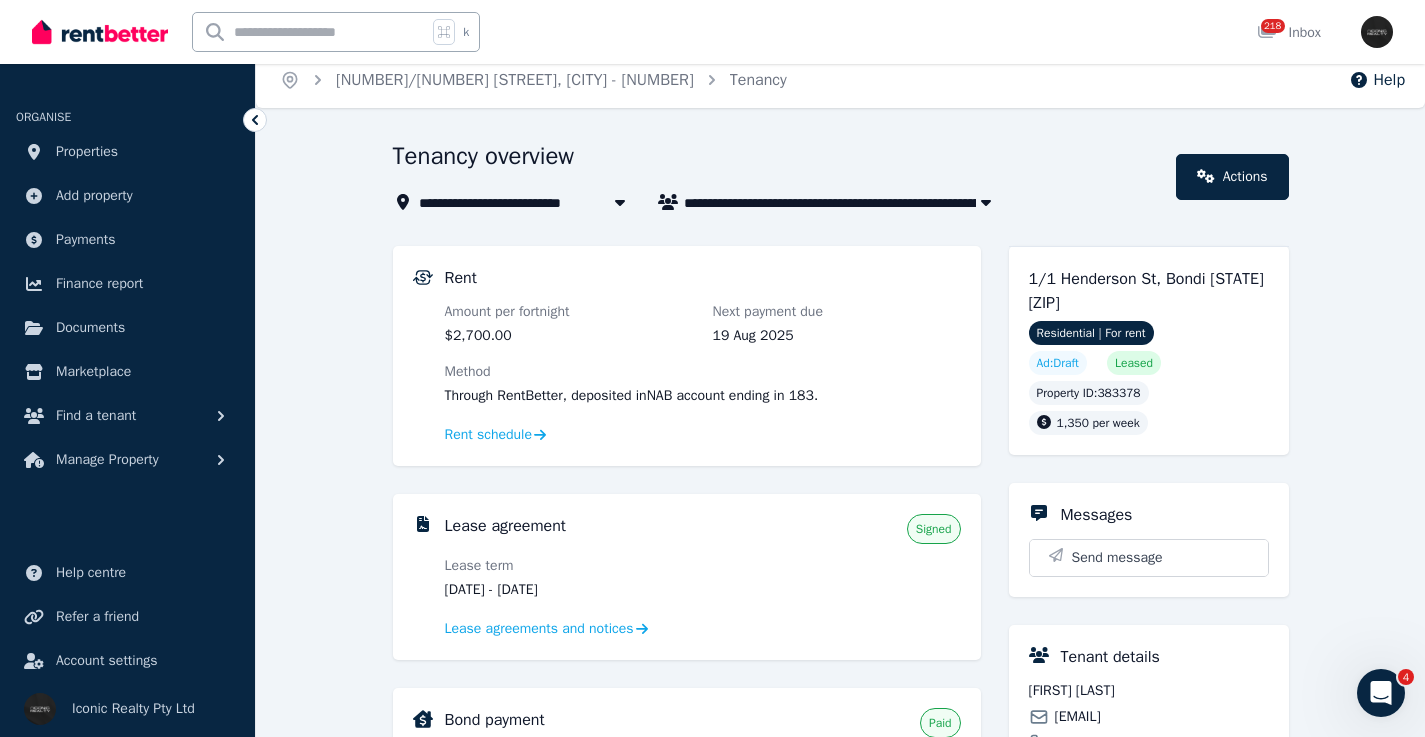 scroll, scrollTop: 0, scrollLeft: 0, axis: both 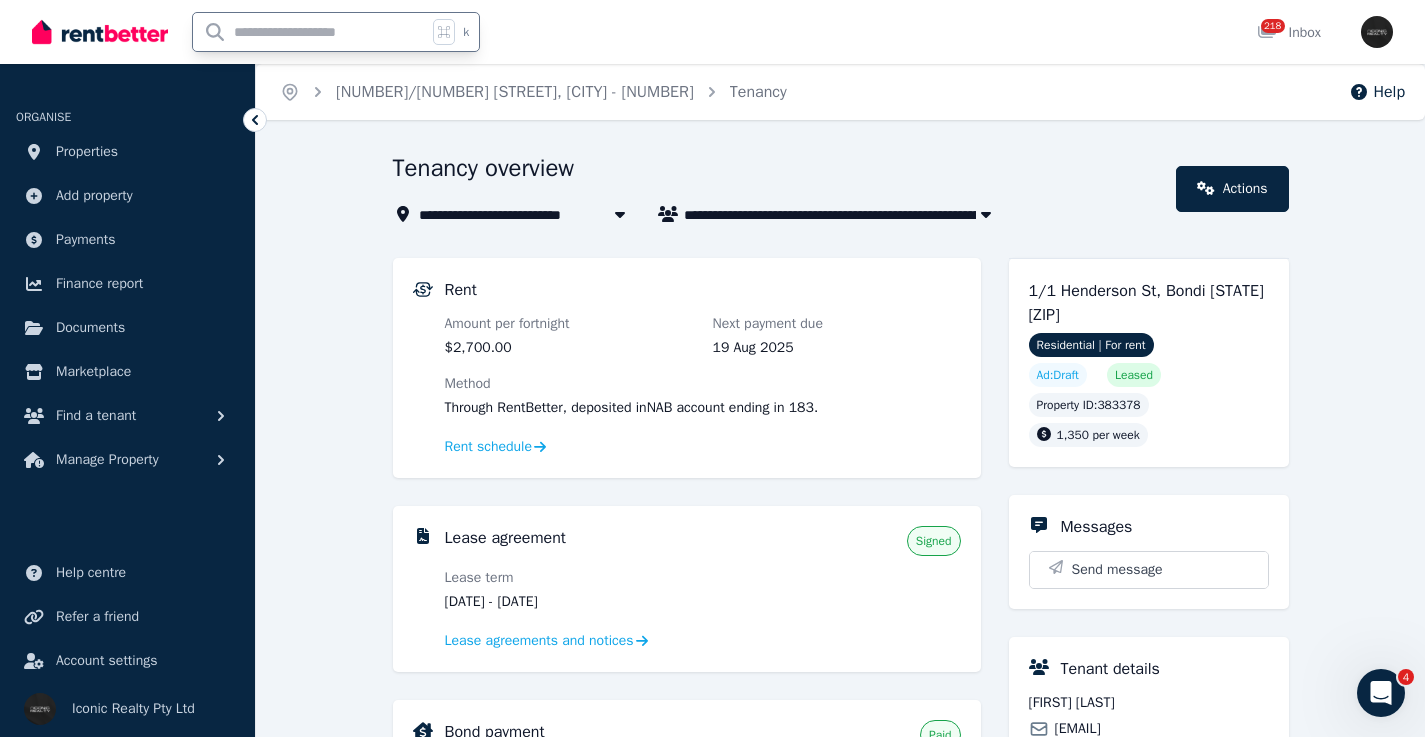 click at bounding box center [310, 32] 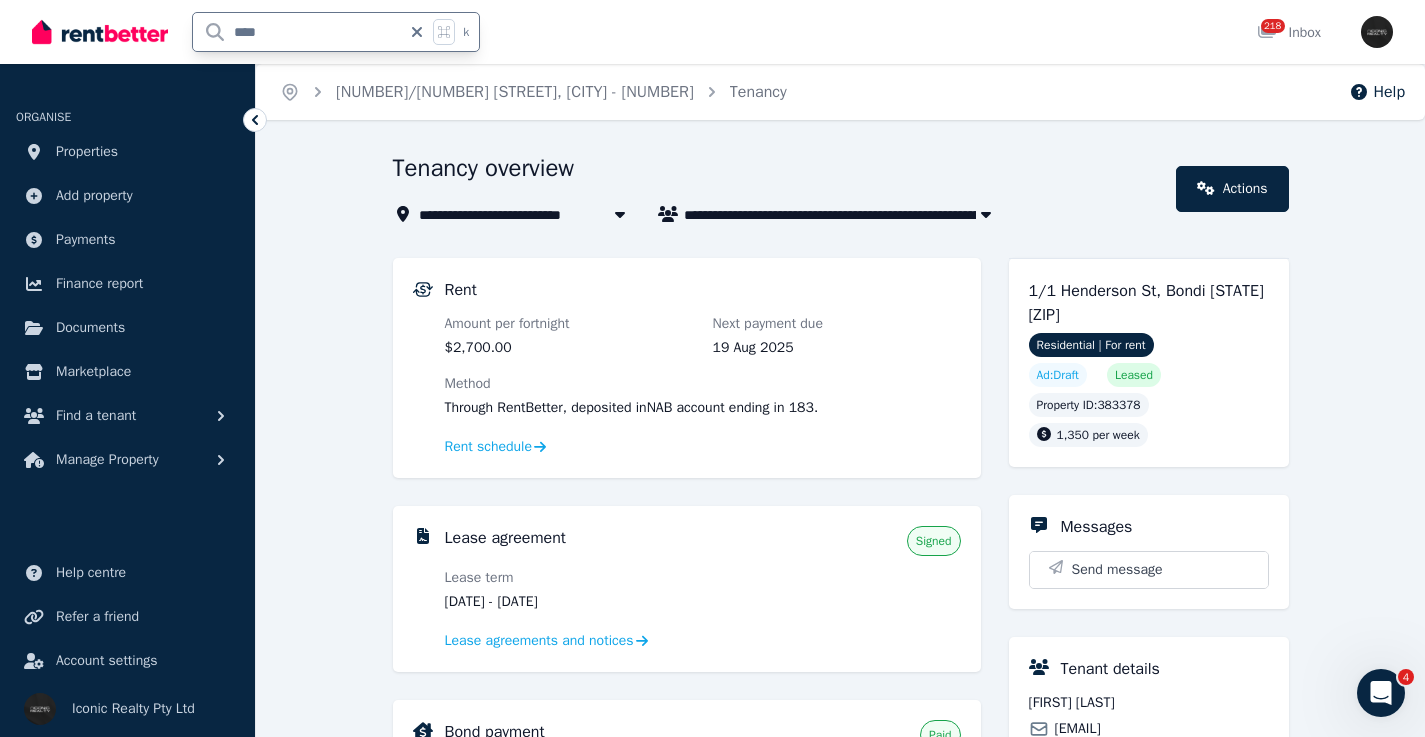type on "*****" 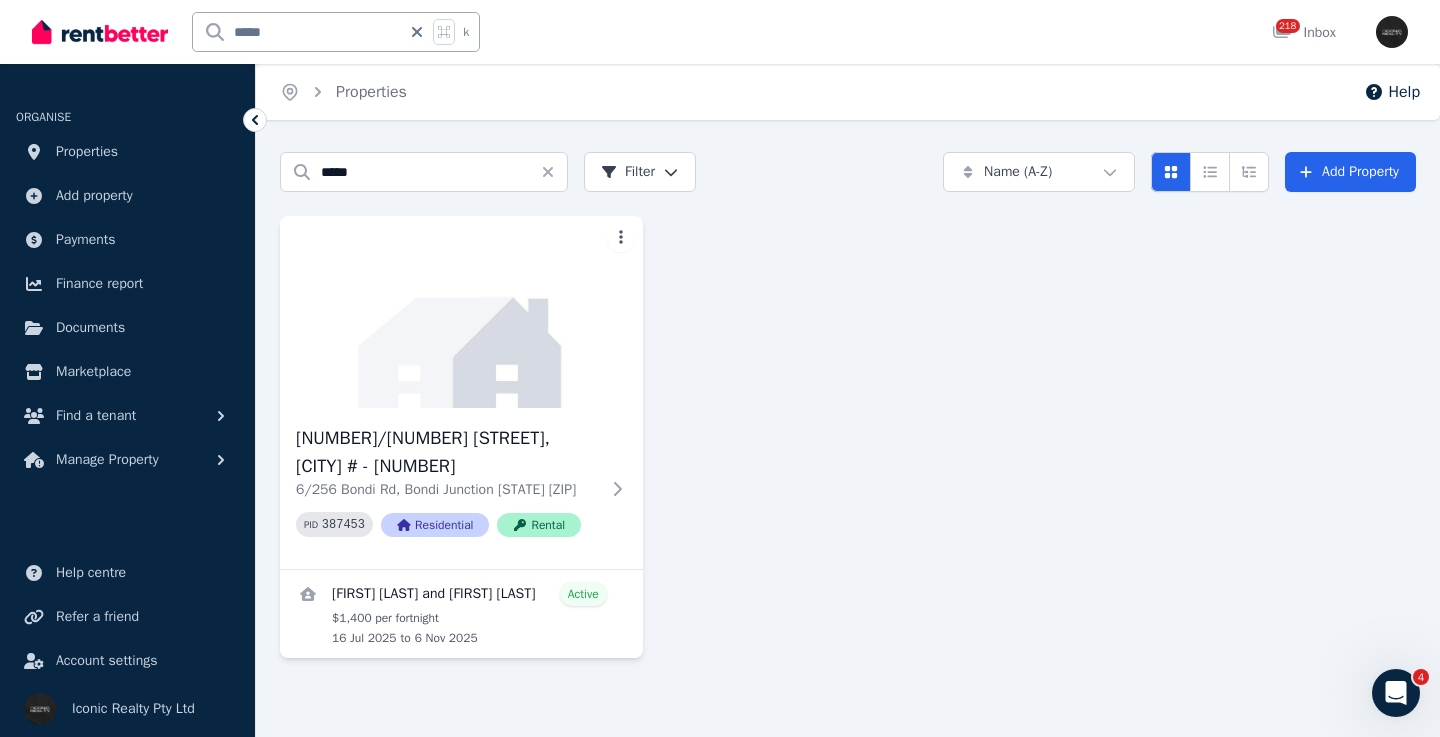 click on "*****" at bounding box center [297, 32] 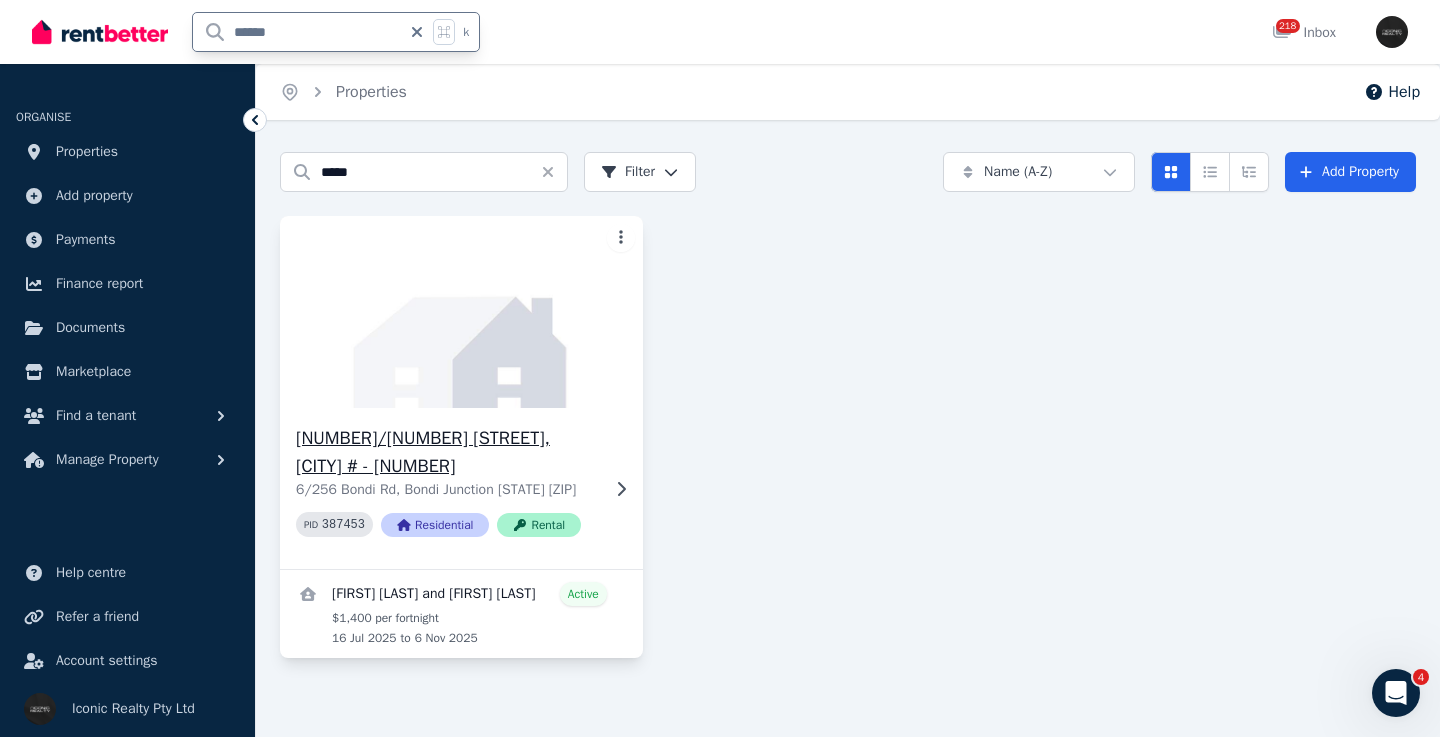 type on "******" 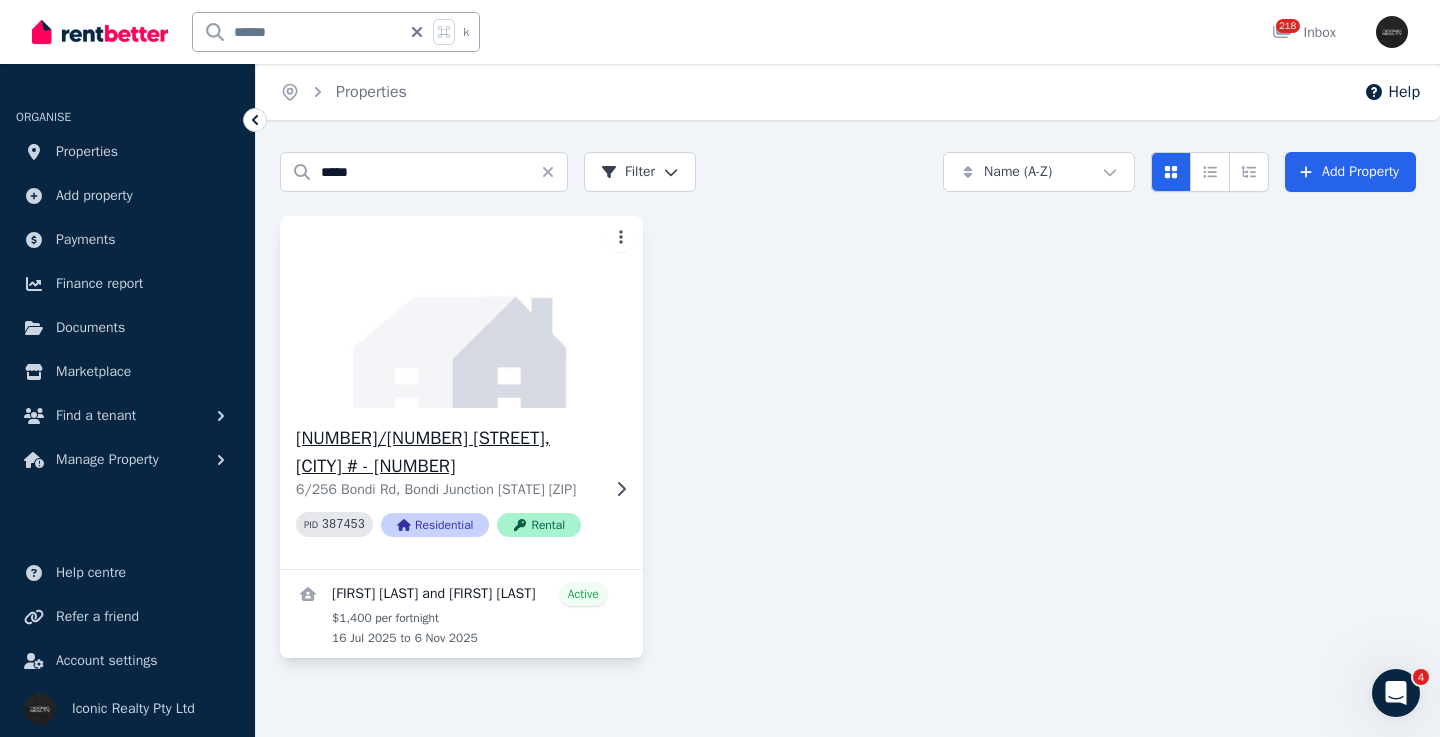 click 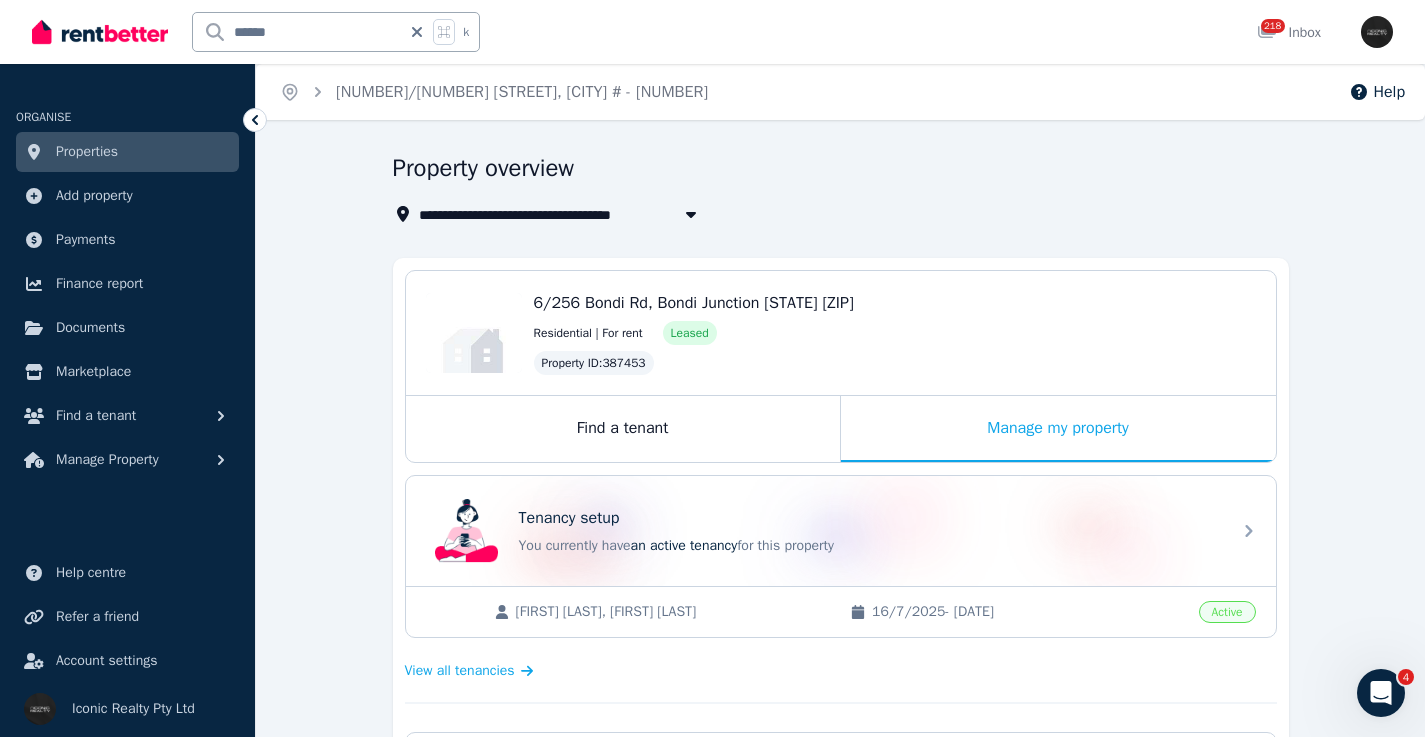 click on "******" at bounding box center [297, 32] 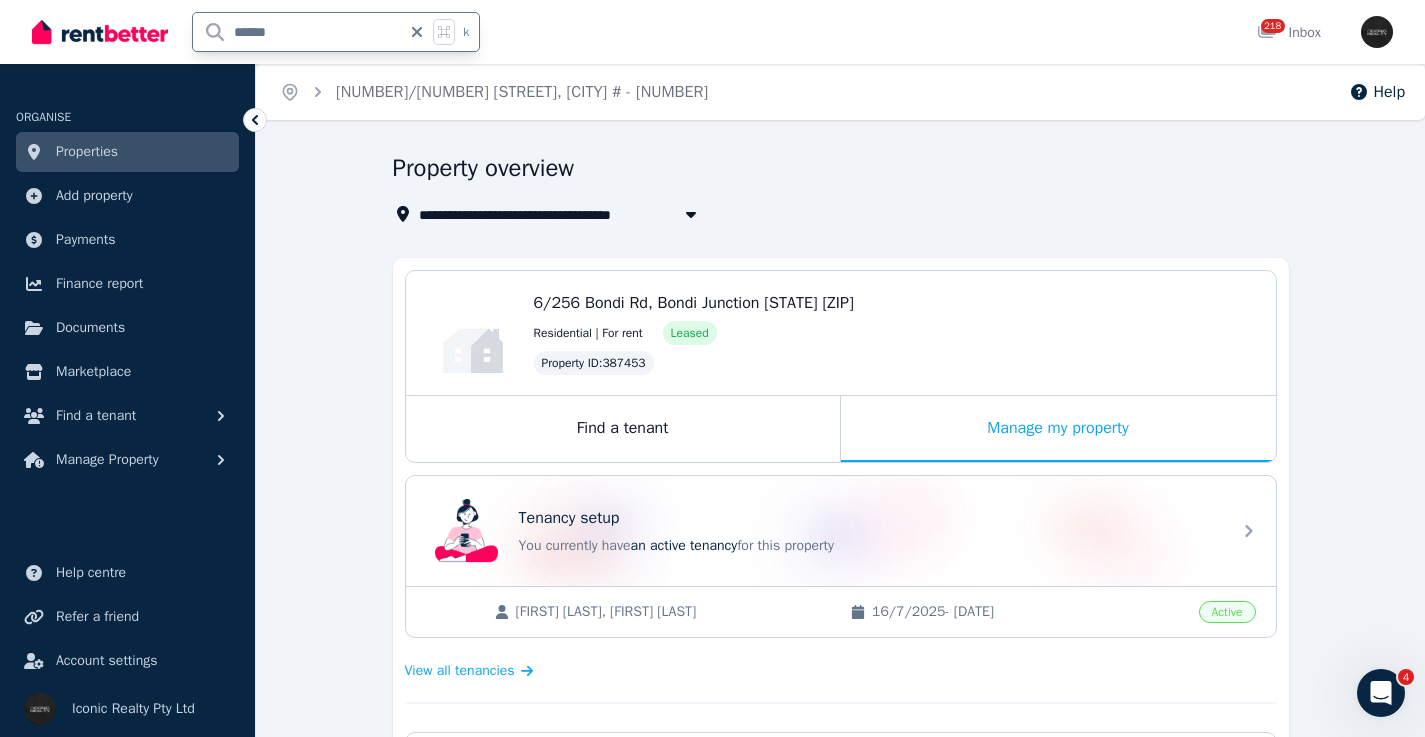 click 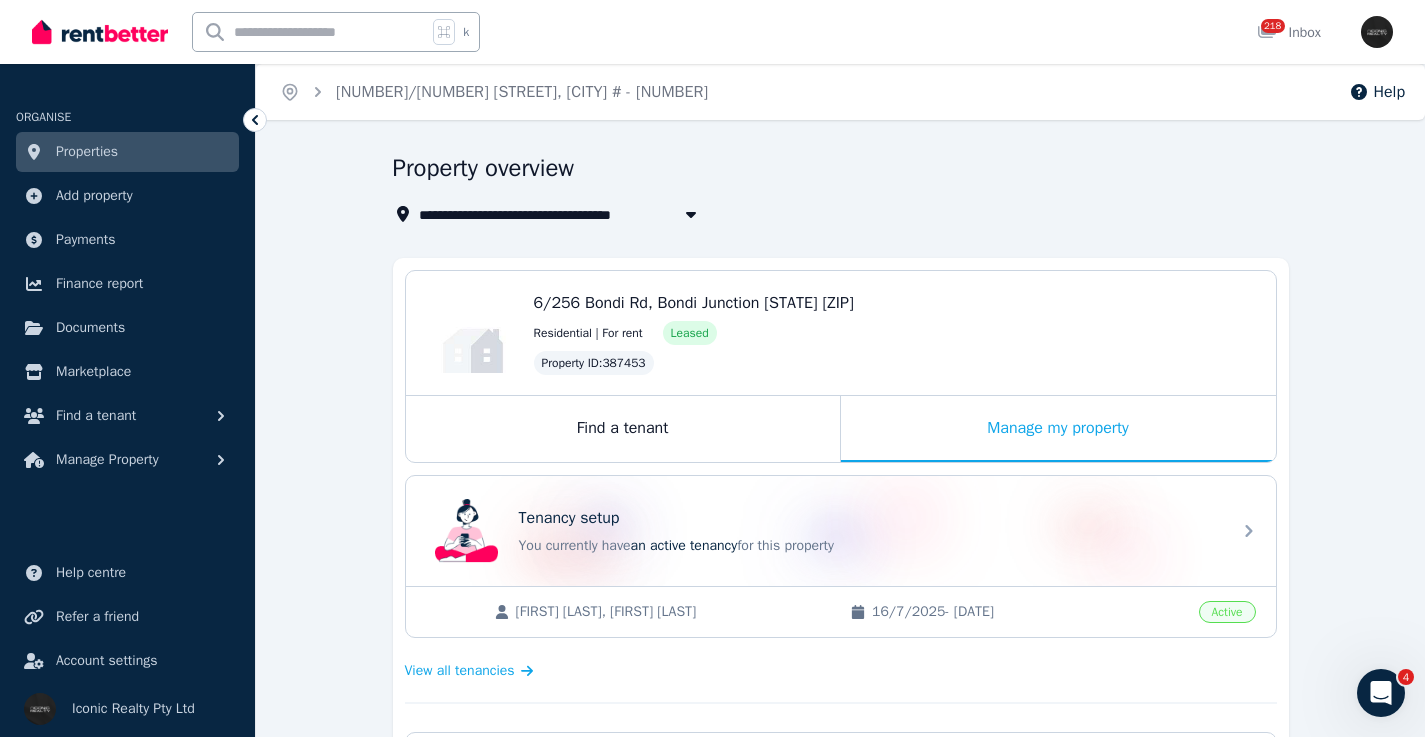 click at bounding box center [310, 32] 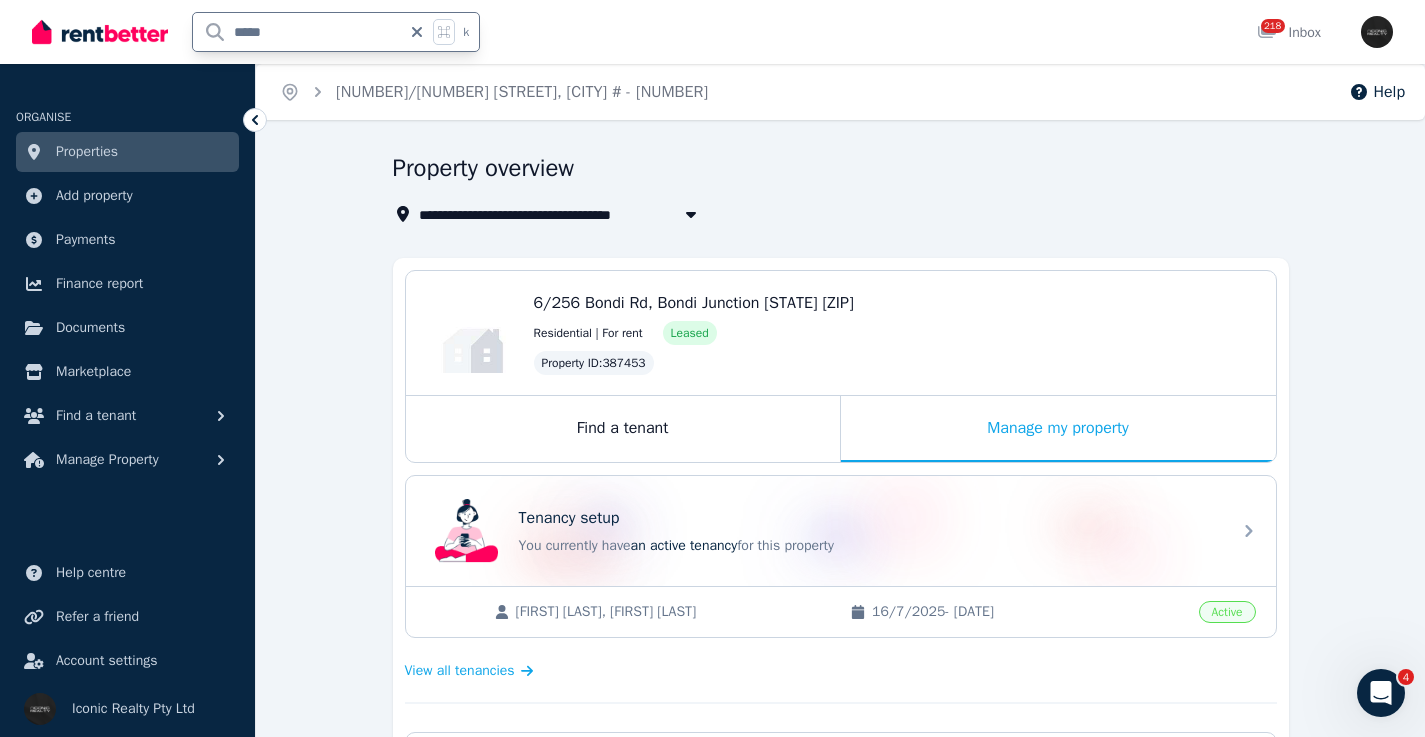 type on "******" 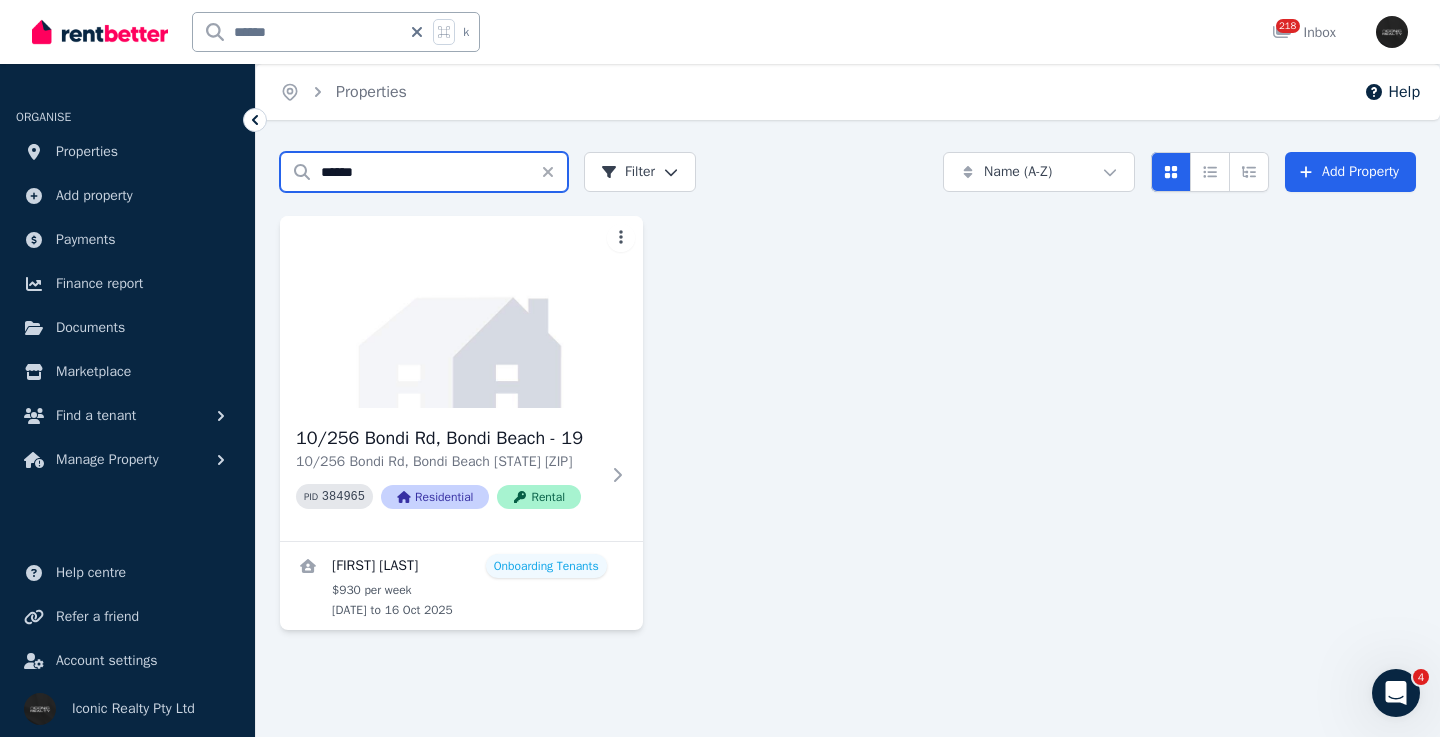 click on "******" at bounding box center [424, 172] 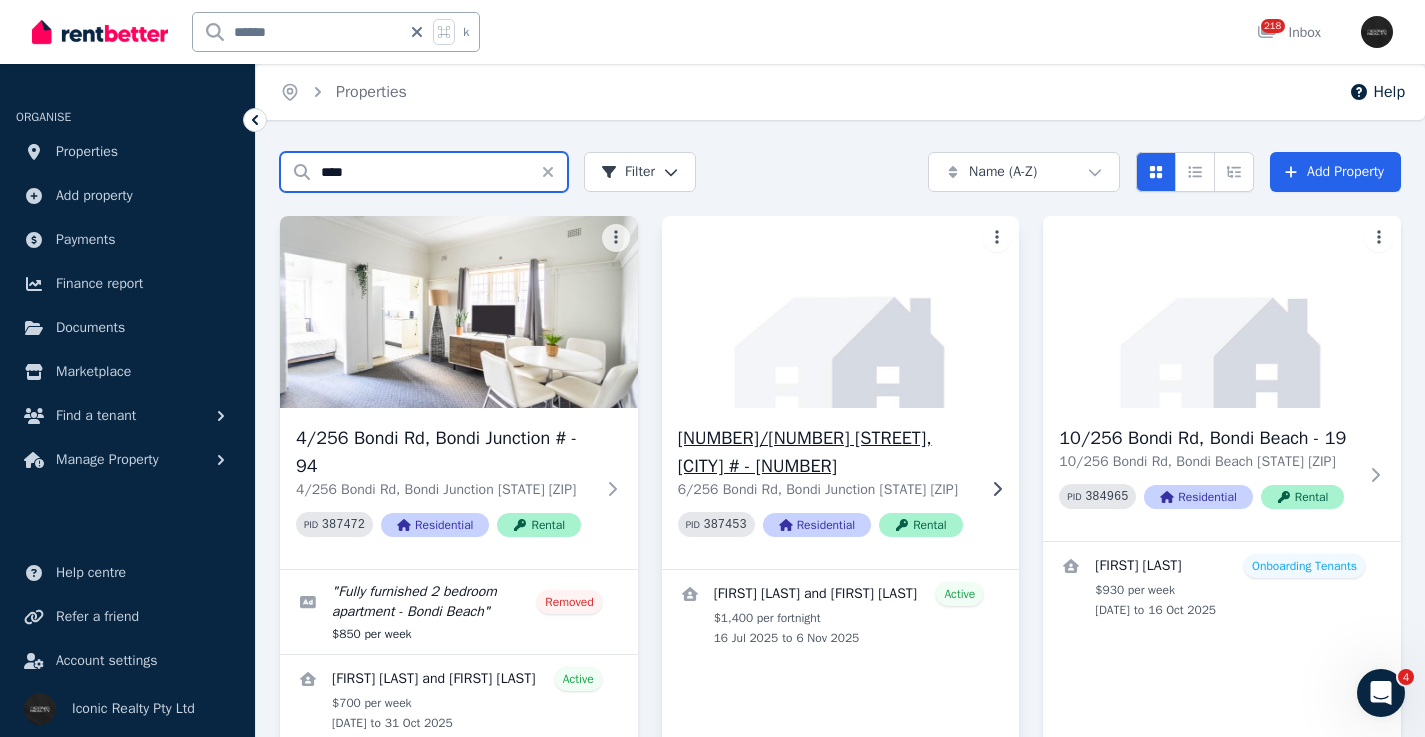 type on "****" 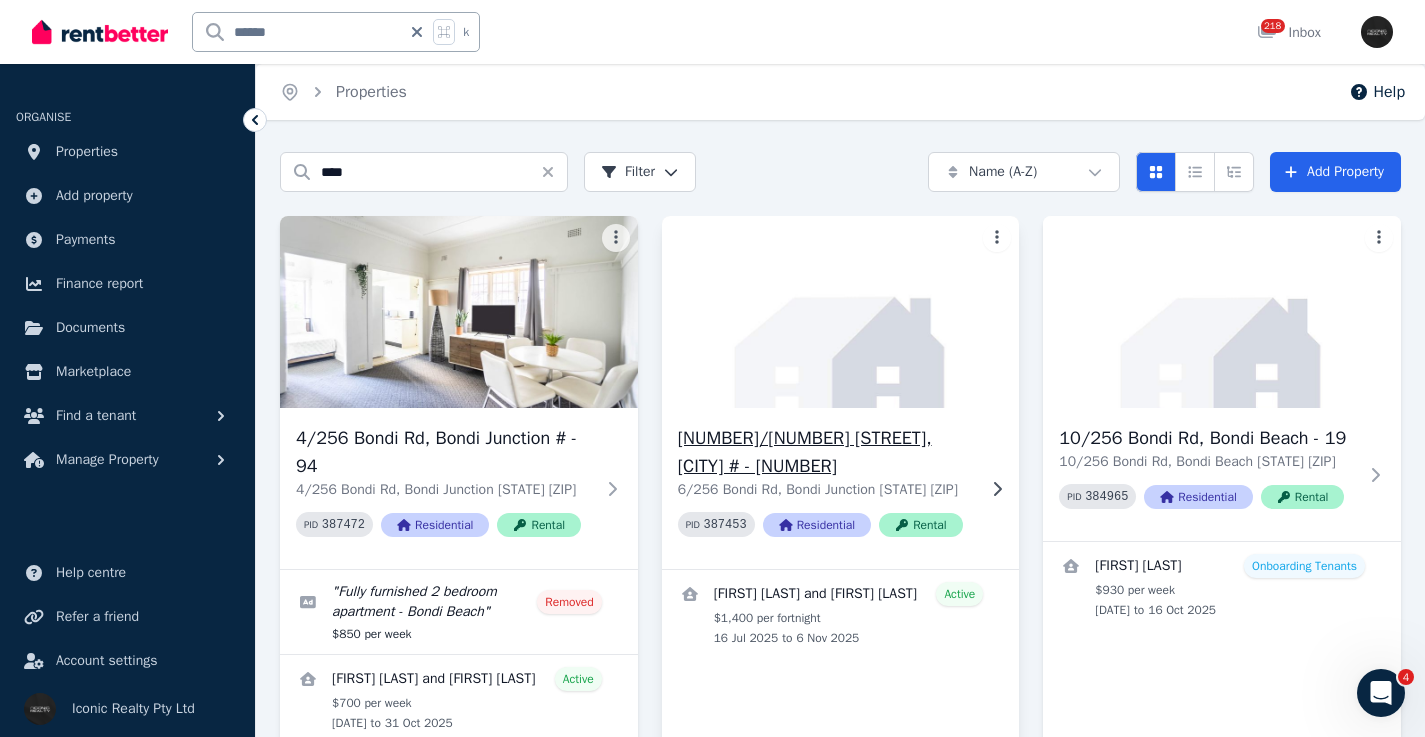 click 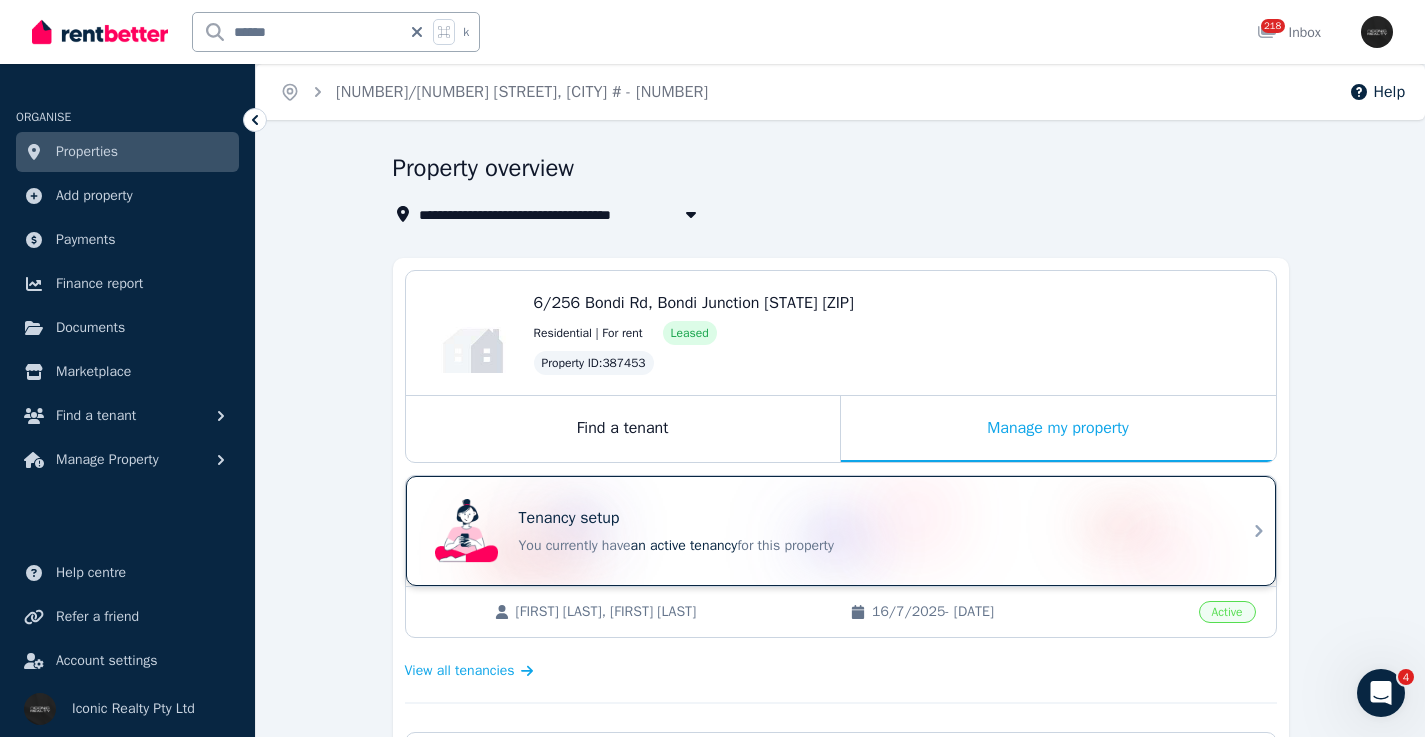 click on "Tenancy setup" at bounding box center [869, 518] 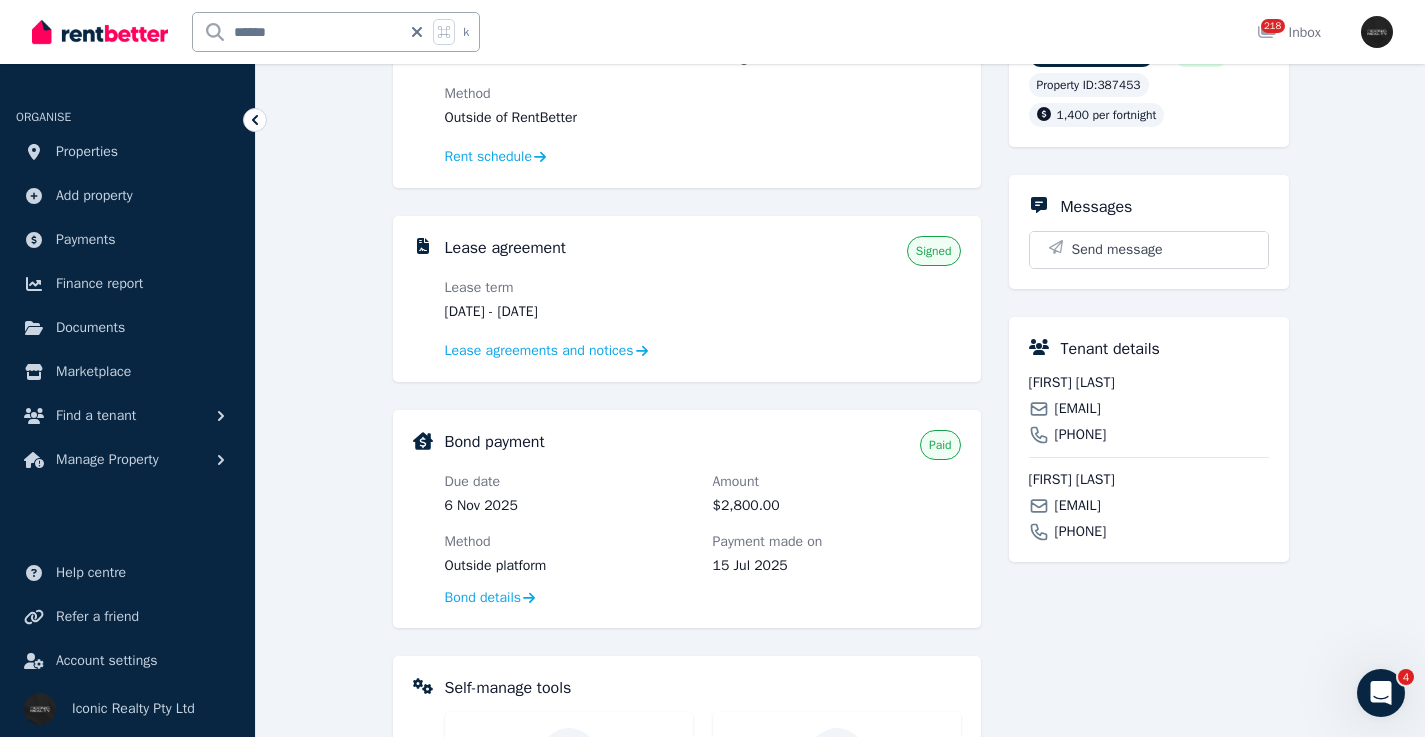 scroll, scrollTop: 566, scrollLeft: 0, axis: vertical 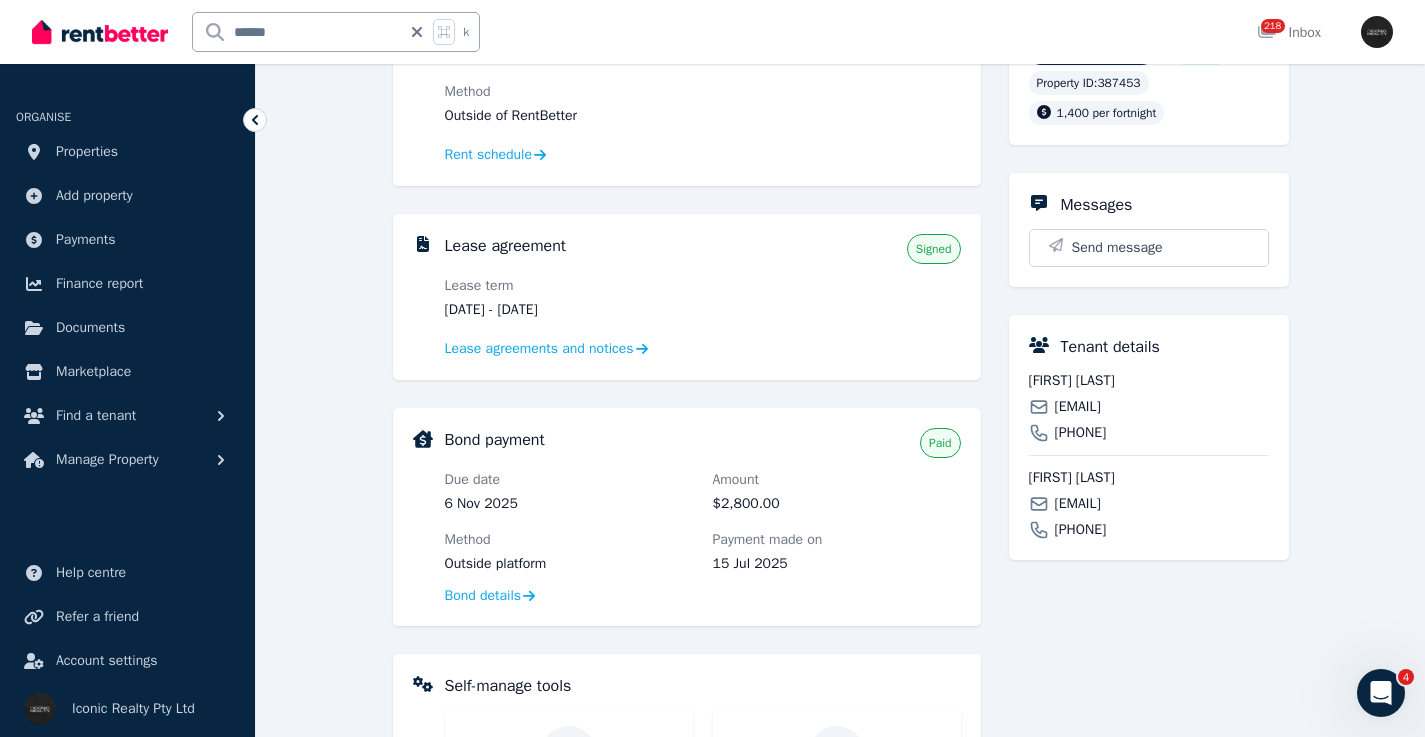 click on "[EMAIL]" at bounding box center [1078, 407] 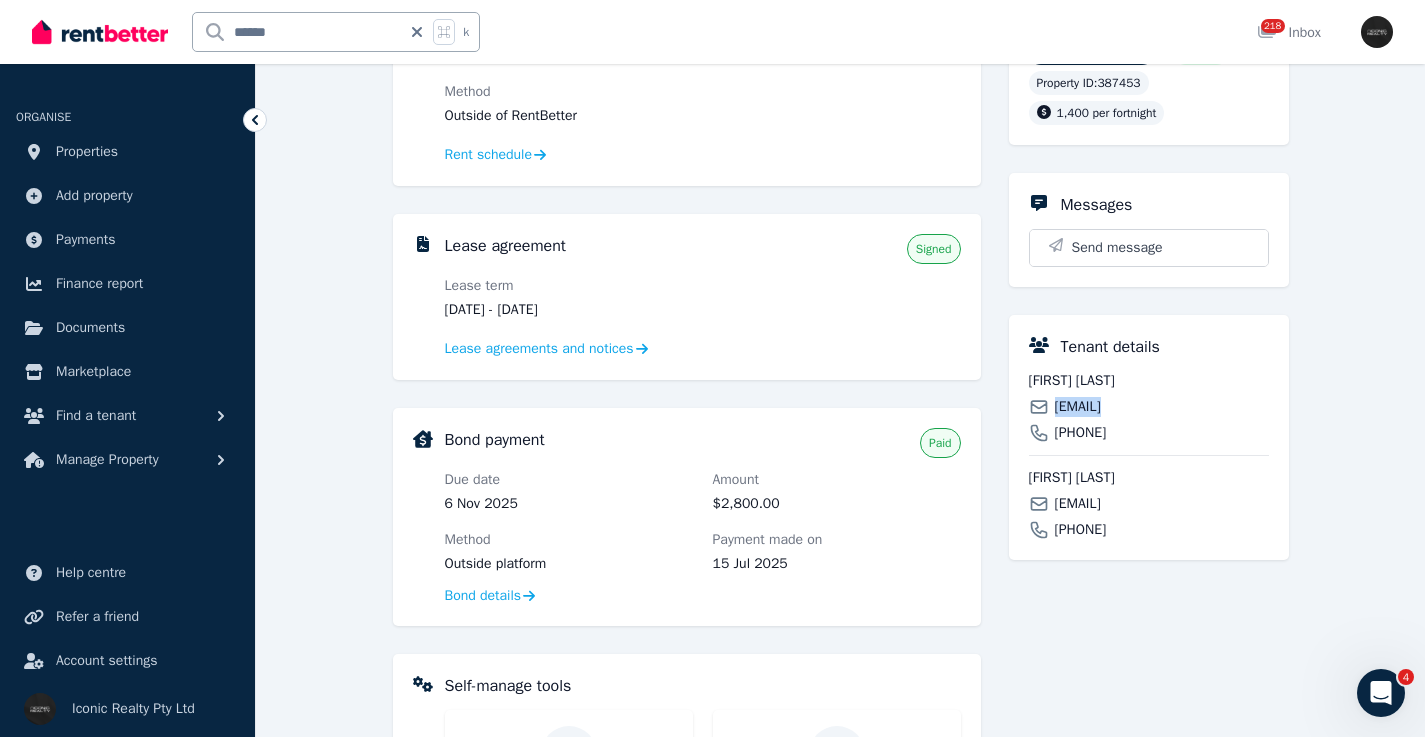 click on "[EMAIL]" at bounding box center (1078, 407) 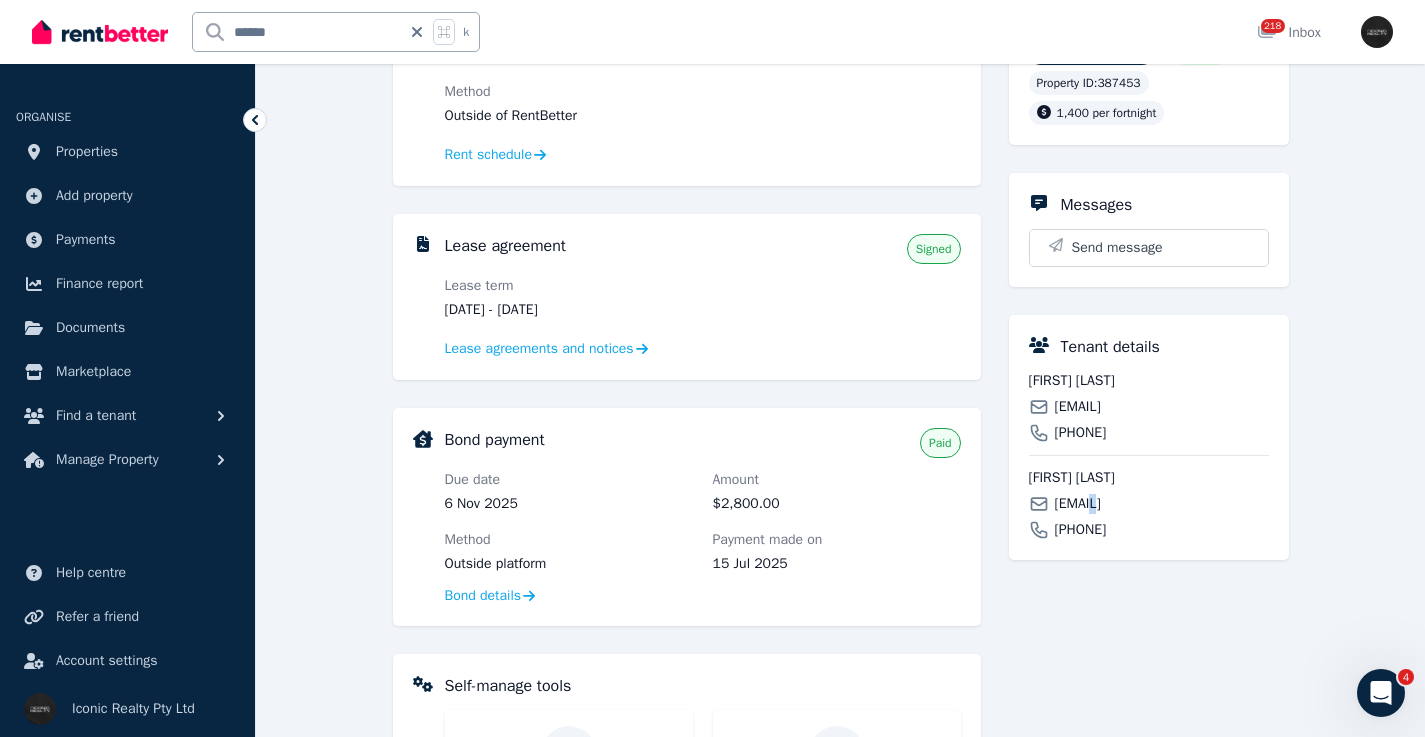 click on "[EMAIL]" at bounding box center (1078, 504) 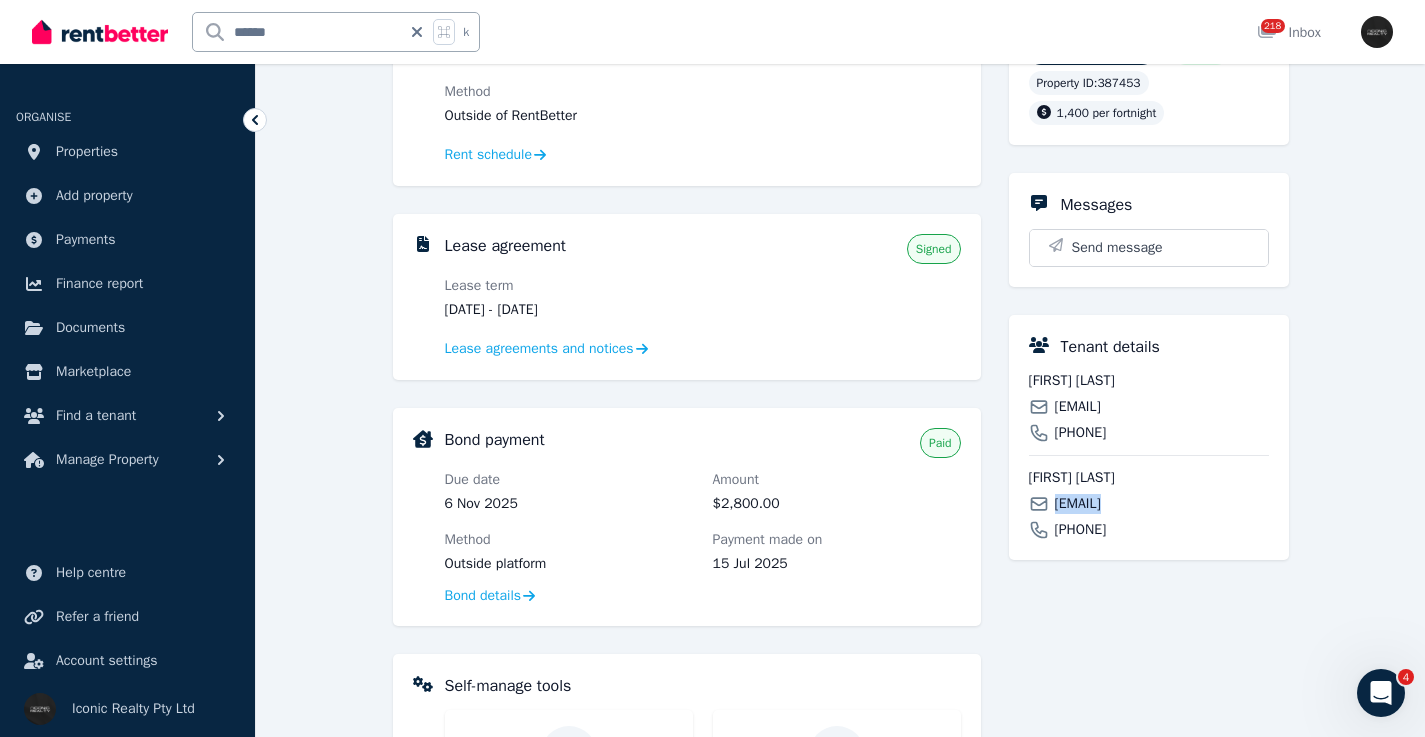 click on "[EMAIL]" at bounding box center [1078, 504] 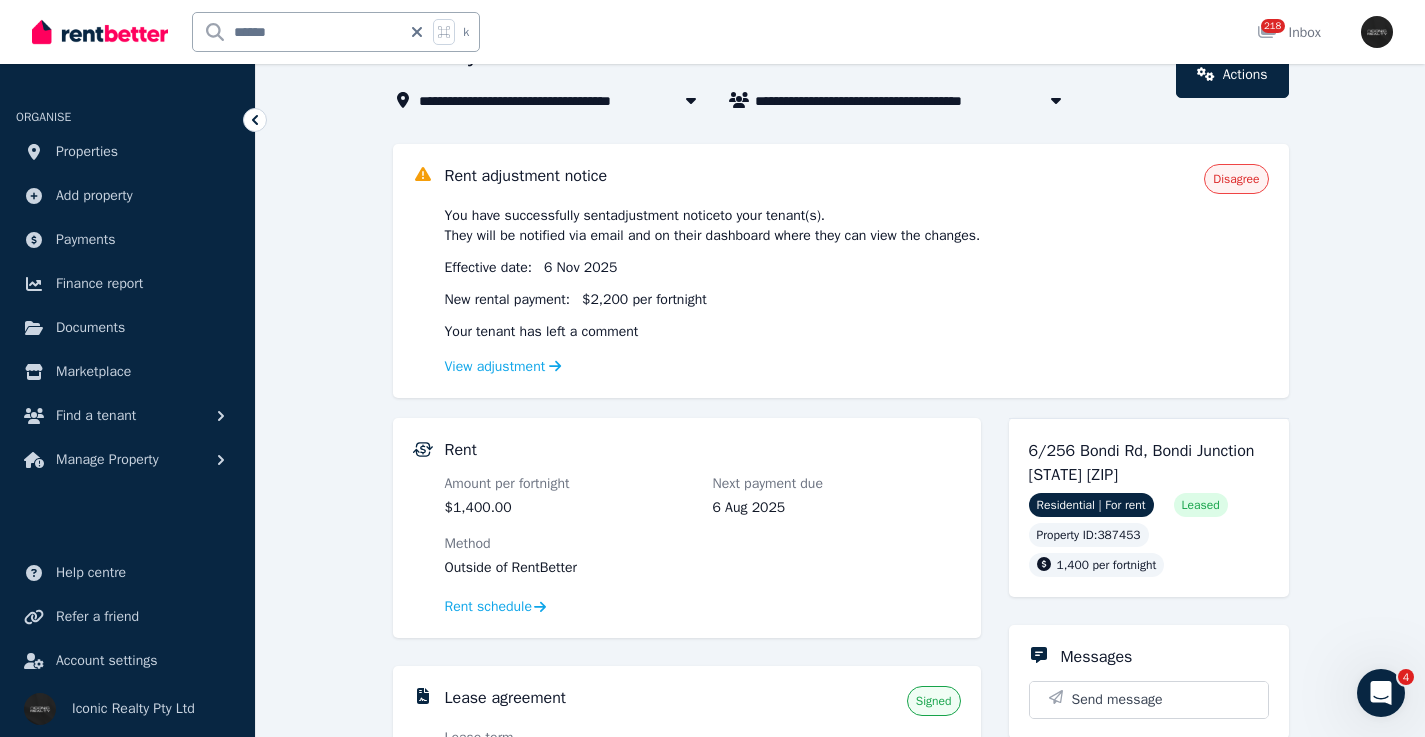 scroll, scrollTop: 135, scrollLeft: 0, axis: vertical 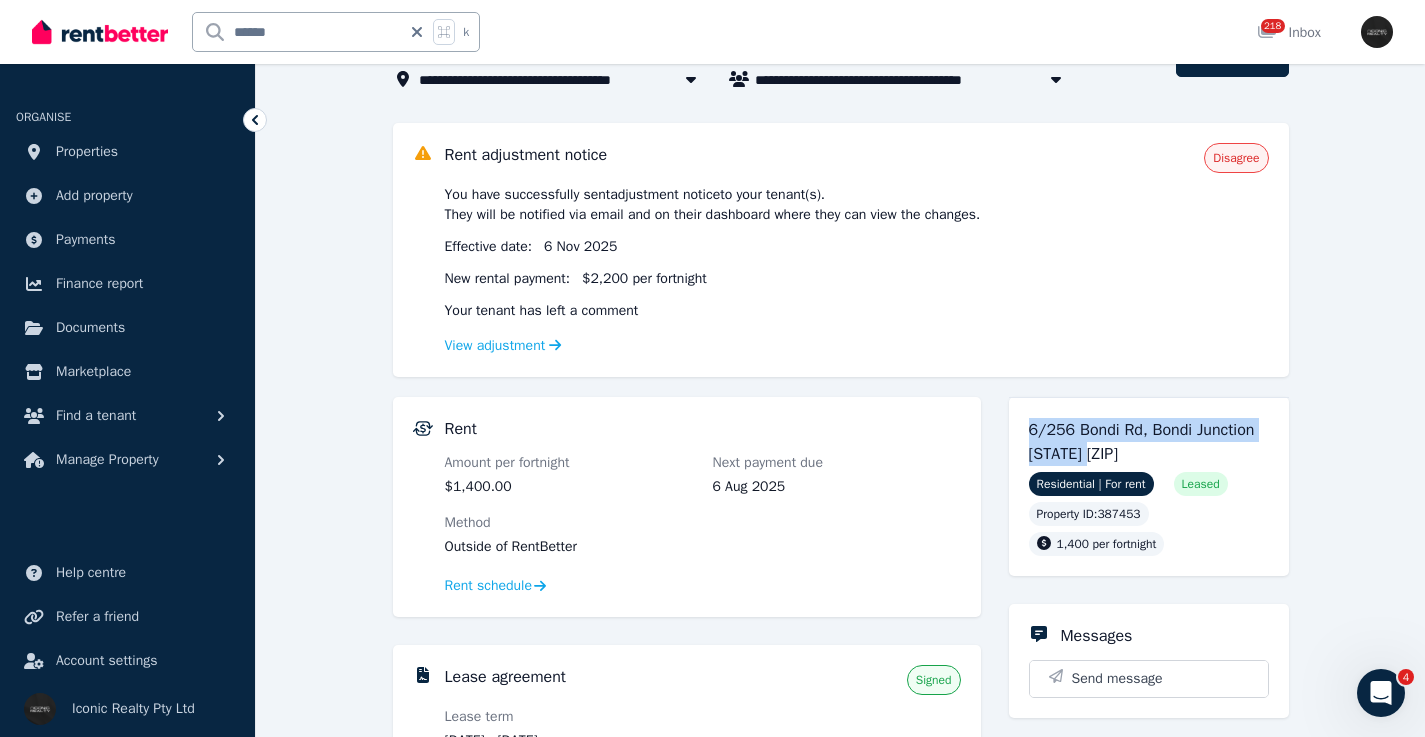 drag, startPoint x: 1116, startPoint y: 448, endPoint x: 1025, endPoint y: 432, distance: 92.39589 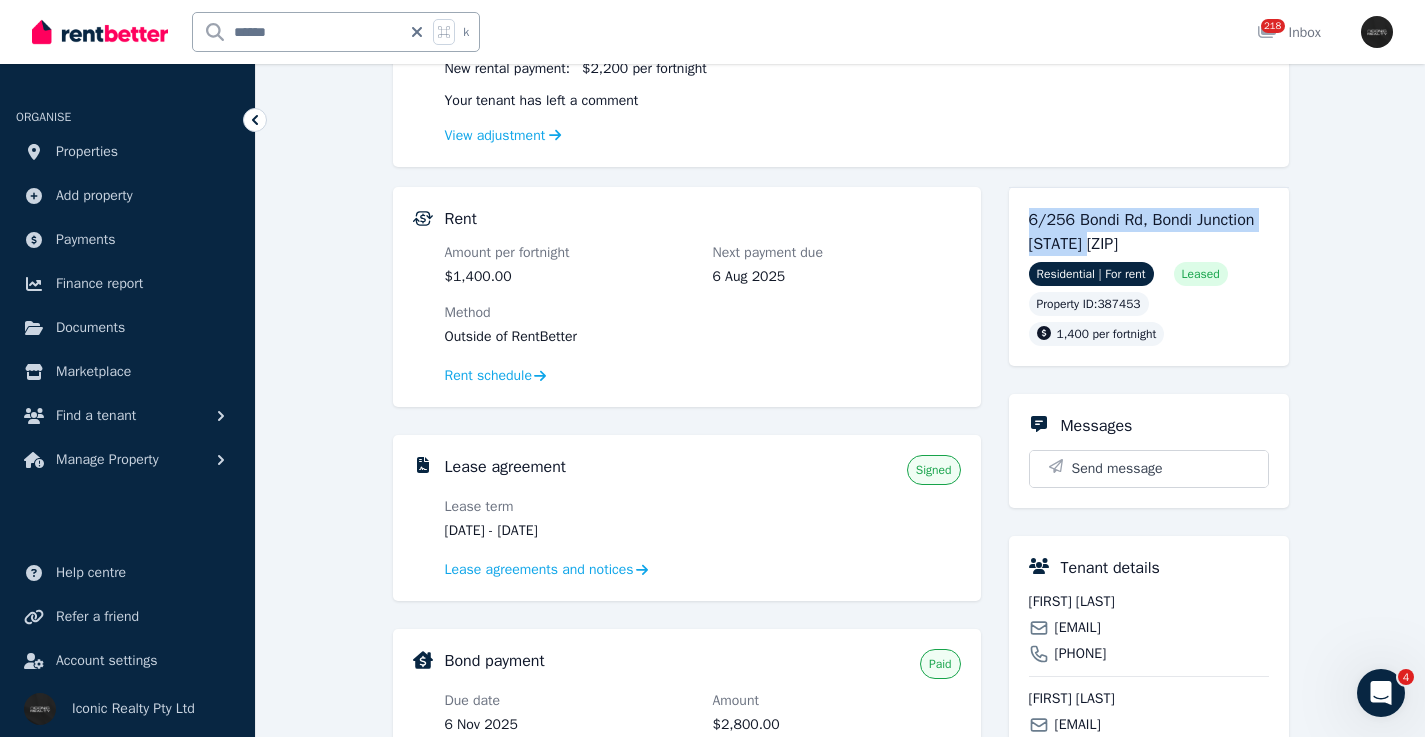 scroll, scrollTop: 380, scrollLeft: 0, axis: vertical 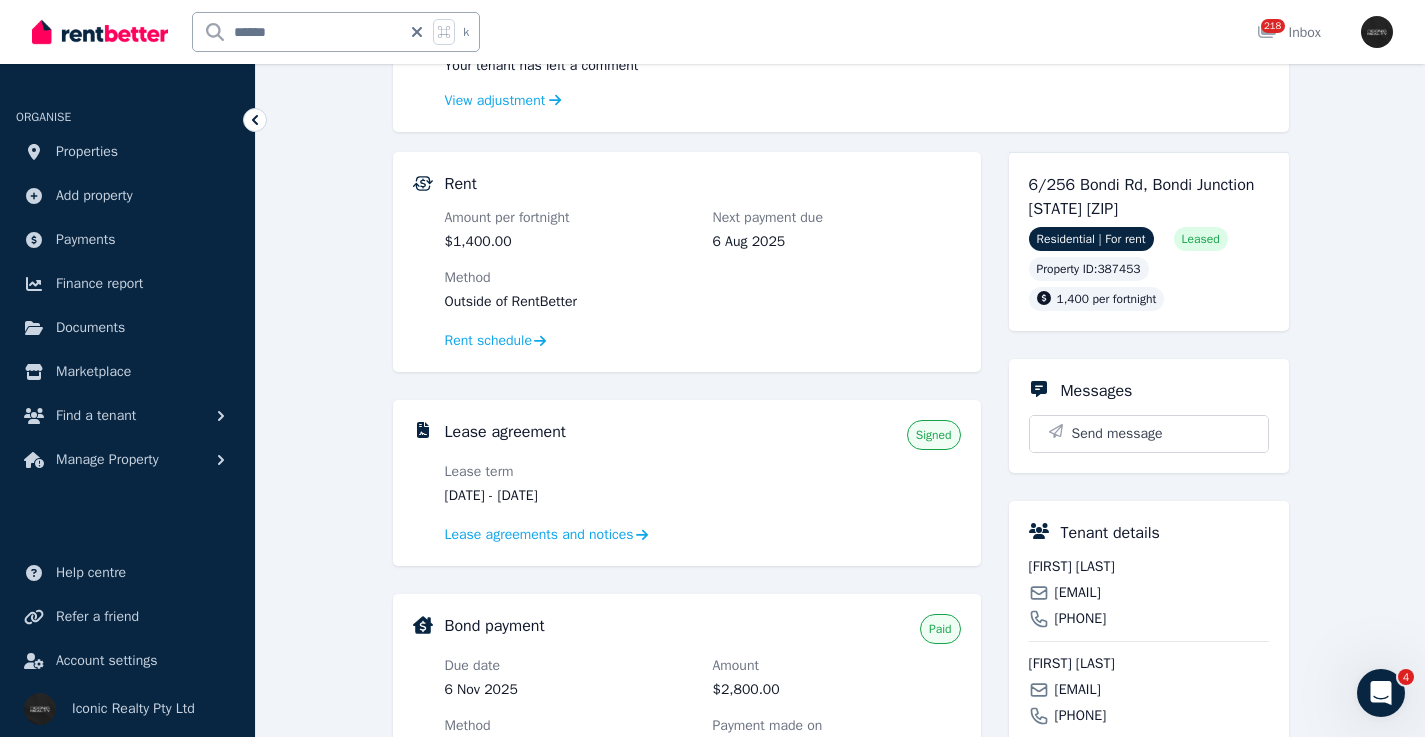 click on "[FIRST] [LAST]" at bounding box center [1149, 567] 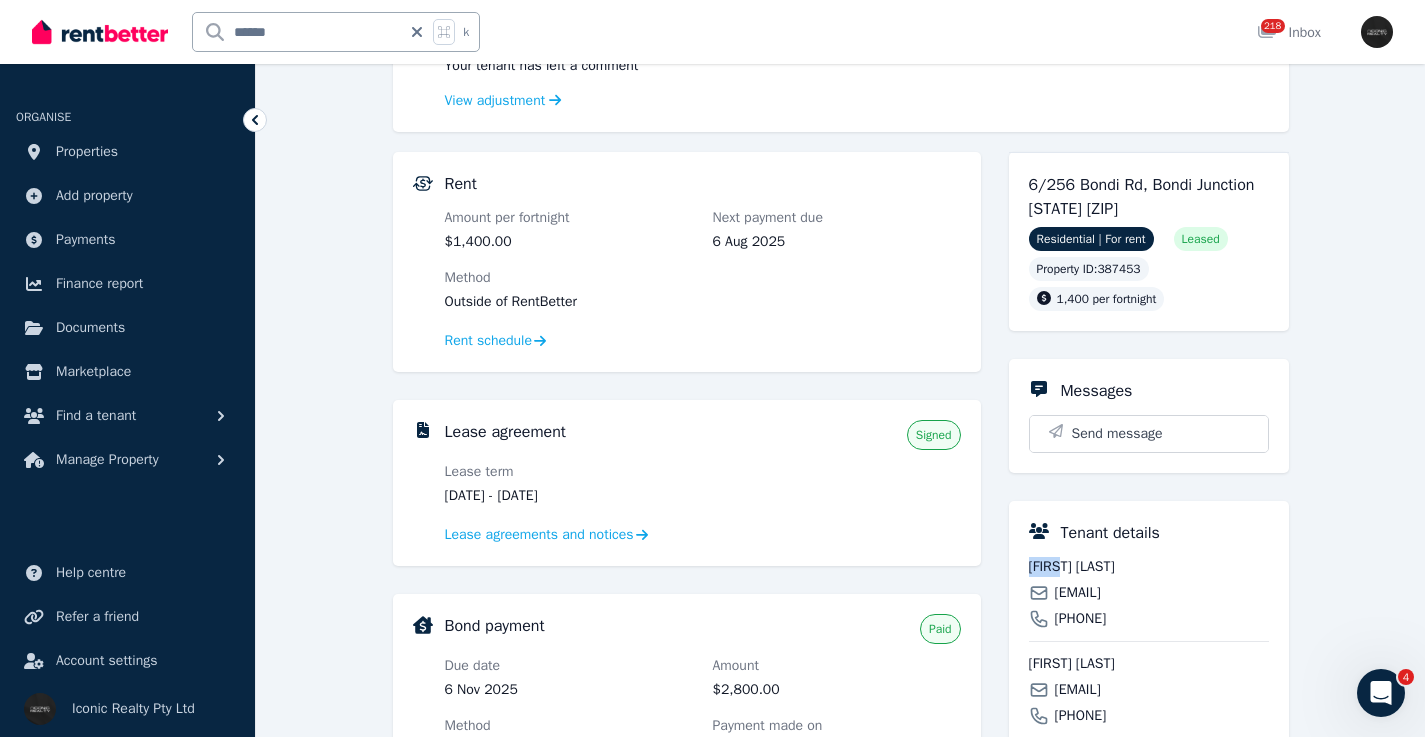 click on "[FIRST] [LAST]" at bounding box center (1149, 567) 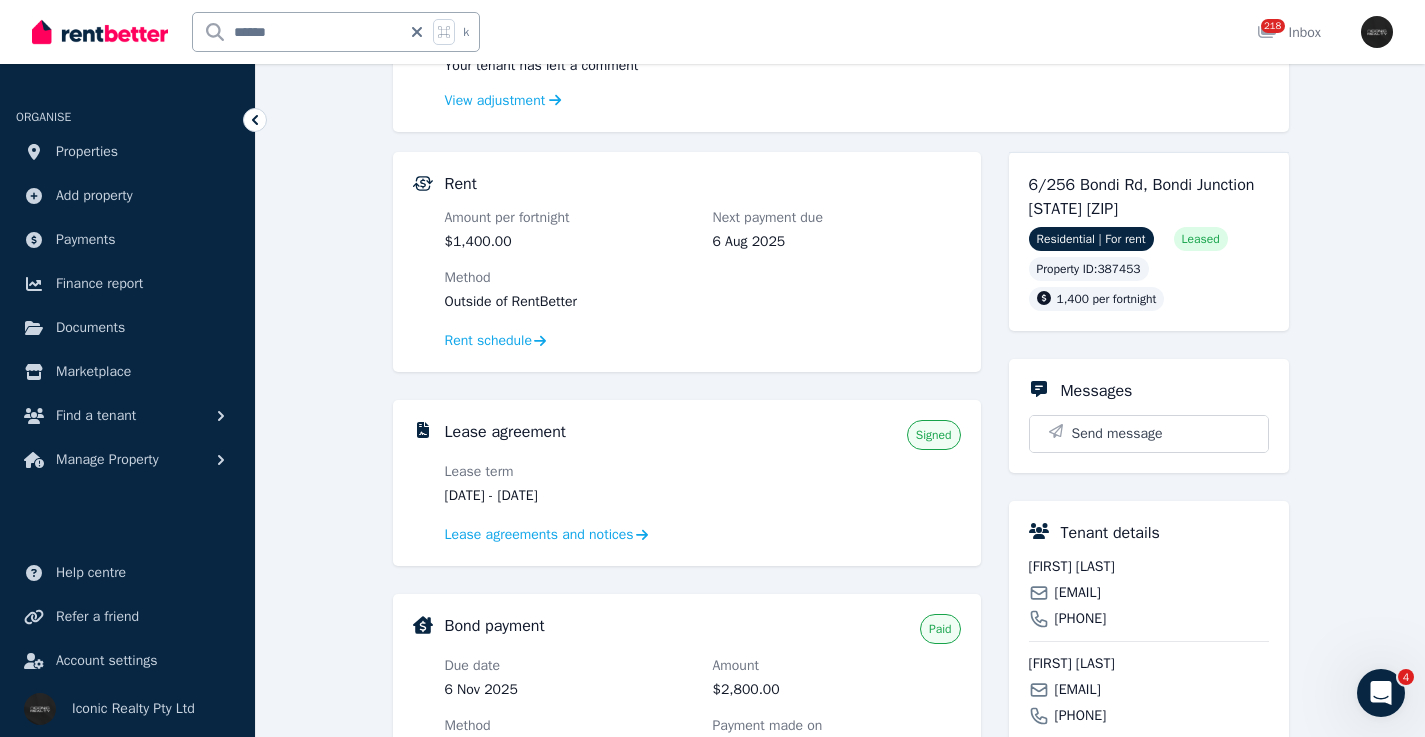 click on "******" at bounding box center (297, 32) 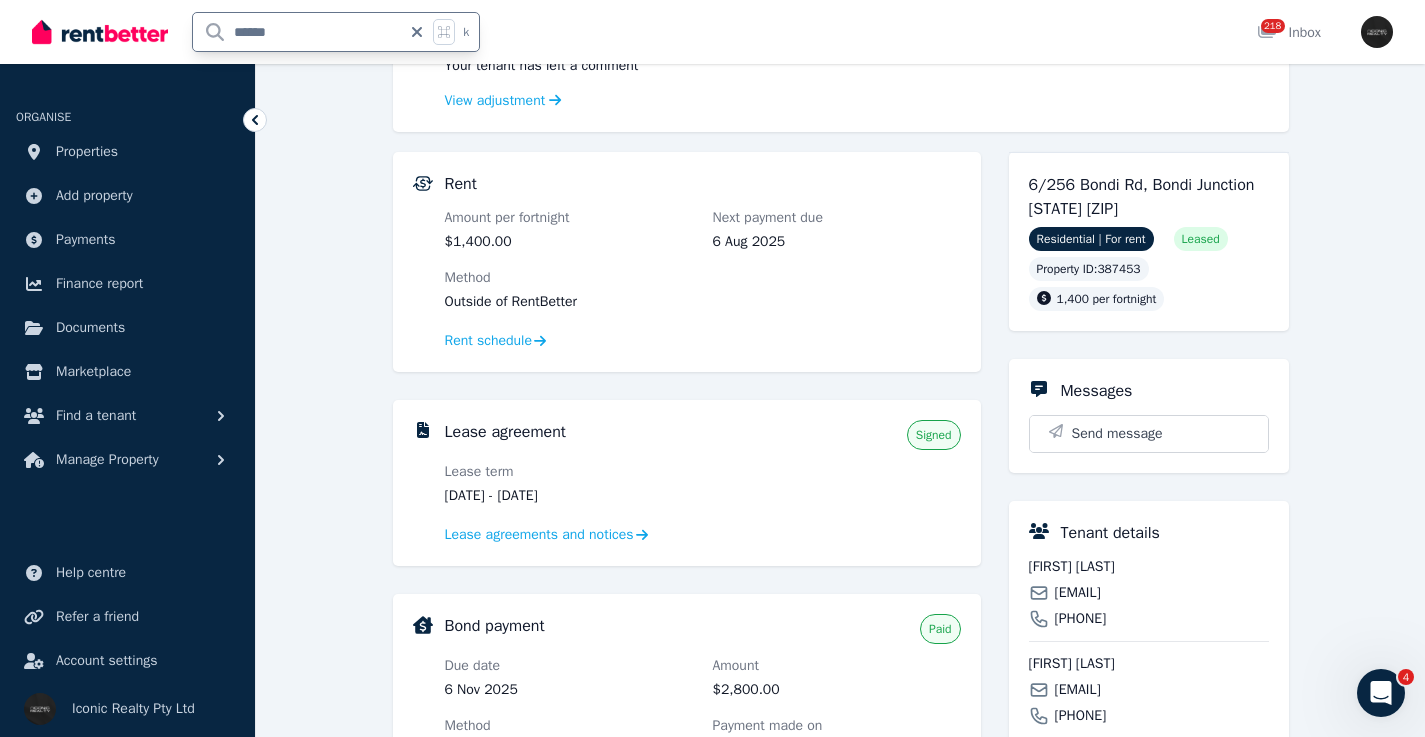 click 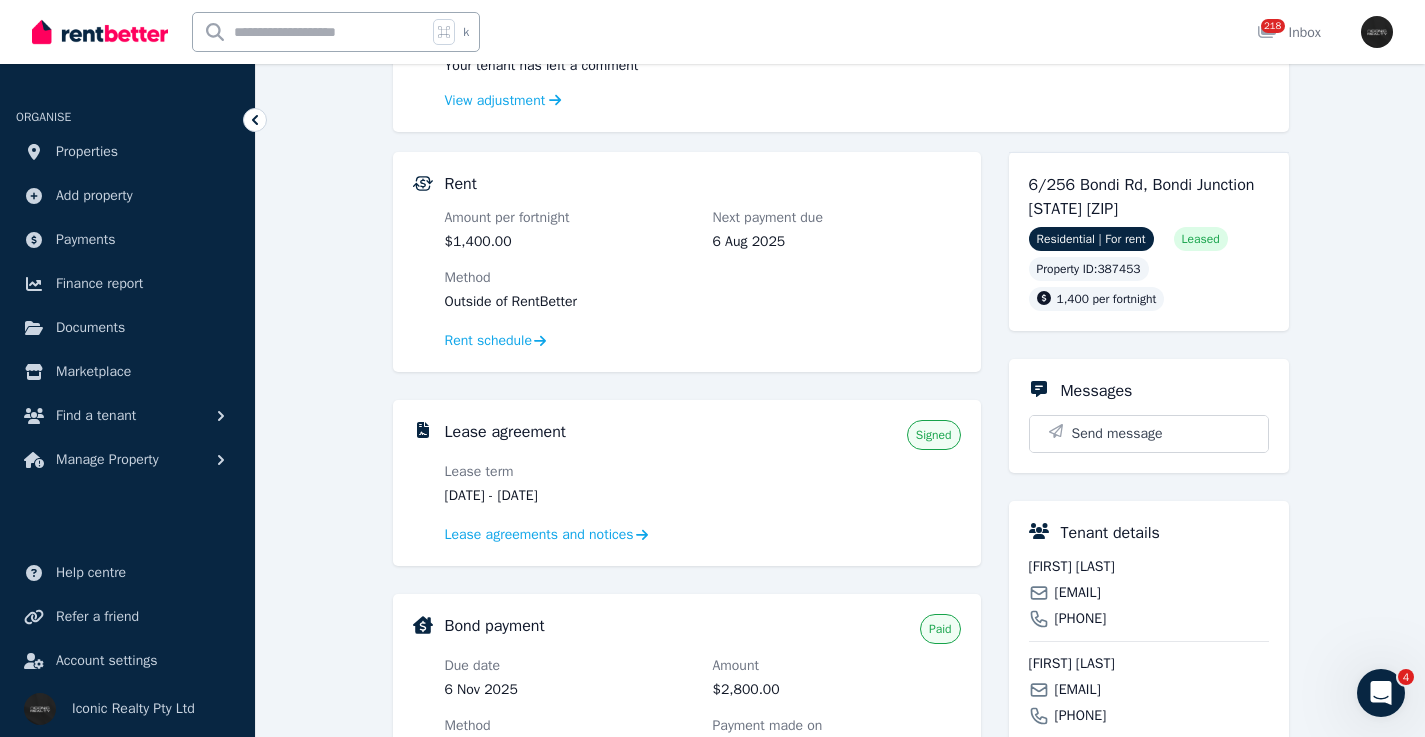 click at bounding box center [310, 32] 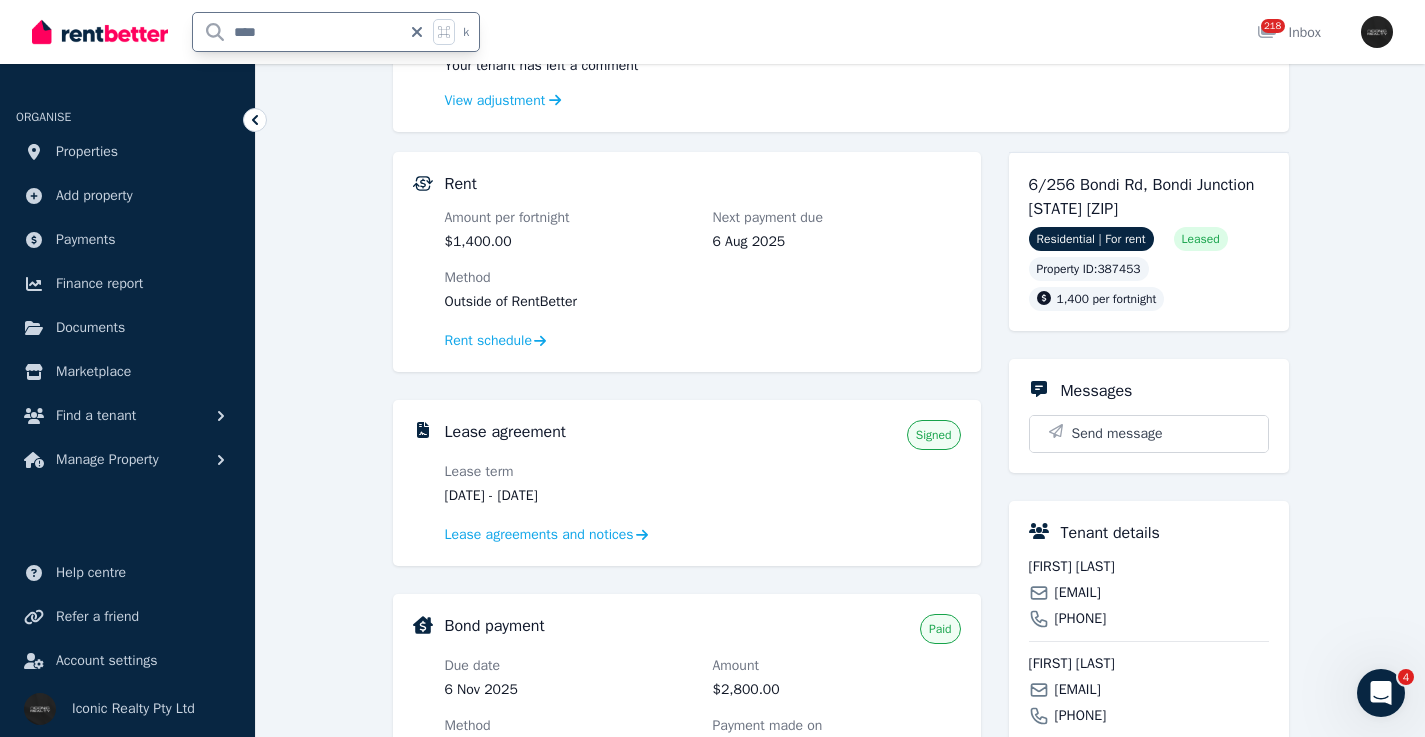 type on "*****" 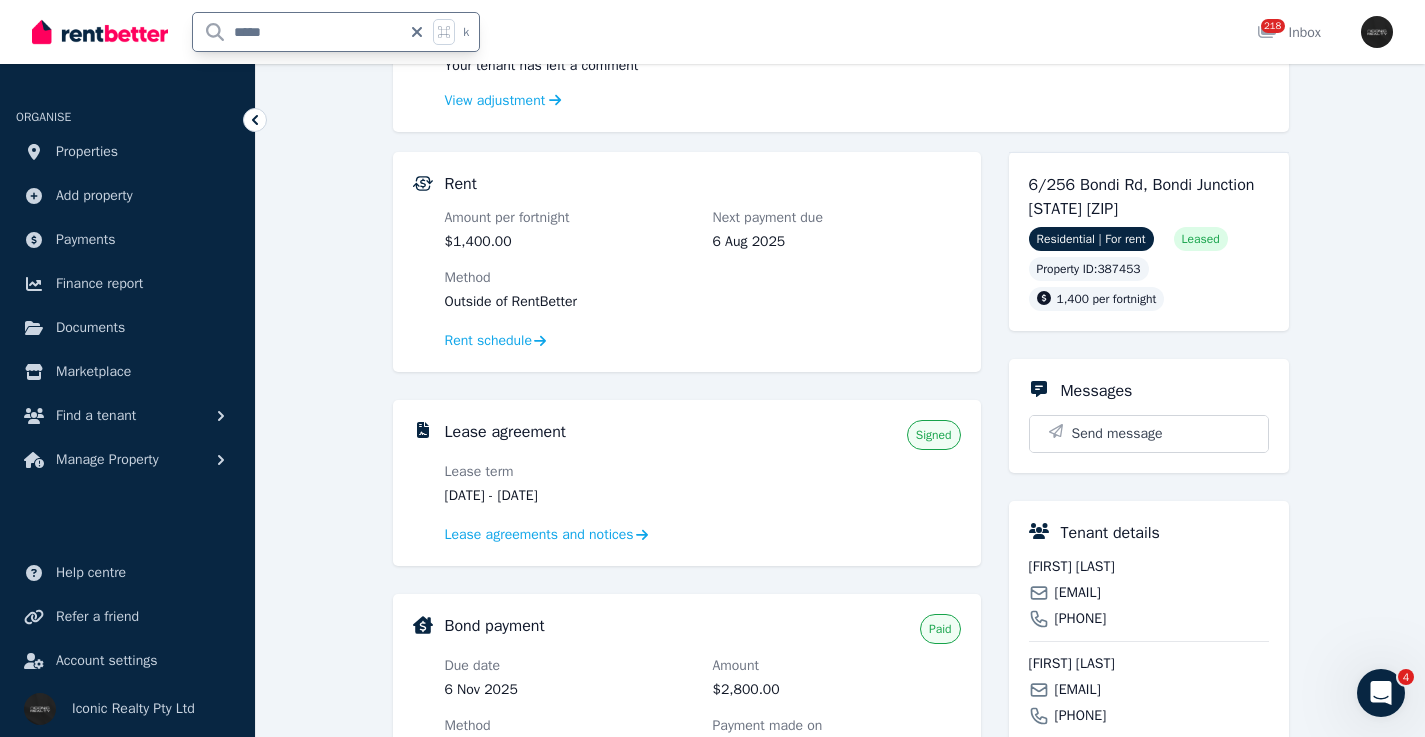 scroll, scrollTop: 0, scrollLeft: 0, axis: both 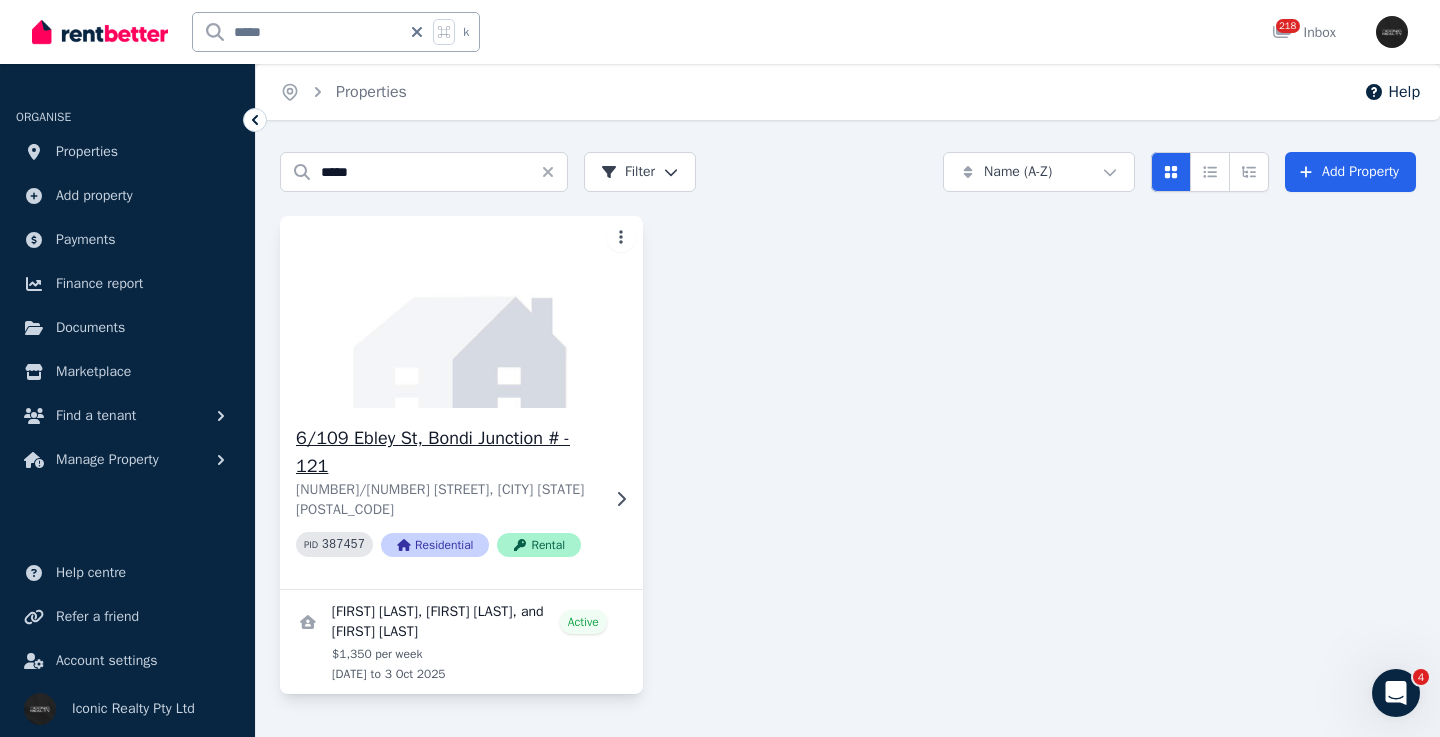 click 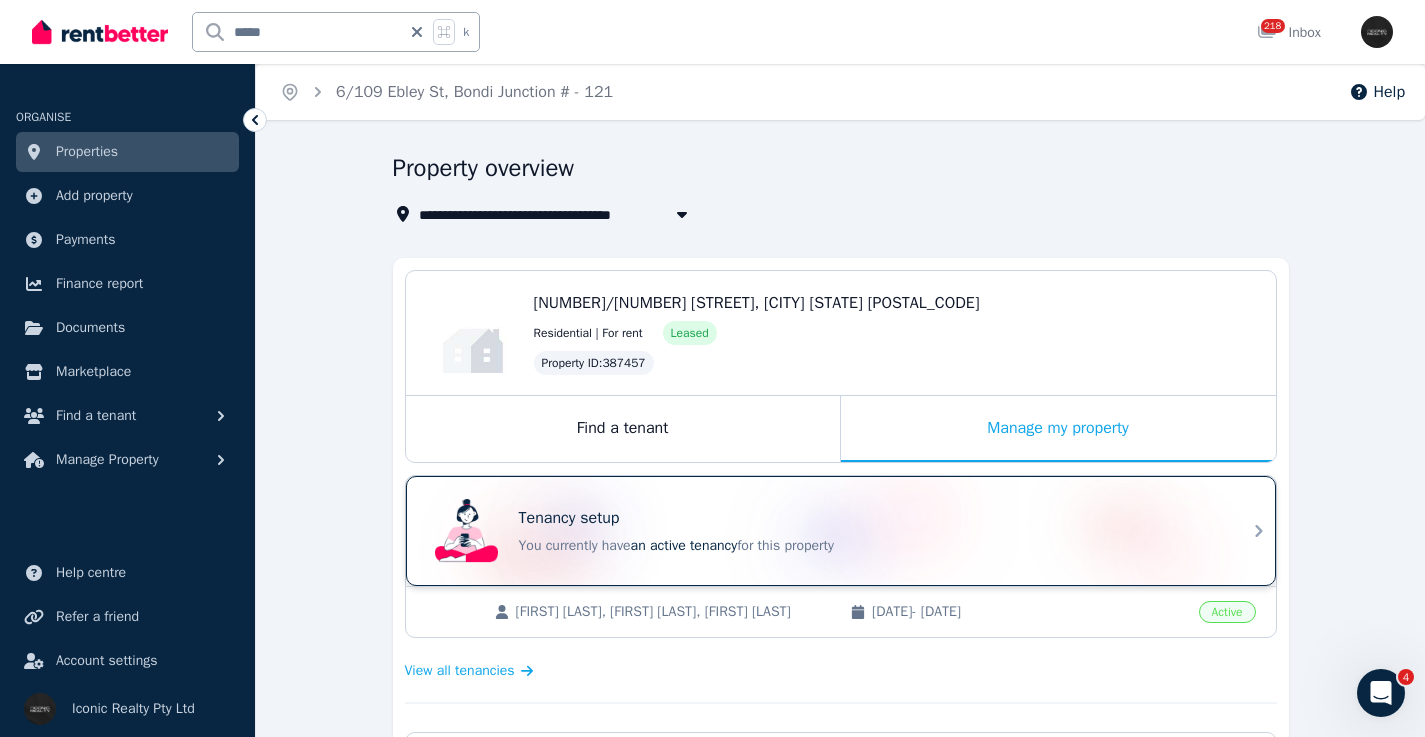 click on "Tenancy setup" at bounding box center [869, 518] 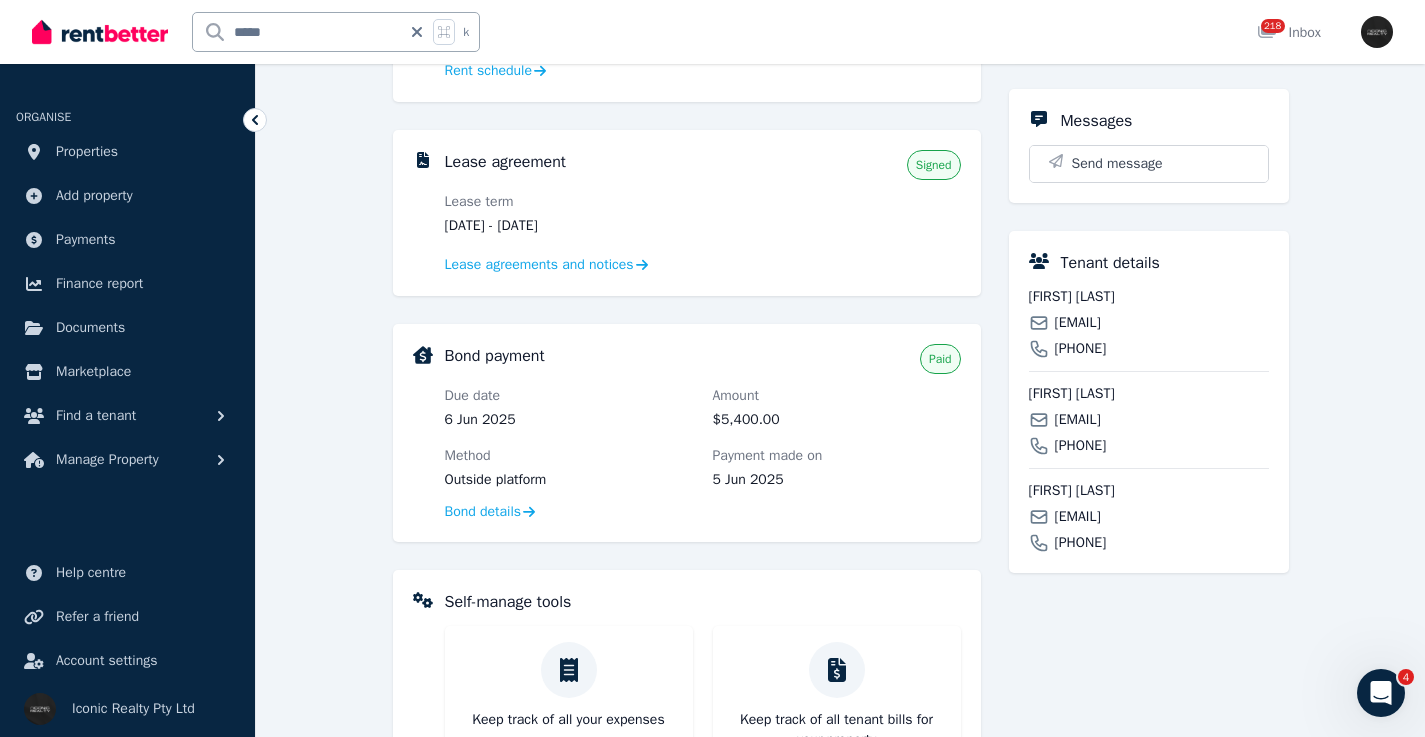 scroll, scrollTop: 378, scrollLeft: 0, axis: vertical 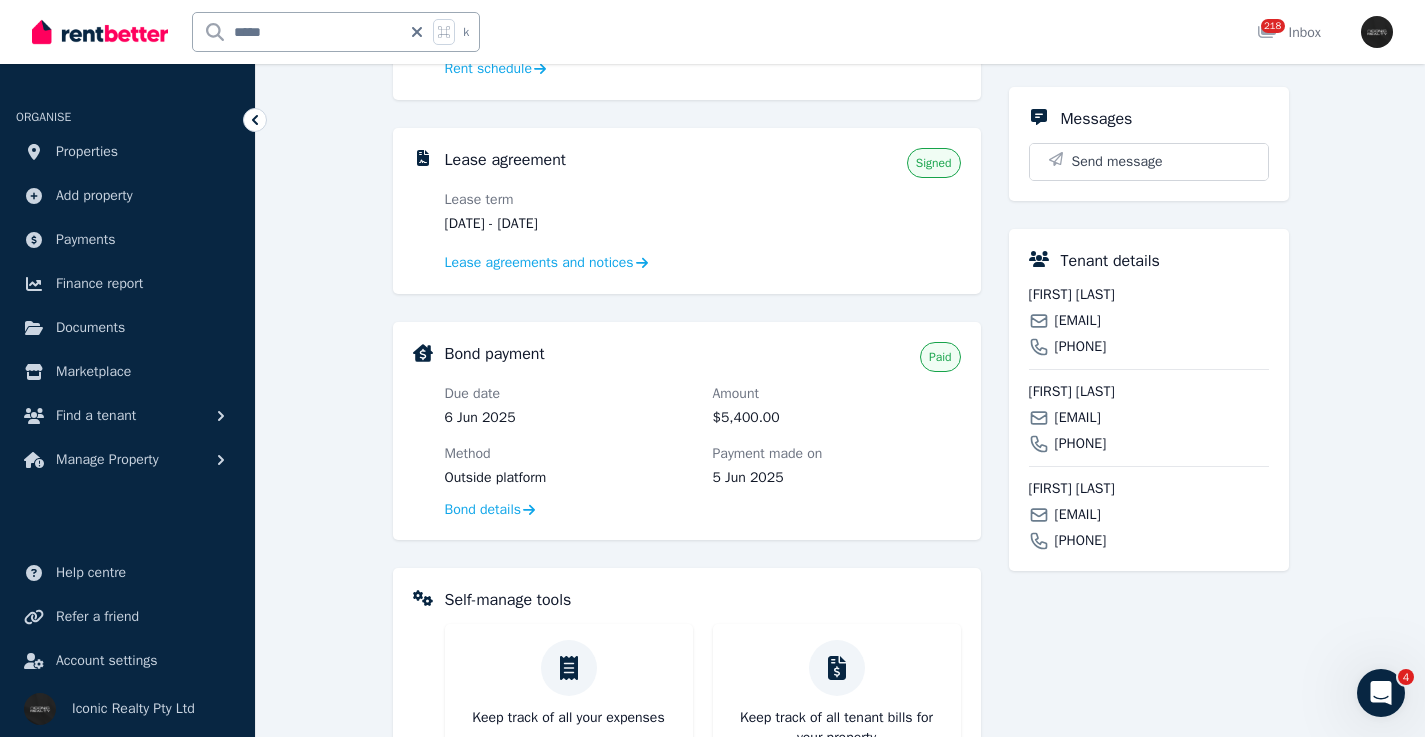 click on "[EMAIL]" at bounding box center (1078, 321) 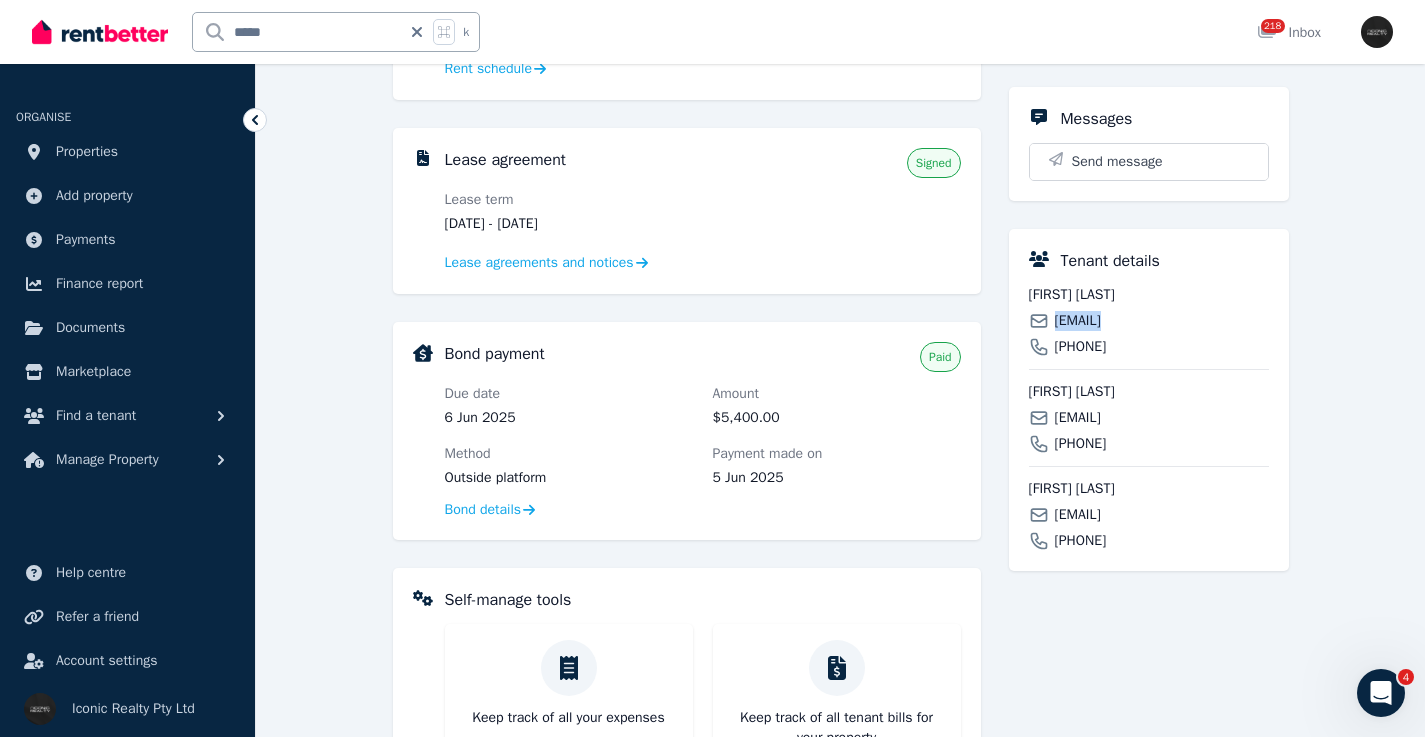 click on "[EMAIL]" at bounding box center [1078, 321] 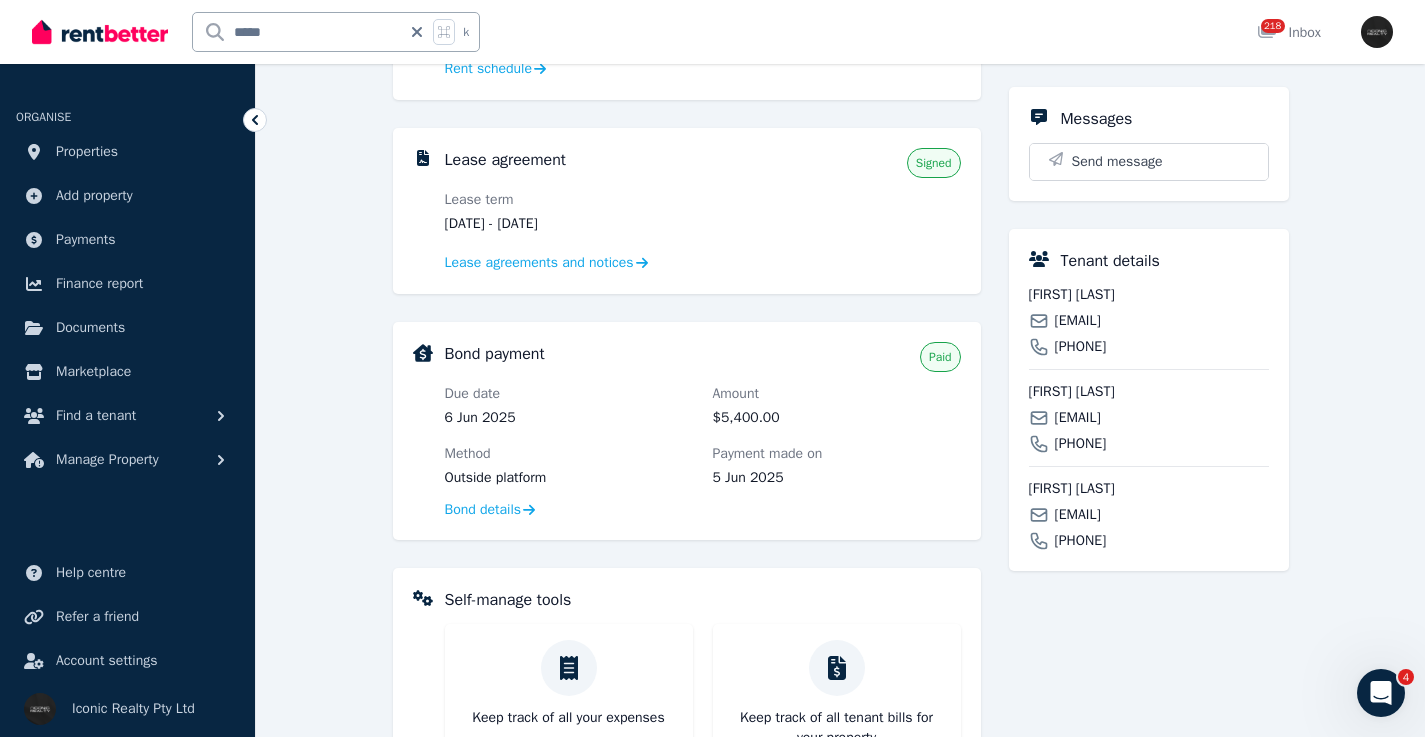click on "[EMAIL]" at bounding box center (1078, 418) 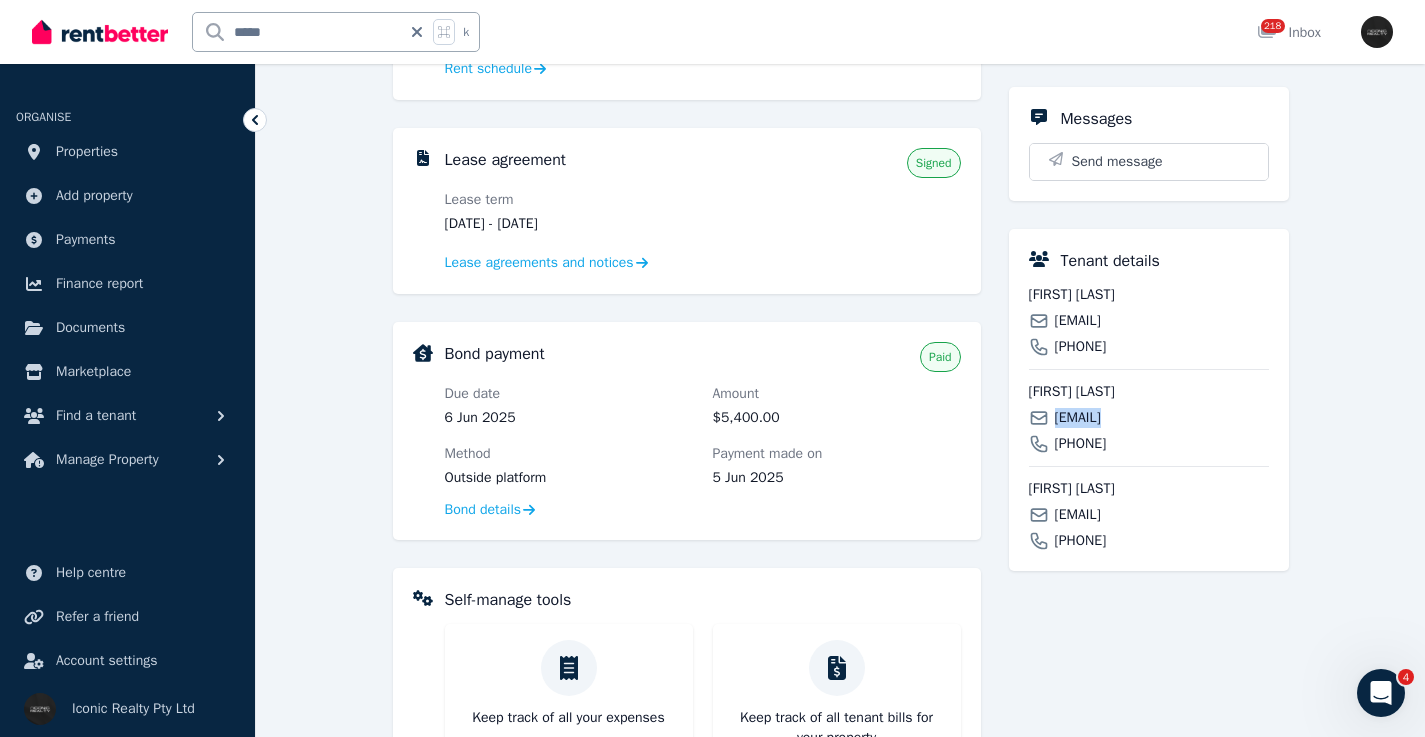click on "[EMAIL]" at bounding box center [1078, 418] 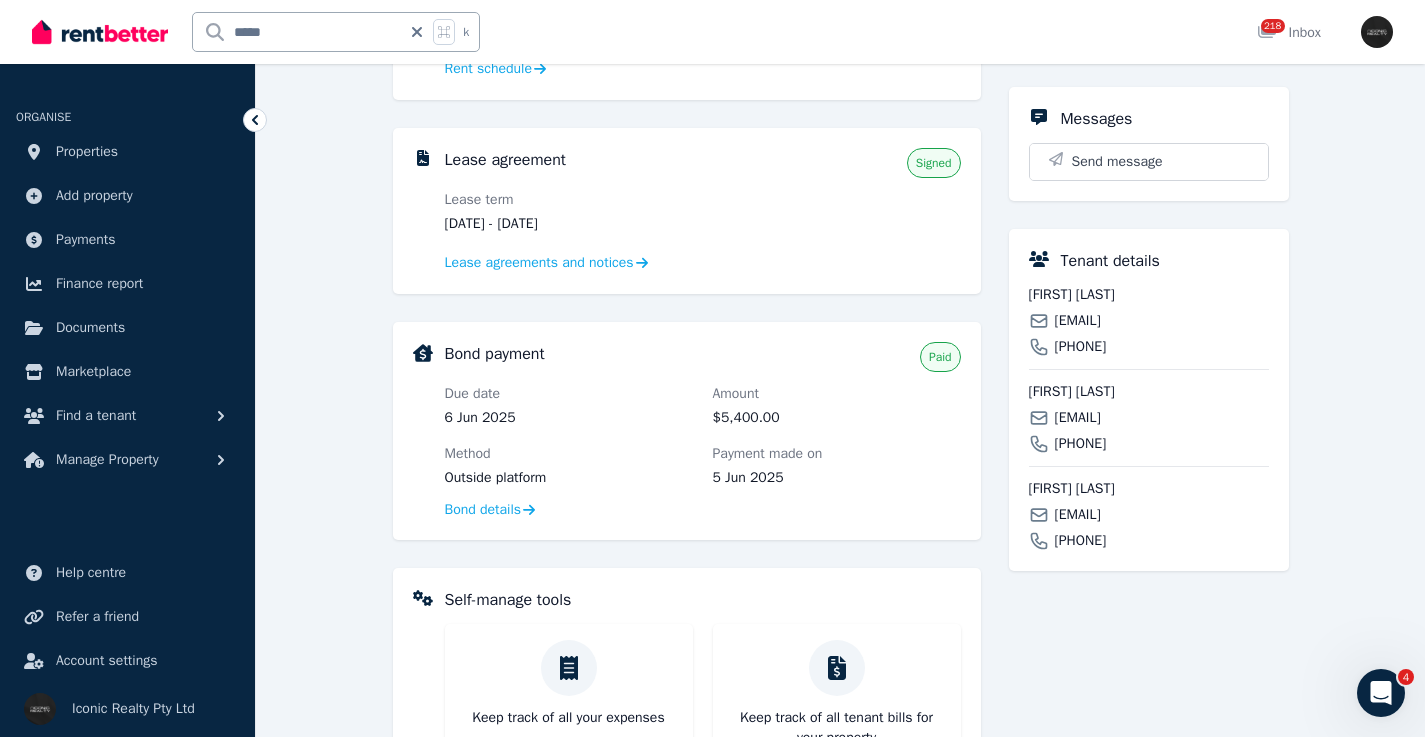 click on "[EMAIL]" at bounding box center [1078, 515] 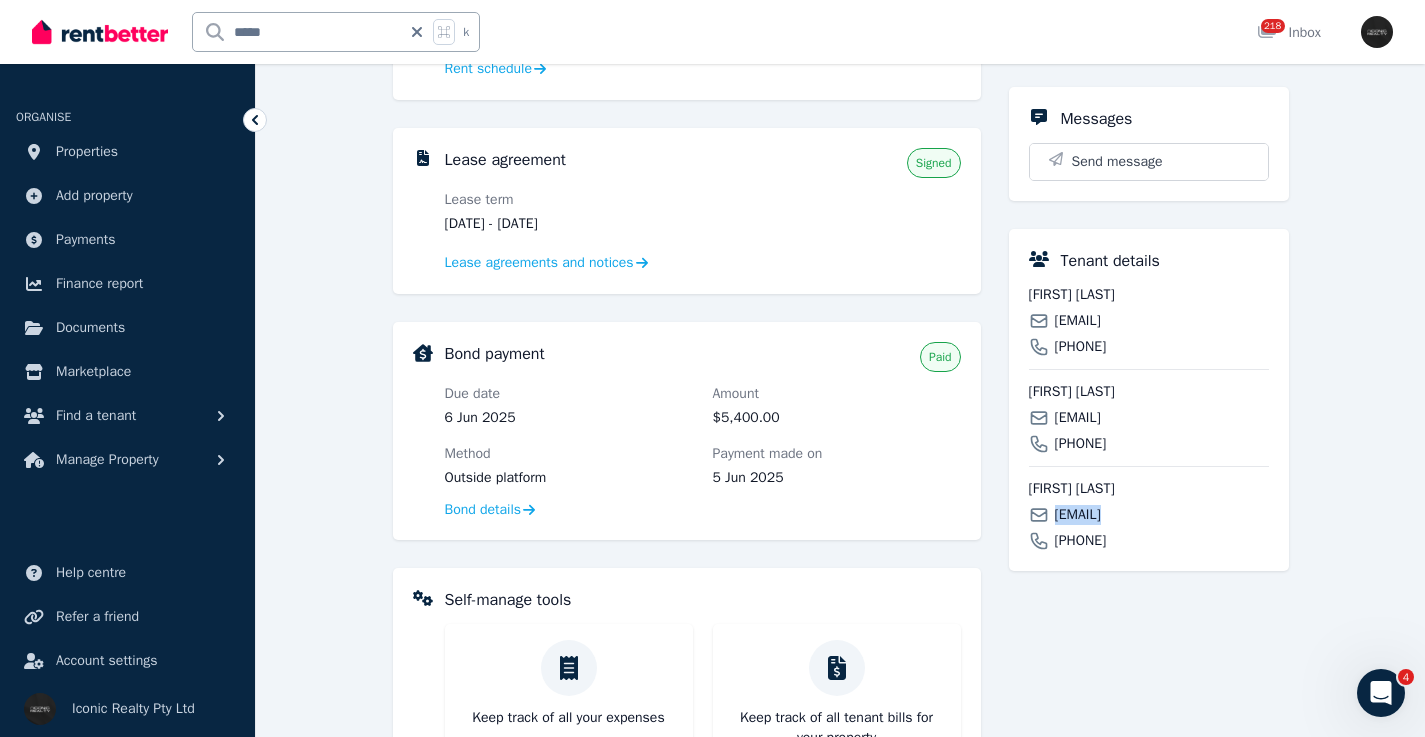 click on "[EMAIL]" at bounding box center (1078, 515) 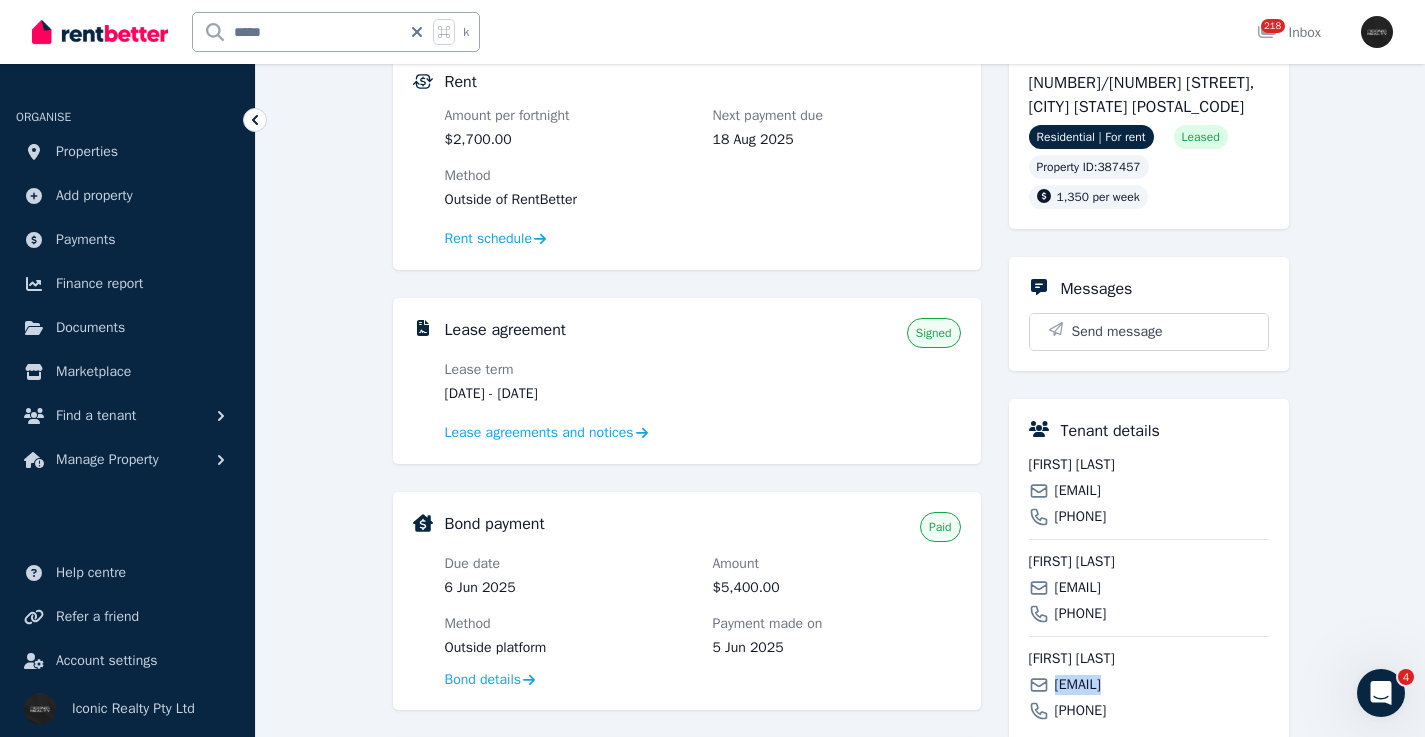 scroll, scrollTop: 0, scrollLeft: 0, axis: both 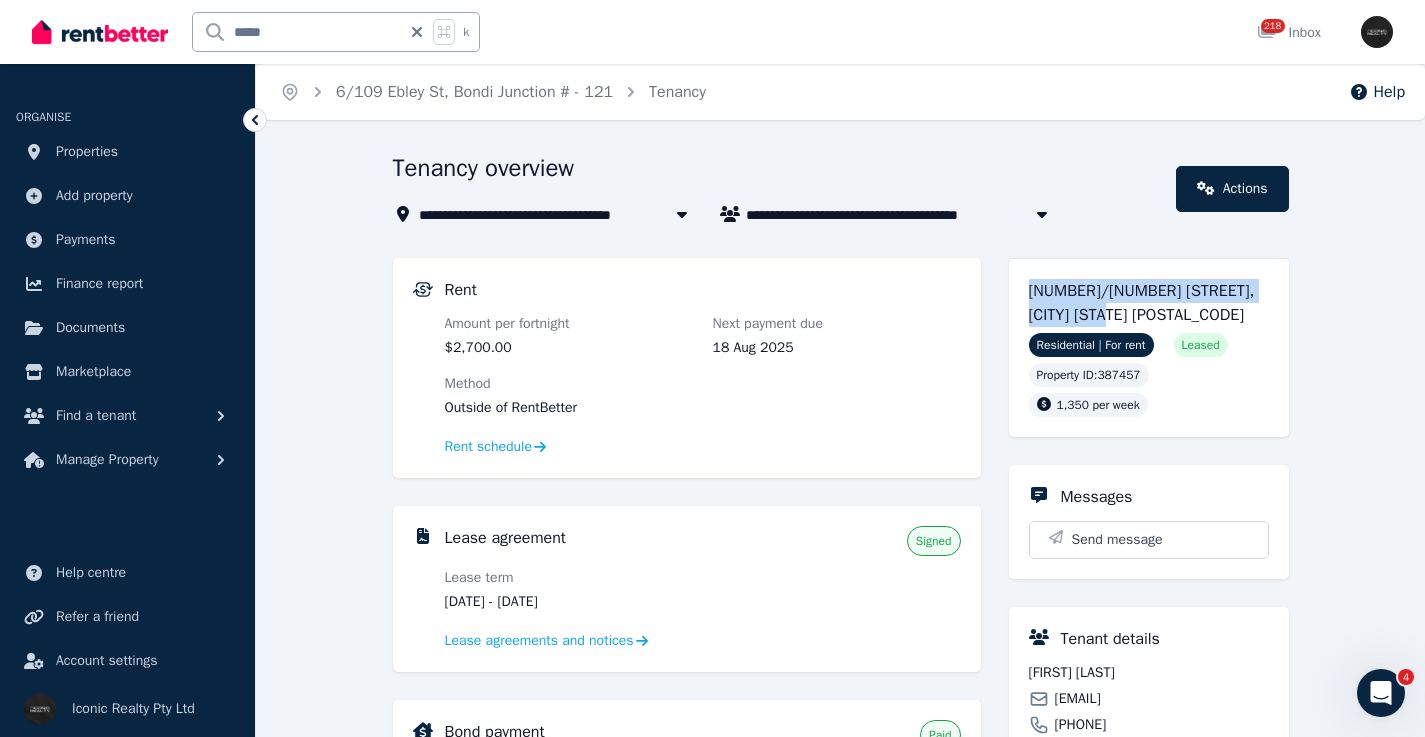 drag, startPoint x: 1127, startPoint y: 313, endPoint x: 1002, endPoint y: 292, distance: 126.751724 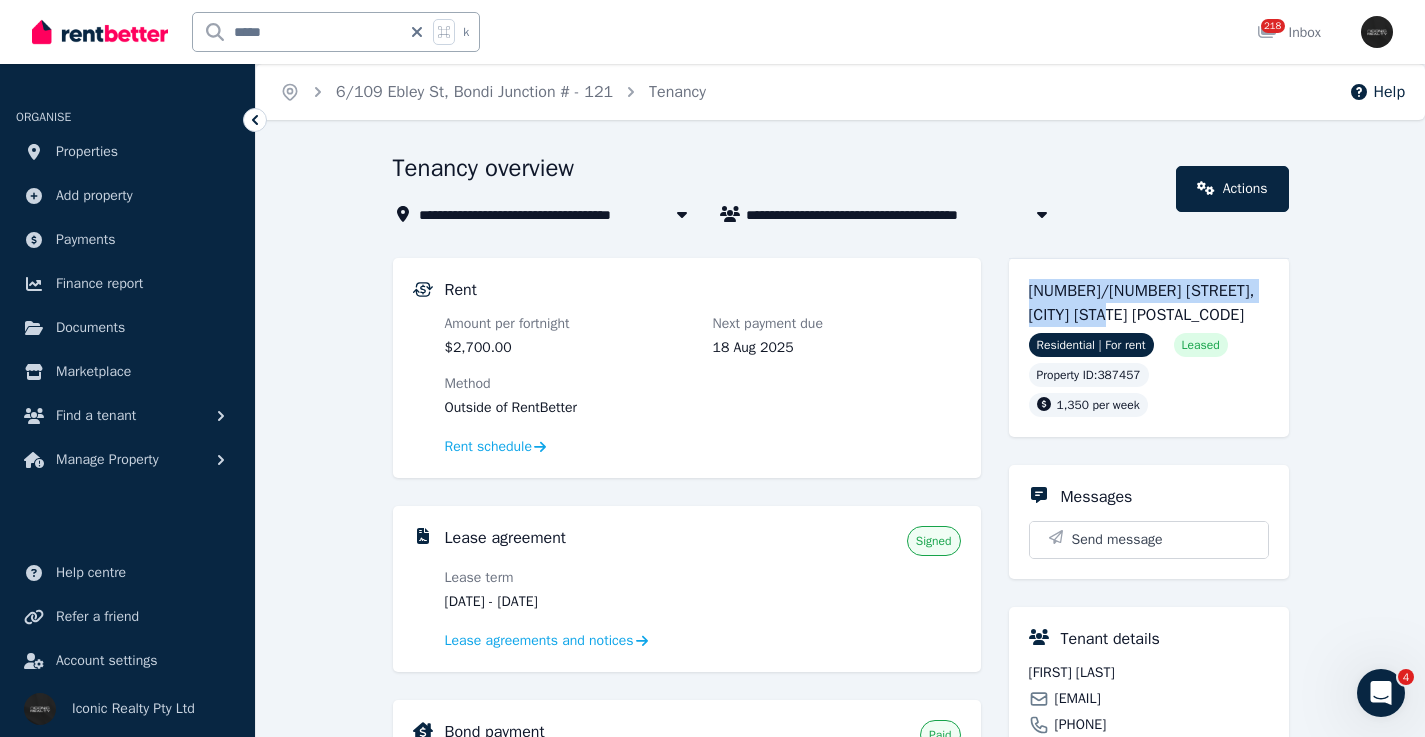 click on "Rent Amount per fortnight [PRICE] Next payment due [DATE] Method Outside of RentBetter Rent schedule Lease agreement Signed Lease term [DATE] - [DATE] Lease agreements and notices Bond payment Paid Due date [DATE] Amount [PRICE] Method Outside platform Payment made on [DATE] Bond details Self-manage tools Keep track of all your expenses Expenses Keep track of all tenant bills for your property Tenant Bills Keep track of all your maintenance and repairs Maintenance Complete entry, routine, and exit inspections with digital condition reports Condition reports [NUMBER]/[NUMBER] [STREET], [CITY] [NUMBER]/[NUMBER] [STREET], [CITY] [STATE] [POSTAL_CODE] Residential    | For rent Leased Property ID :  [NUMBER] [PRICE] per week Messages Send message Tenant details [FIRST] [MIDDLE] [LAST] [EMAIL] [PHONE] [FIRST] [LAST] [EMAIL] [PHONE] [FIRST] [LAST] [EMAIL] [PHONE]" at bounding box center (841, 832) 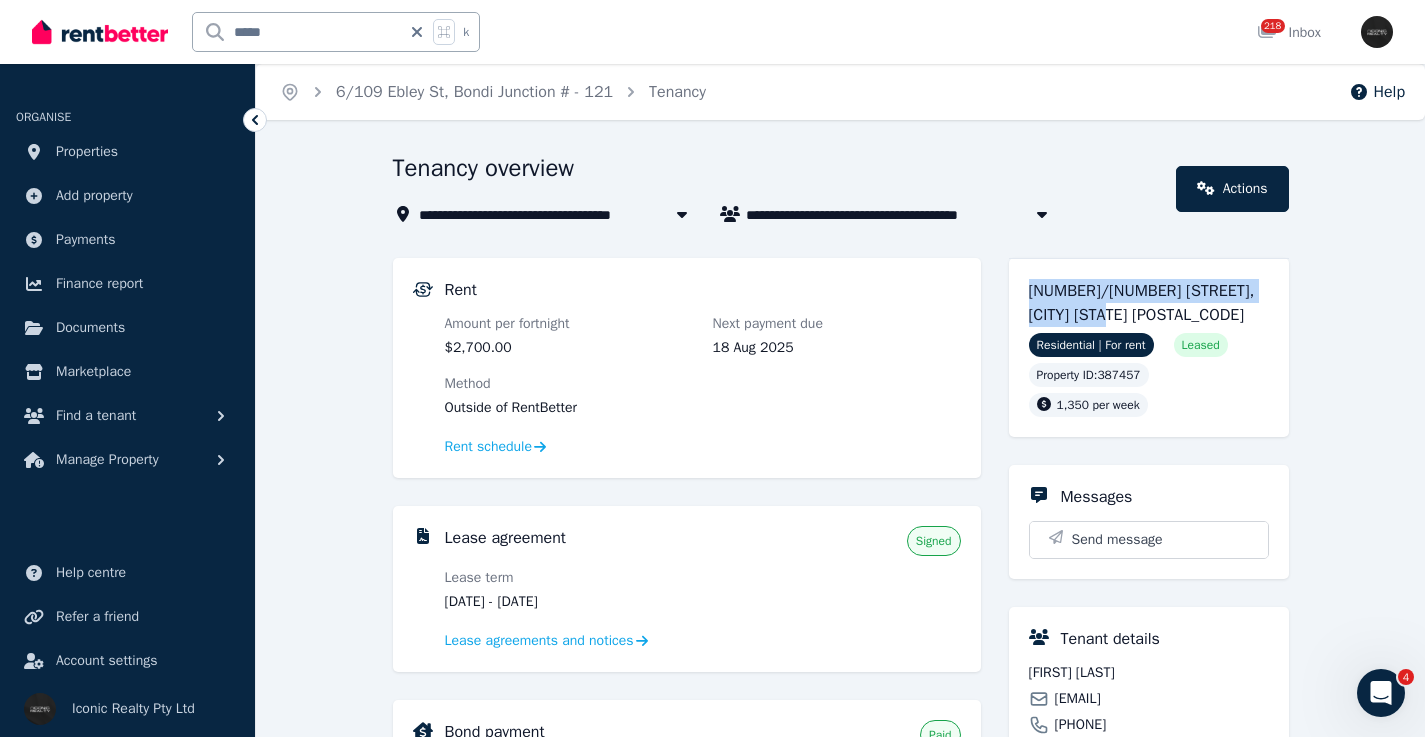 drag, startPoint x: 627, startPoint y: 602, endPoint x: 535, endPoint y: 602, distance: 92 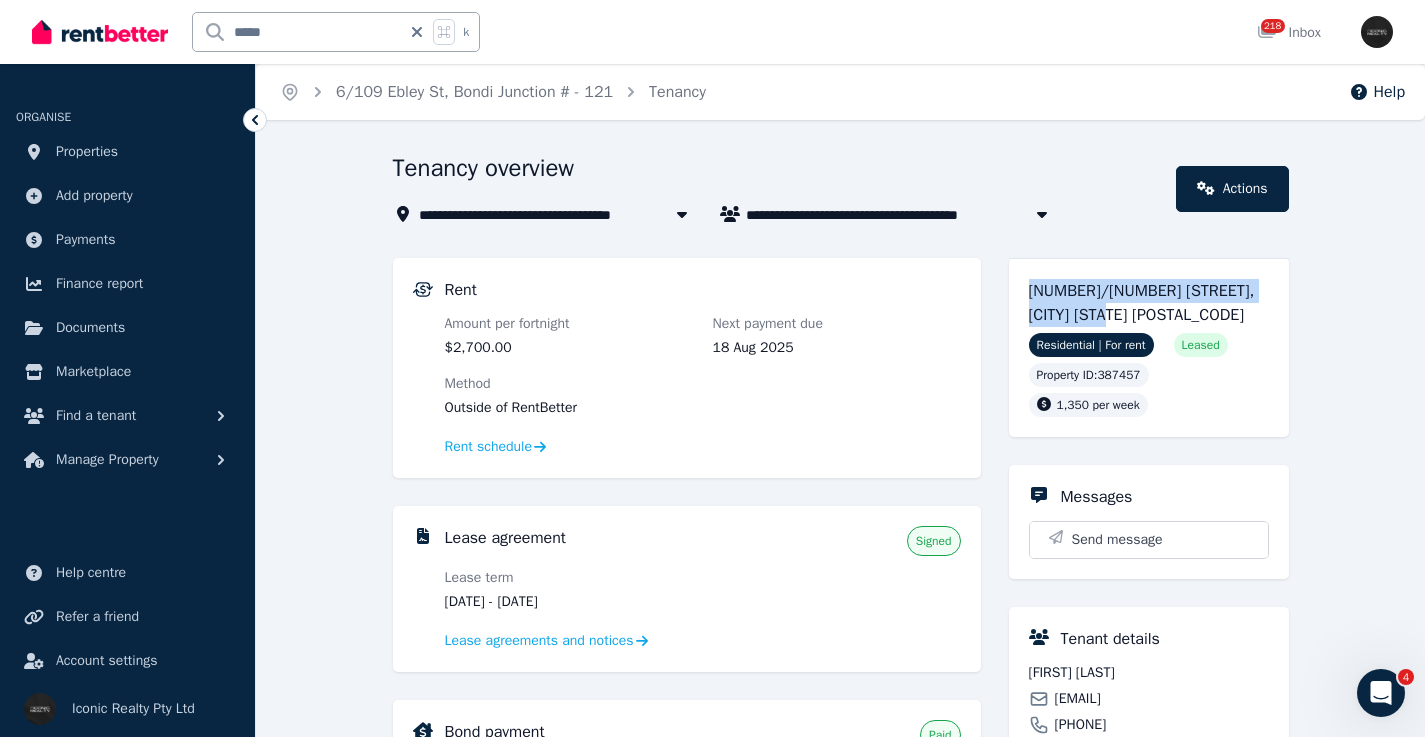 click on "[DATE] - [DATE]" at bounding box center (569, 602) 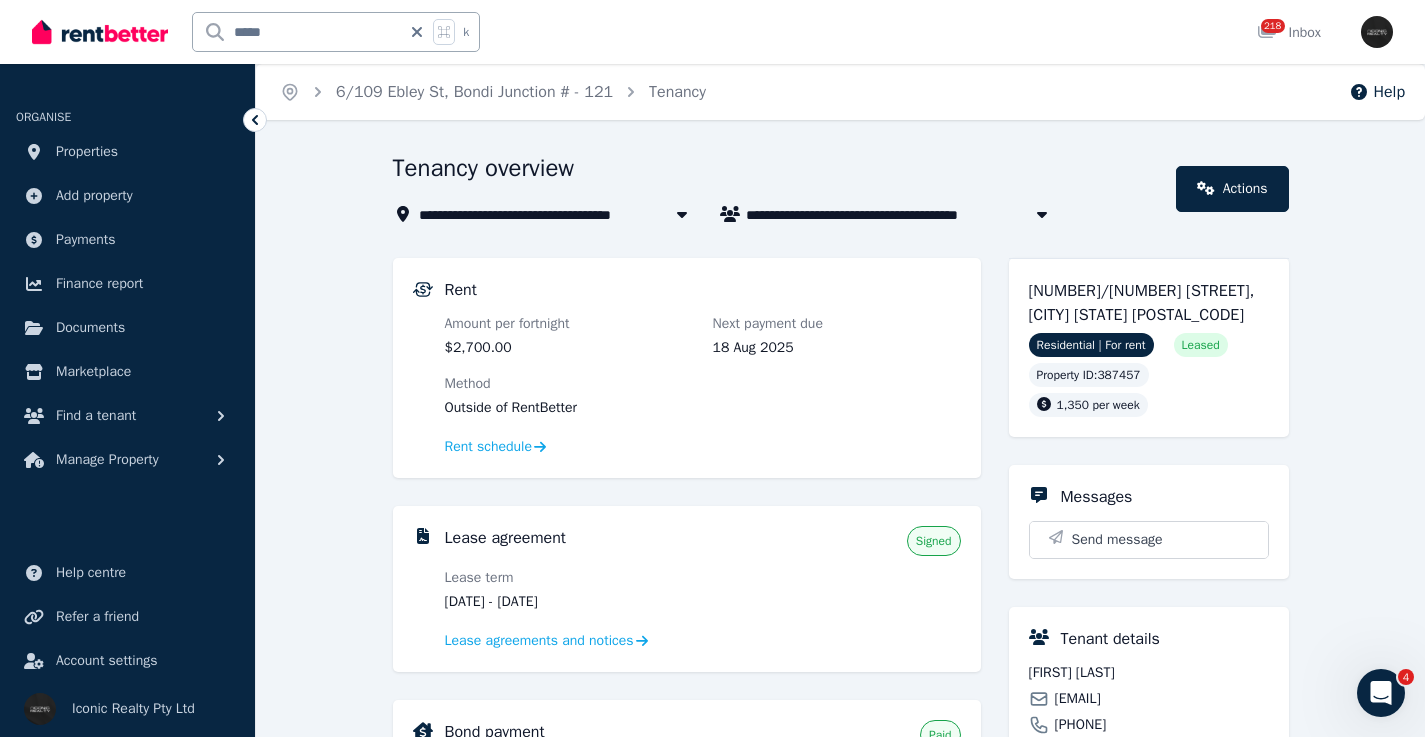 click on "[FIRST] [LAST]" at bounding box center (1149, 673) 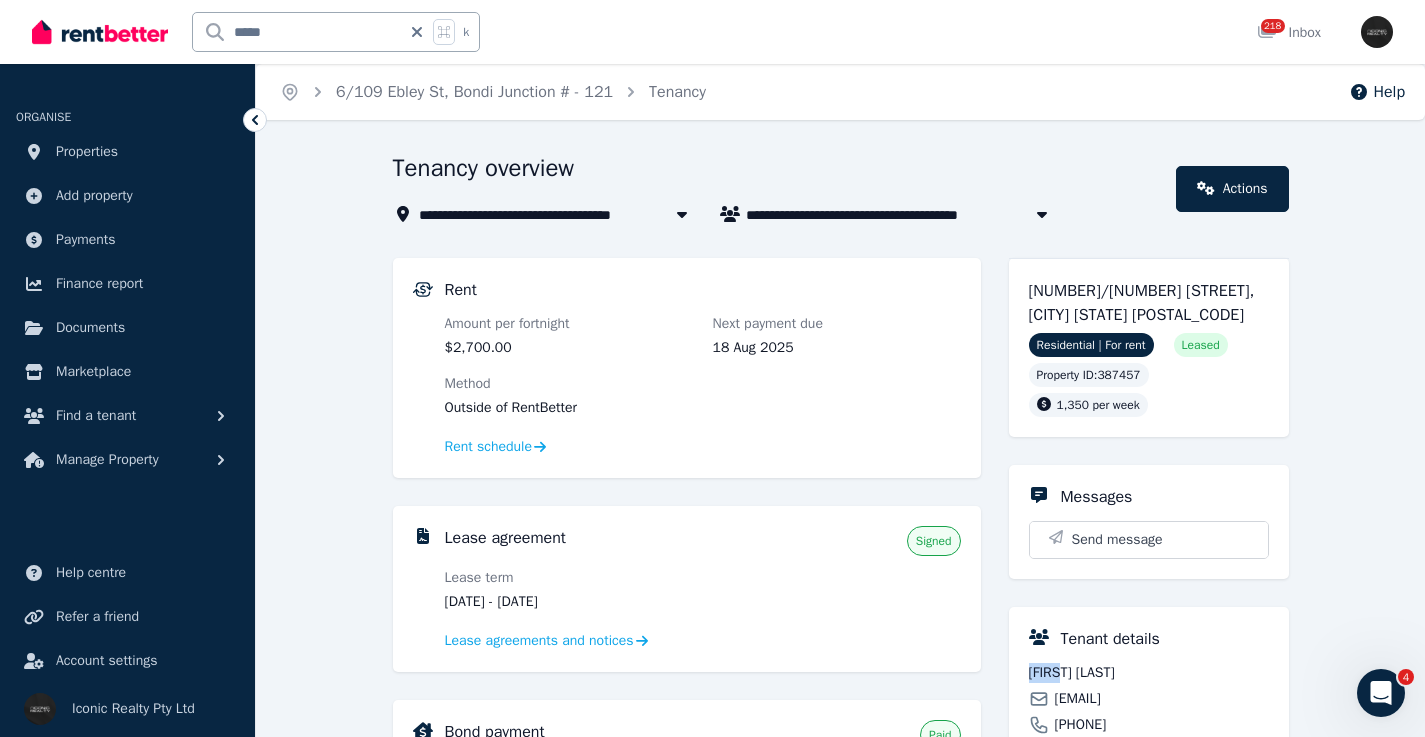 click on "[FIRST] [LAST]" at bounding box center (1149, 673) 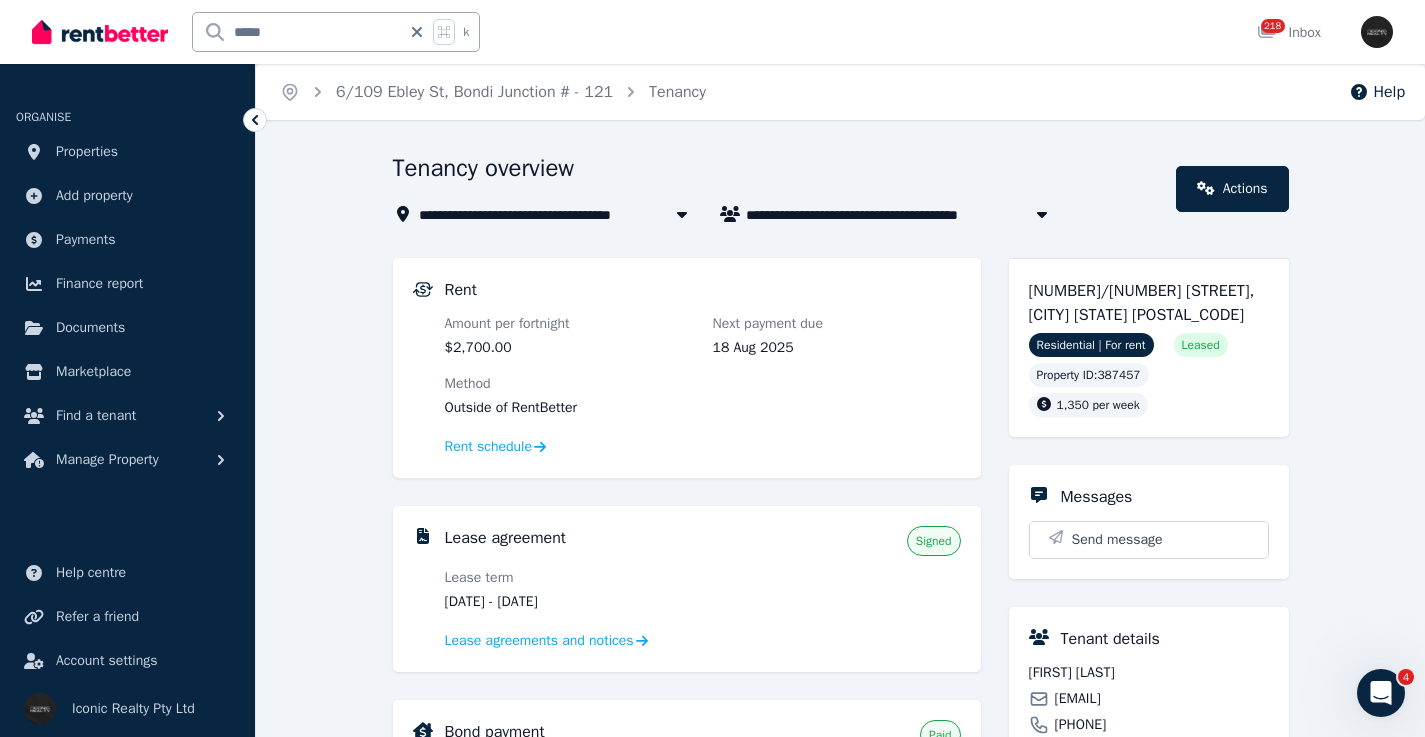 click on "*****" at bounding box center [297, 32] 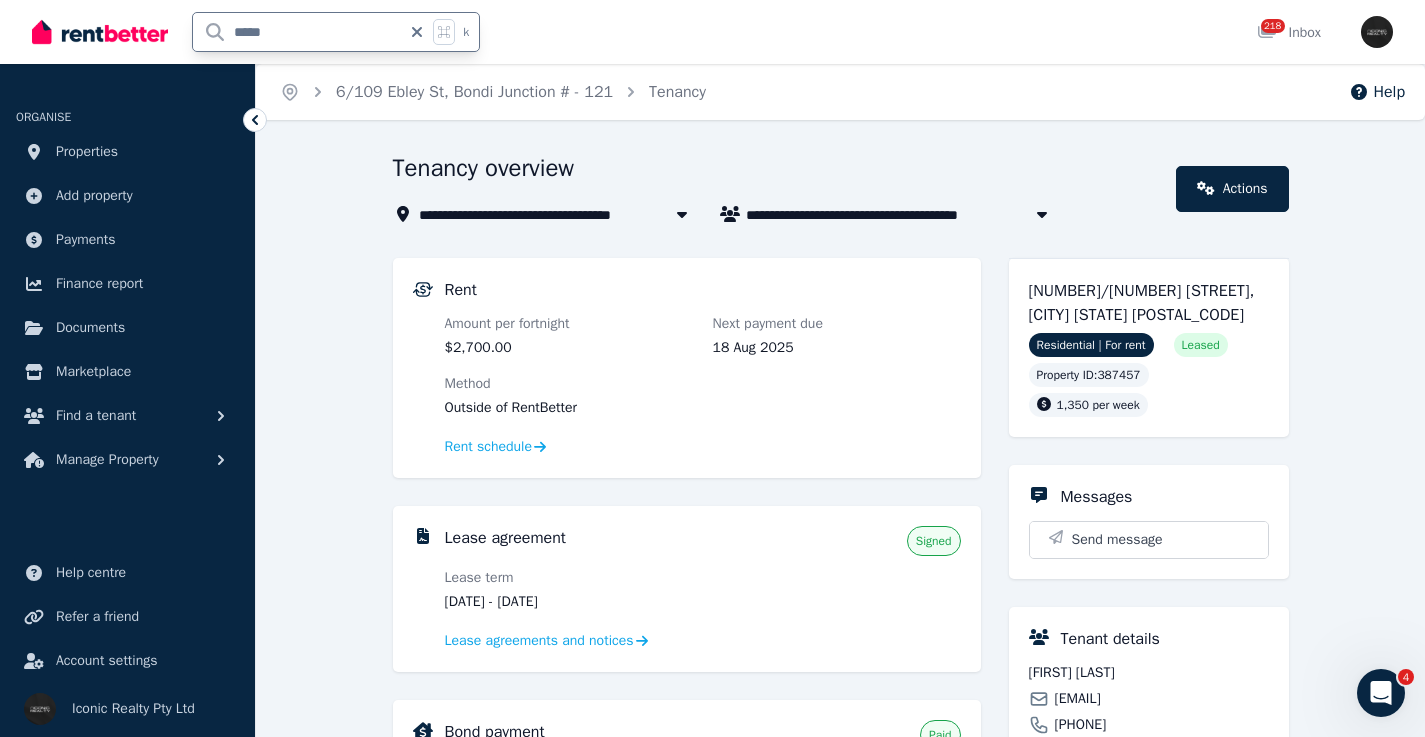 type on "******" 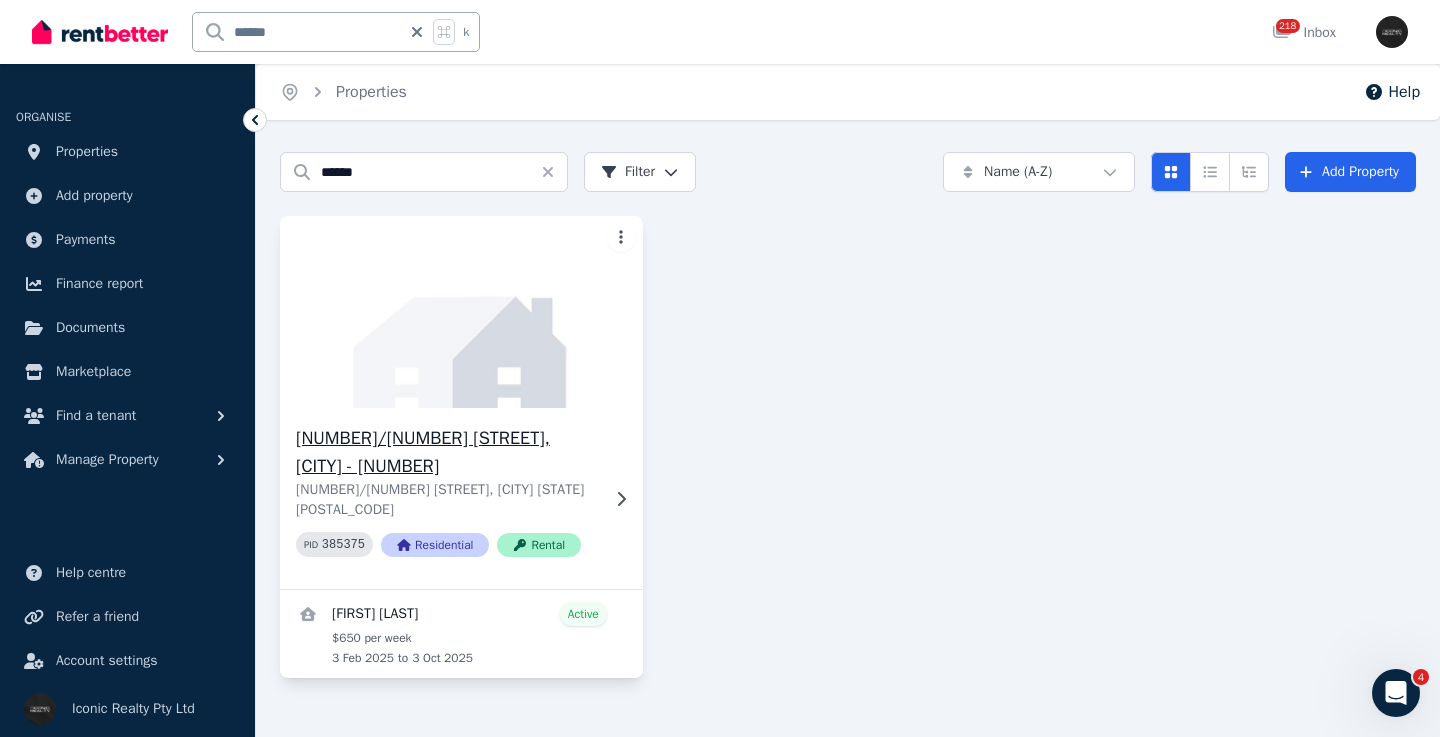 click 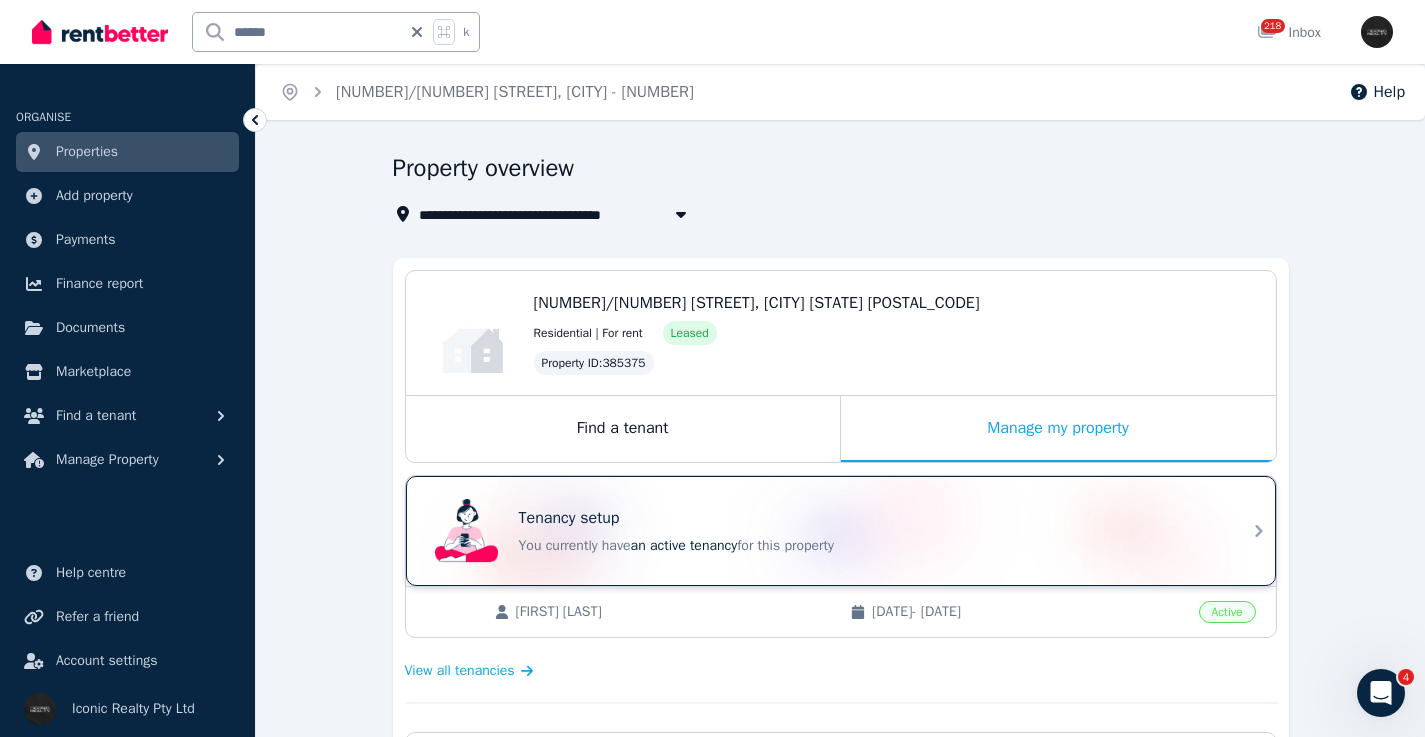 click on "Tenancy setup You currently have  an active tenancy  for this property" at bounding box center (823, 531) 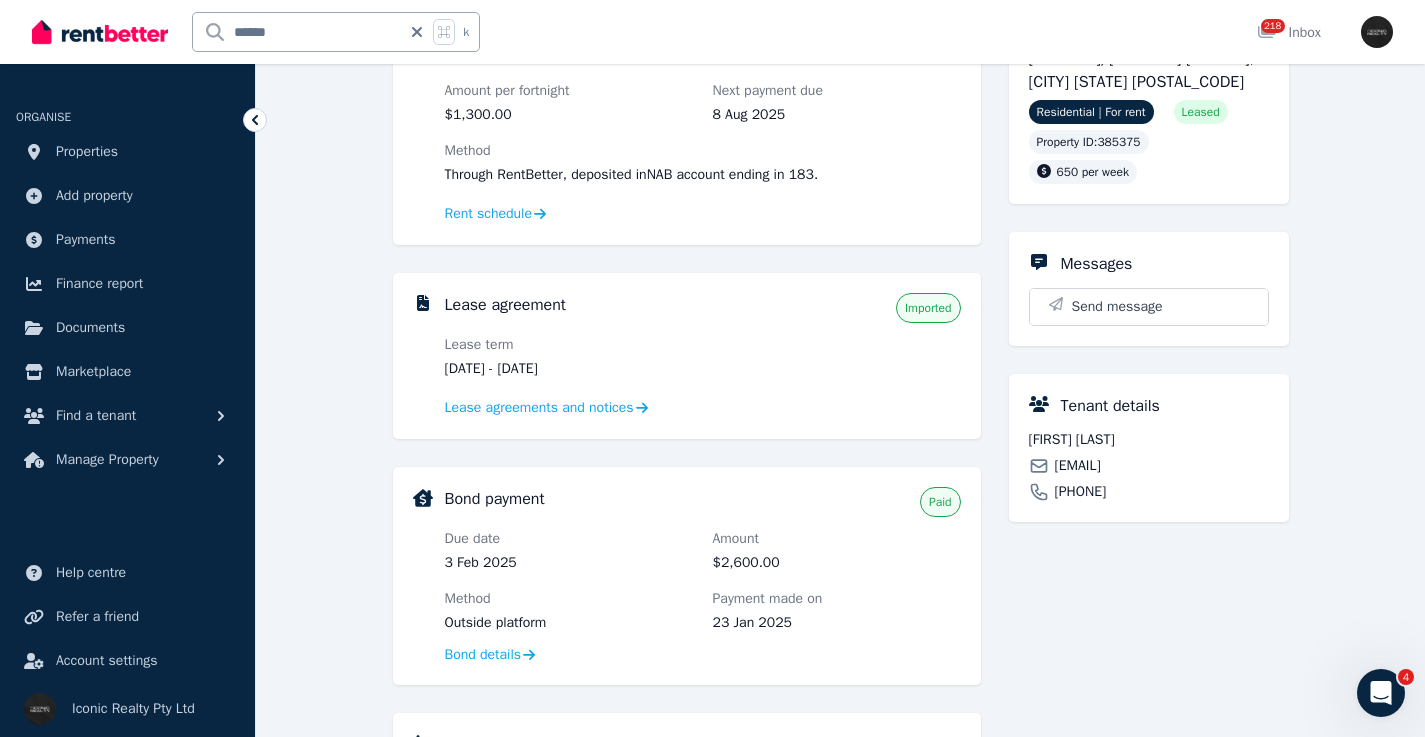 scroll, scrollTop: 237, scrollLeft: 0, axis: vertical 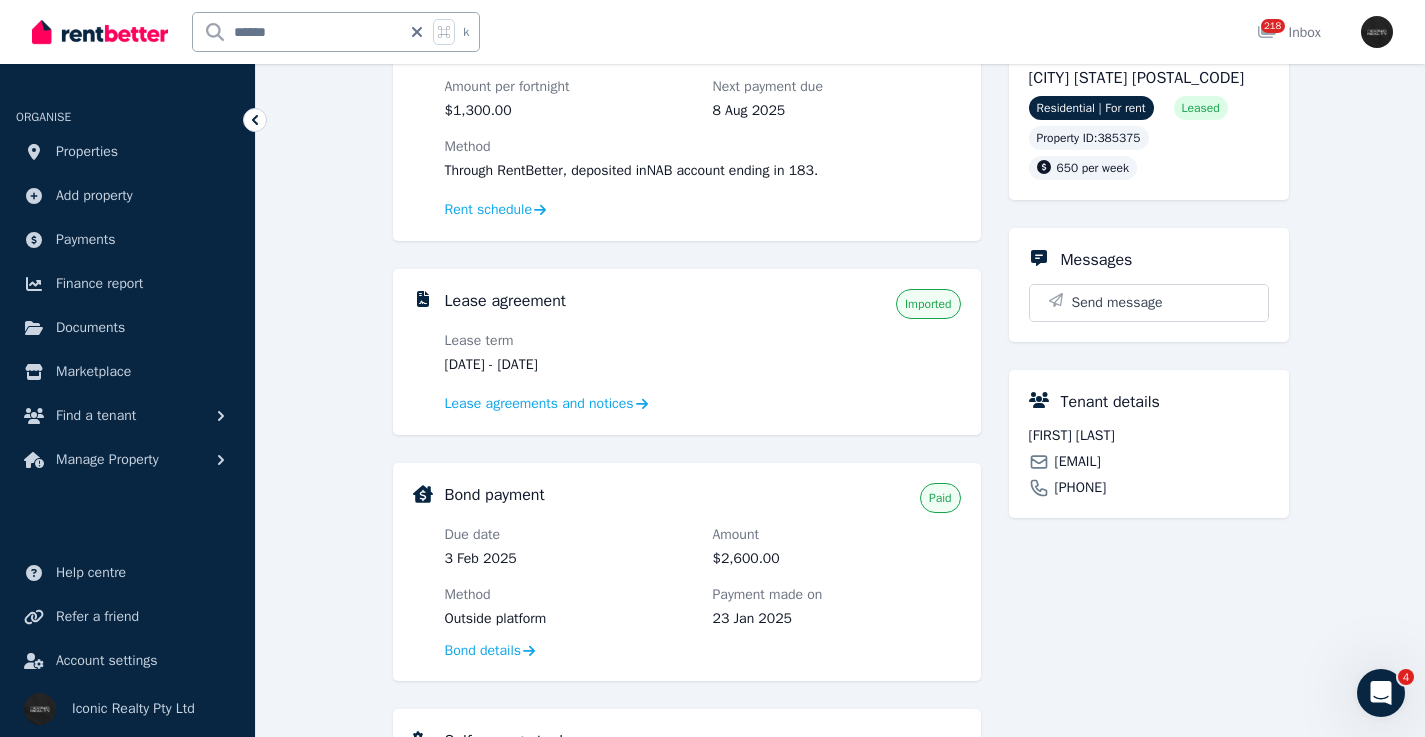 click on "[EMAIL]" at bounding box center (1078, 462) 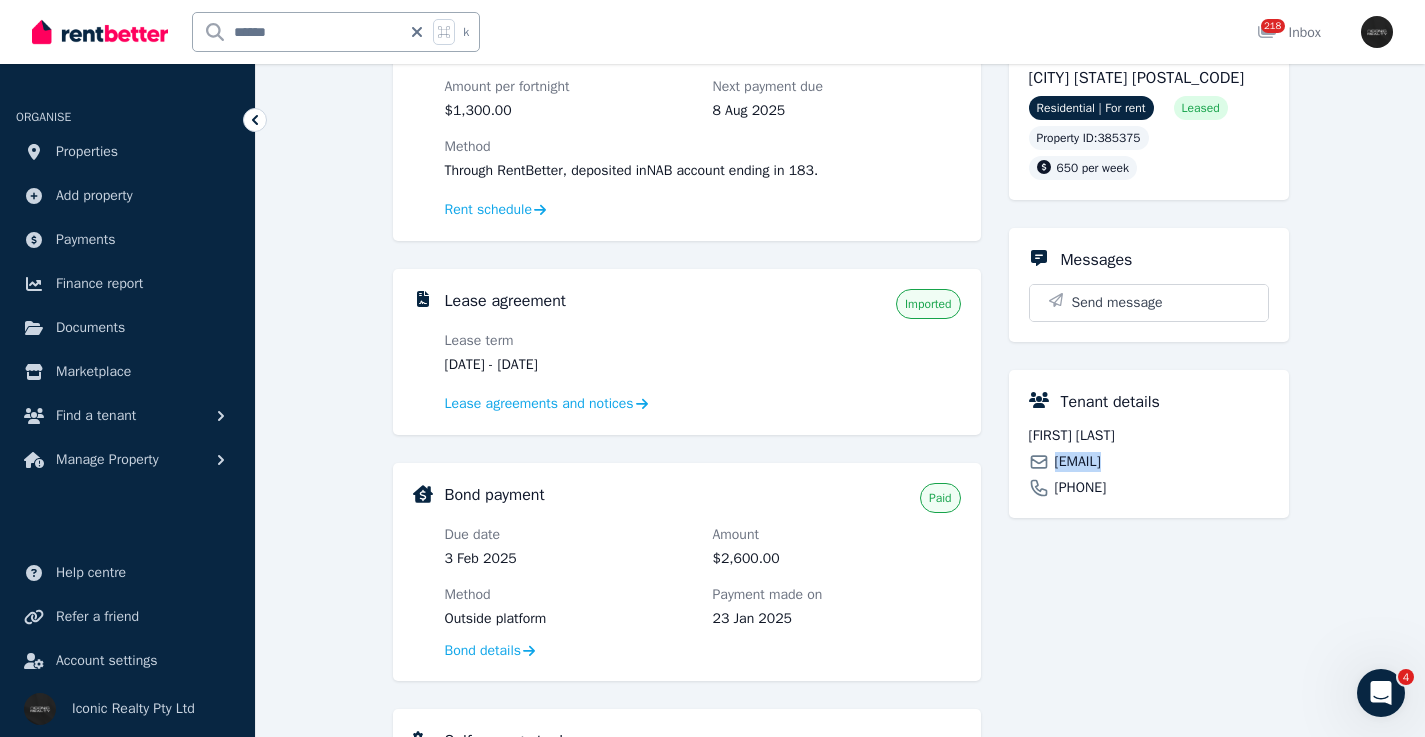 click on "[EMAIL]" at bounding box center (1078, 462) 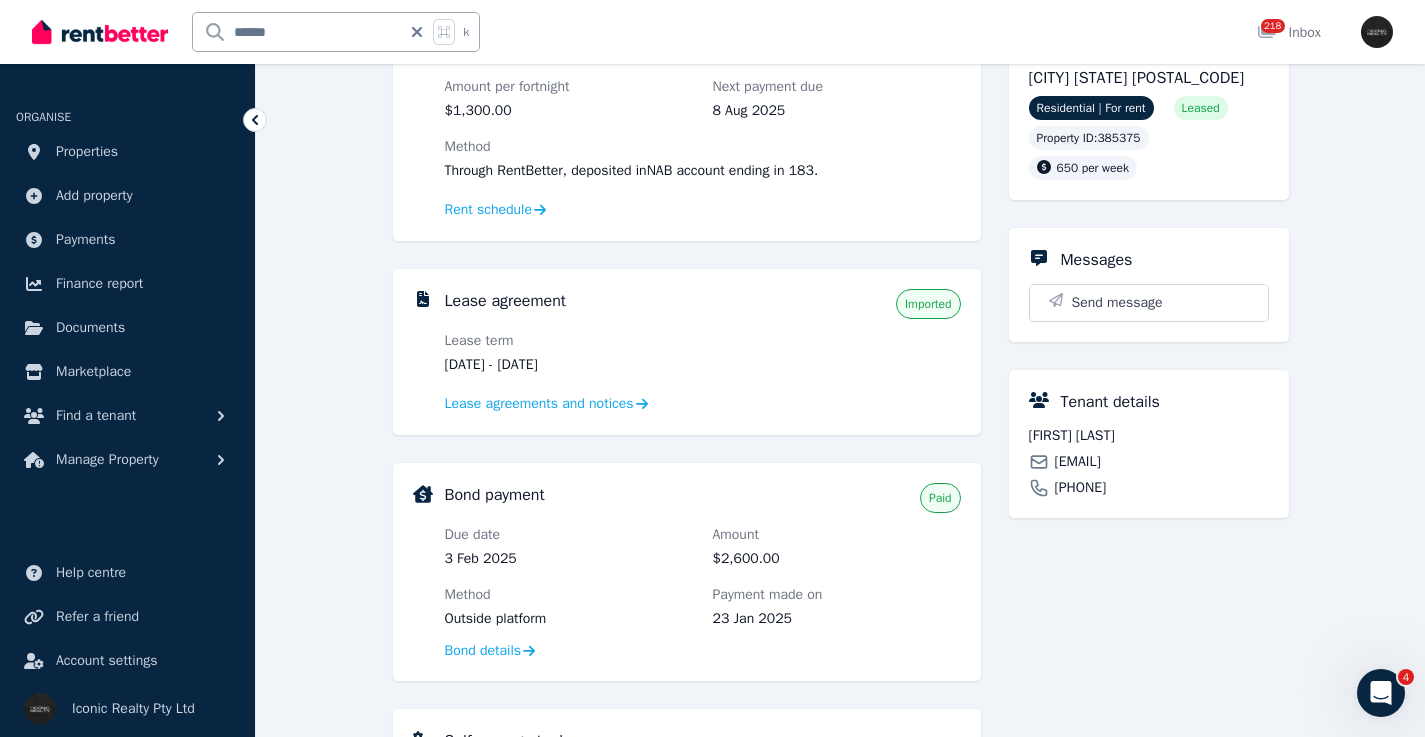 click on "[FIRST] [LAST]" at bounding box center [1149, 436] 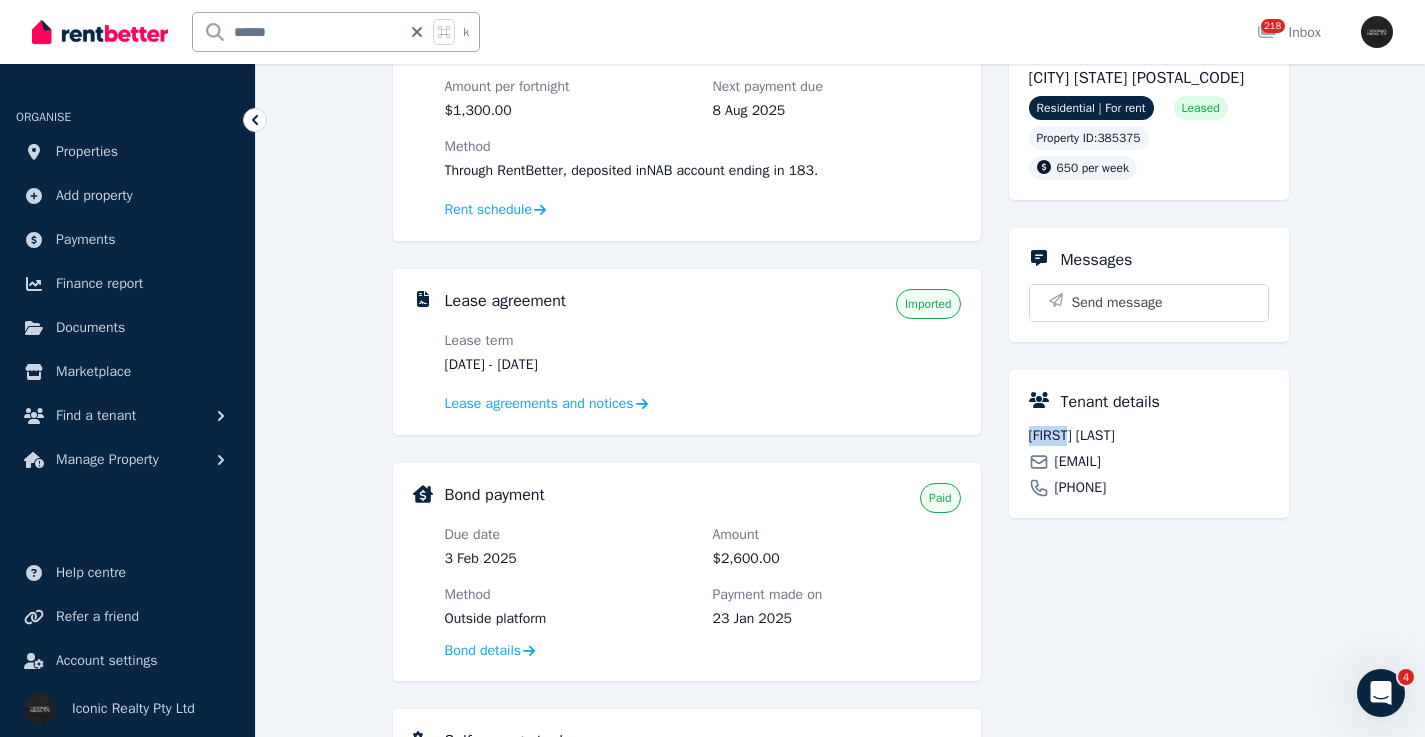click on "[FIRST] [LAST]" at bounding box center [1149, 436] 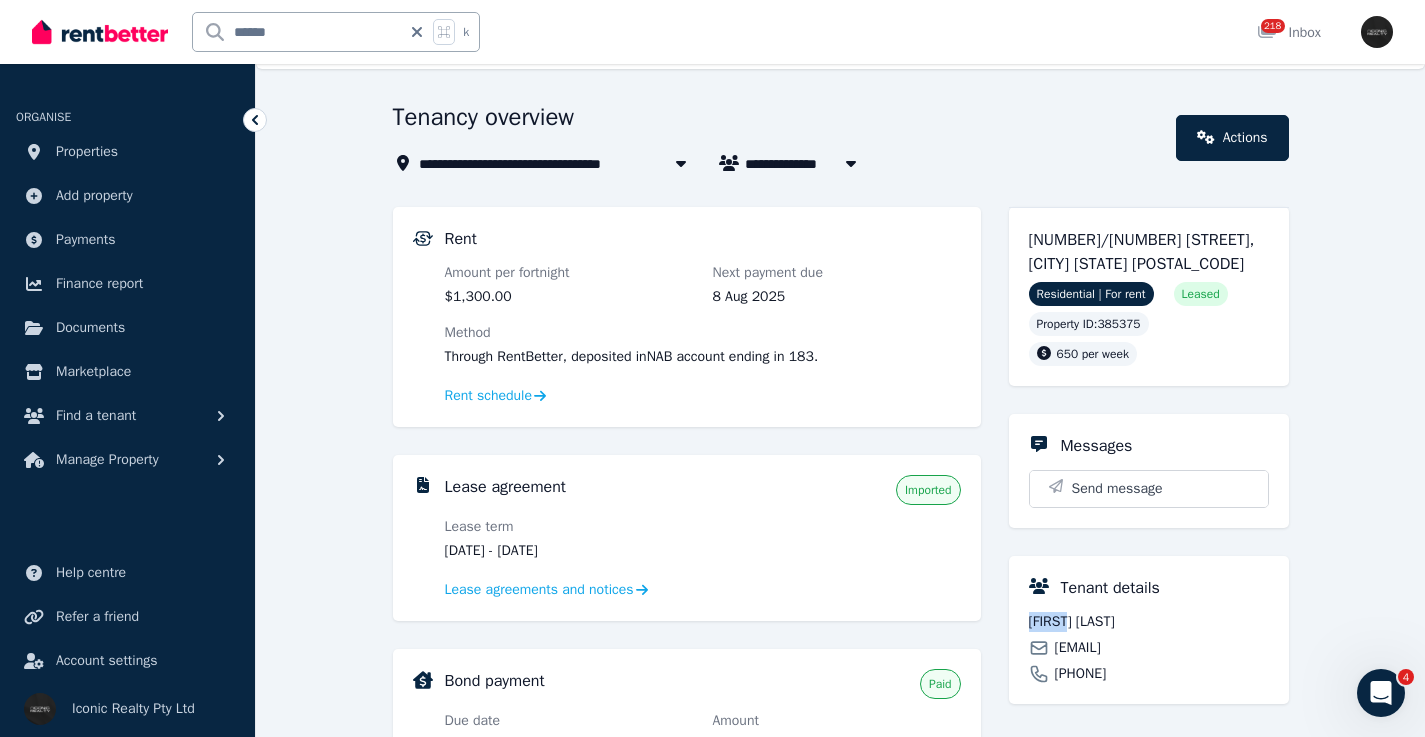 scroll, scrollTop: 0, scrollLeft: 0, axis: both 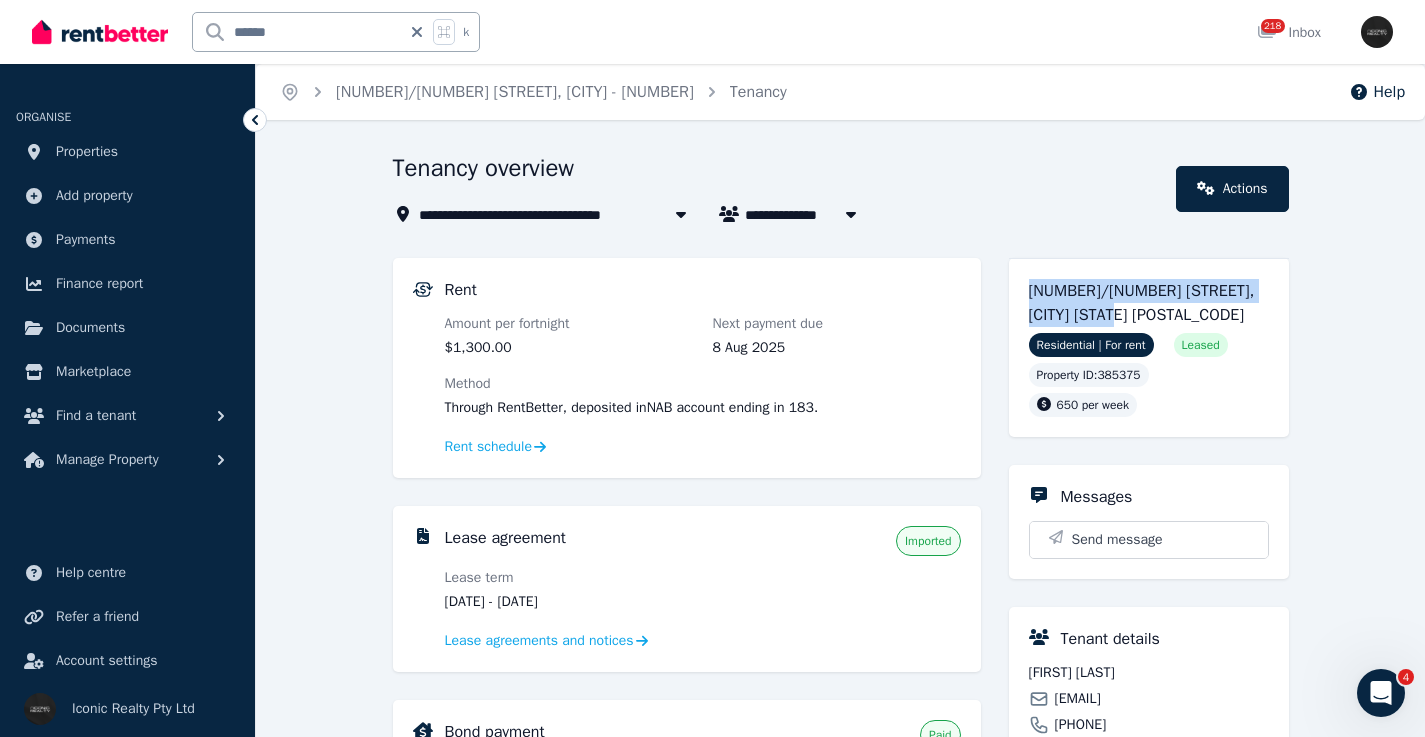 drag, startPoint x: 1158, startPoint y: 320, endPoint x: 1023, endPoint y: 282, distance: 140.24622 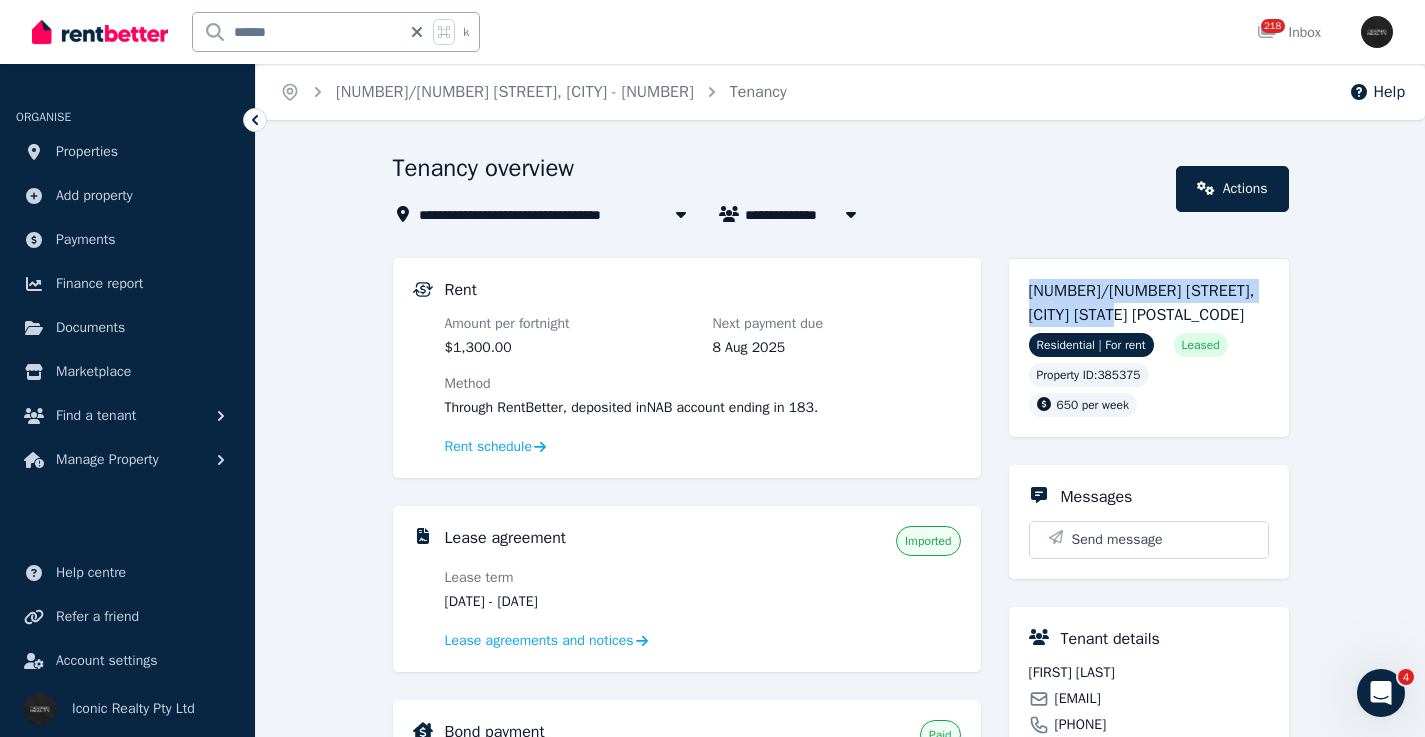 drag, startPoint x: 613, startPoint y: 602, endPoint x: 533, endPoint y: 602, distance: 80 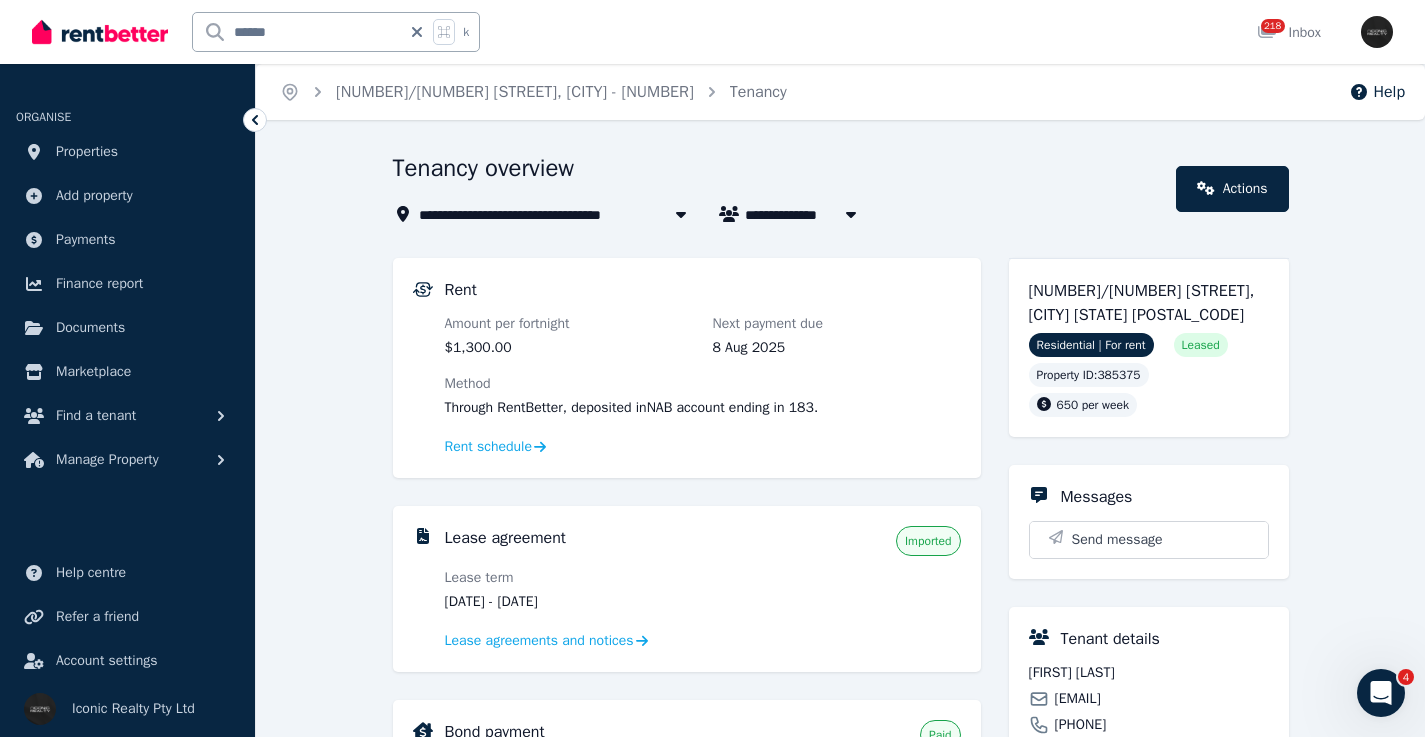 click 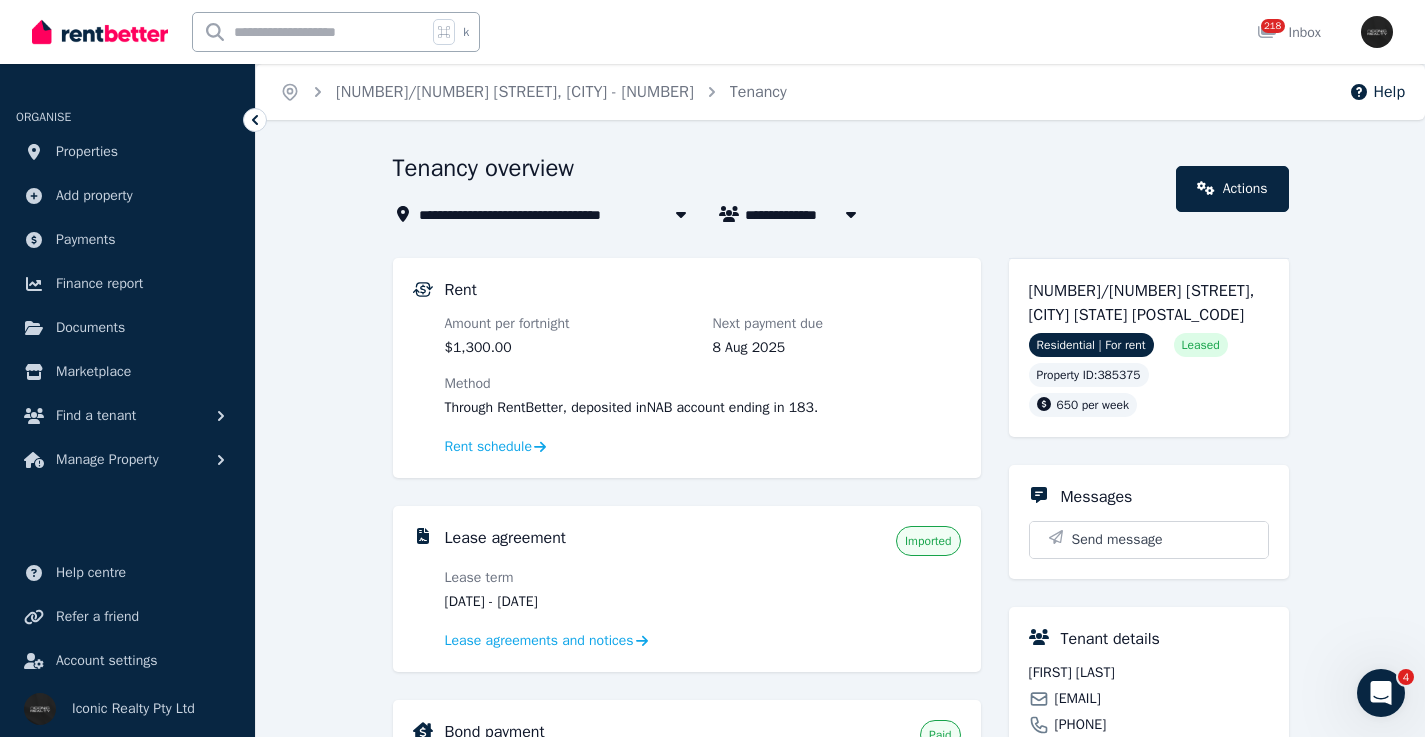click at bounding box center [310, 32] 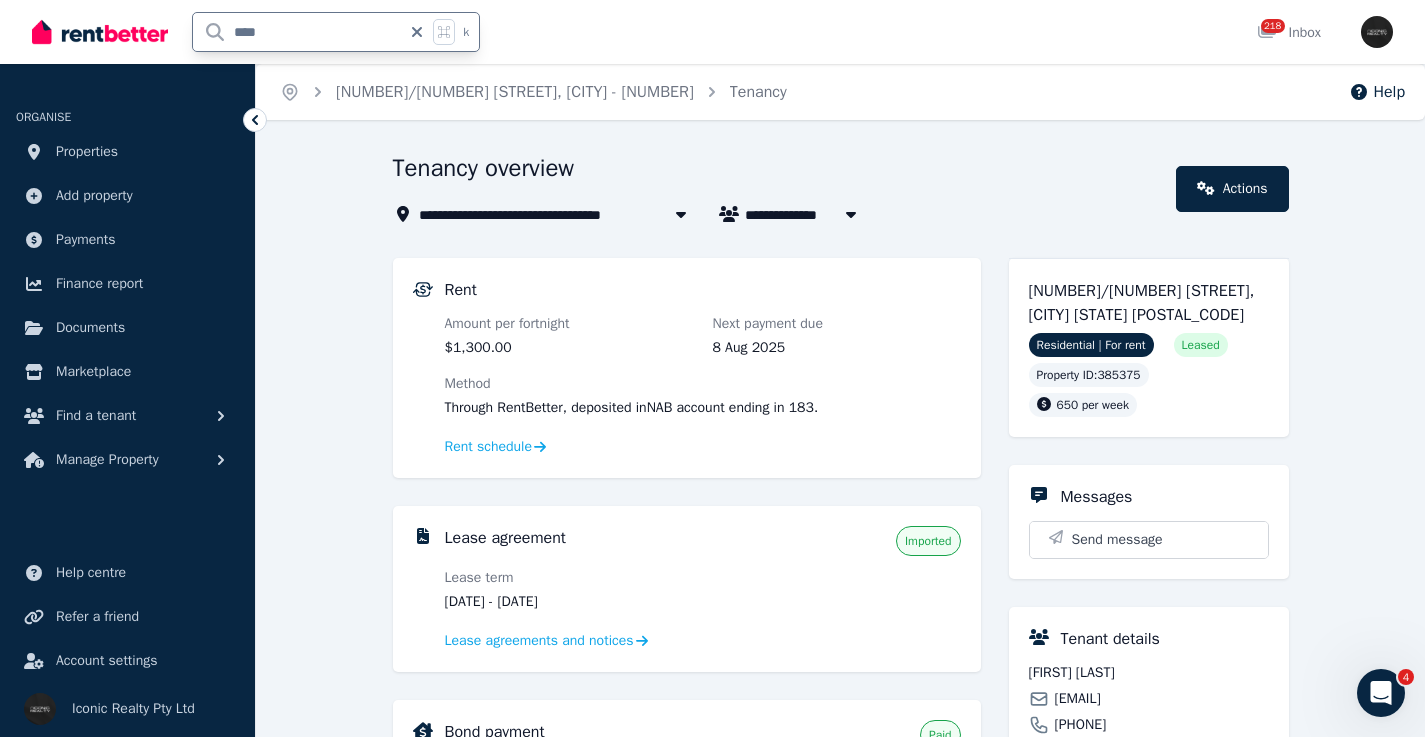 type on "*****" 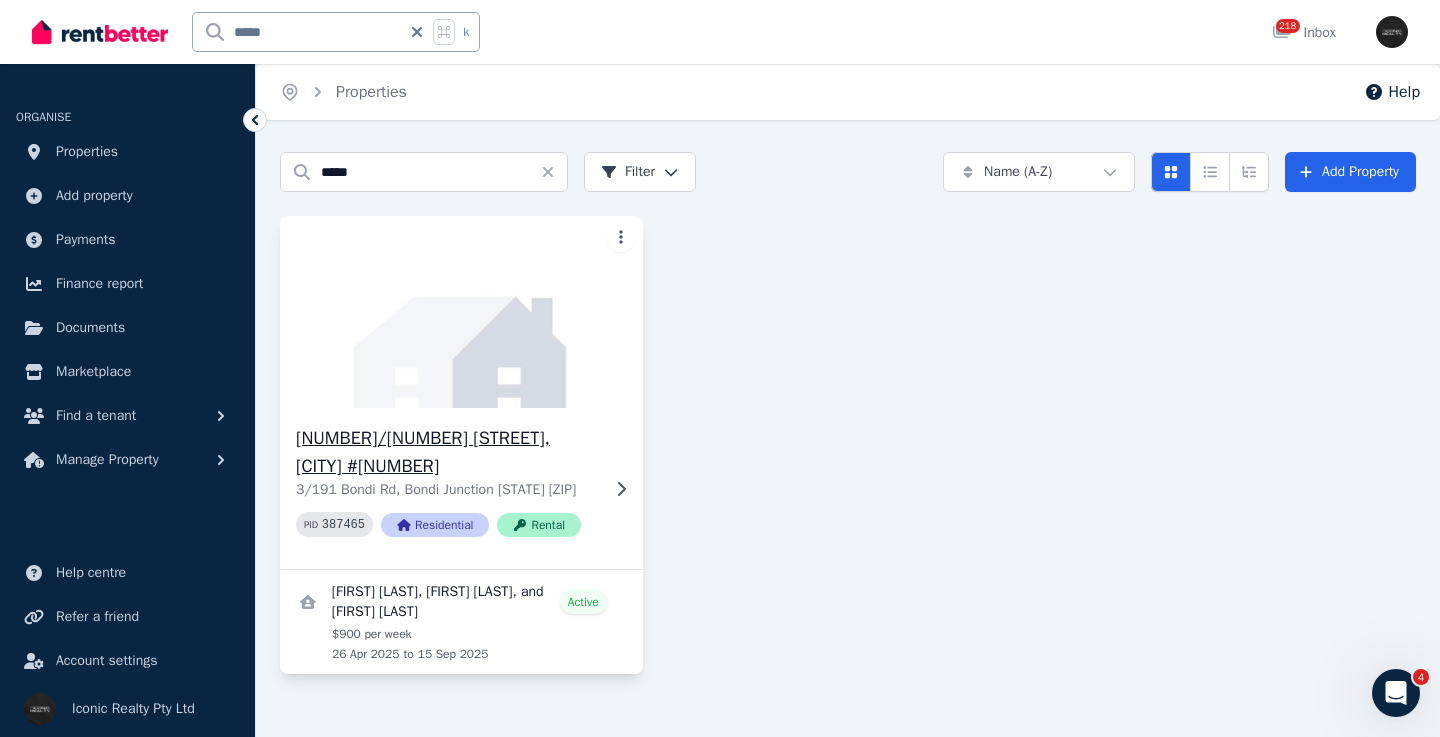 click 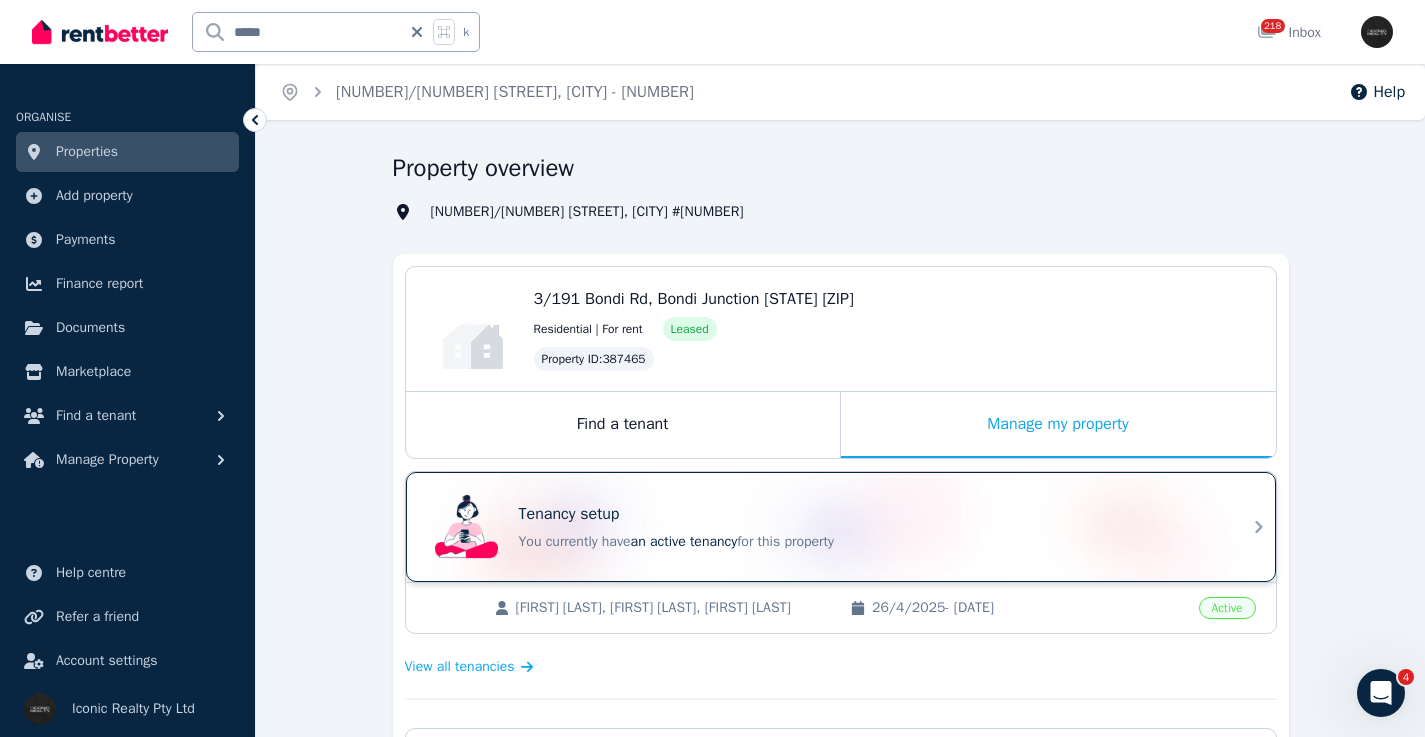 click on "Tenancy setup" at bounding box center [569, 514] 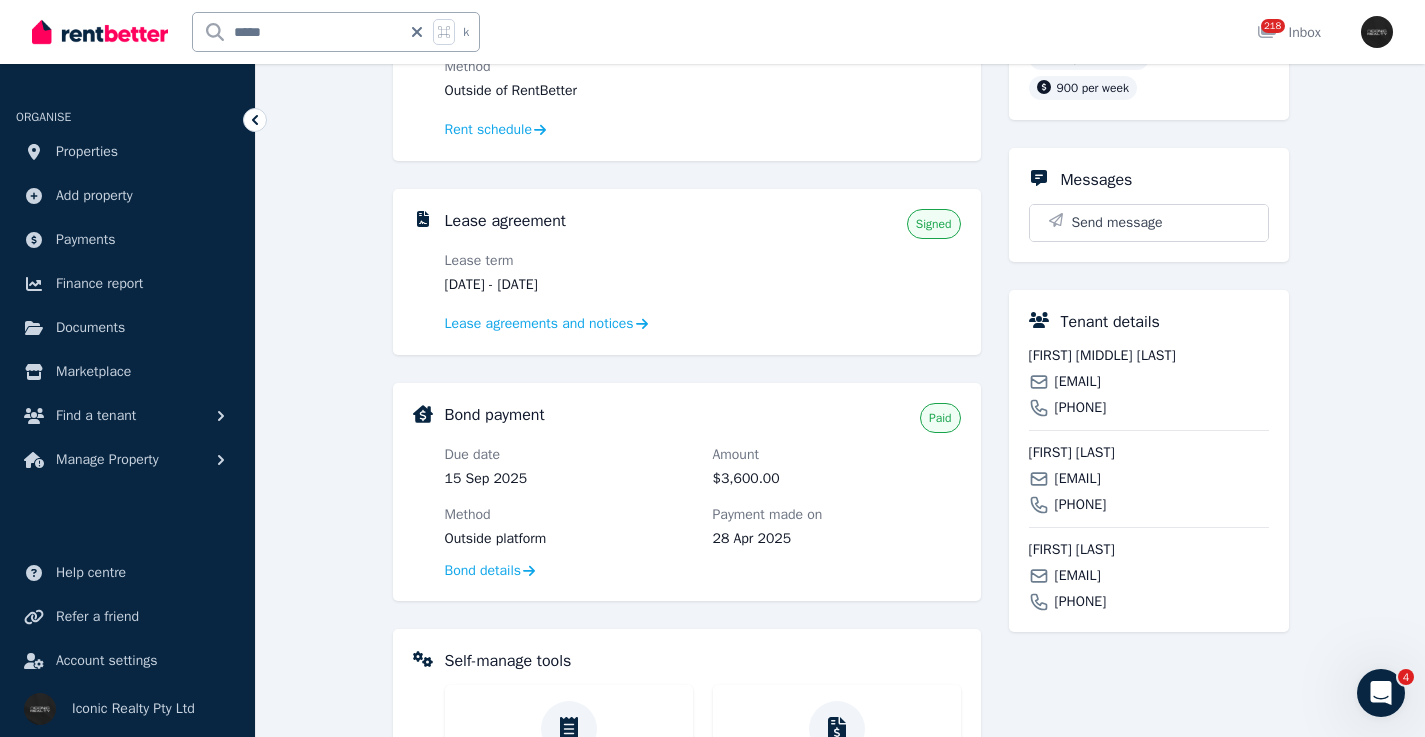 scroll, scrollTop: 351, scrollLeft: 0, axis: vertical 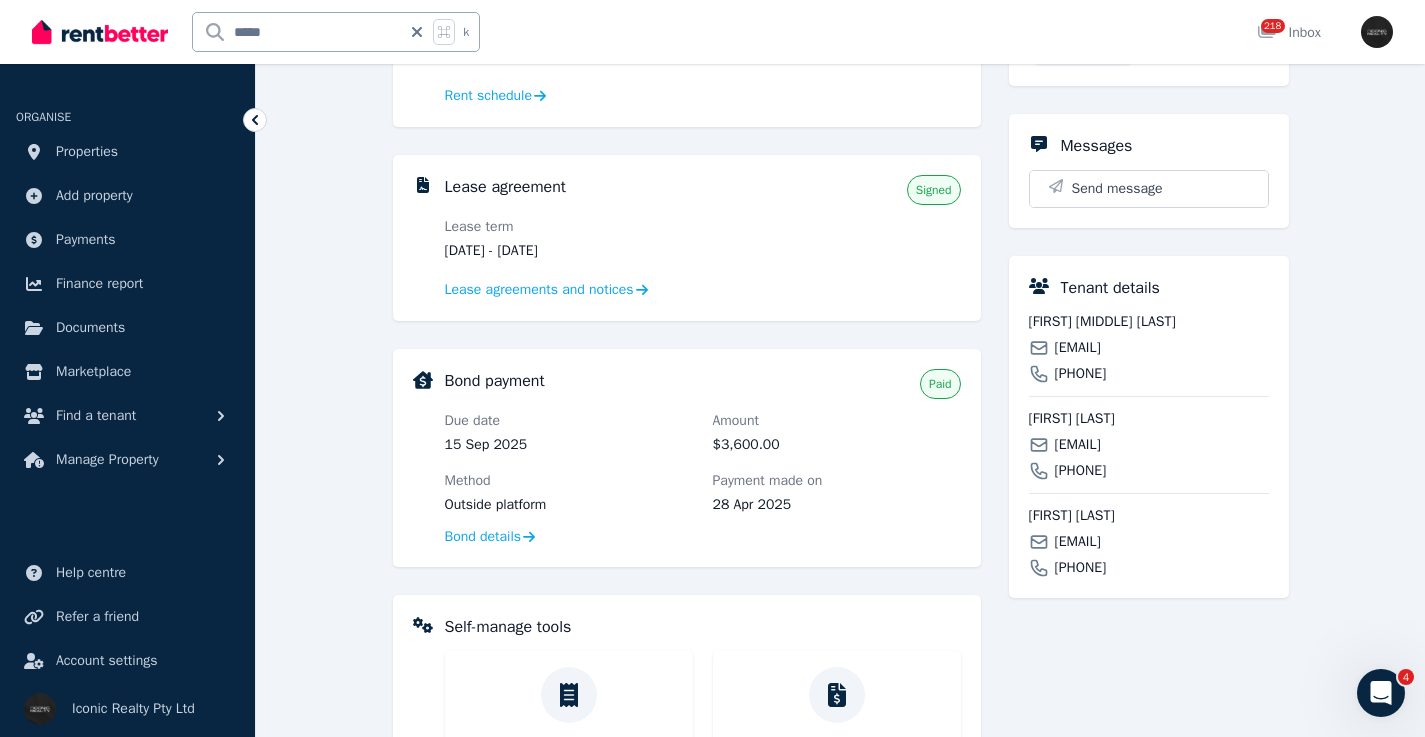 click on "[EMAIL]" at bounding box center [1078, 348] 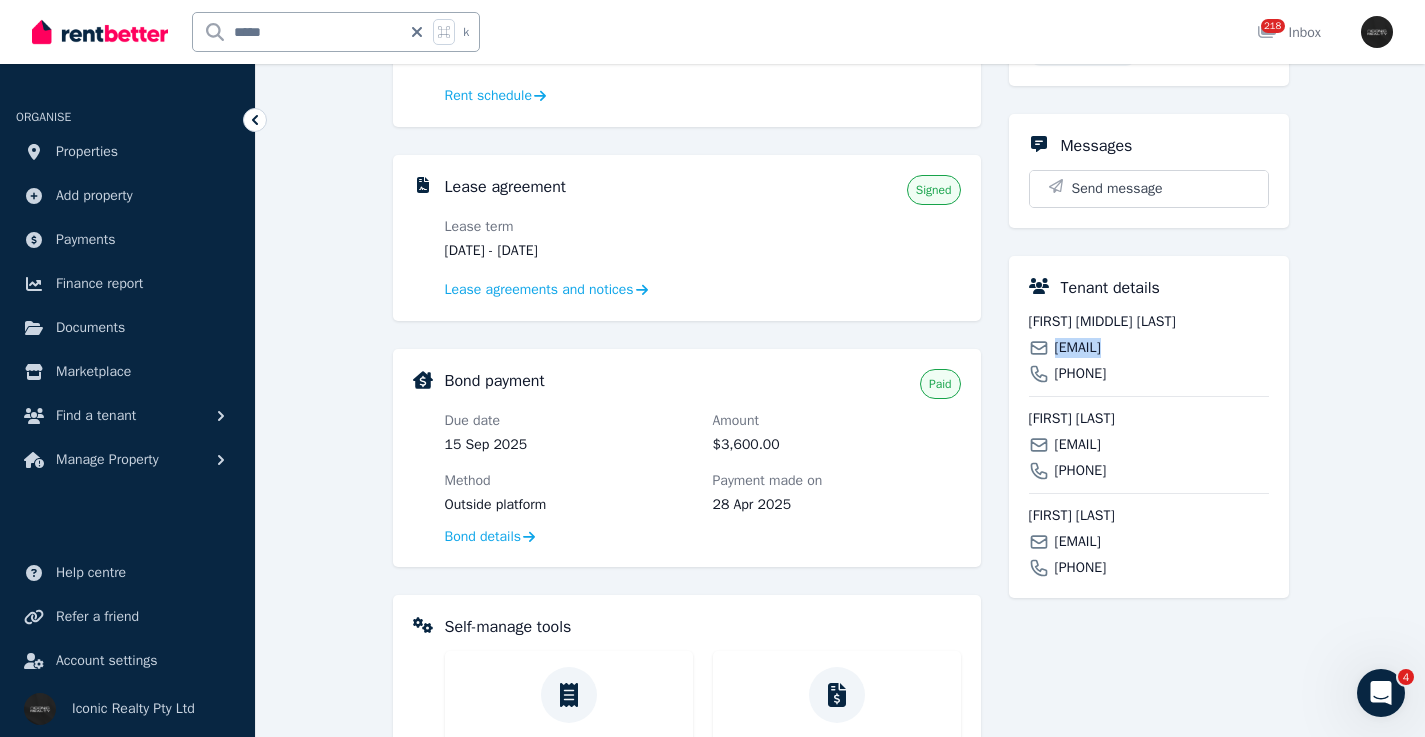 click on "[EMAIL]" at bounding box center [1078, 348] 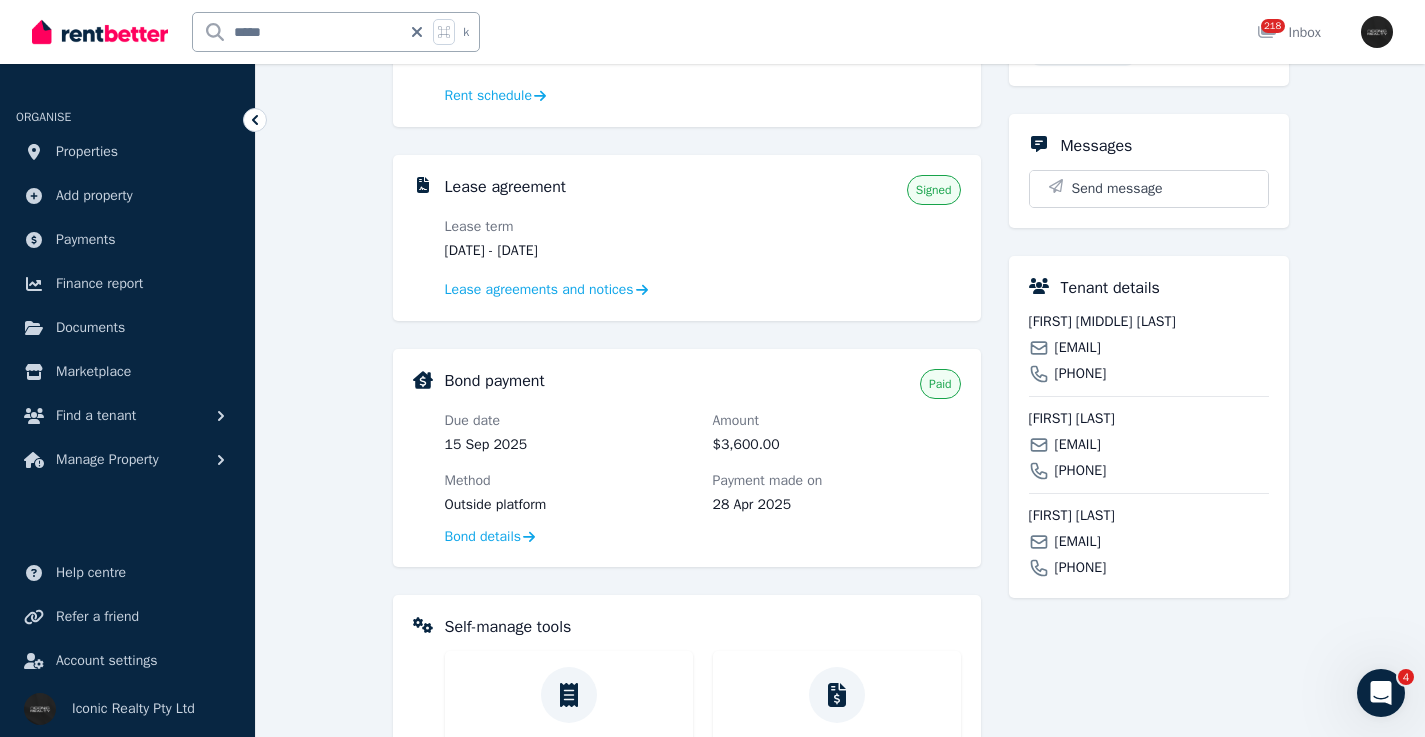 click on "[EMAIL]" at bounding box center (1078, 445) 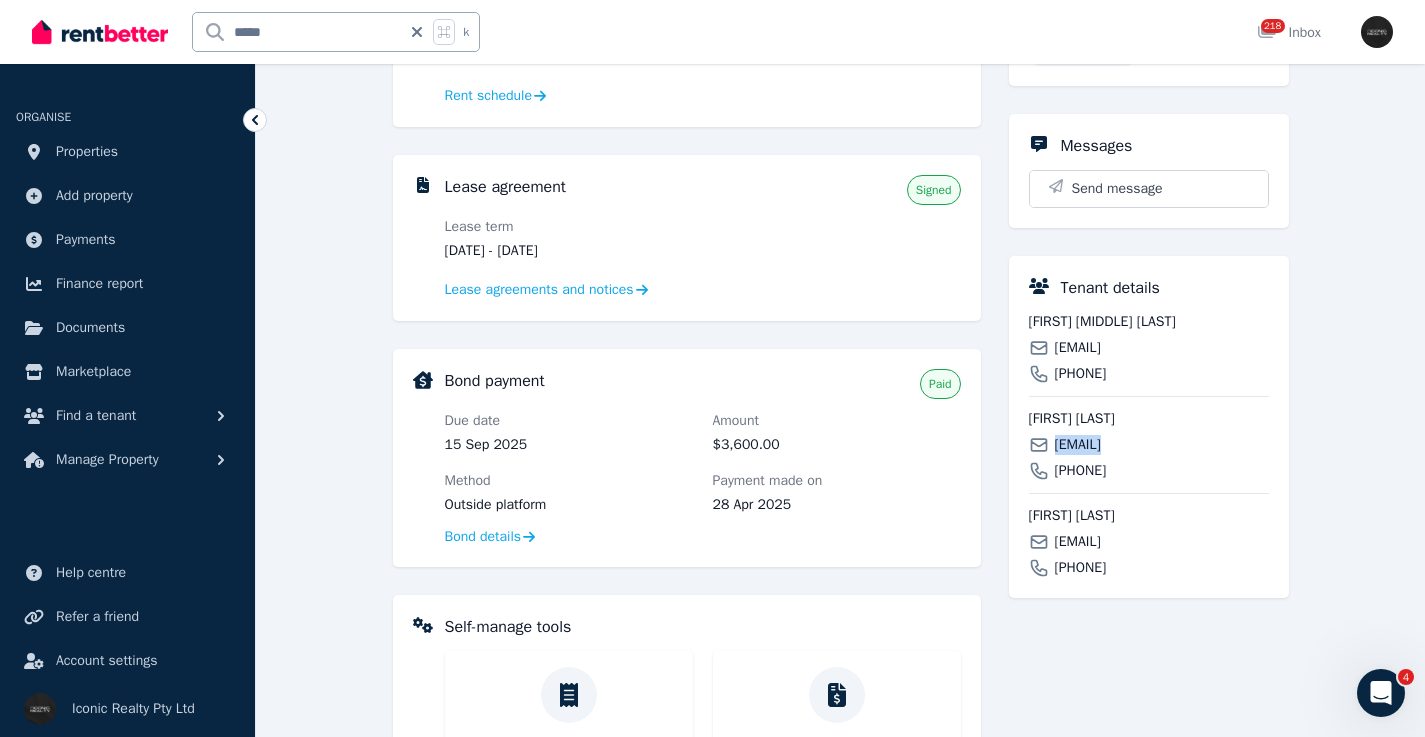 click on "[EMAIL]" at bounding box center [1078, 445] 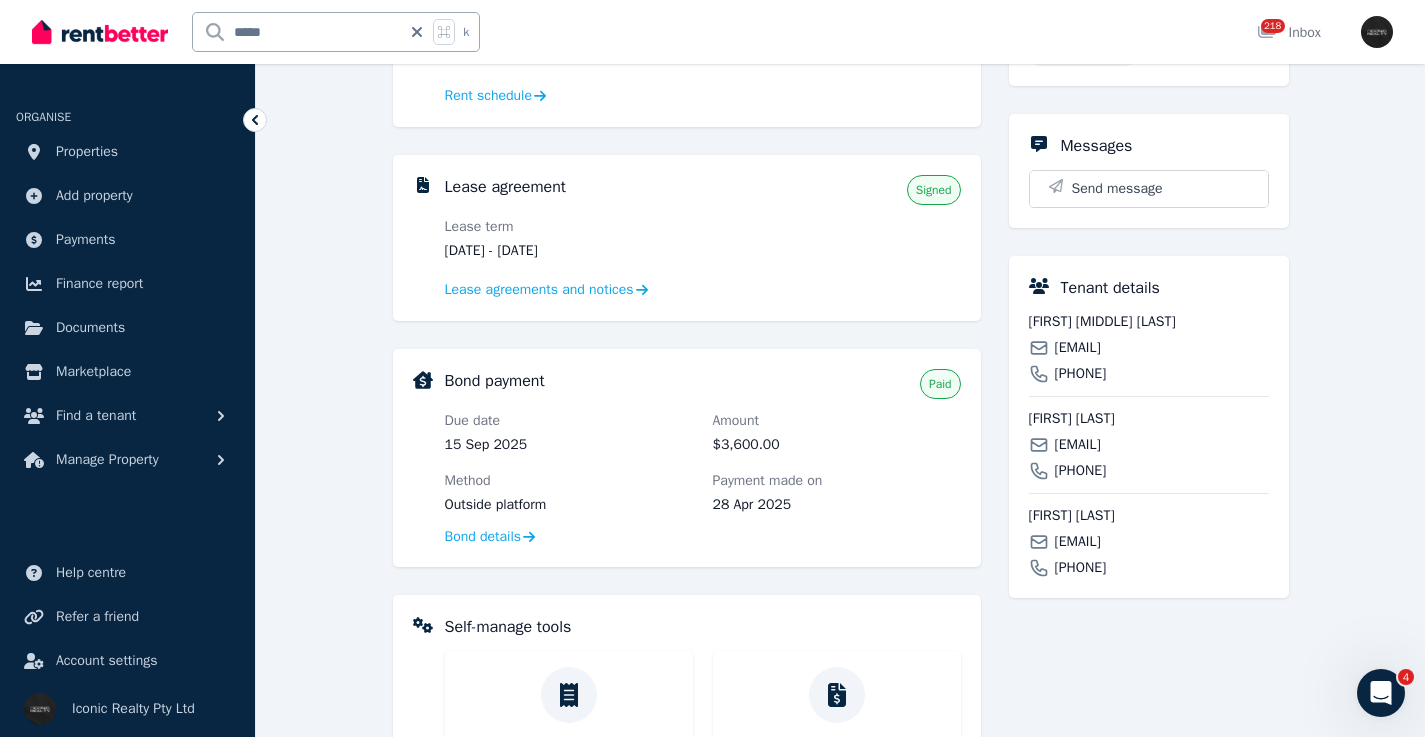 click on "[EMAIL]" at bounding box center (1078, 542) 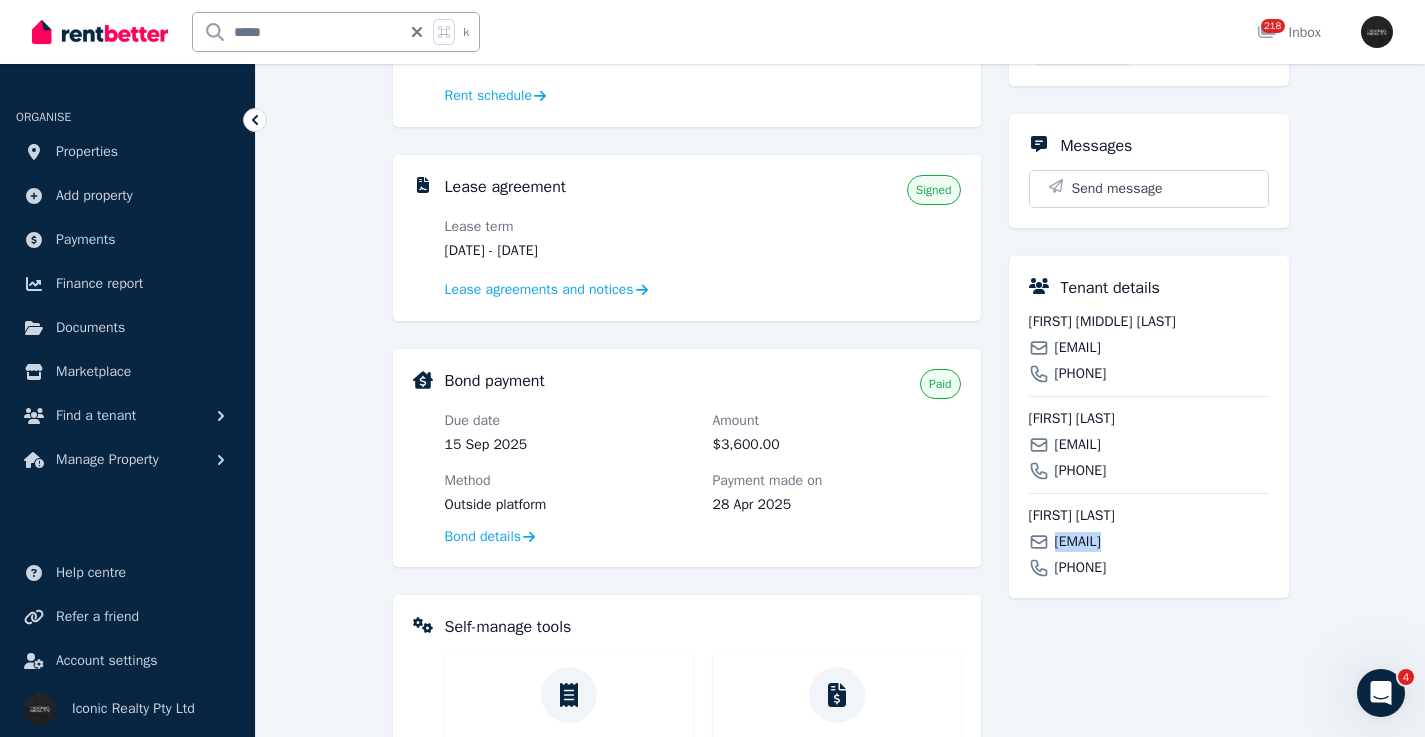 click on "[EMAIL]" at bounding box center (1078, 542) 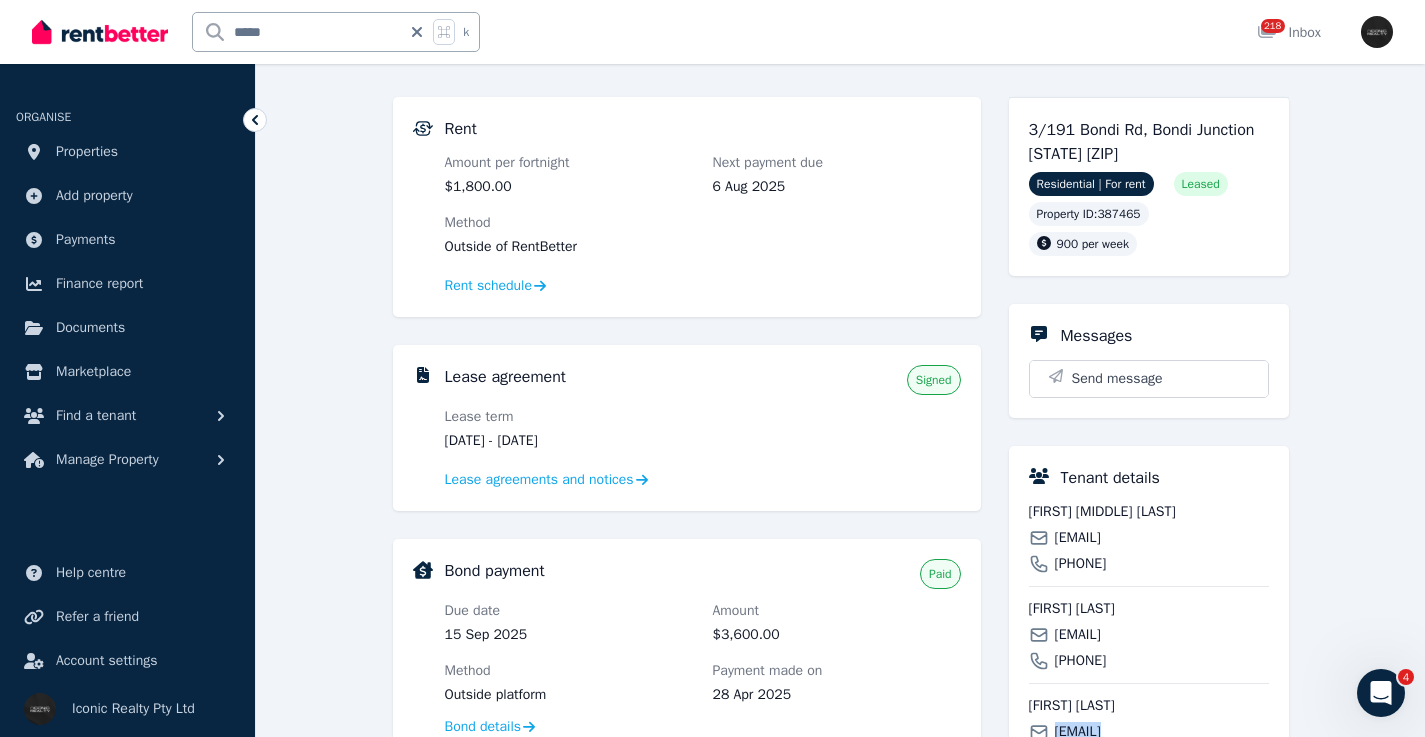 scroll, scrollTop: 0, scrollLeft: 0, axis: both 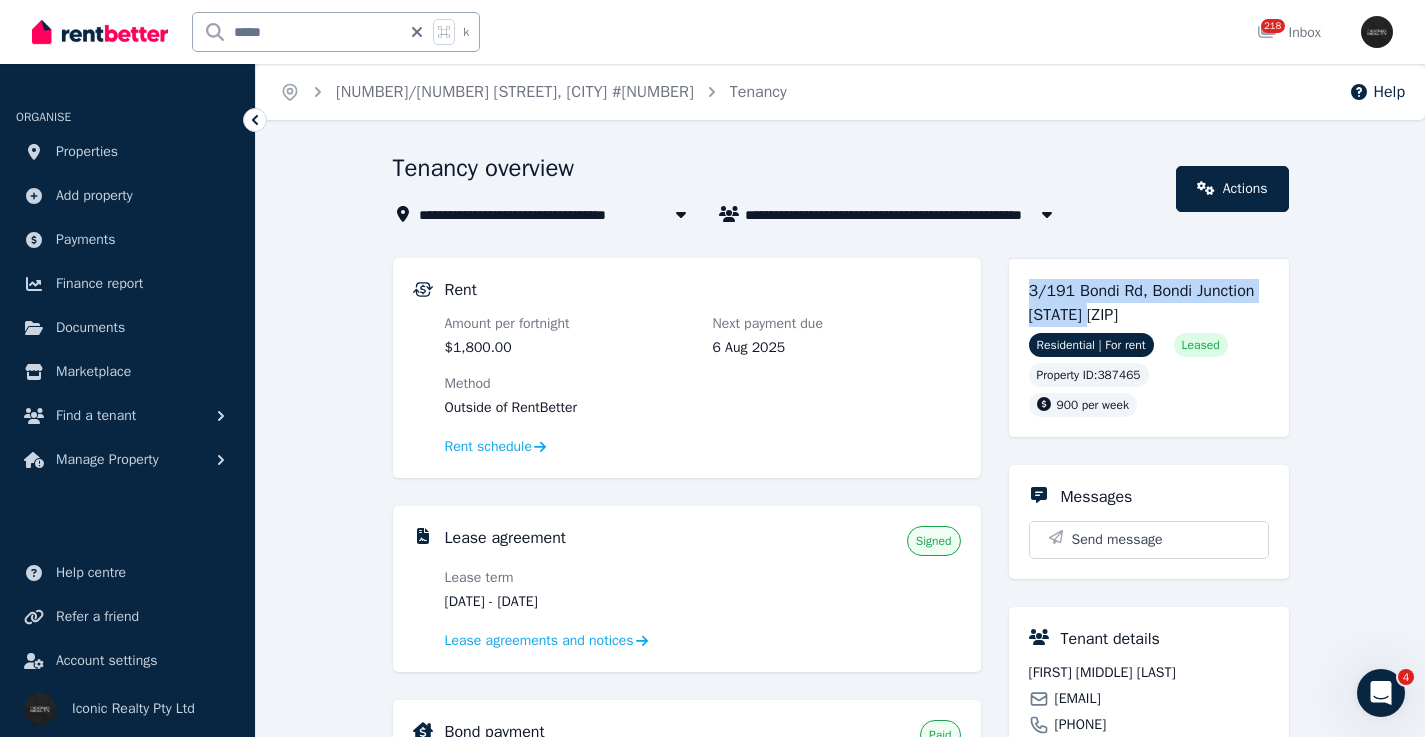 drag, startPoint x: 1127, startPoint y: 315, endPoint x: 1000, endPoint y: 287, distance: 130.04999 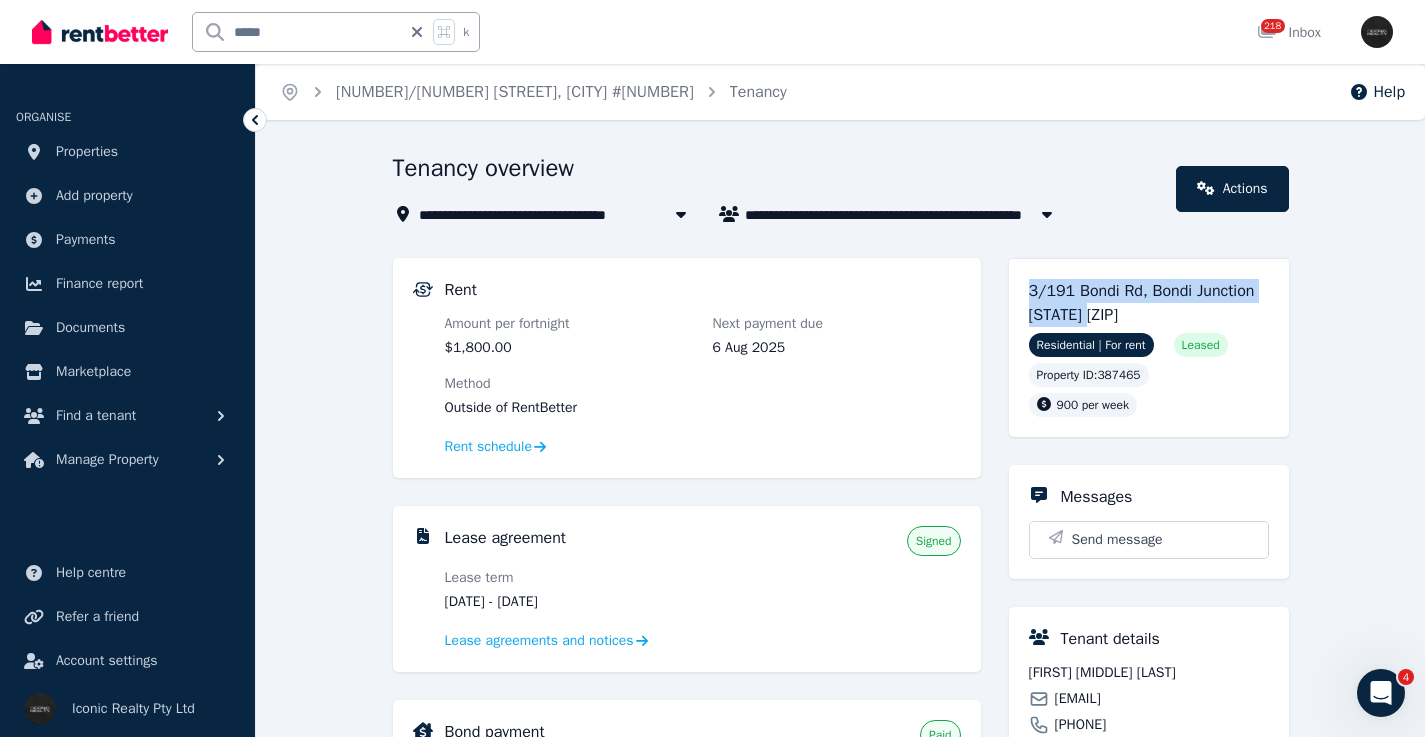 click on "Rent Amount per fortnight [PRICE] Next payment due [DATE] Method Outside of RentBetter Rent schedule Lease agreement Signed Lease term [DATE] - [DATE] Lease agreements and notices Bond payment Paid Due date [DATE] Amount [PRICE] Method Outside platform Payment made on [DATE] Bond details Self-manage tools Keep track of all your expenses Expenses Keep track of all tenant bills for your property Tenant Bills Keep track of all your maintenance and repairs Maintenance Complete entry, routine, and exit inspections with digital condition reports Condition reports [NUMBER]/[NUMBER] [STREET], [CITY] [NUMBER]/[NUMBER] [STREET], [CITY] [STATE] [POSTAL_CODE] Residential    | For rent Leased Property ID :  [NUMBER] [PRICE] per week Messages Send message Tenant details [FIRST] [MIDDLE] [LAST] [EMAIL] [PHONE] [FIRST] [LAST] [EMAIL] [PHONE] [FIRST] [MIDDLE] [LAST] [EMAIL] [PHONE]" at bounding box center (841, 832) 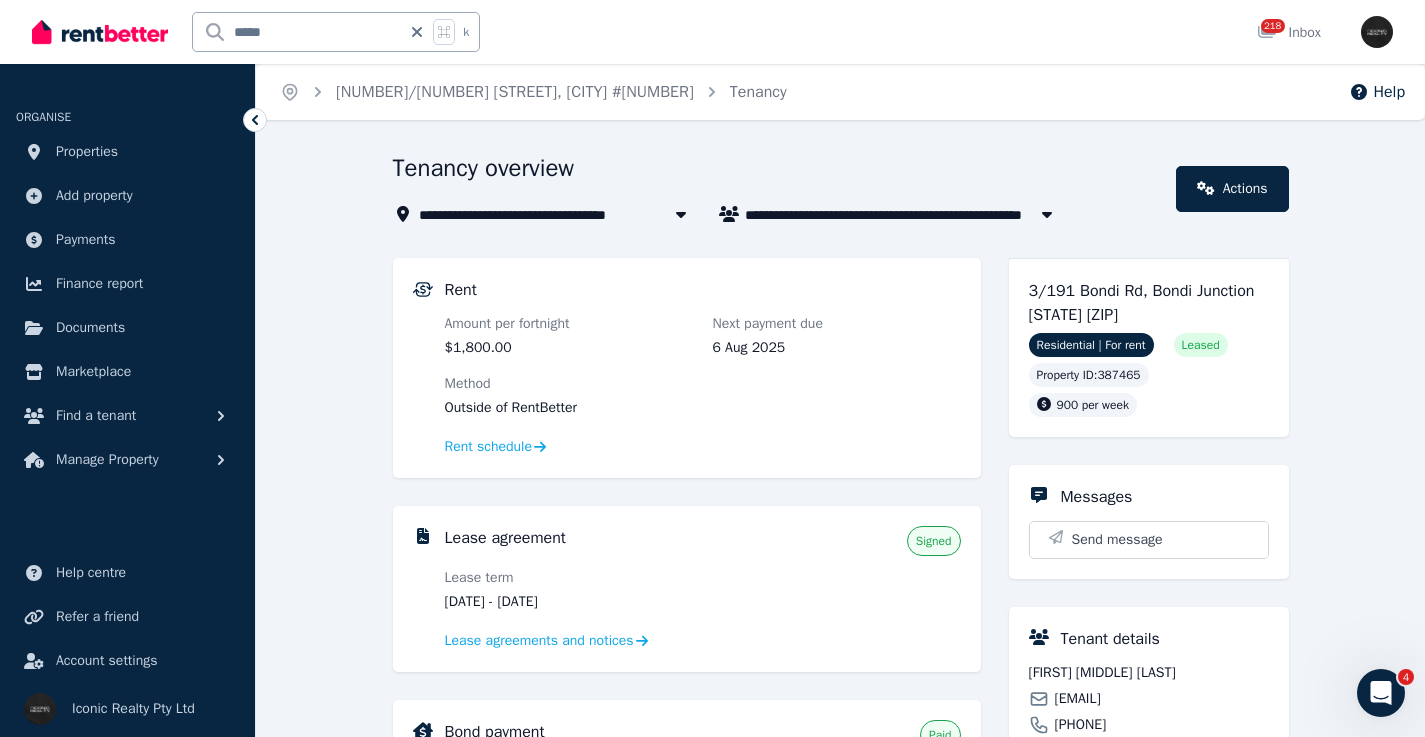 click on "Tenant details [FIRST] [LAST] [EMAIL] [PHONE] [FIRST] [LAST] [EMAIL] [PHONE] [FIRST] [LAST] [EMAIL] [PHONE]" at bounding box center [1149, 778] 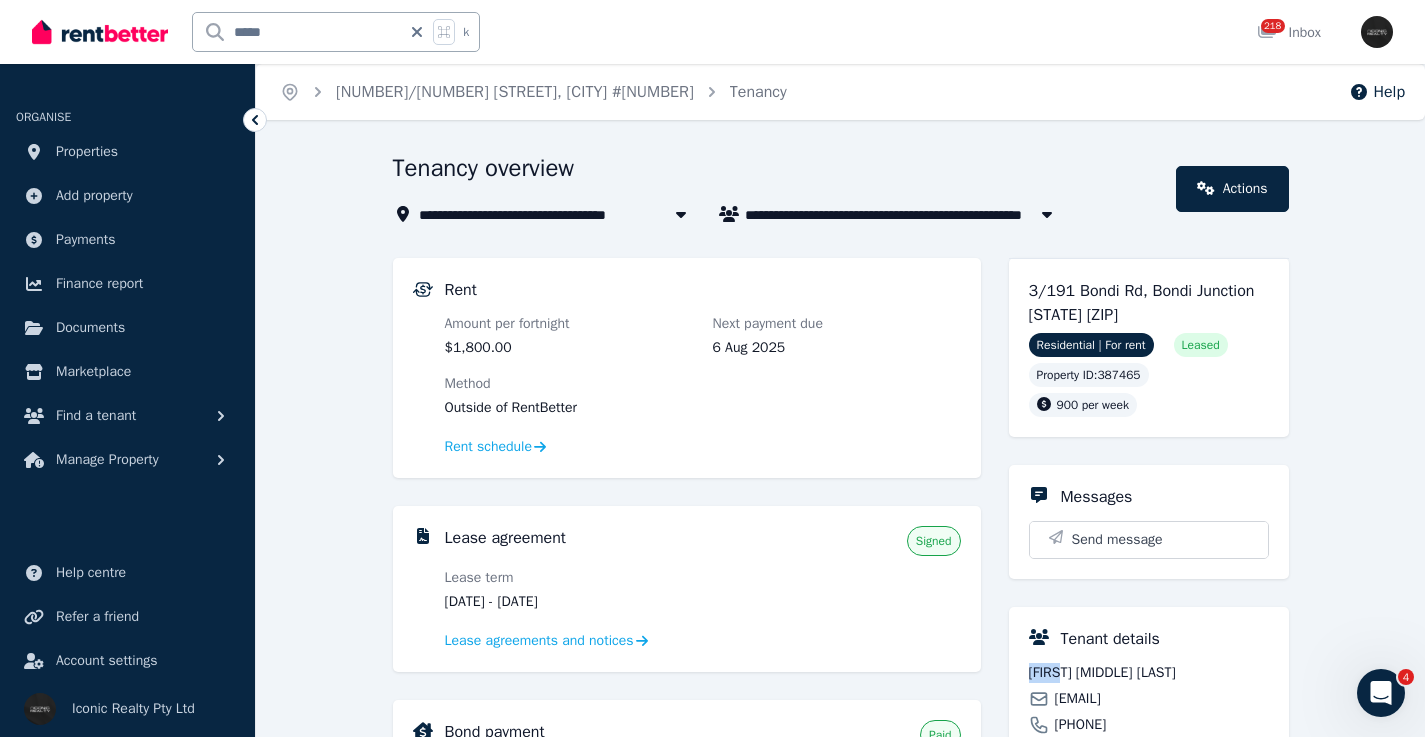 click on "Tenant details [FIRST] [LAST] [EMAIL] [PHONE] [FIRST] [LAST] [EMAIL] [PHONE] [FIRST] [LAST] [EMAIL] [PHONE]" at bounding box center [1149, 778] 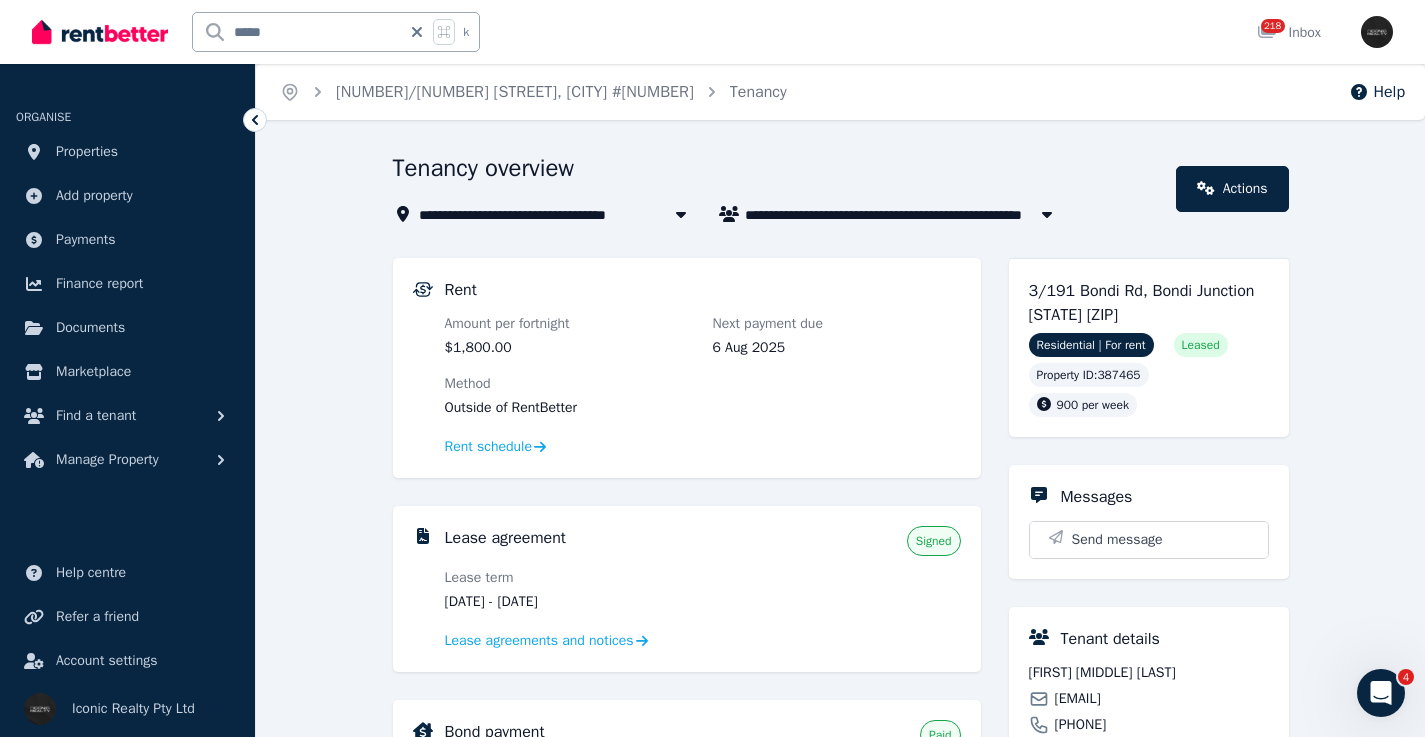 click on "Lease agreement Signed" at bounding box center (703, 541) 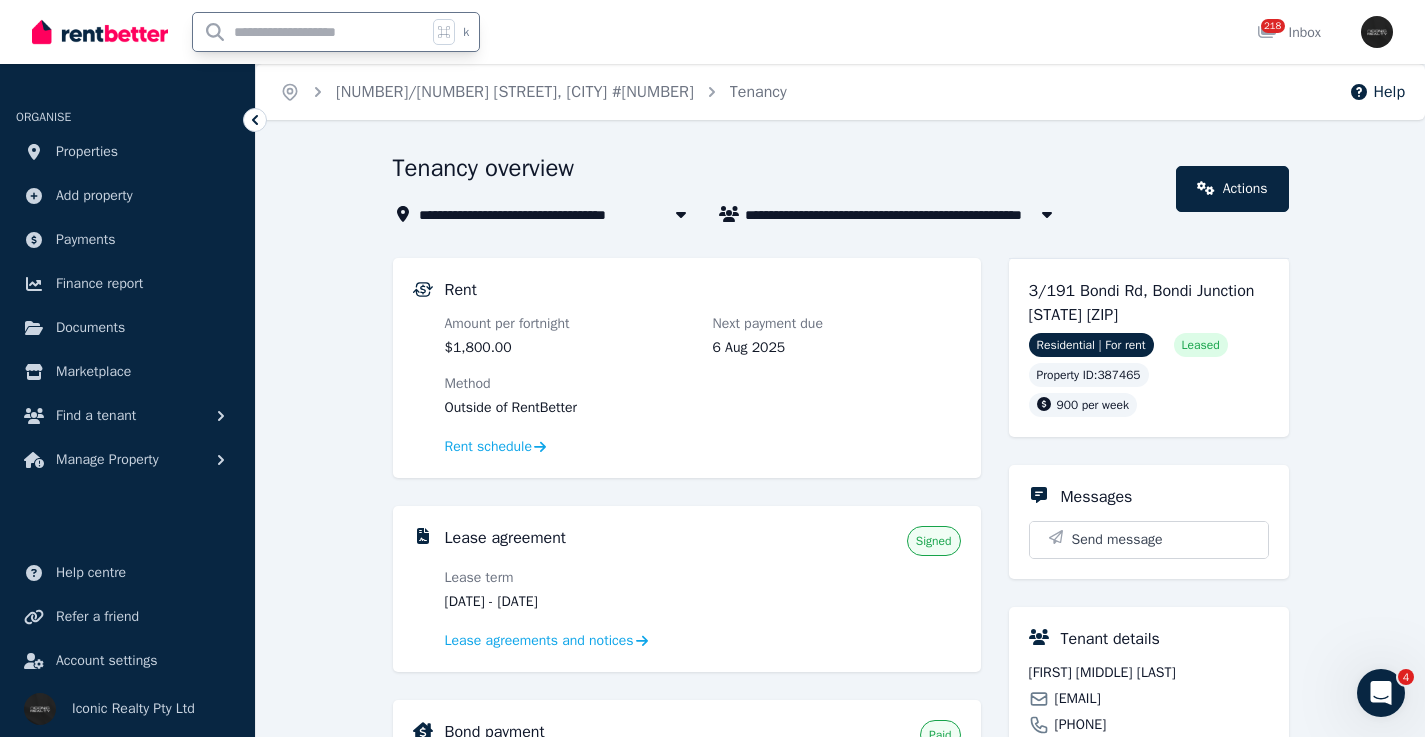 click at bounding box center [310, 32] 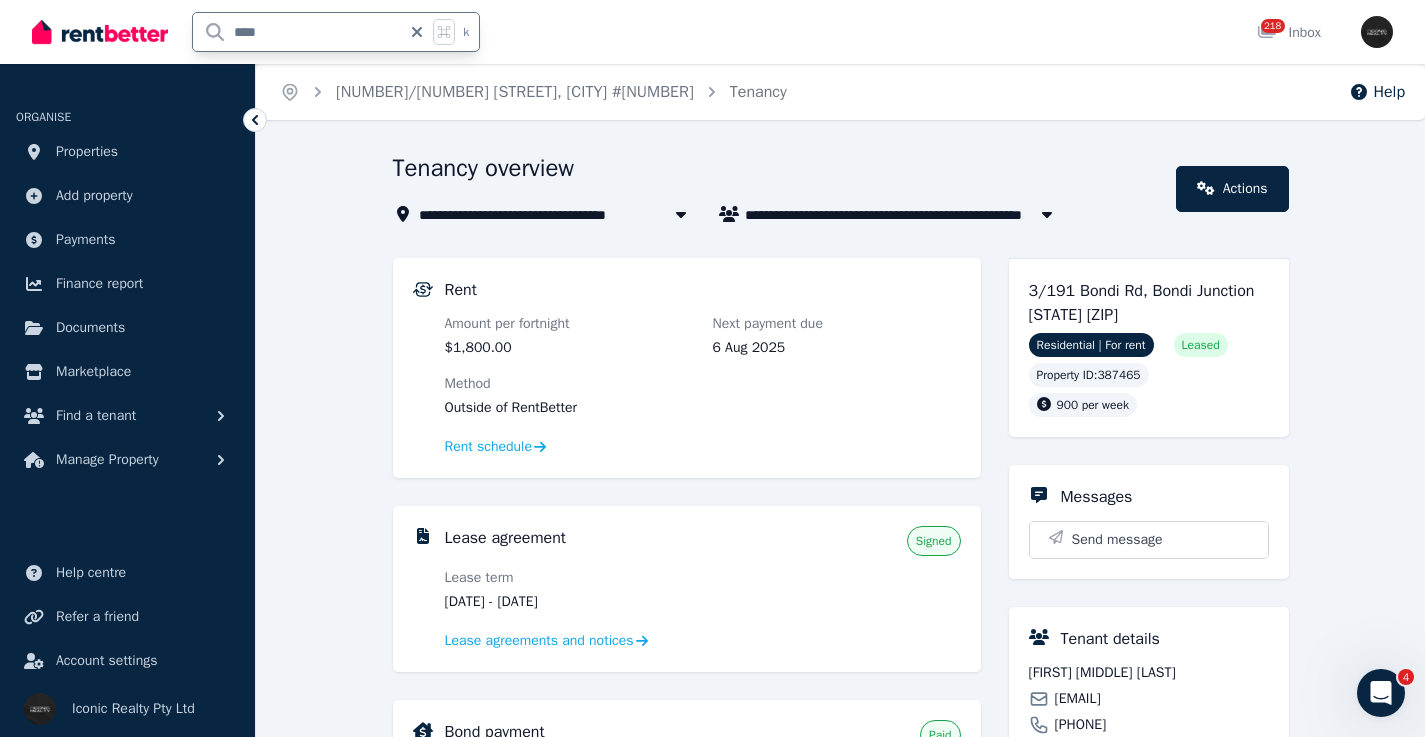 type on "*****" 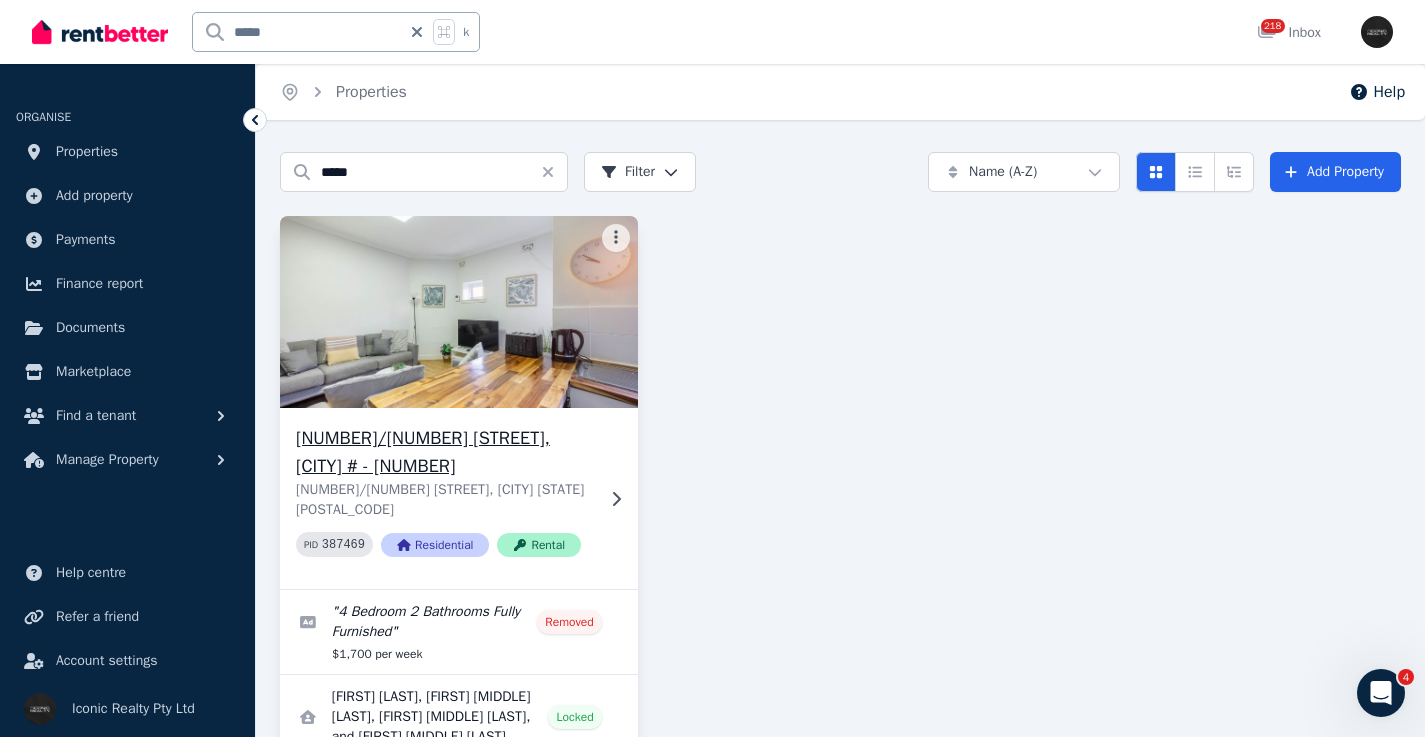 click 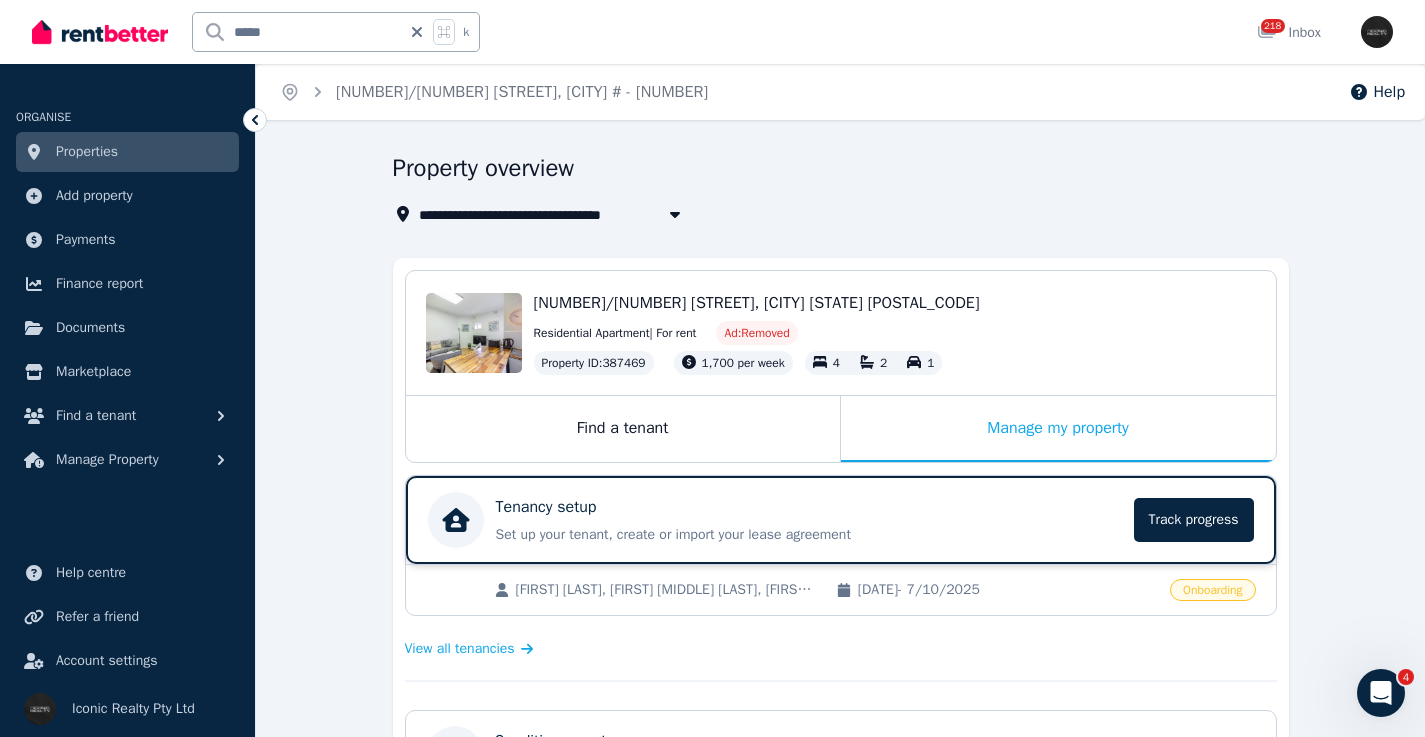 click on "Tenancy setup" at bounding box center (809, 507) 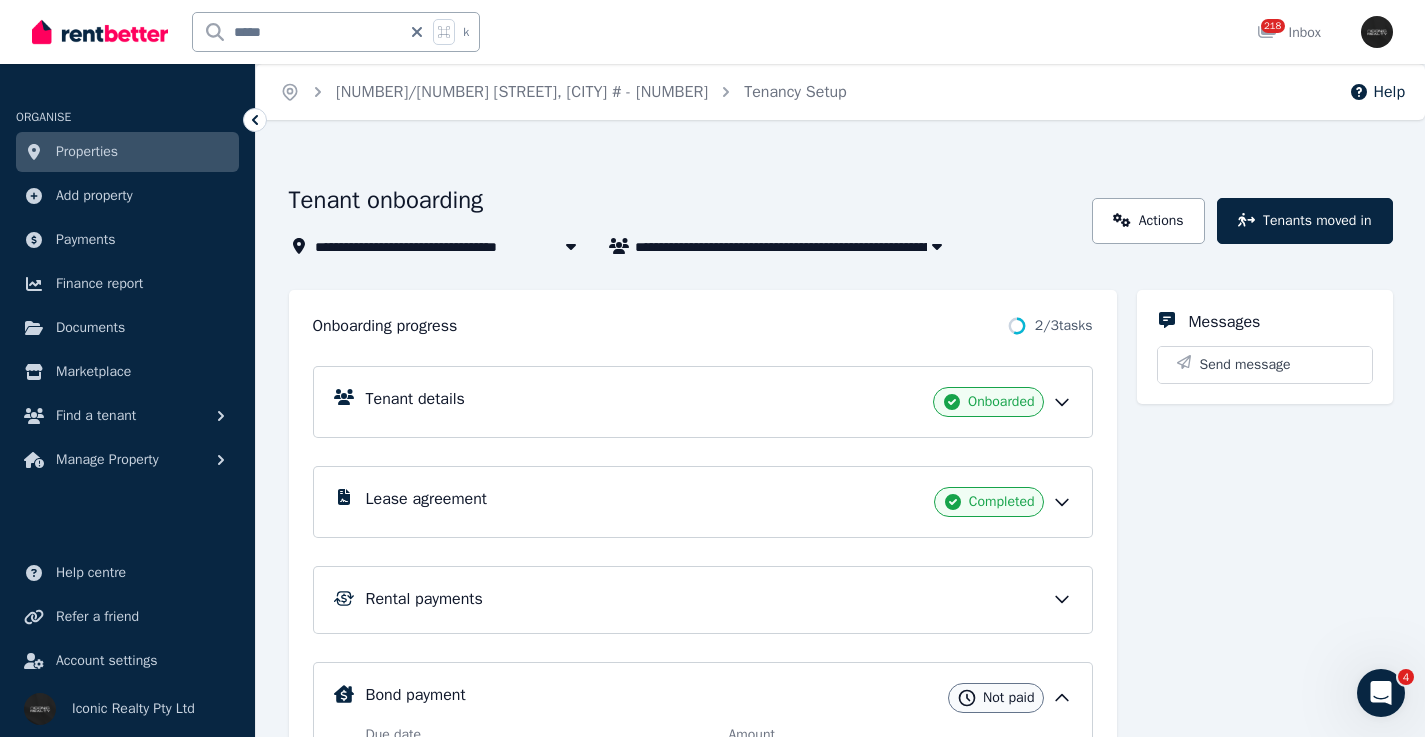 click on "Tenant details Onboarded" at bounding box center [719, 402] 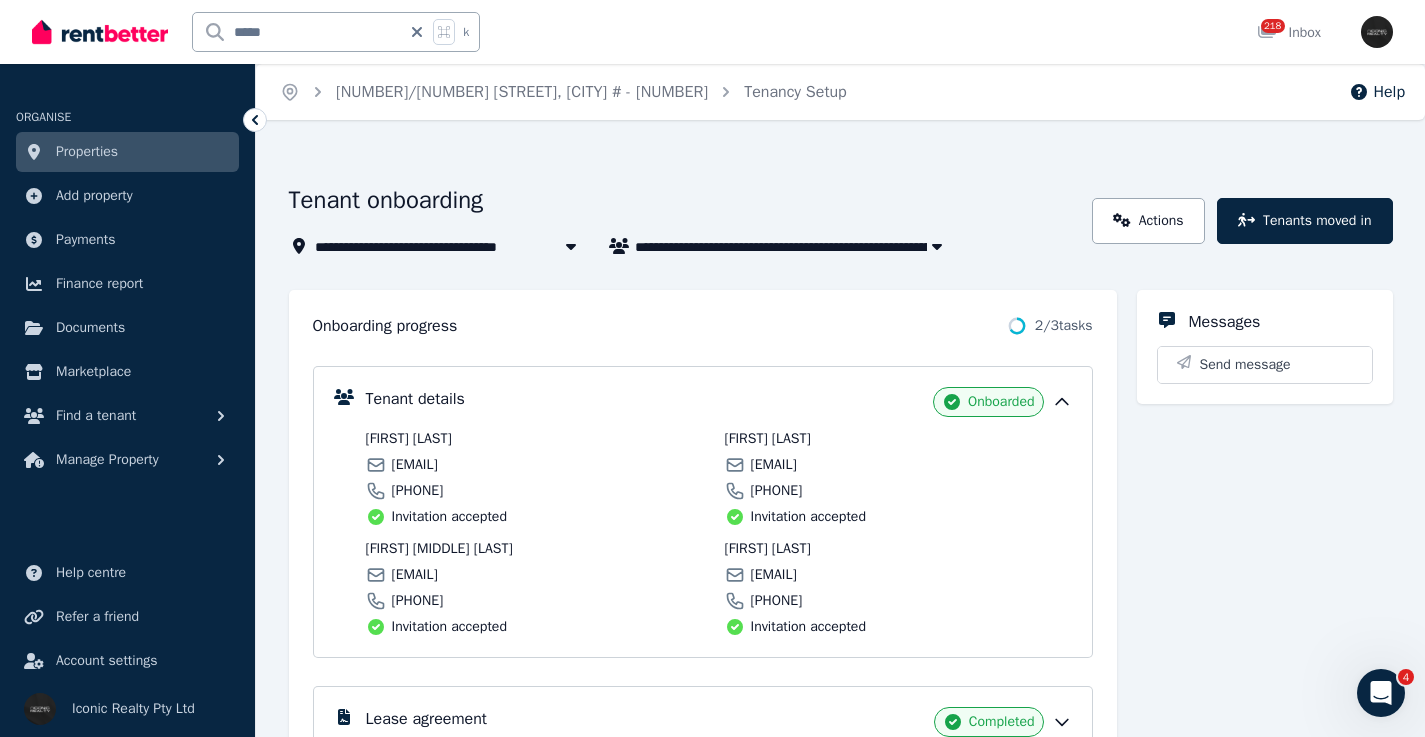 click on "[EMAIL]" at bounding box center [415, 465] 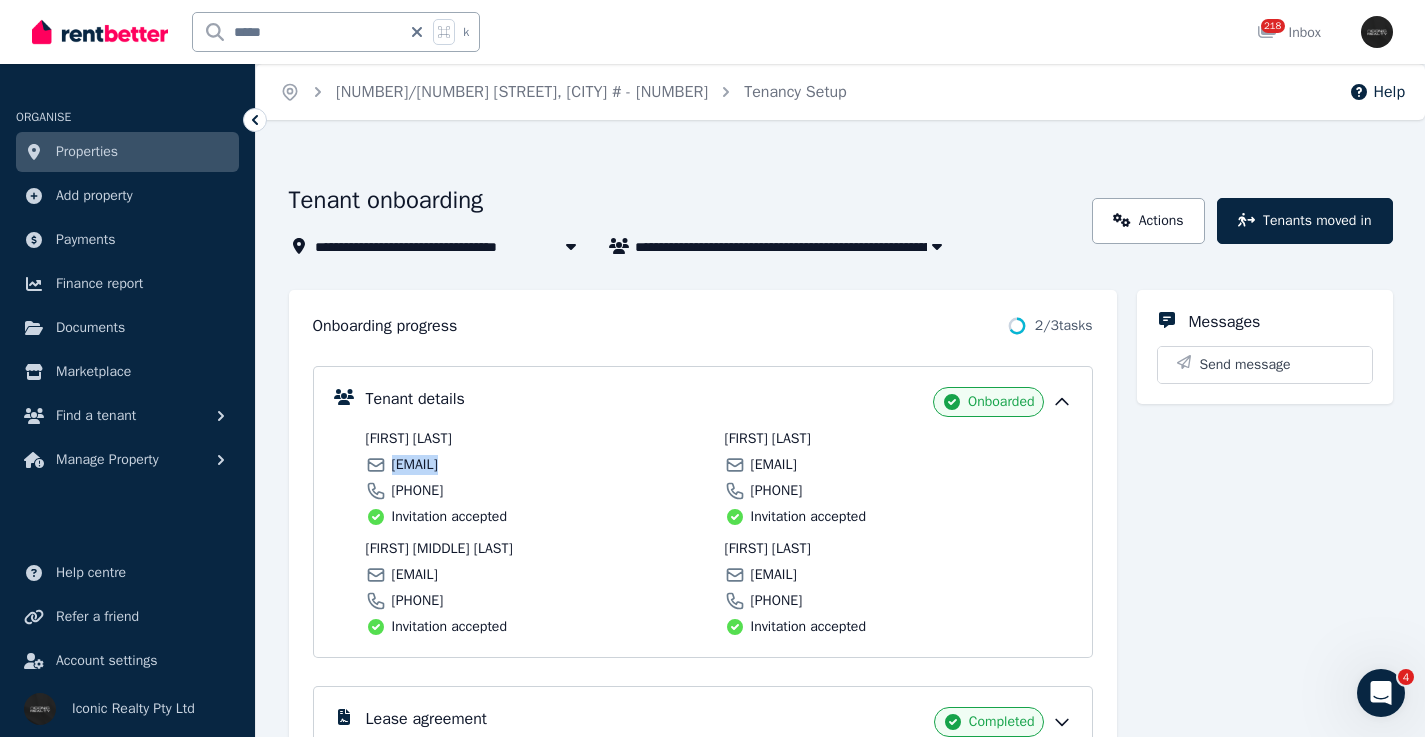 click on "[EMAIL]" at bounding box center (415, 465) 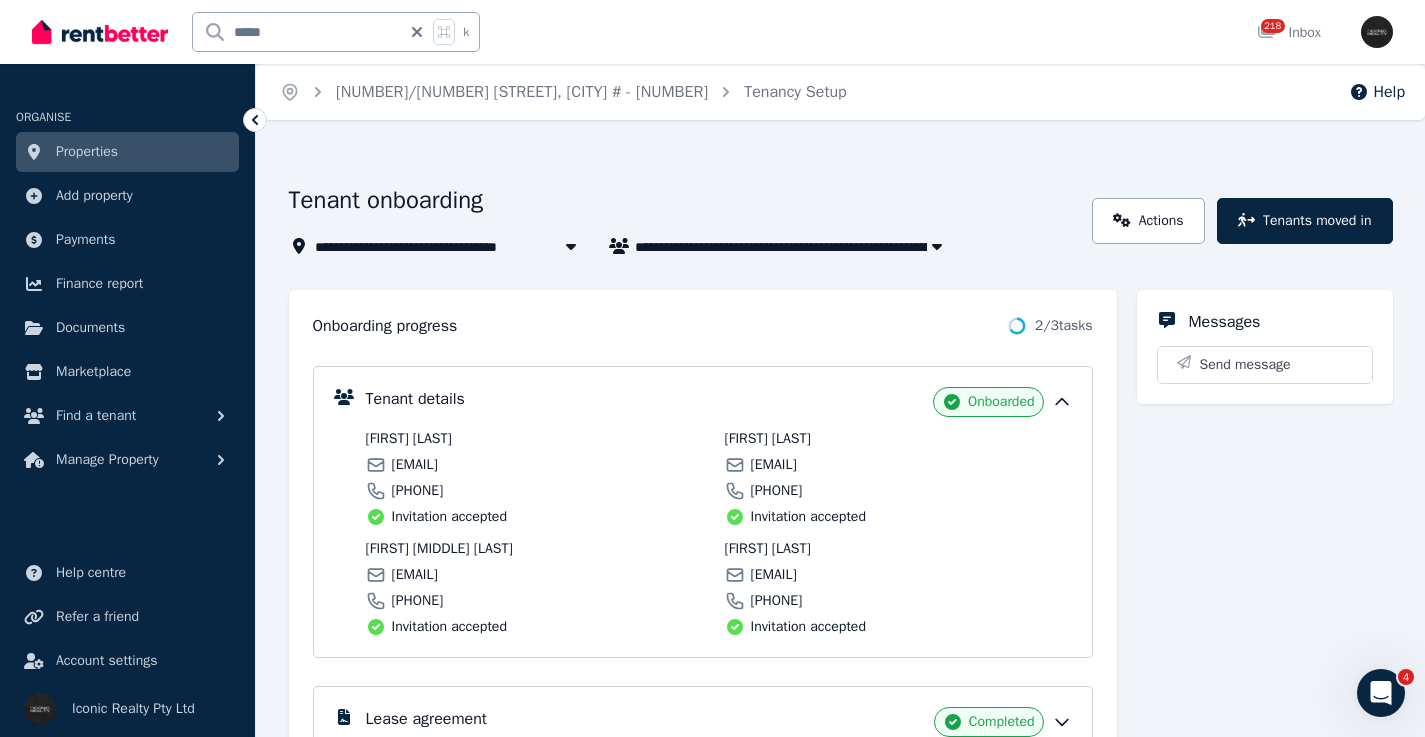 click on "[EMAIL]" at bounding box center [415, 575] 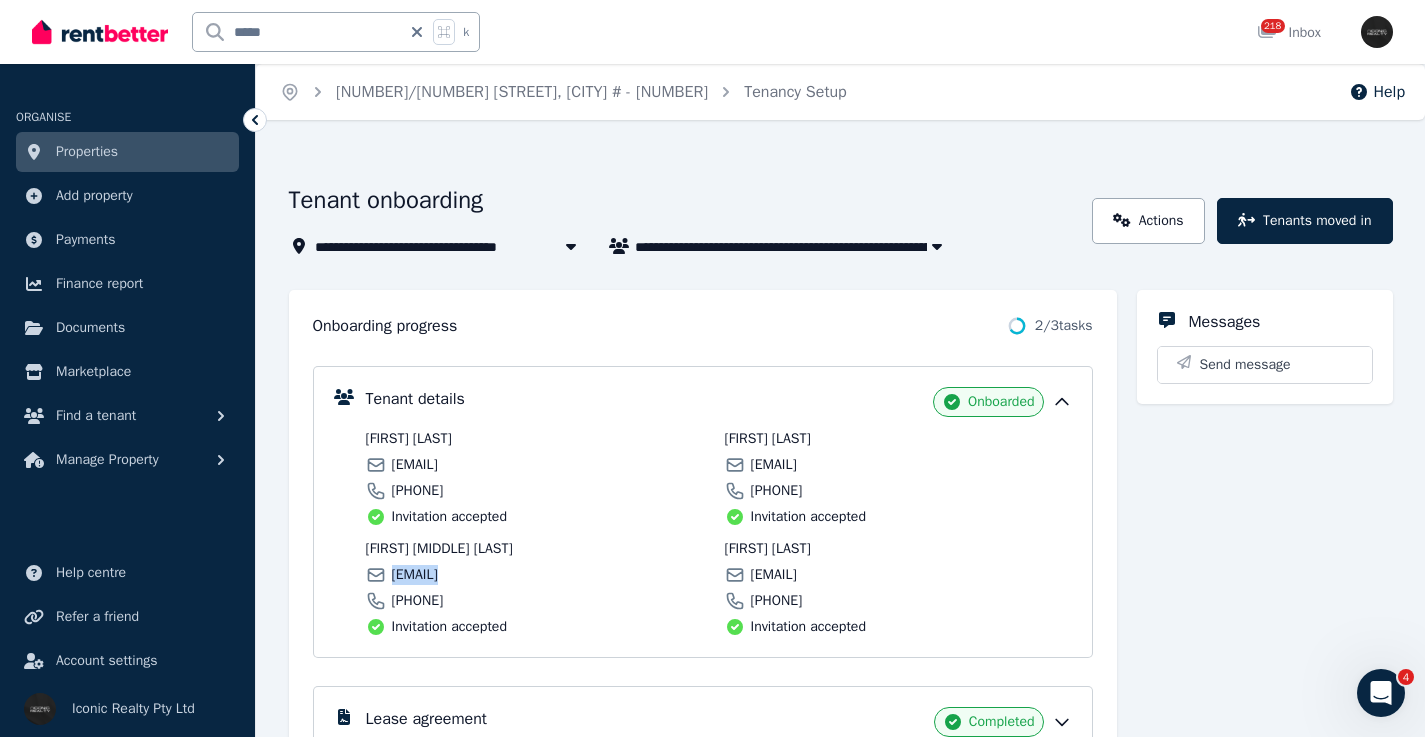 click on "[EMAIL]" at bounding box center (415, 575) 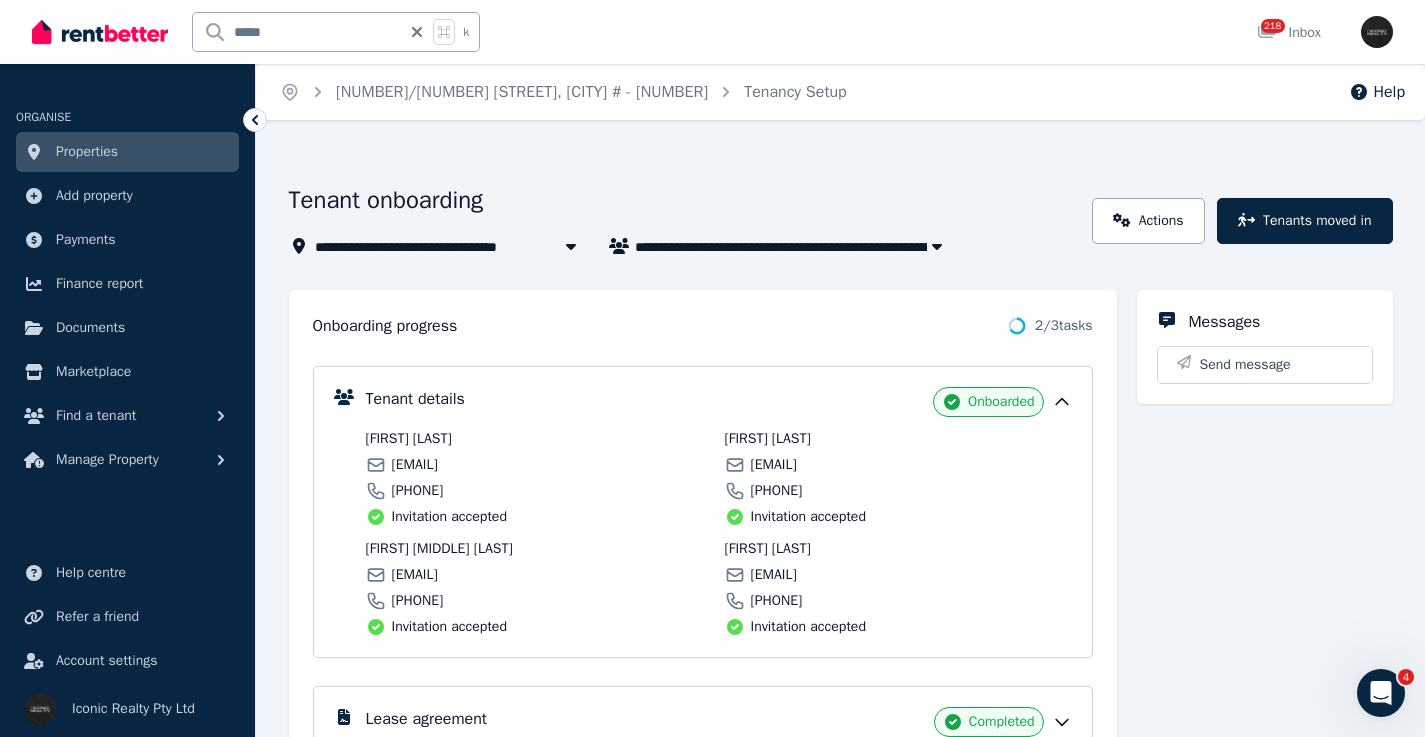 click on "[EMAIL]" at bounding box center (774, 465) 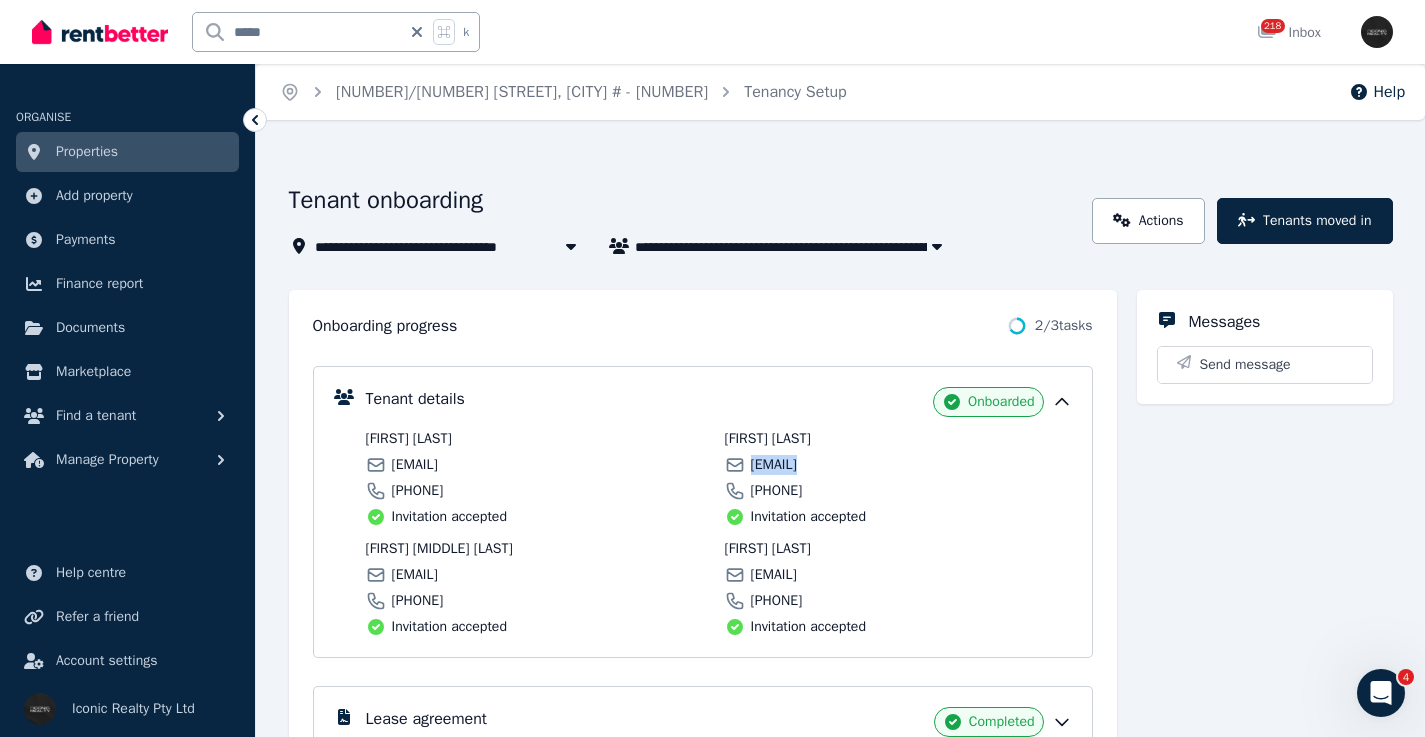 click on "[EMAIL]" at bounding box center (774, 465) 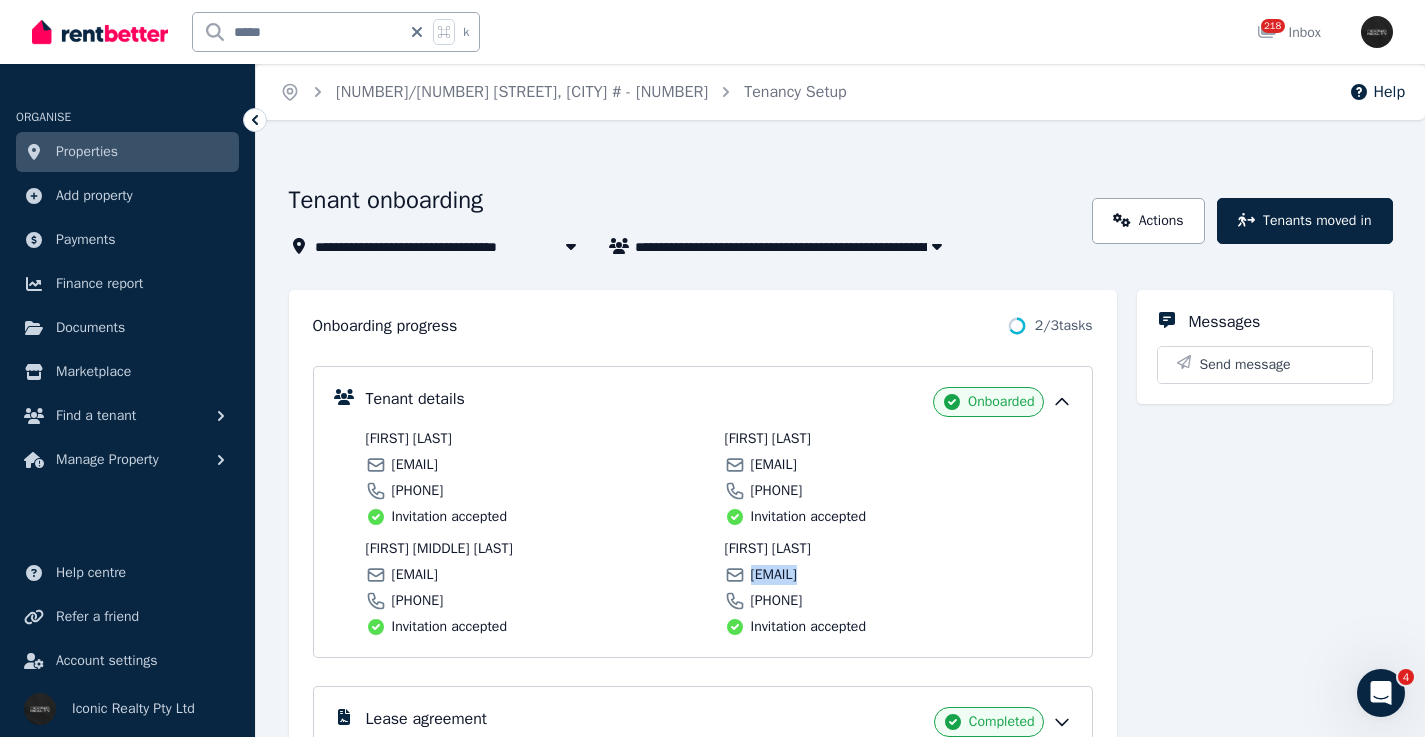 click on "[EMAIL]" at bounding box center [774, 575] 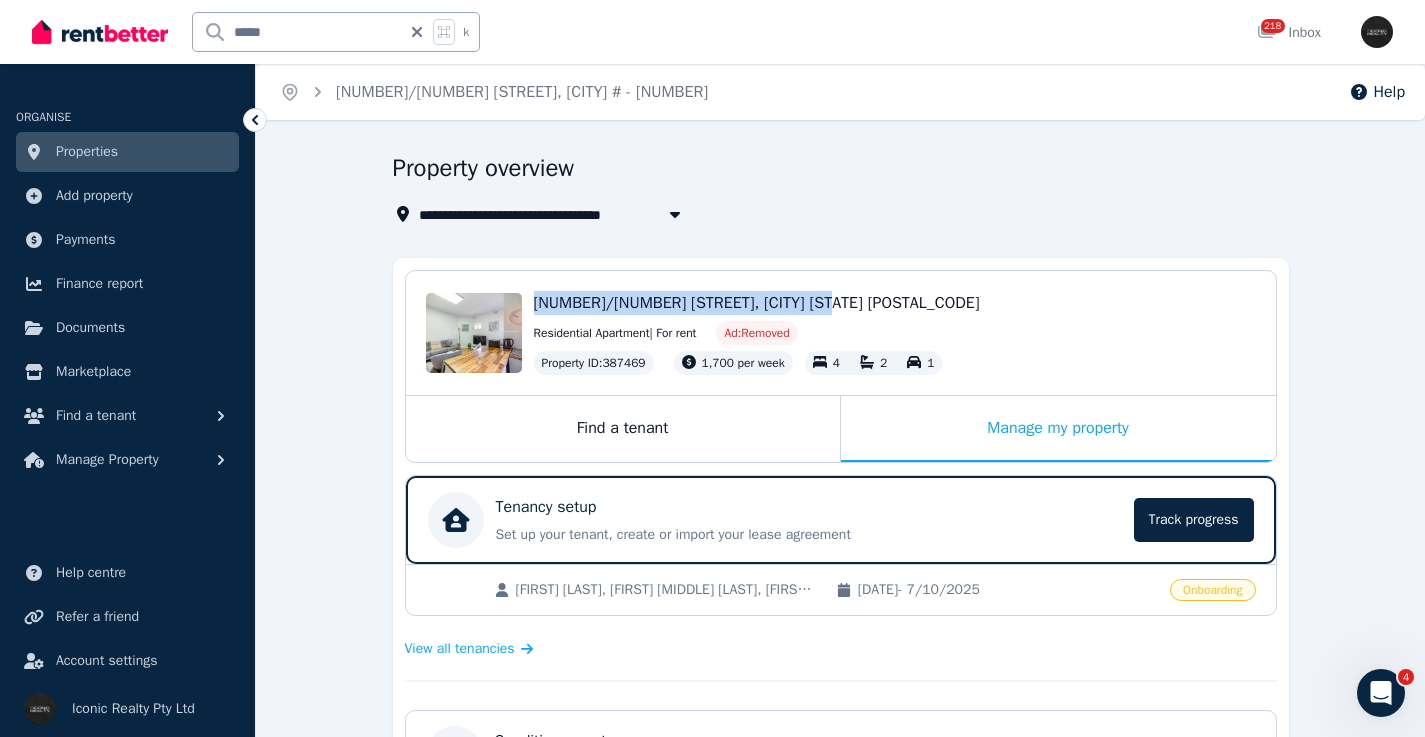 drag, startPoint x: 812, startPoint y: 303, endPoint x: 535, endPoint y: 302, distance: 277.0018 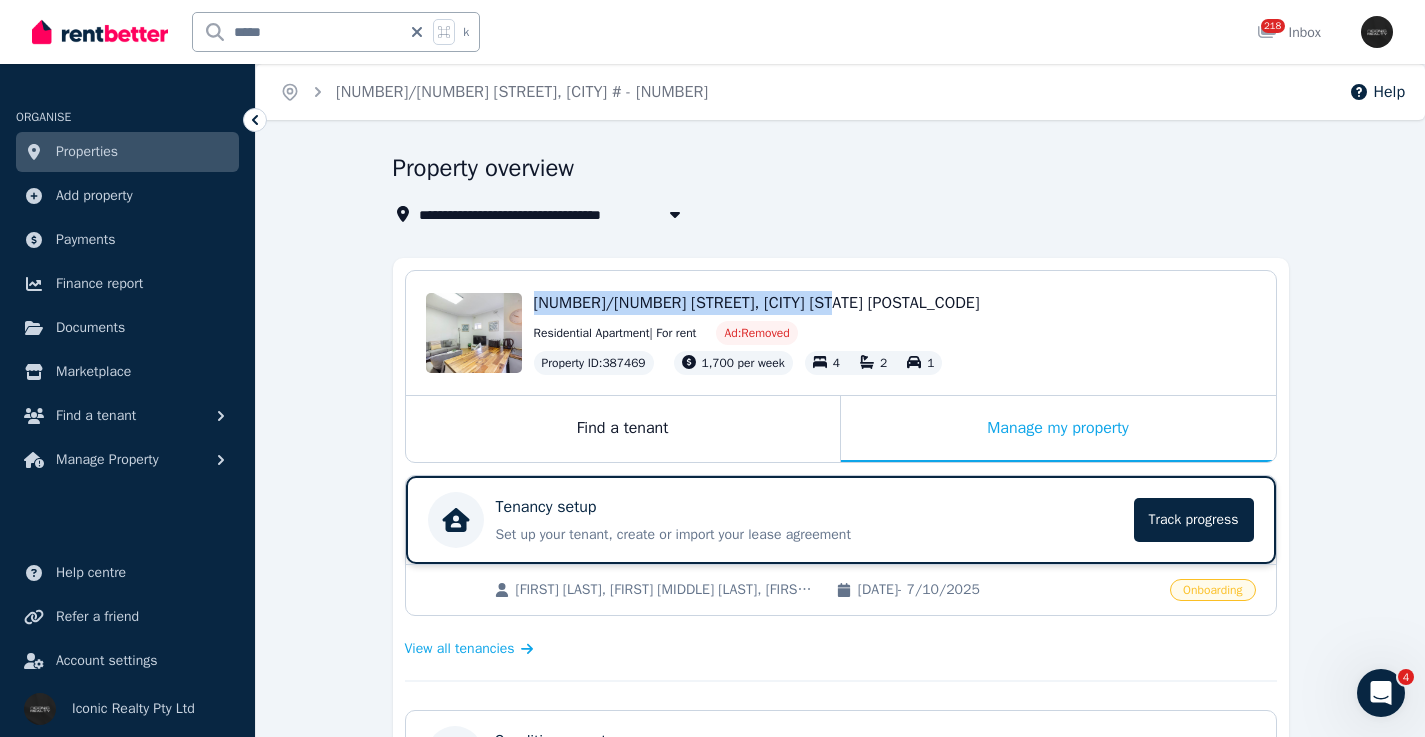click on "Tenancy setup Set up your tenant, create or import your lease agreement Track progress" at bounding box center (809, 520) 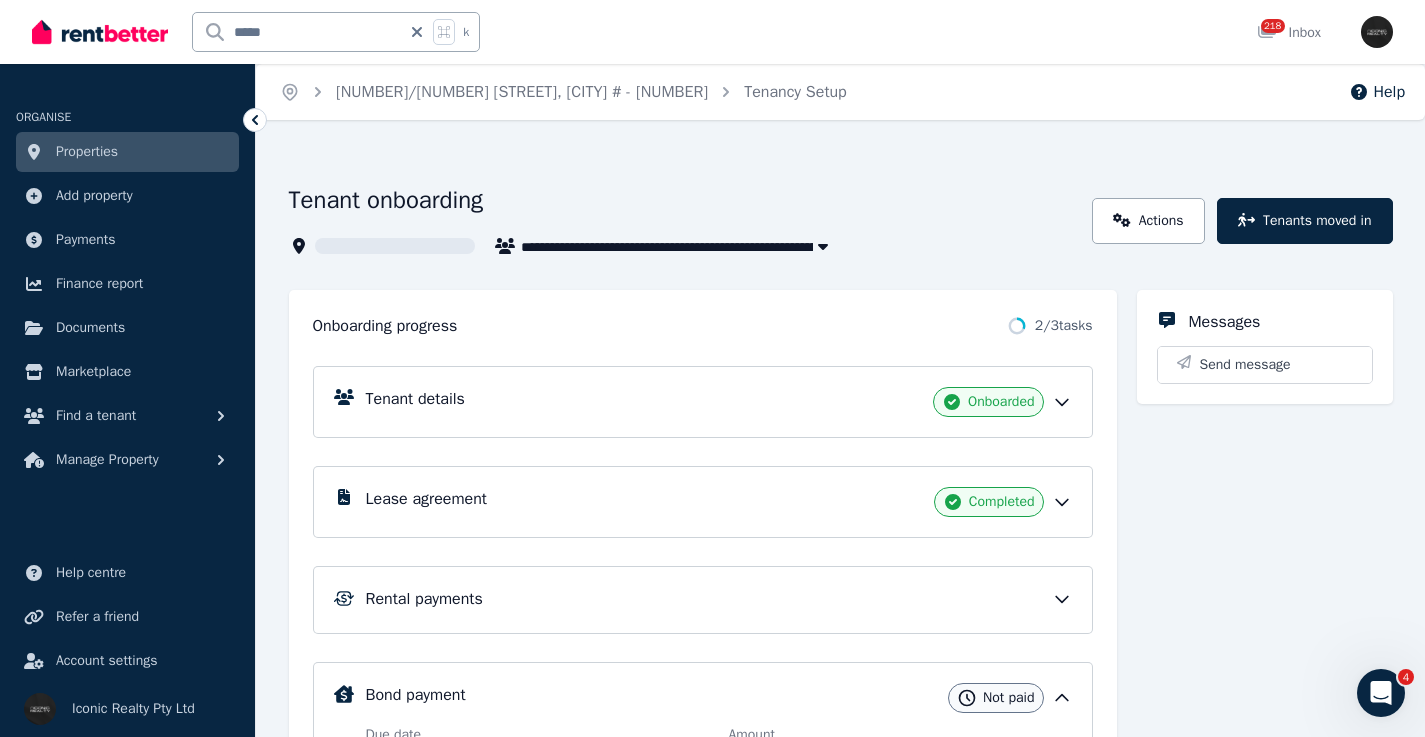 click on "Tenant details Onboarded" at bounding box center [719, 402] 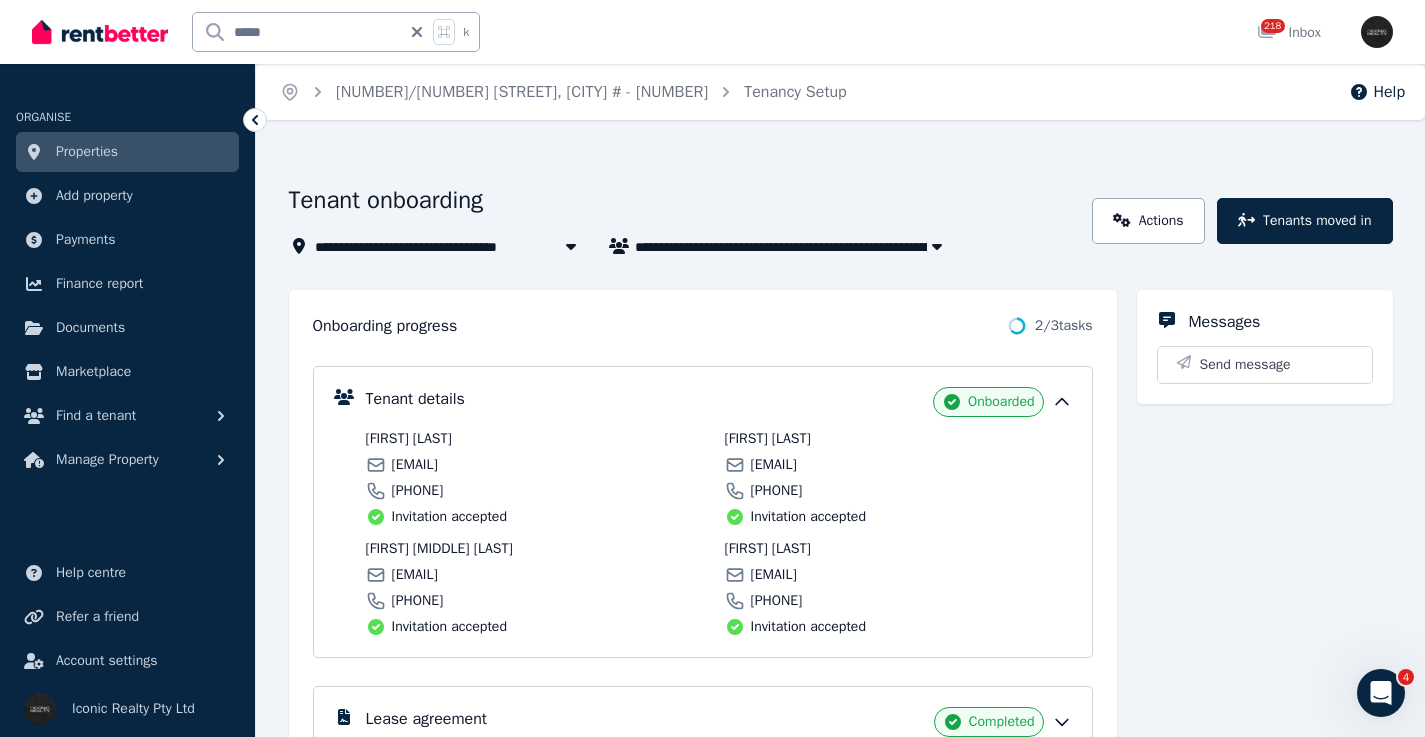 click on "[FIRST] [LAST]" at bounding box center [539, 439] 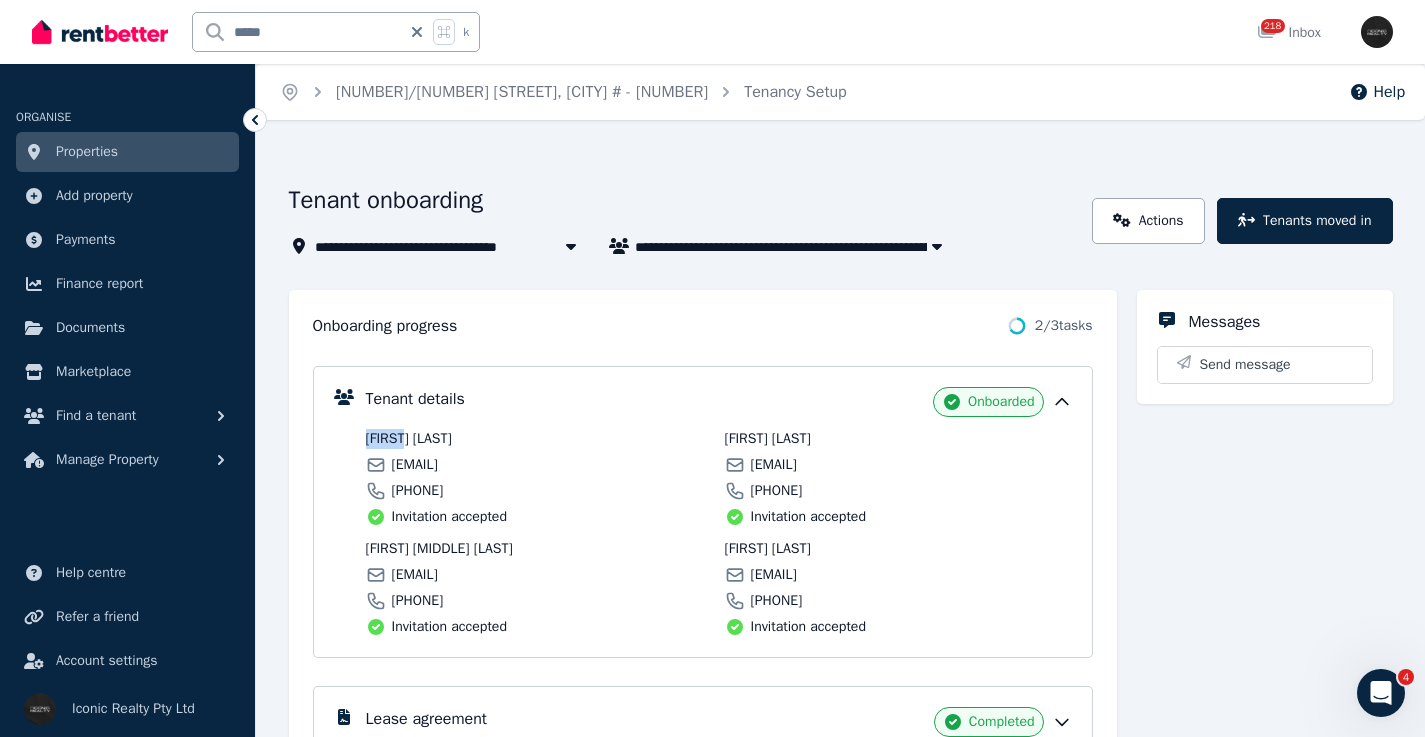 click on "[FIRST] [LAST]" at bounding box center (539, 439) 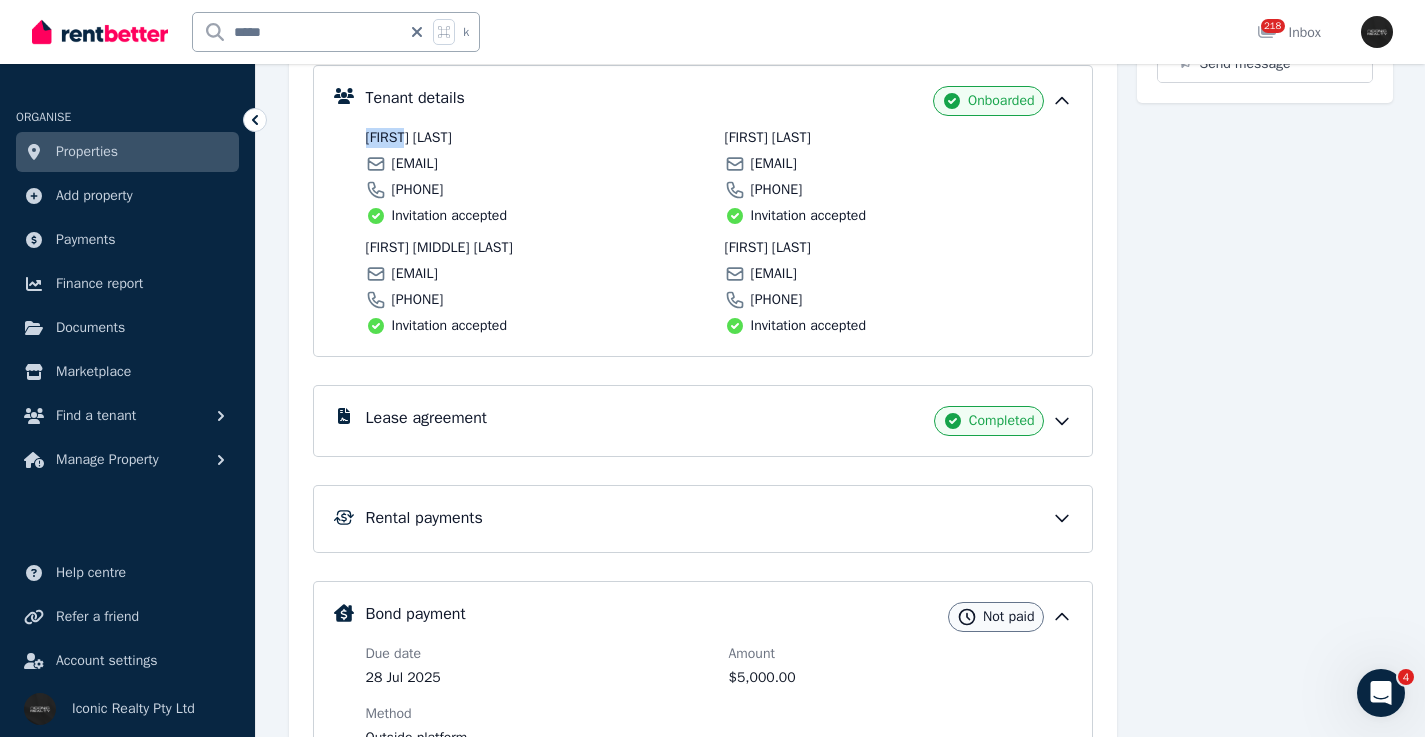 scroll, scrollTop: 347, scrollLeft: 0, axis: vertical 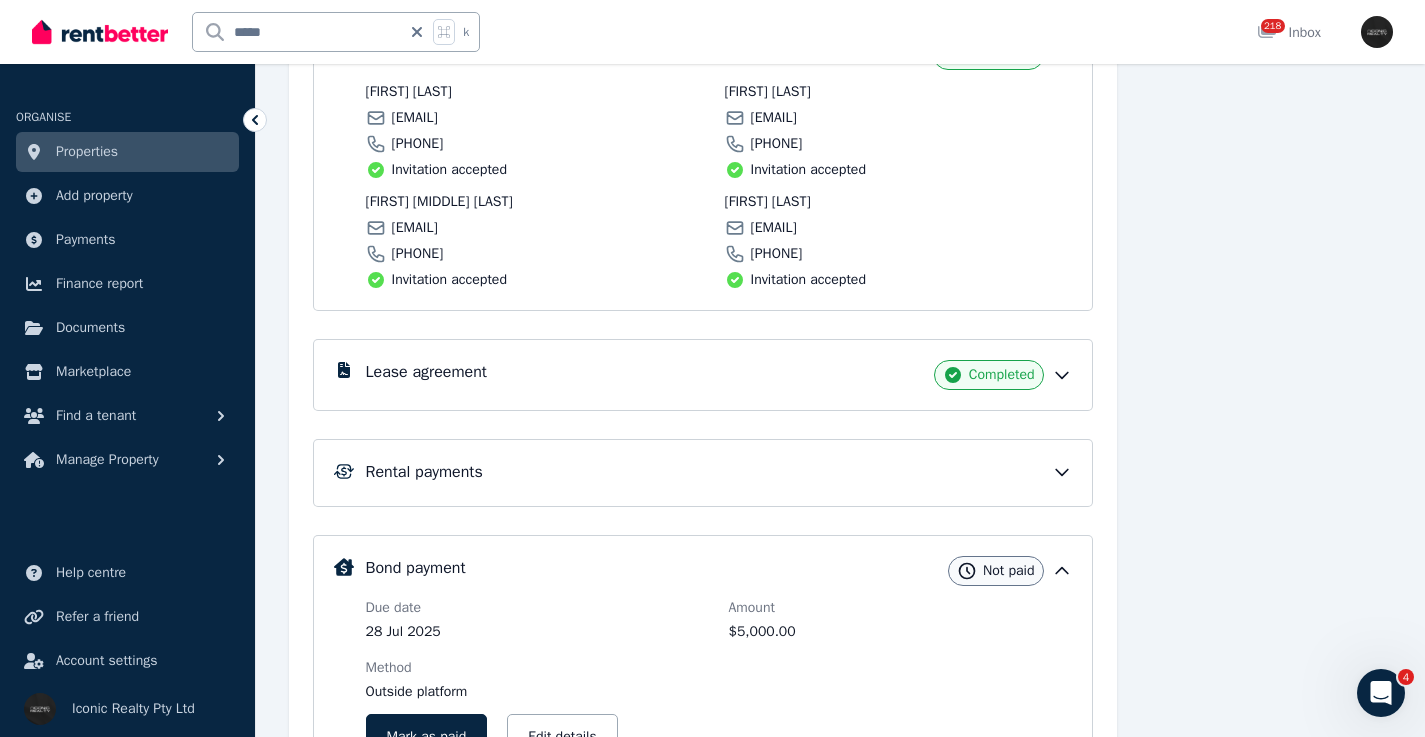 click on "Lease agreement" at bounding box center (426, 372) 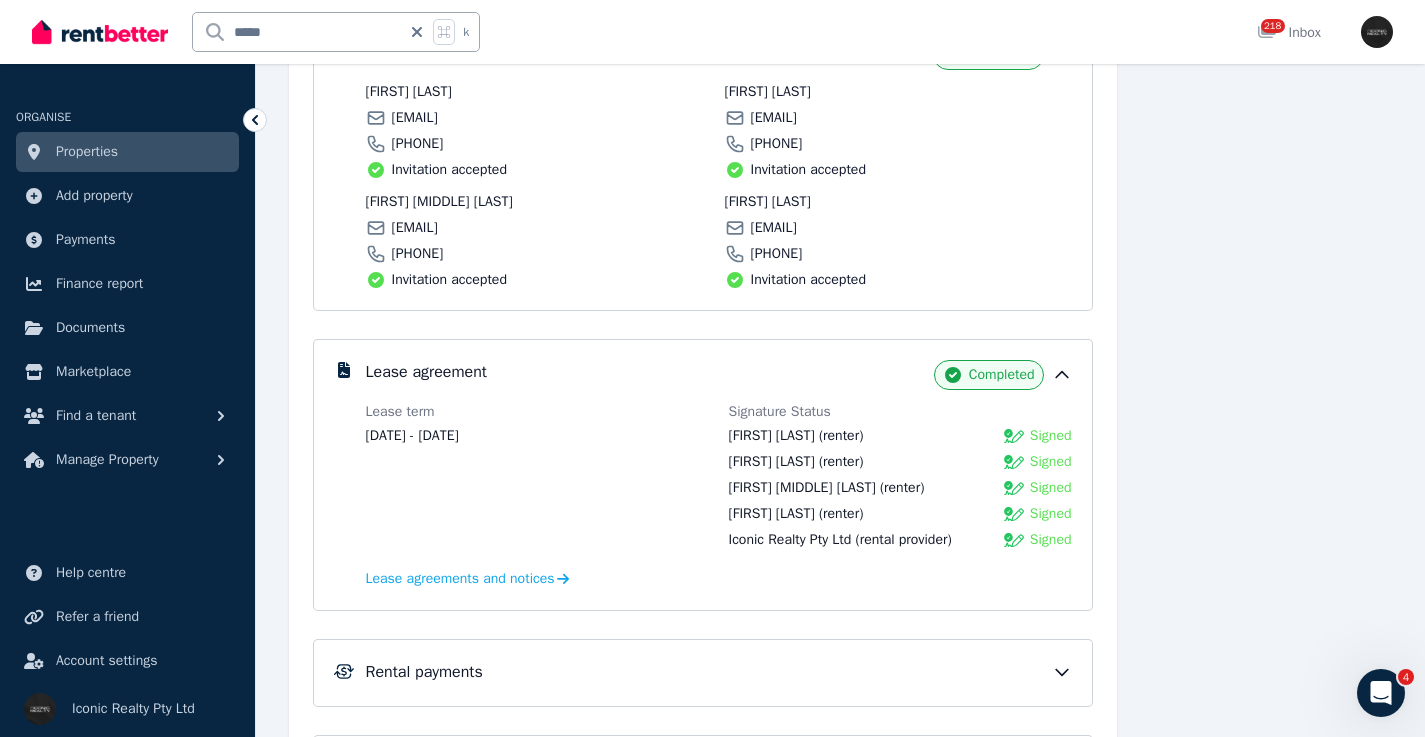 drag, startPoint x: 536, startPoint y: 431, endPoint x: 453, endPoint y: 439, distance: 83.38465 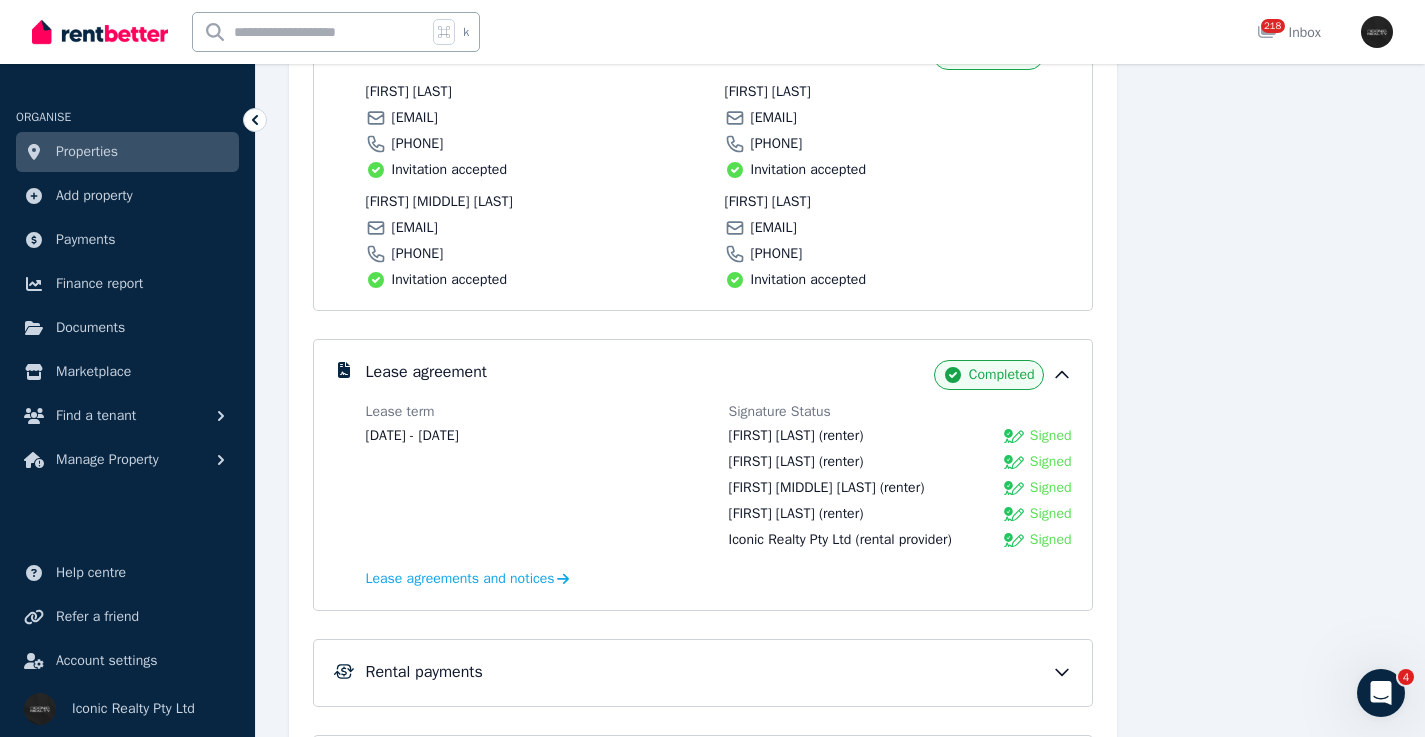 click at bounding box center (310, 32) 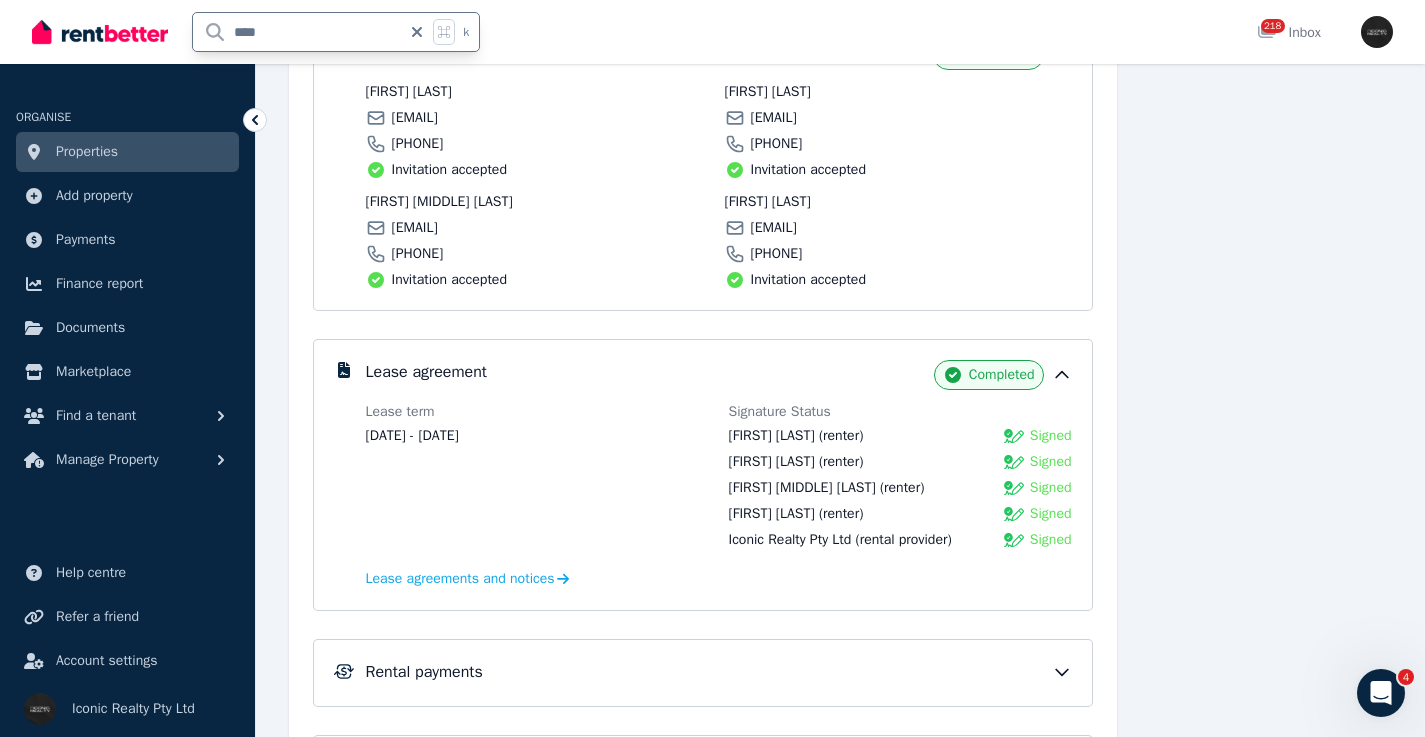 type on "*****" 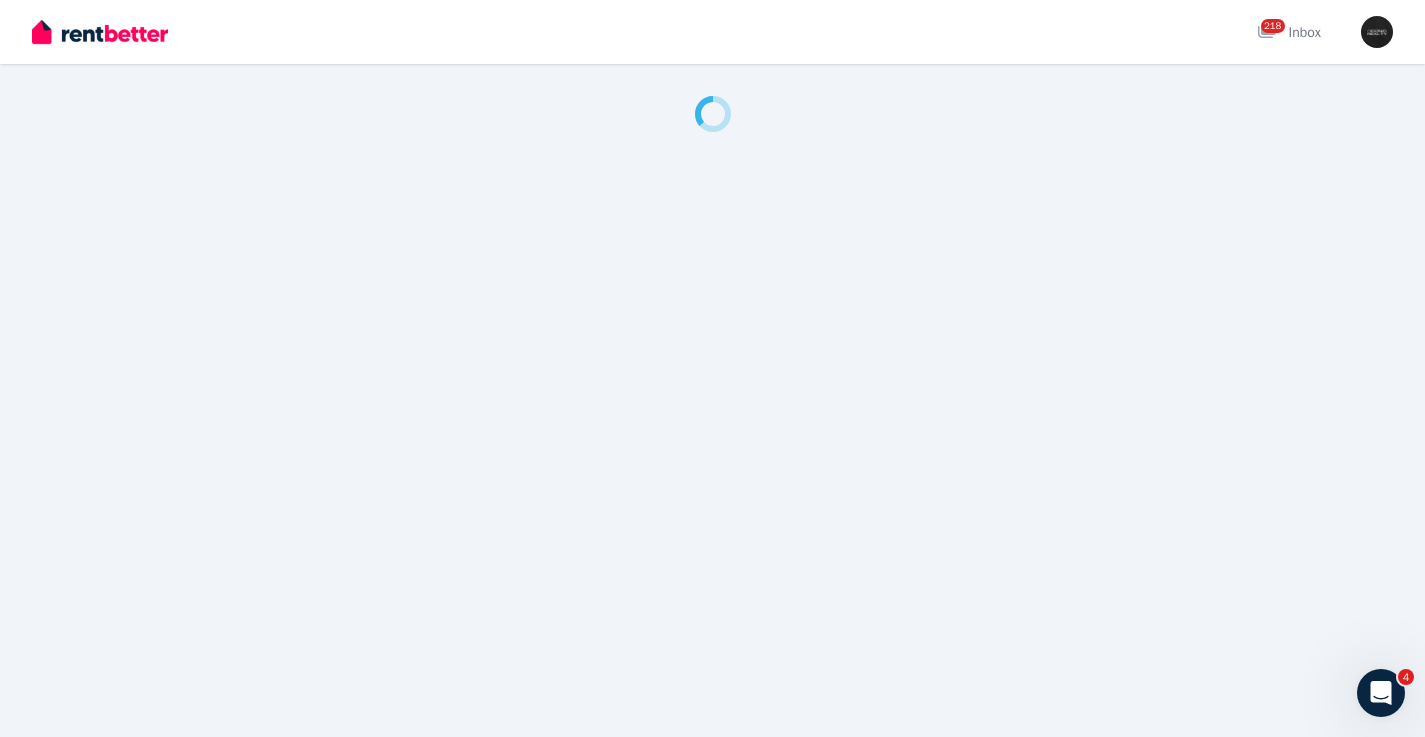 scroll, scrollTop: 0, scrollLeft: 0, axis: both 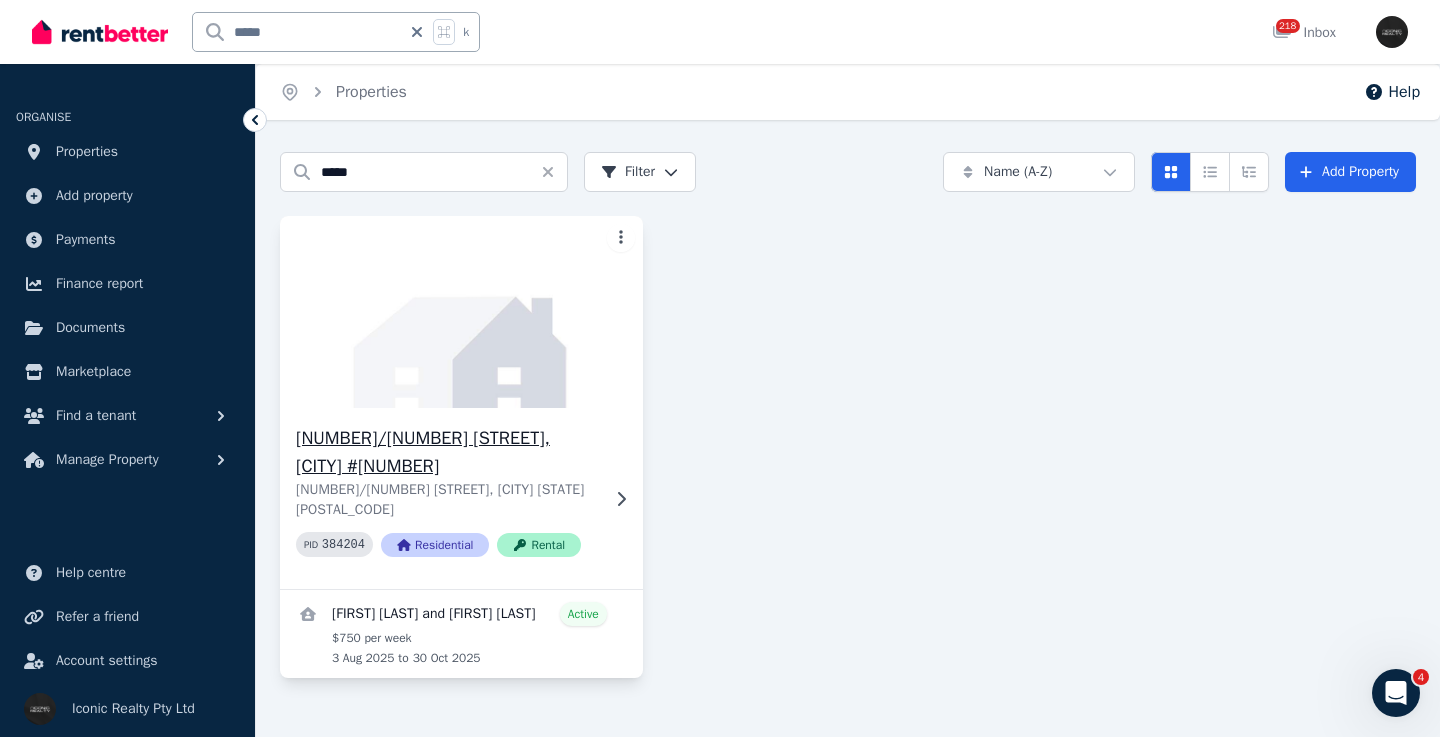 click 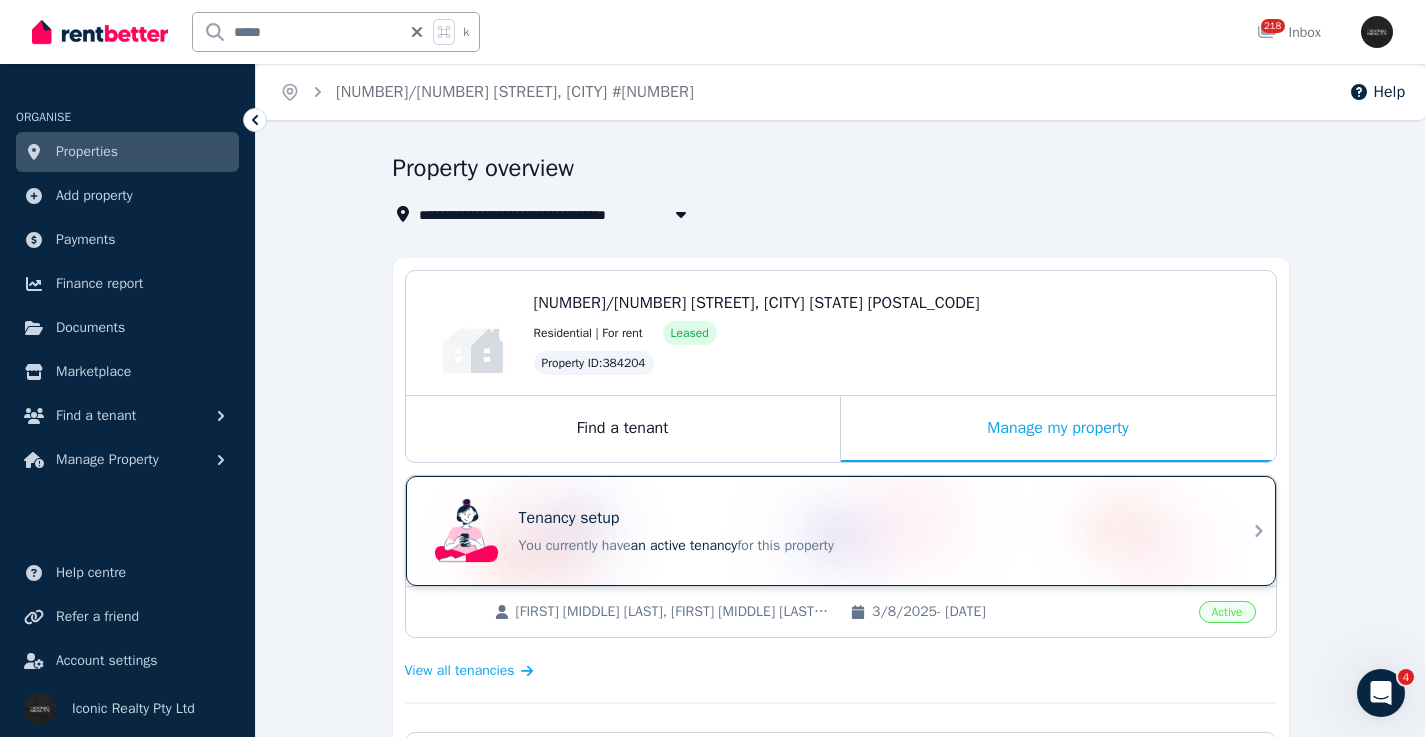 click on "Tenancy setup" at bounding box center [869, 518] 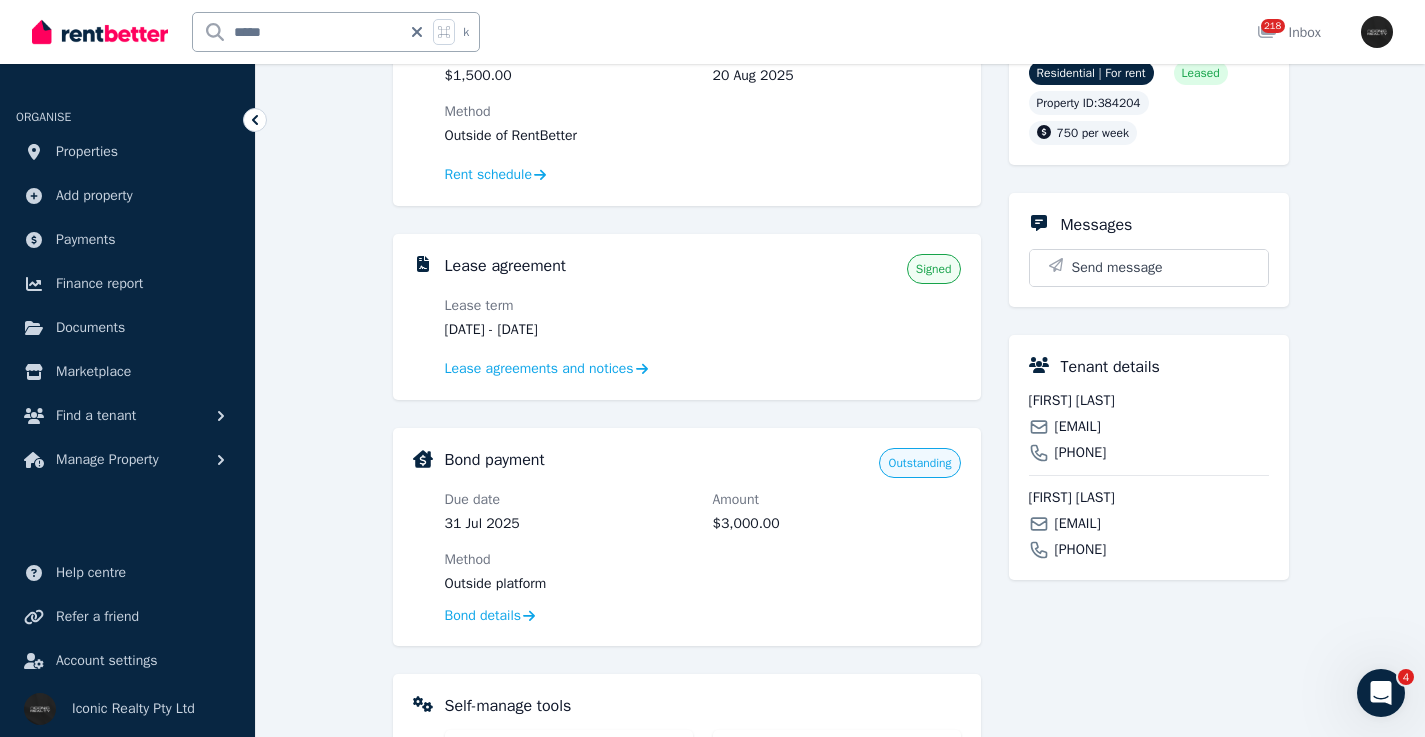 scroll, scrollTop: 339, scrollLeft: 0, axis: vertical 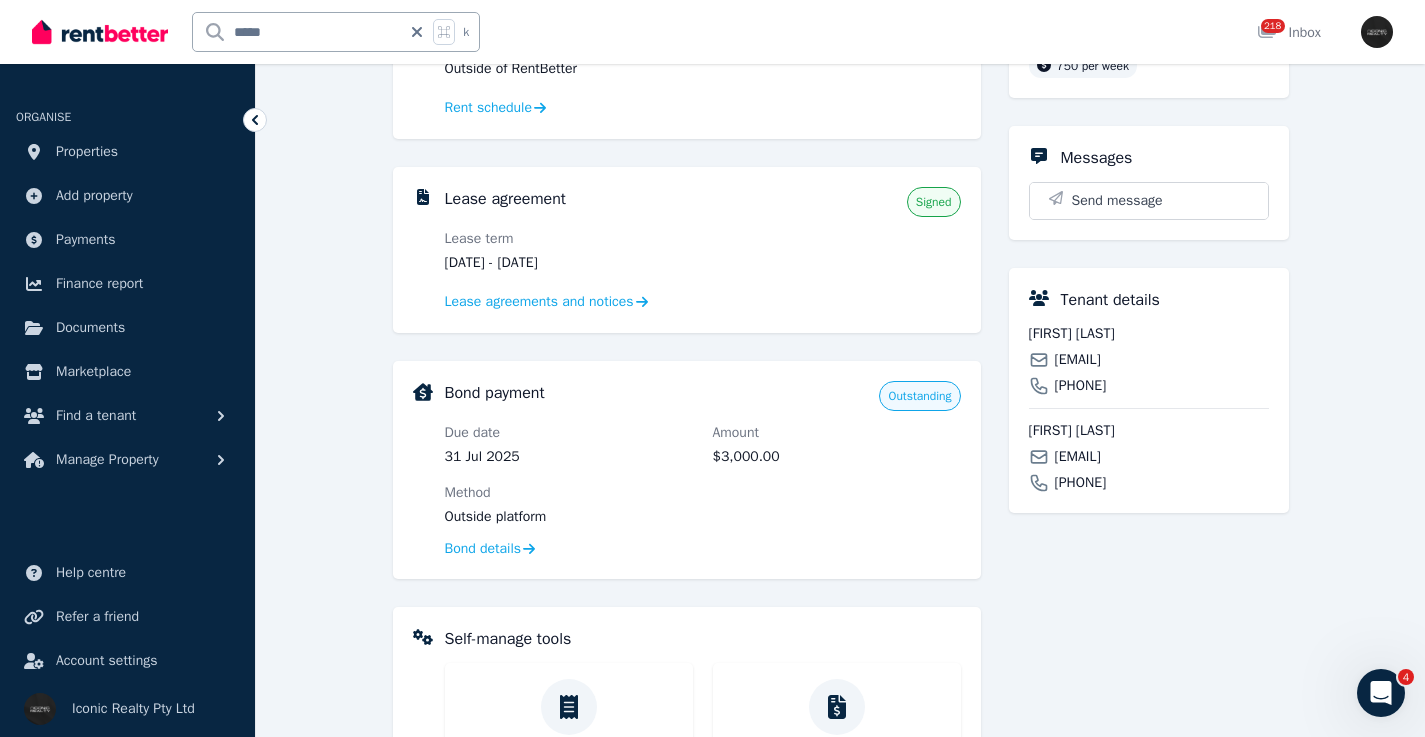 click on "[FIRST] [LAST] [EMAIL] [PHONE]" at bounding box center [1149, 360] 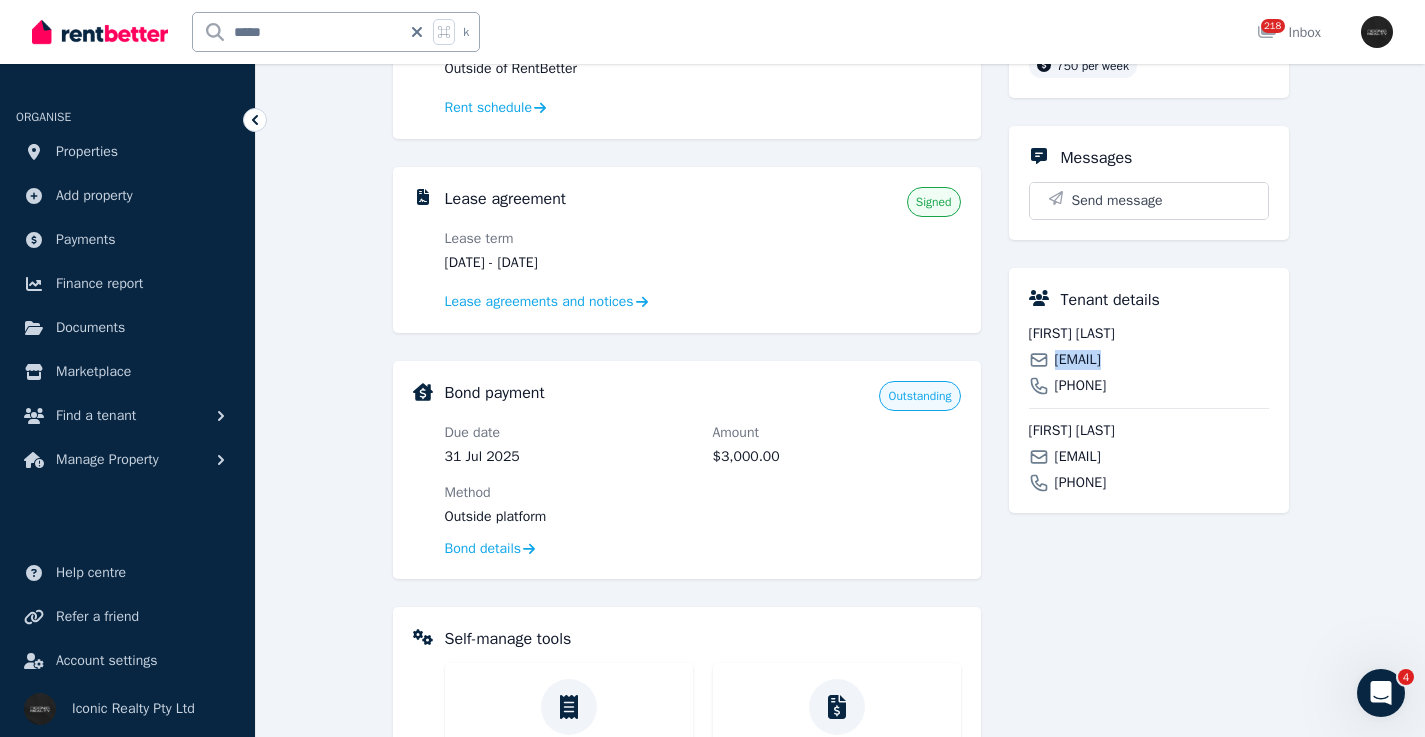 click on "[EMAIL]" at bounding box center [1078, 360] 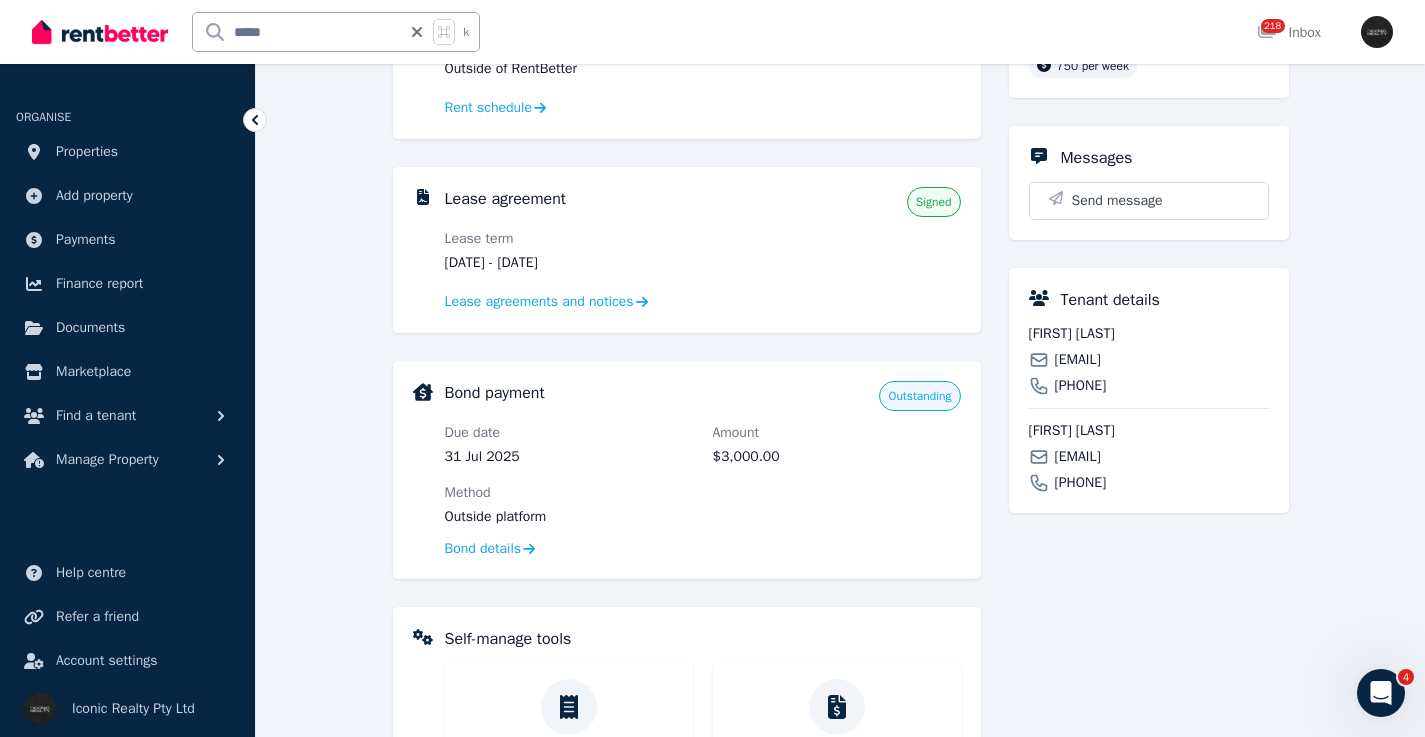 click on "[EMAIL]" at bounding box center (1078, 457) 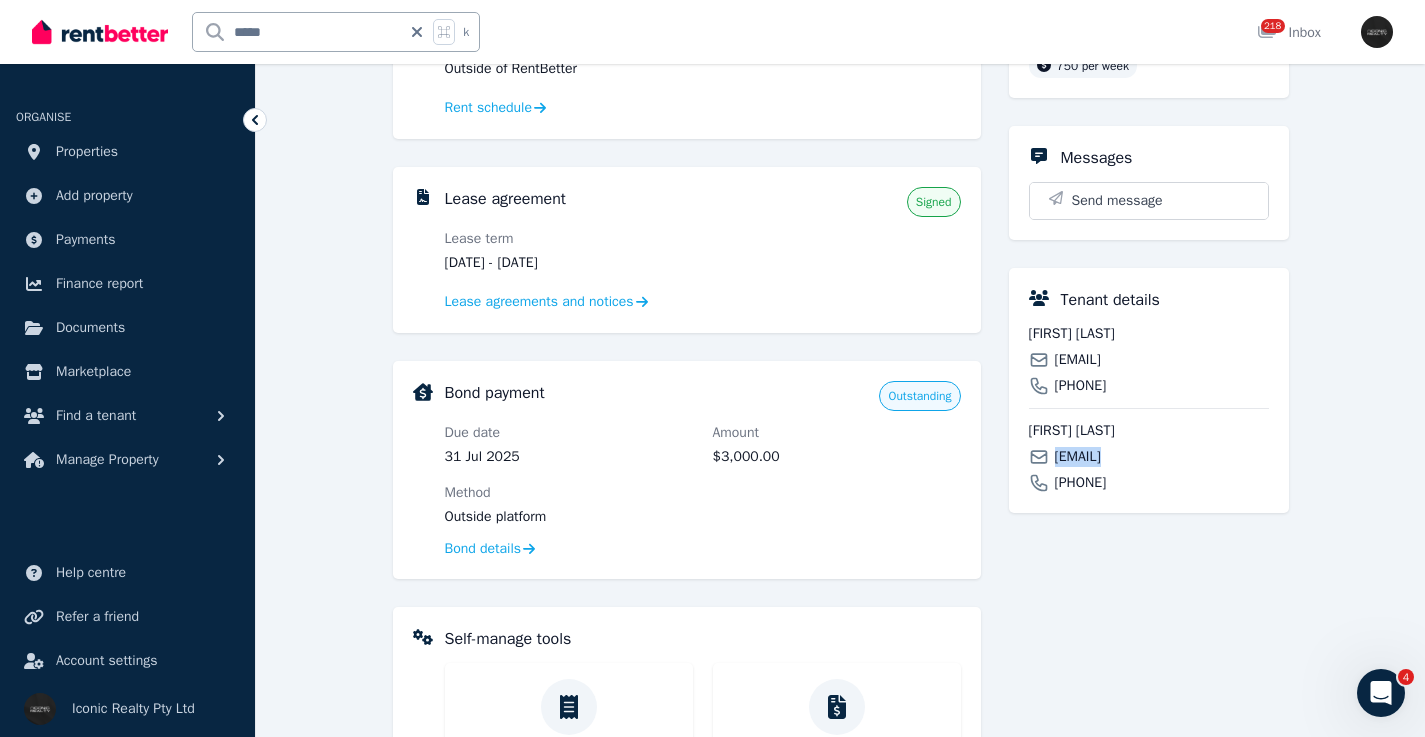 click on "[EMAIL]" at bounding box center (1078, 457) 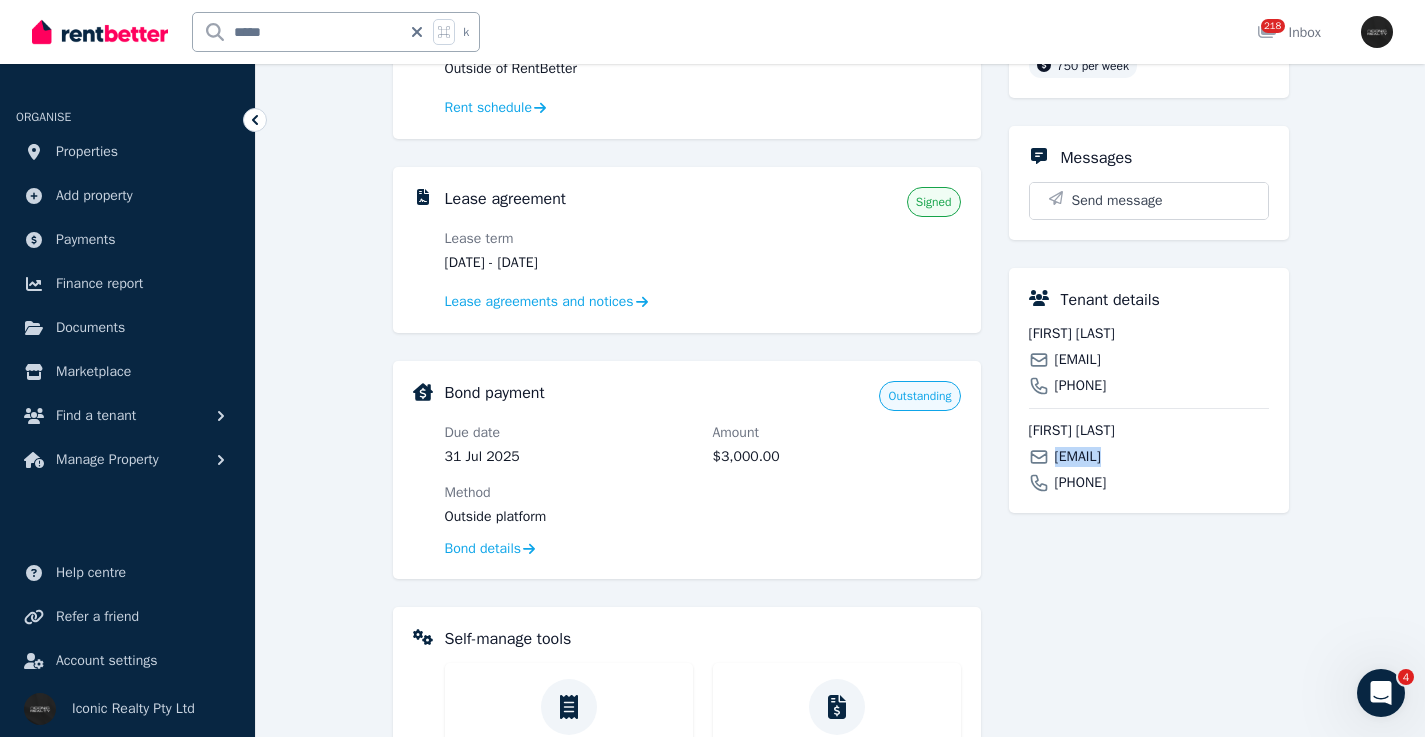 scroll, scrollTop: 0, scrollLeft: 0, axis: both 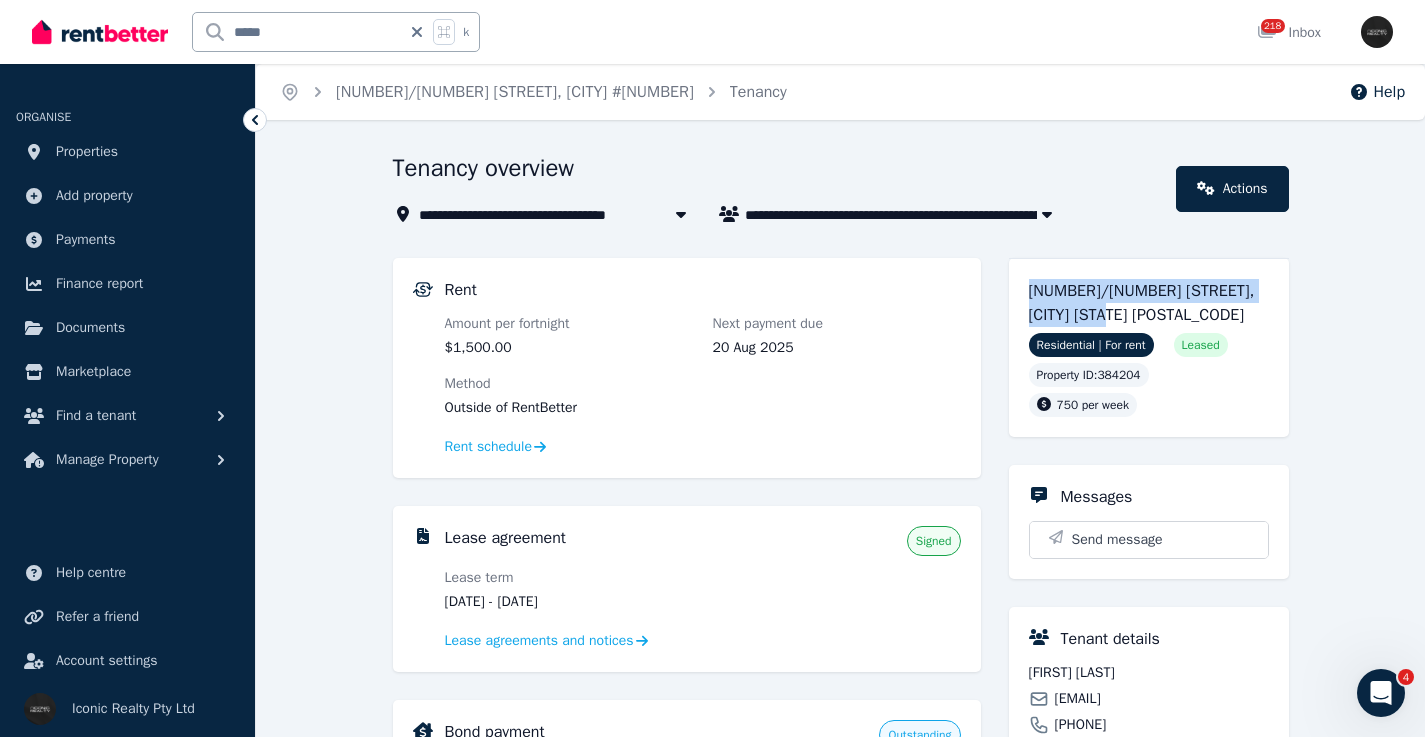 drag, startPoint x: 1114, startPoint y: 307, endPoint x: 1015, endPoint y: 294, distance: 99.849884 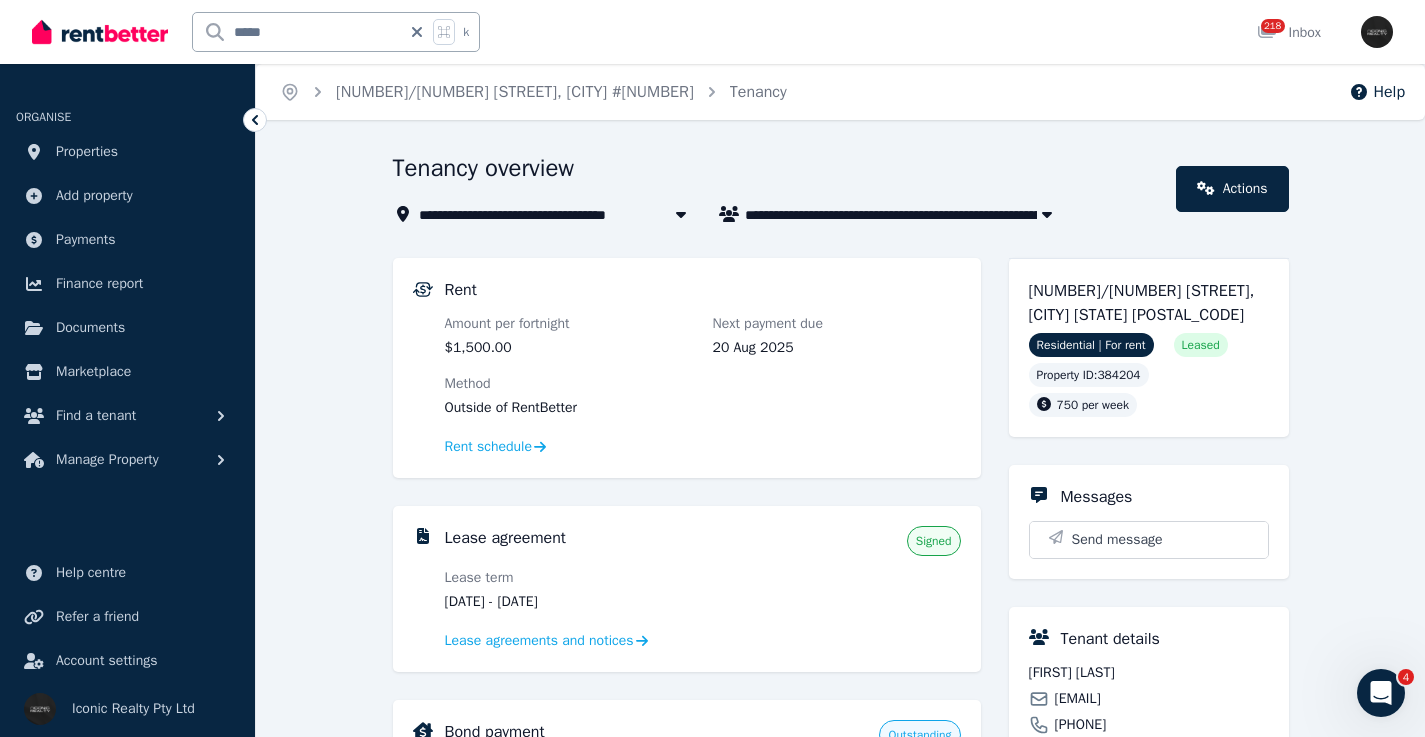 click on "[FIRST] [LAST]" at bounding box center [1149, 673] 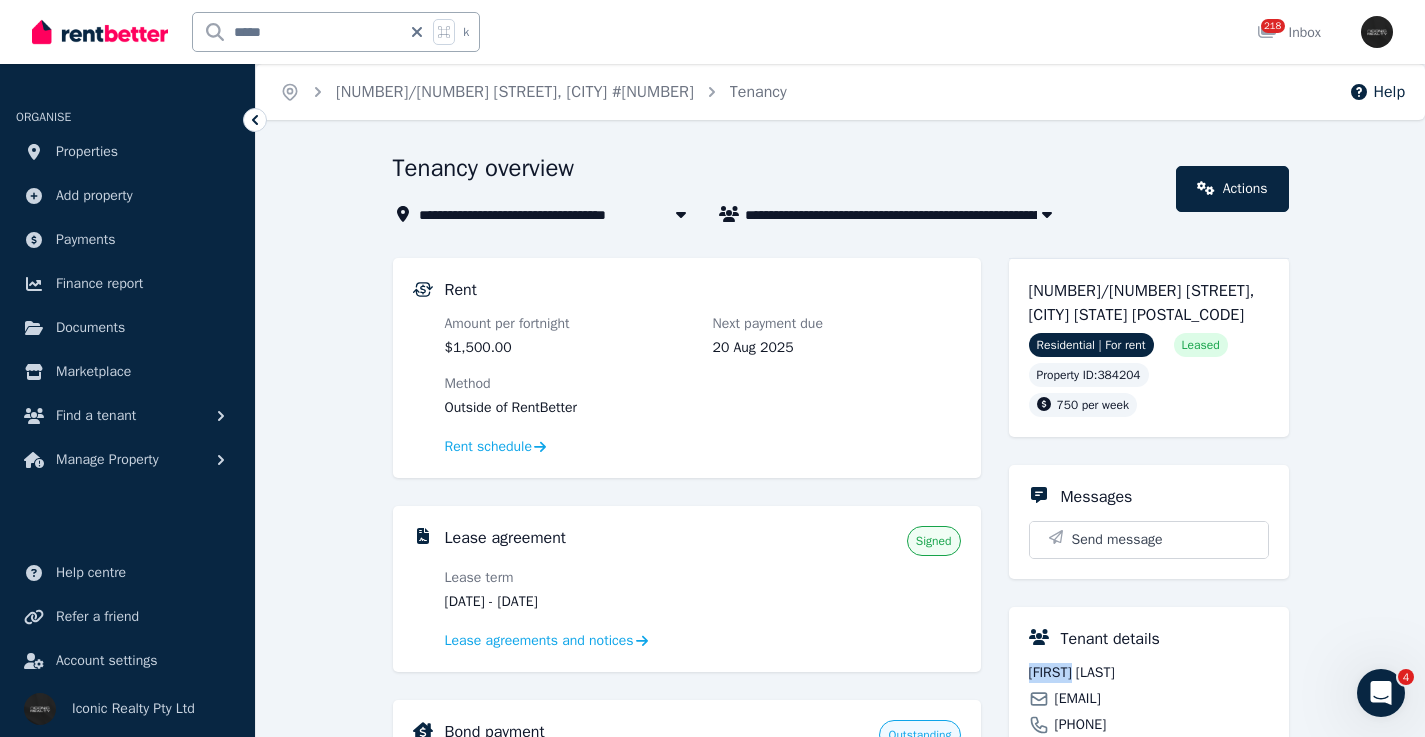 click on "[FIRST] [LAST]" at bounding box center (1149, 673) 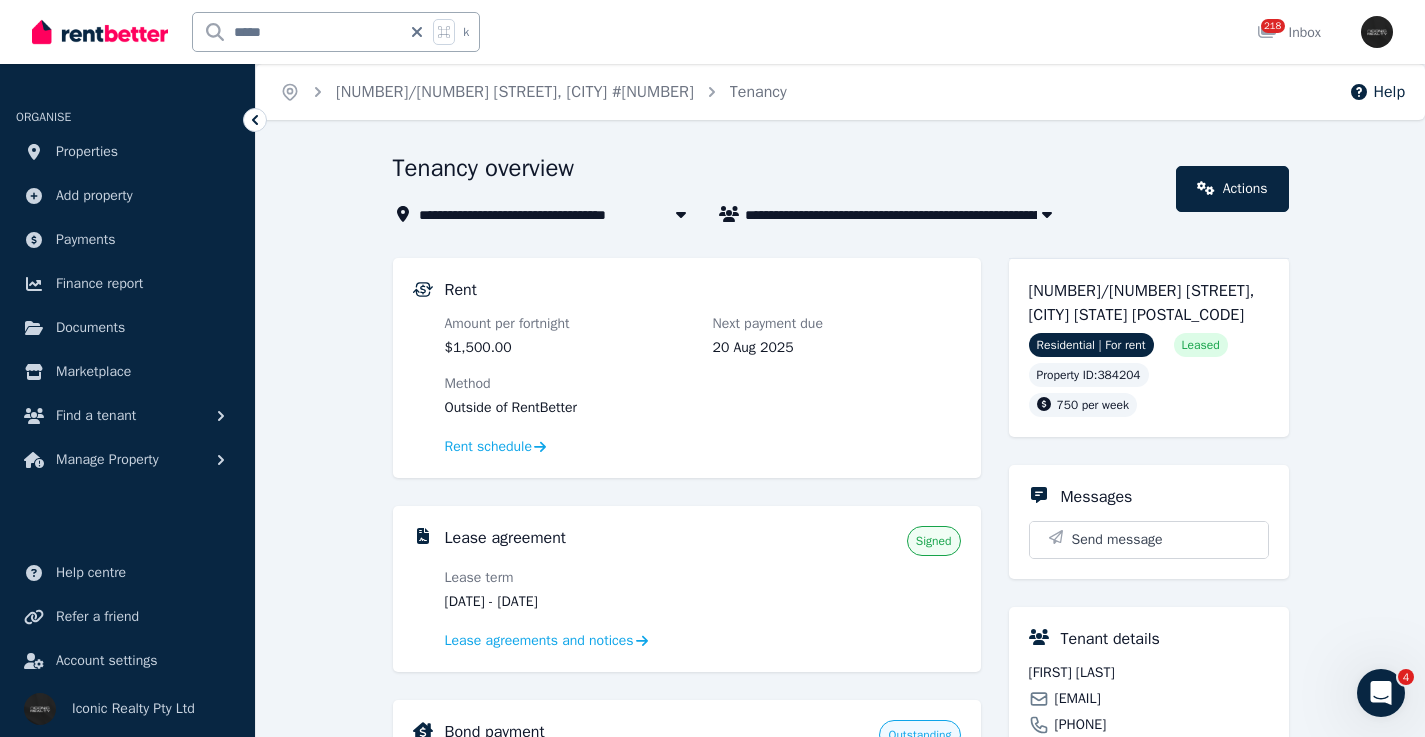 click 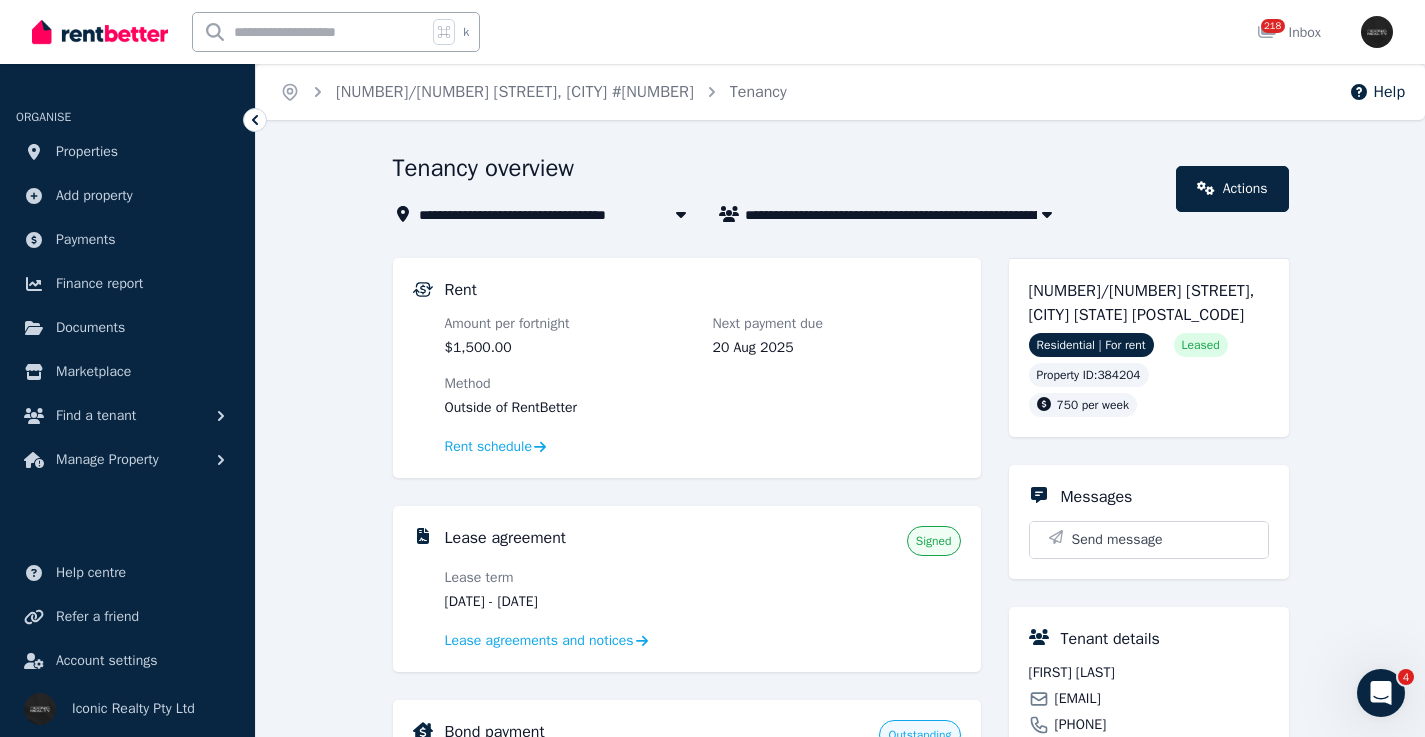 click at bounding box center (310, 32) 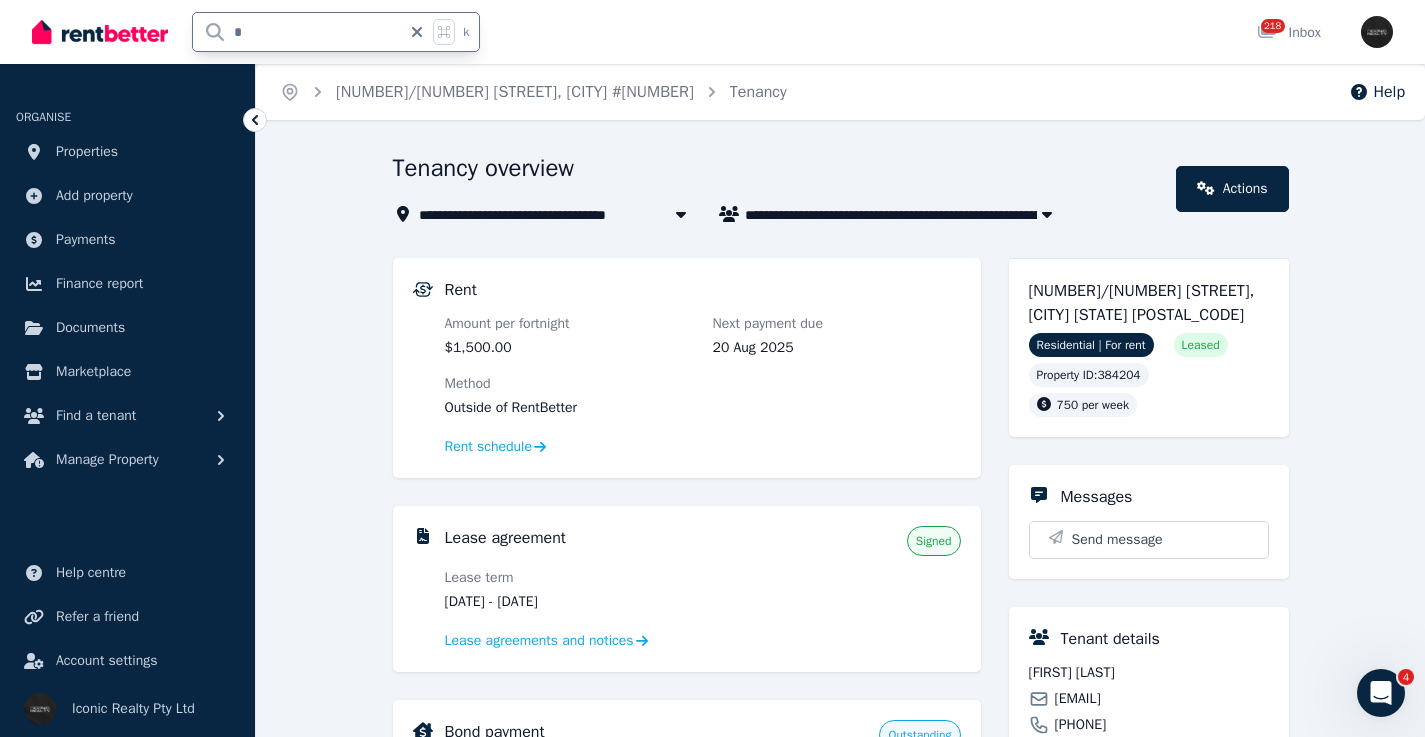 type on "**" 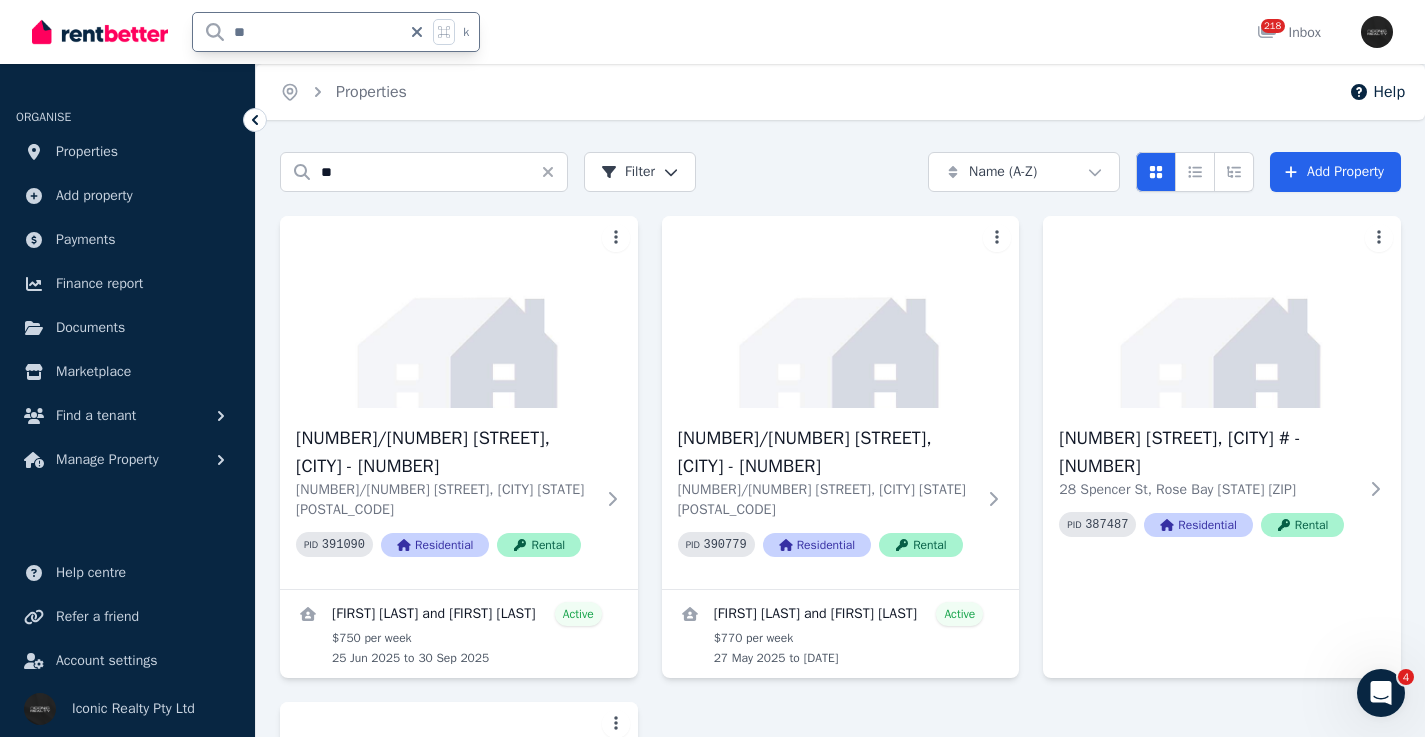 click on "**" at bounding box center (297, 32) 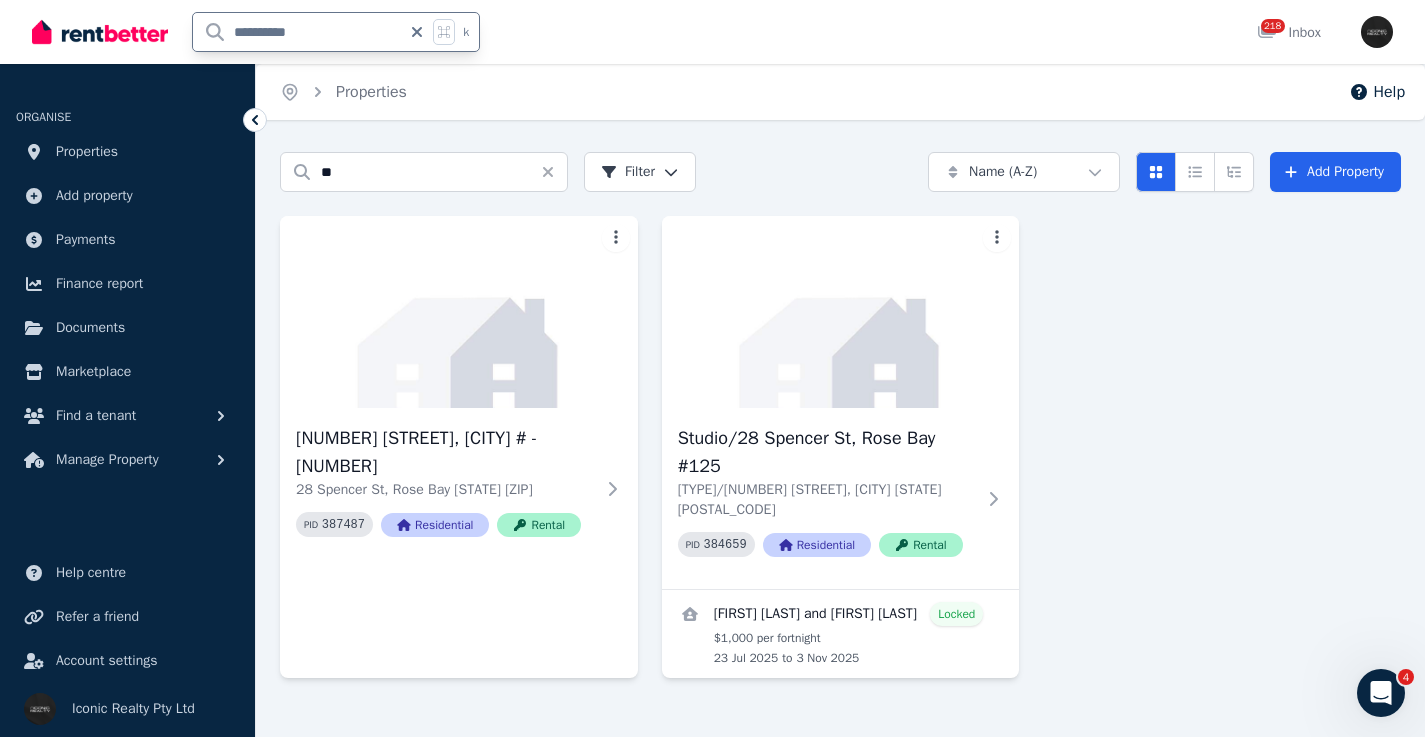 type on "**********" 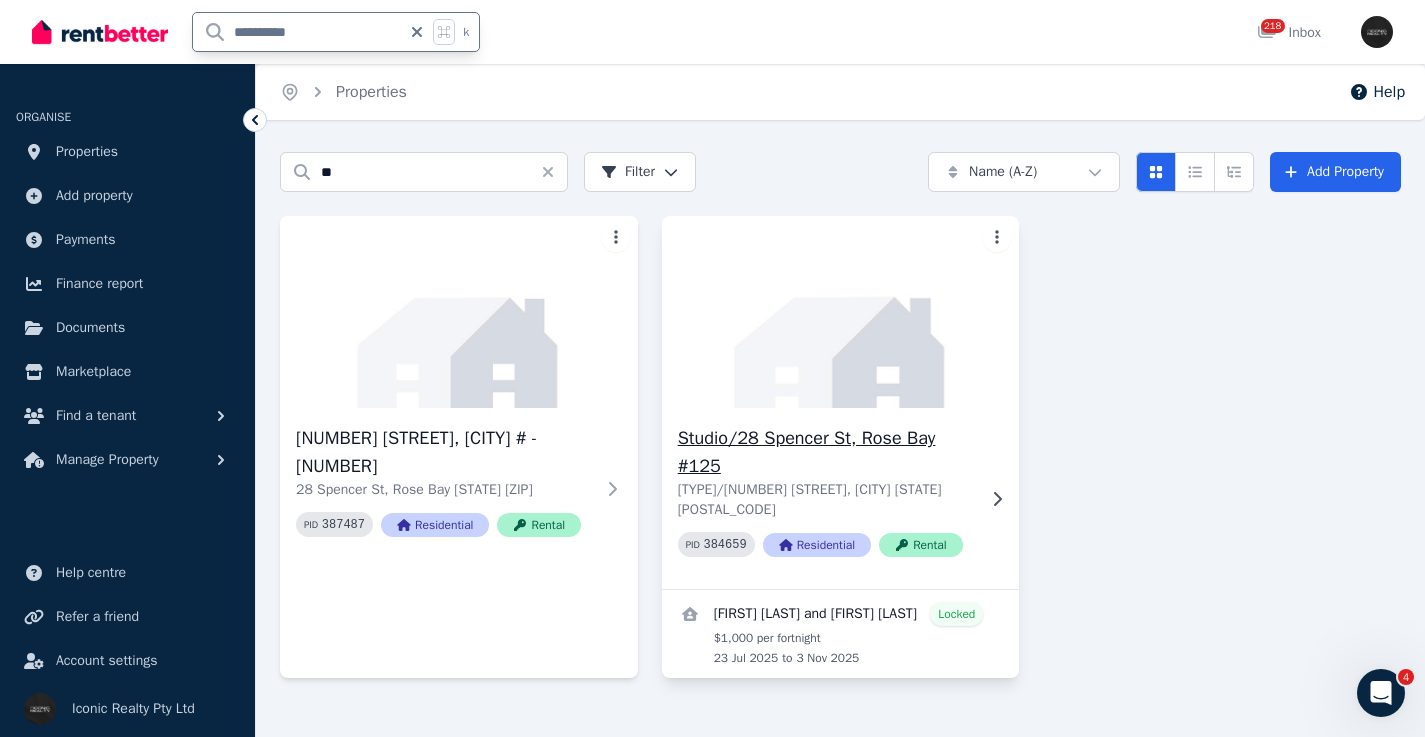 drag, startPoint x: 507, startPoint y: 2, endPoint x: 993, endPoint y: 489, distance: 688.01526 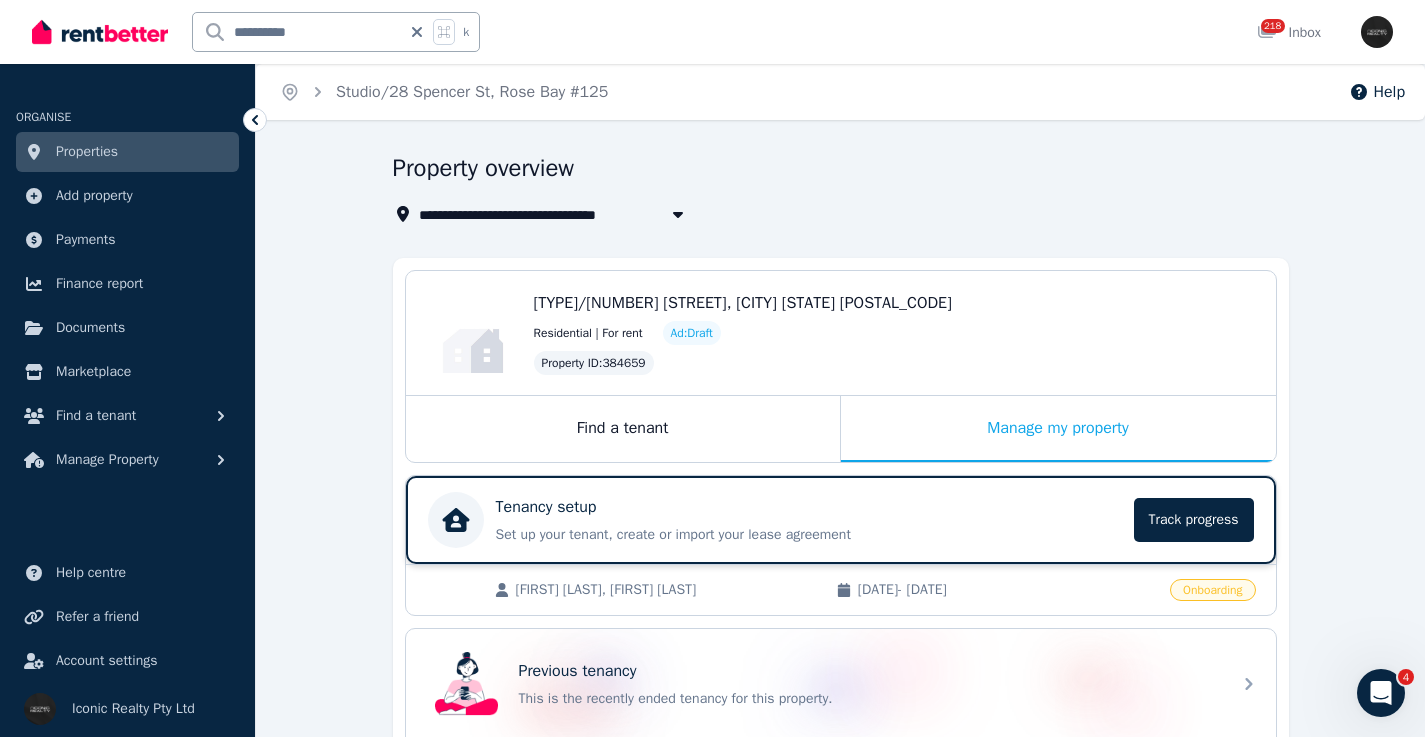 click on "Tenancy setup" at bounding box center (809, 507) 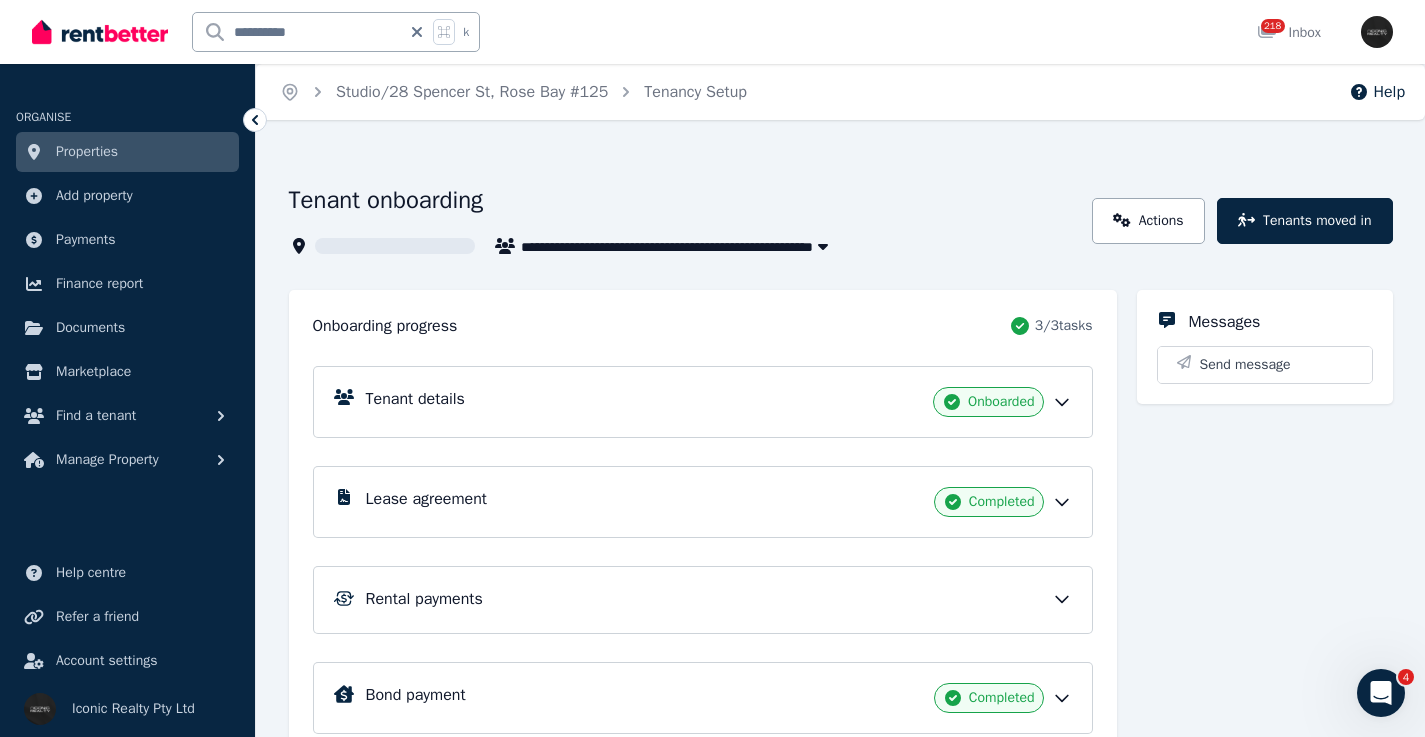 click on "Tenant details Onboarded" at bounding box center [719, 402] 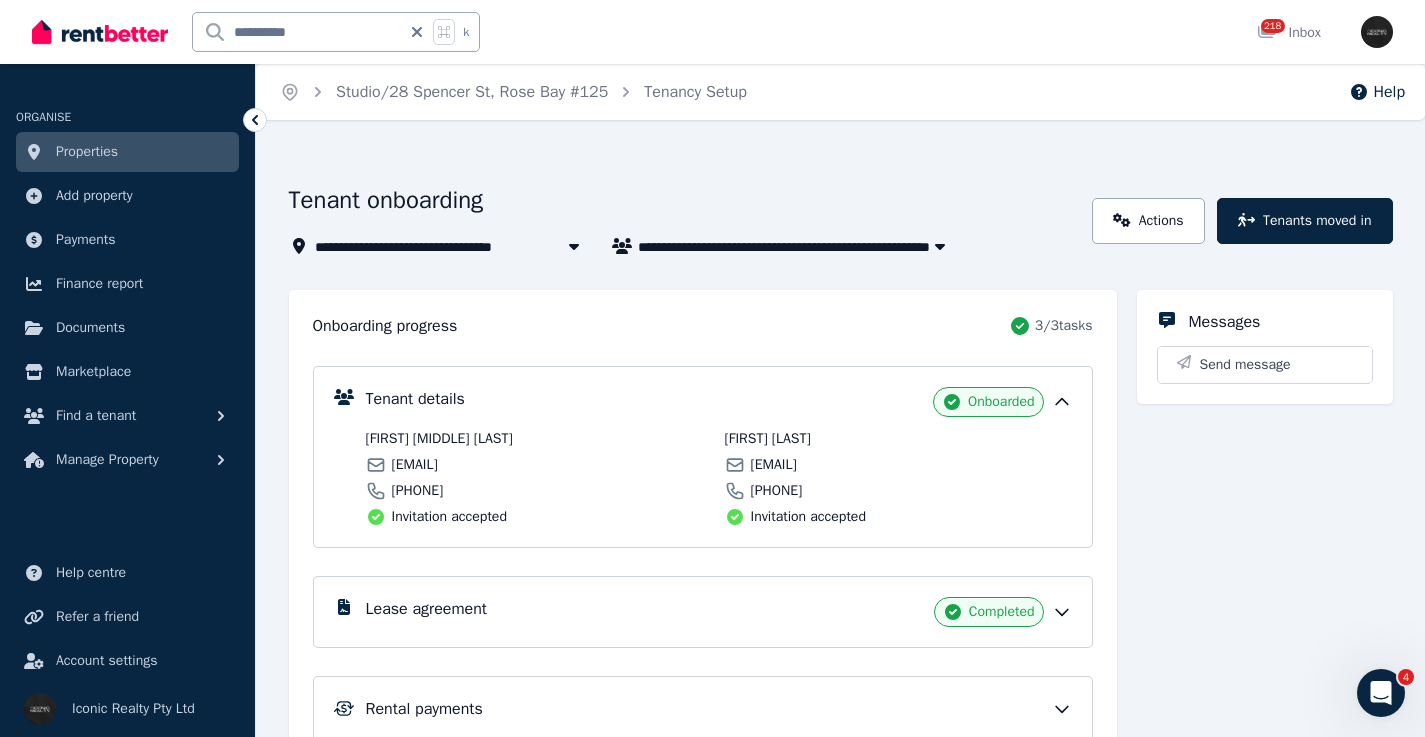 click on "[EMAIL]" at bounding box center (415, 465) 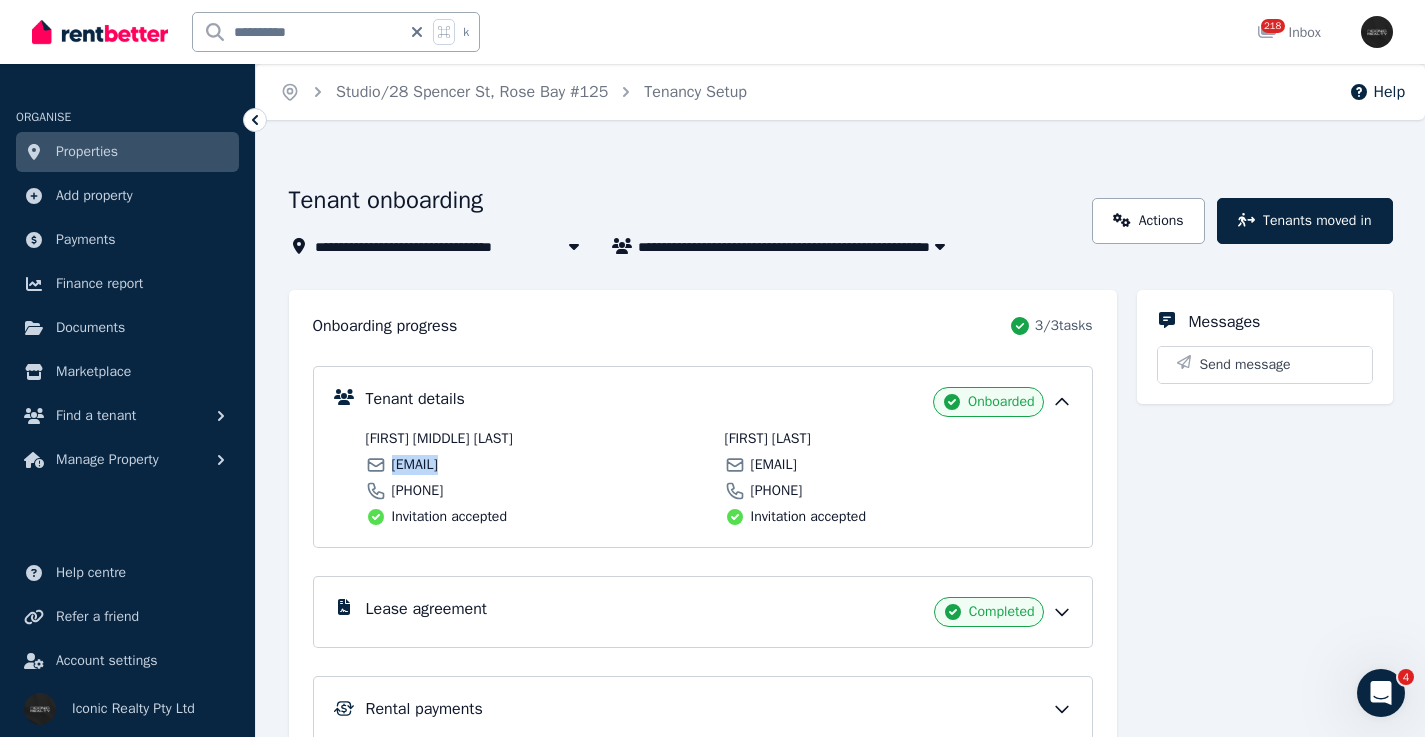 click on "[EMAIL]" at bounding box center (415, 465) 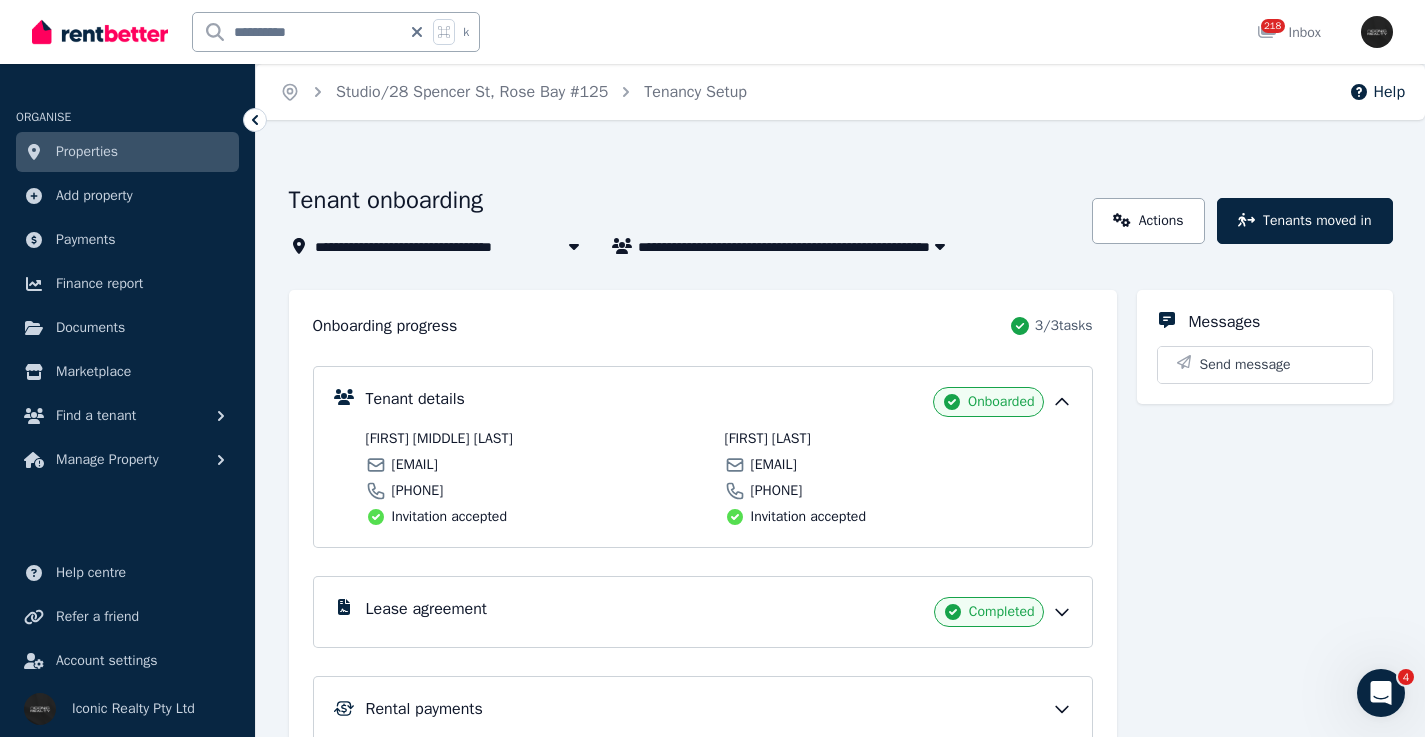 click on "[EMAIL]" at bounding box center (774, 465) 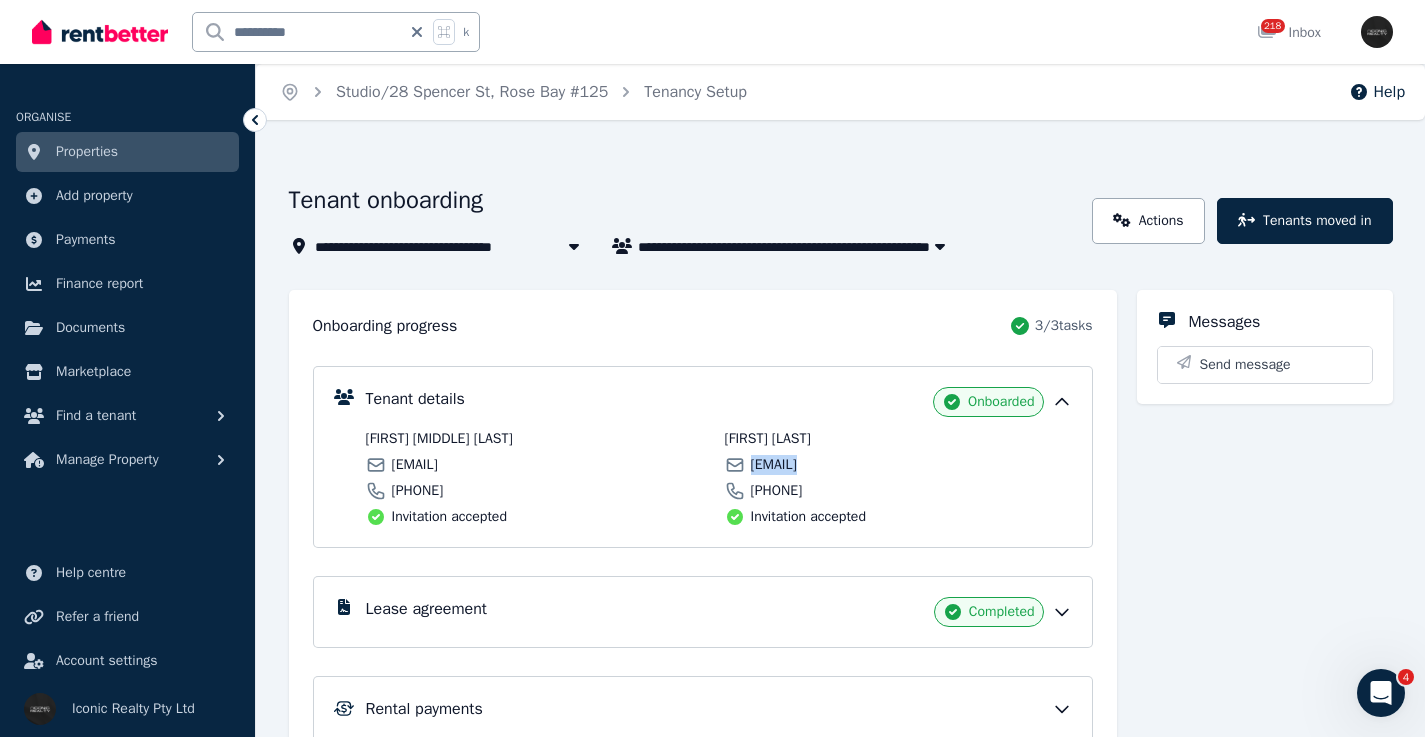 click on "[EMAIL]" at bounding box center [774, 465] 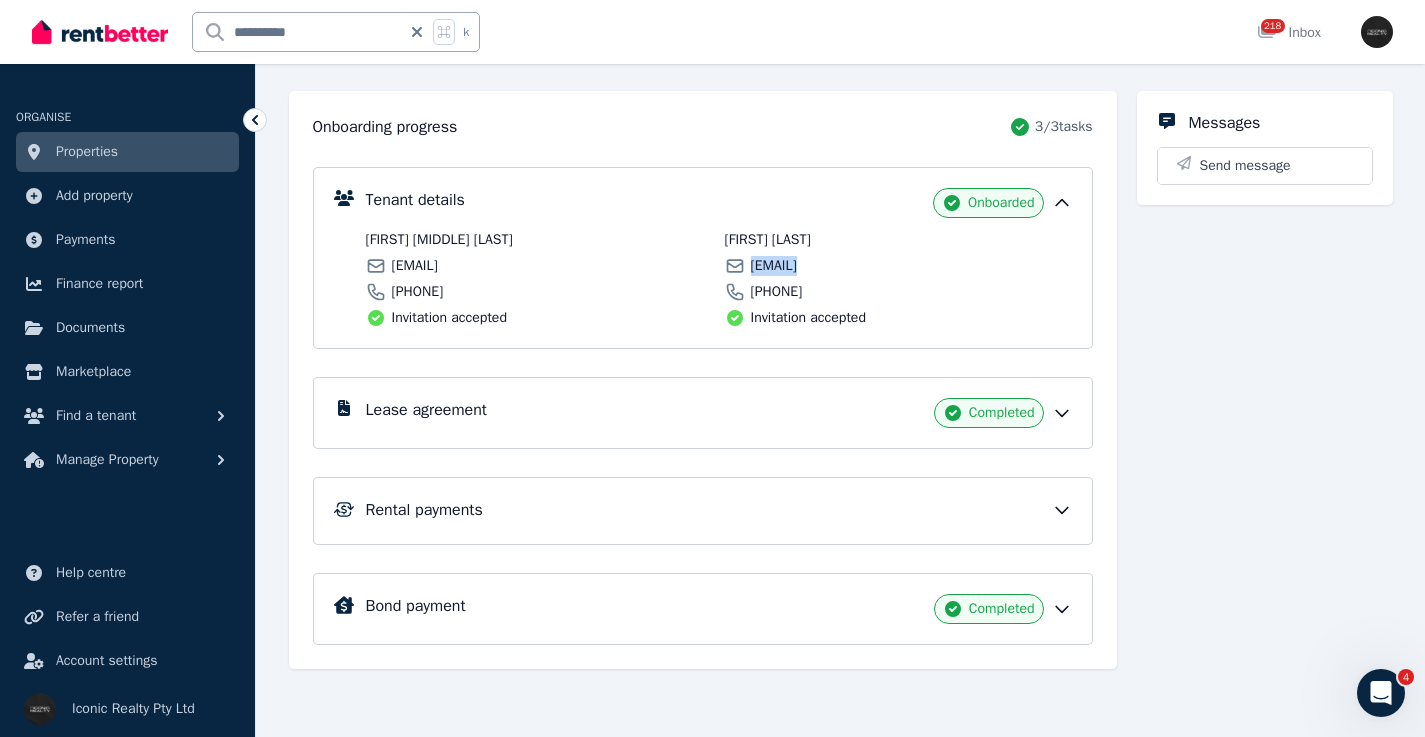 scroll, scrollTop: 0, scrollLeft: 0, axis: both 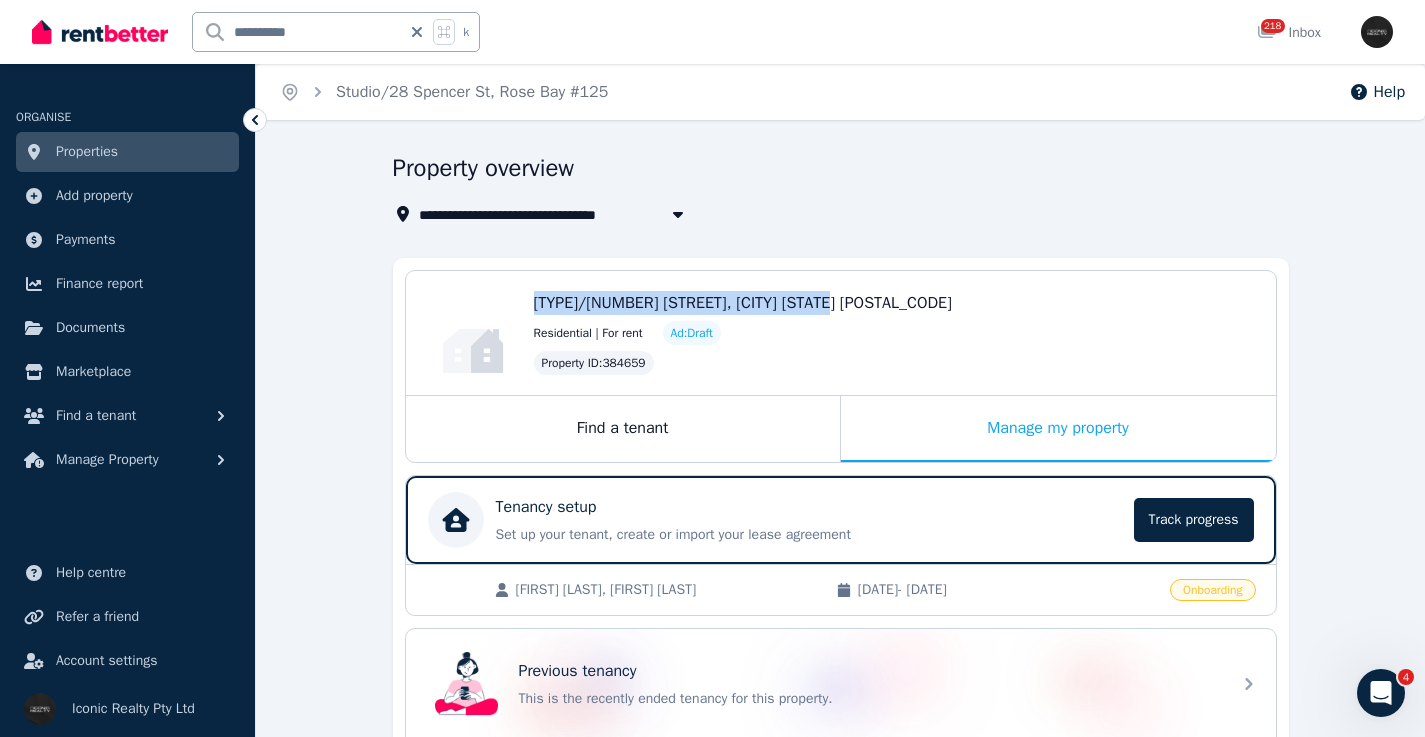 drag, startPoint x: 871, startPoint y: 299, endPoint x: 528, endPoint y: 300, distance: 343.00146 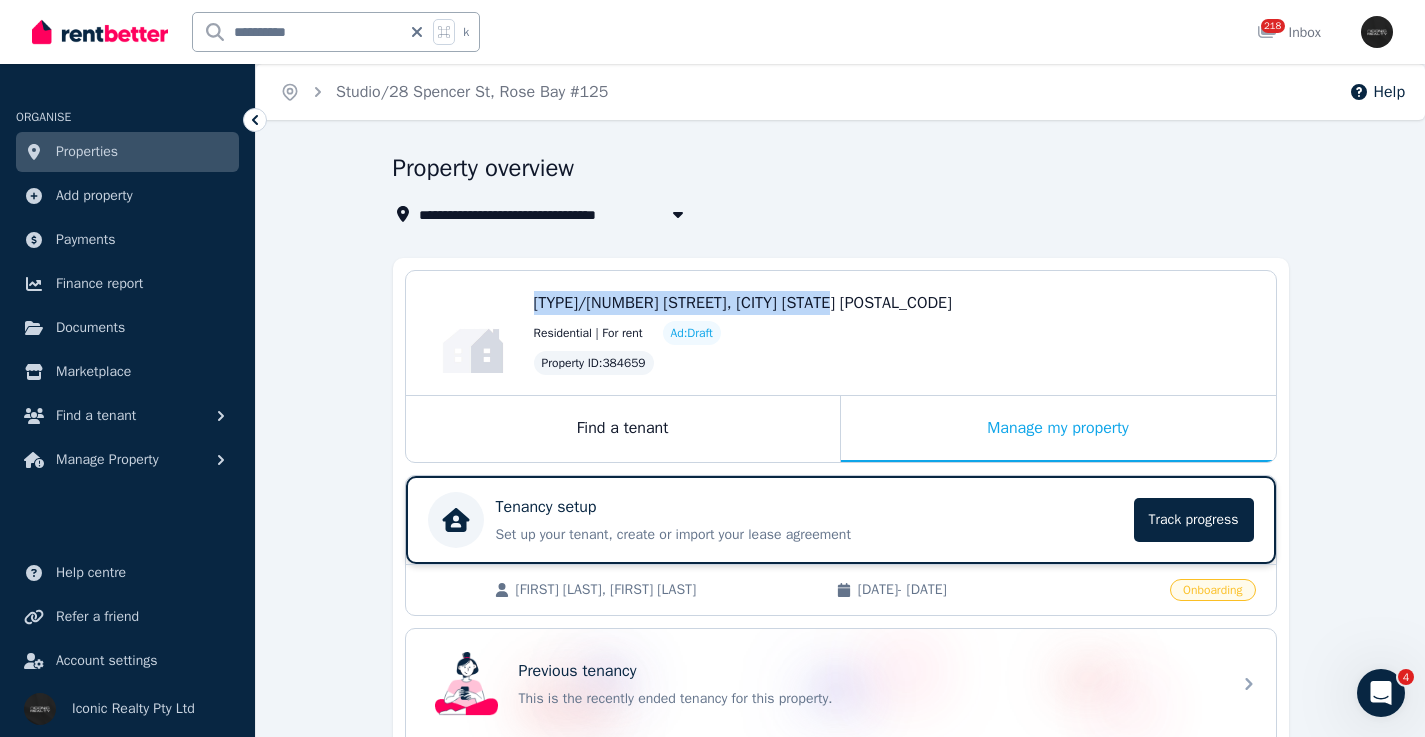click on "Set up your tenant, create or import your lease agreement" at bounding box center [809, 535] 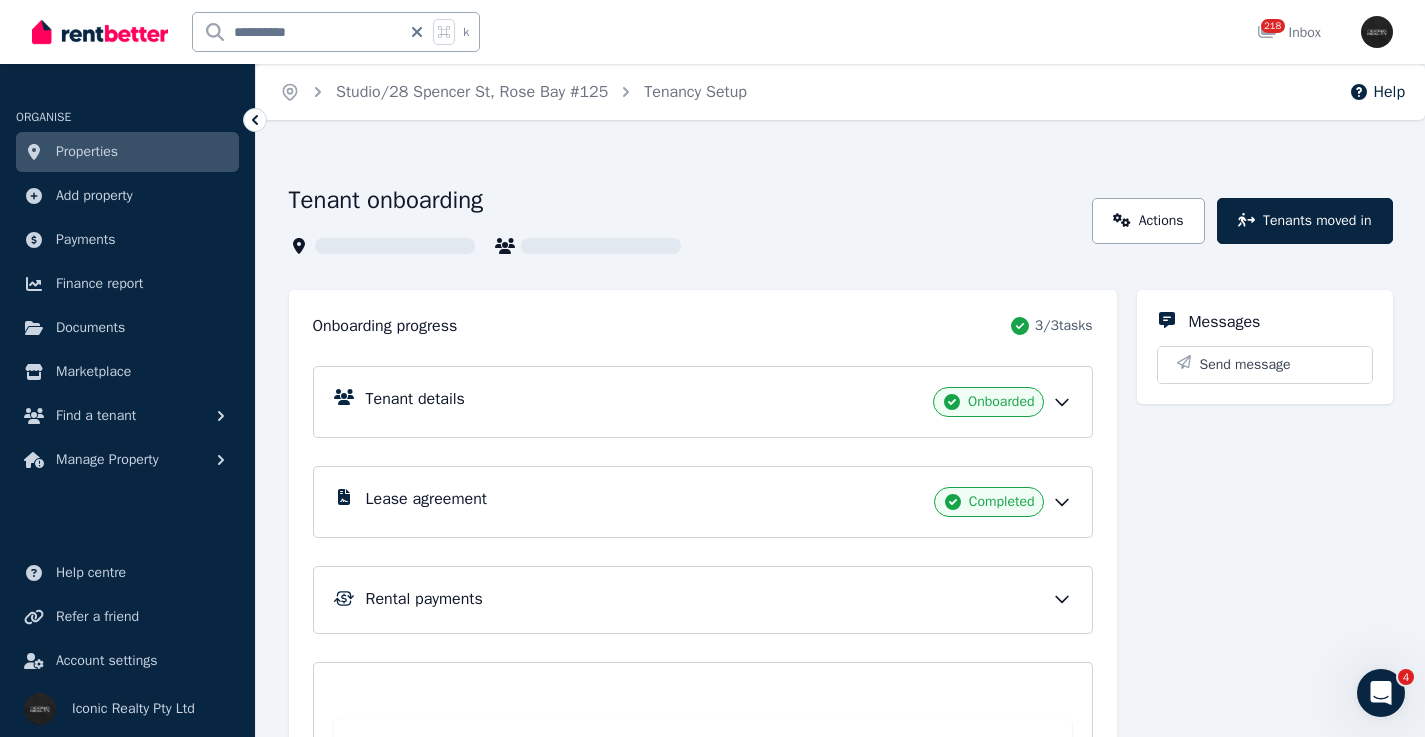 click on "Tenant details Onboarded" at bounding box center [719, 402] 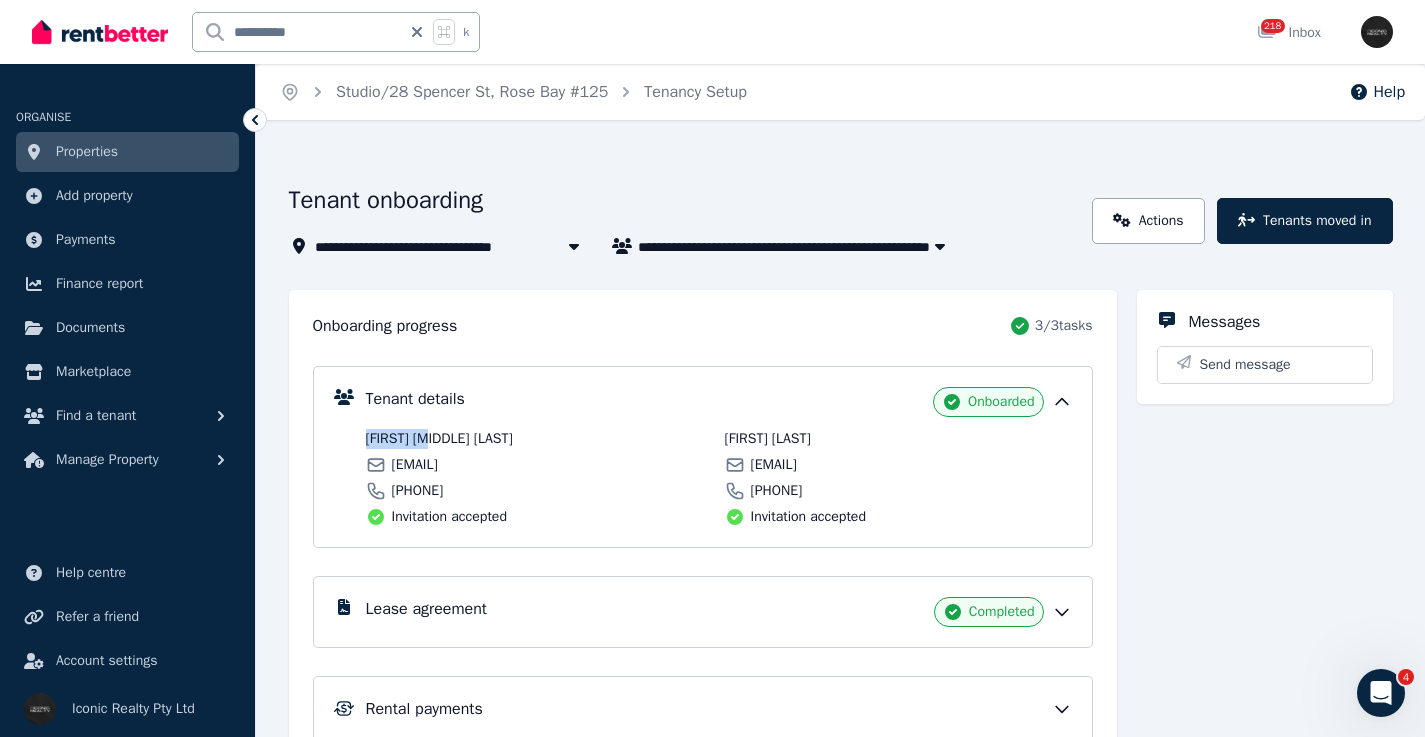 drag, startPoint x: 432, startPoint y: 439, endPoint x: 348, endPoint y: 439, distance: 84 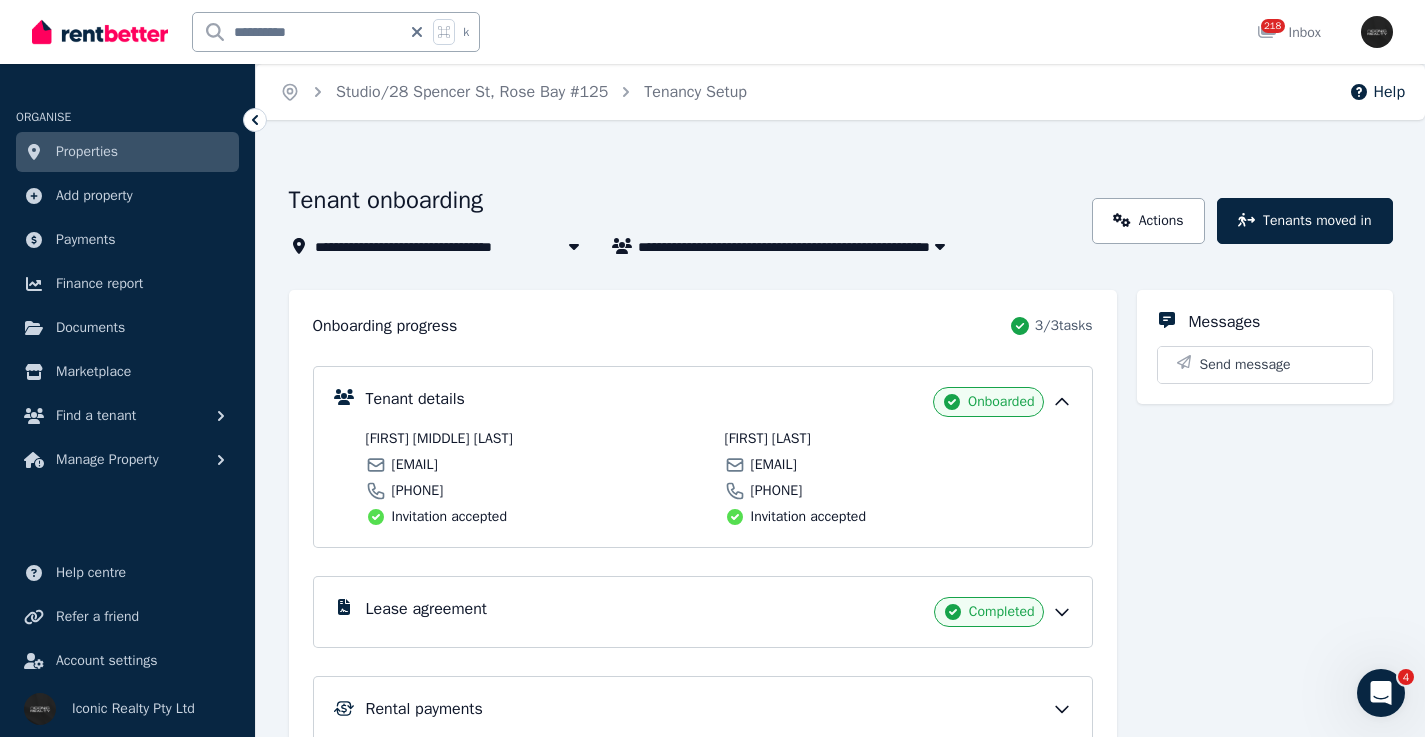 click on "Lease agreement Completed" at bounding box center (719, 612) 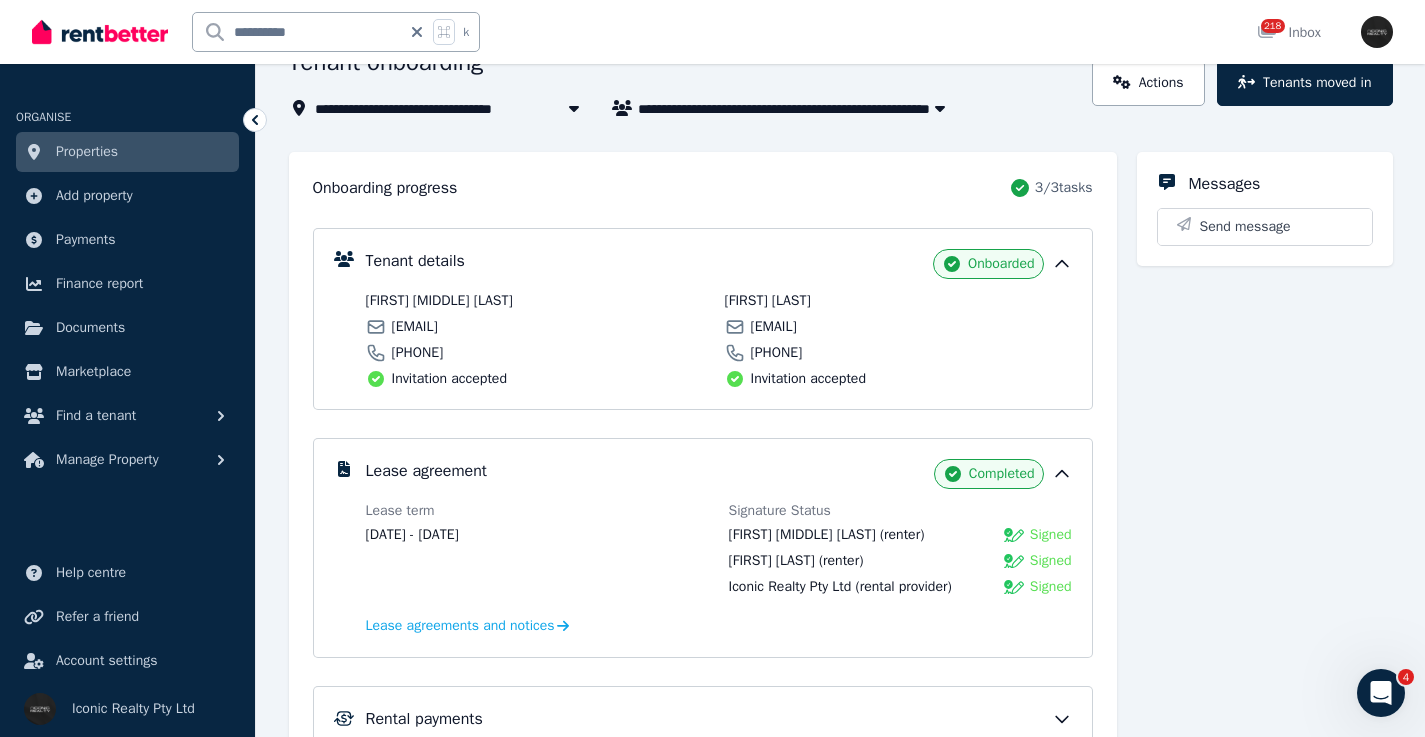 scroll, scrollTop: 151, scrollLeft: 0, axis: vertical 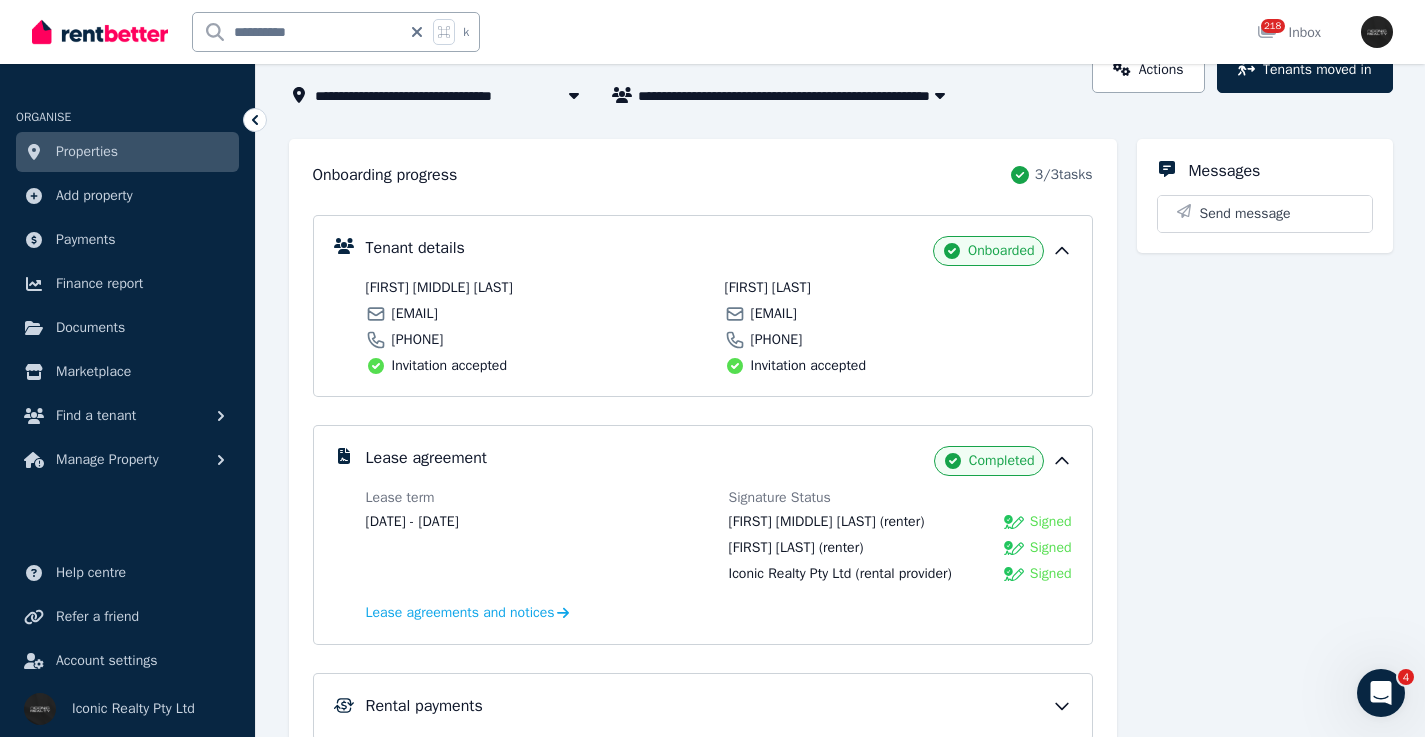 drag, startPoint x: 542, startPoint y: 518, endPoint x: 452, endPoint y: 522, distance: 90.088844 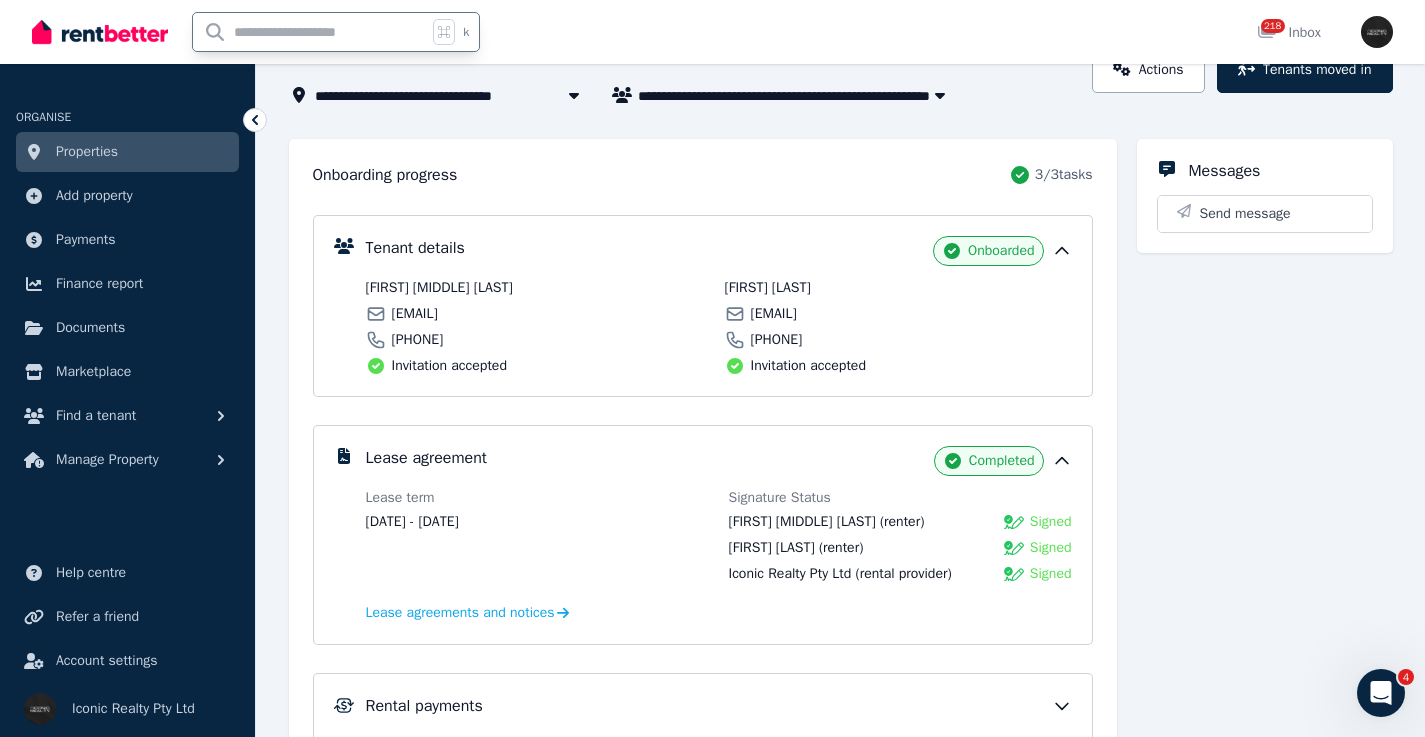 click at bounding box center [310, 32] 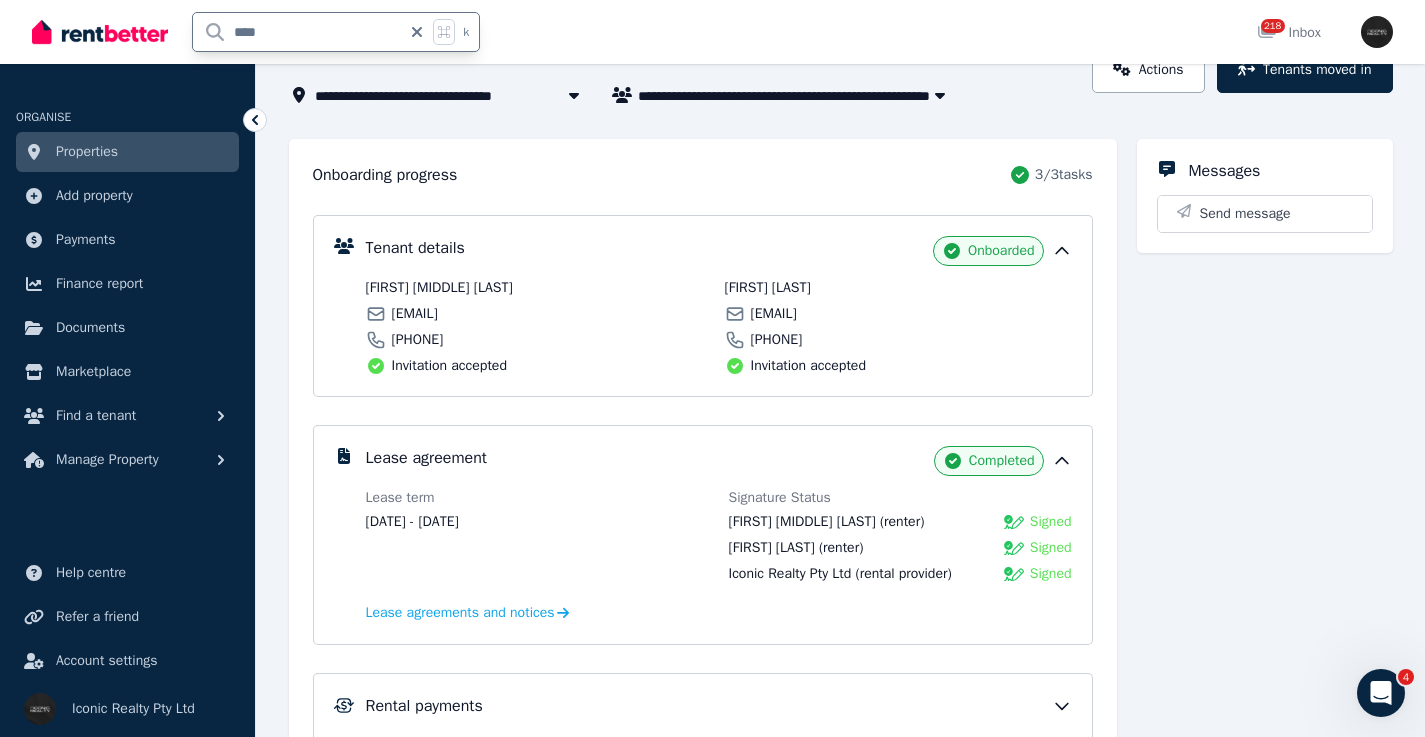 type on "*****" 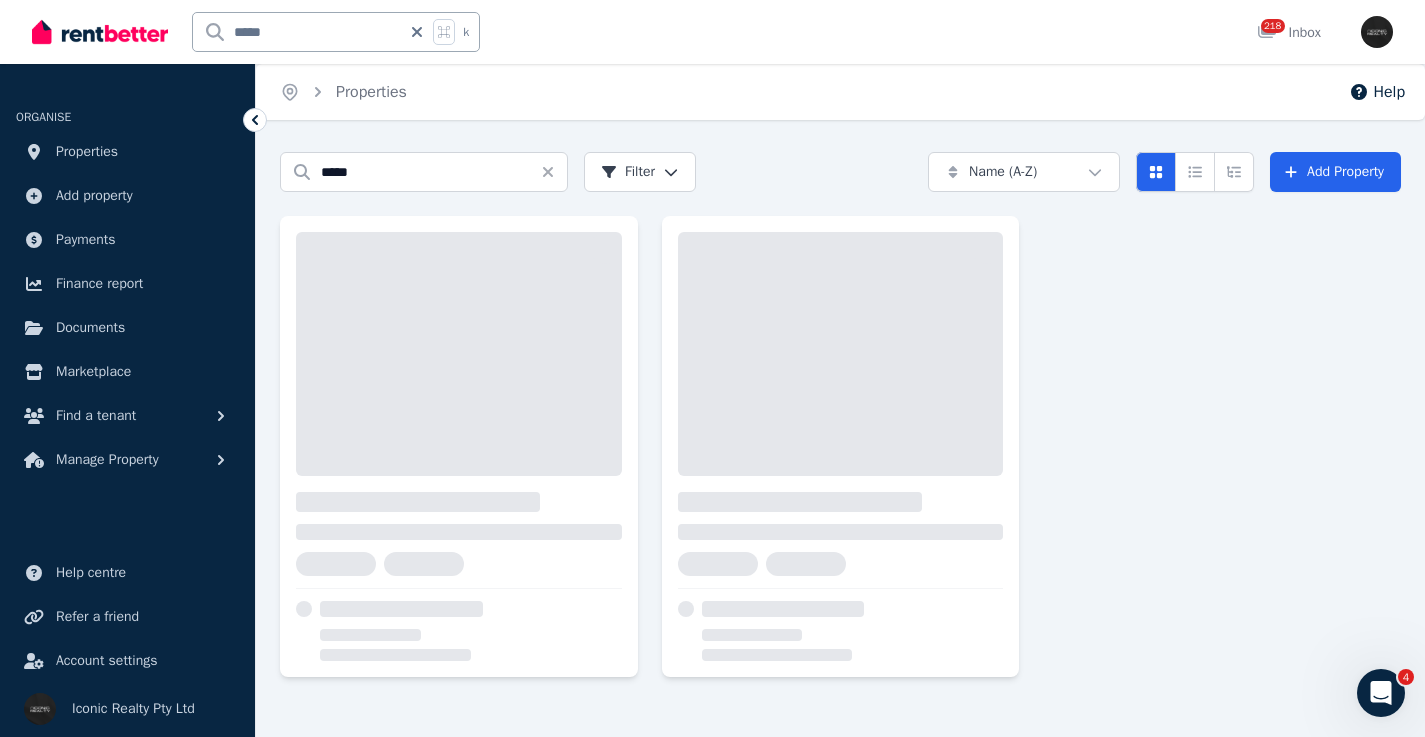 scroll, scrollTop: 0, scrollLeft: 0, axis: both 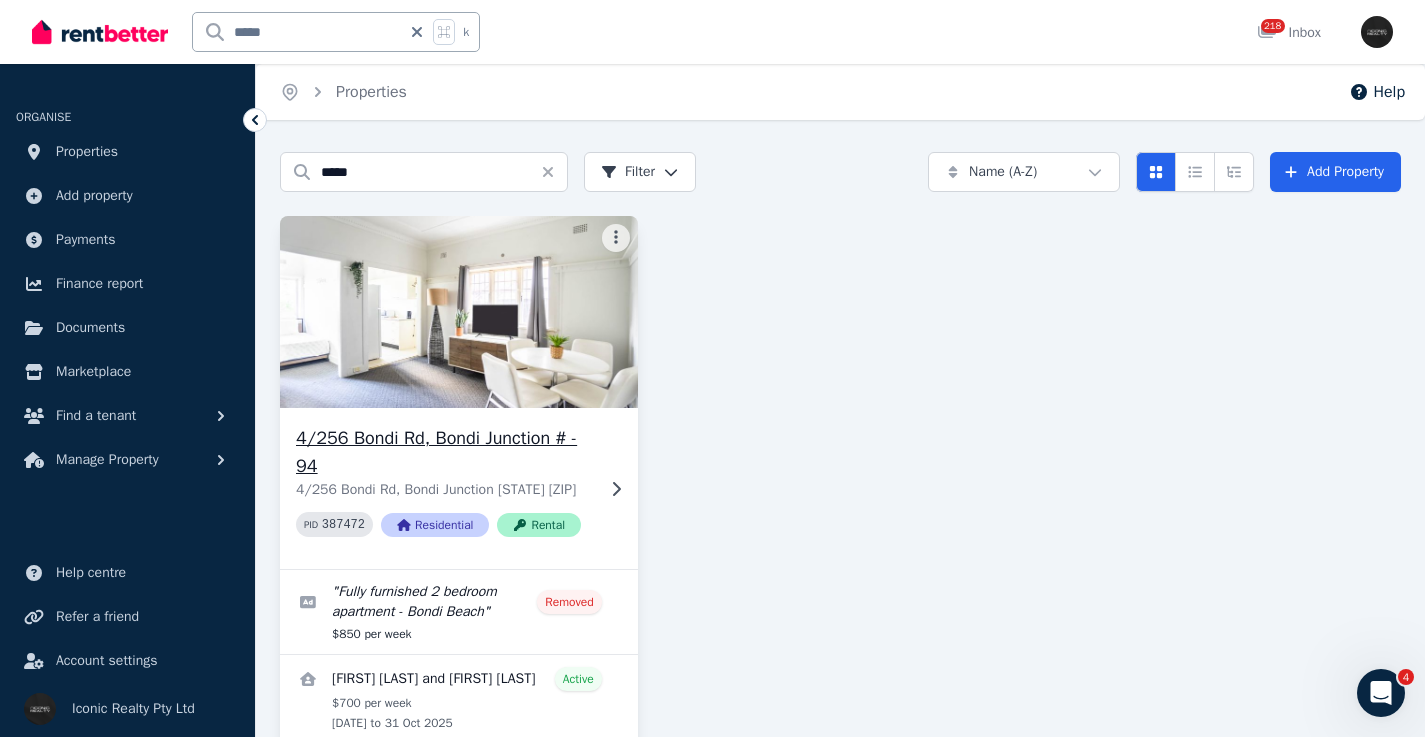 click 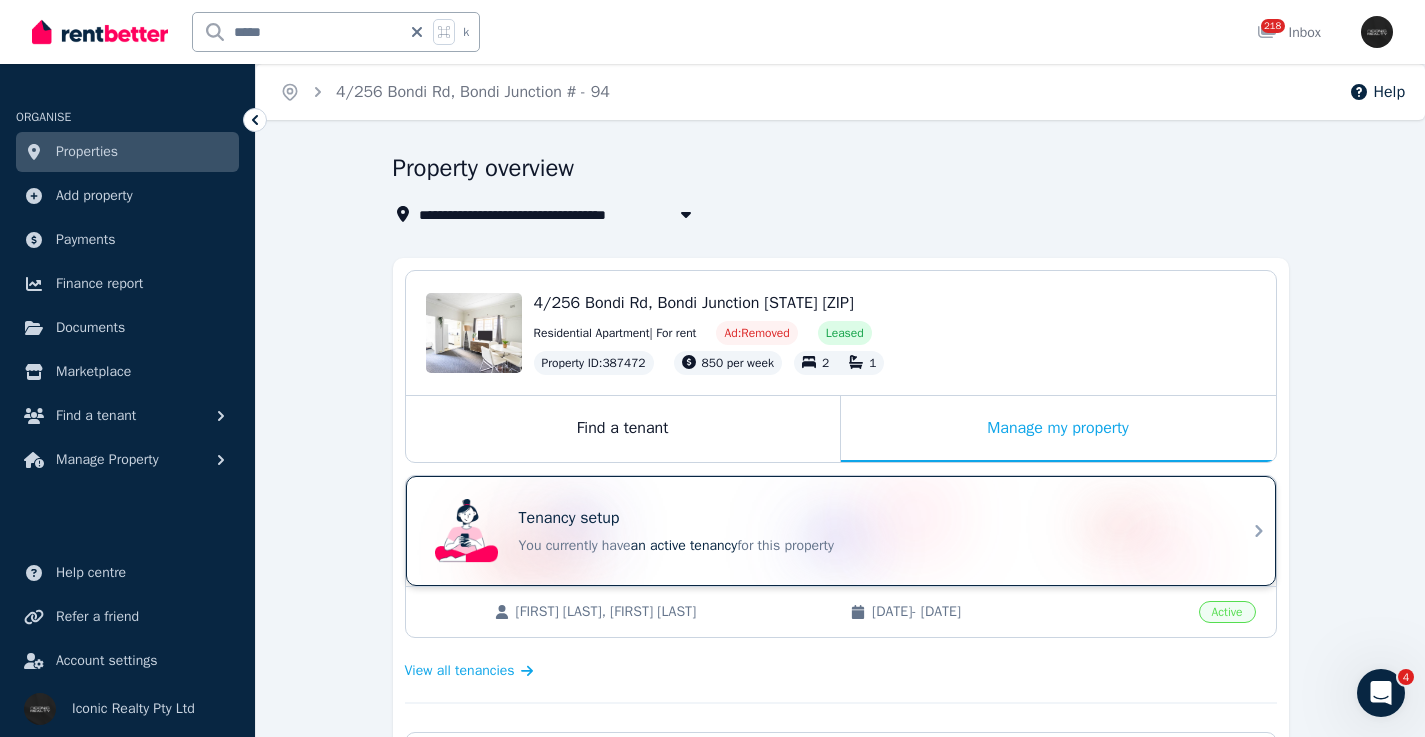 click on "Tenancy setup" at bounding box center [869, 518] 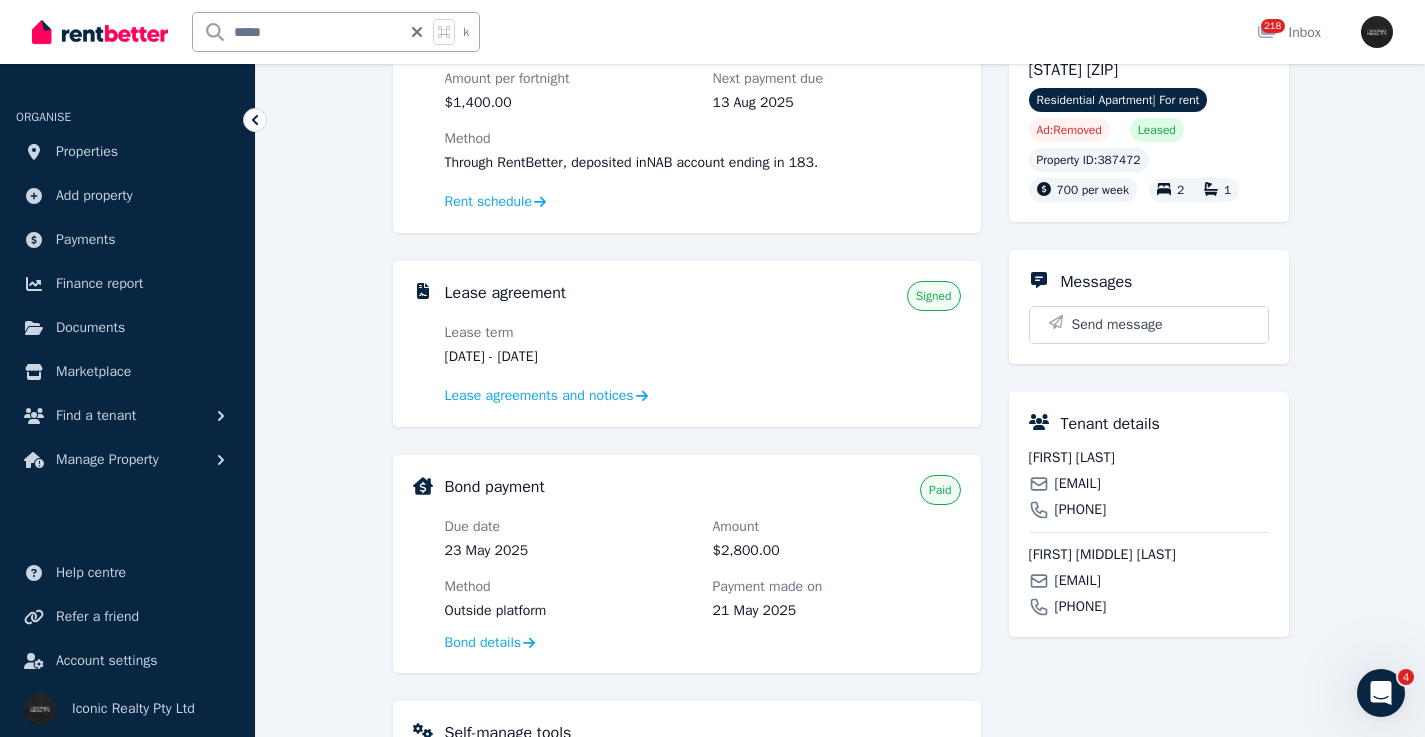 scroll, scrollTop: 247, scrollLeft: 0, axis: vertical 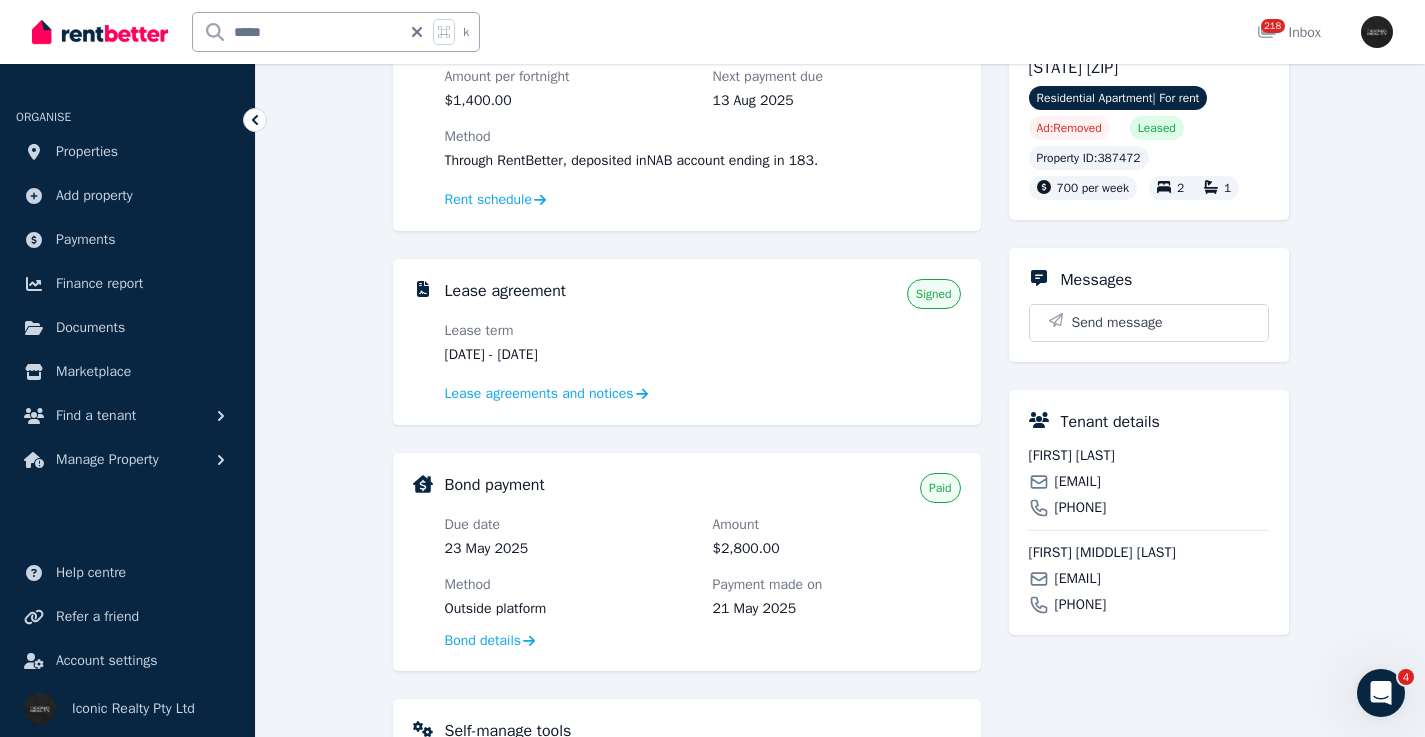 click on "[EMAIL]" at bounding box center (1078, 482) 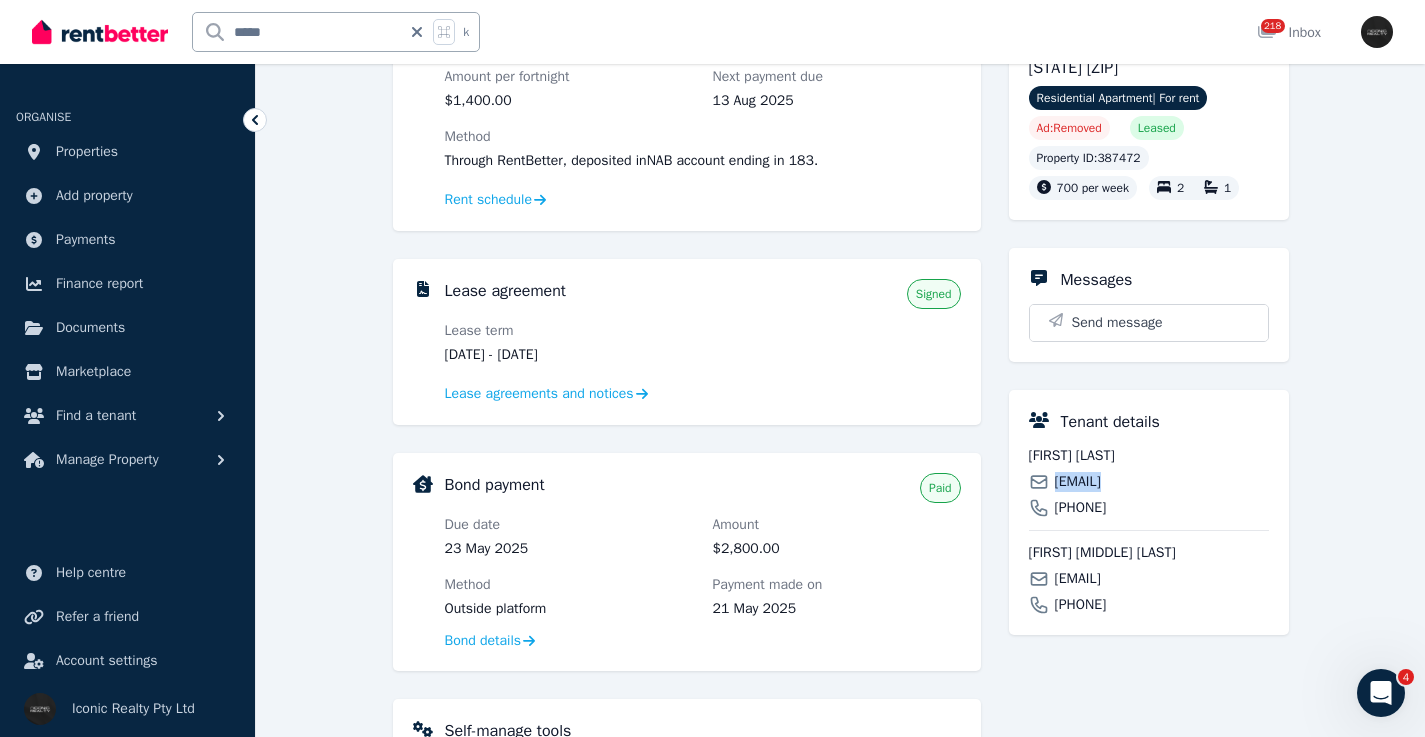 click on "[EMAIL]" at bounding box center [1078, 482] 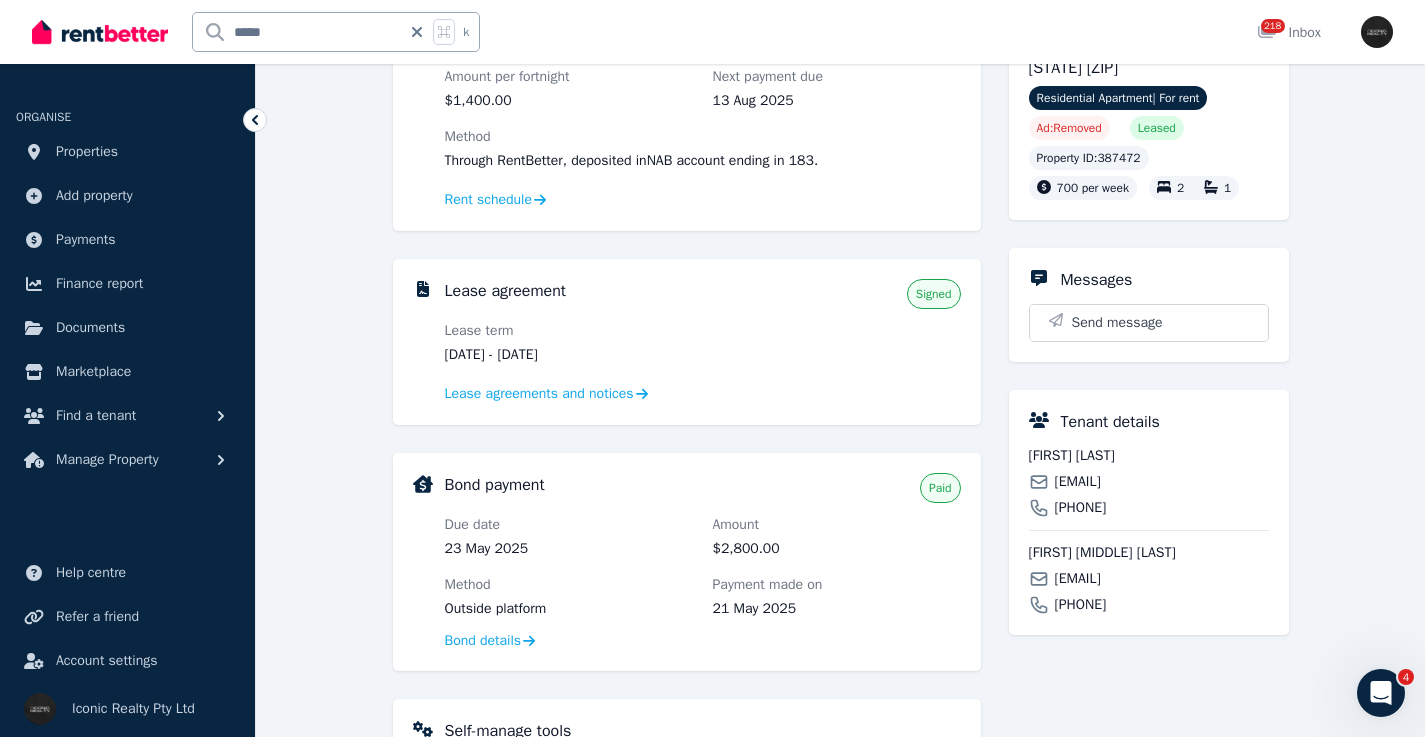 click on "[EMAIL]" at bounding box center (1078, 579) 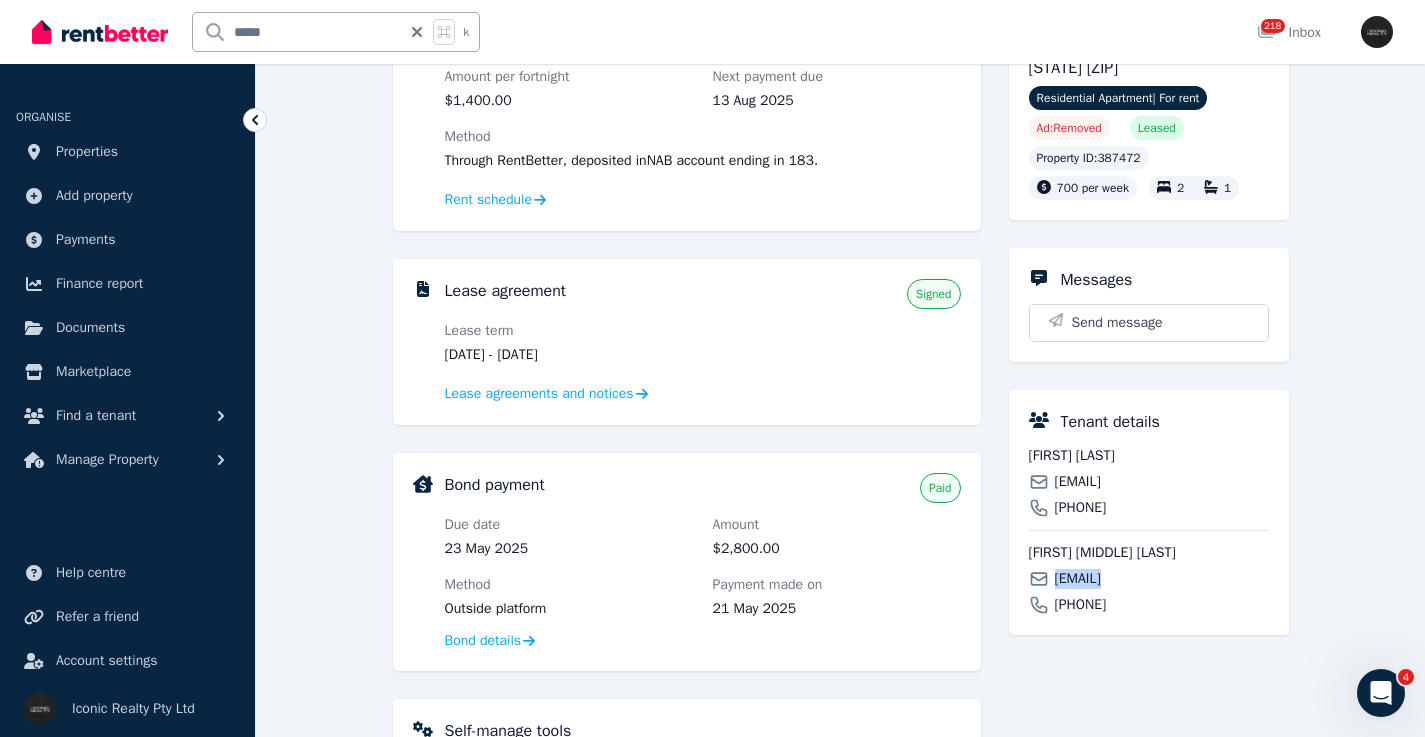 click on "[EMAIL]" at bounding box center (1078, 579) 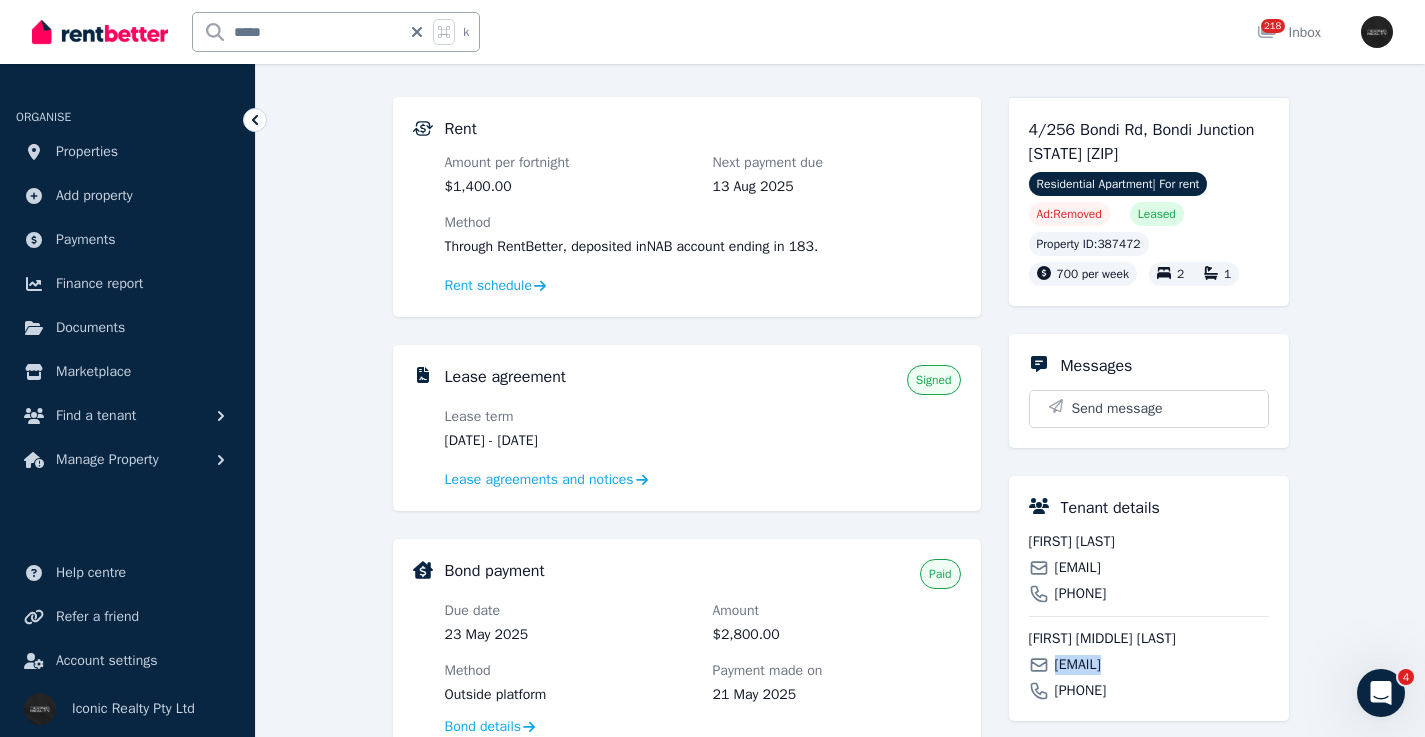 scroll, scrollTop: 0, scrollLeft: 0, axis: both 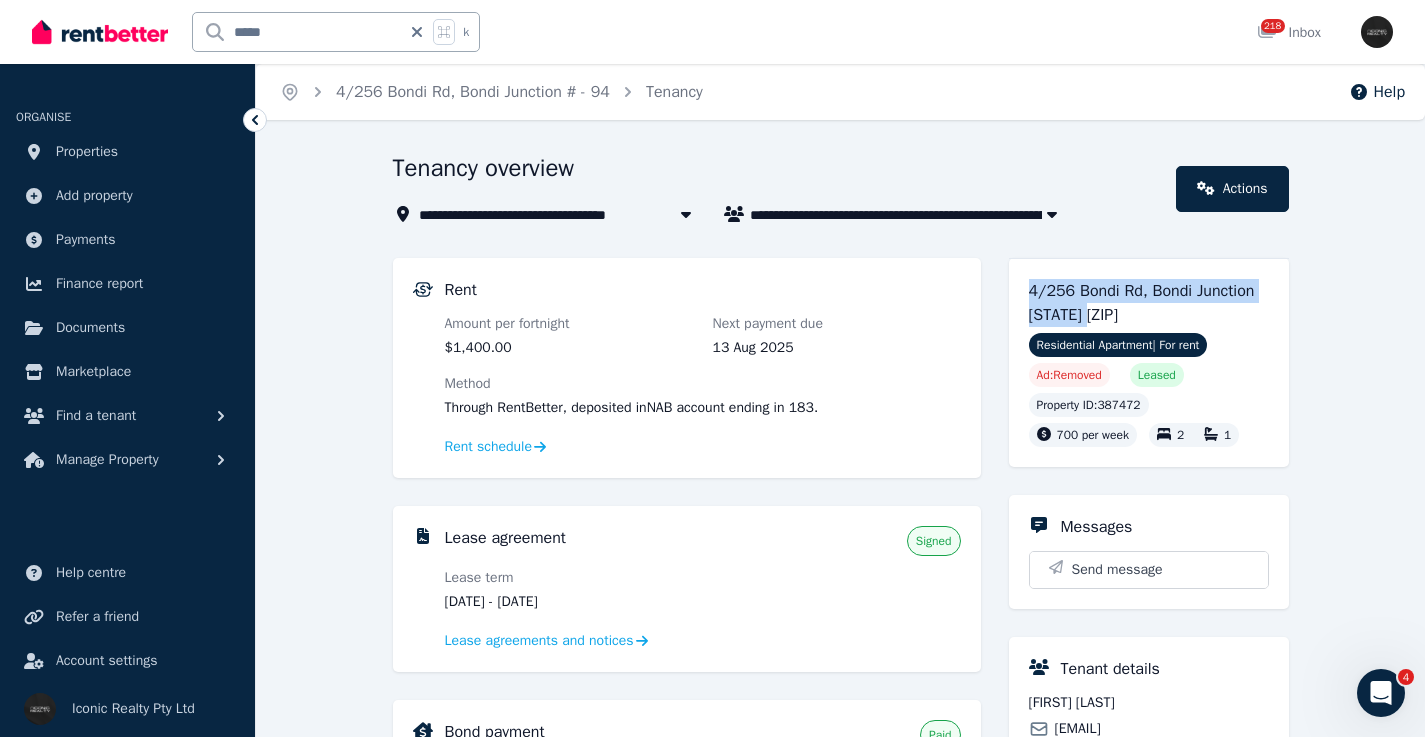 drag, startPoint x: 1118, startPoint y: 318, endPoint x: 1020, endPoint y: 290, distance: 101.92154 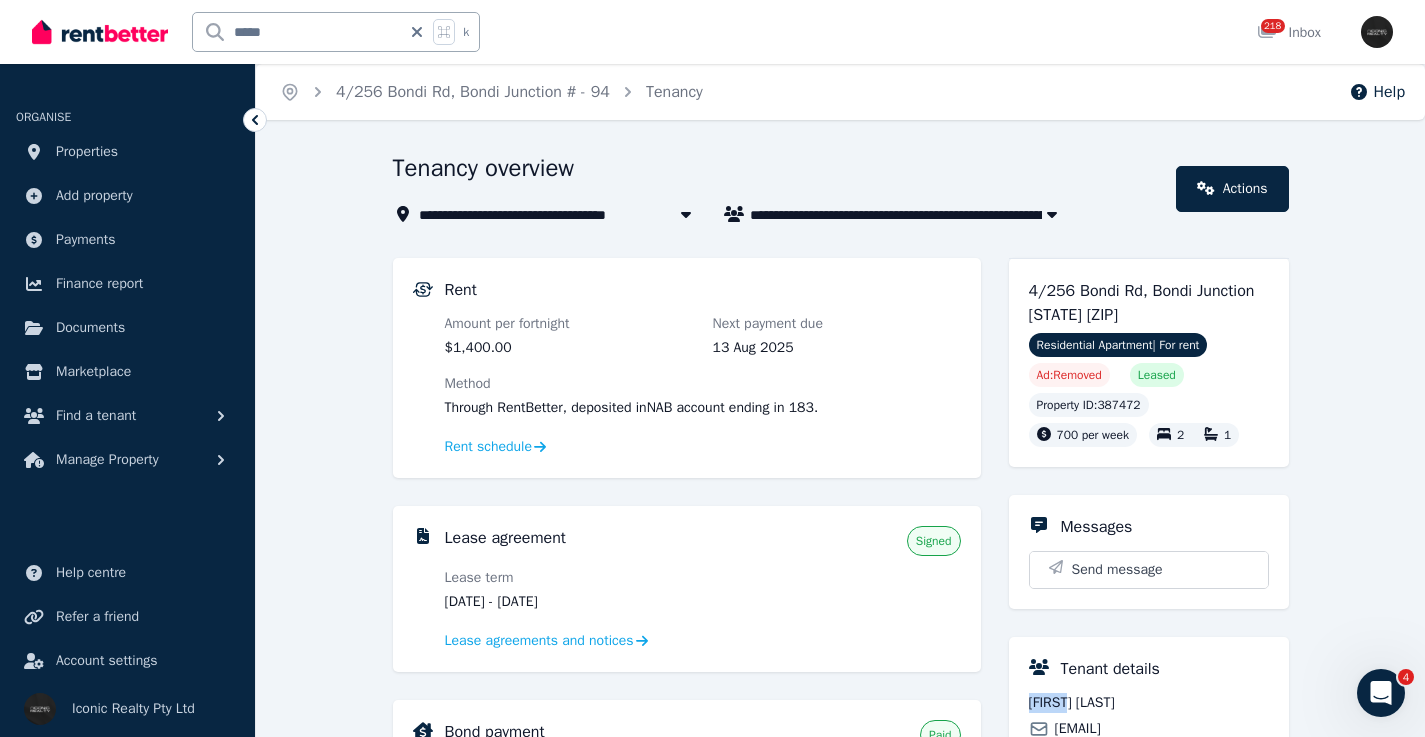click on "[FIRST] [LAST]" at bounding box center (1149, 703) 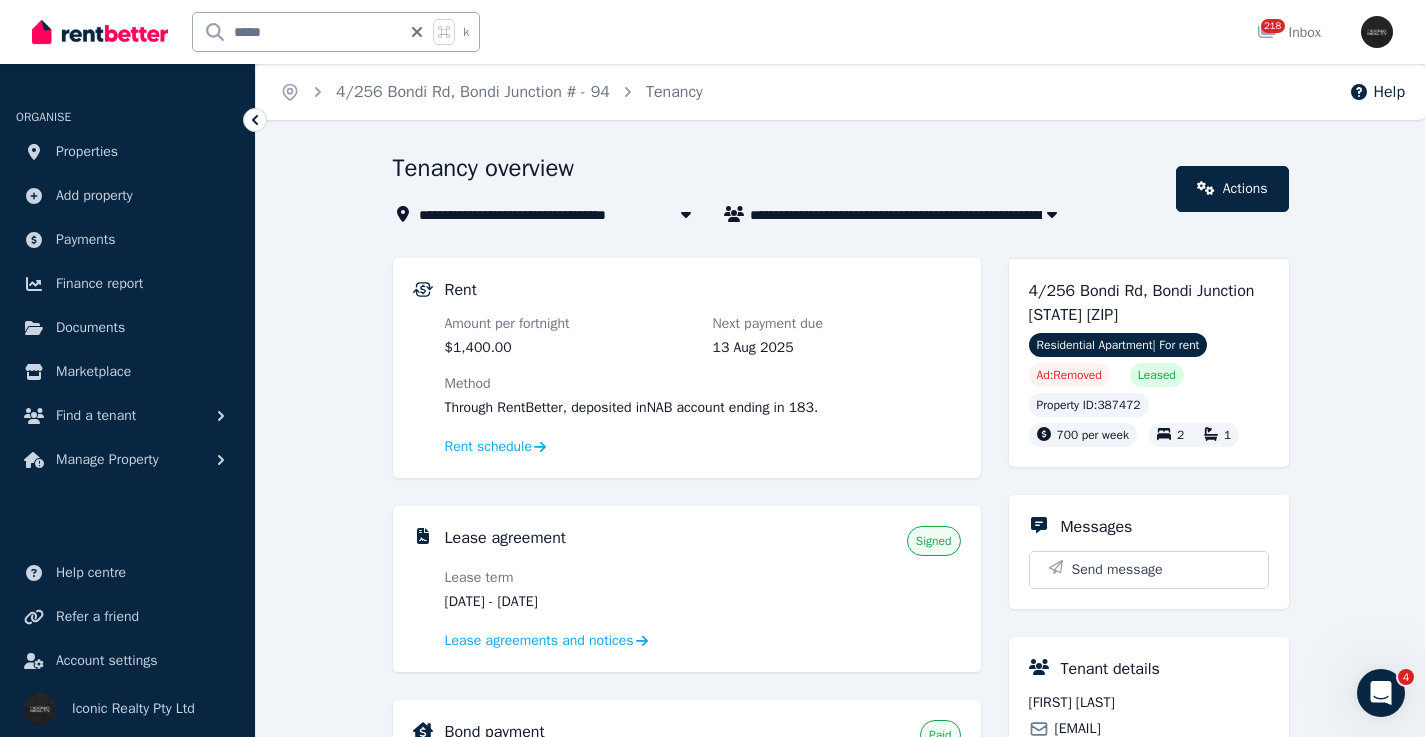 click 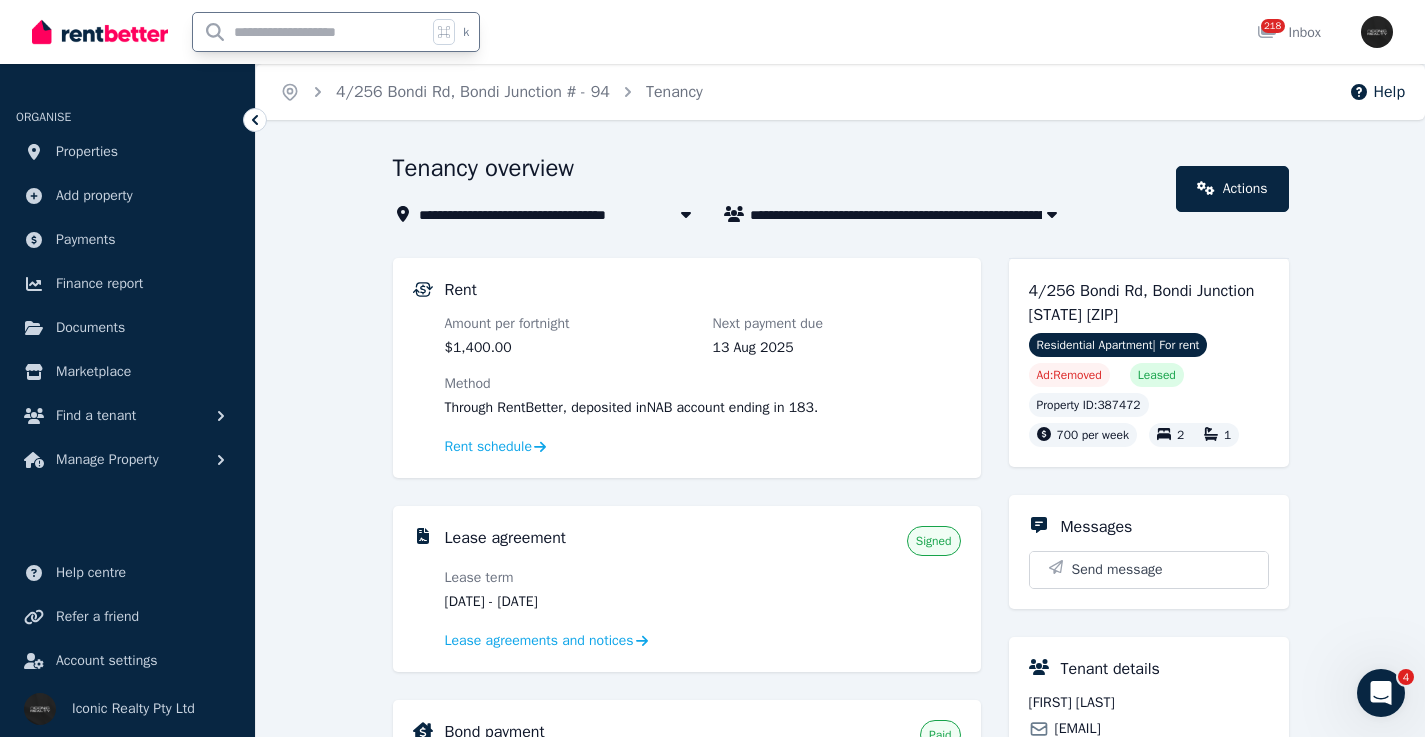 click at bounding box center (310, 32) 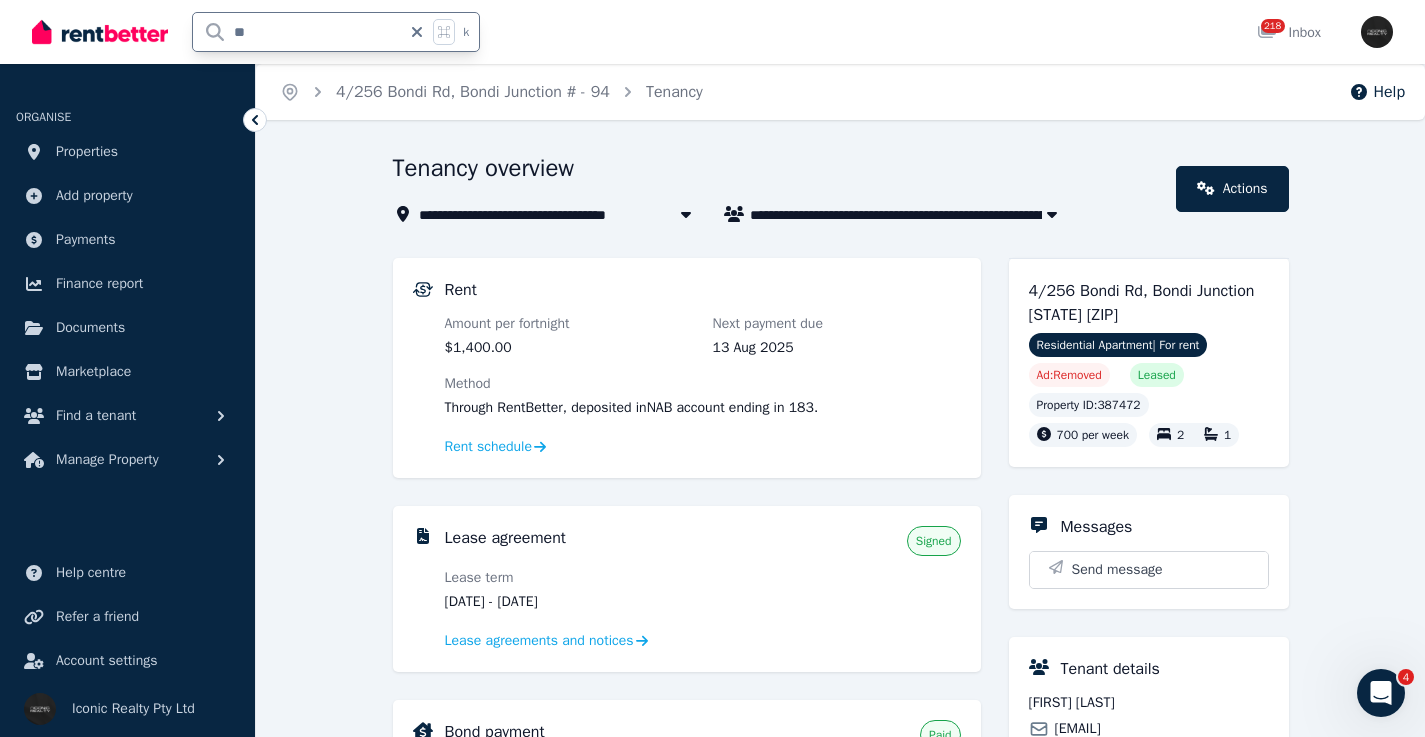 type on "***" 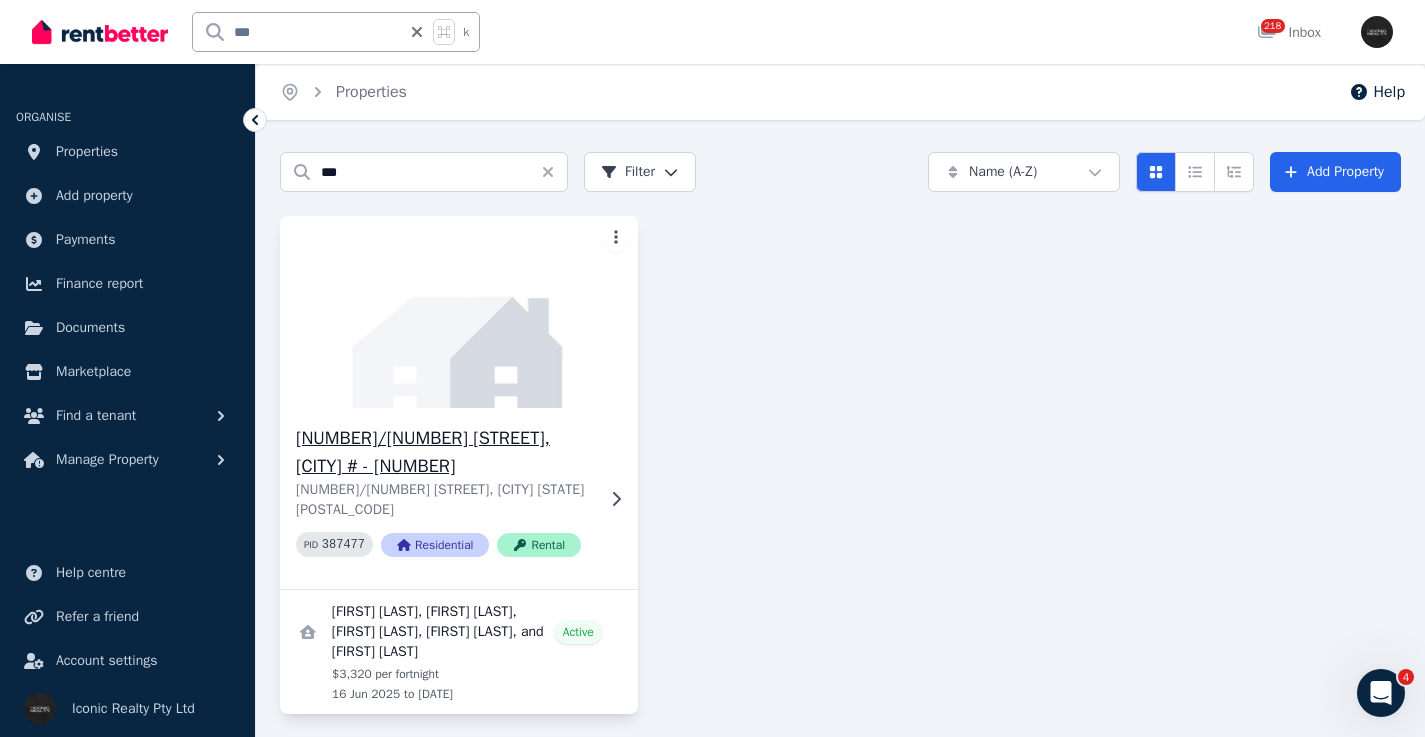 click 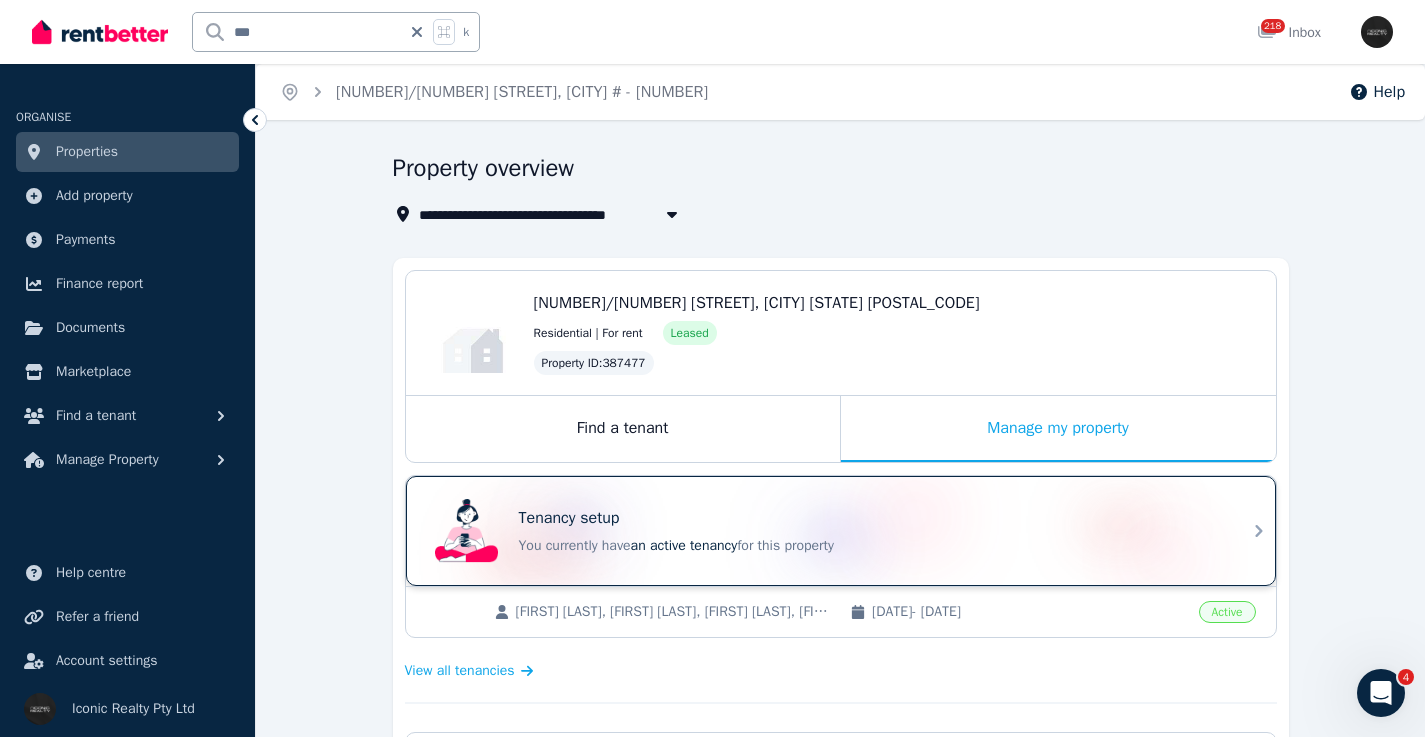 click on "Tenancy setup" at bounding box center [869, 518] 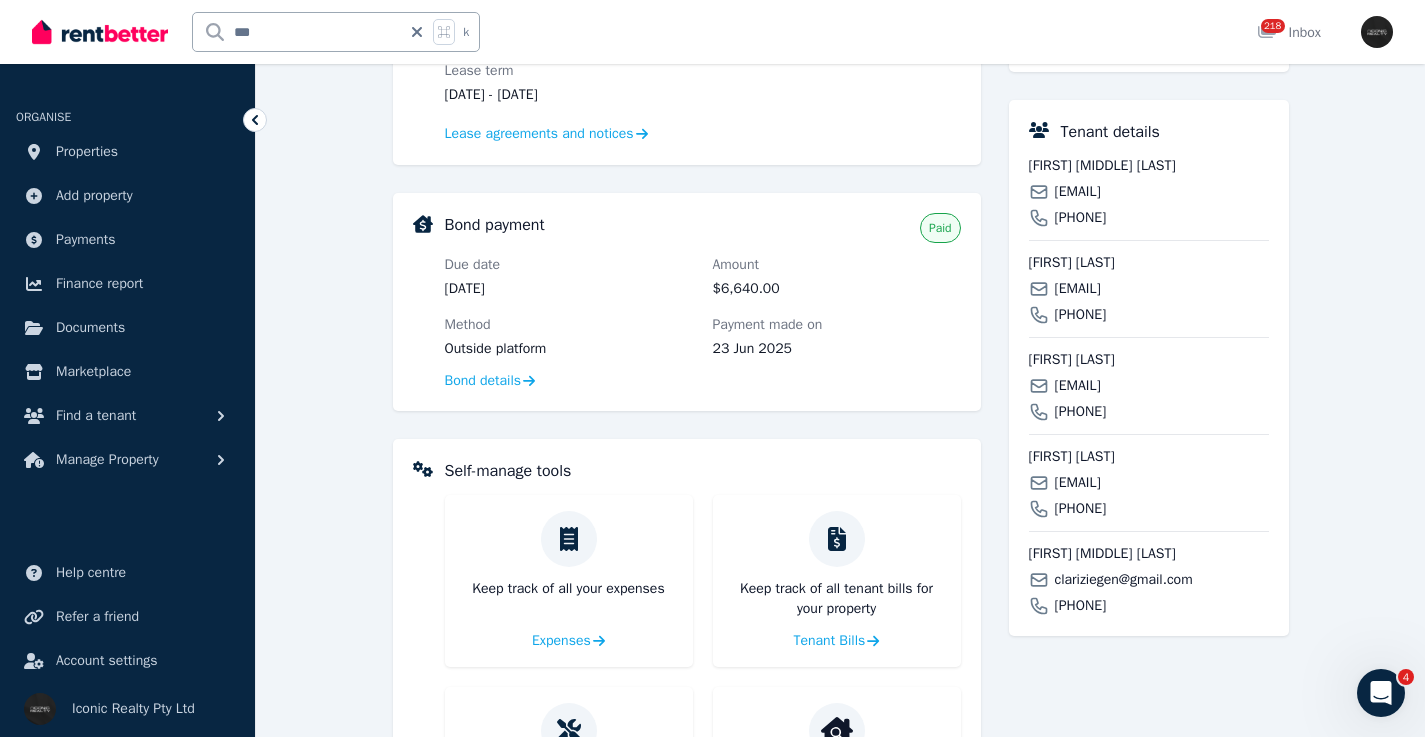 scroll, scrollTop: 726, scrollLeft: 0, axis: vertical 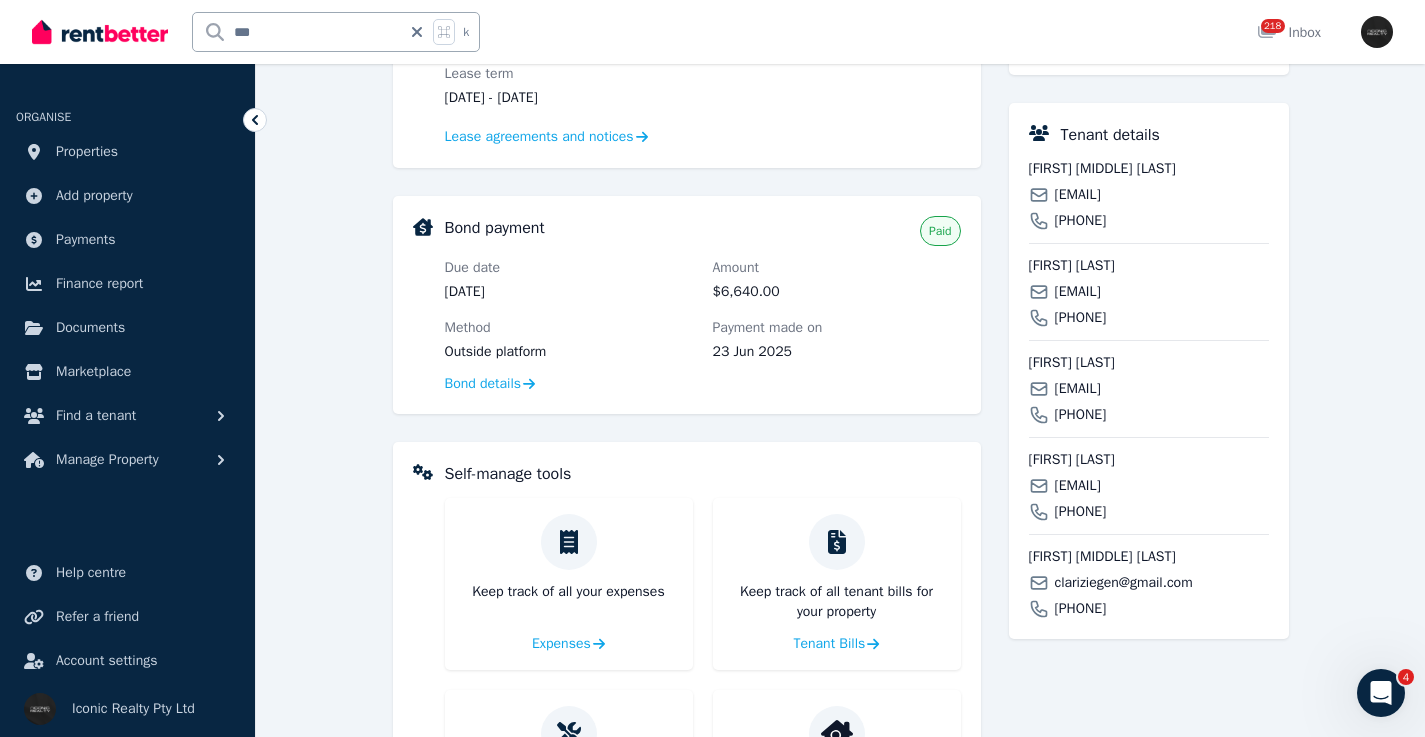 click on "[EMAIL]" at bounding box center [1078, 195] 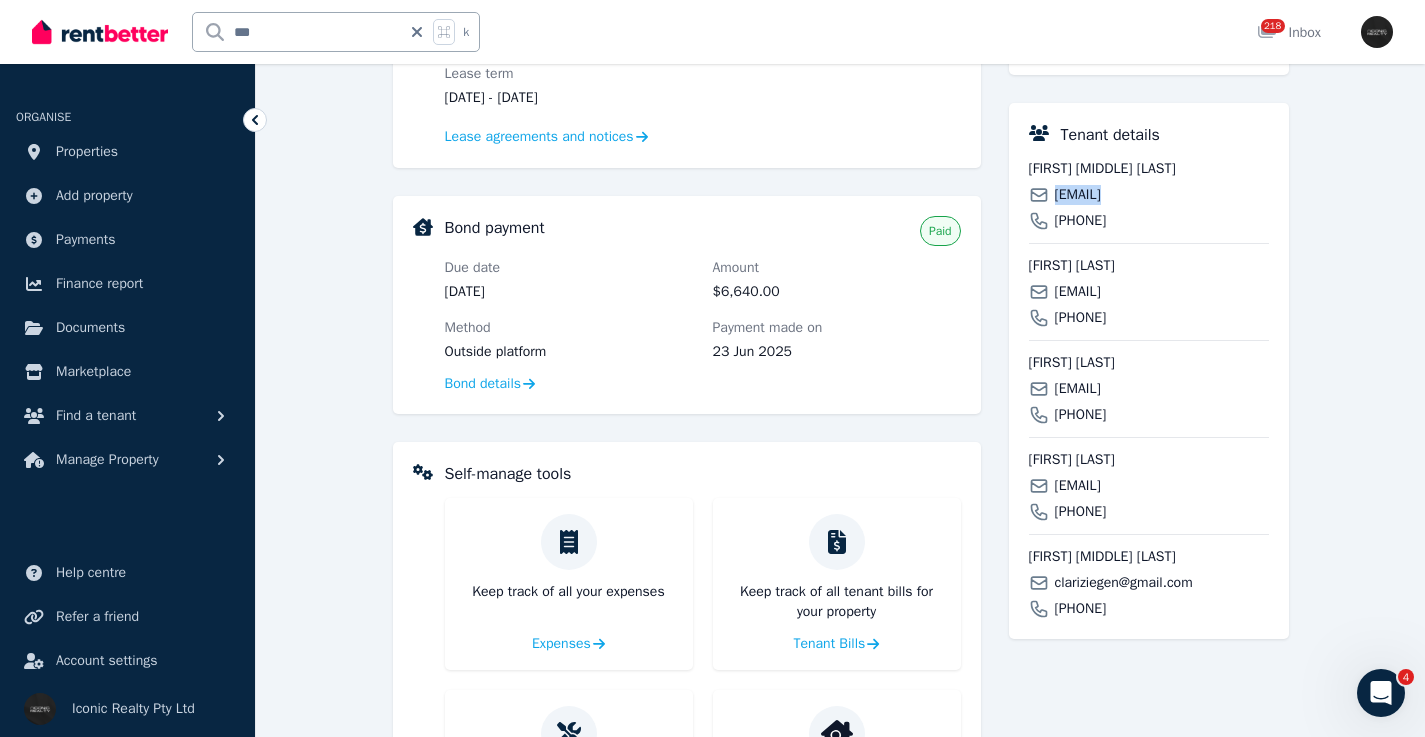 click on "[EMAIL]" at bounding box center (1078, 195) 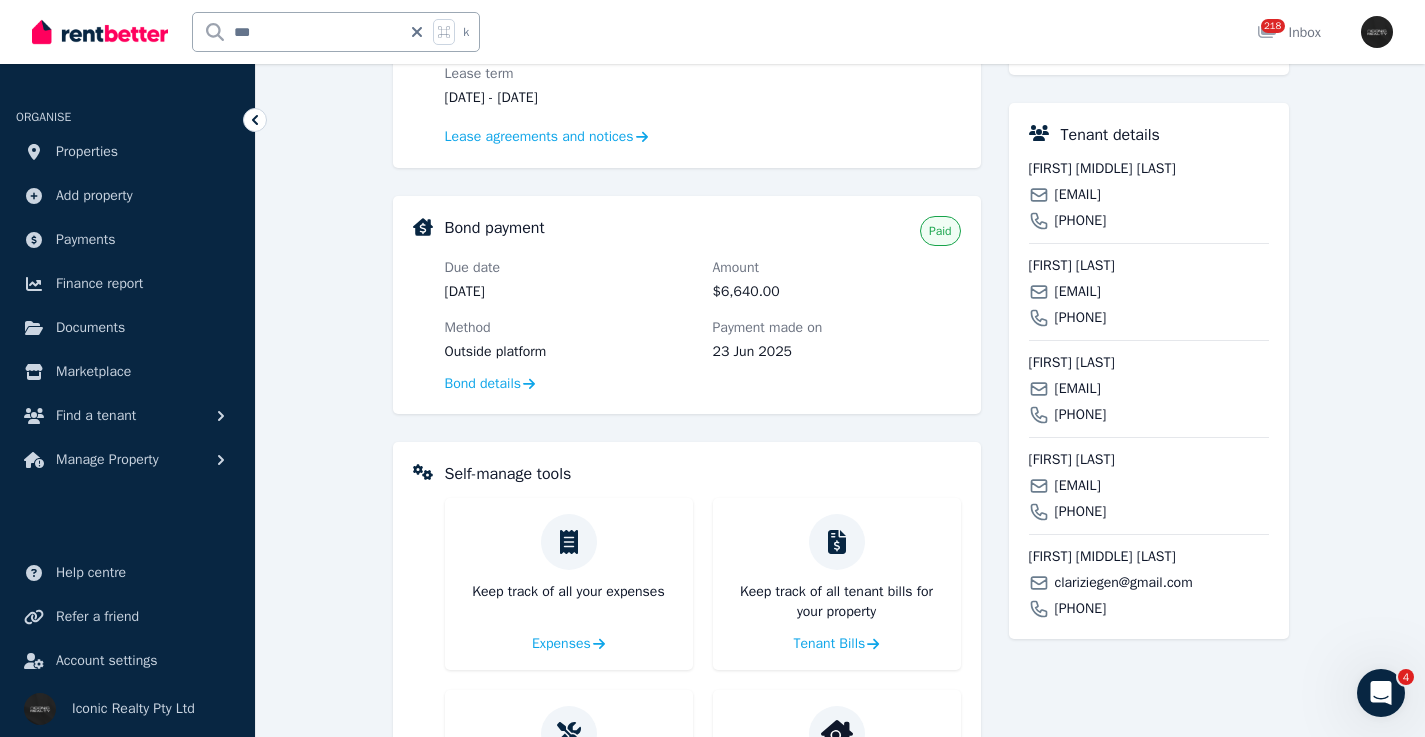 click on "[EMAIL]" at bounding box center [1078, 292] 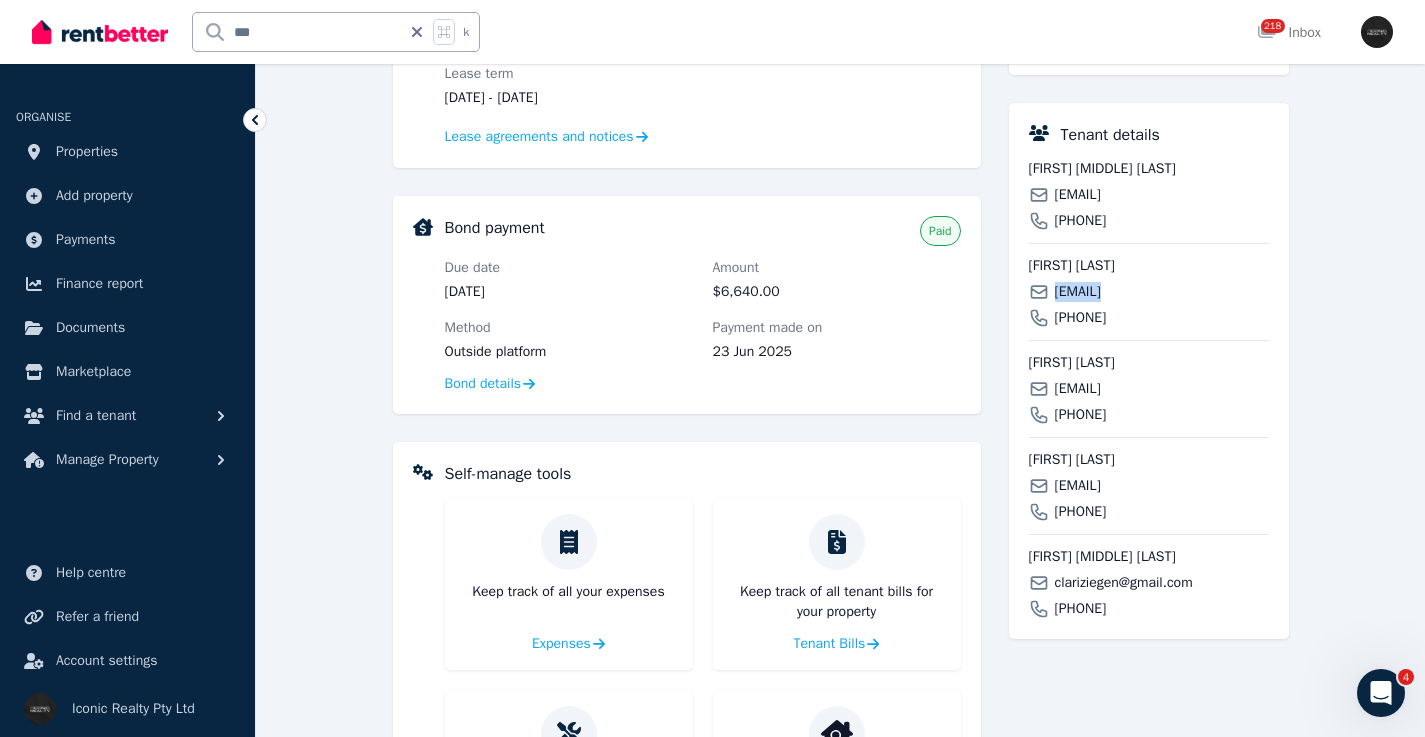 click on "[EMAIL]" at bounding box center (1078, 292) 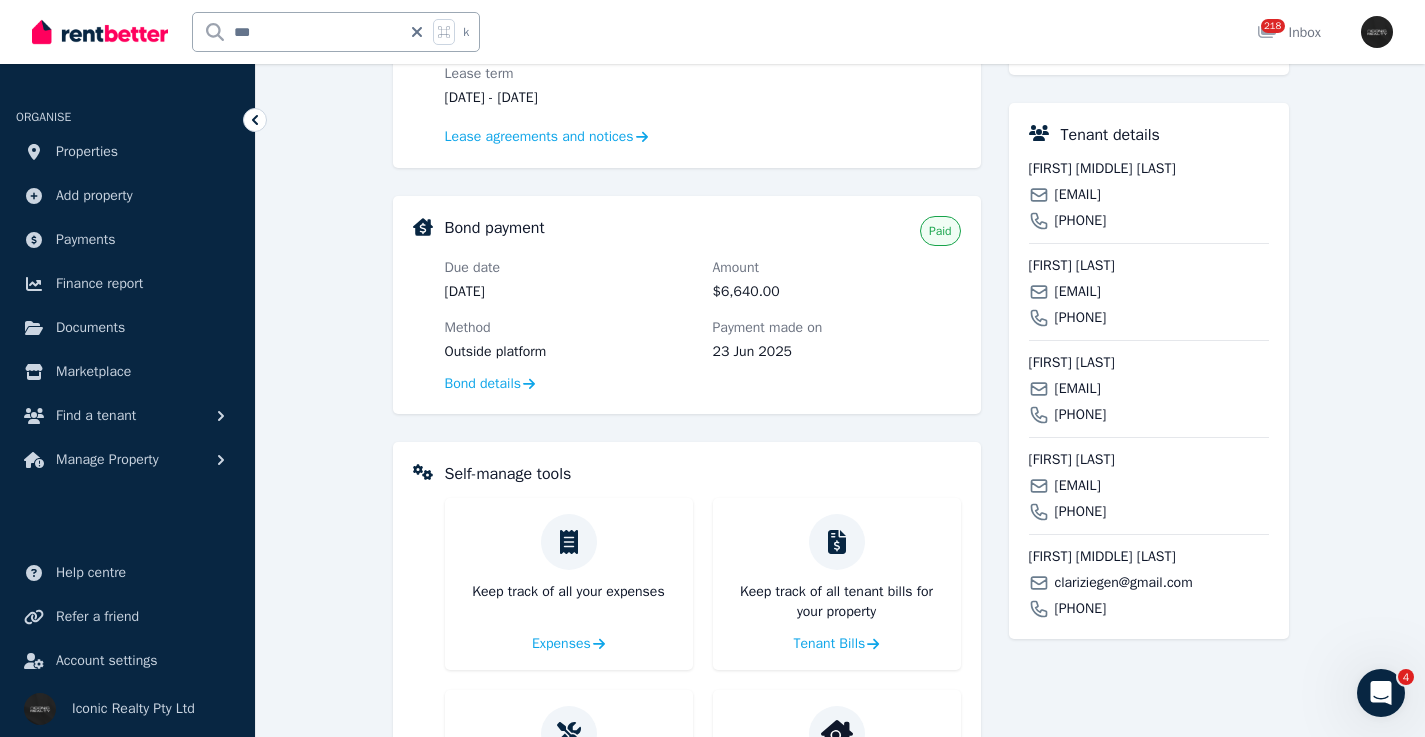 click on "[EMAIL]" at bounding box center [1078, 389] 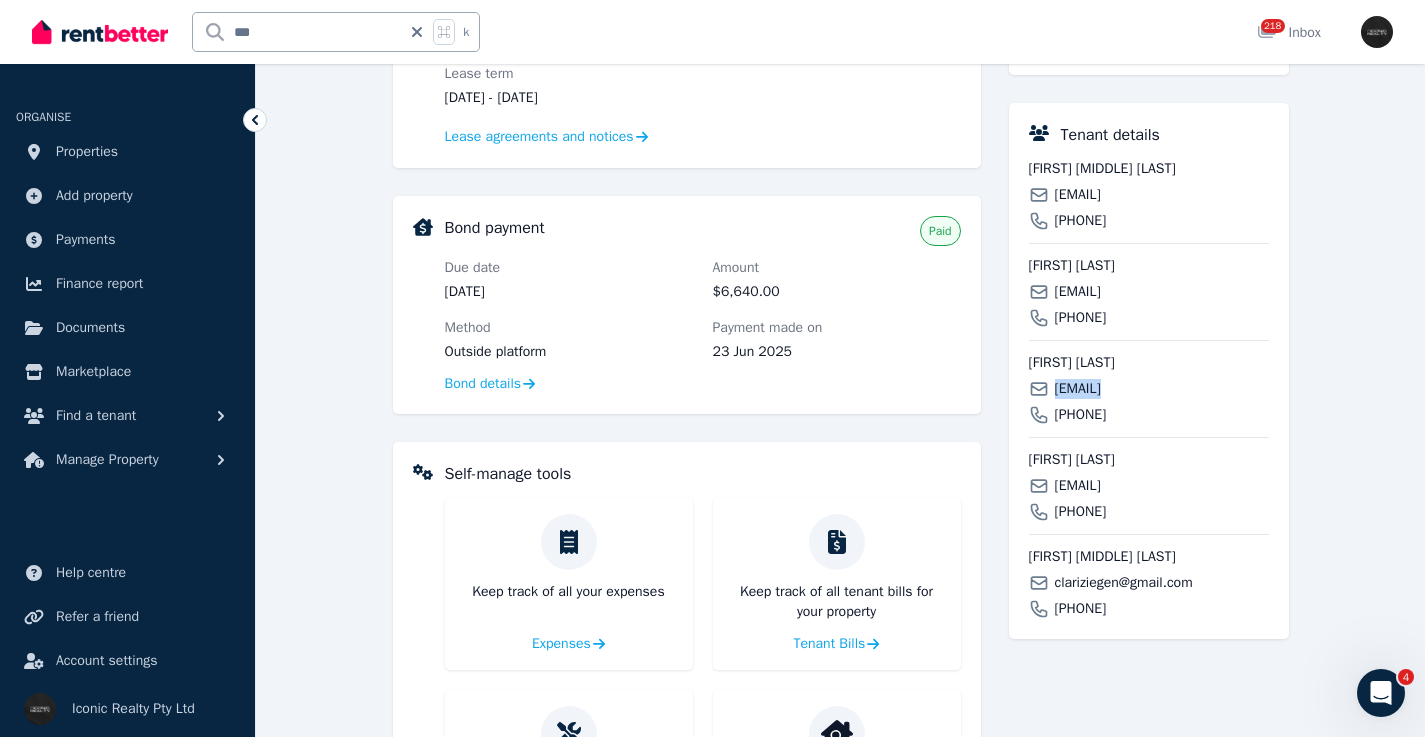 click on "[EMAIL]" at bounding box center (1078, 389) 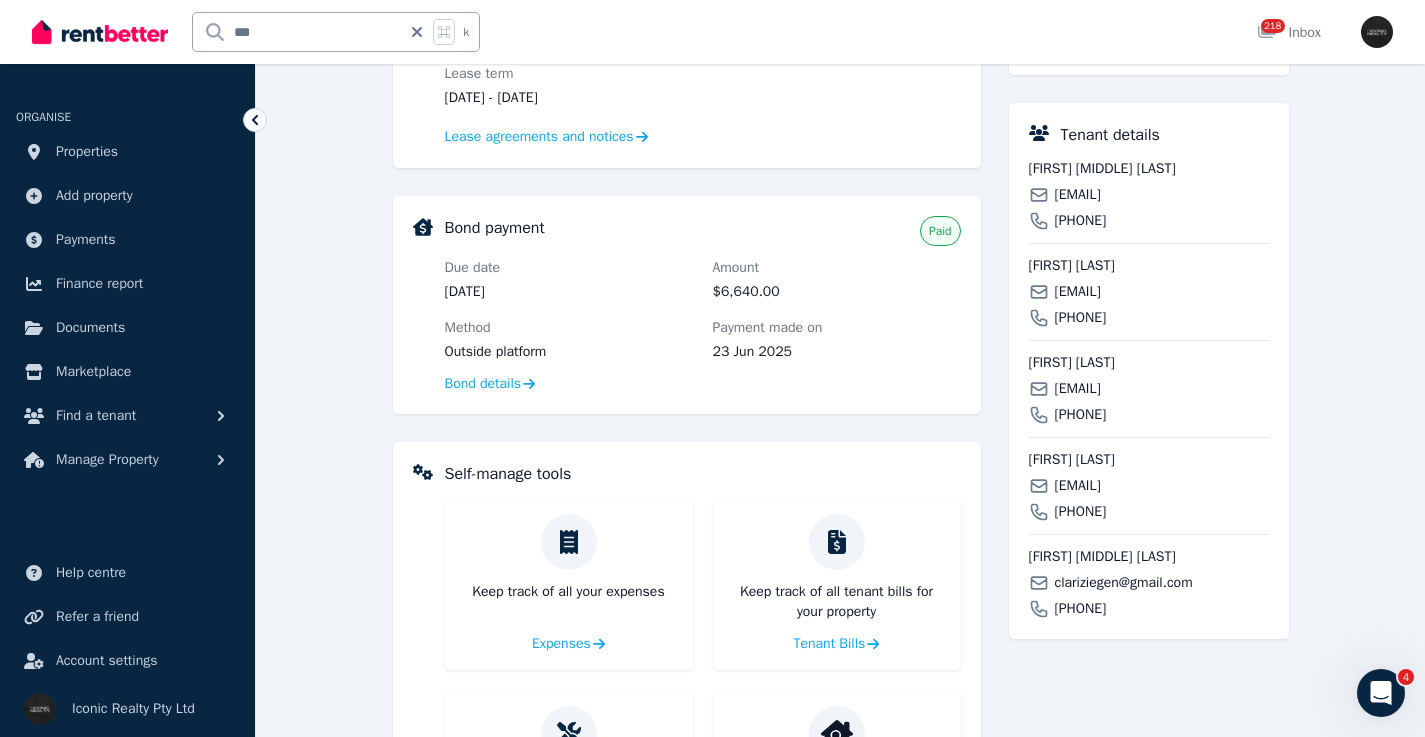click on "[EMAIL]" at bounding box center (1078, 486) 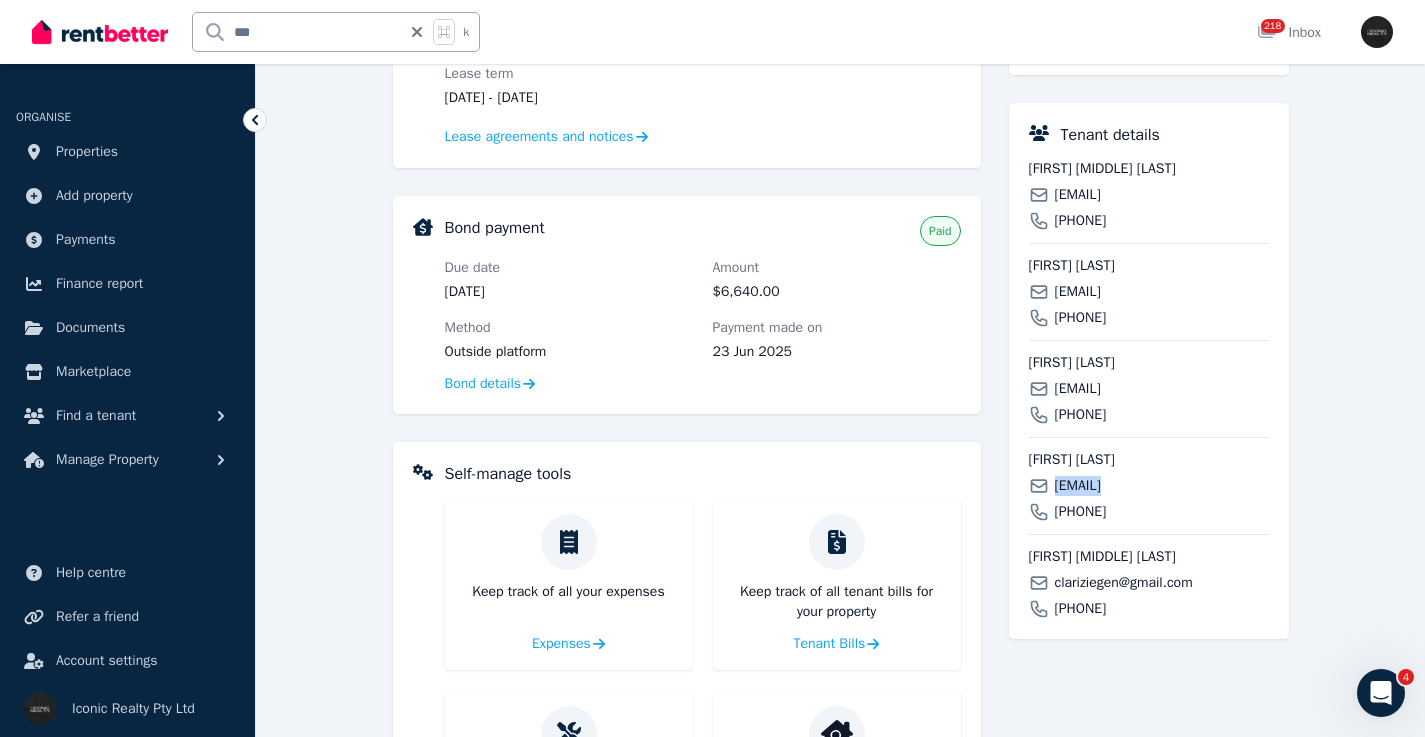 click on "[EMAIL]" at bounding box center (1078, 486) 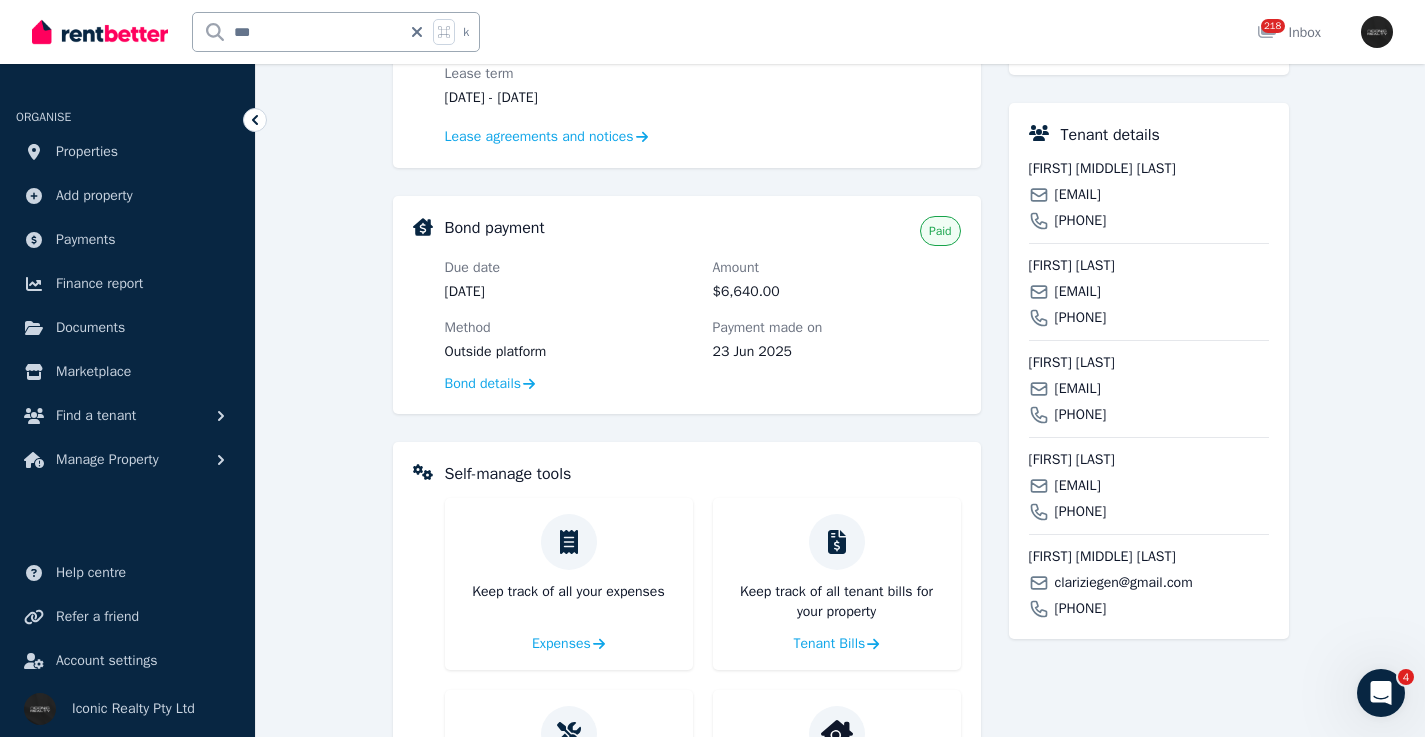 click on "clariziegen@gmail.com" at bounding box center (1124, 583) 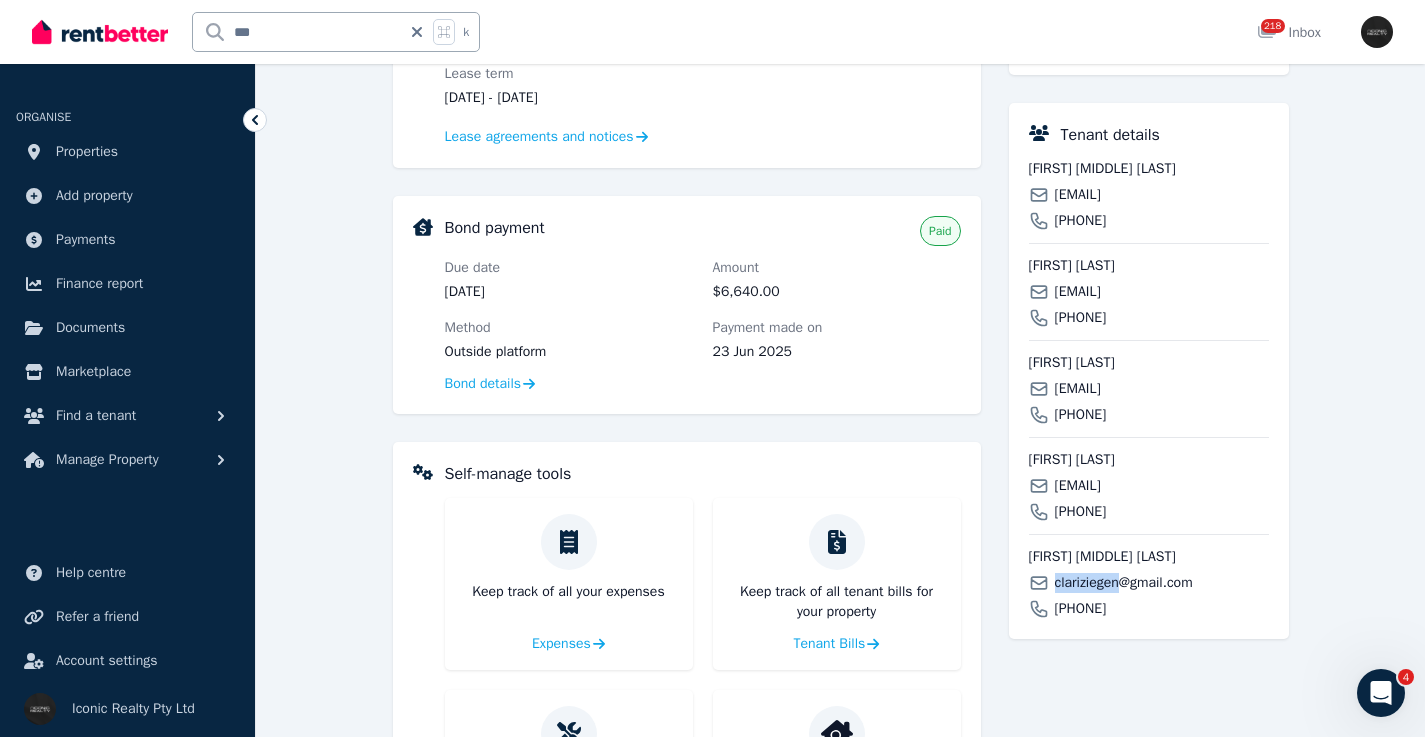 click on "clariziegen@gmail.com" at bounding box center (1124, 583) 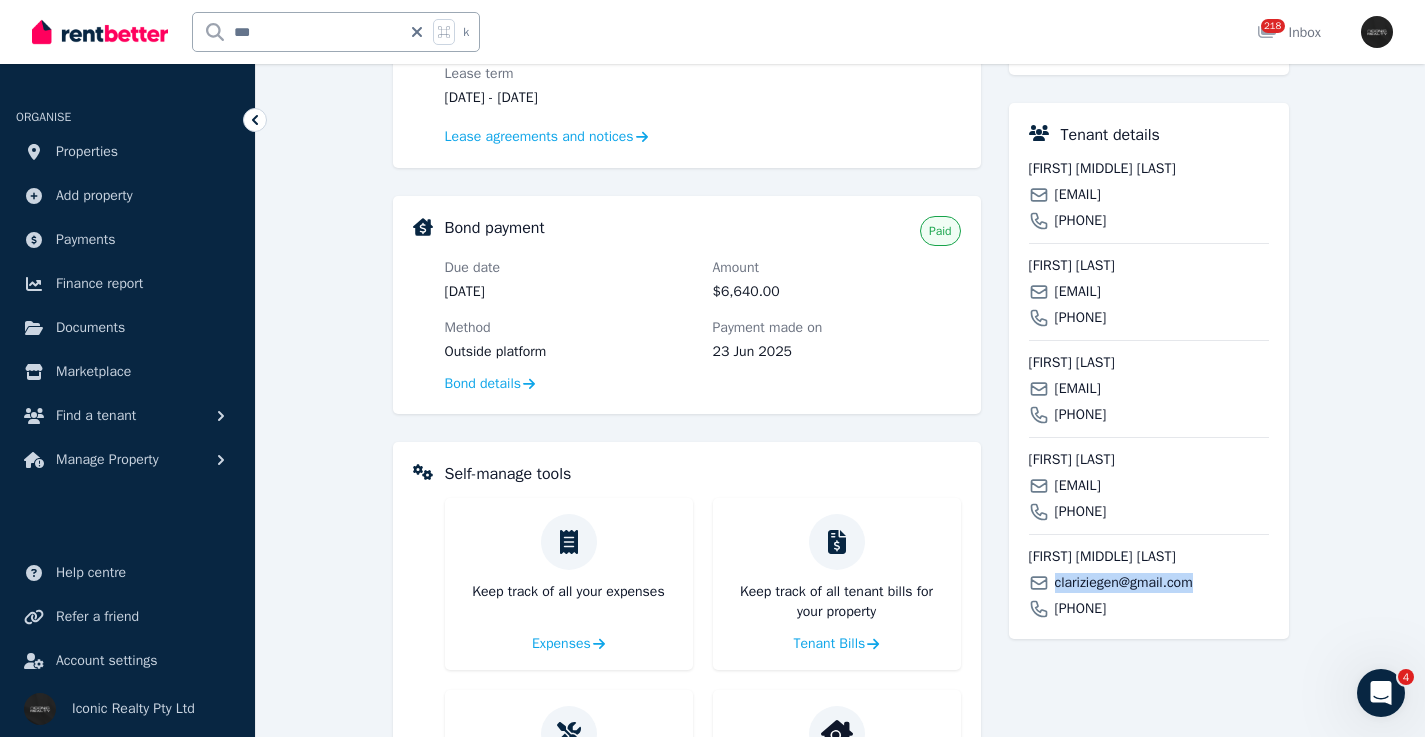 click on "clariziegen@gmail.com" at bounding box center [1124, 583] 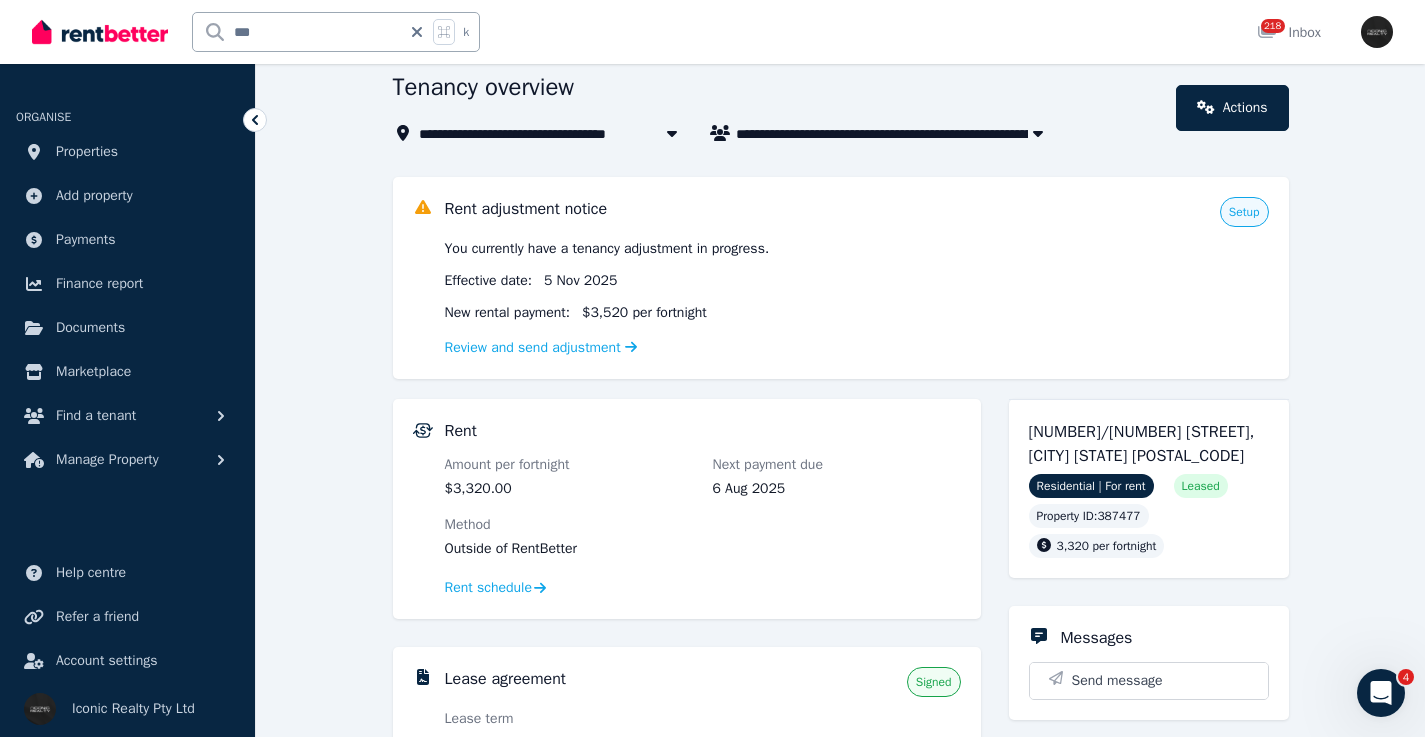scroll, scrollTop: 77, scrollLeft: 0, axis: vertical 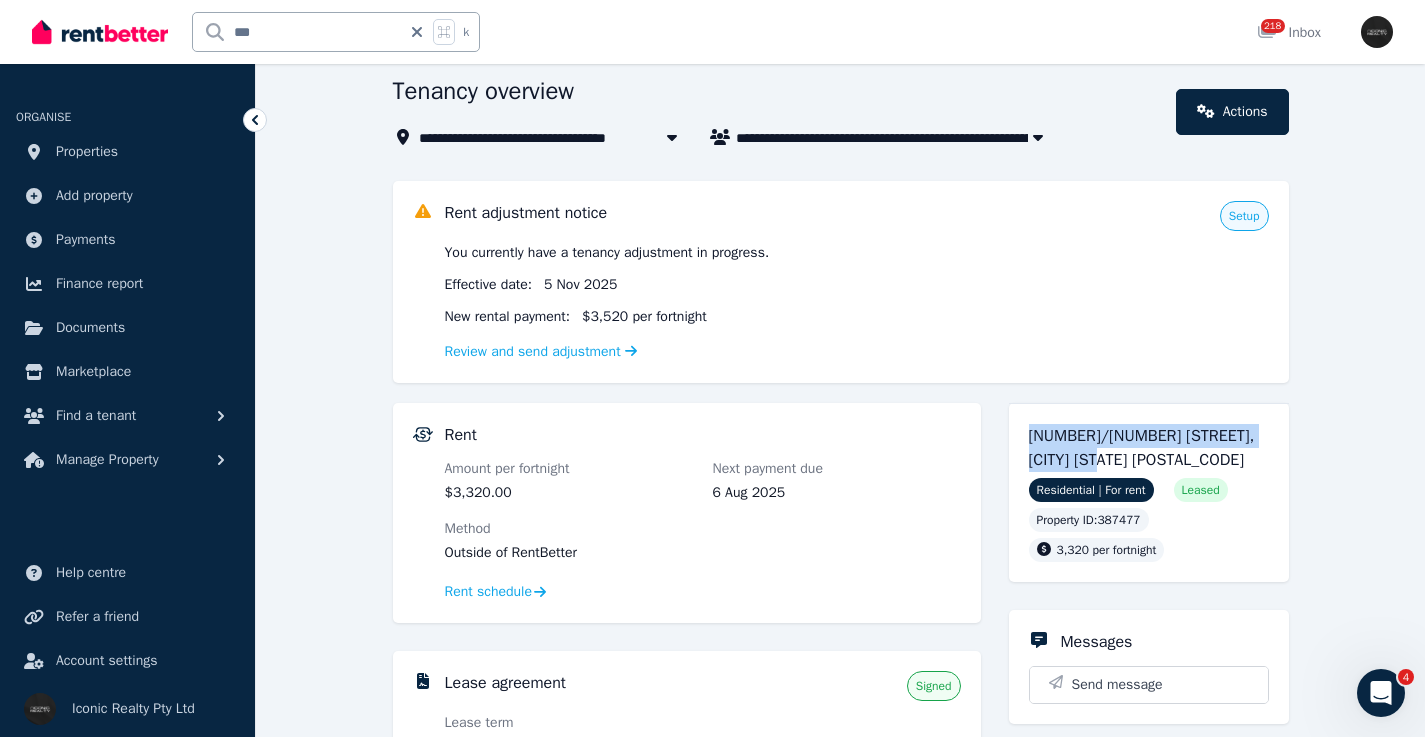 drag, startPoint x: 1129, startPoint y: 456, endPoint x: 1018, endPoint y: 441, distance: 112.00893 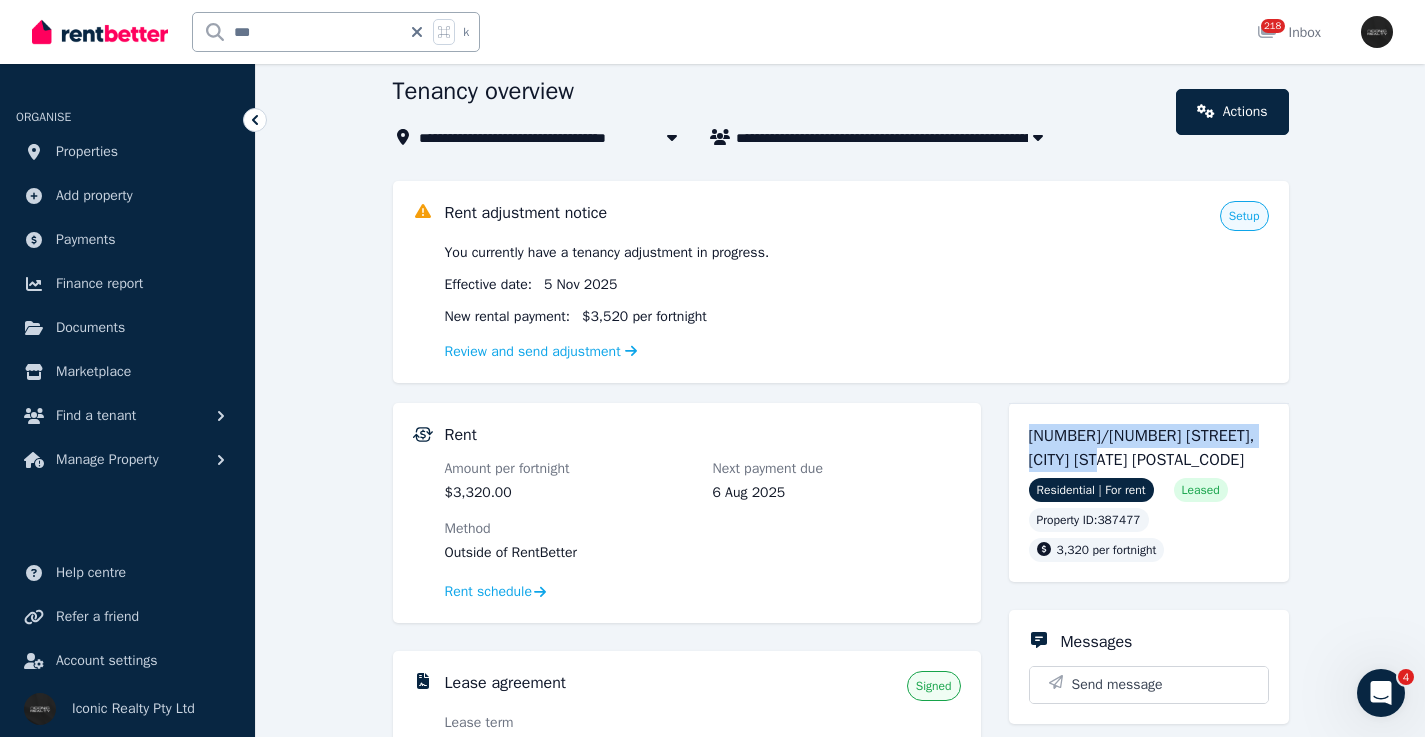 click on "[NUMBER]/[NUMBER] [STREET], [CITY] [STATE] [POSTAL_CODE] Residential    | For rent Leased Property ID :  [NUMBER] [PRICE] per fortnight" at bounding box center (1149, 492) 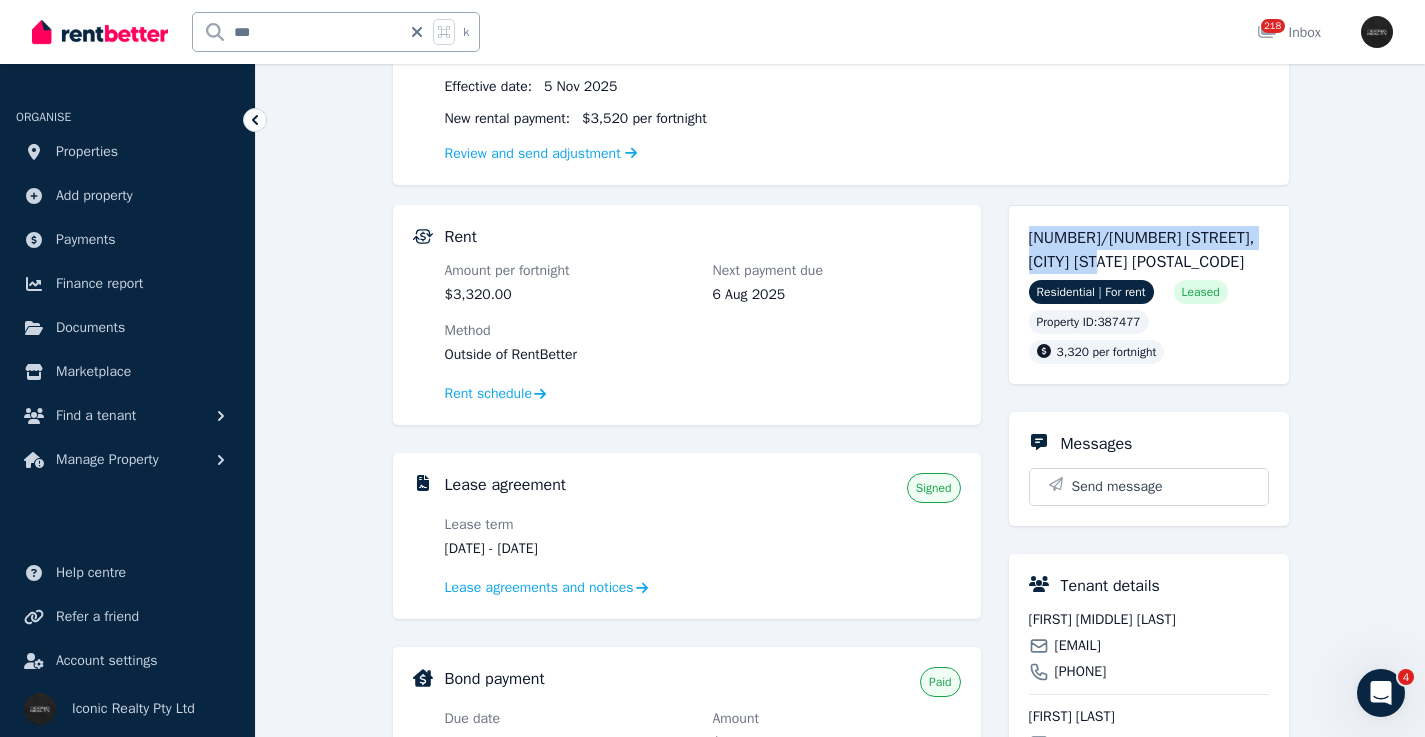 scroll, scrollTop: 309, scrollLeft: 0, axis: vertical 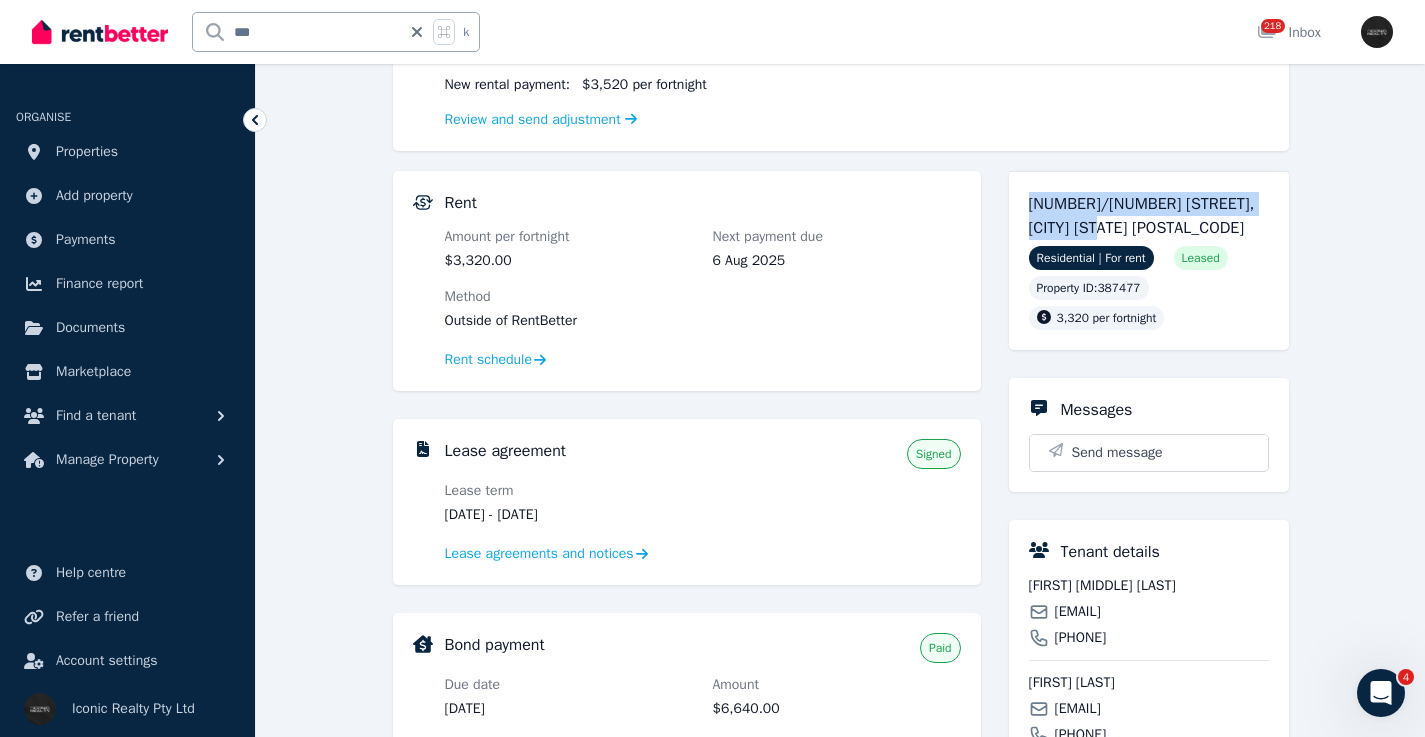 click on "[FIRST] [MIDDLE] [LAST]" at bounding box center (1149, 586) 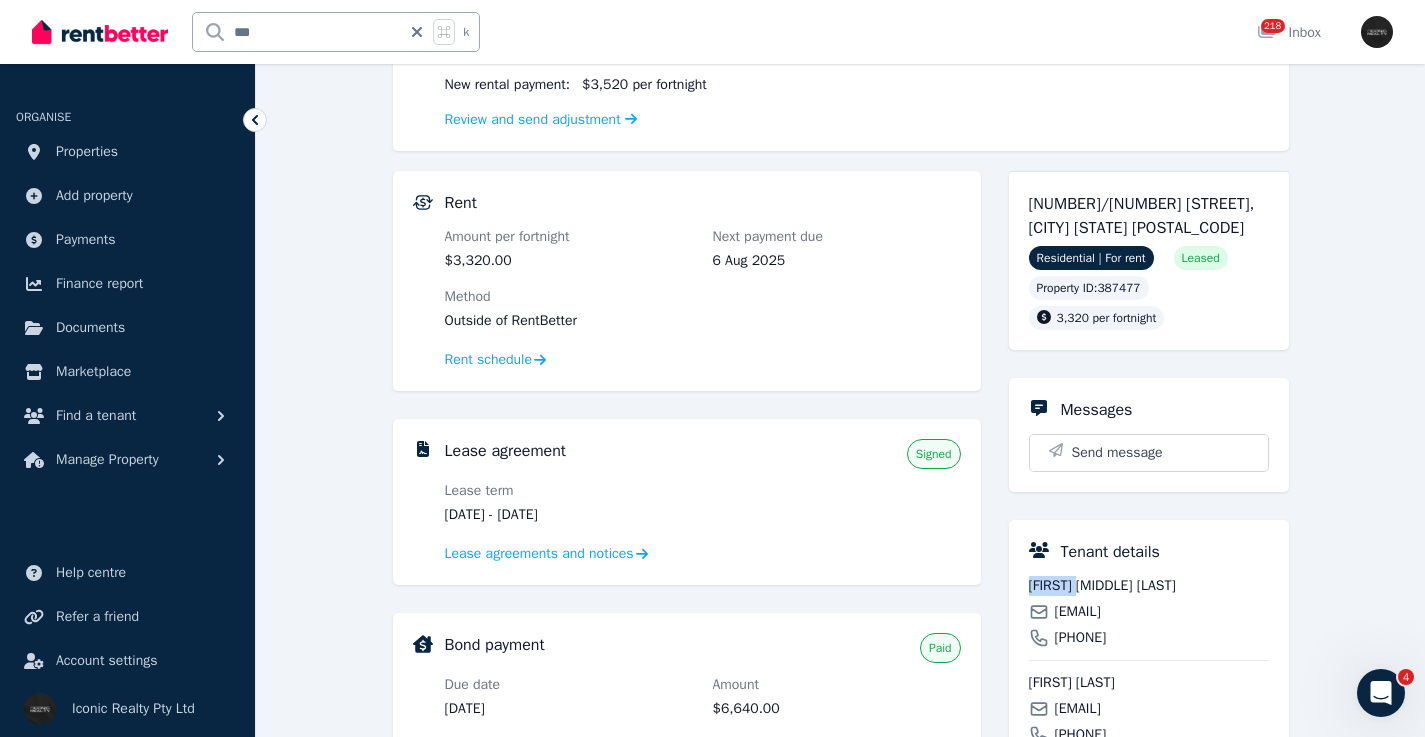 click on "[FIRST] [MIDDLE] [LAST]" at bounding box center (1149, 586) 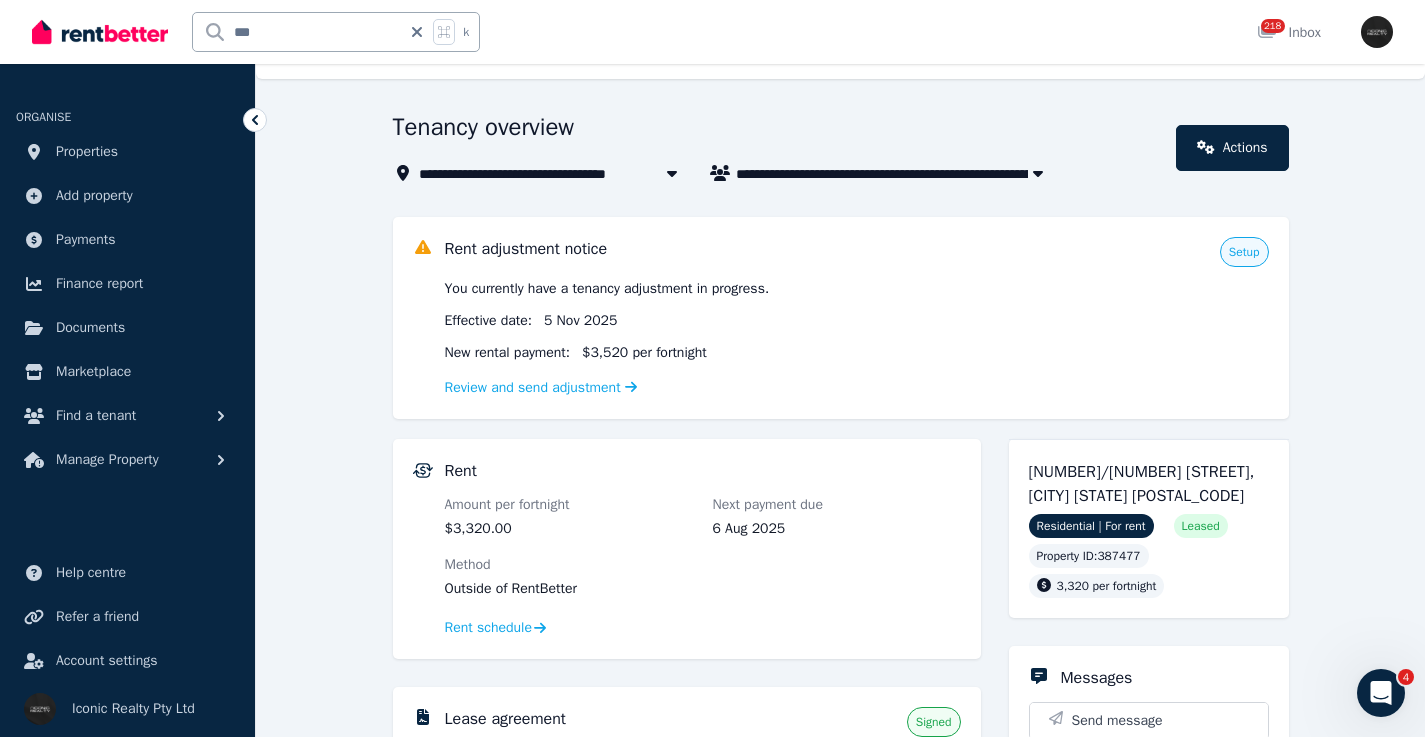 scroll, scrollTop: 0, scrollLeft: 0, axis: both 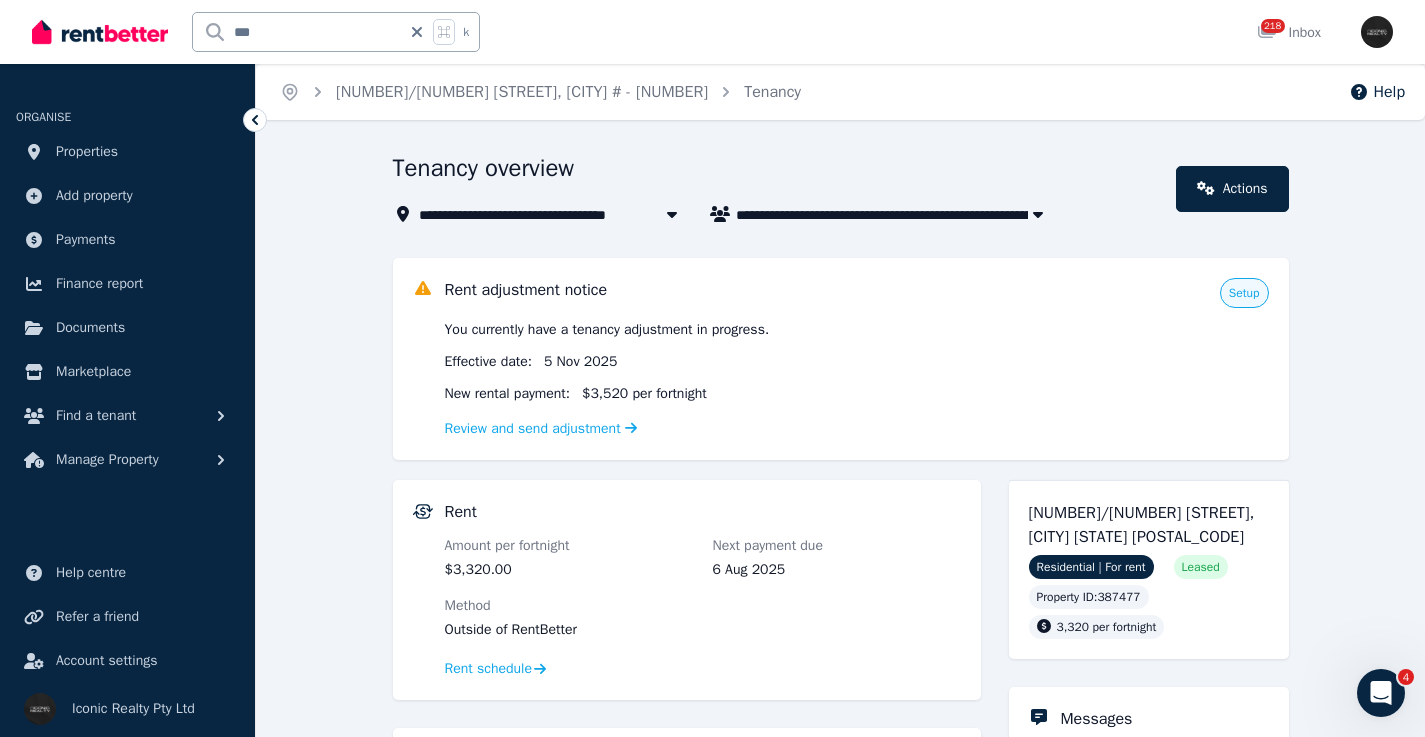 click on "***" at bounding box center (310, 32) 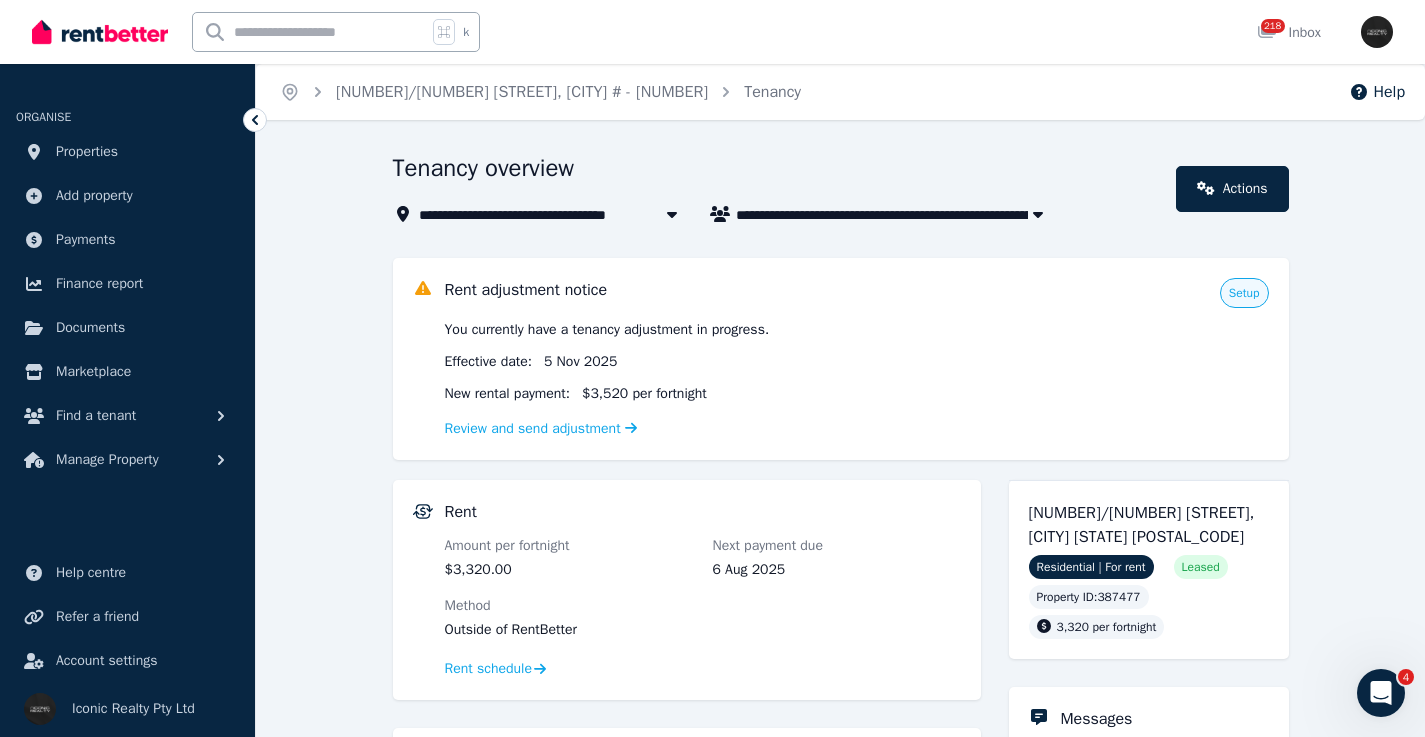 click at bounding box center [310, 32] 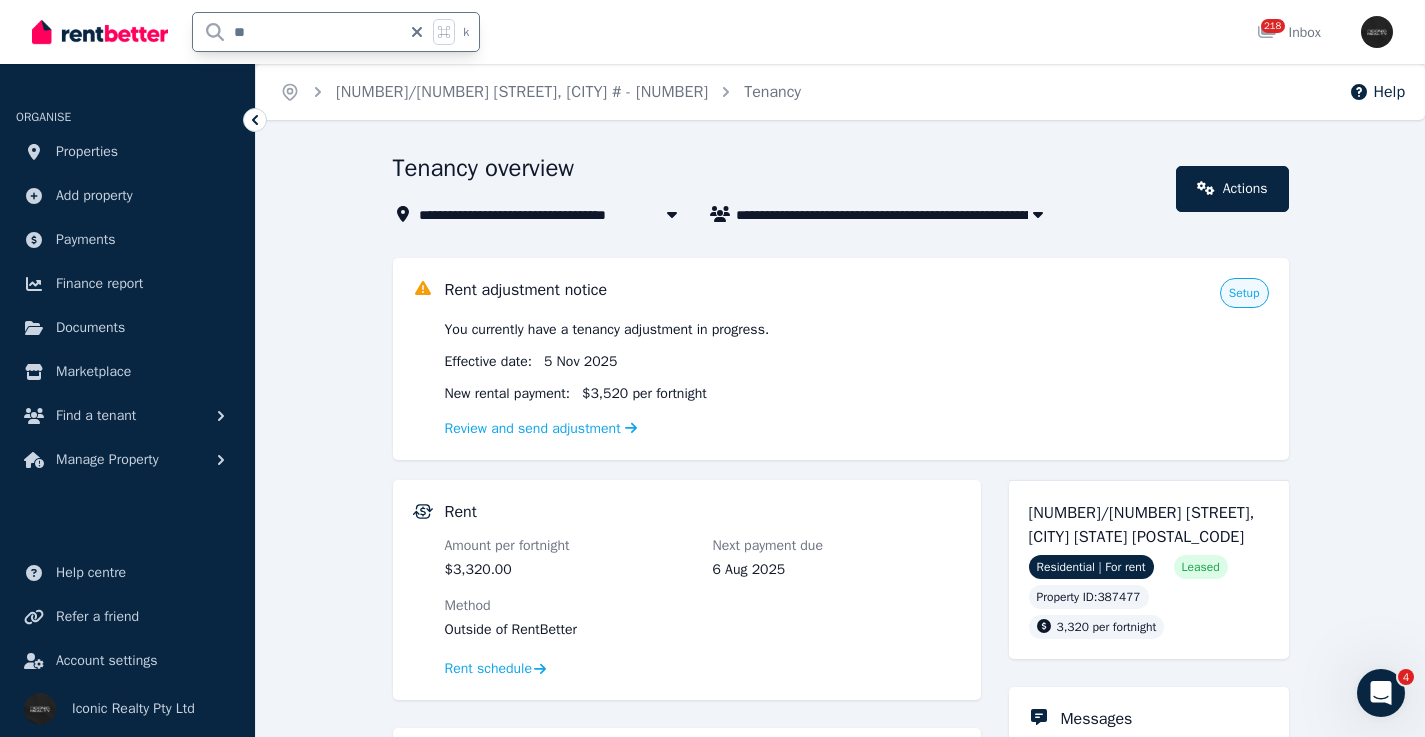 type on "***" 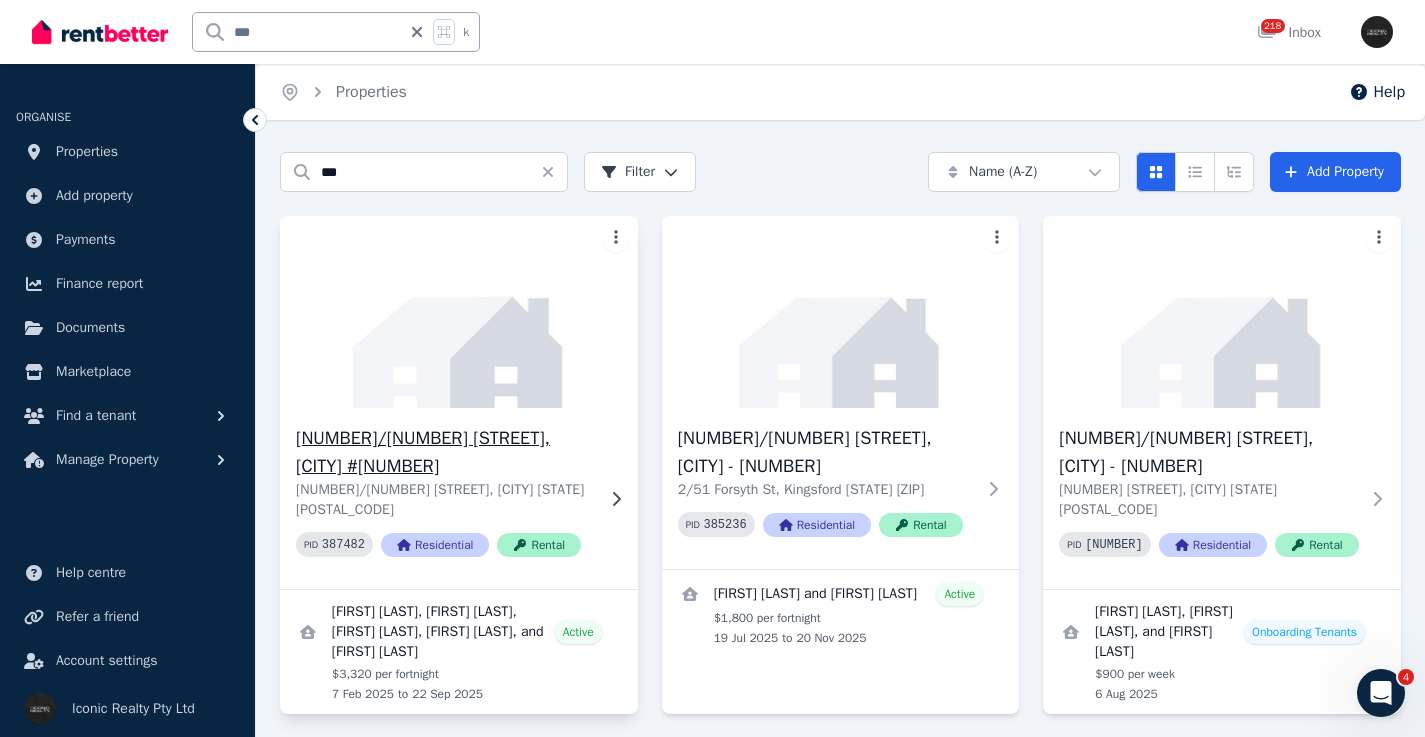 click 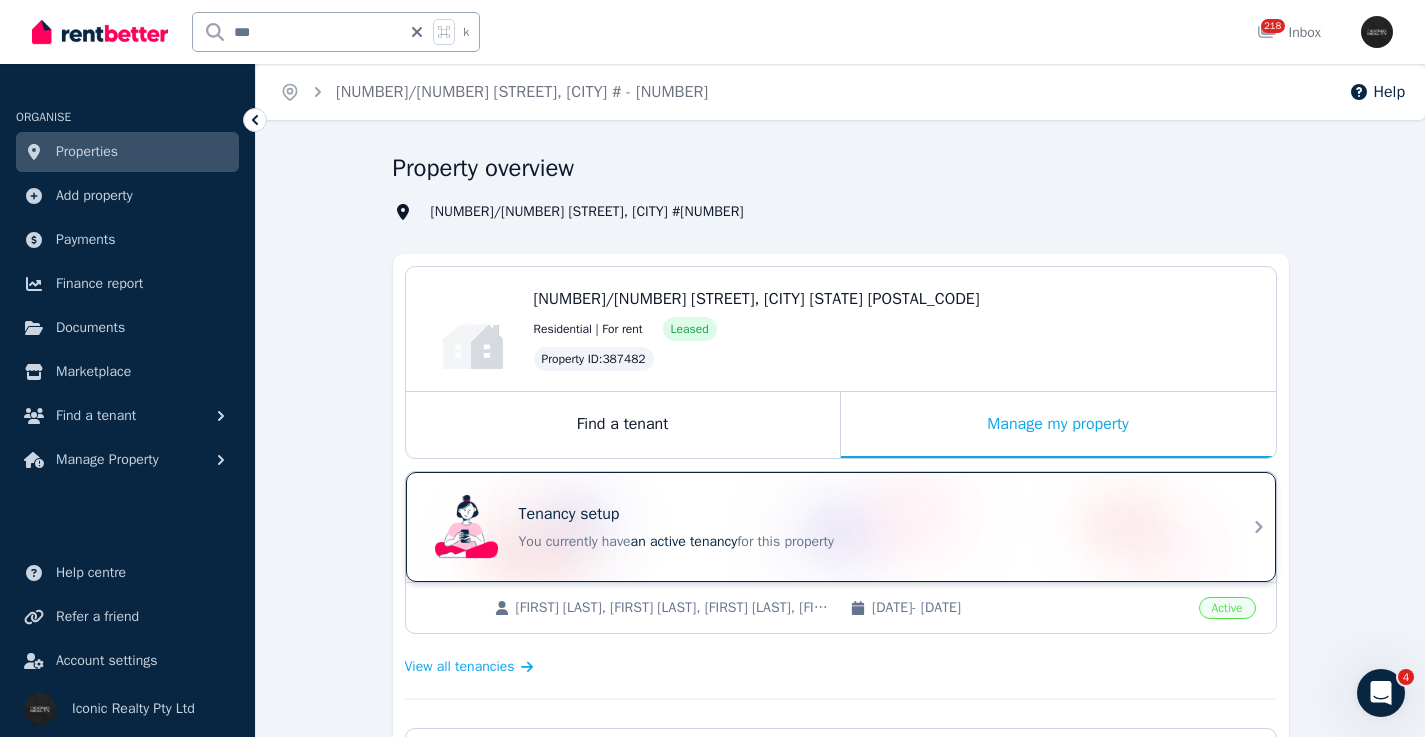 click on "Tenancy setup You currently have  an active tenancy  for this property" at bounding box center [823, 527] 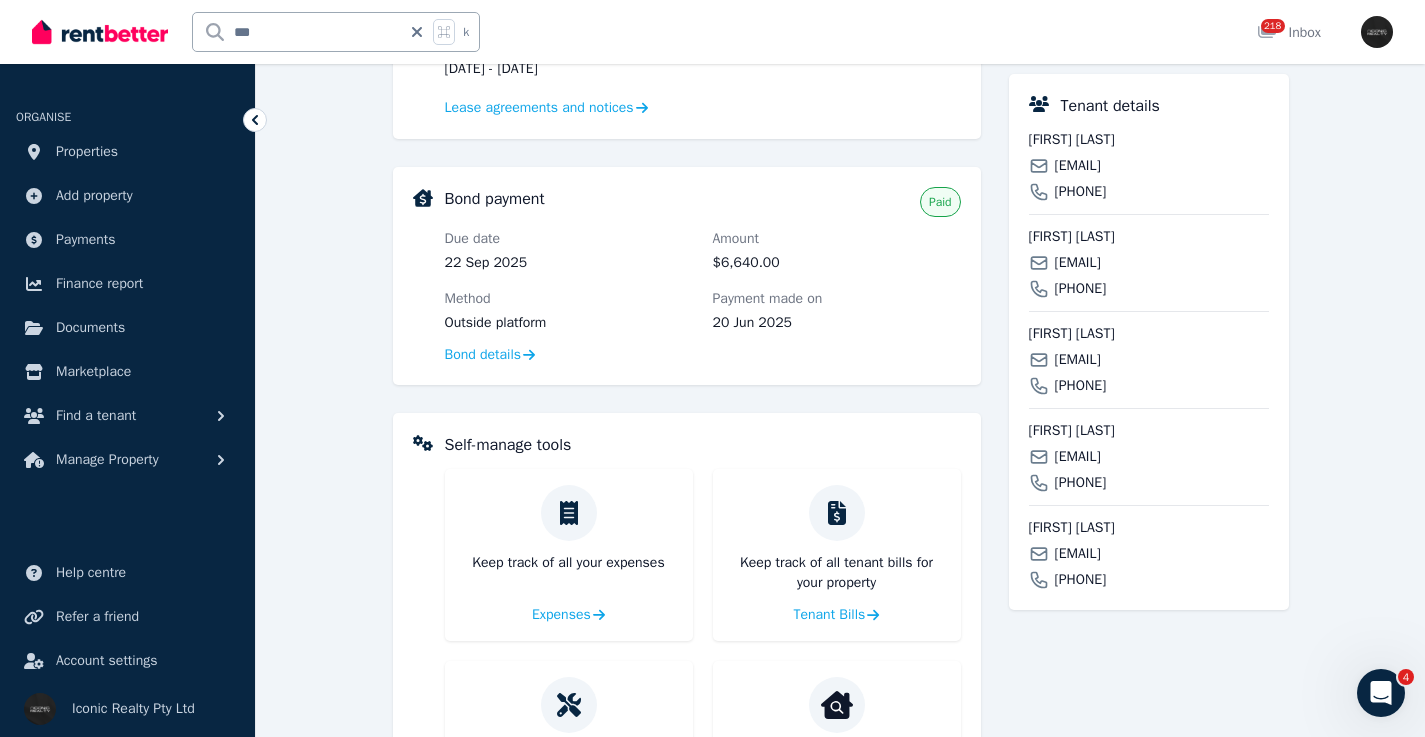 scroll, scrollTop: 433, scrollLeft: 0, axis: vertical 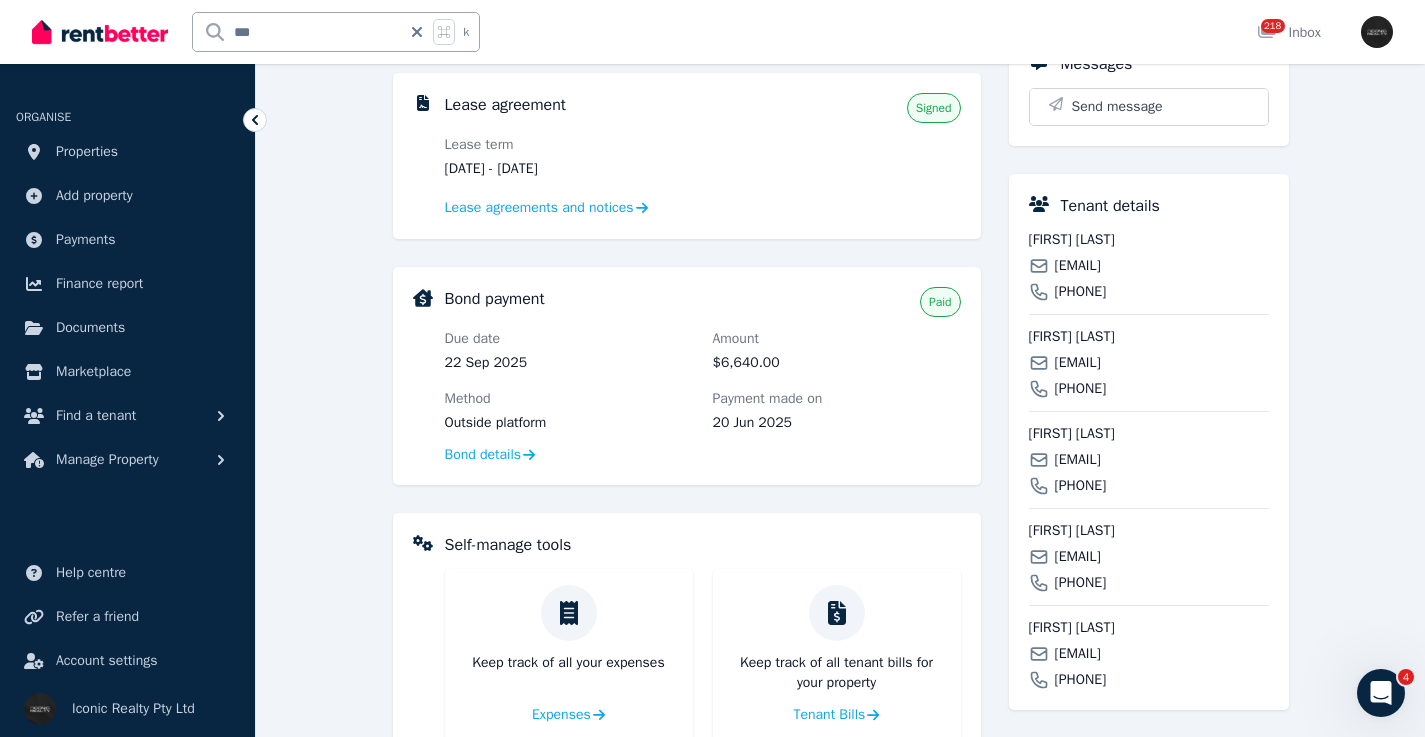 click on "[EMAIL]" at bounding box center [1078, 266] 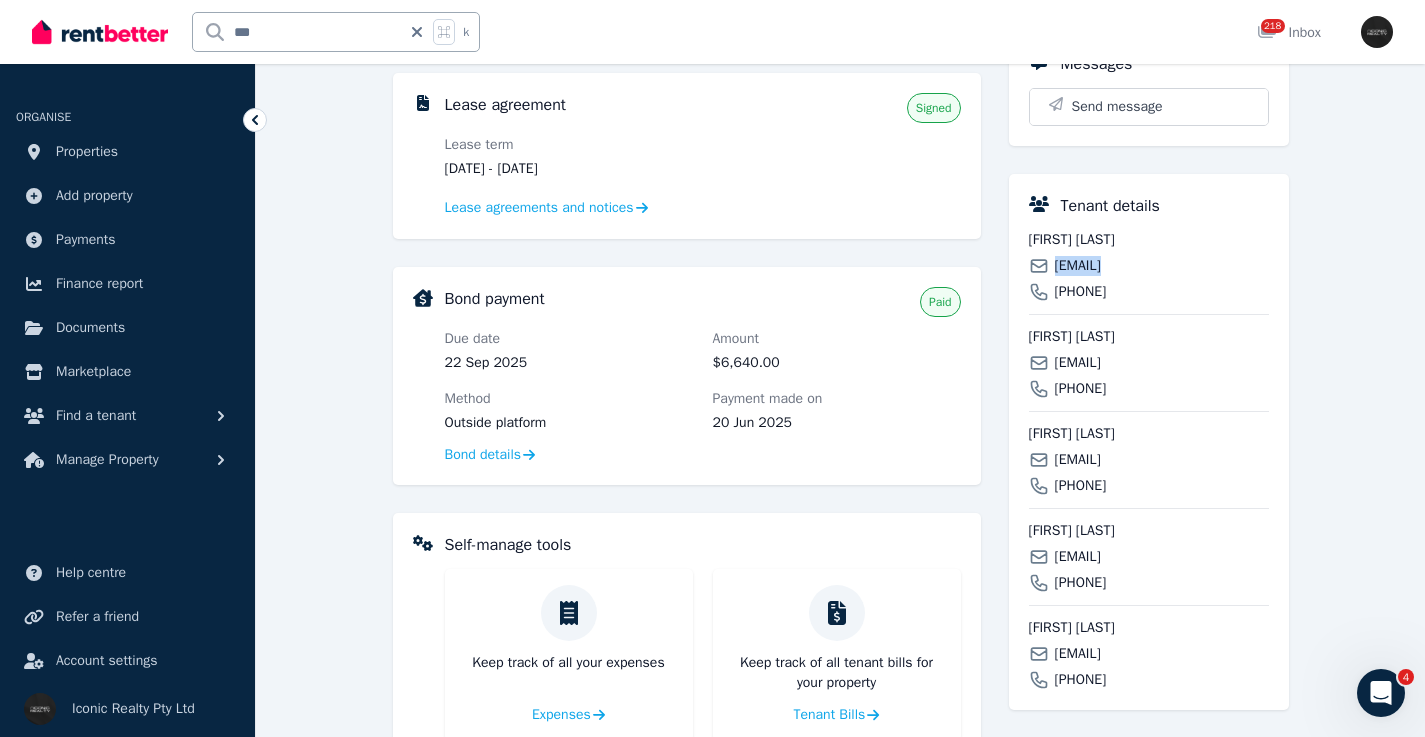 click on "[EMAIL]" at bounding box center (1078, 266) 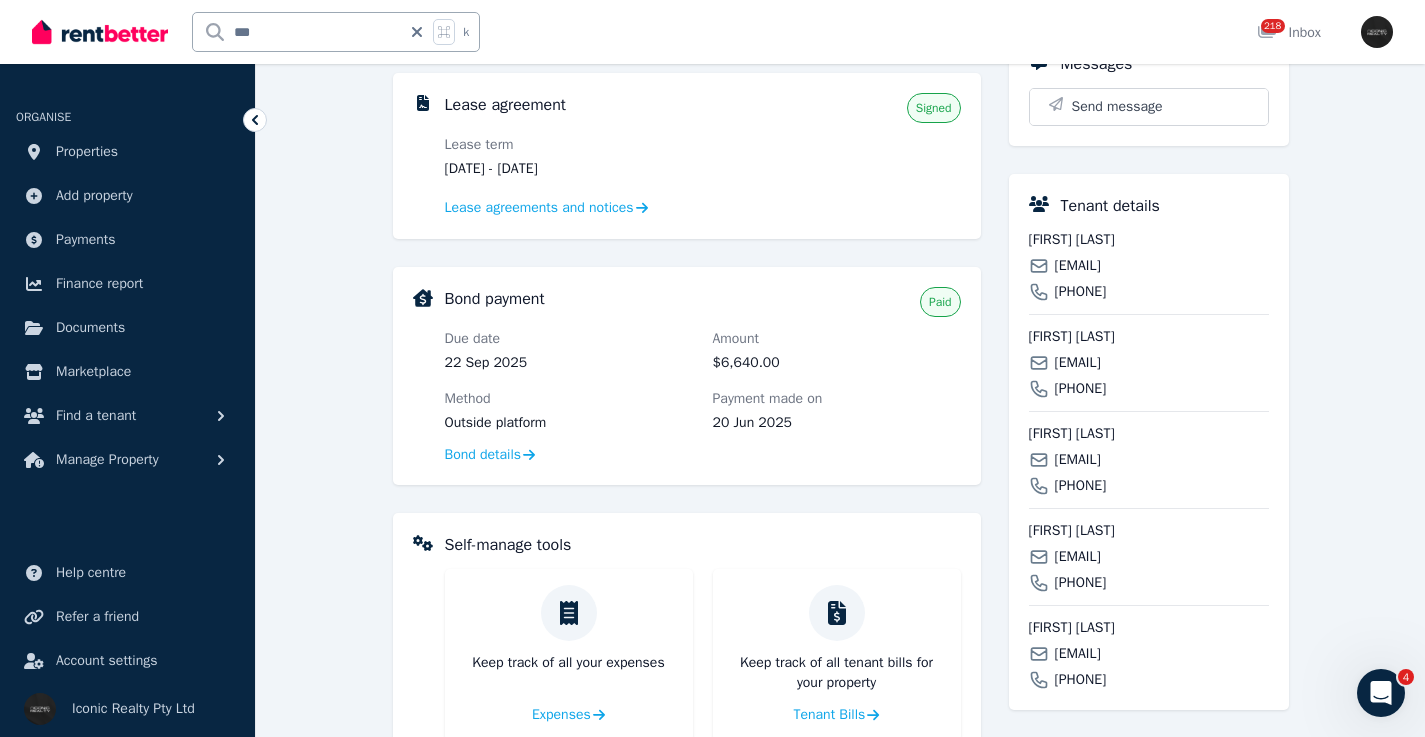 click on "[EMAIL]" at bounding box center (1078, 363) 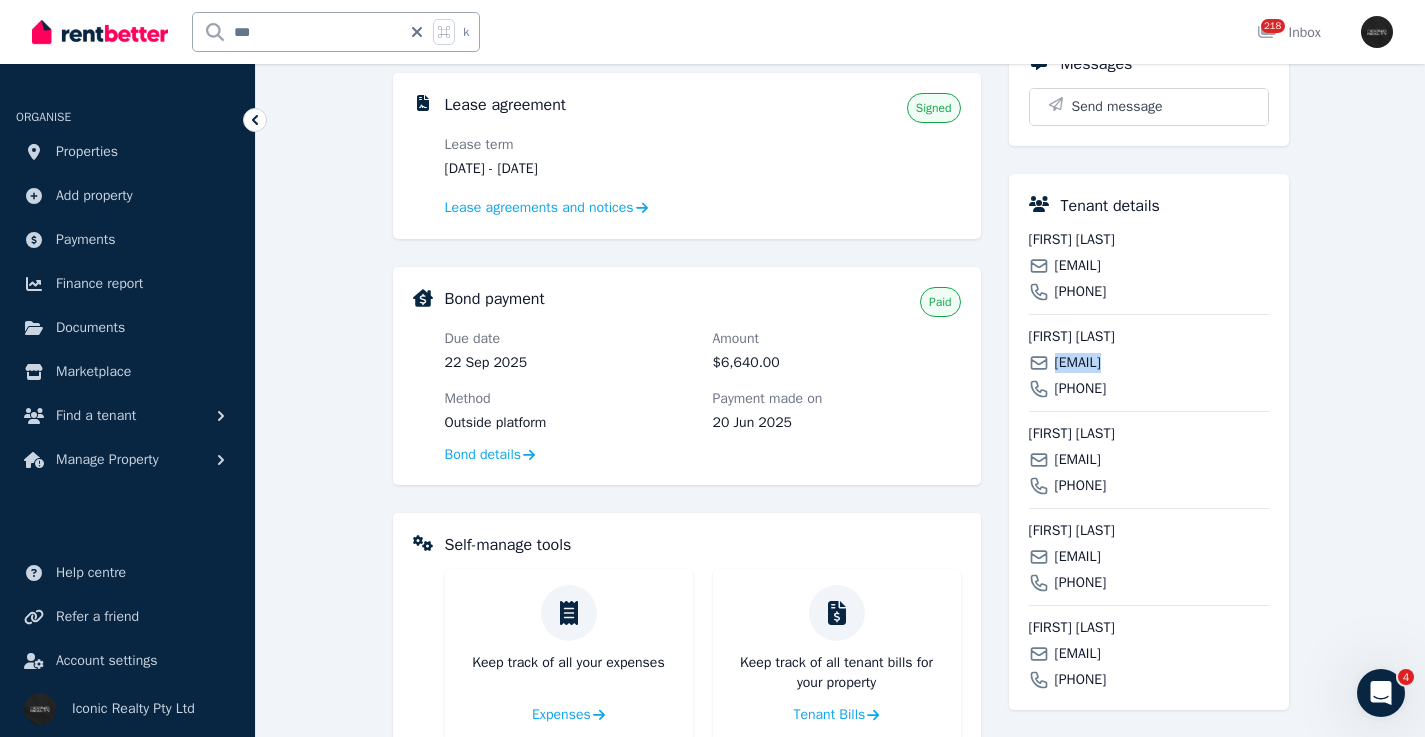 click on "[EMAIL]" at bounding box center [1078, 363] 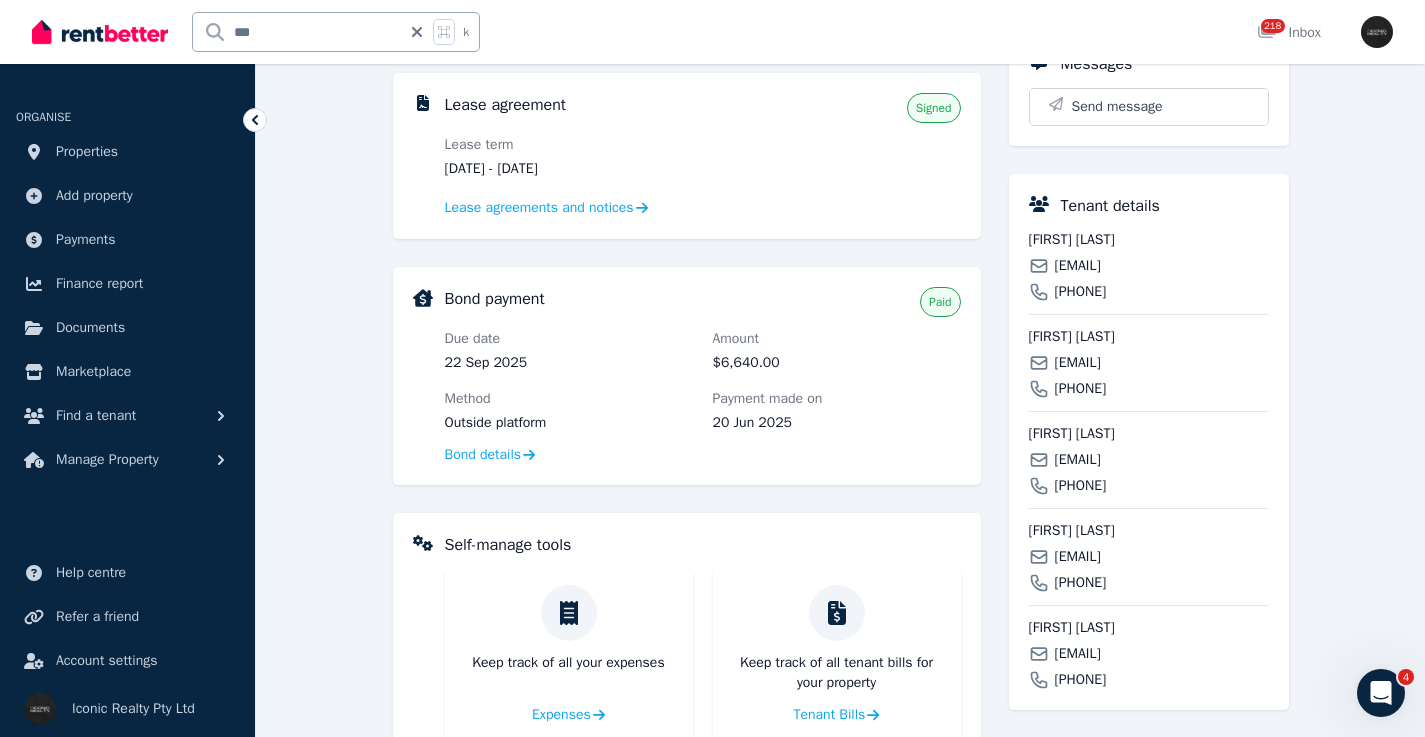 click on "[EMAIL]" at bounding box center (1078, 460) 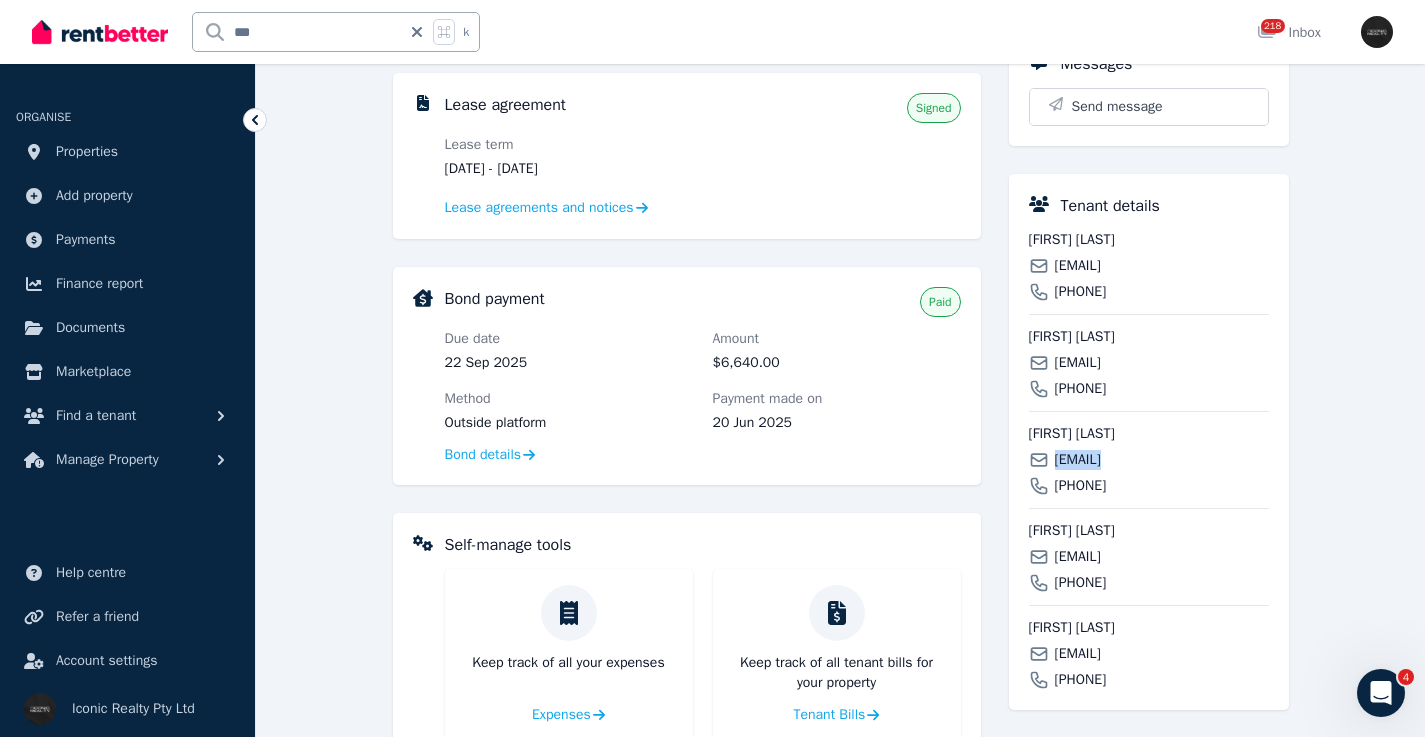 click on "[EMAIL]" at bounding box center [1078, 460] 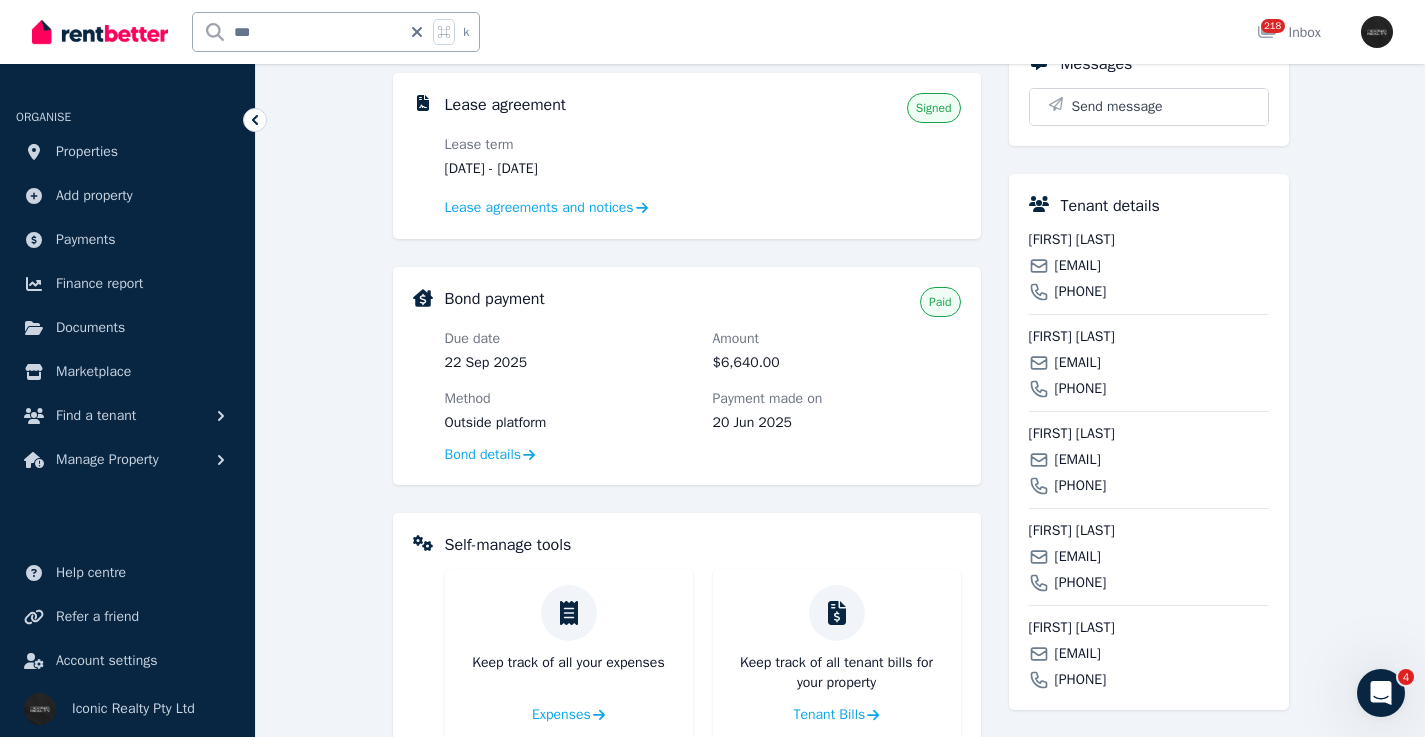 click on "[EMAIL]" at bounding box center [1078, 557] 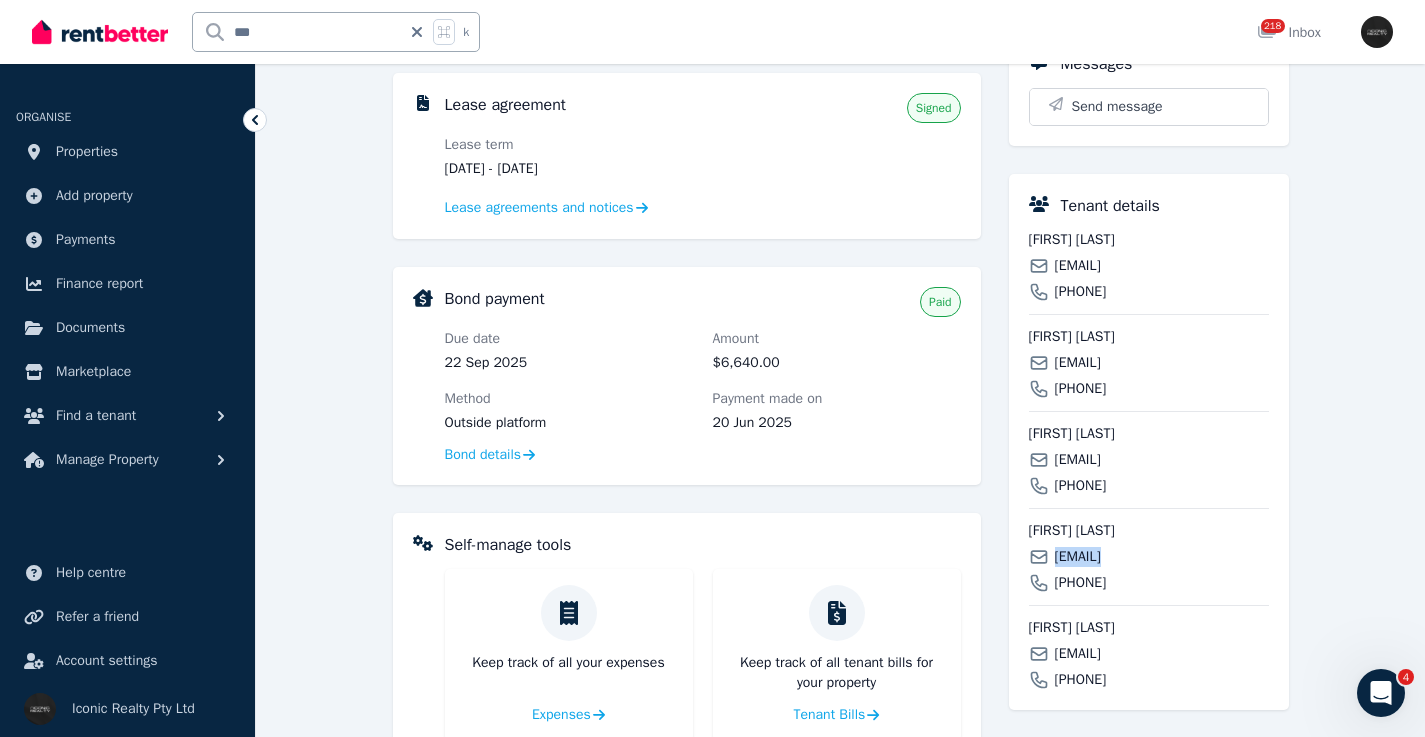 click on "[EMAIL]" at bounding box center [1078, 557] 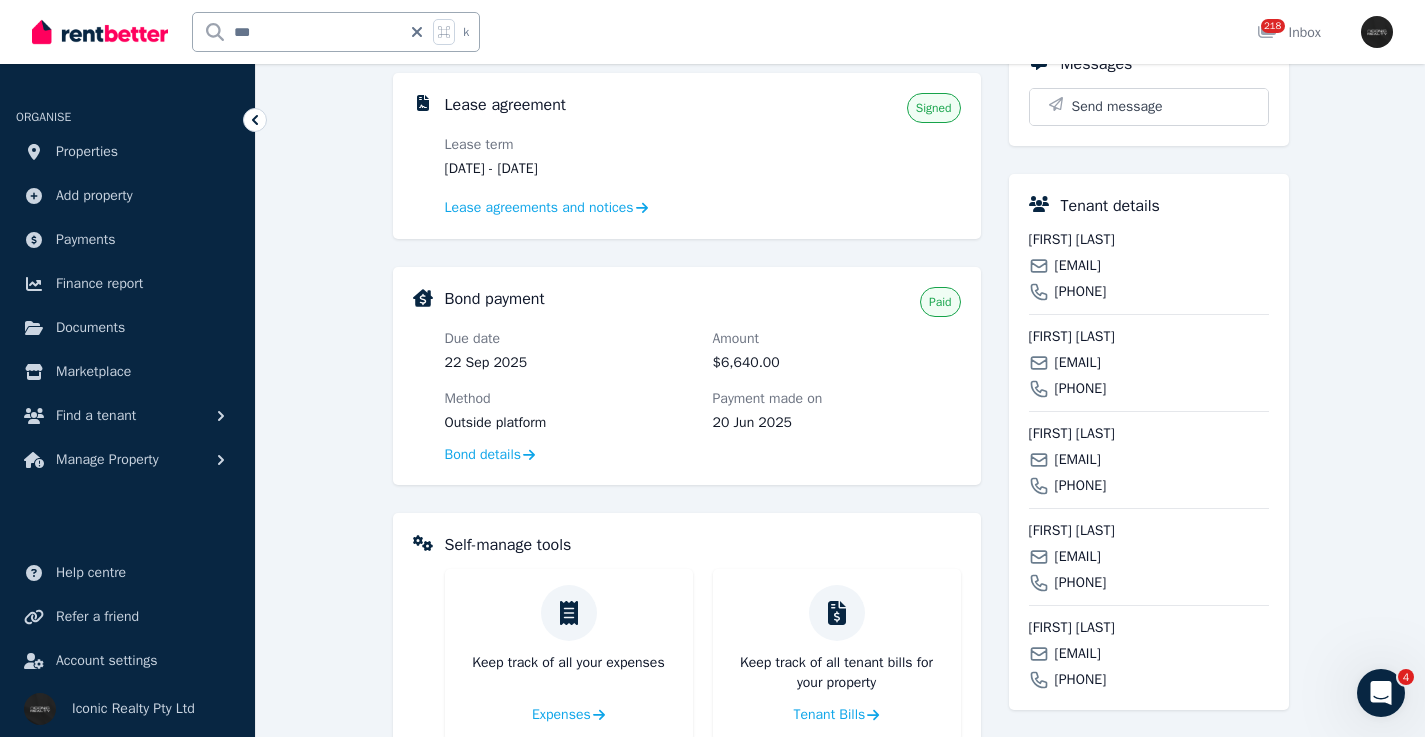 click on "[EMAIL]" at bounding box center [1078, 654] 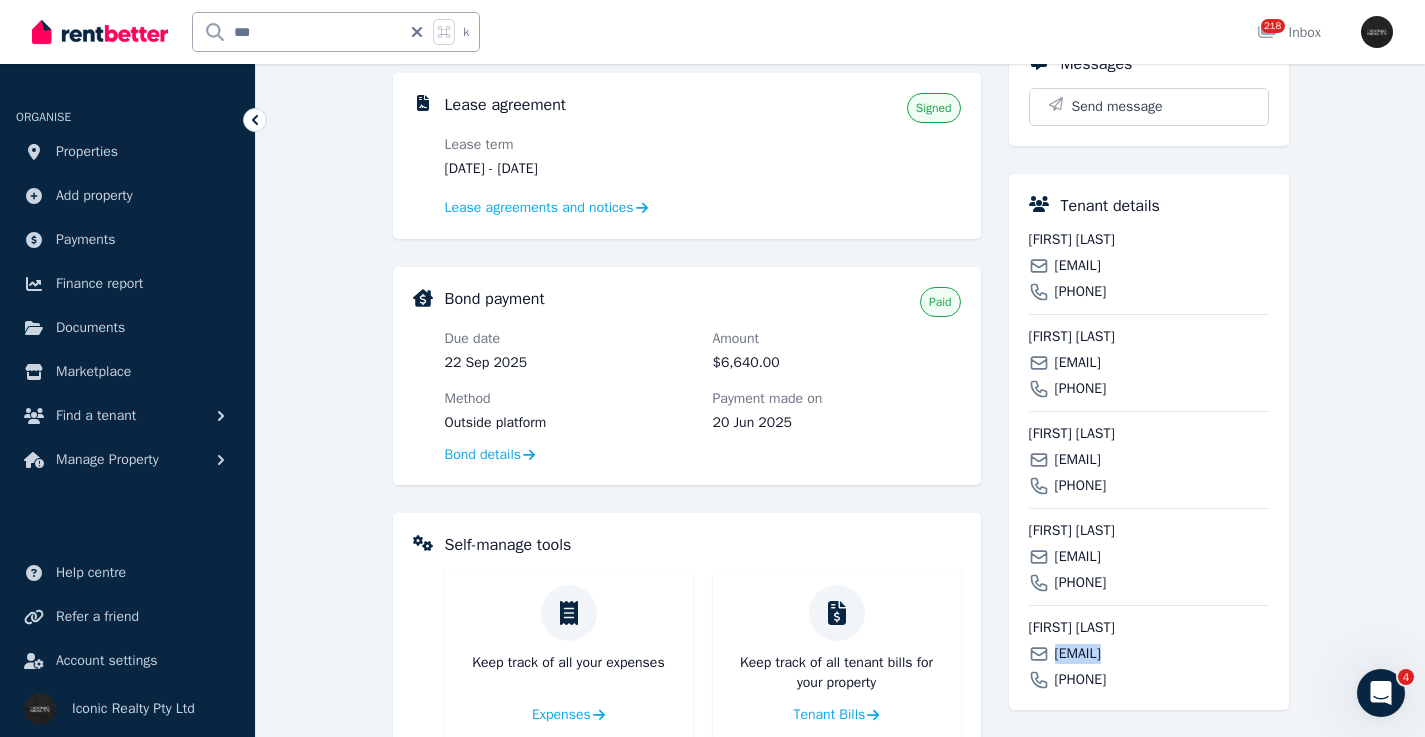 click on "[EMAIL]" at bounding box center [1078, 654] 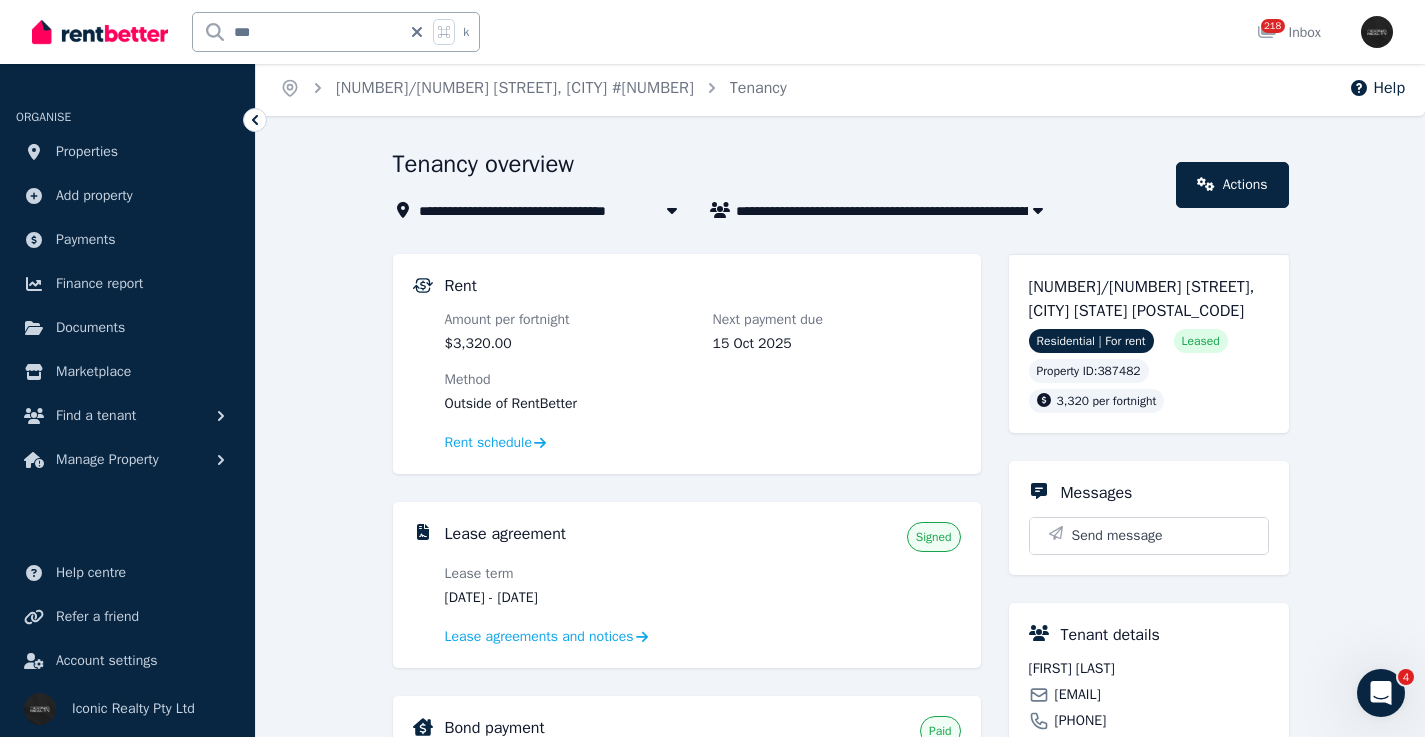 scroll, scrollTop: 0, scrollLeft: 0, axis: both 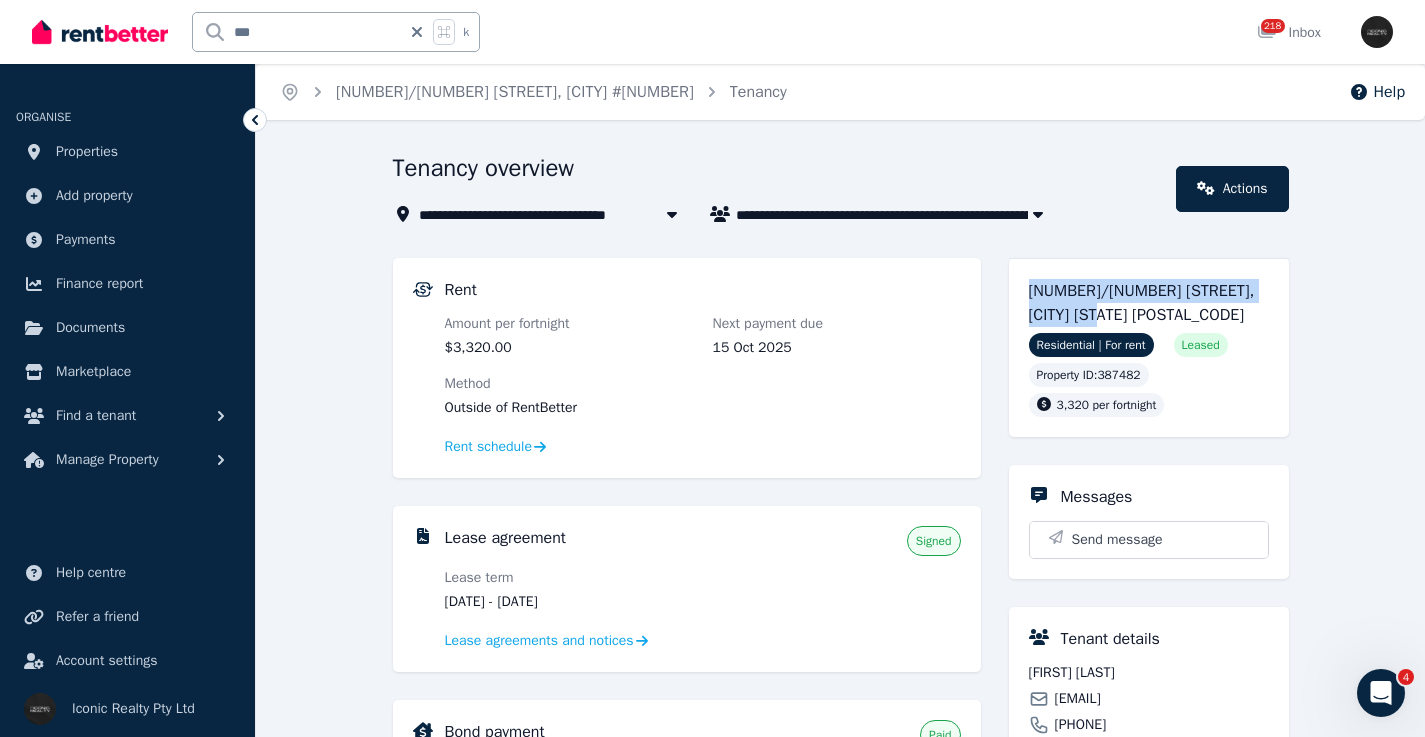 drag, startPoint x: 1126, startPoint y: 309, endPoint x: 1026, endPoint y: 294, distance: 101.118744 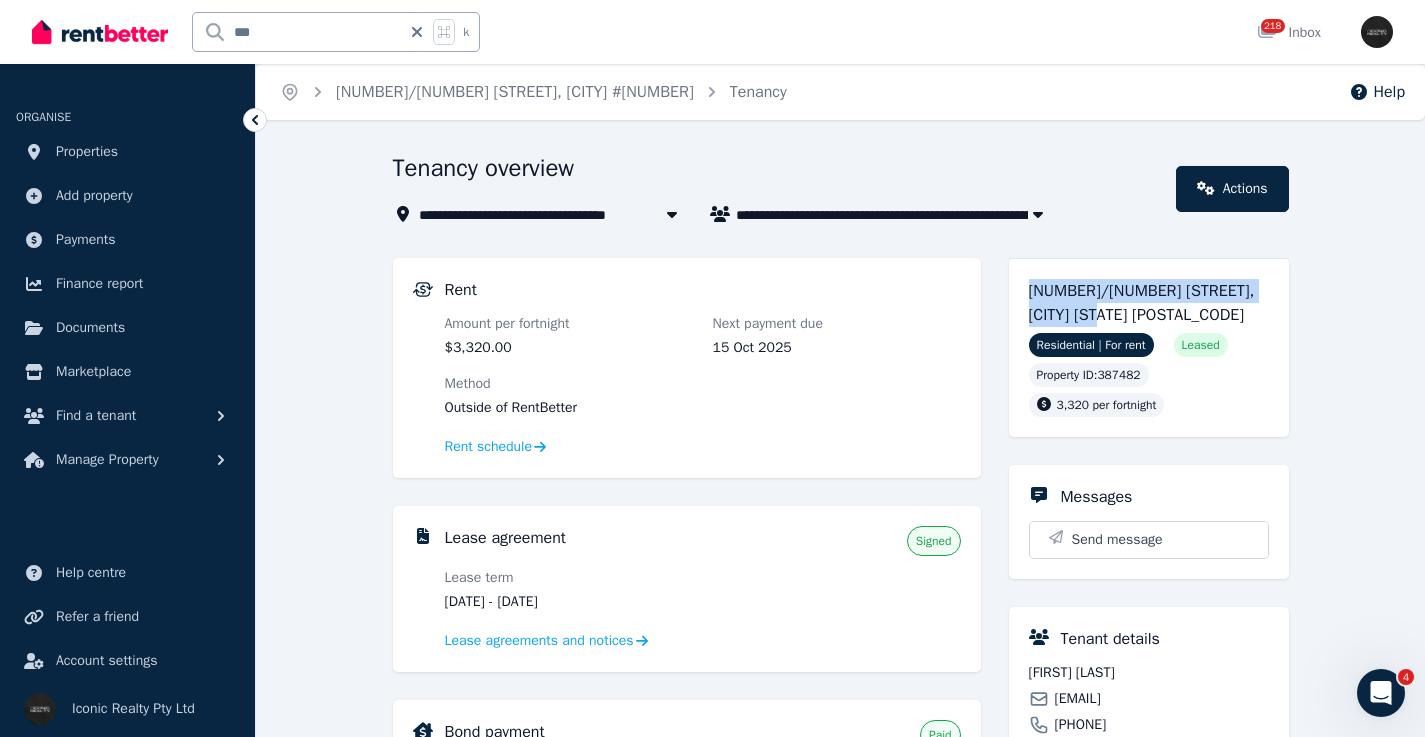 click on "2/5 Porter St, Bondi Junction [STATE] [ZIP] Residential    | For rent Leased Property ID :  387482 3,320 per fortnight" at bounding box center (1149, 347) 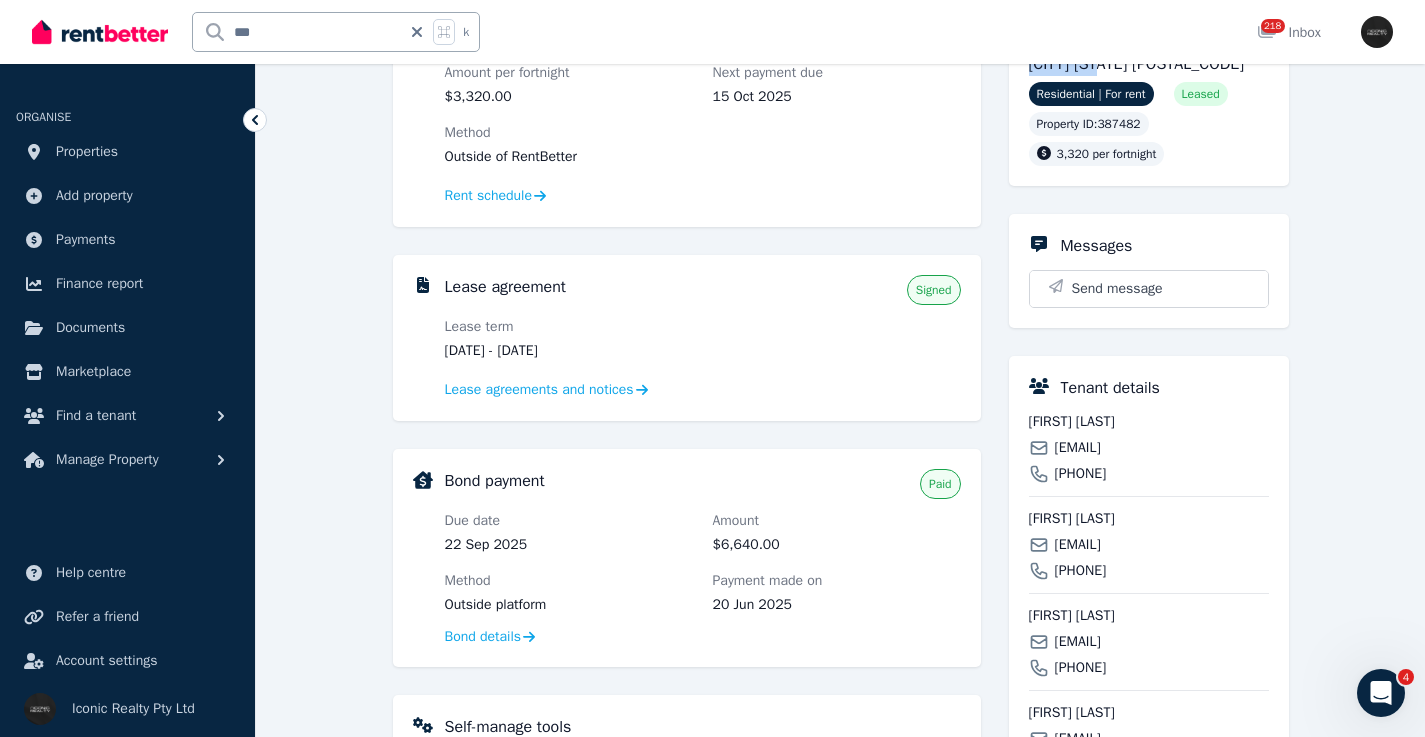 scroll, scrollTop: 241, scrollLeft: 0, axis: vertical 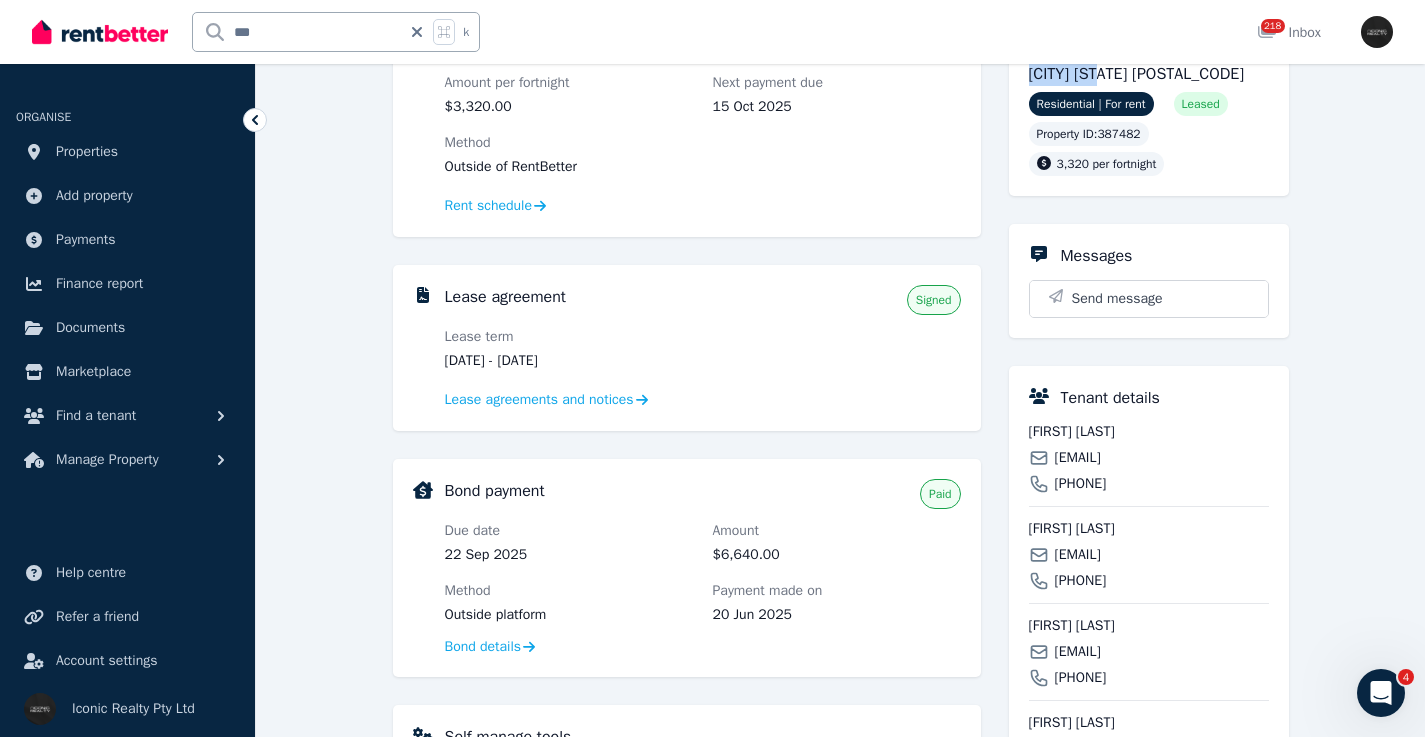 drag, startPoint x: 629, startPoint y: 360, endPoint x: 531, endPoint y: 362, distance: 98.02041 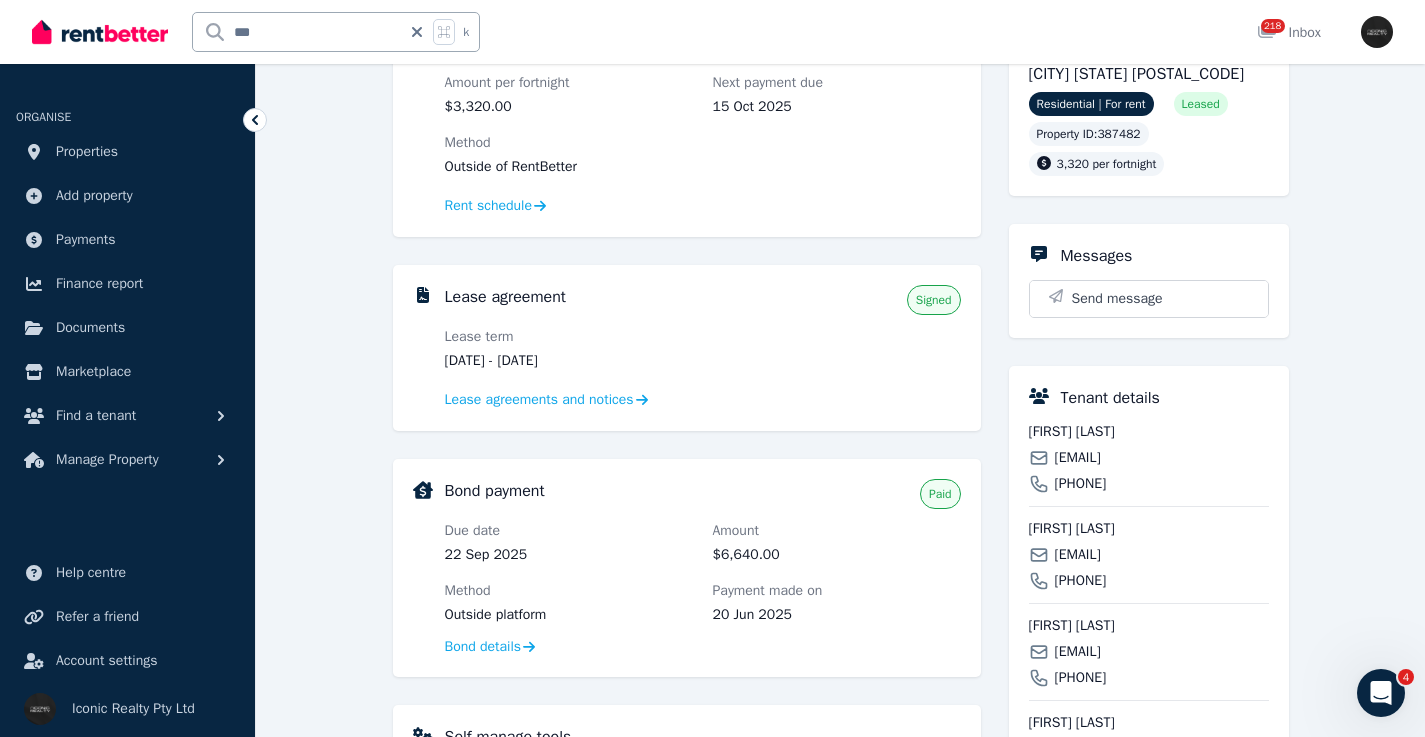 click on "[FIRST] [LAST]" at bounding box center [1149, 432] 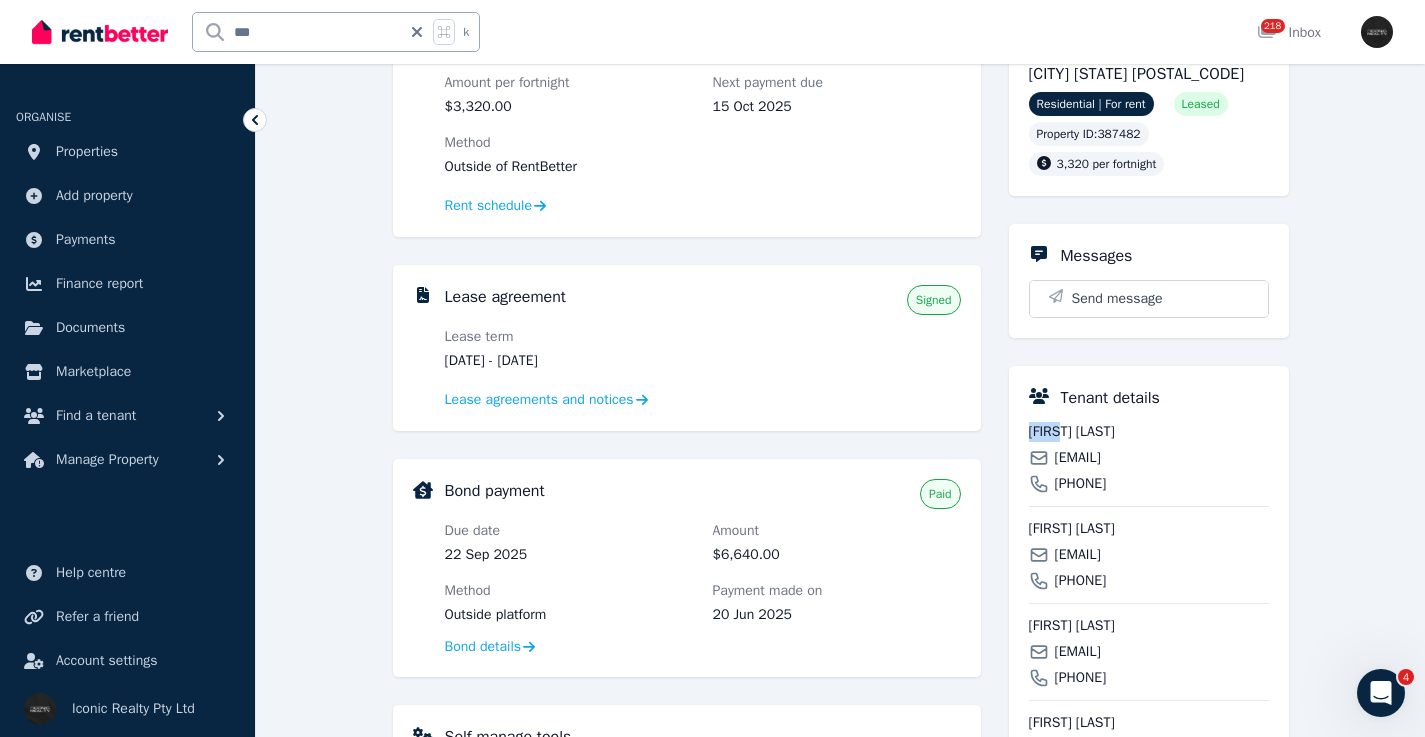 click on "[FIRST] [LAST]" at bounding box center [1149, 432] 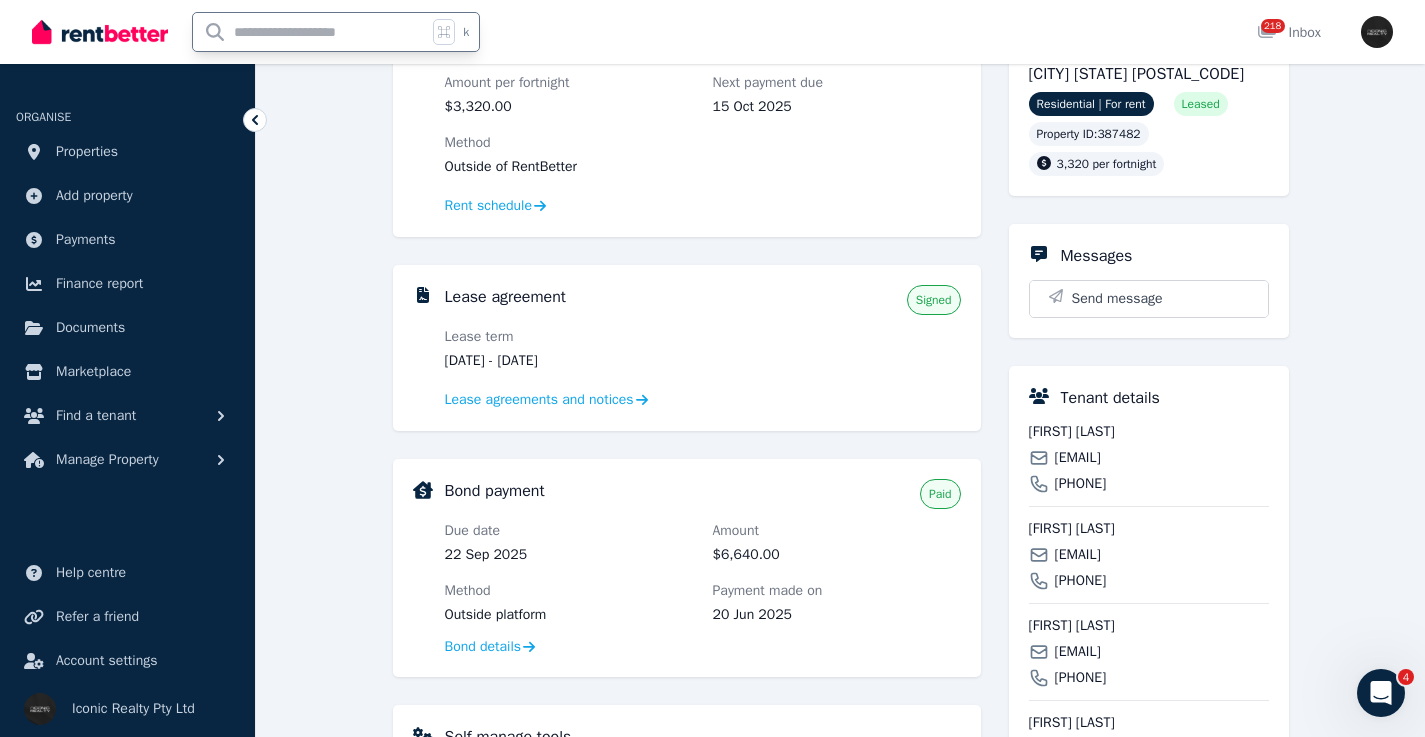 click at bounding box center [310, 32] 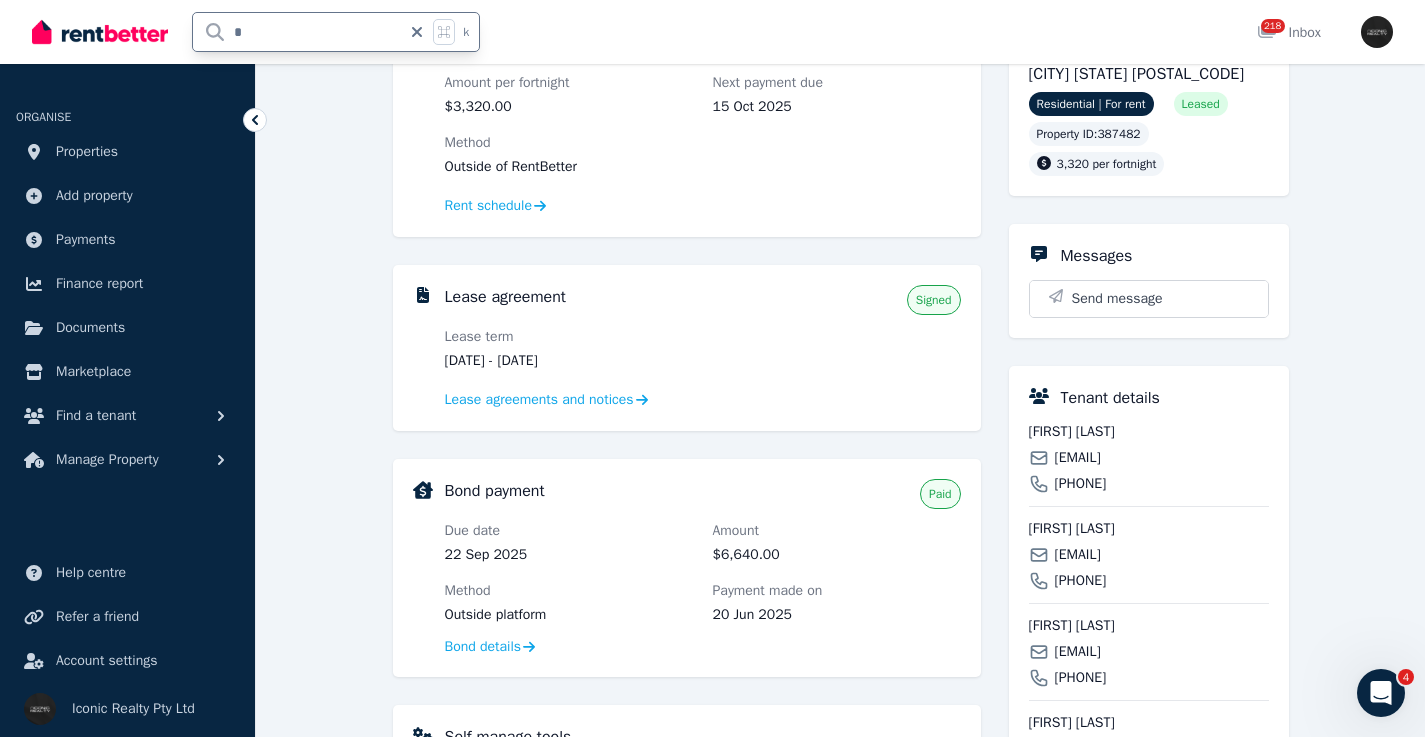 type on "**" 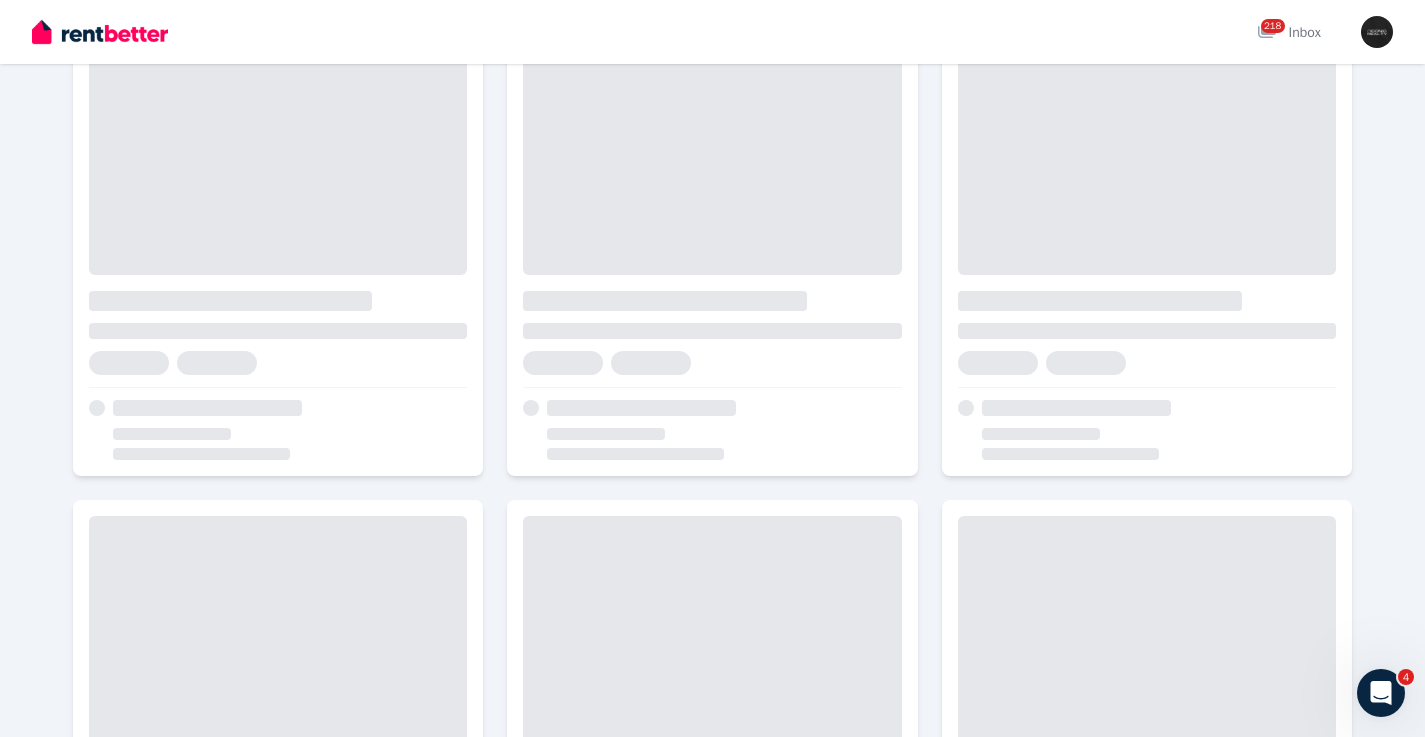 scroll, scrollTop: 0, scrollLeft: 0, axis: both 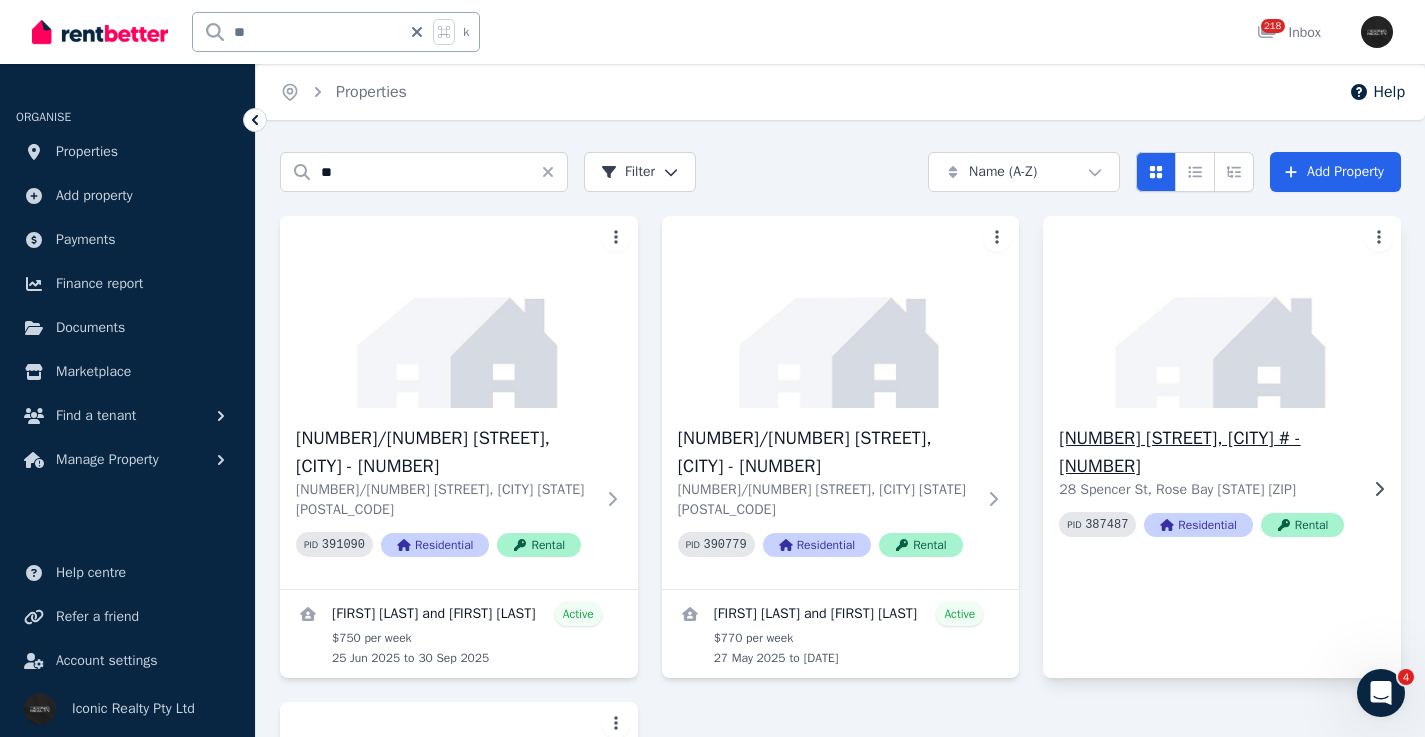 click 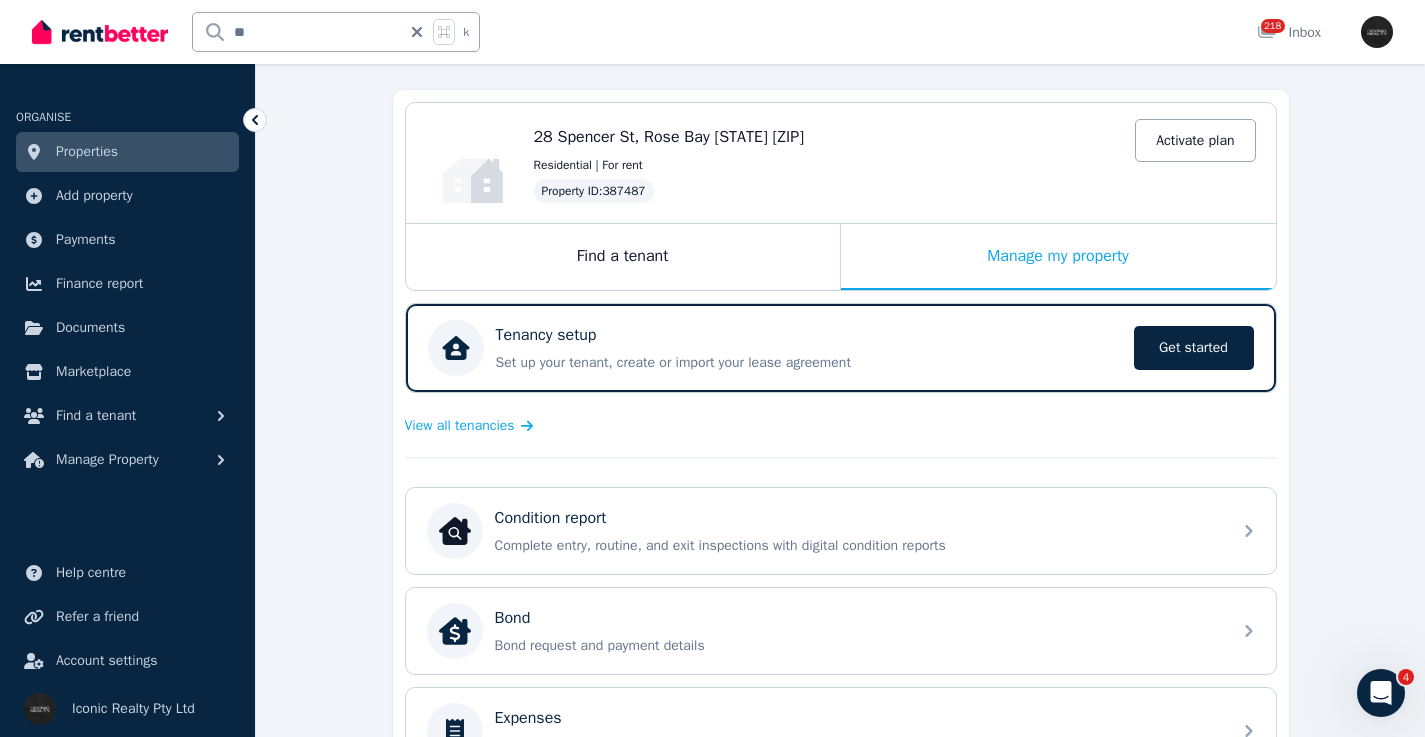 scroll, scrollTop: 175, scrollLeft: 0, axis: vertical 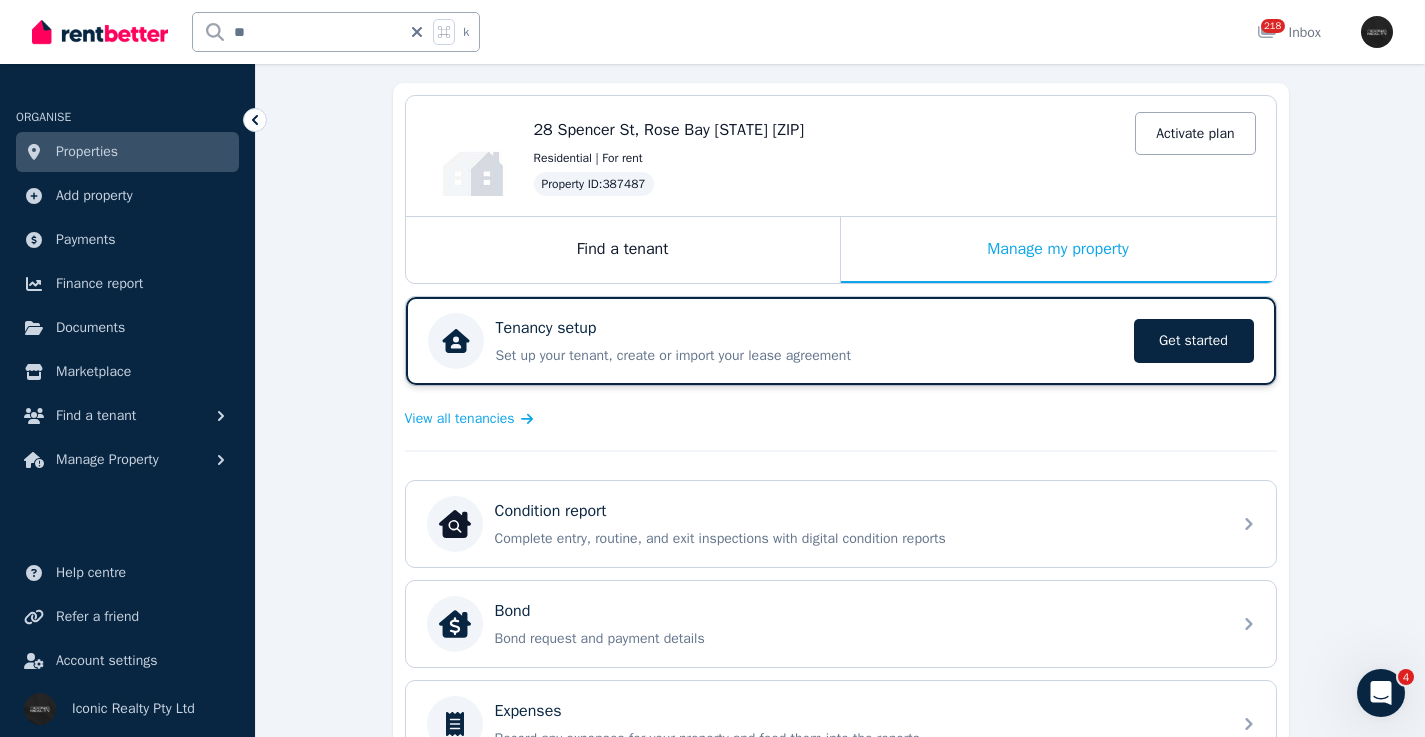 click on "Tenancy setup Set up your tenant, create or import your lease agreement Get started Get started" at bounding box center [841, 341] 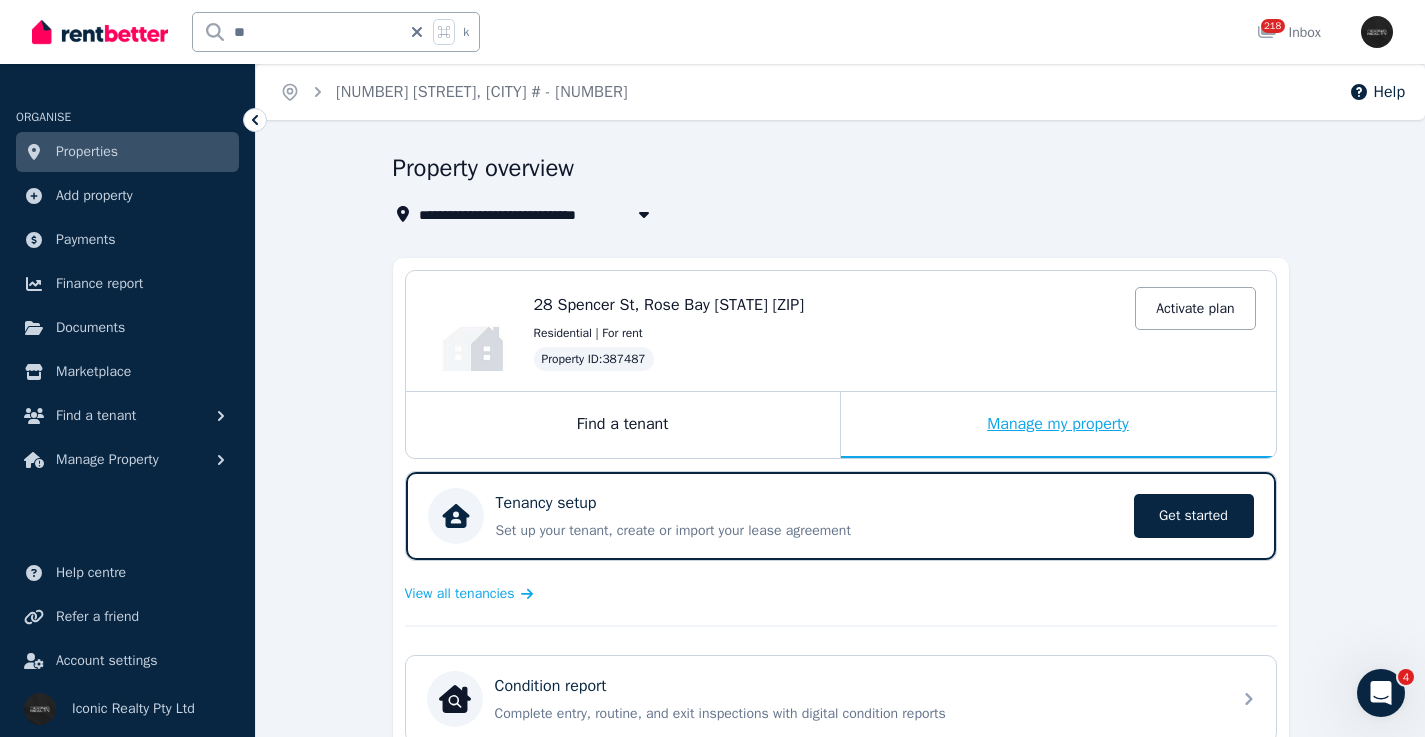 click on "Manage my property" at bounding box center (1058, 425) 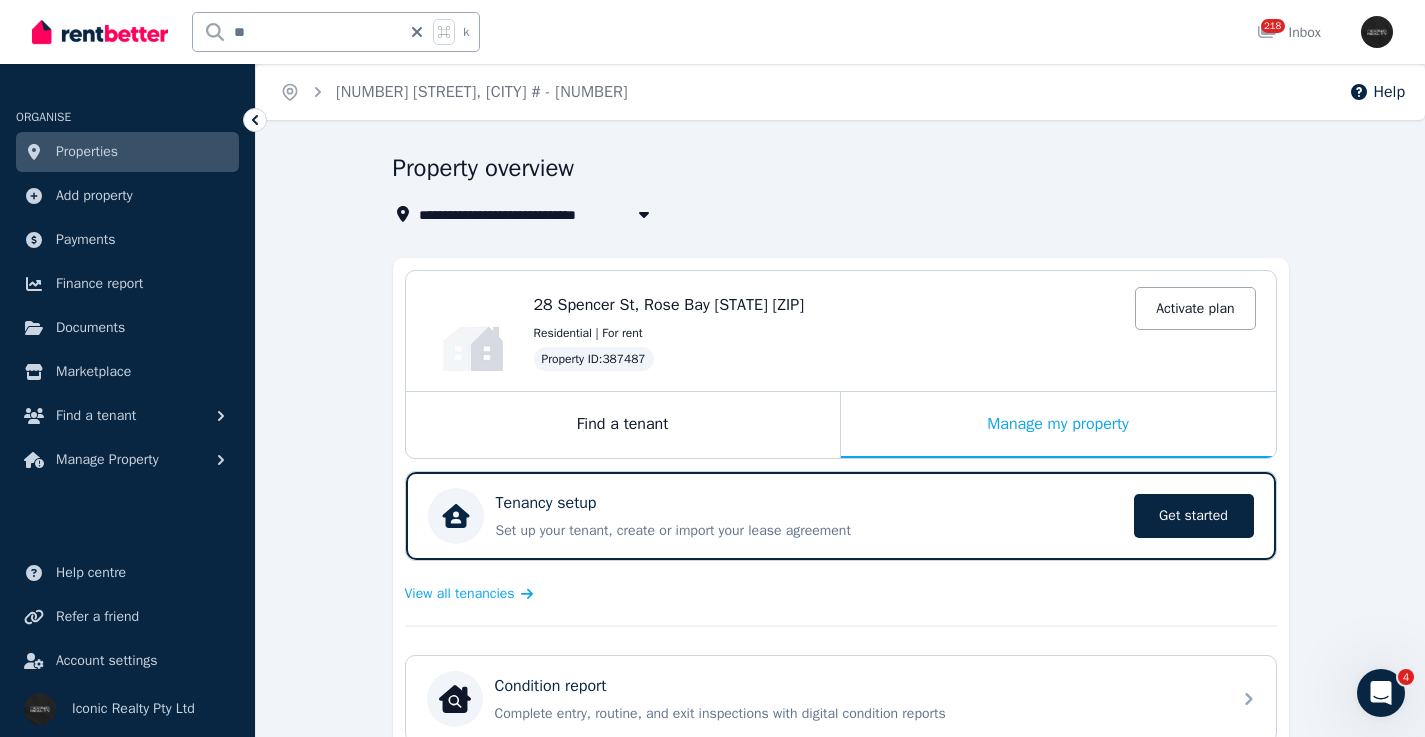 scroll, scrollTop: 74, scrollLeft: 0, axis: vertical 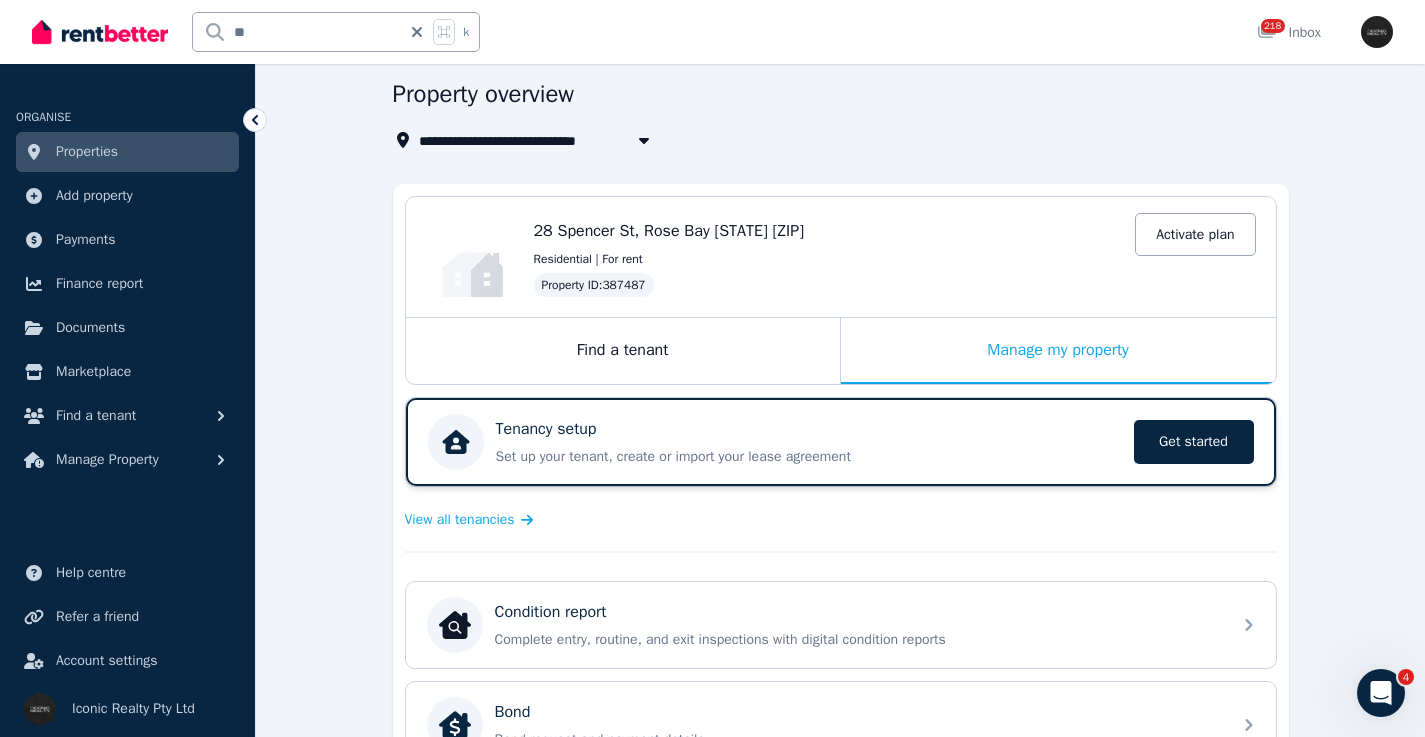 click on "Tenancy setup" at bounding box center (809, 429) 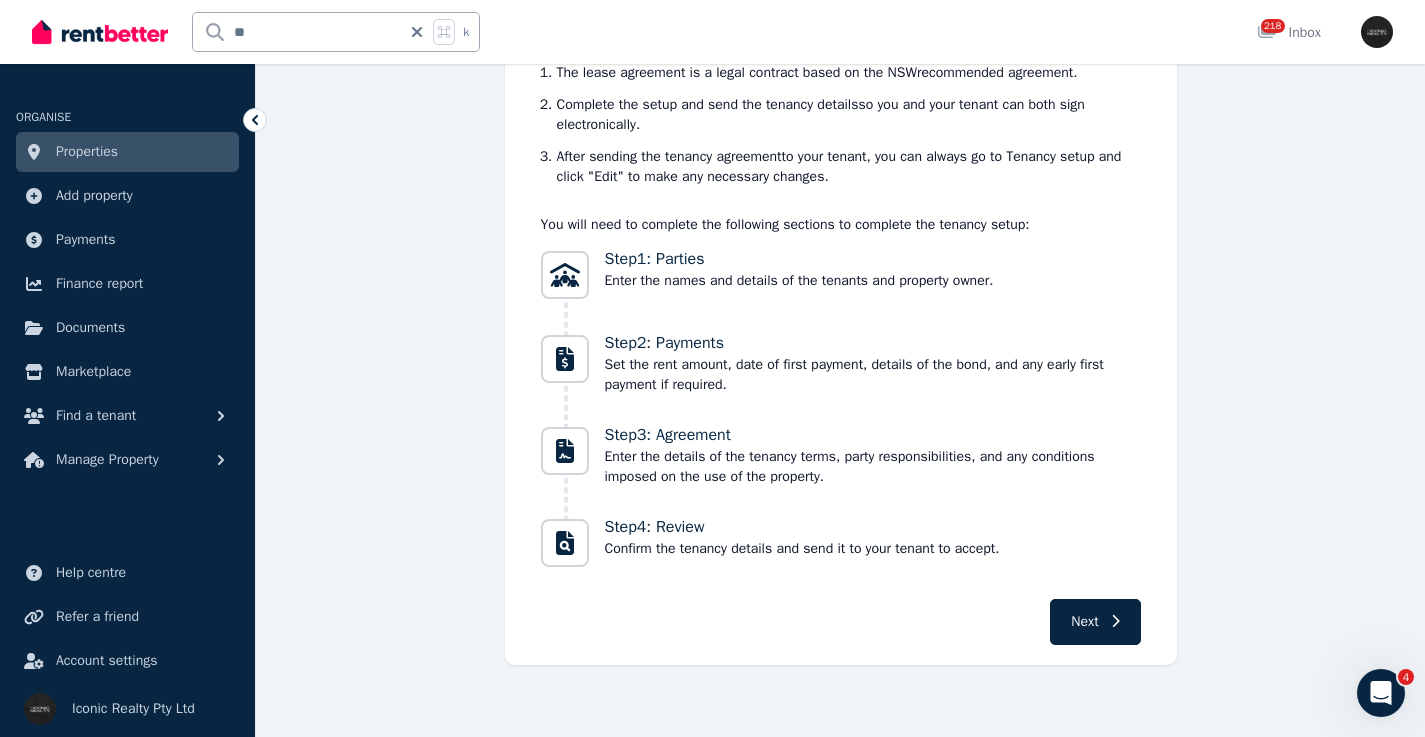 scroll, scrollTop: 0, scrollLeft: 0, axis: both 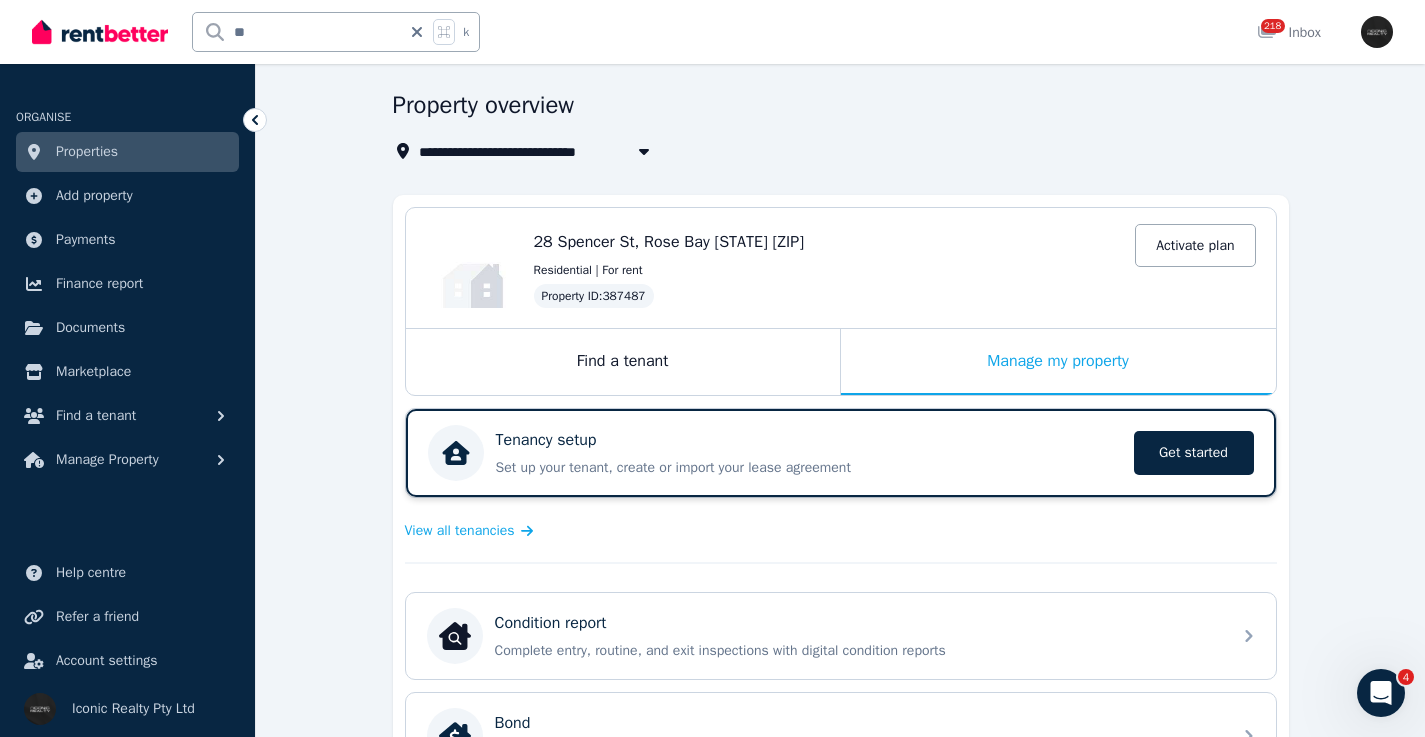 click on "Tenancy setup" at bounding box center (809, 440) 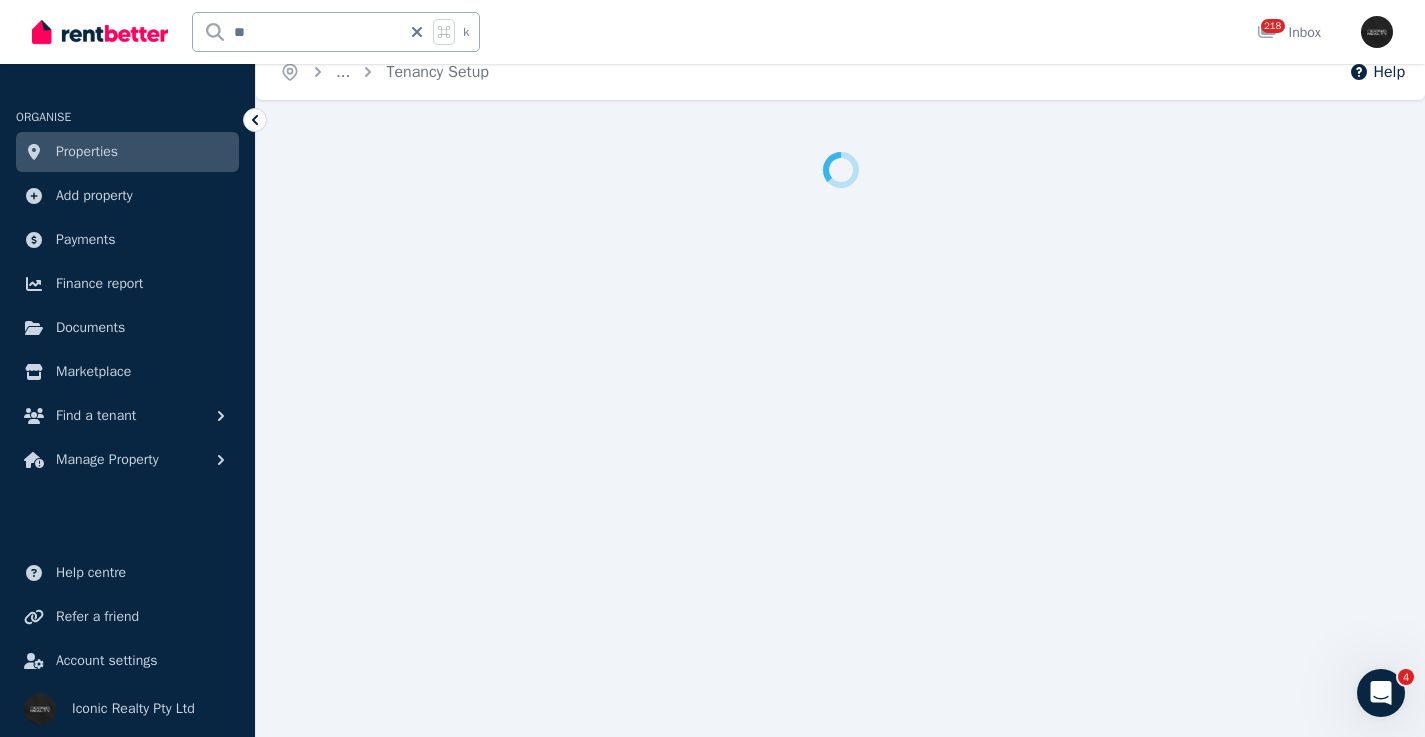 scroll, scrollTop: 0, scrollLeft: 0, axis: both 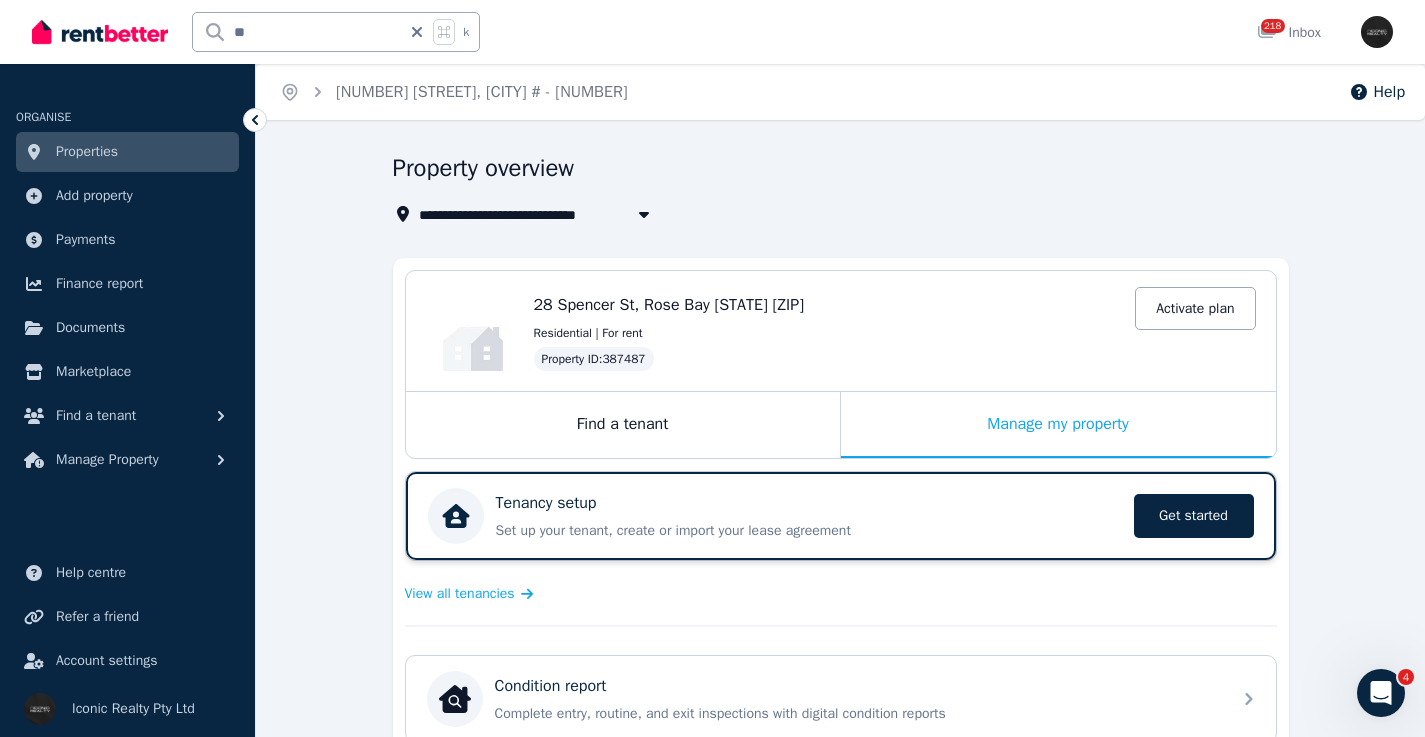 click on "Tenancy setup" at bounding box center [809, 503] 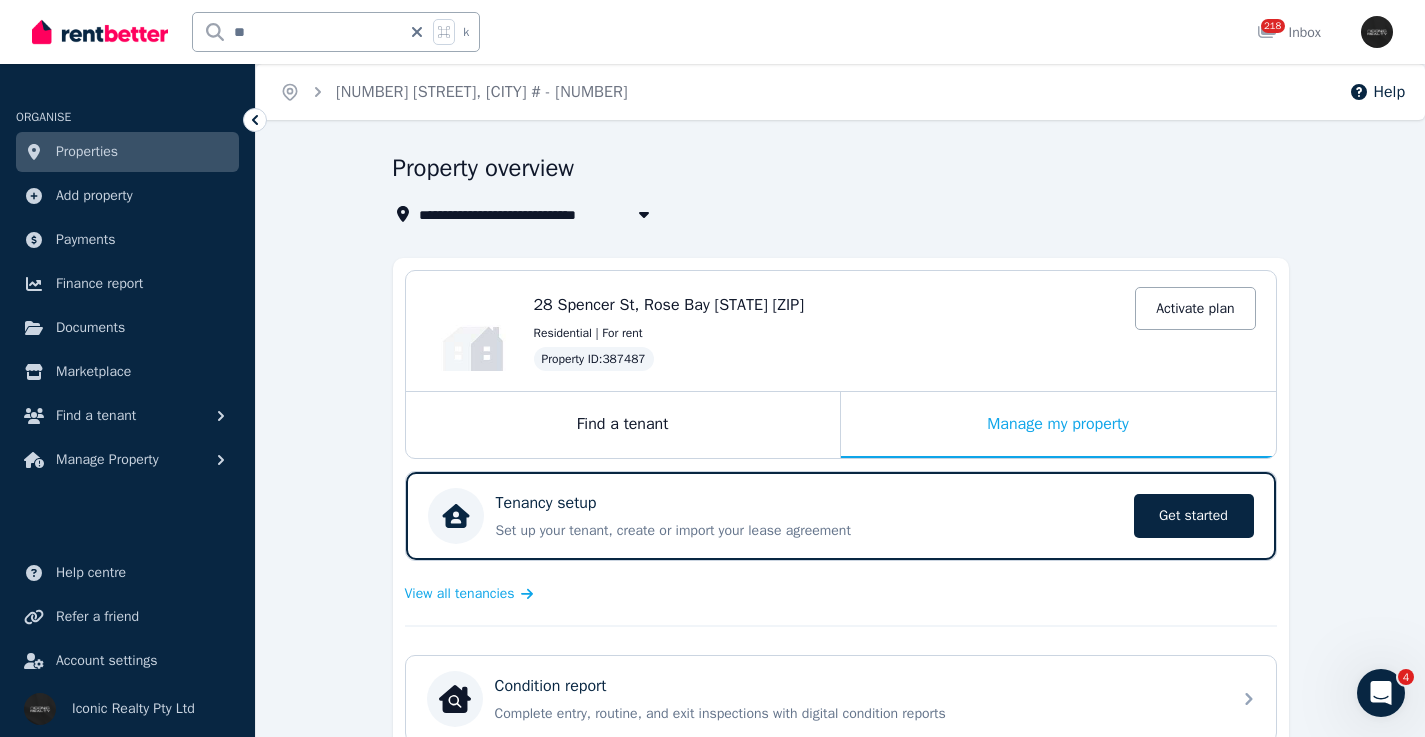 click 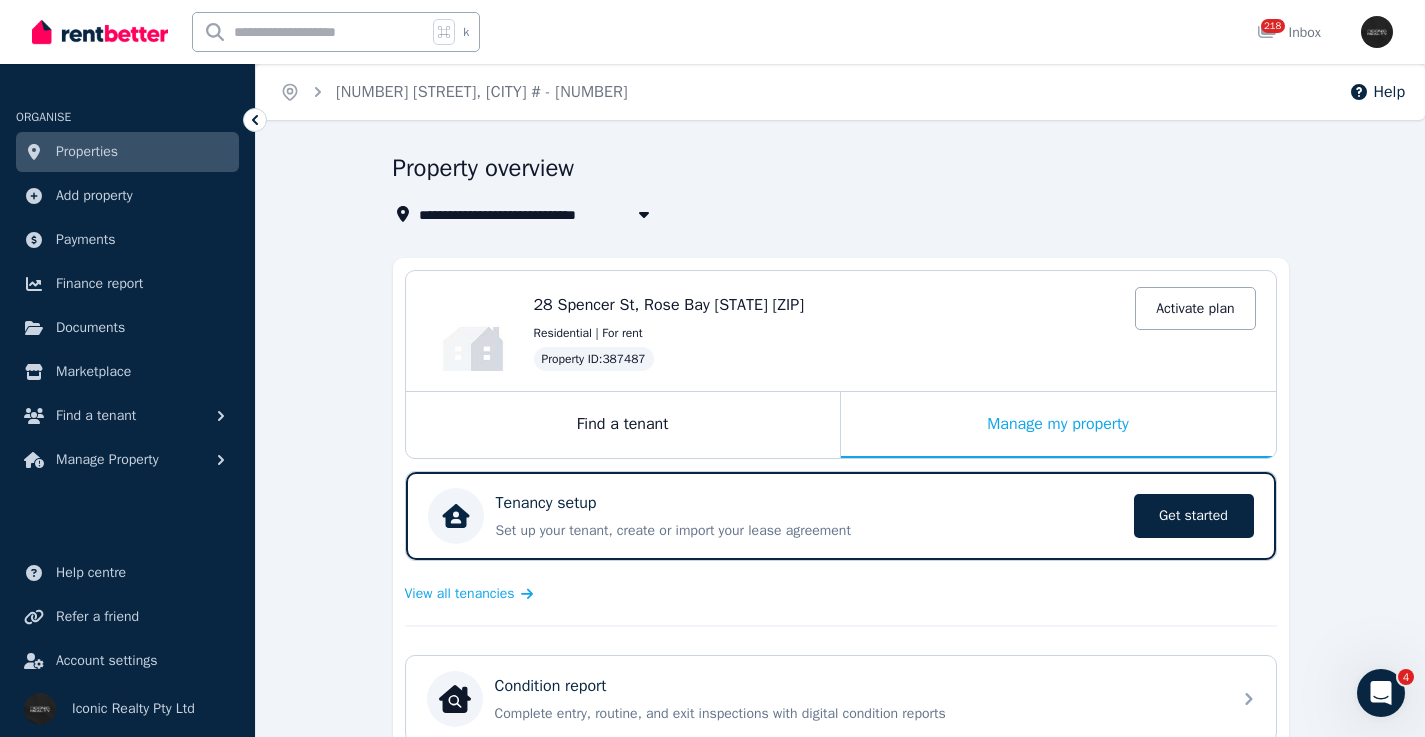 click at bounding box center (310, 32) 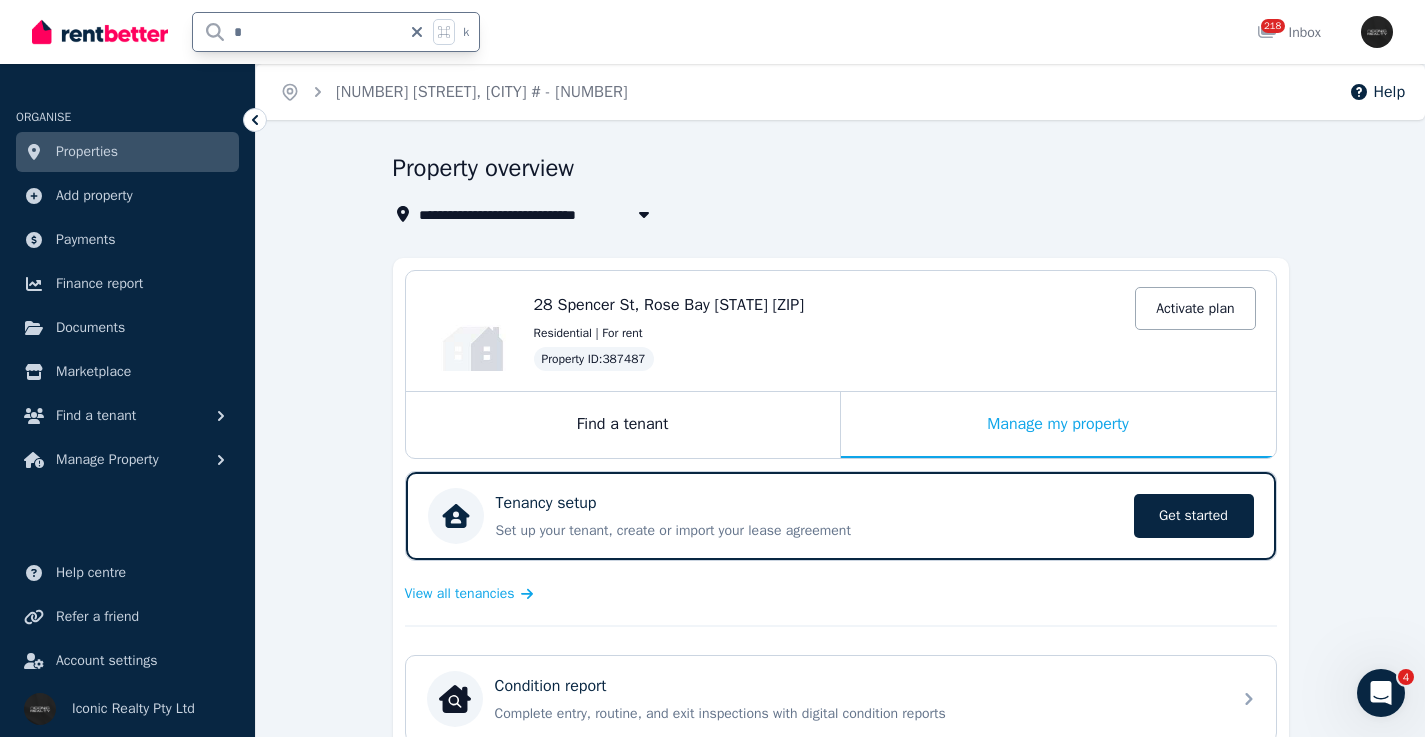 type on "**" 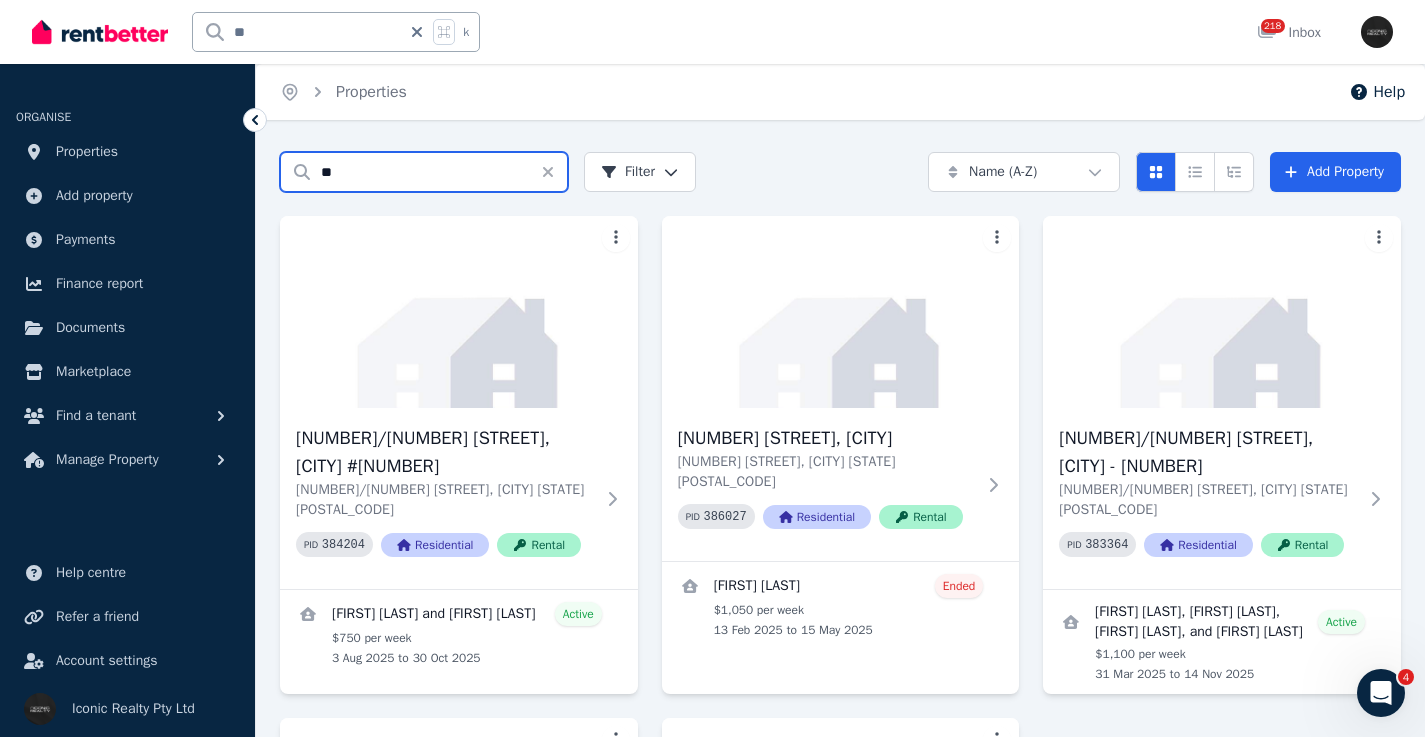 click on "**" at bounding box center [424, 172] 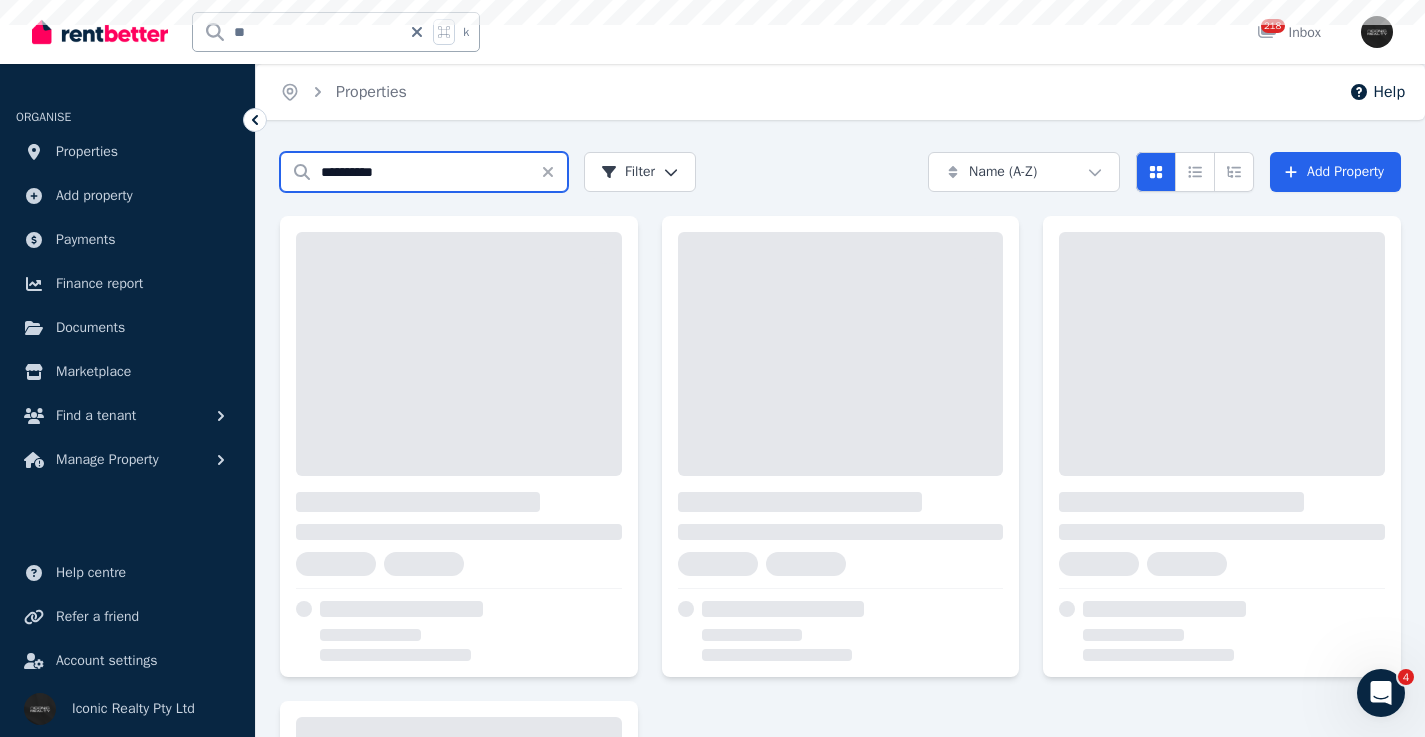 type on "**********" 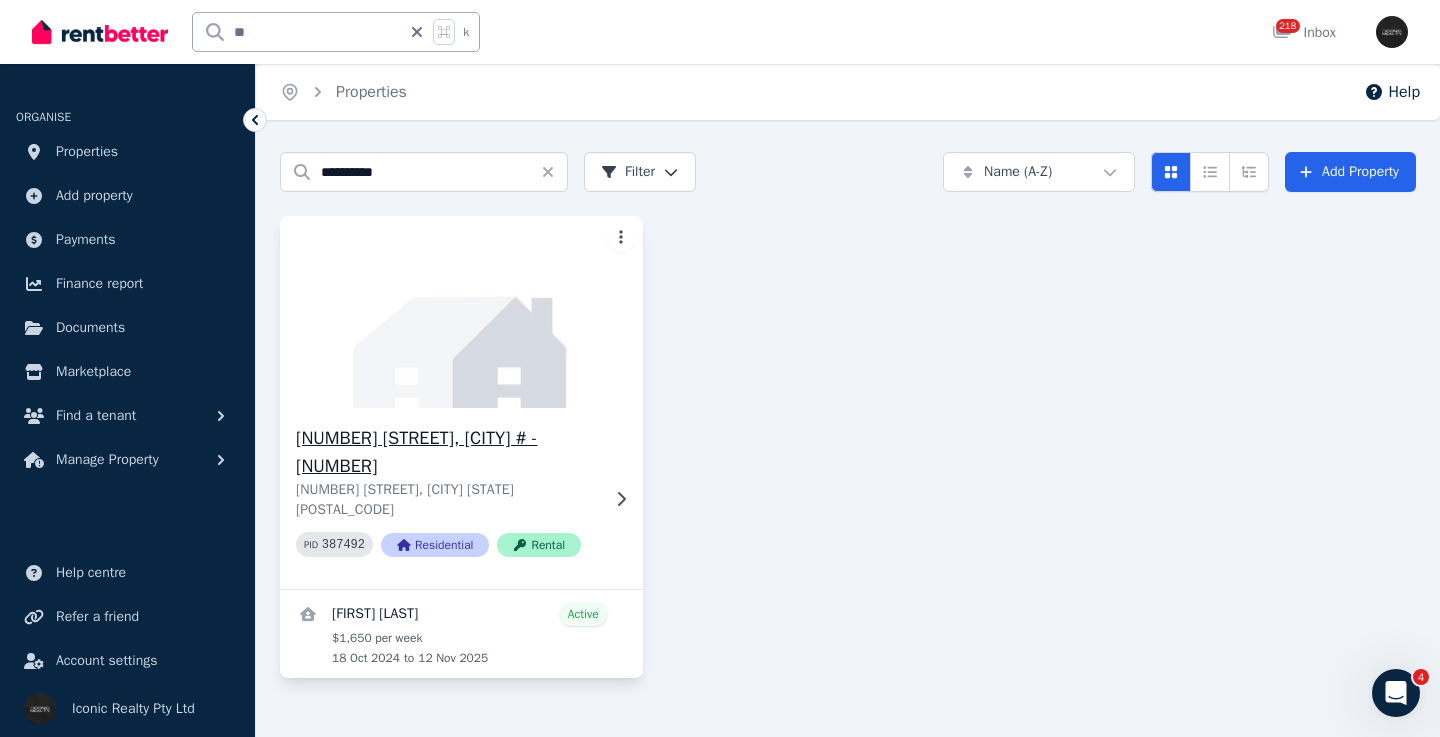click 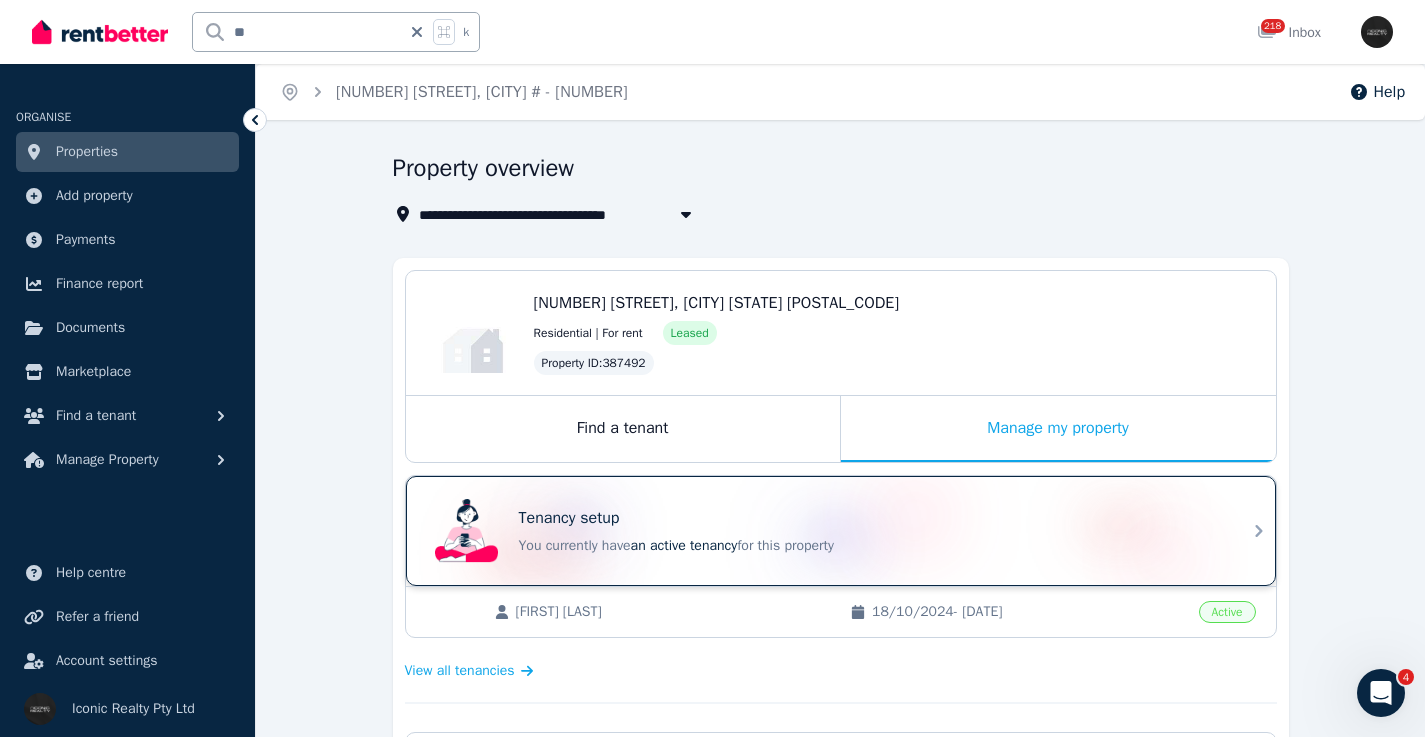 click on "Tenancy setup" at bounding box center [869, 518] 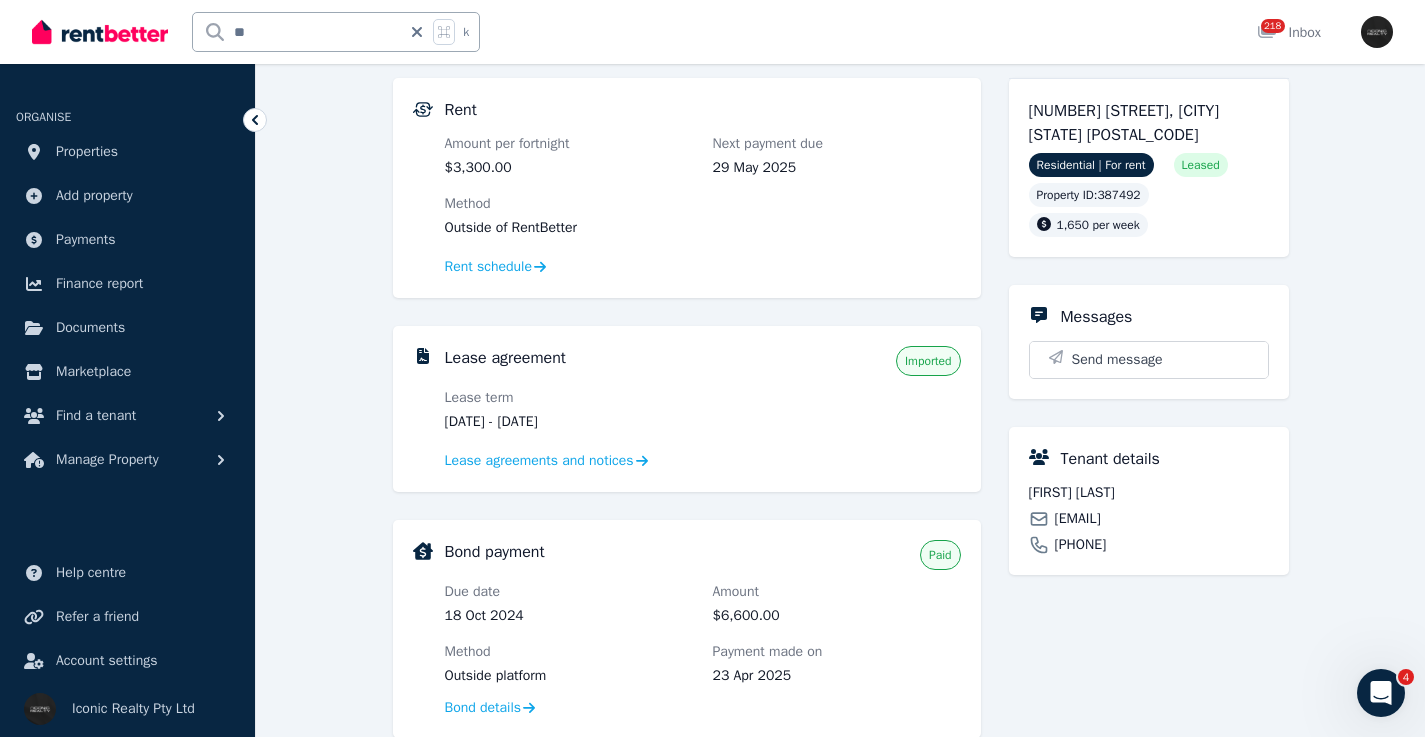 scroll, scrollTop: 188, scrollLeft: 0, axis: vertical 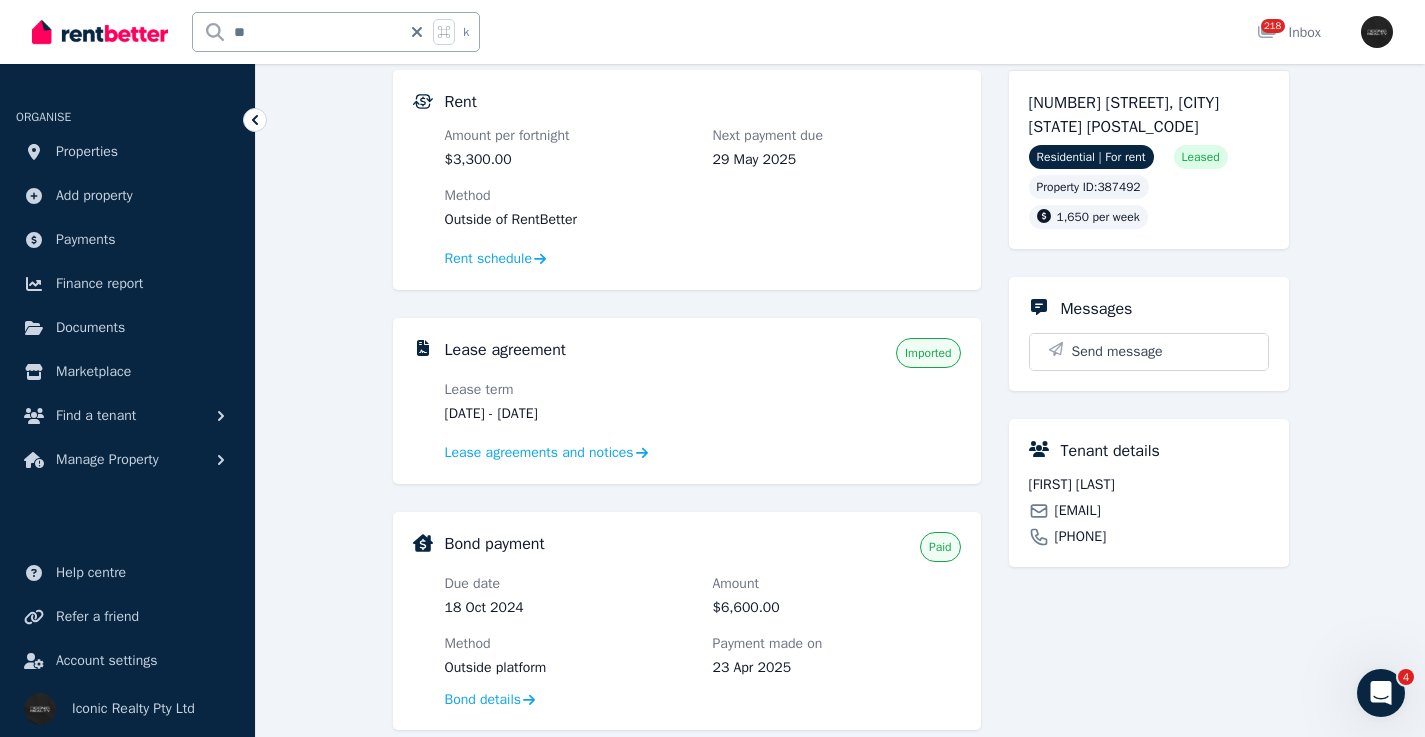click on "[EMAIL]" at bounding box center (1078, 511) 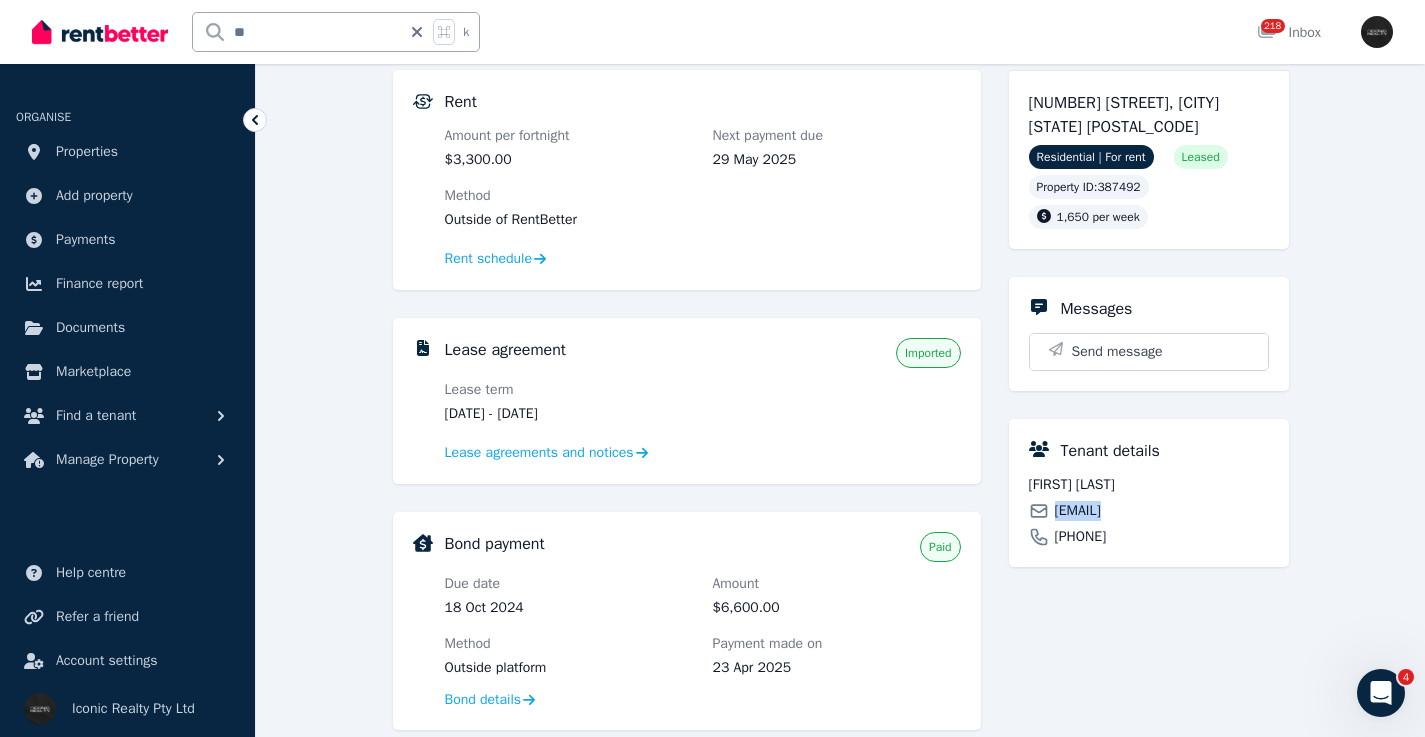 click on "[EMAIL]" at bounding box center (1078, 511) 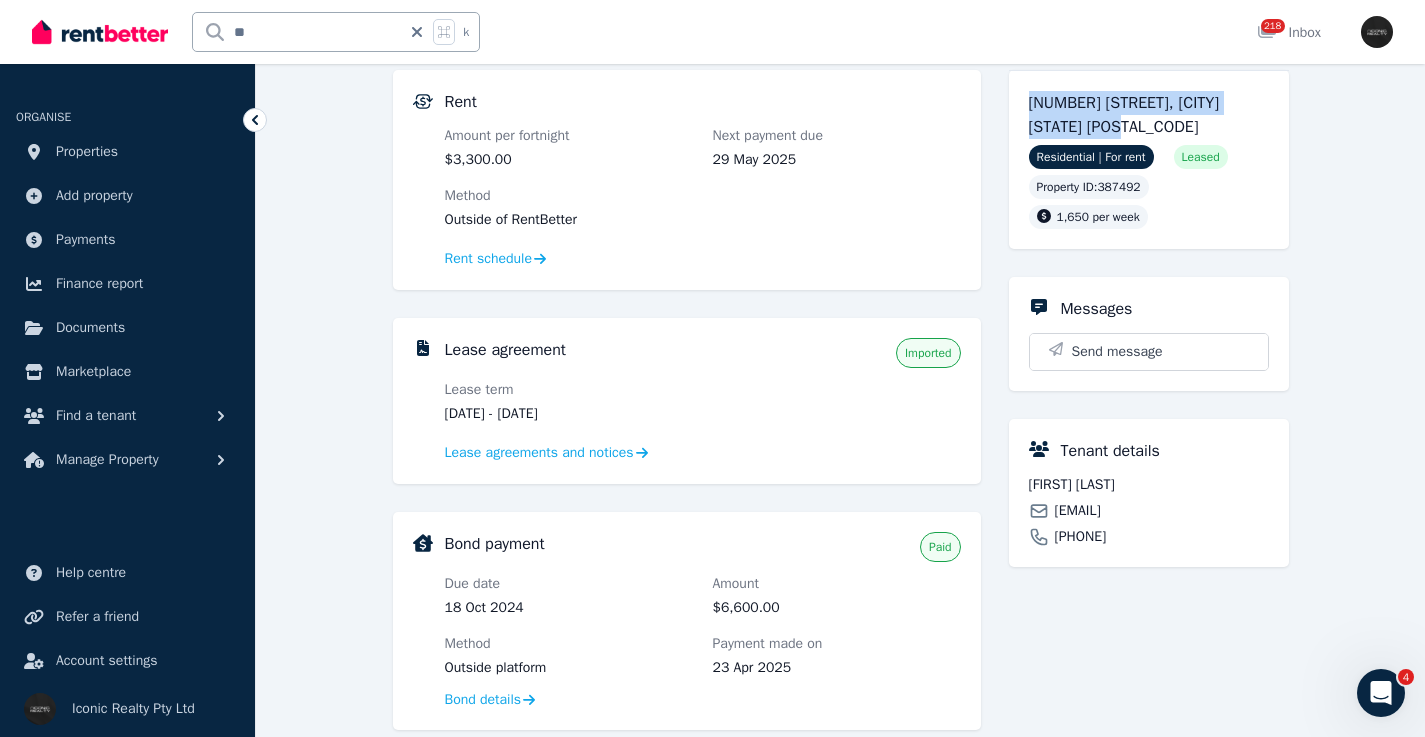 drag, startPoint x: 1111, startPoint y: 125, endPoint x: 1015, endPoint y: 105, distance: 98.0612 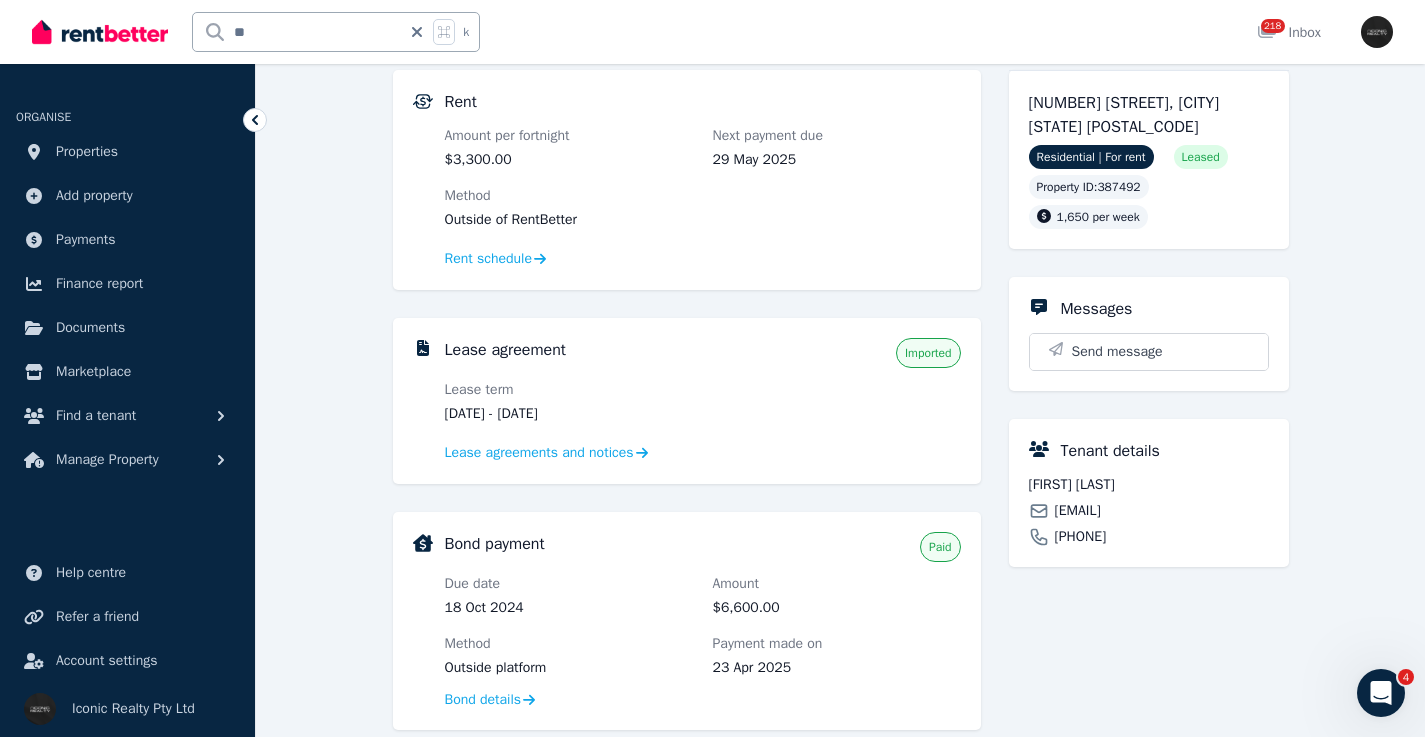 click on "[FIRST] [LAST]" at bounding box center [1149, 485] 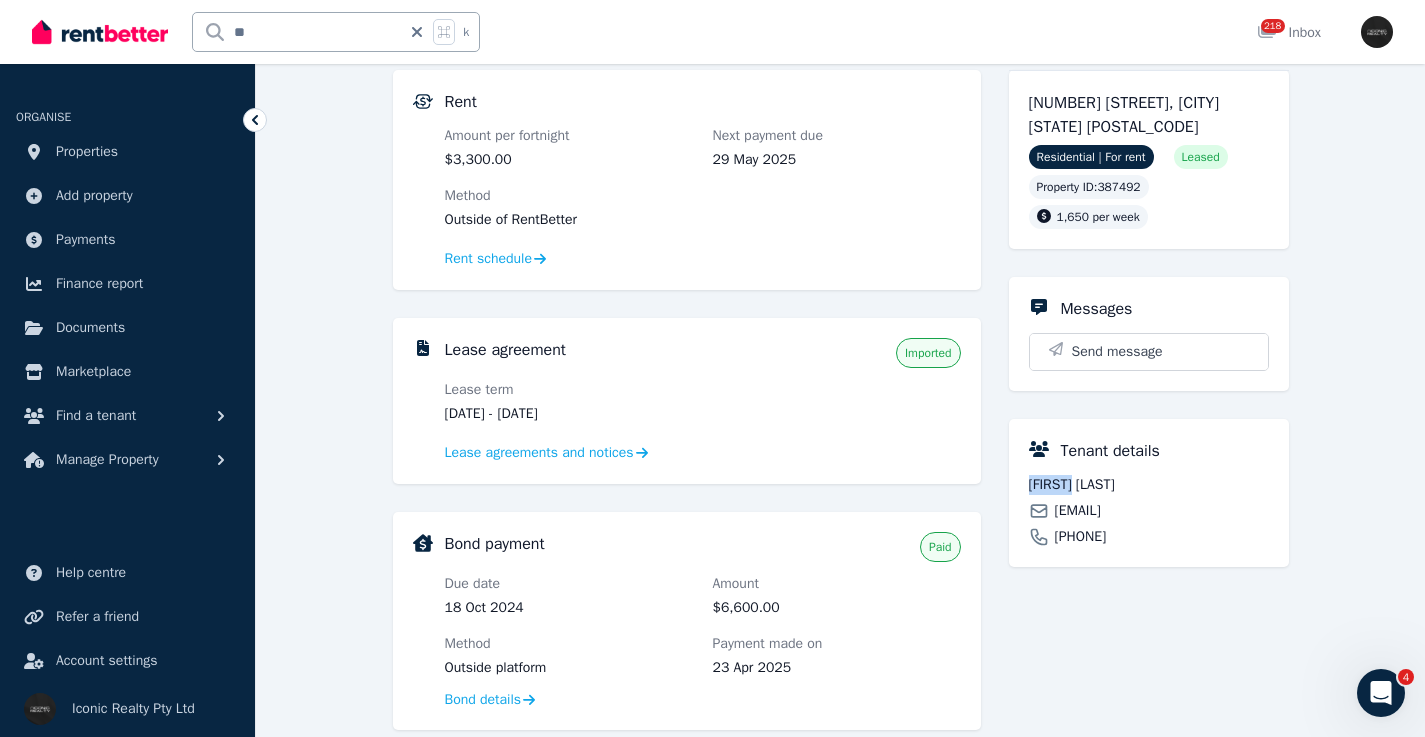 click on "[FIRST] [LAST]" at bounding box center [1149, 485] 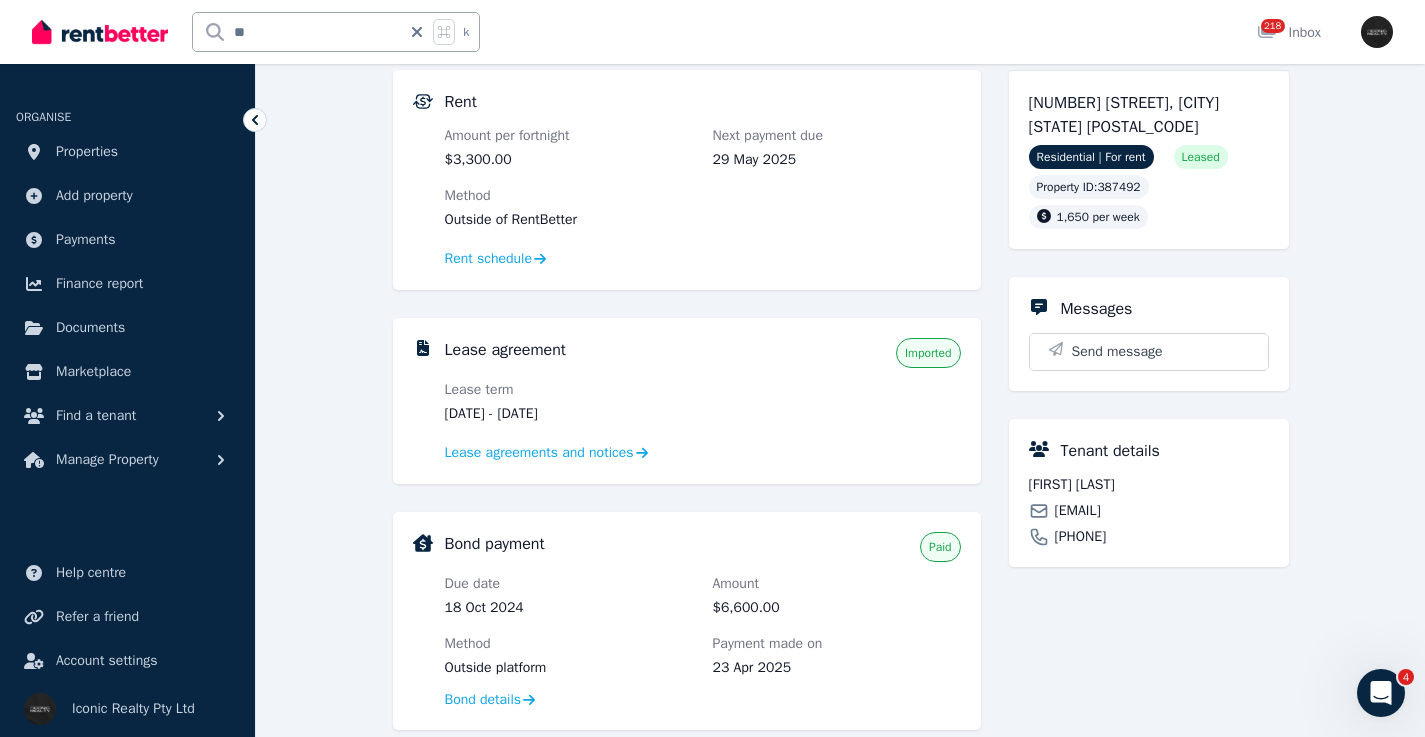 click 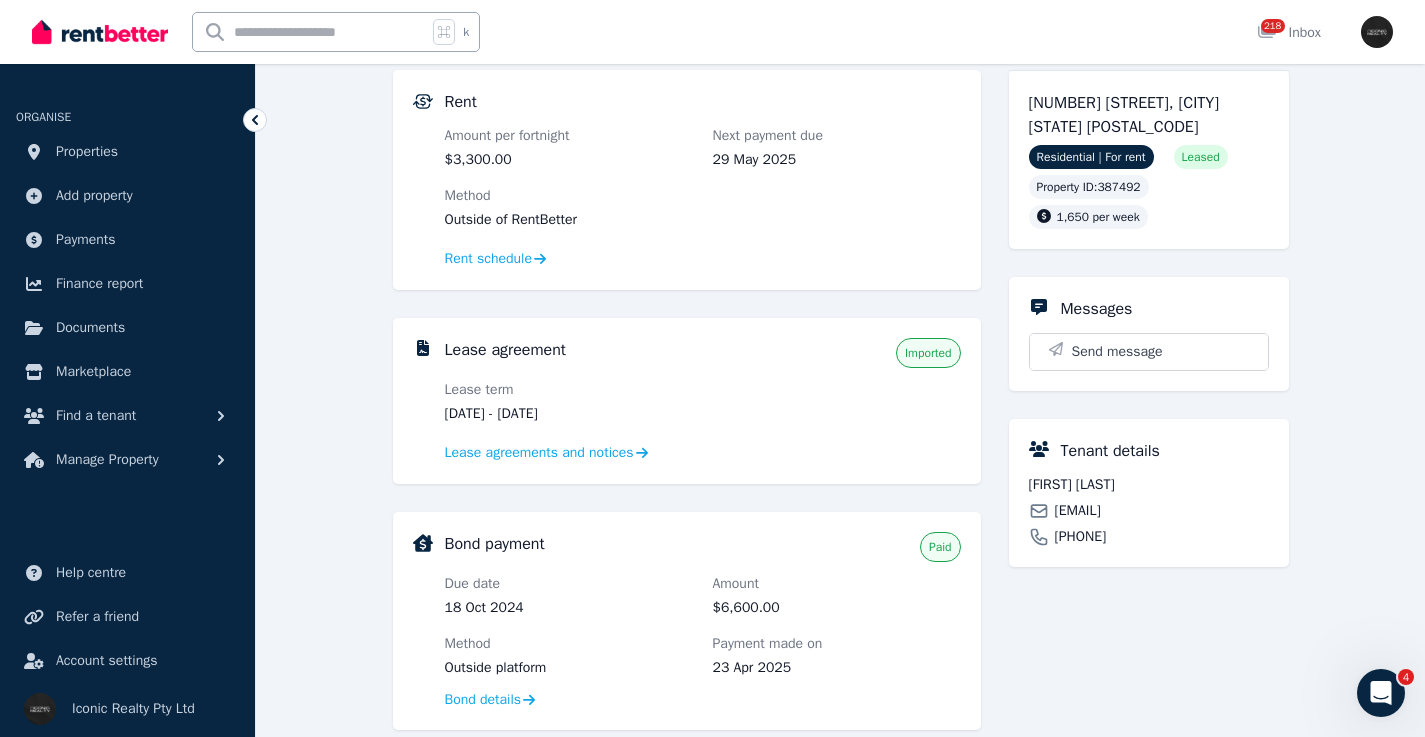click at bounding box center (310, 32) 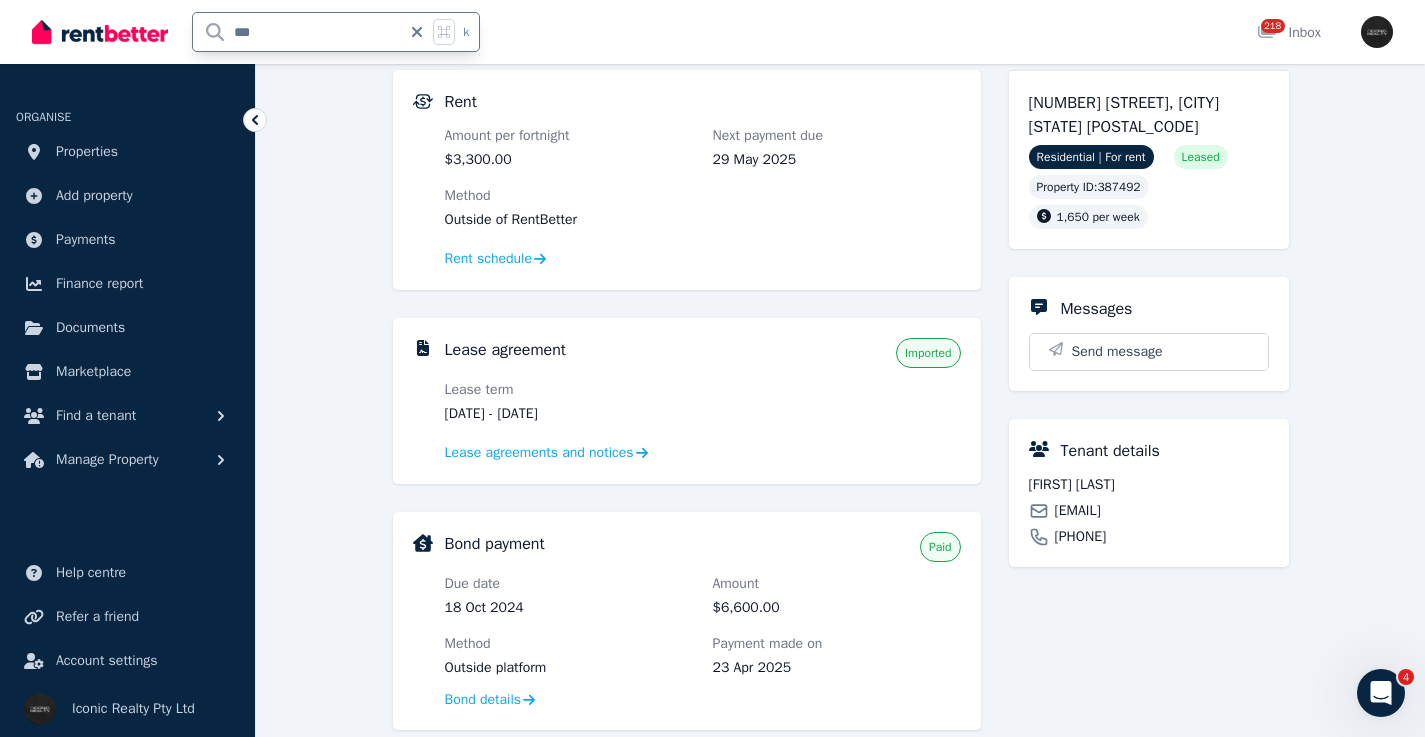 type on "****" 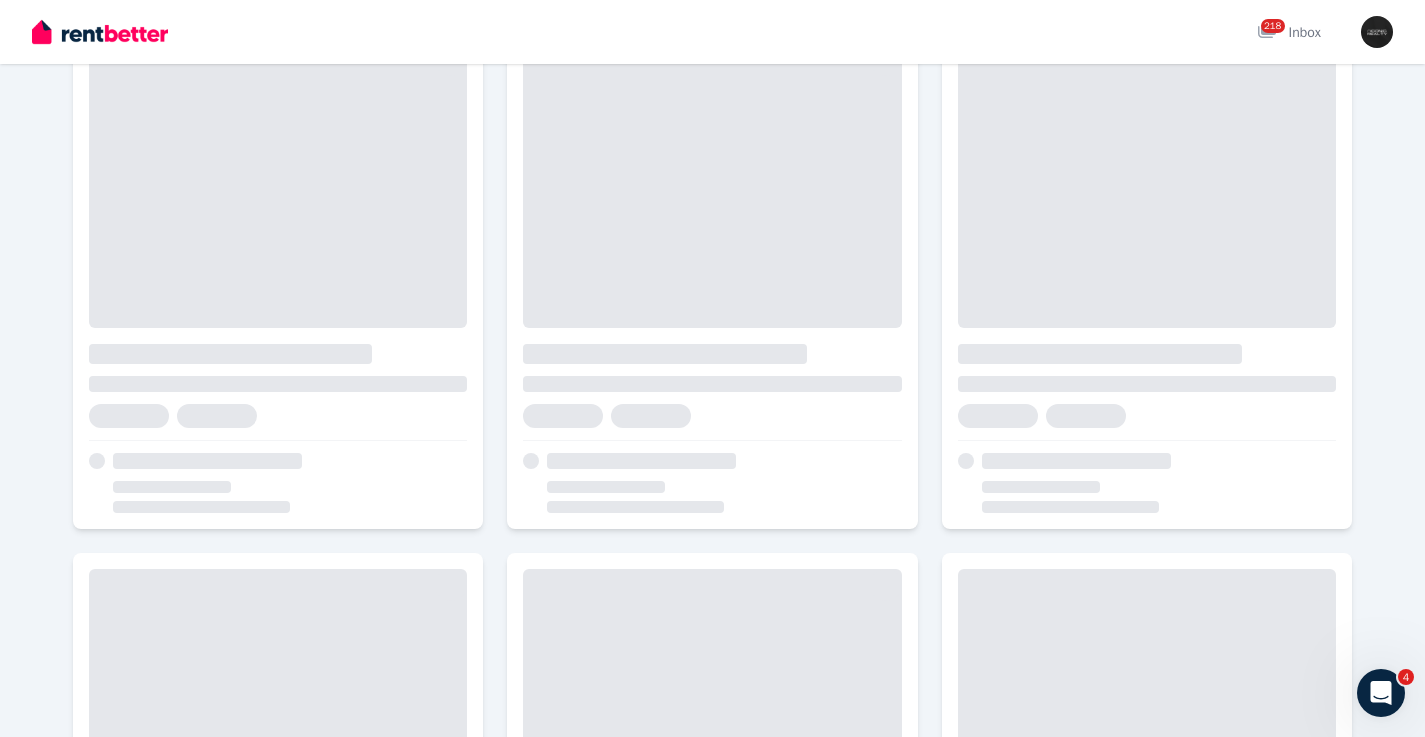 scroll, scrollTop: 0, scrollLeft: 0, axis: both 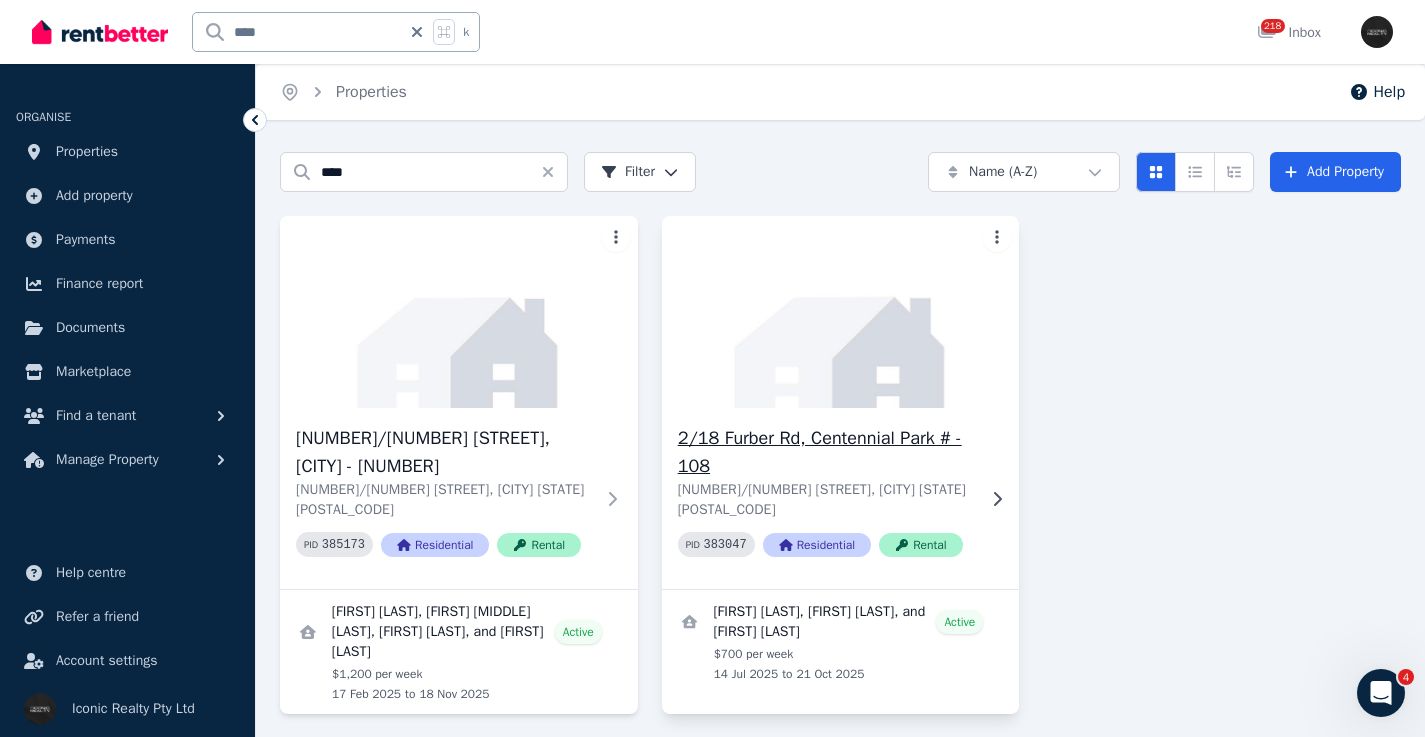 click 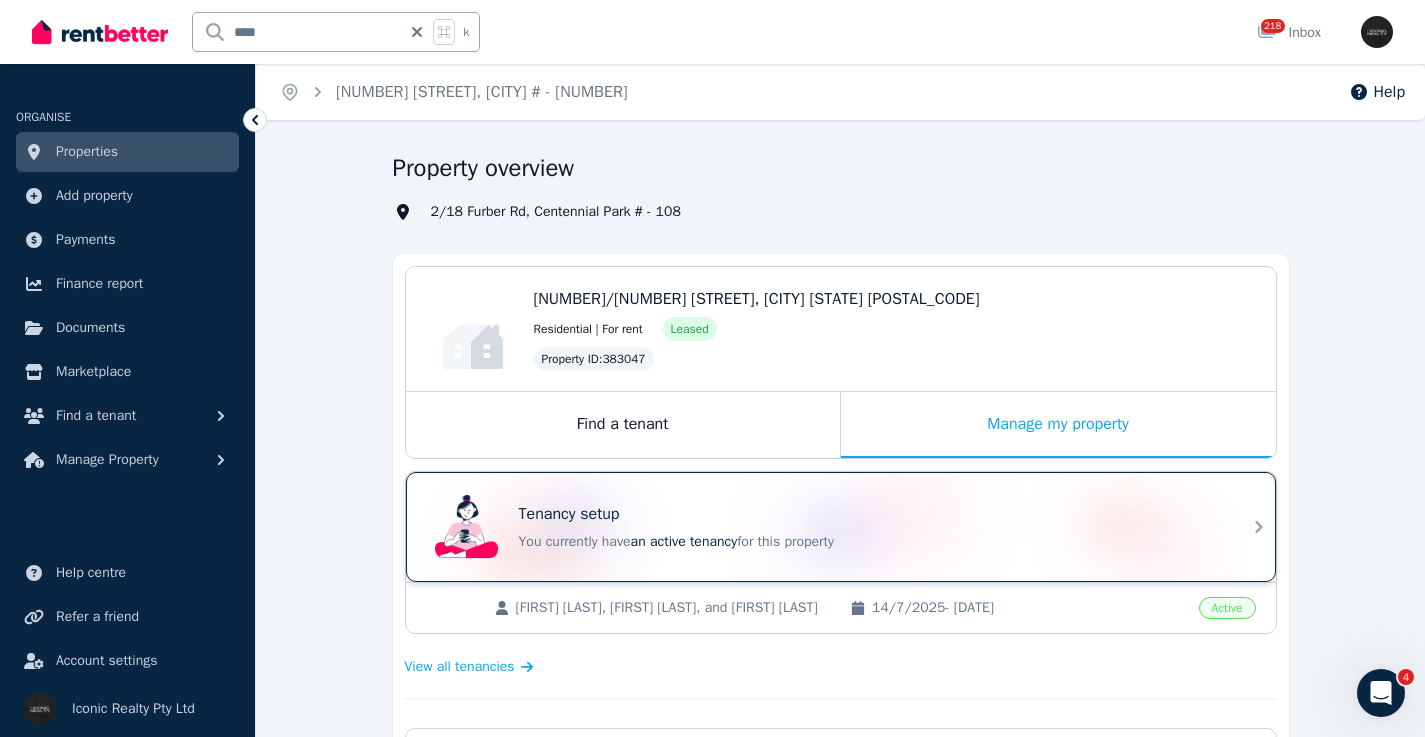 click on "Tenancy setup You currently have  an active tenancy  for this property" at bounding box center [823, 527] 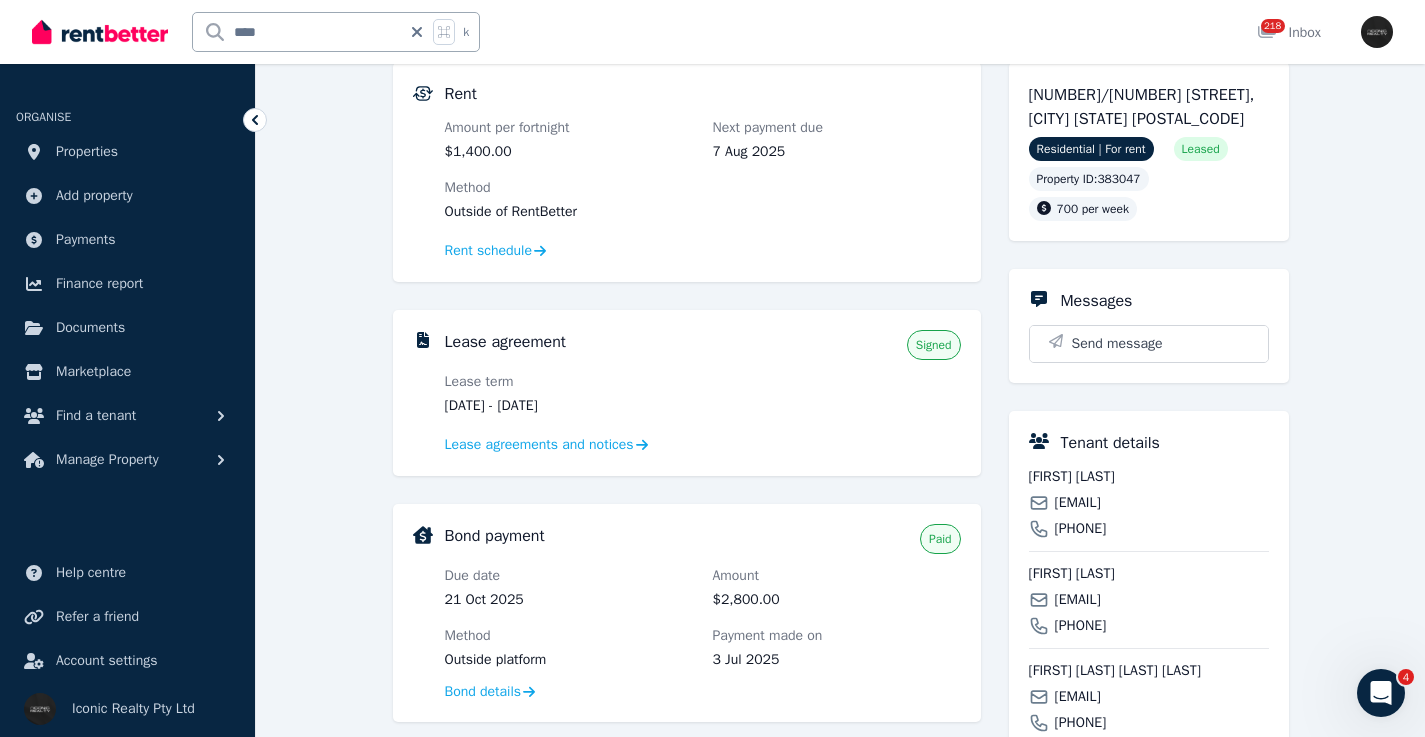 scroll, scrollTop: 219, scrollLeft: 0, axis: vertical 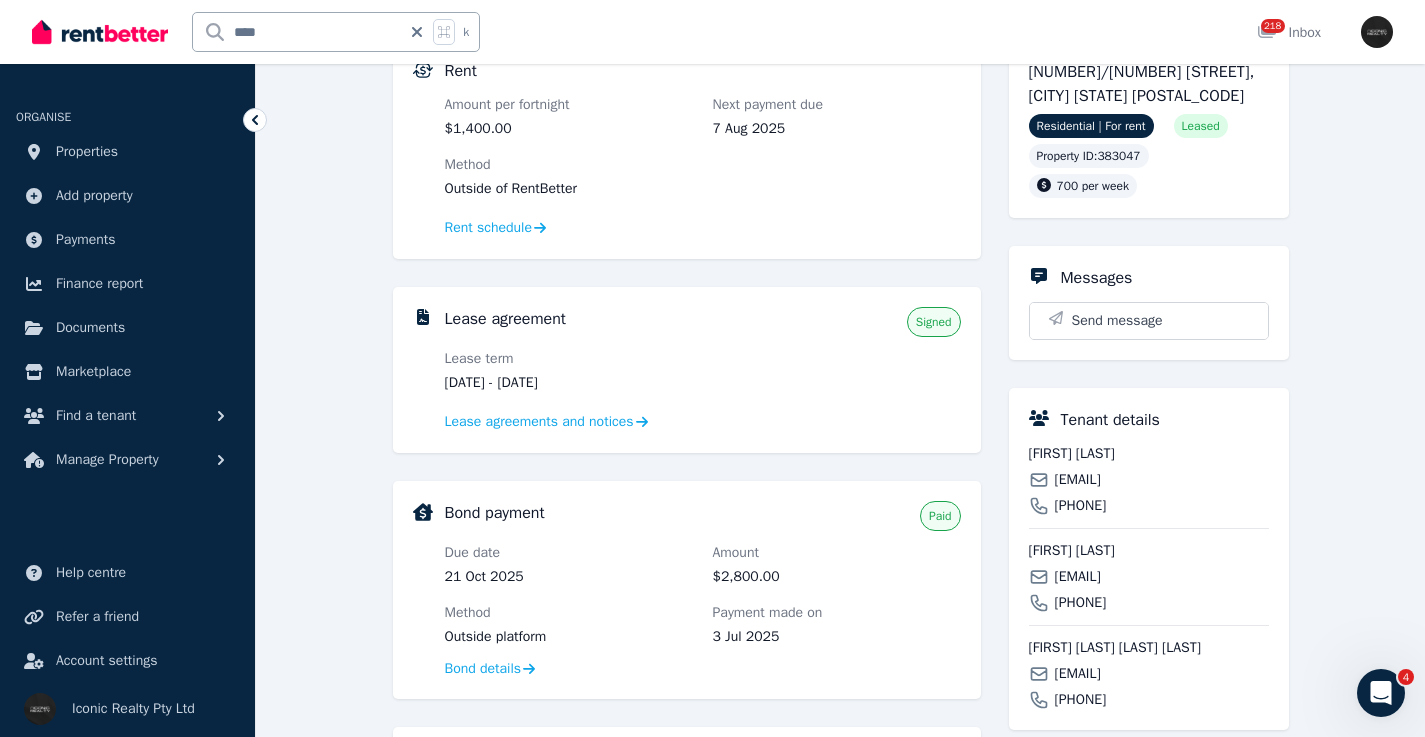click on "[EMAIL]" at bounding box center (1078, 480) 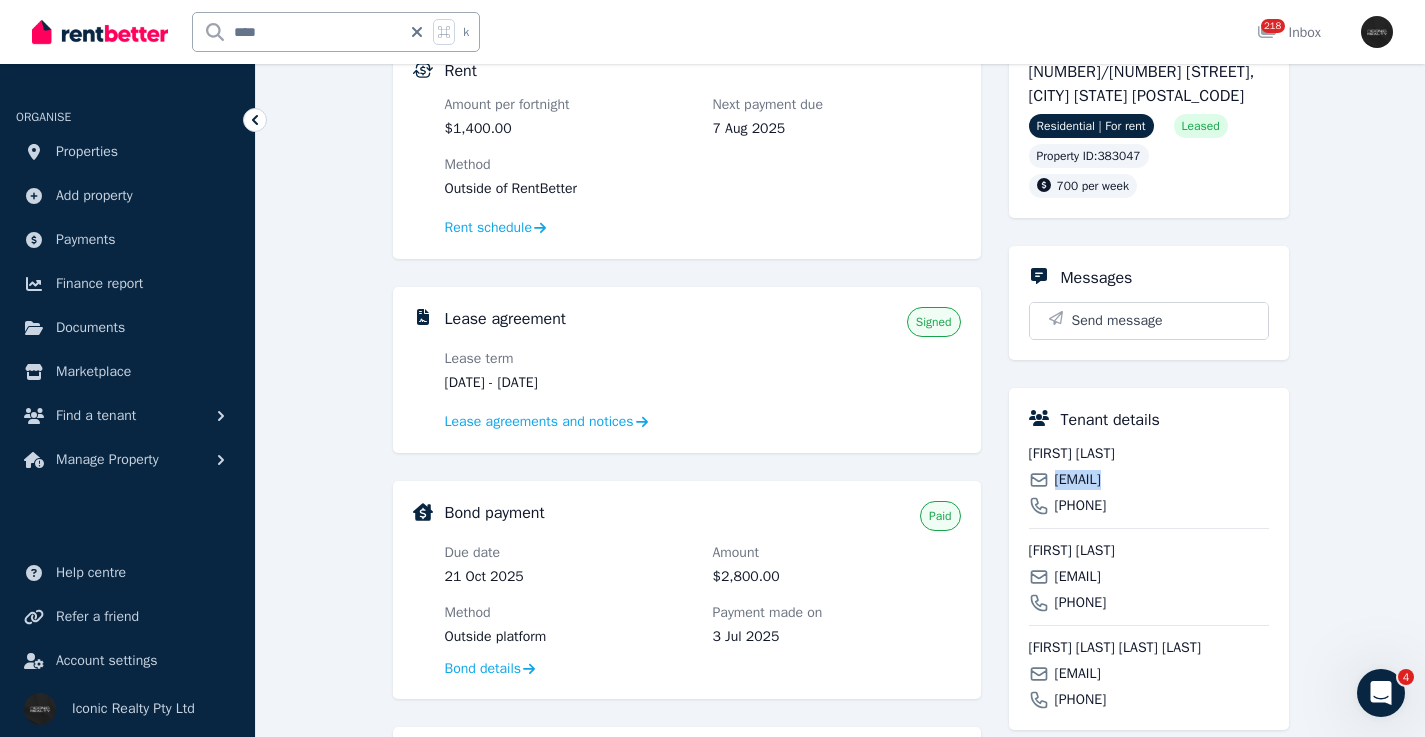 click on "[EMAIL]" at bounding box center (1078, 480) 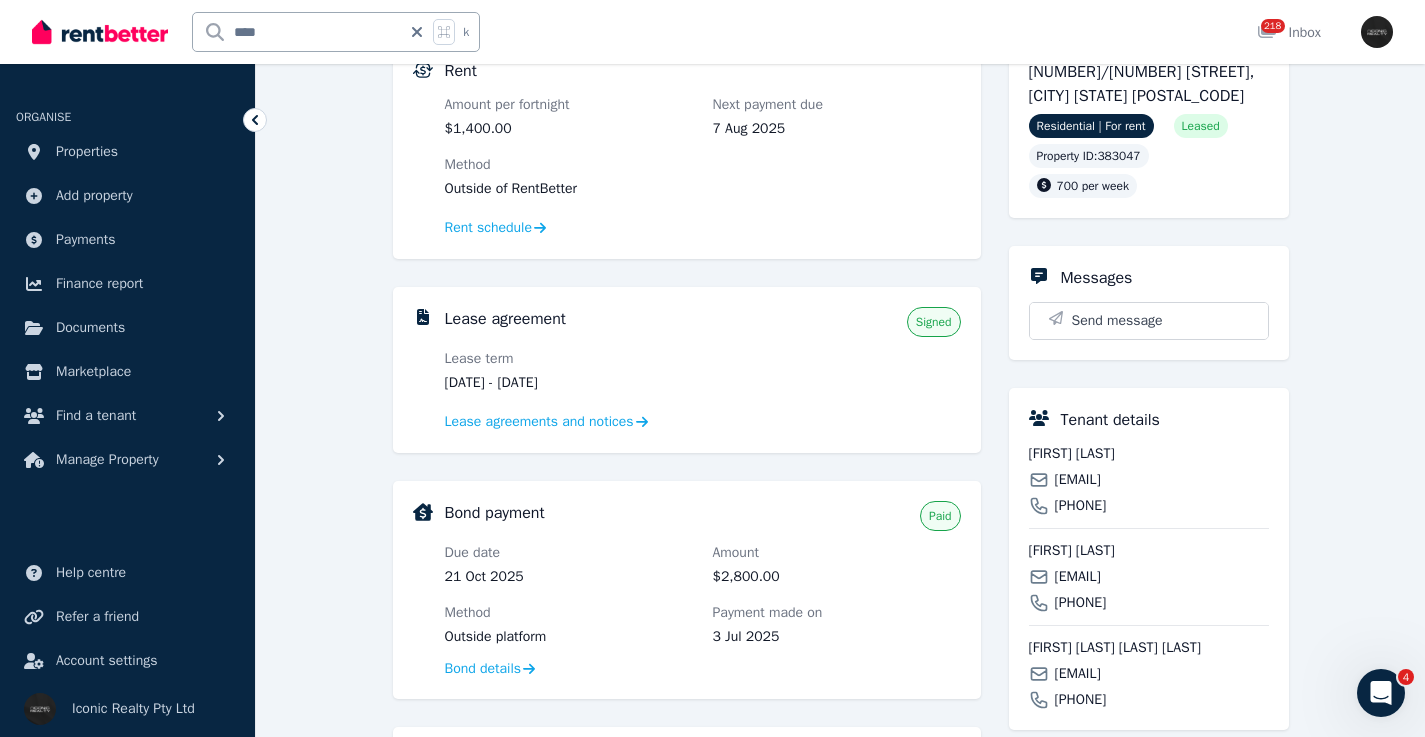 click on "**** k [NUMBER] Inbox" at bounding box center (678, 32) 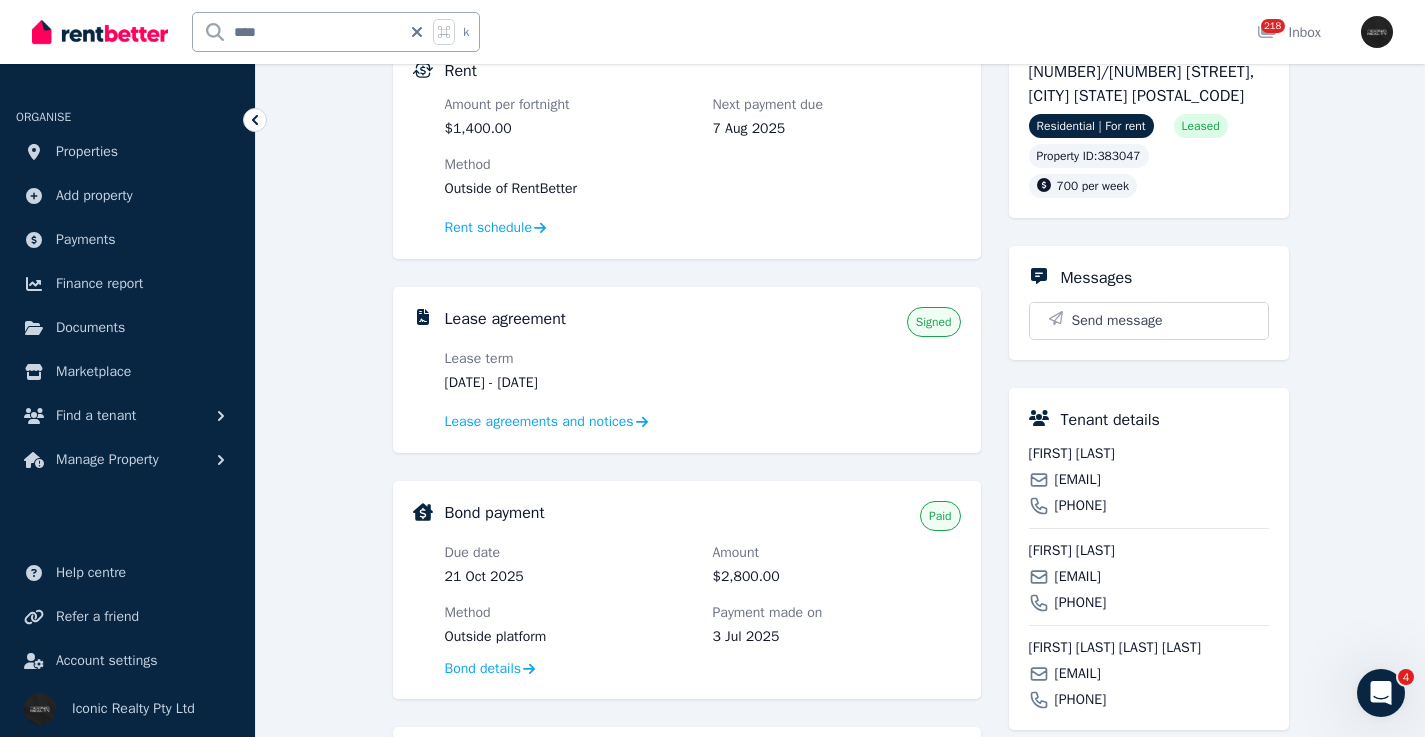 click on "[EMAIL]" at bounding box center (1078, 577) 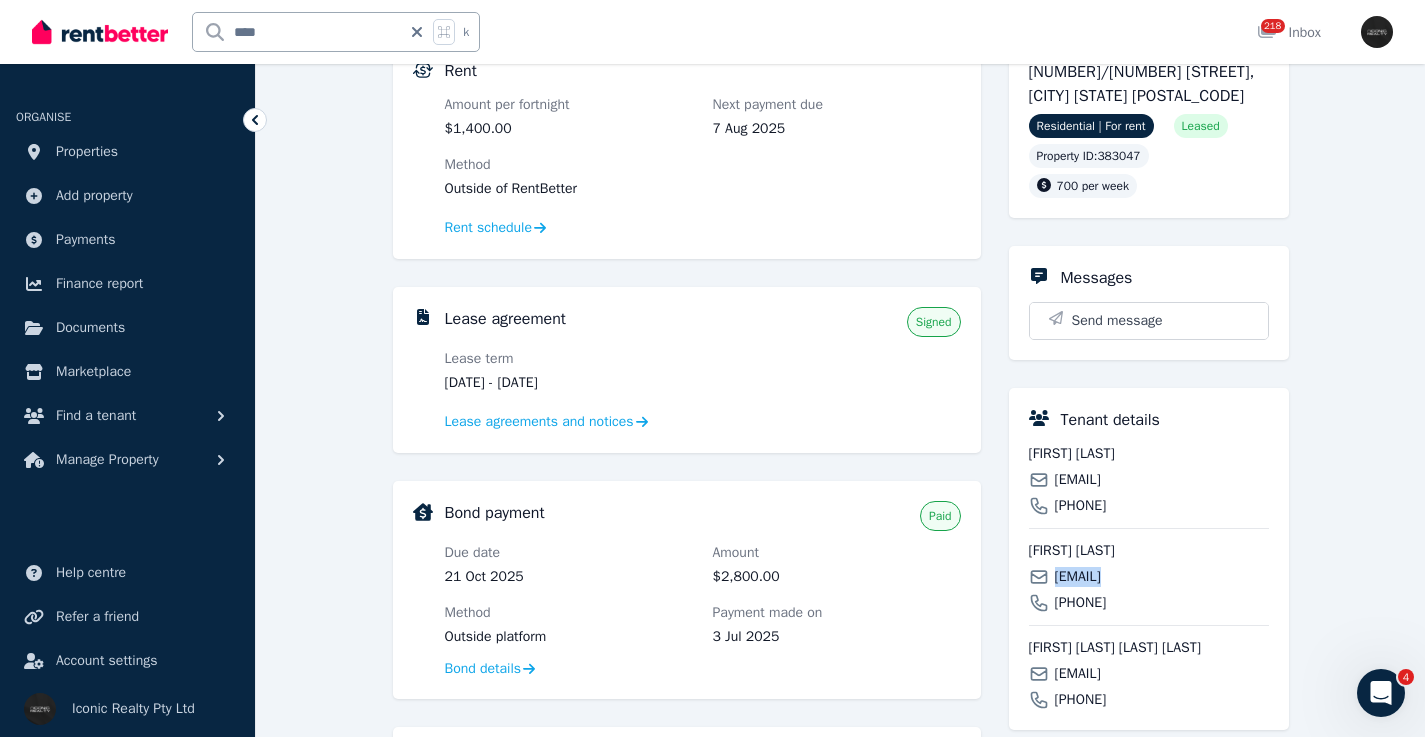 click on "[EMAIL]" at bounding box center [1078, 577] 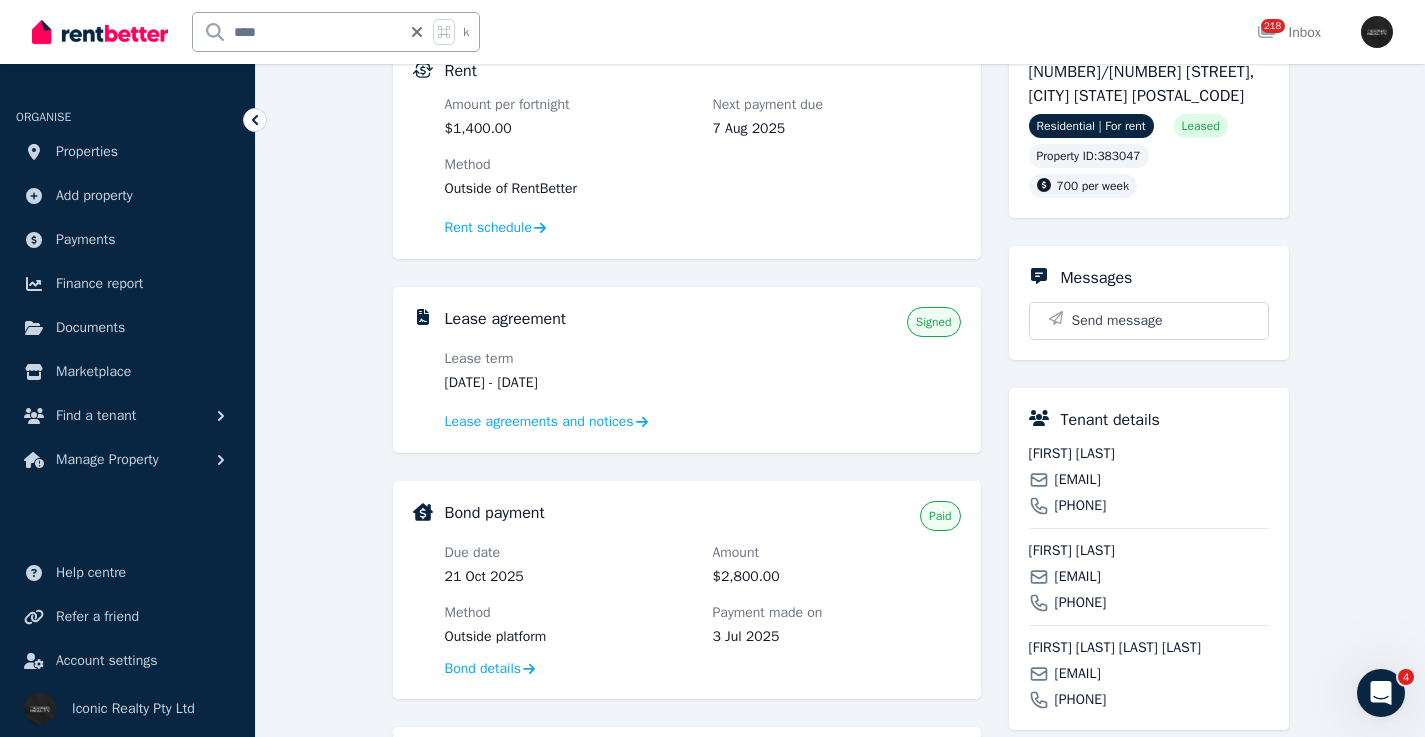 click on "[EMAIL]" at bounding box center (1078, 674) 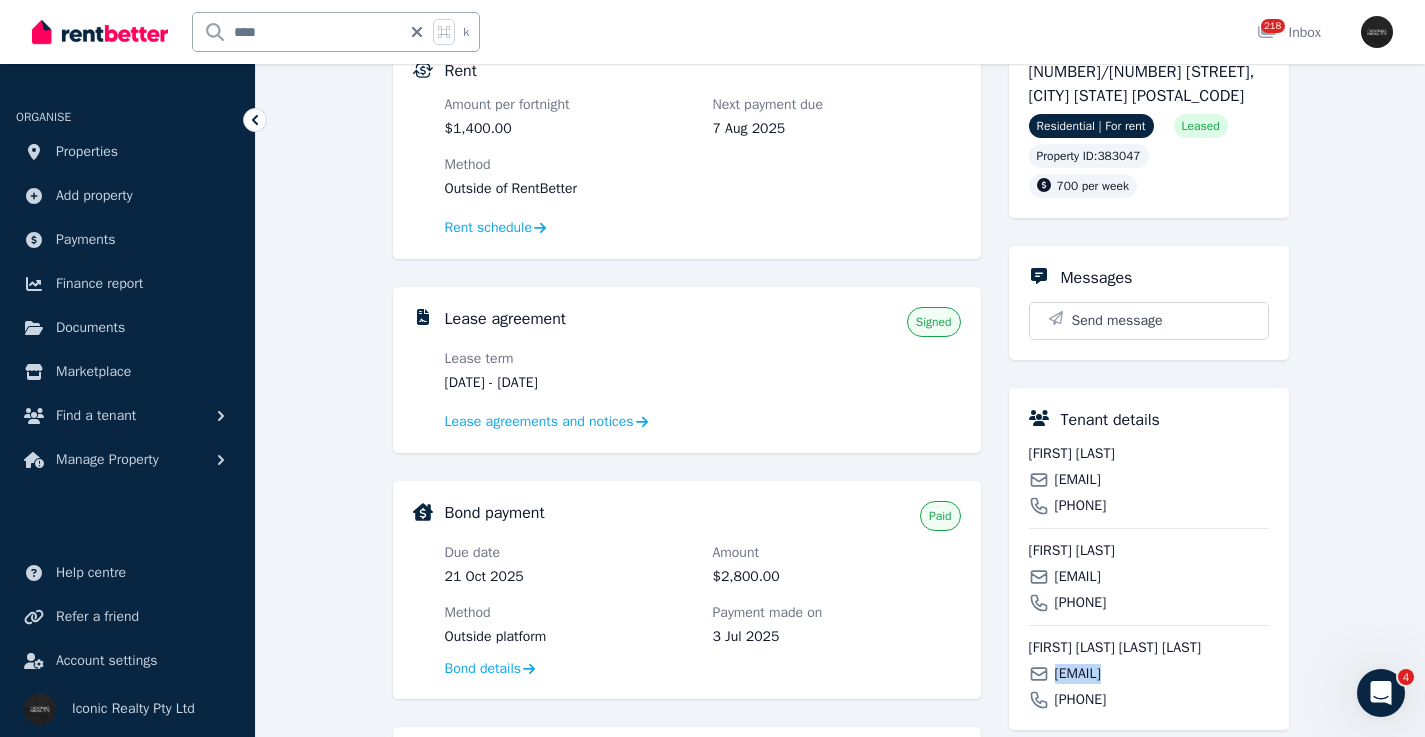 click on "[EMAIL]" at bounding box center [1078, 674] 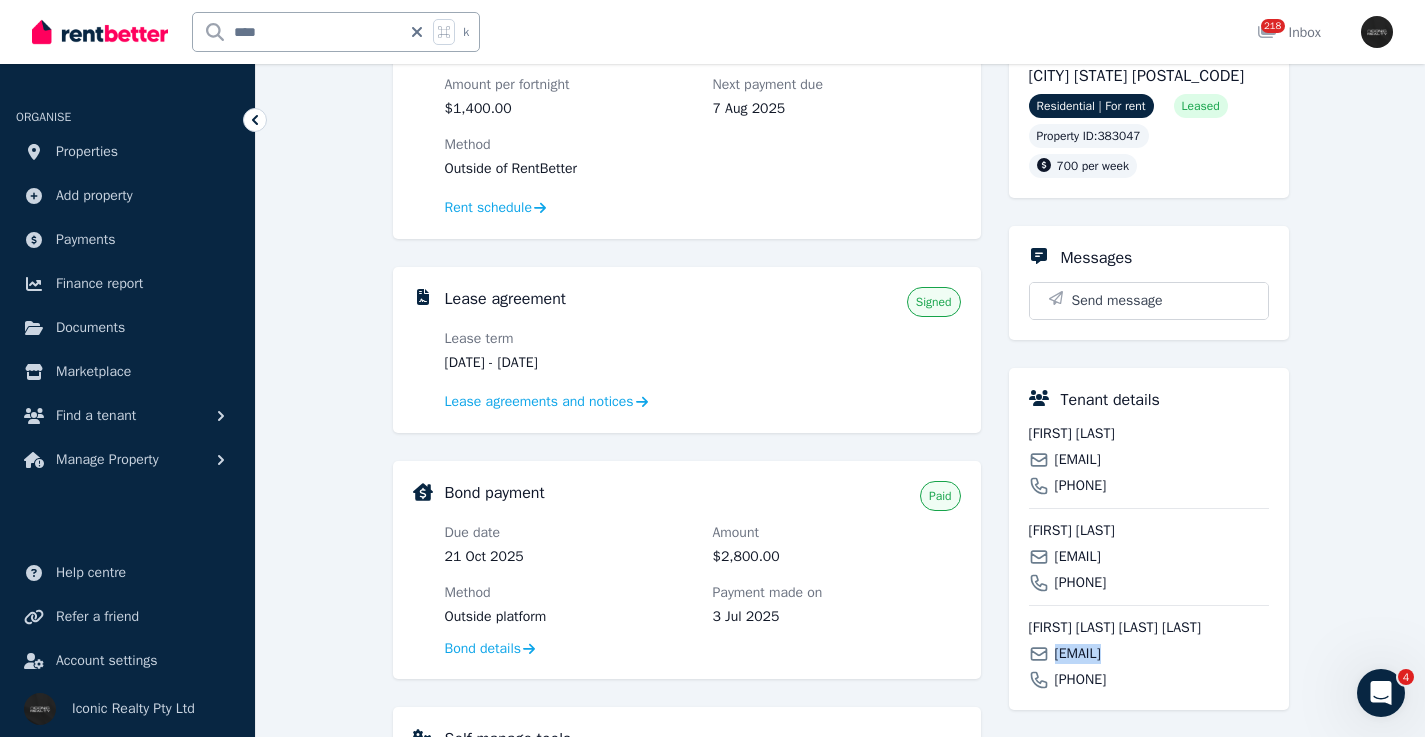 scroll, scrollTop: 174, scrollLeft: 0, axis: vertical 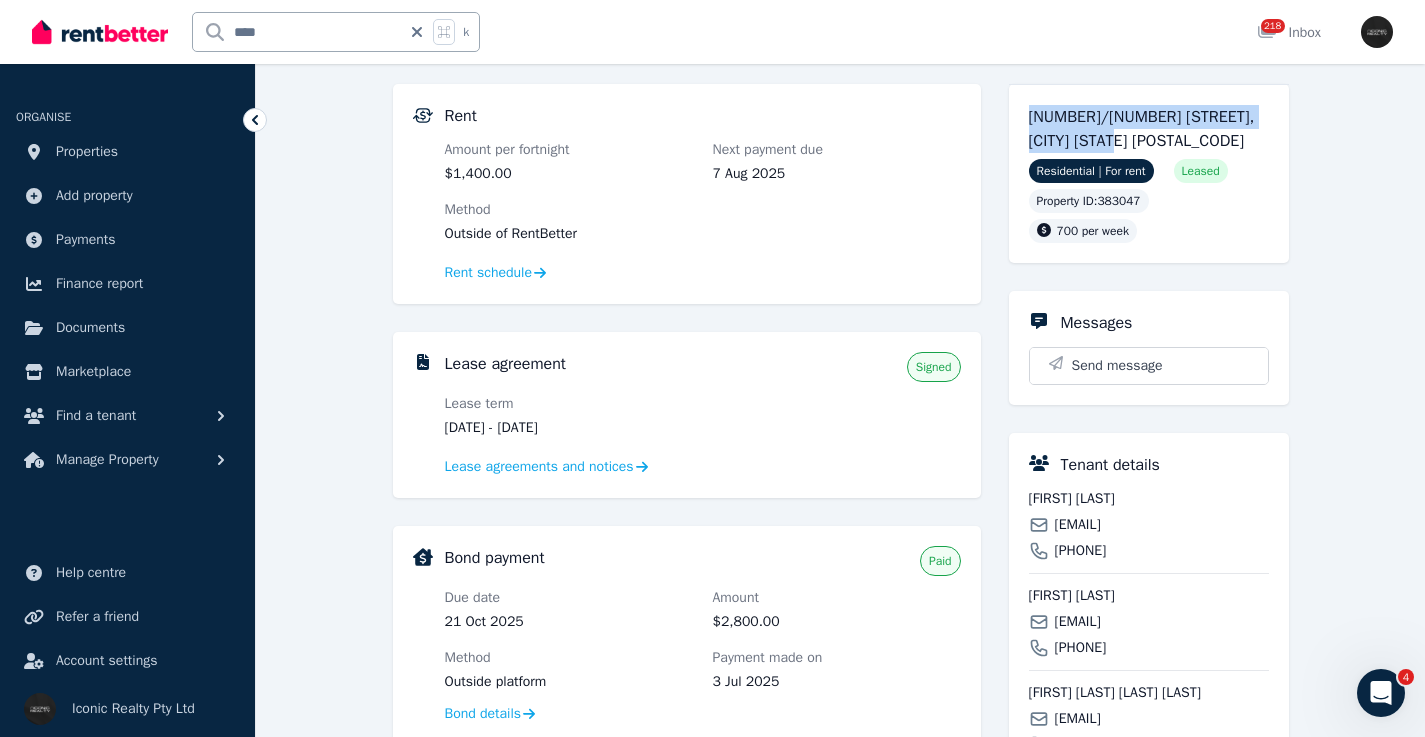 drag, startPoint x: 1126, startPoint y: 143, endPoint x: 1017, endPoint y: 116, distance: 112.29426 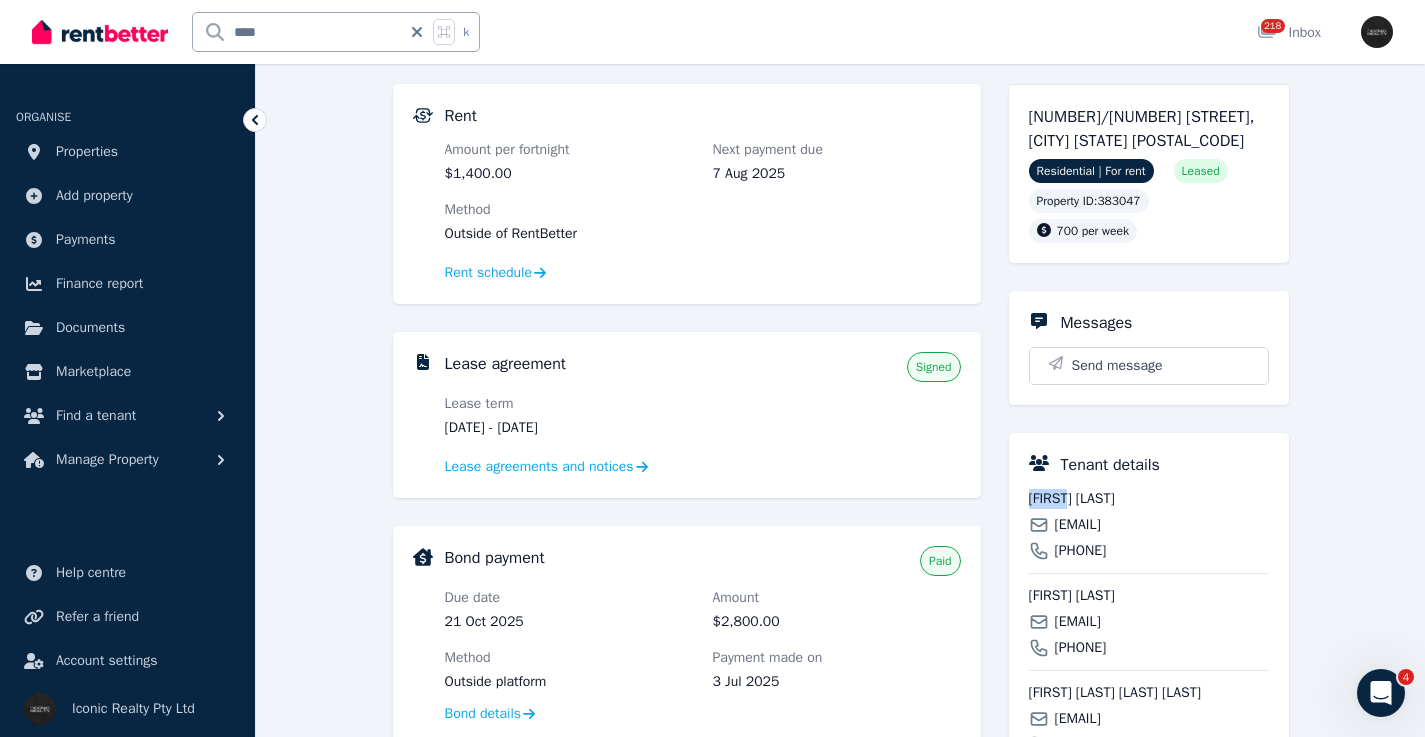 click on "[FIRST] [LAST]" at bounding box center (1149, 499) 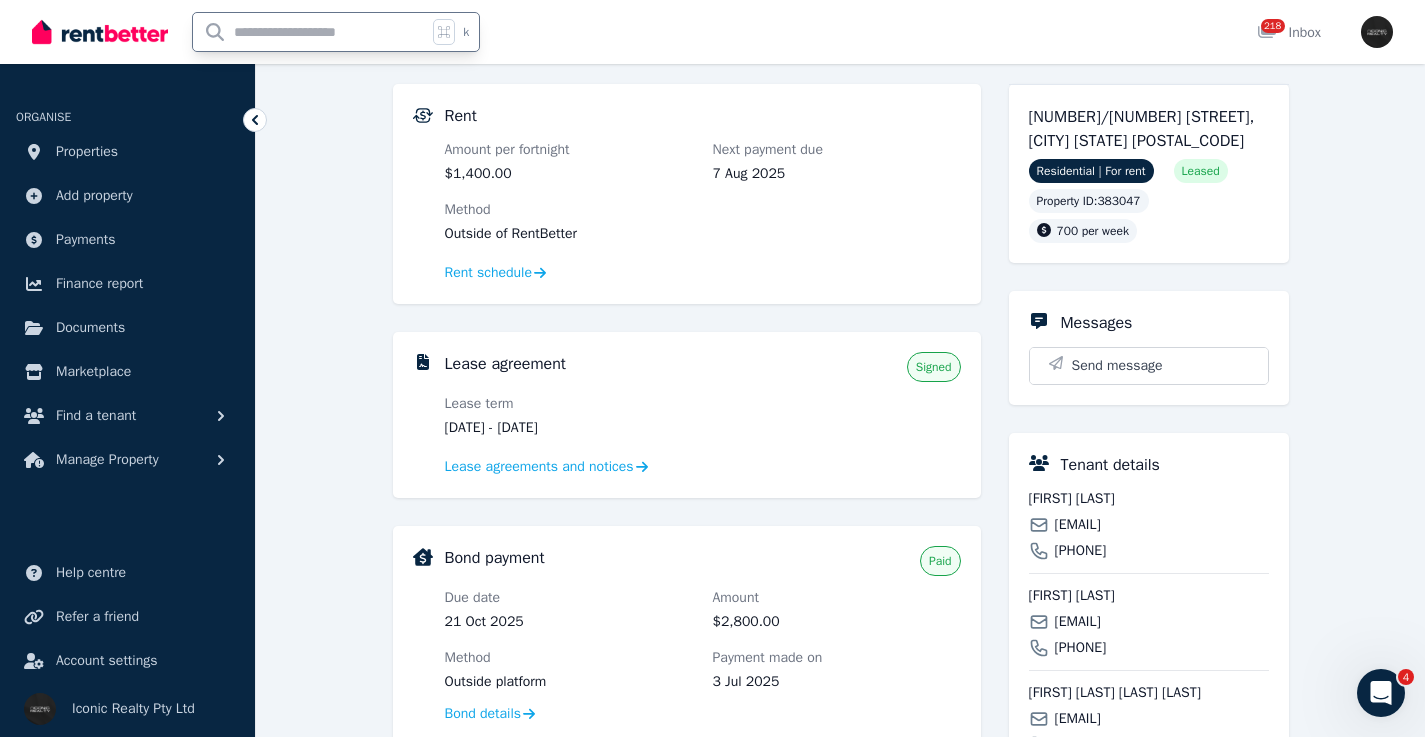 click at bounding box center [310, 32] 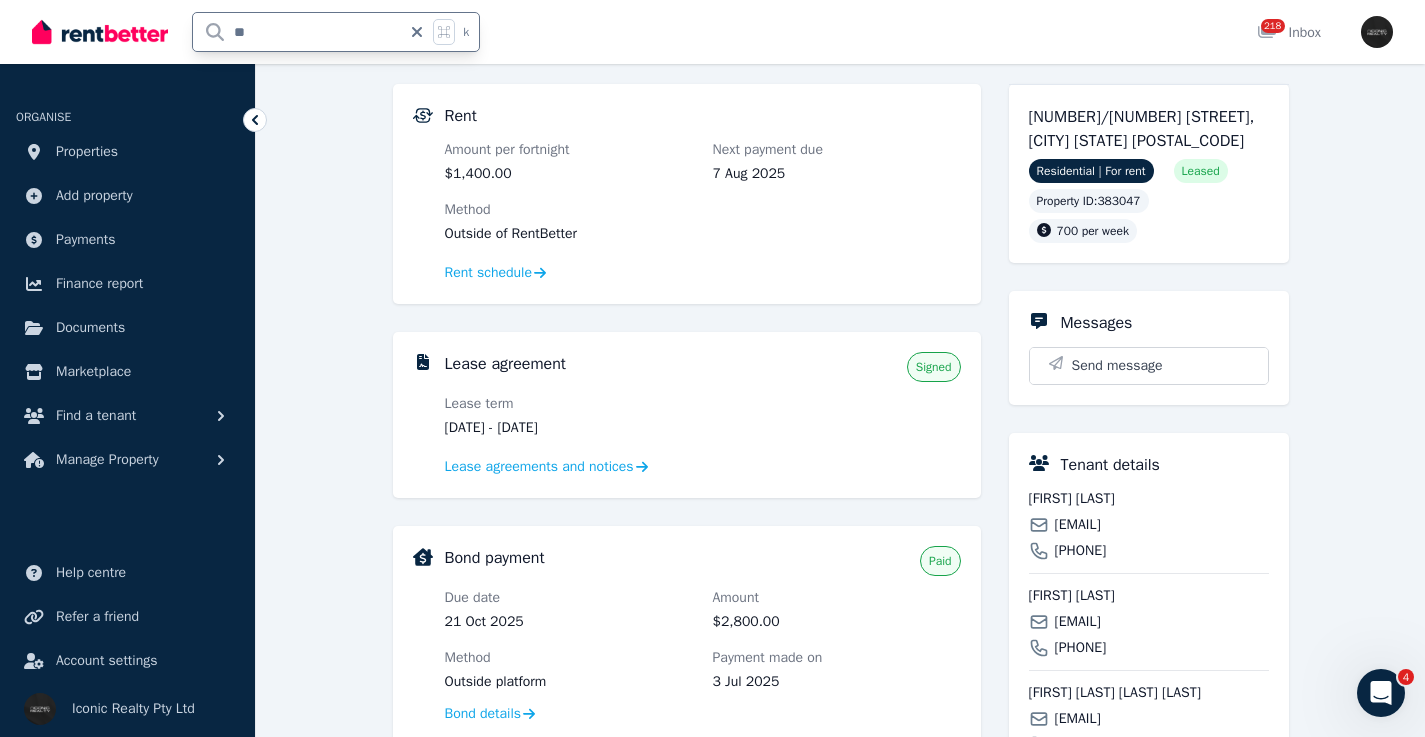 type on "***" 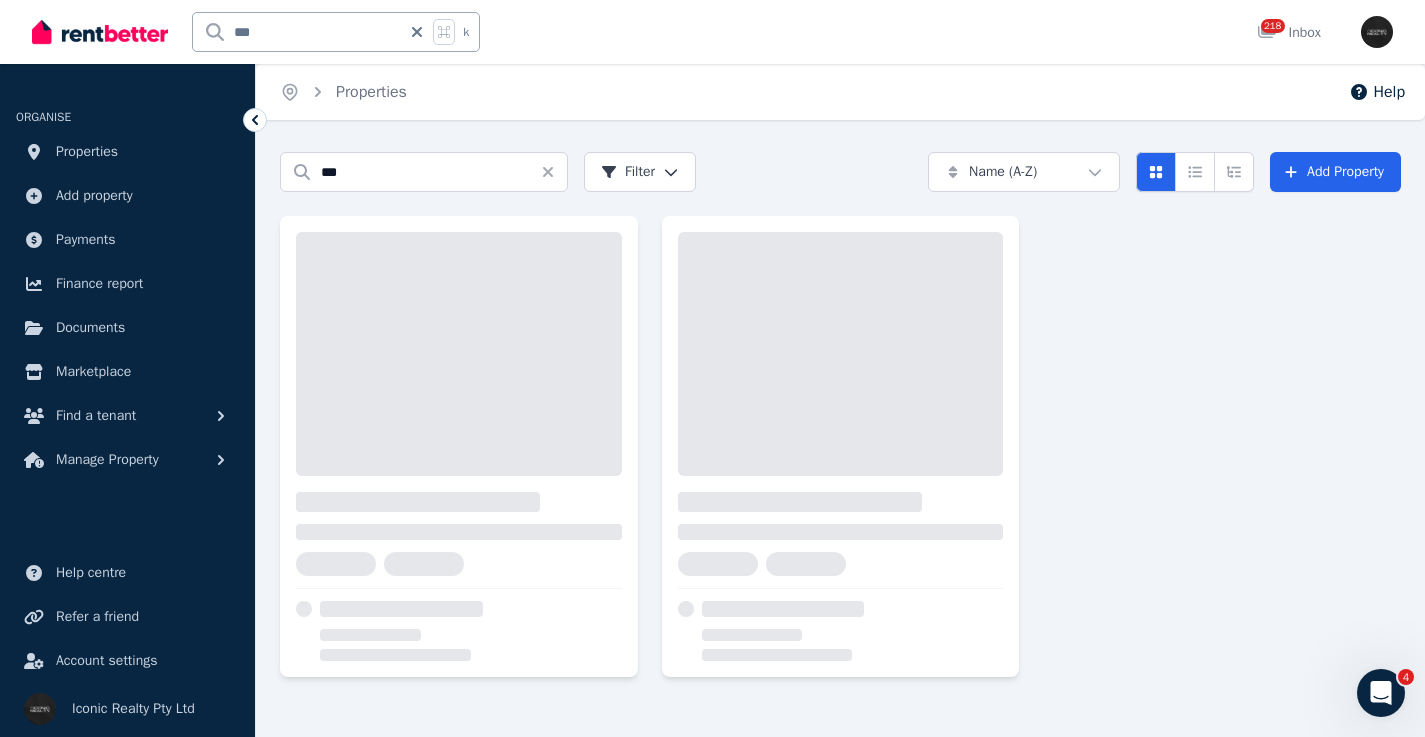 scroll, scrollTop: 0, scrollLeft: 0, axis: both 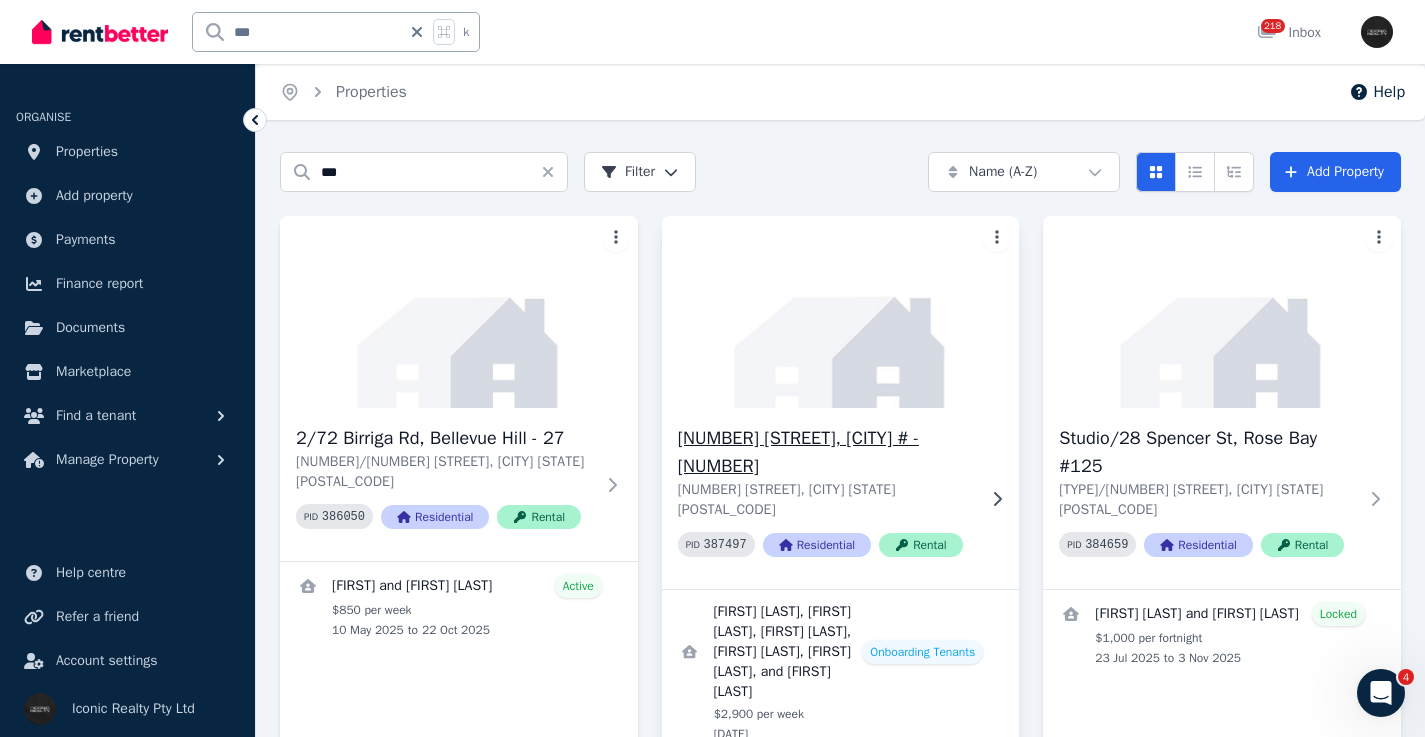 click 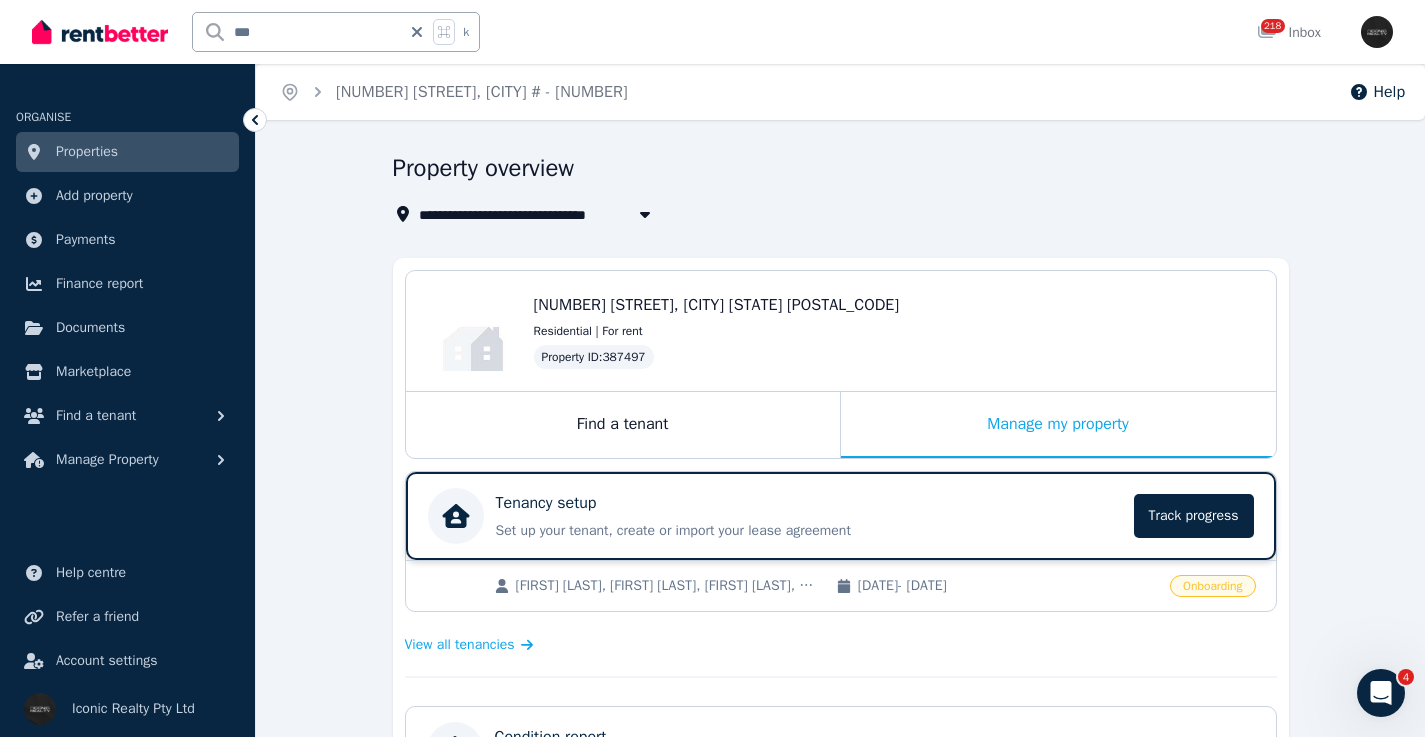 click on "Tenancy setup" at bounding box center [809, 503] 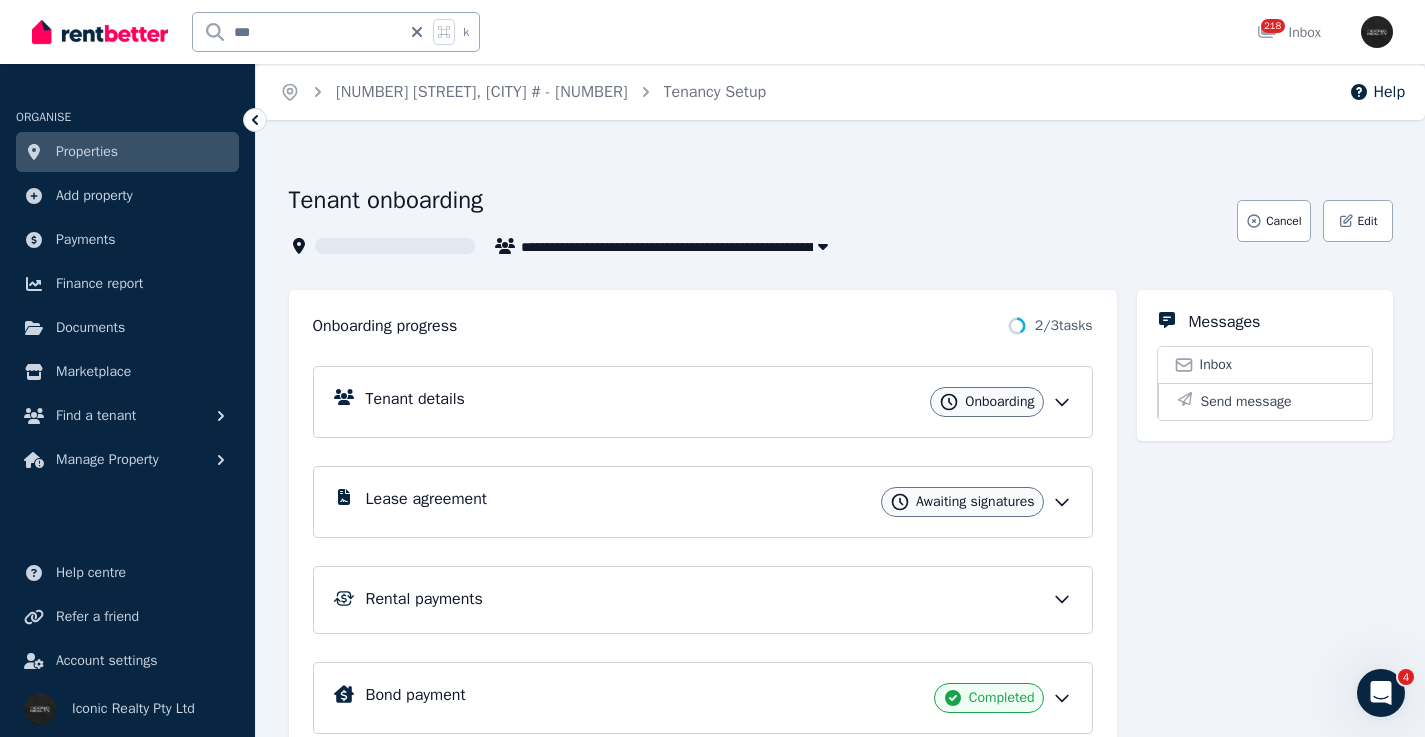 click on "Tenant details Onboarding" at bounding box center (719, 402) 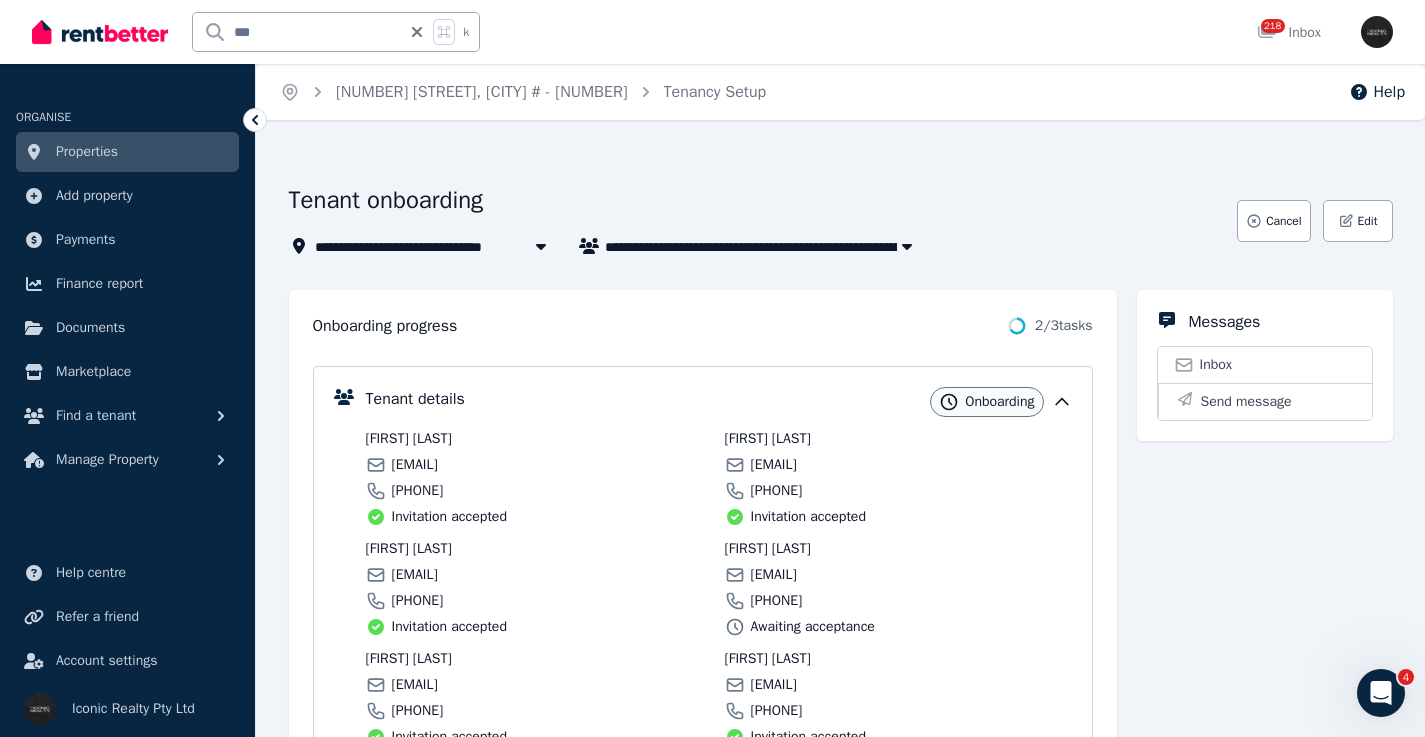 click on "[EMAIL]" at bounding box center (415, 465) 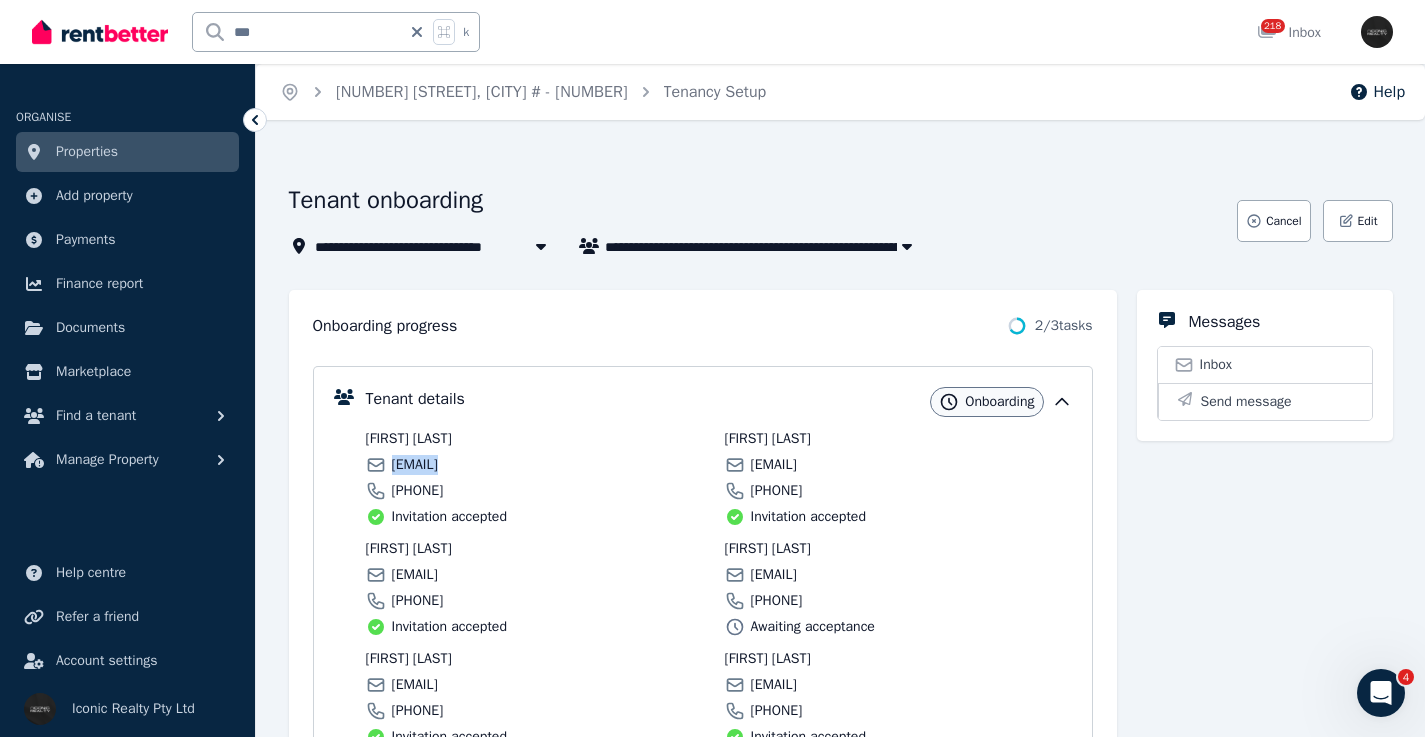 click on "[EMAIL]" at bounding box center (415, 465) 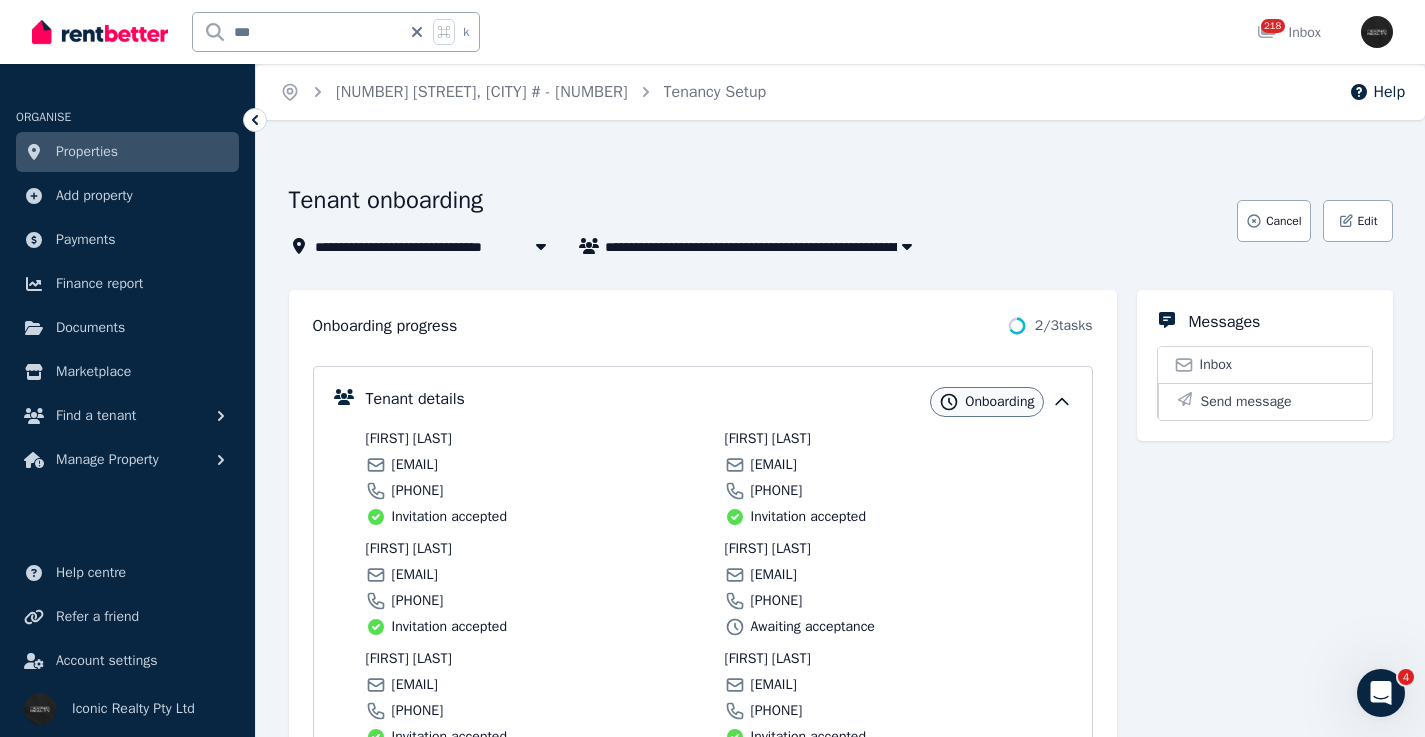 click on "[EMAIL]" at bounding box center [415, 575] 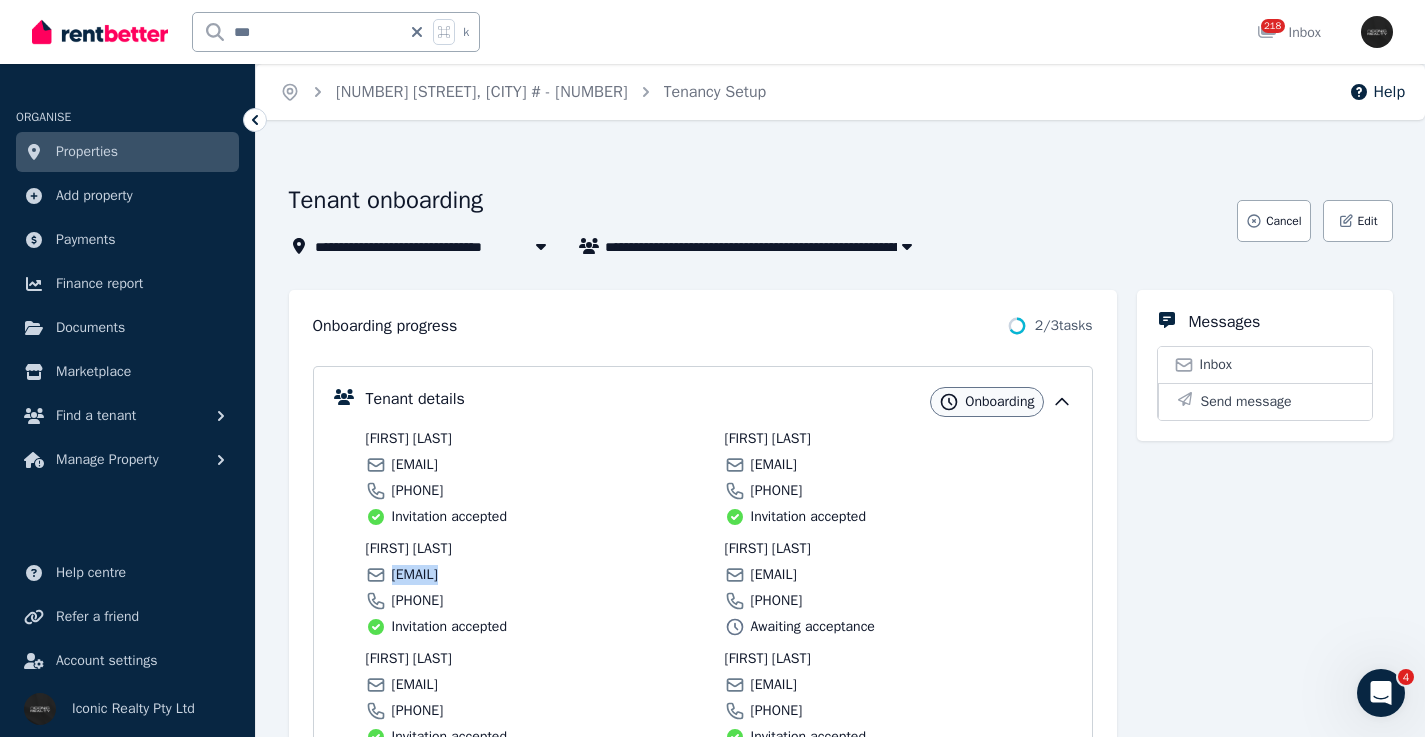 click on "[EMAIL]" at bounding box center [415, 575] 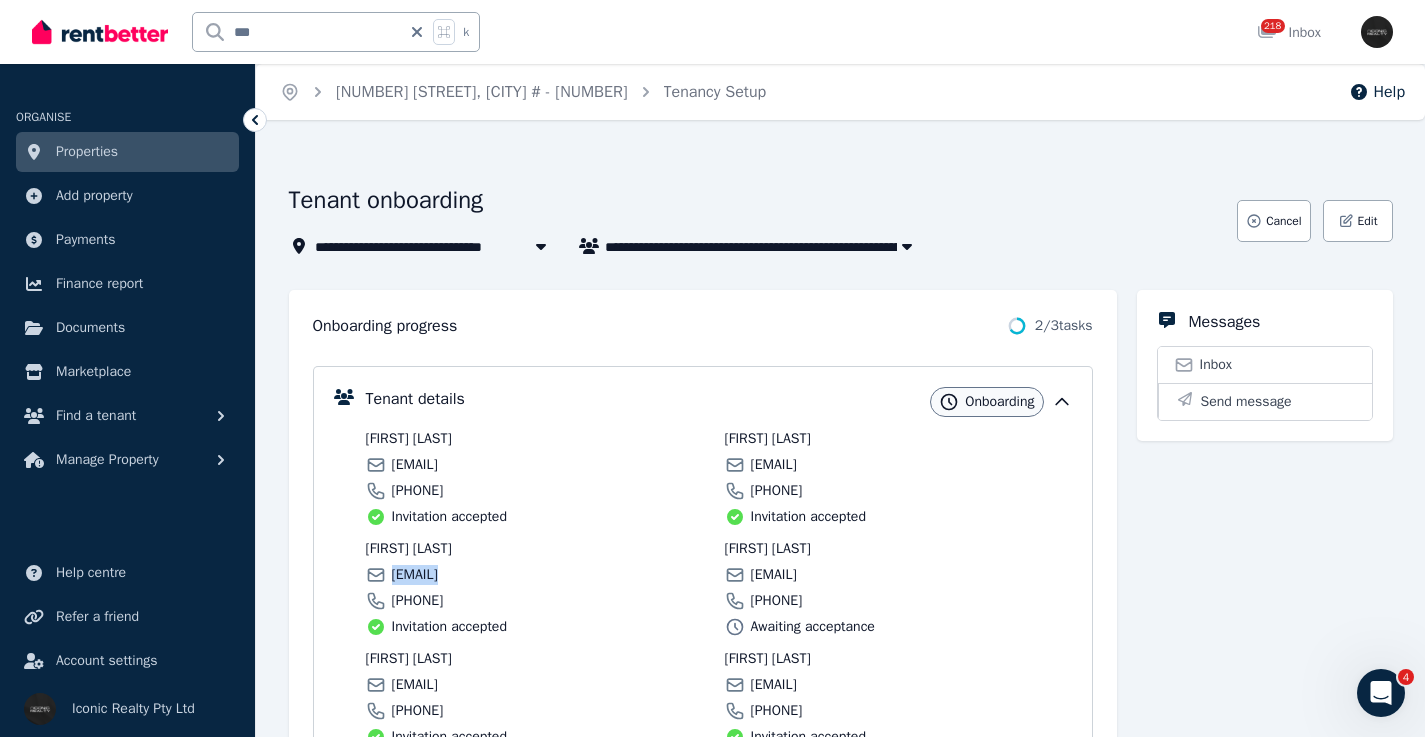 click on "[EMAIL]" at bounding box center (415, 685) 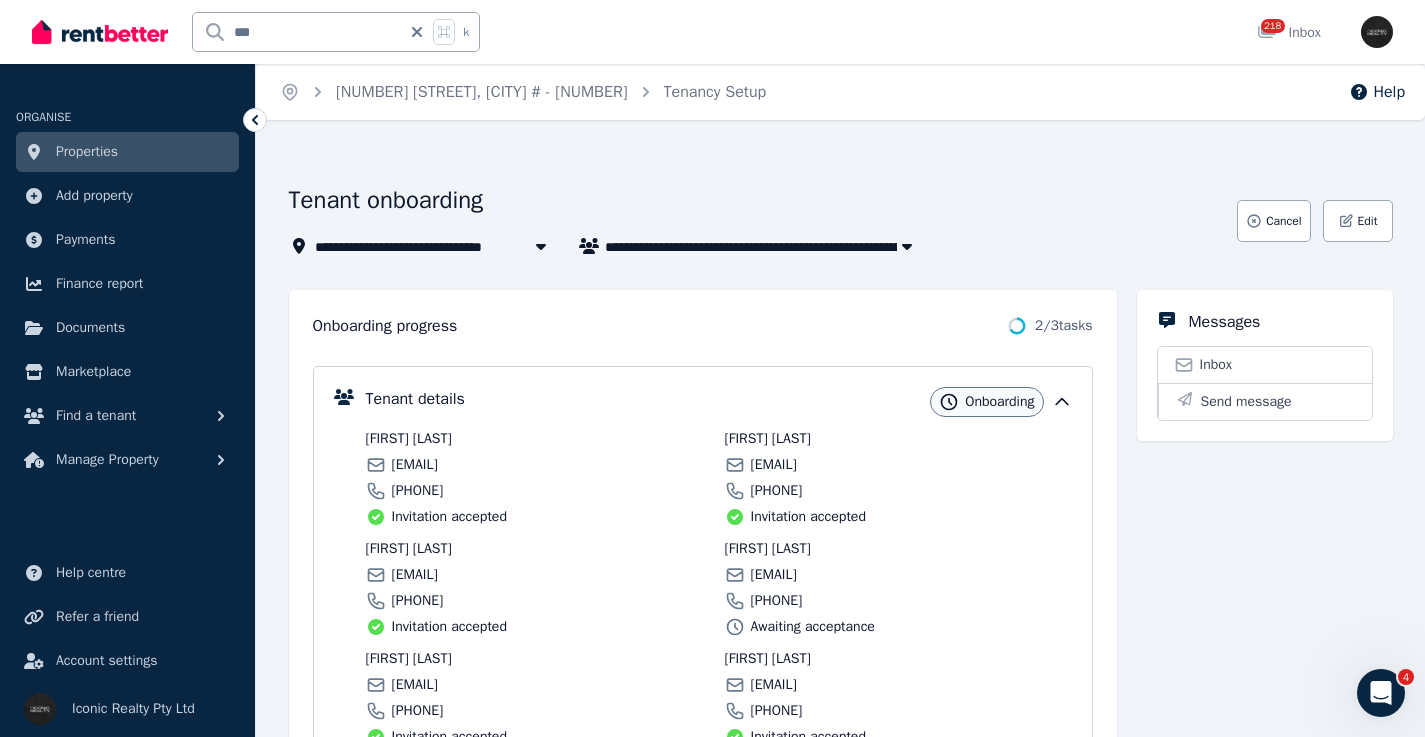 click on "[EMAIL]" at bounding box center [415, 685] 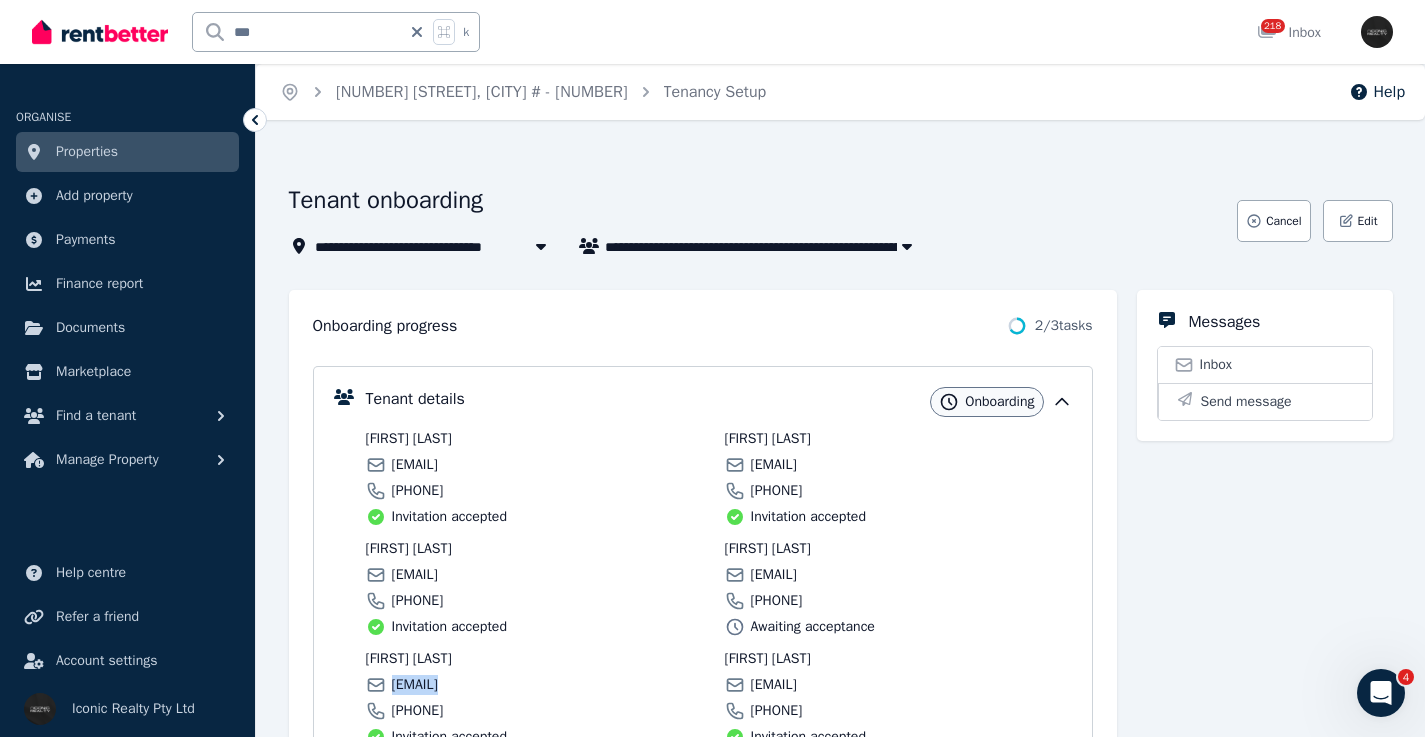 click on "[EMAIL]" at bounding box center [415, 685] 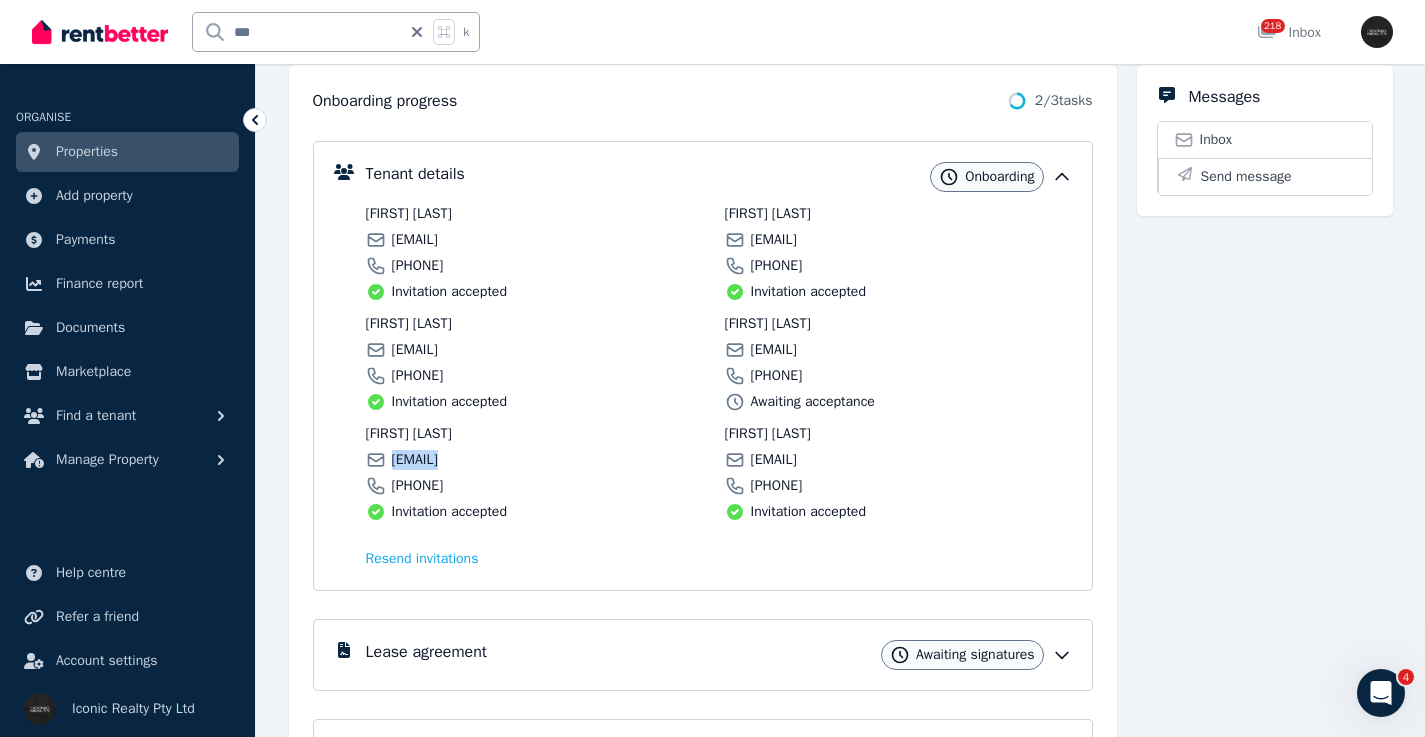 scroll, scrollTop: 227, scrollLeft: 0, axis: vertical 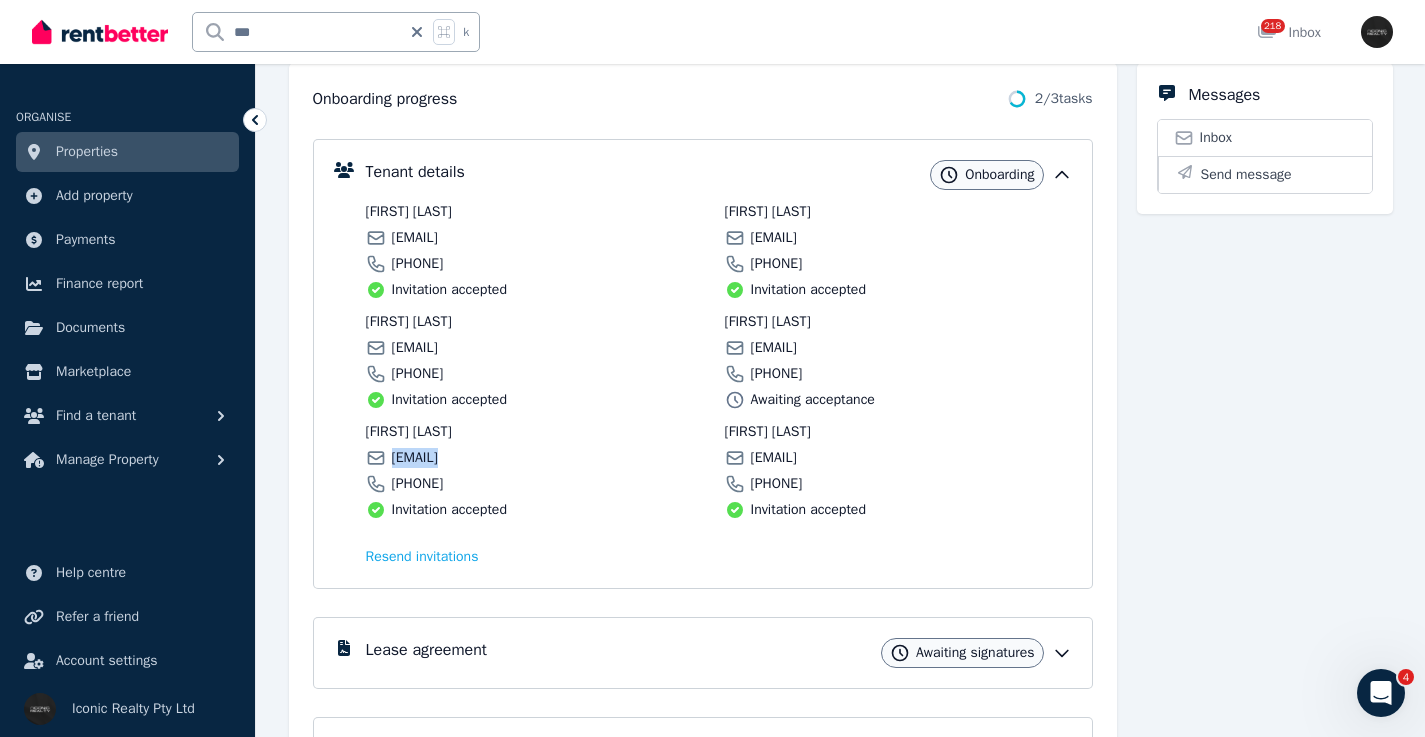 click on "[EMAIL]" at bounding box center (774, 238) 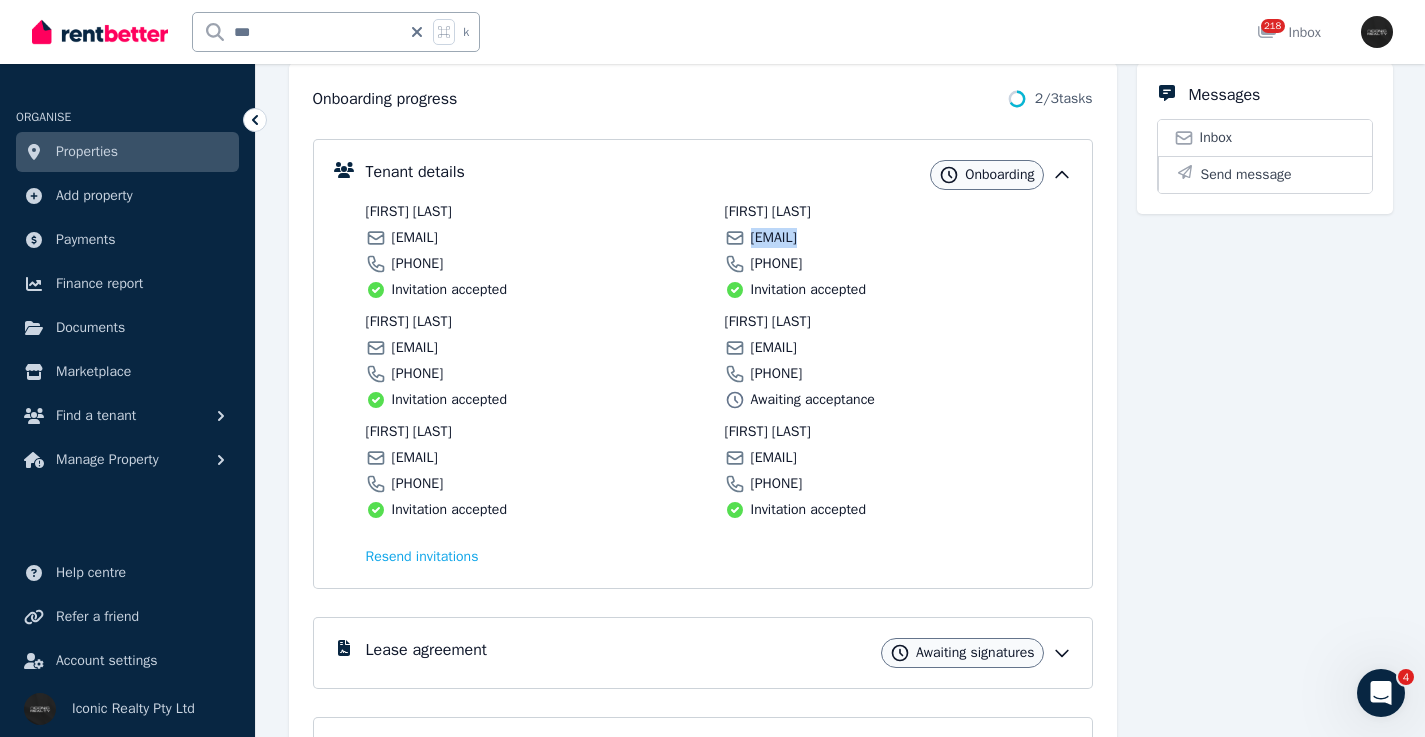 click on "[EMAIL]" at bounding box center (774, 238) 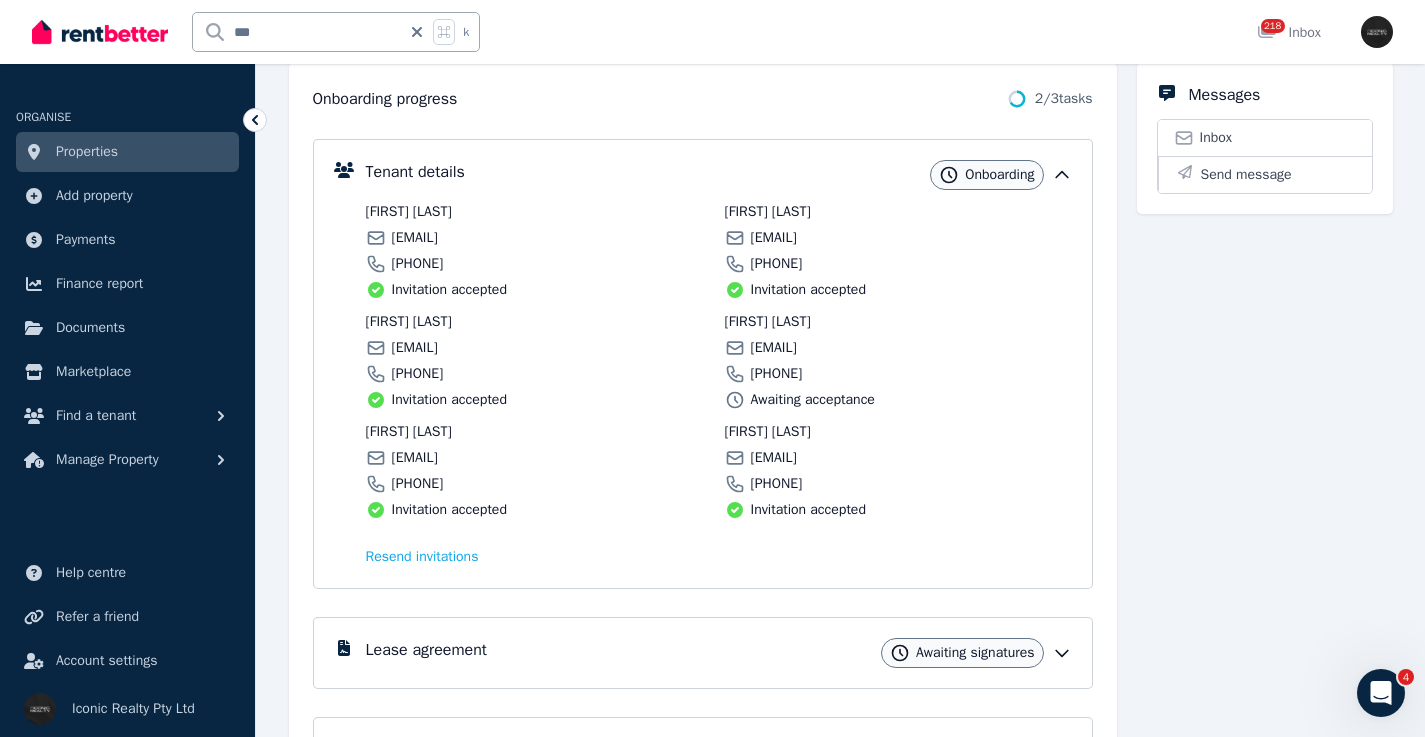 click on "[EMAIL]" at bounding box center (774, 348) 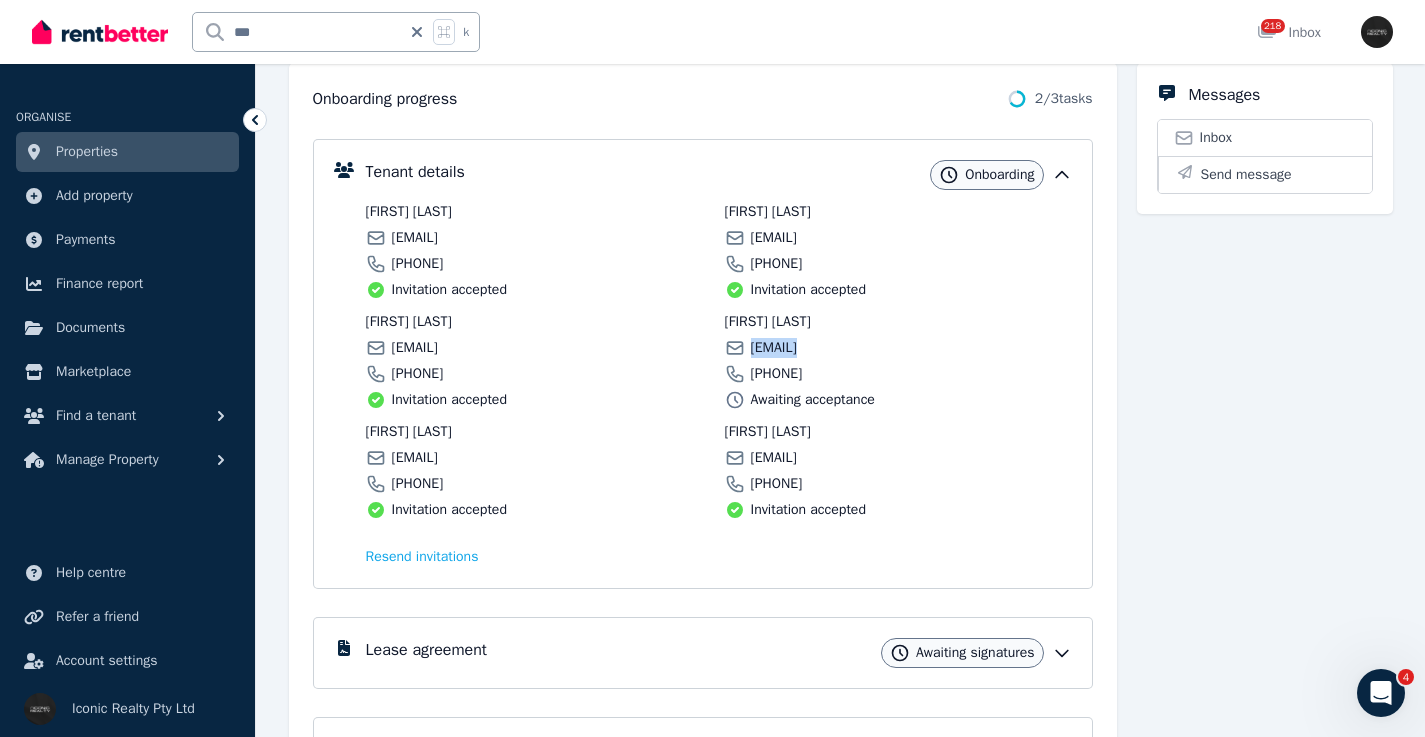 click on "[EMAIL]" at bounding box center [774, 348] 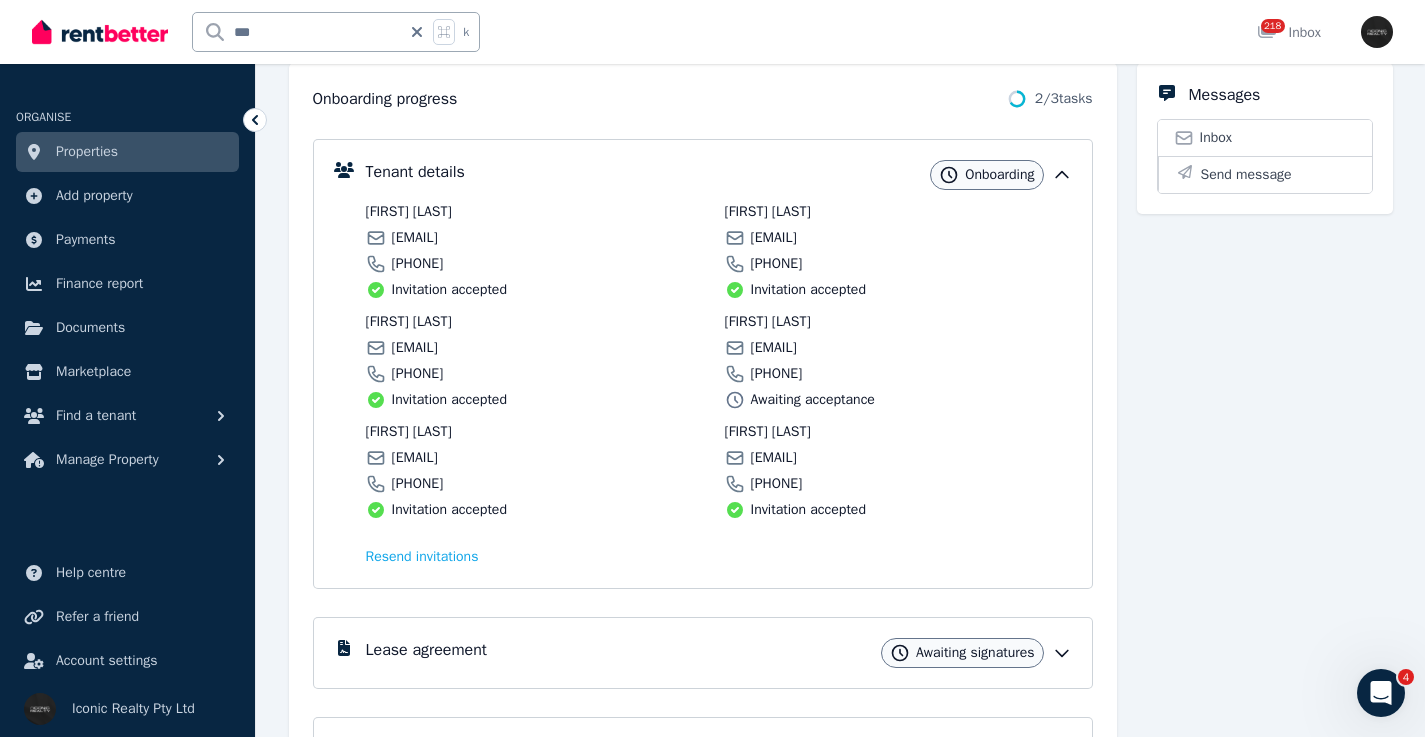 click on "[EMAIL]" at bounding box center (774, 458) 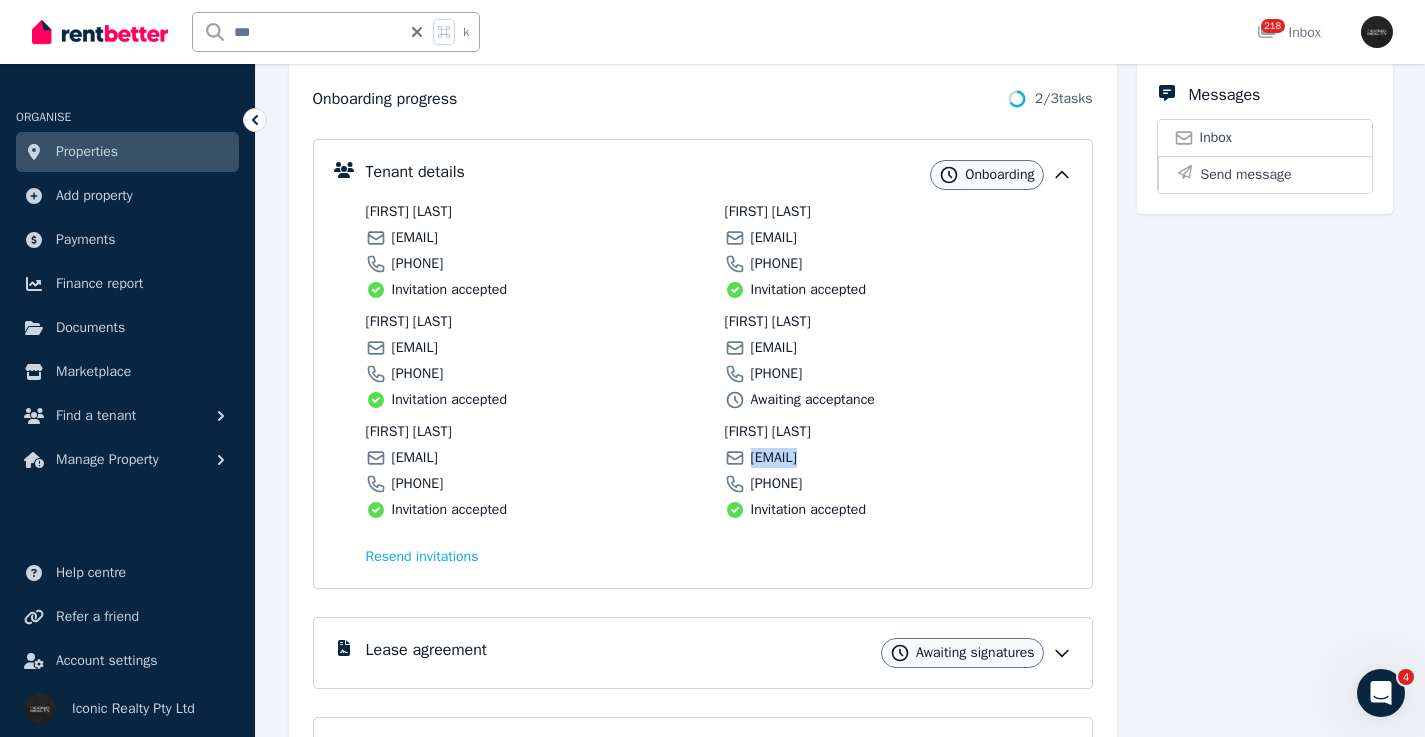 click on "[EMAIL]" at bounding box center (774, 458) 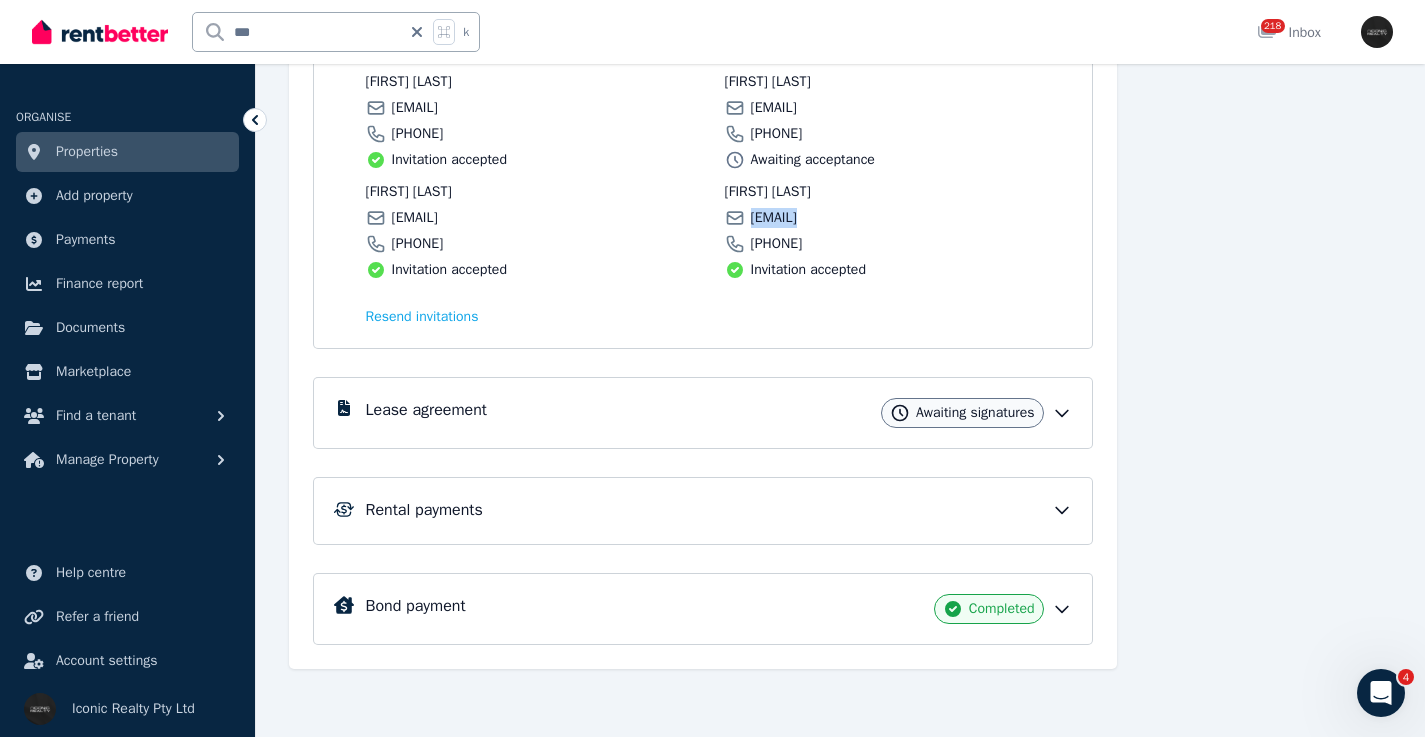scroll, scrollTop: 0, scrollLeft: 0, axis: both 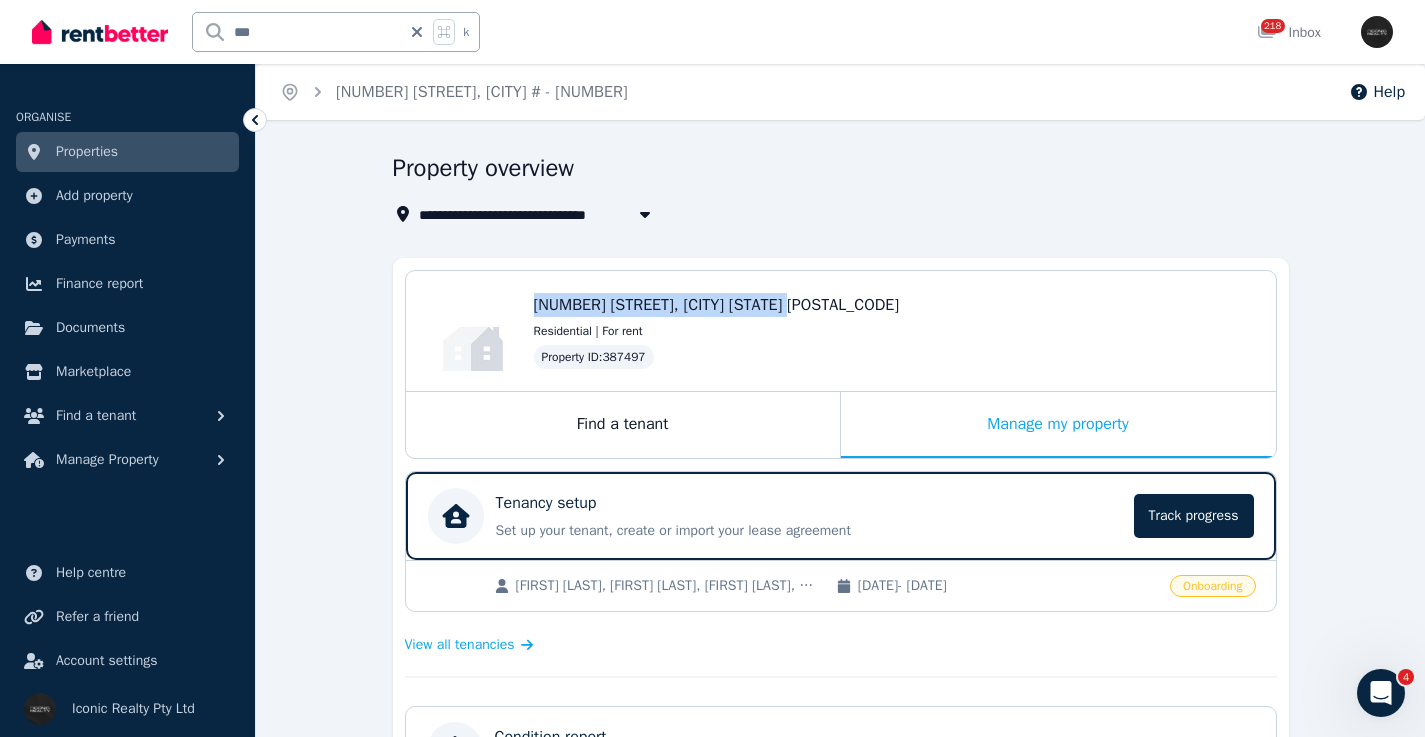 drag, startPoint x: 823, startPoint y: 296, endPoint x: 530, endPoint y: 307, distance: 293.20642 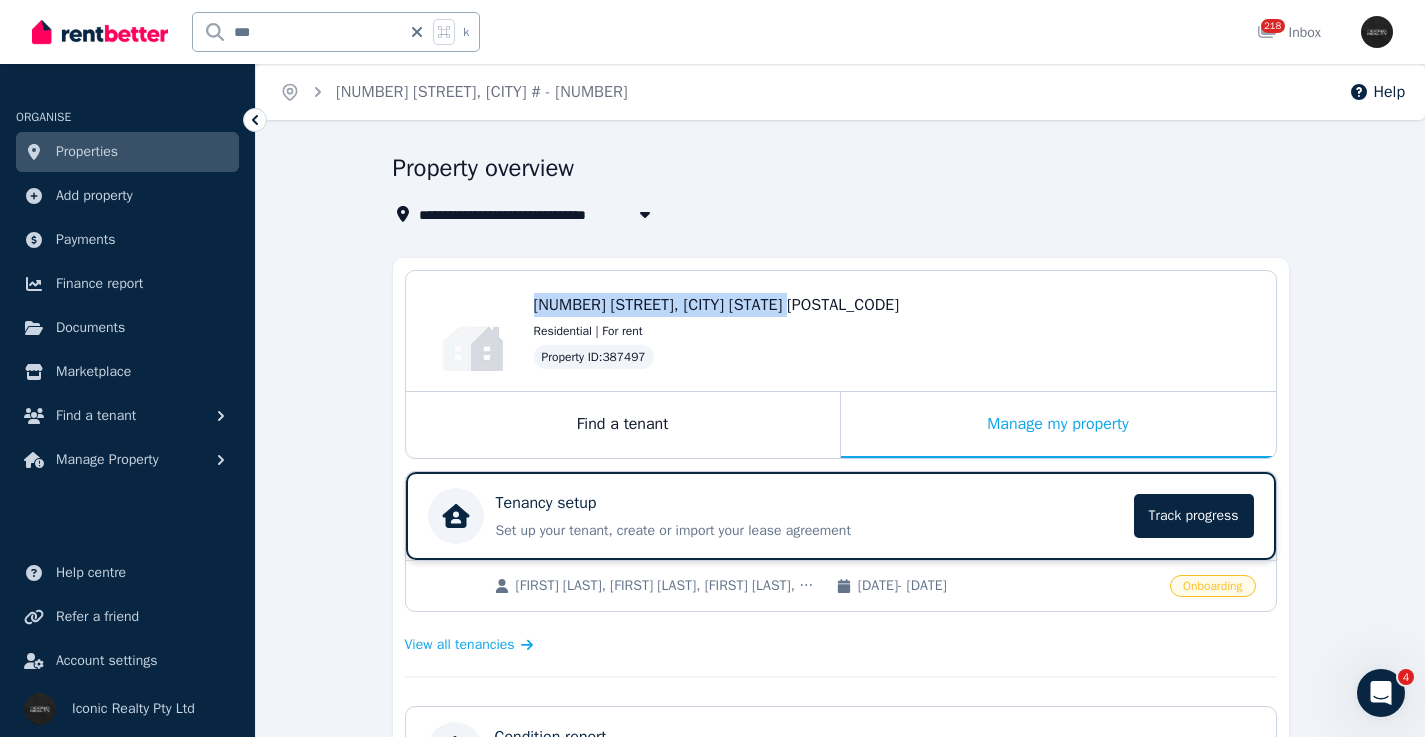 click on "Tenancy setup" at bounding box center (809, 503) 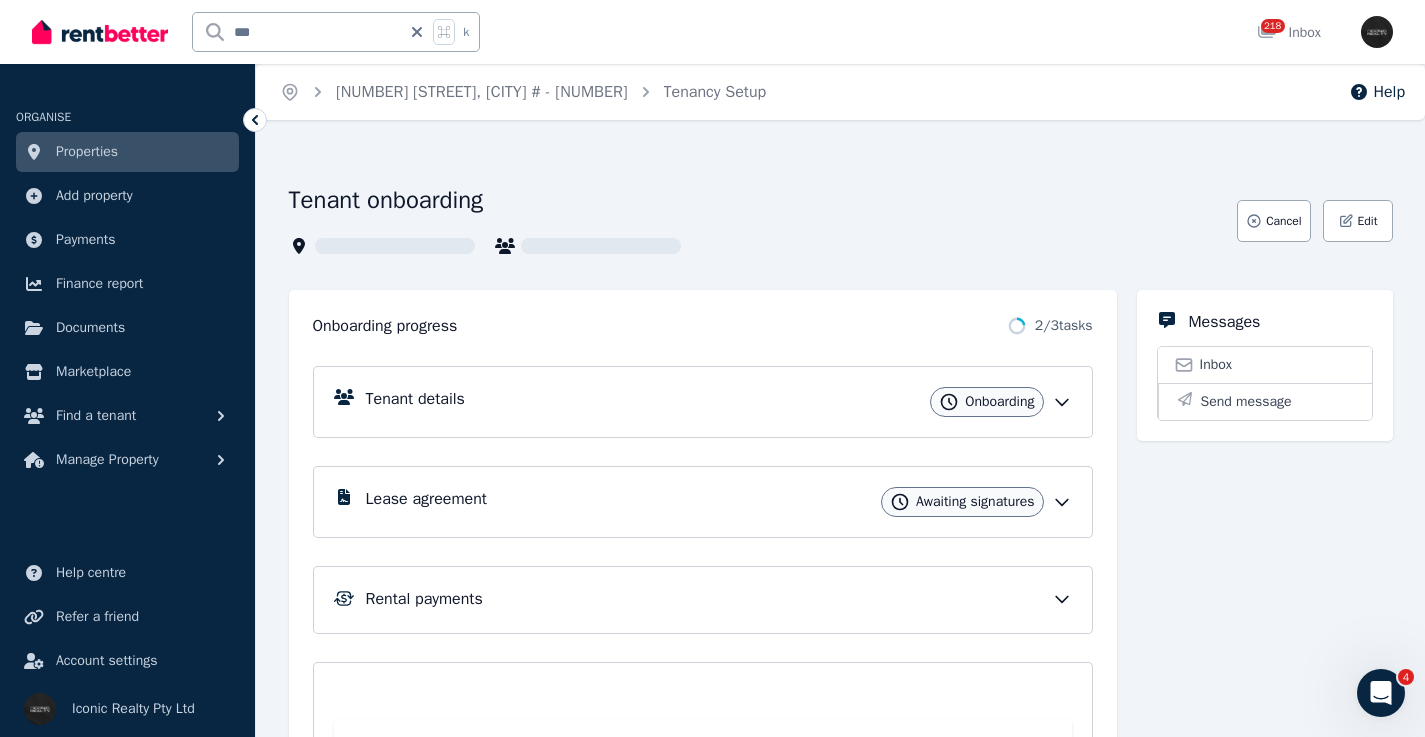 scroll, scrollTop: 20, scrollLeft: 0, axis: vertical 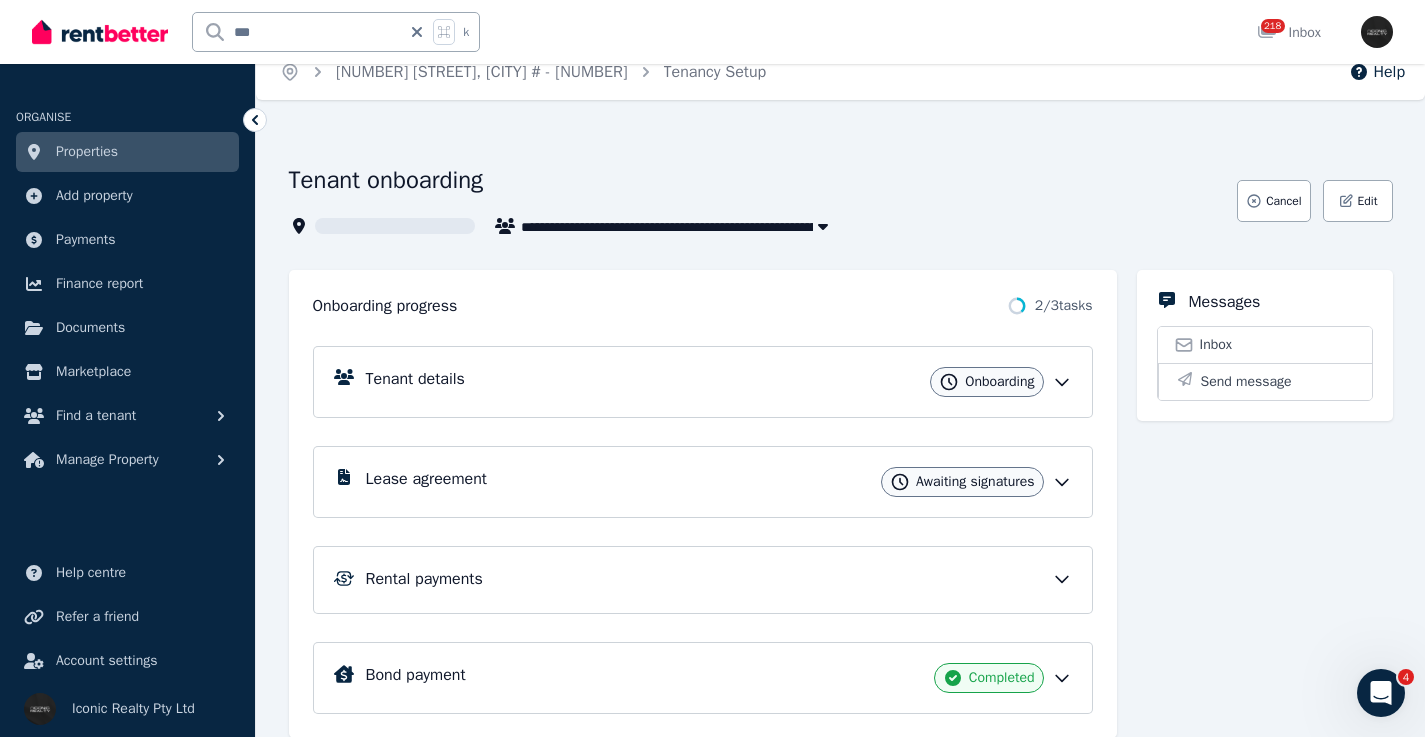 click on "Tenant details Onboarding" at bounding box center (719, 382) 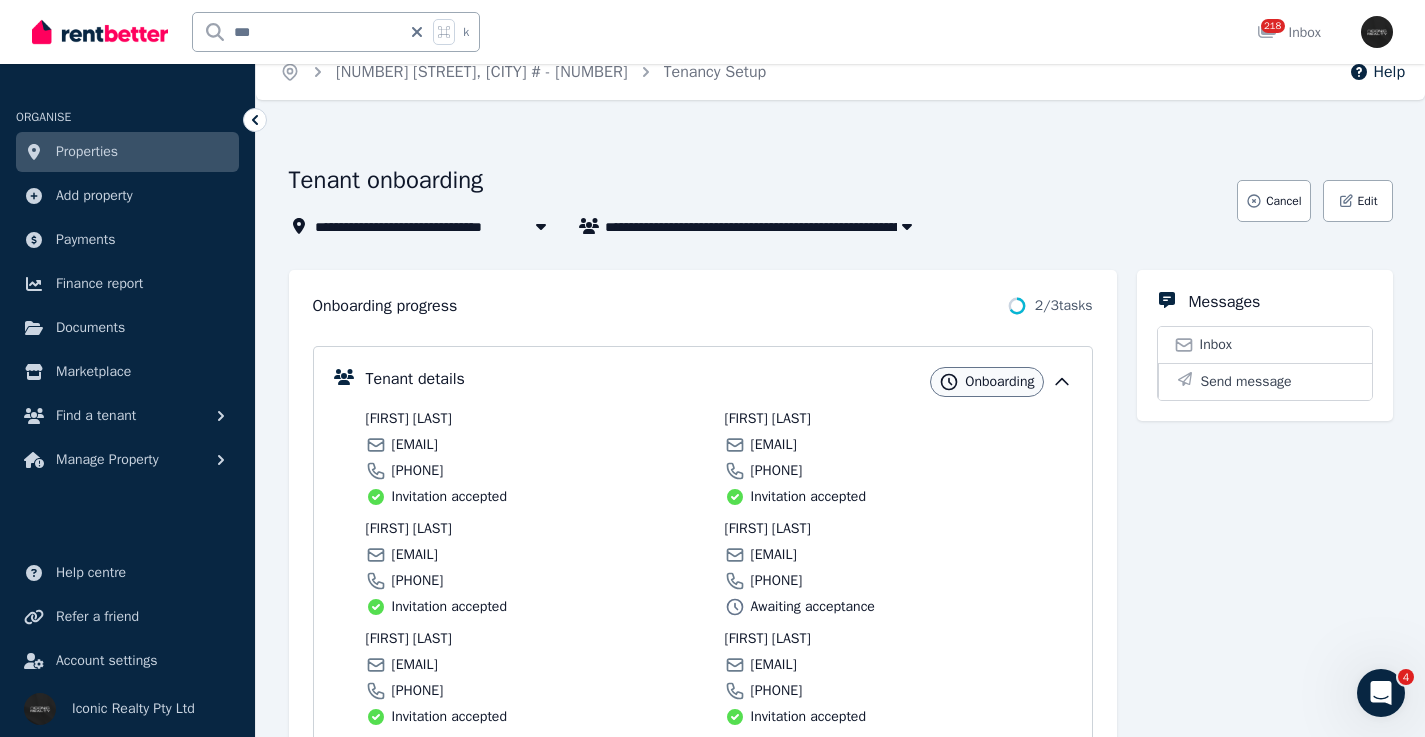 click on "[FIRST] [LAST]" at bounding box center [539, 419] 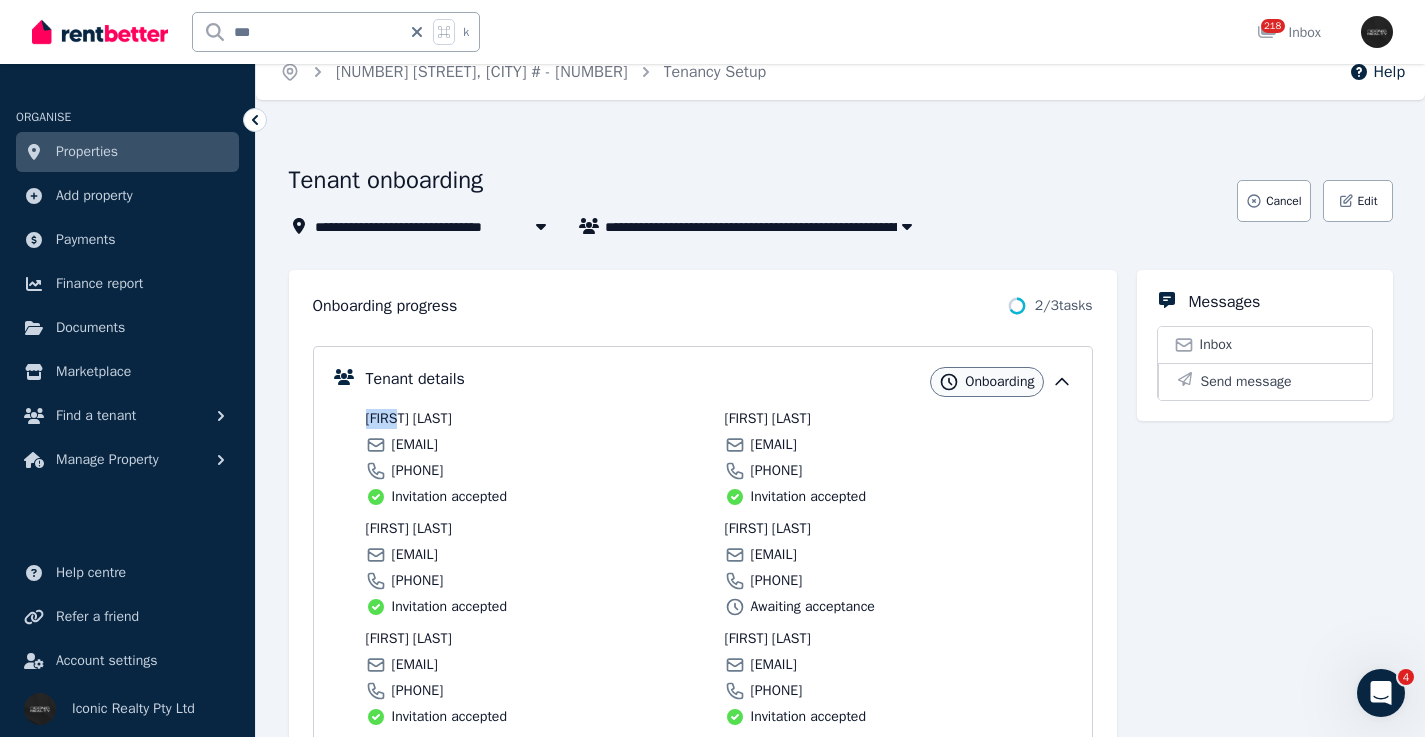 click on "[FIRST] [LAST]" at bounding box center (539, 419) 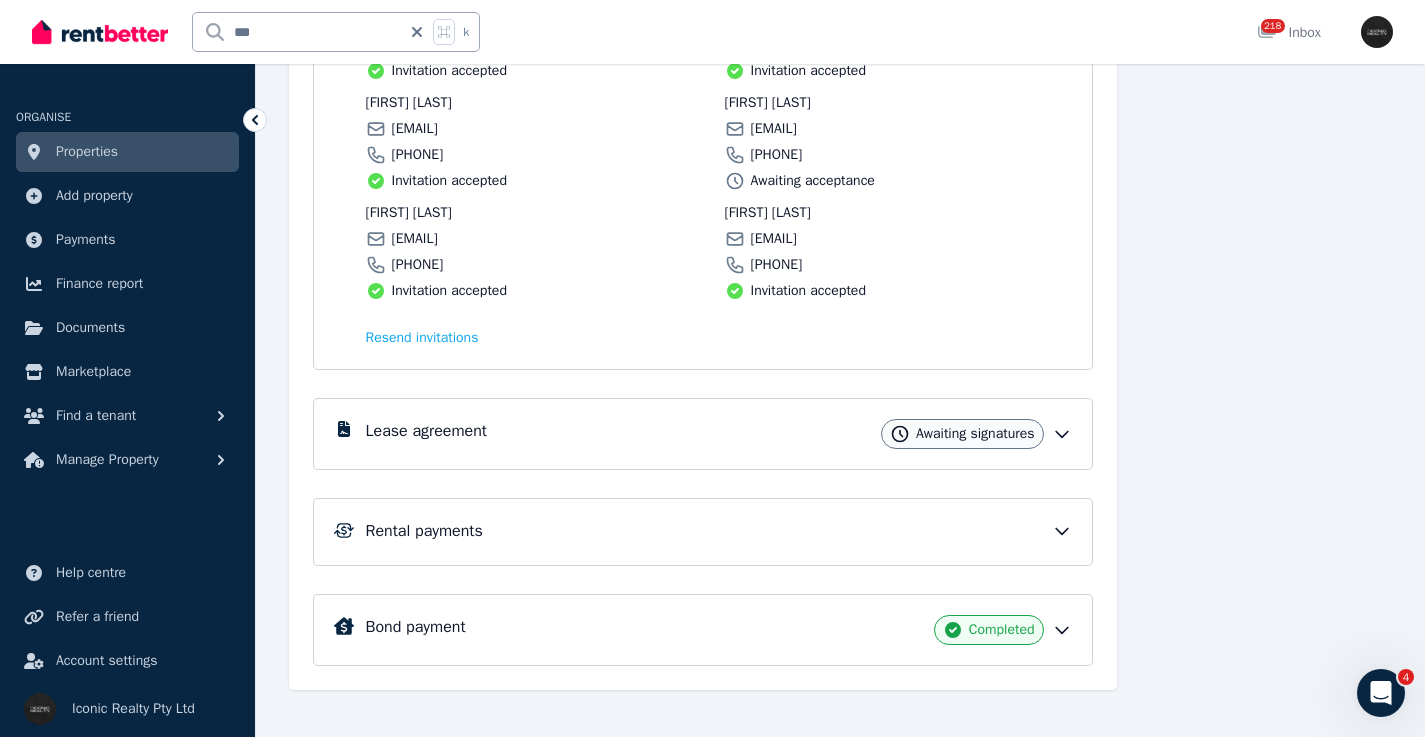 scroll, scrollTop: 454, scrollLeft: 0, axis: vertical 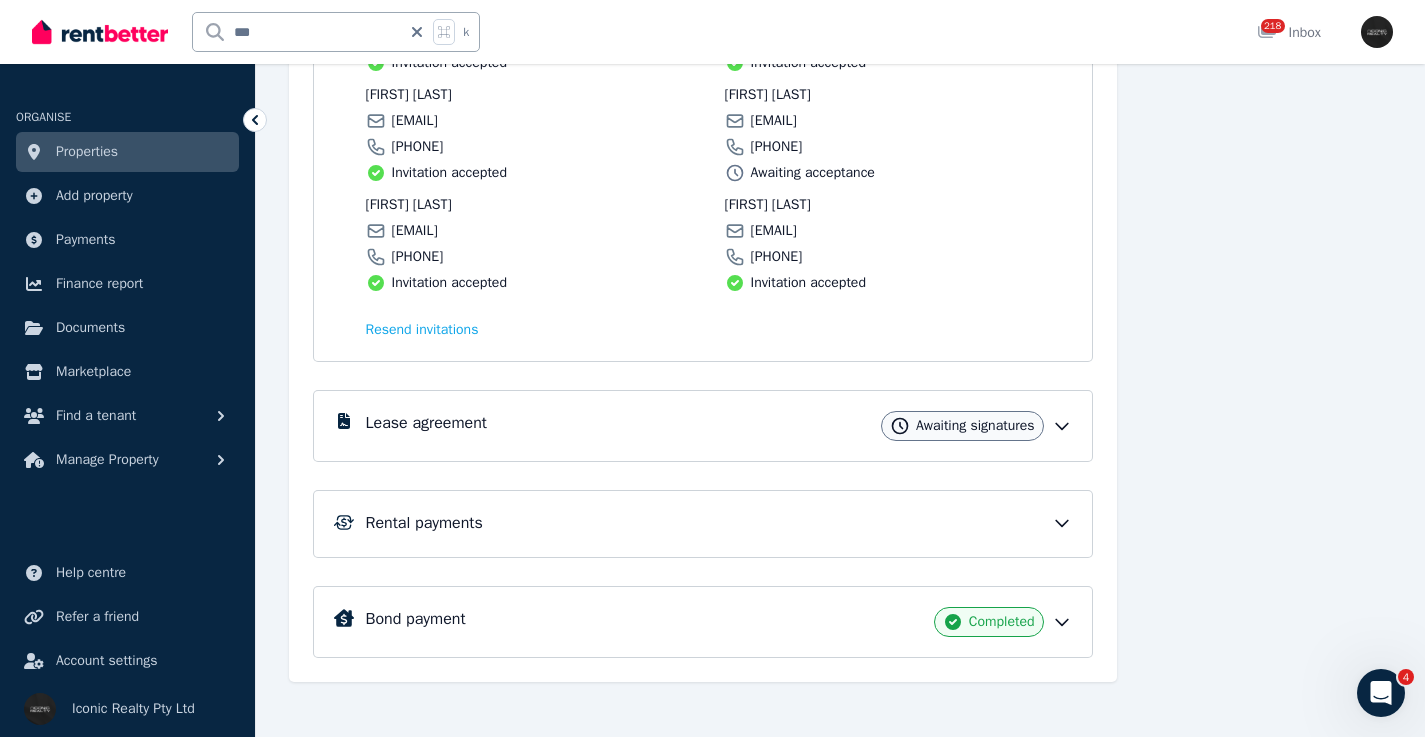 click on "Lease agreement Awaiting signatures" at bounding box center (719, 426) 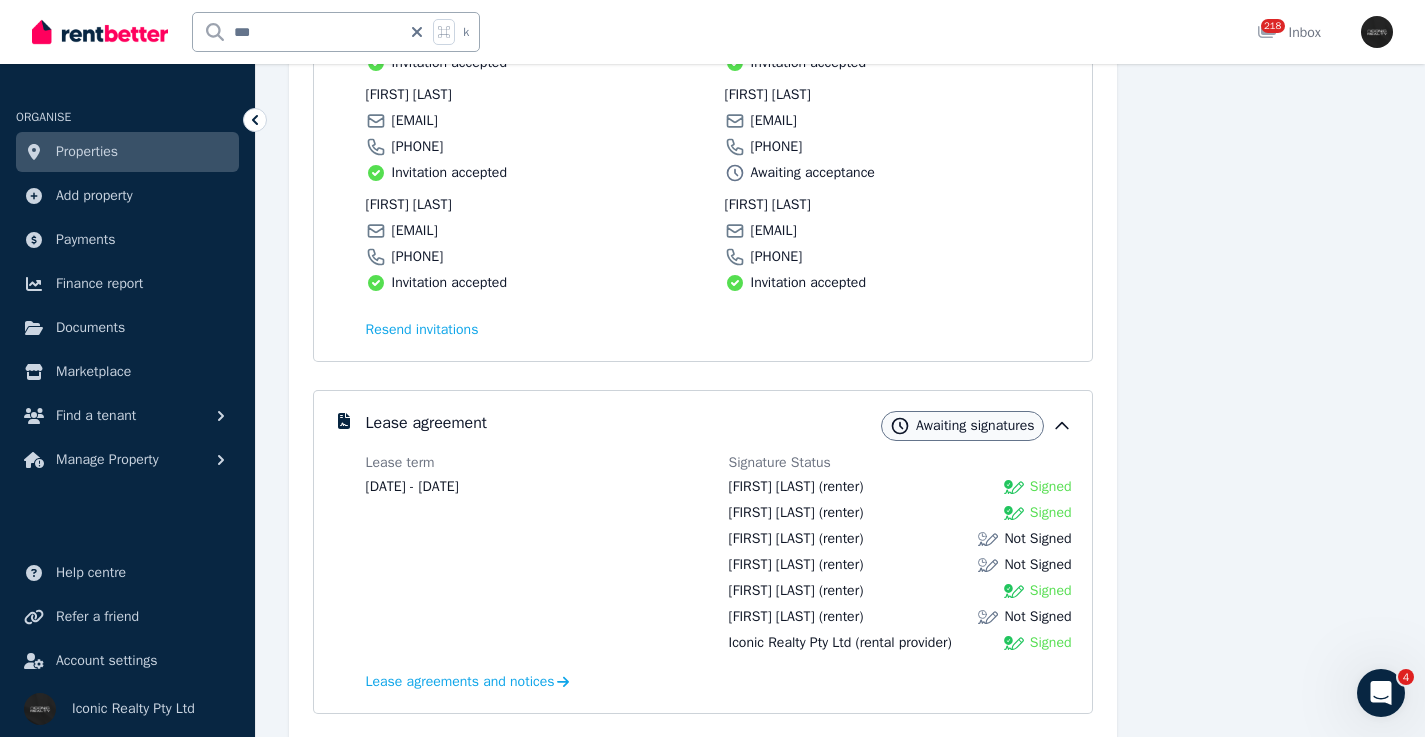 drag, startPoint x: 531, startPoint y: 489, endPoint x: 444, endPoint y: 486, distance: 87.05171 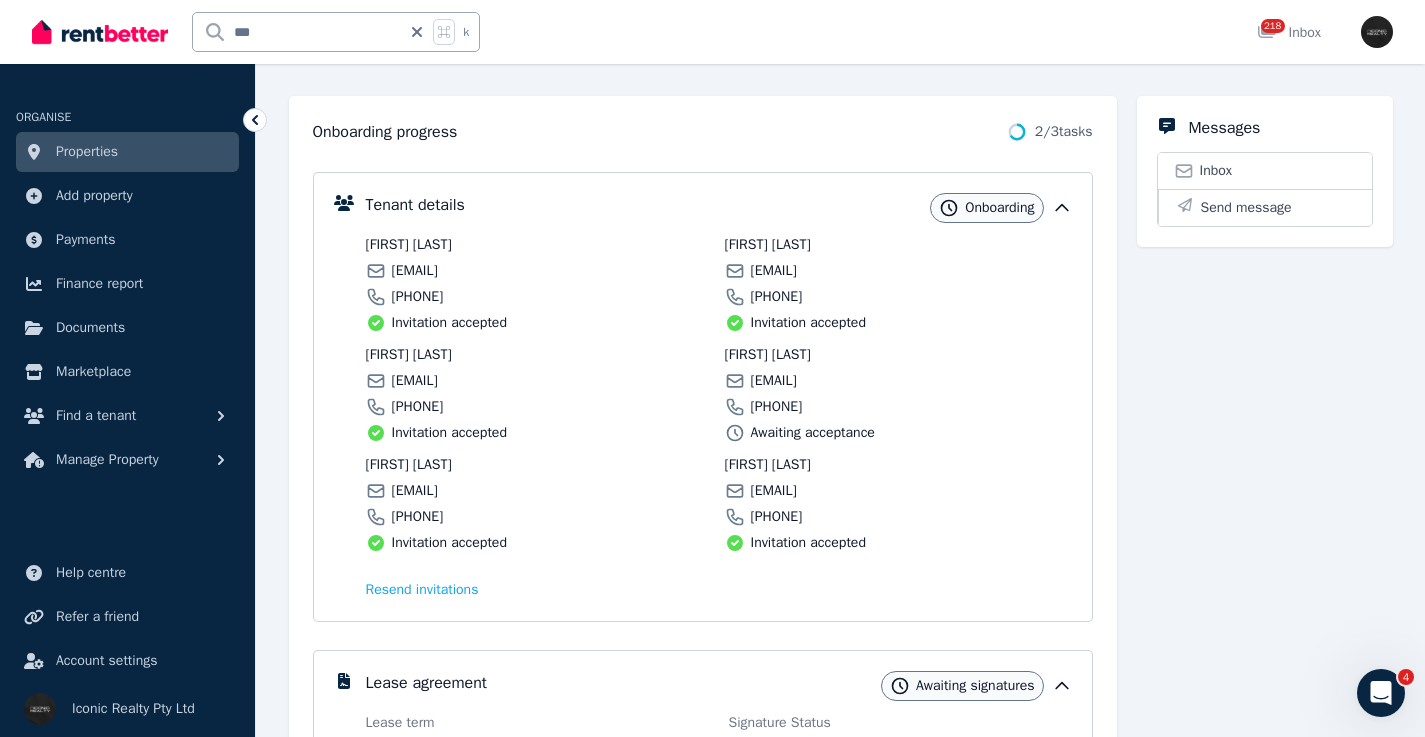 scroll, scrollTop: 188, scrollLeft: 0, axis: vertical 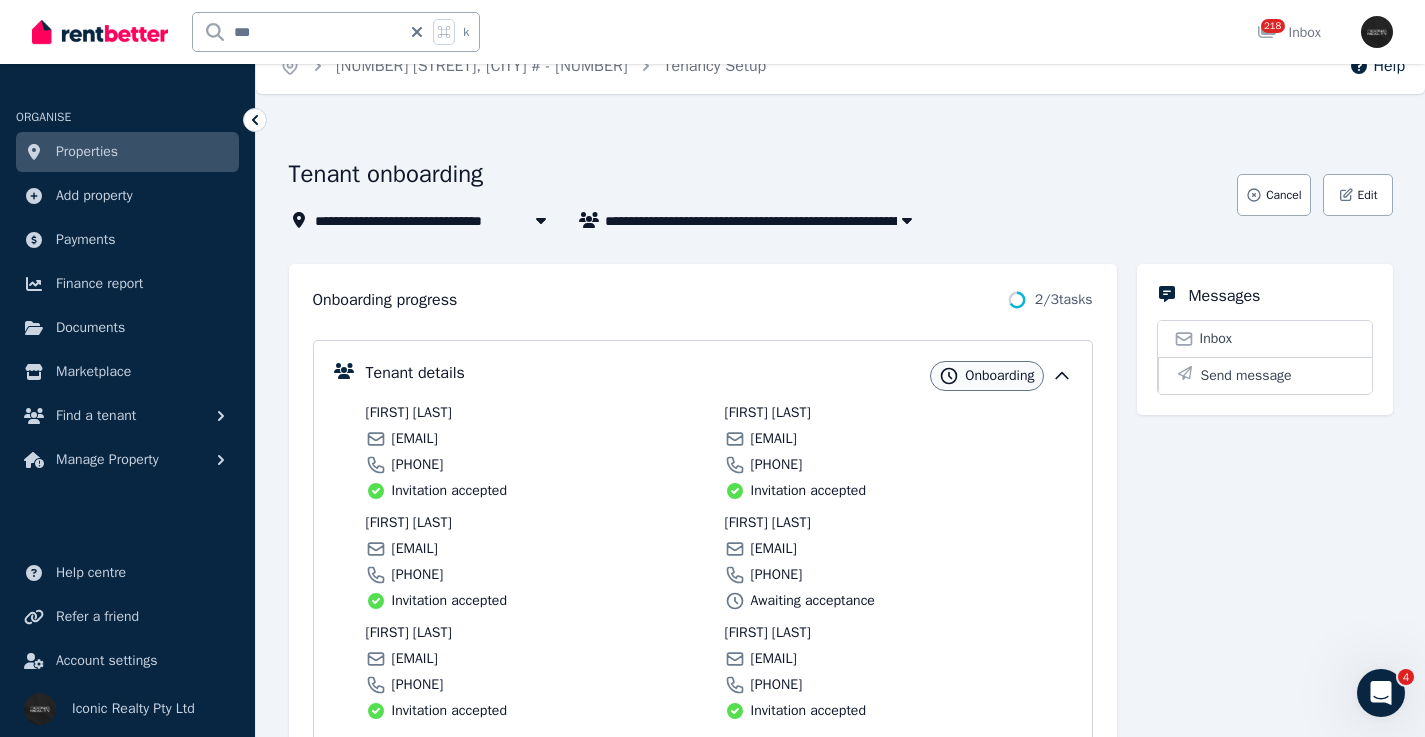 click 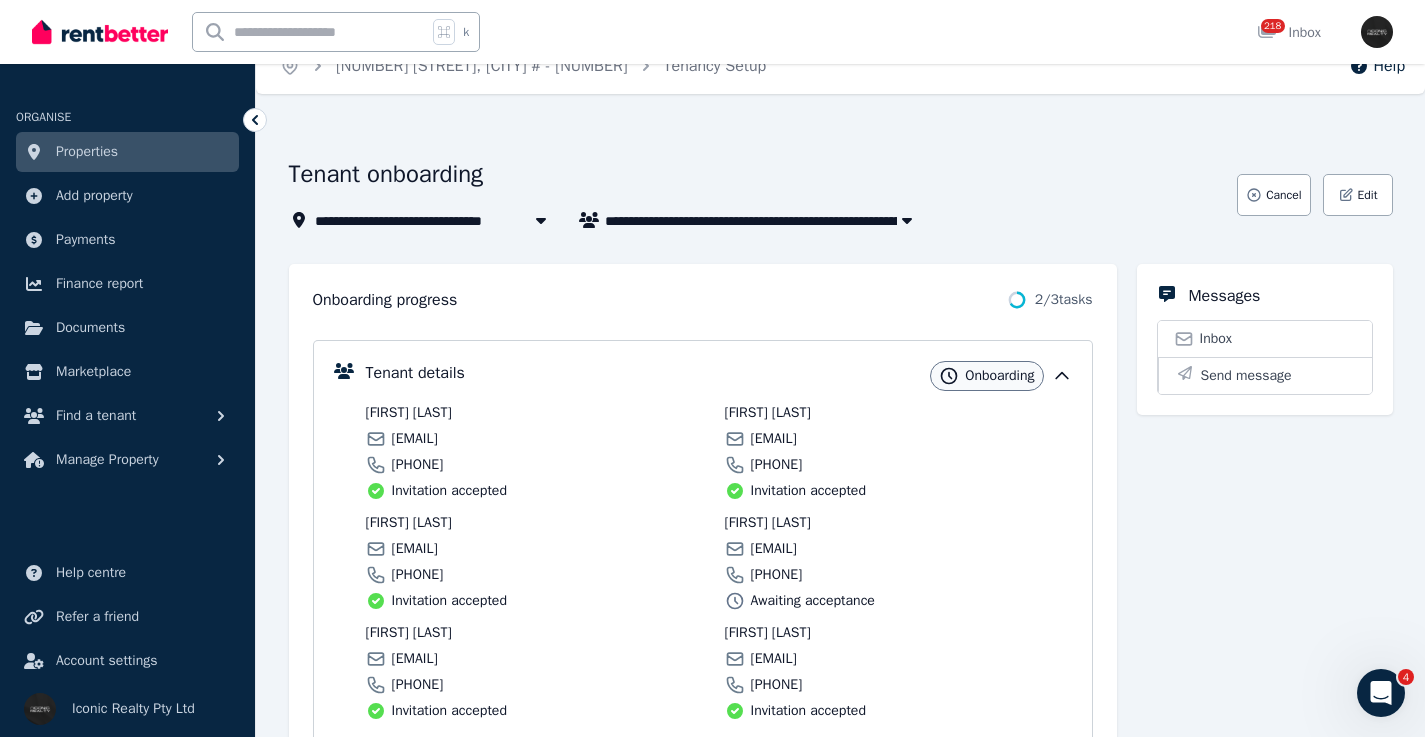 click at bounding box center (310, 32) 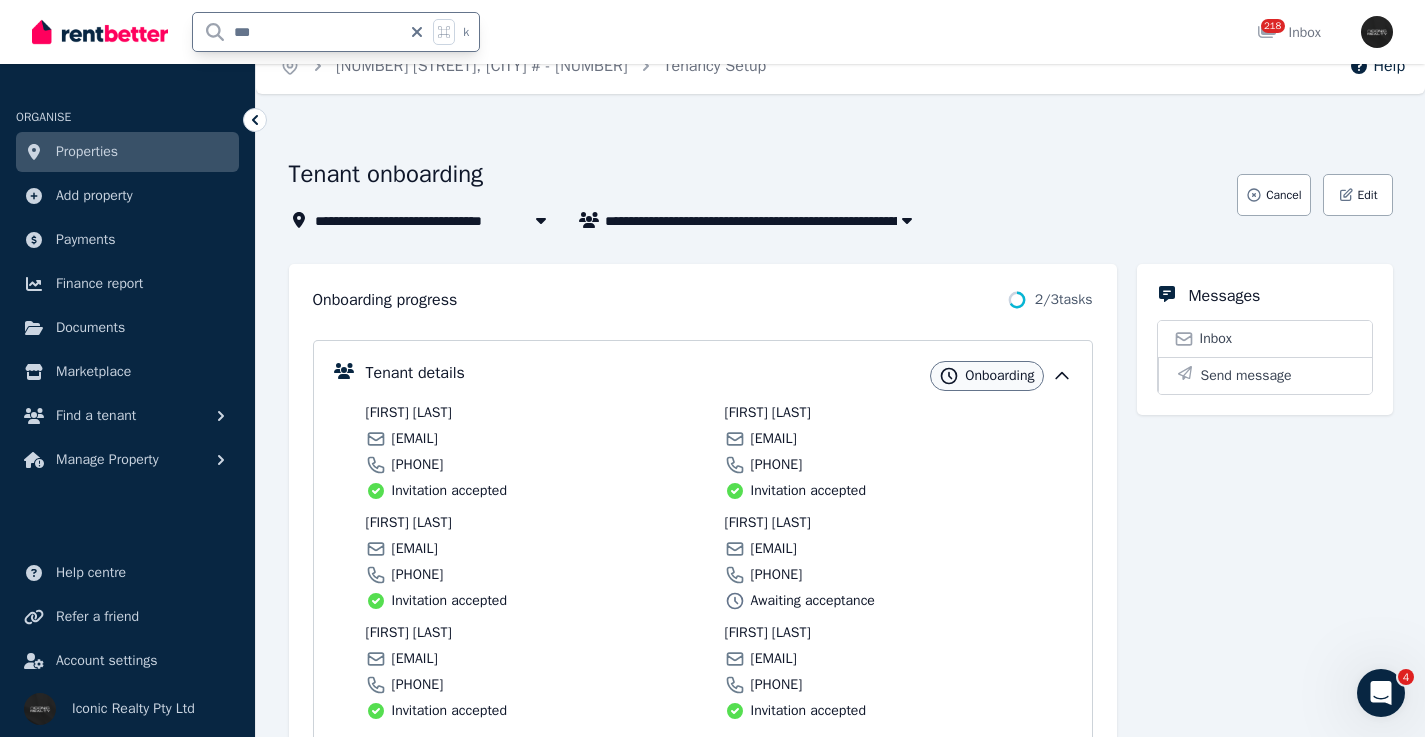 type on "****" 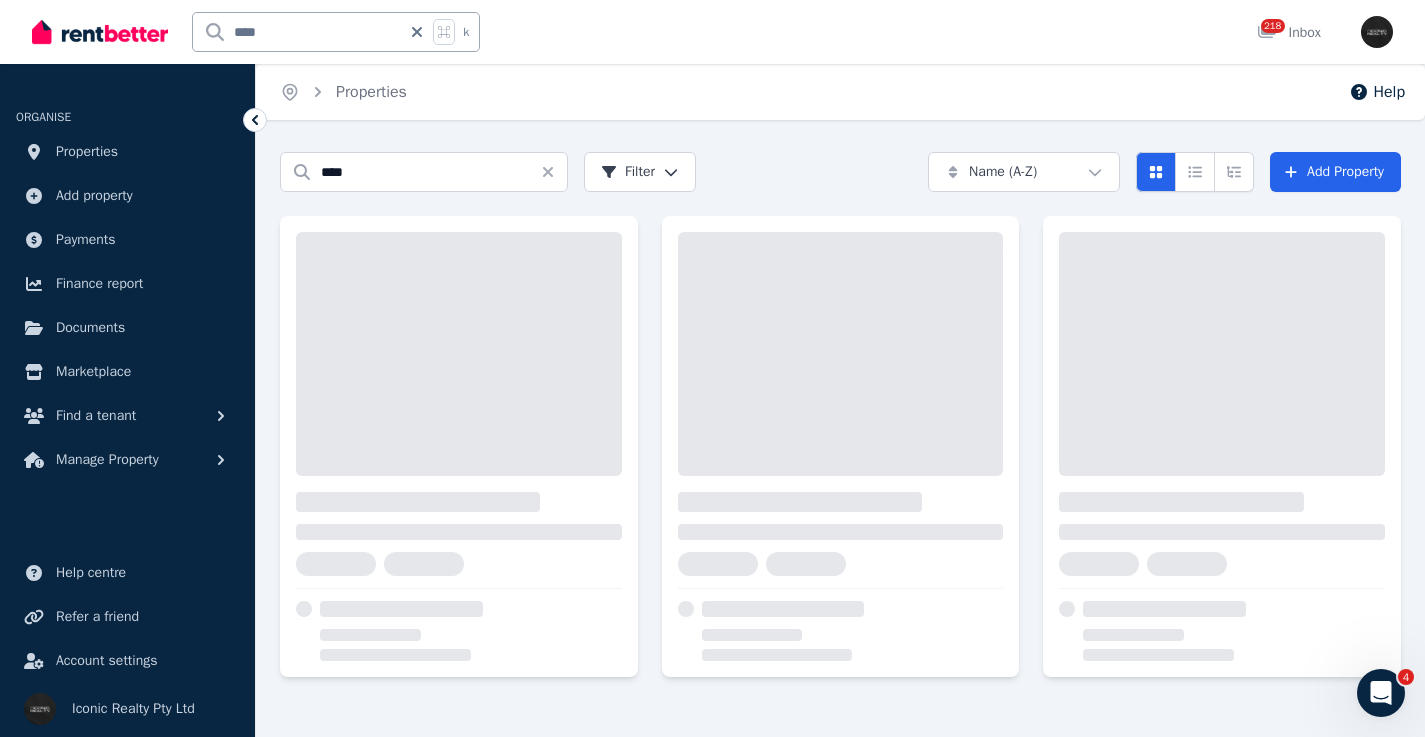 scroll, scrollTop: 0, scrollLeft: 0, axis: both 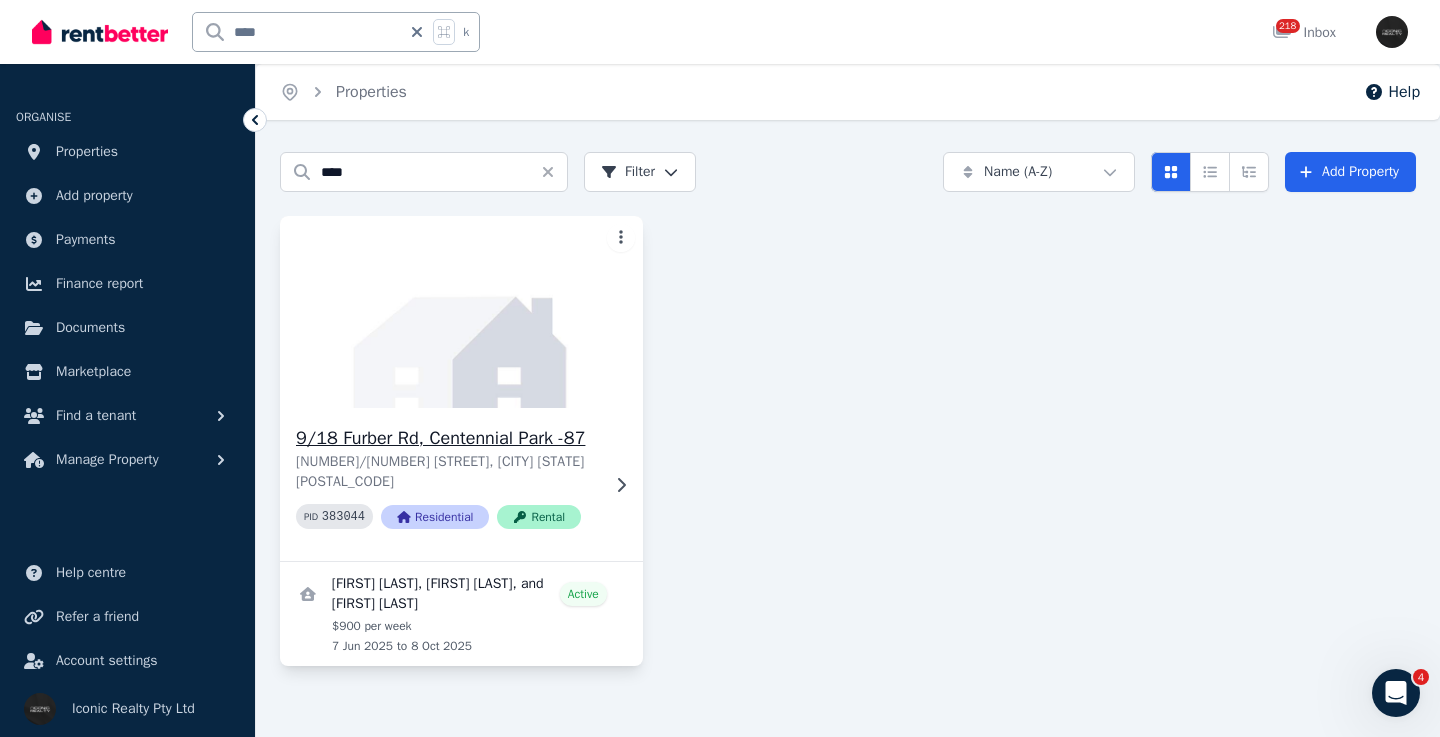 click 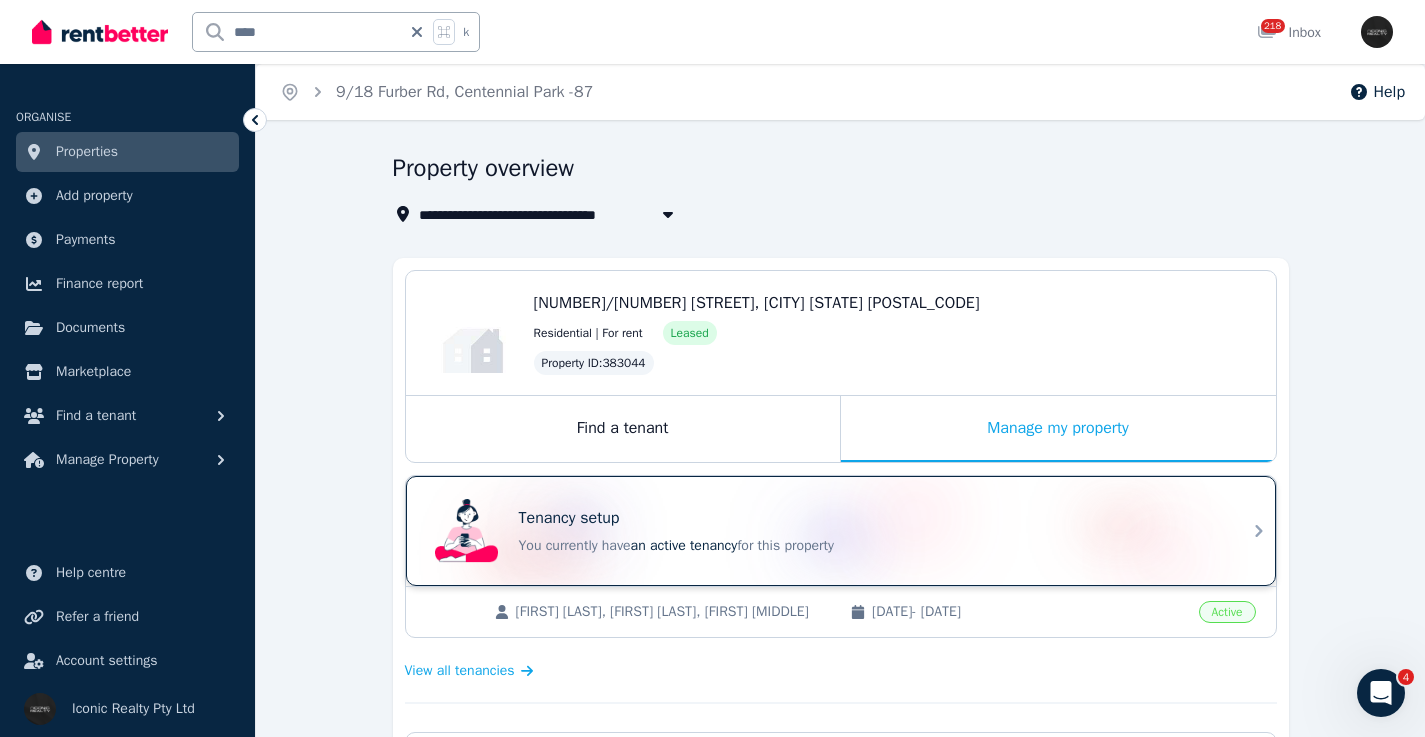 click on "Tenancy setup" at bounding box center (869, 518) 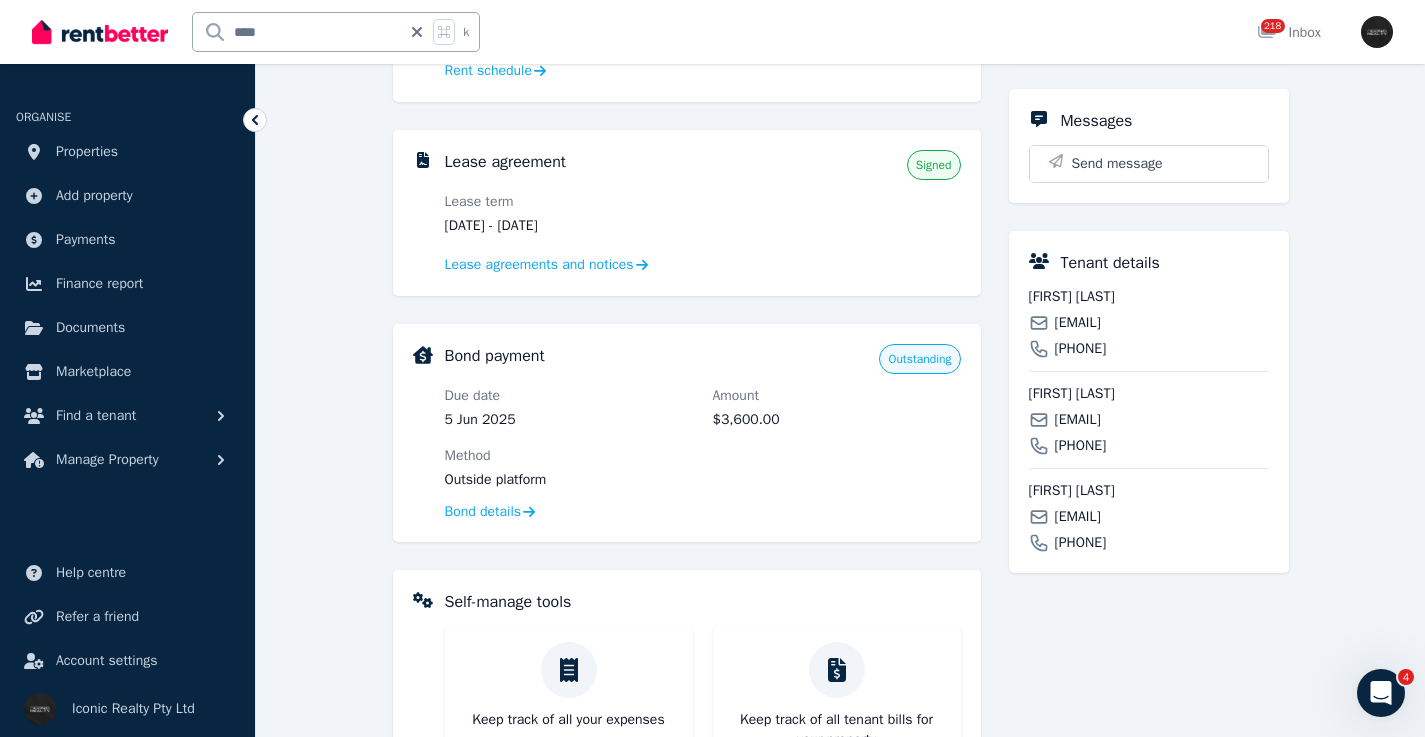 scroll, scrollTop: 503, scrollLeft: 0, axis: vertical 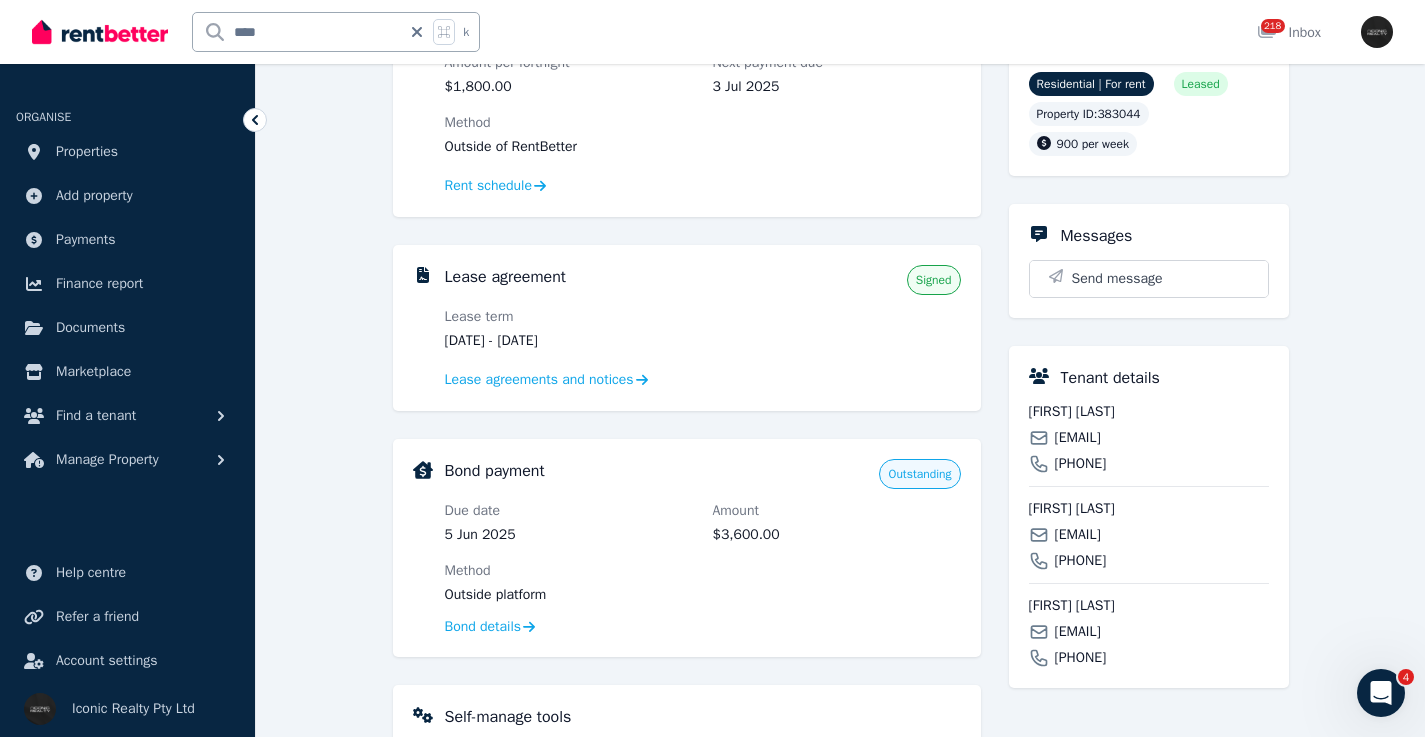 click on "[EMAIL]" at bounding box center (1078, 438) 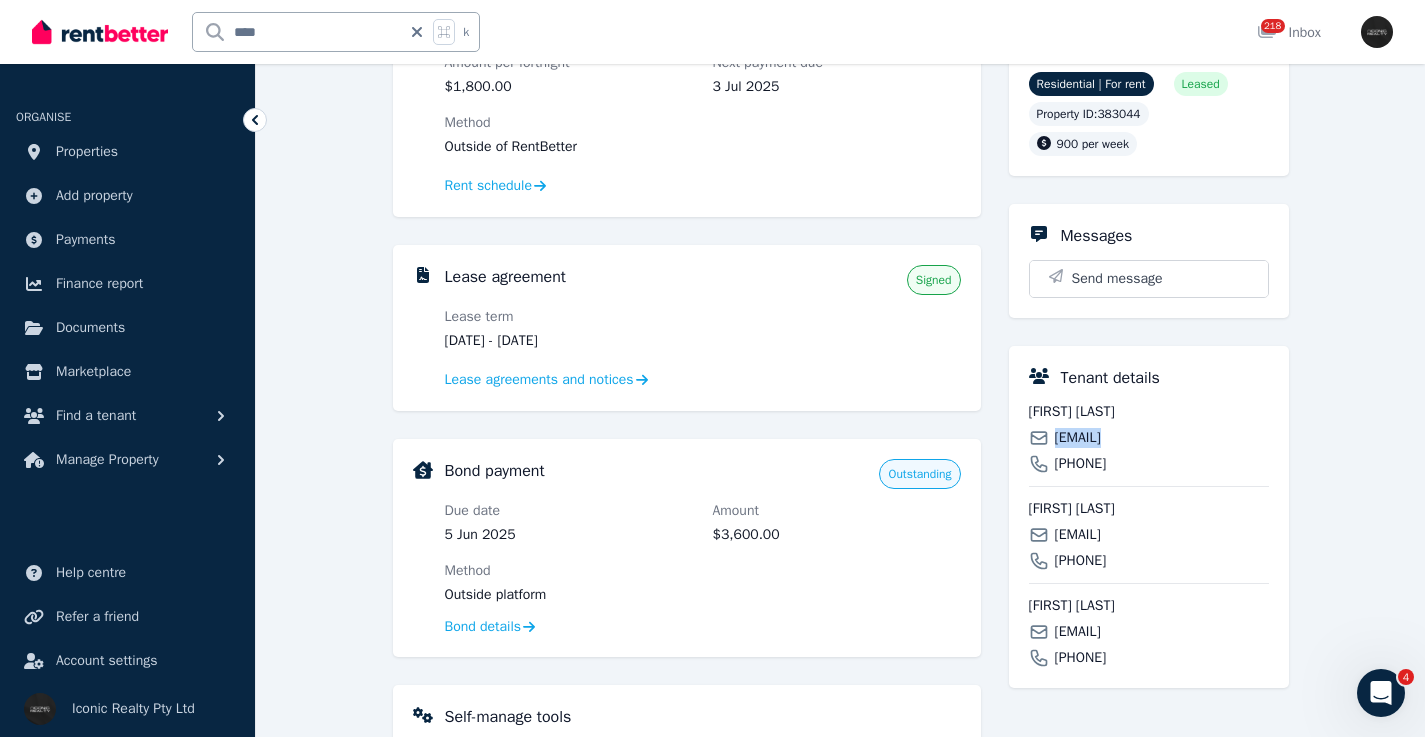 click on "[EMAIL]" at bounding box center (1078, 438) 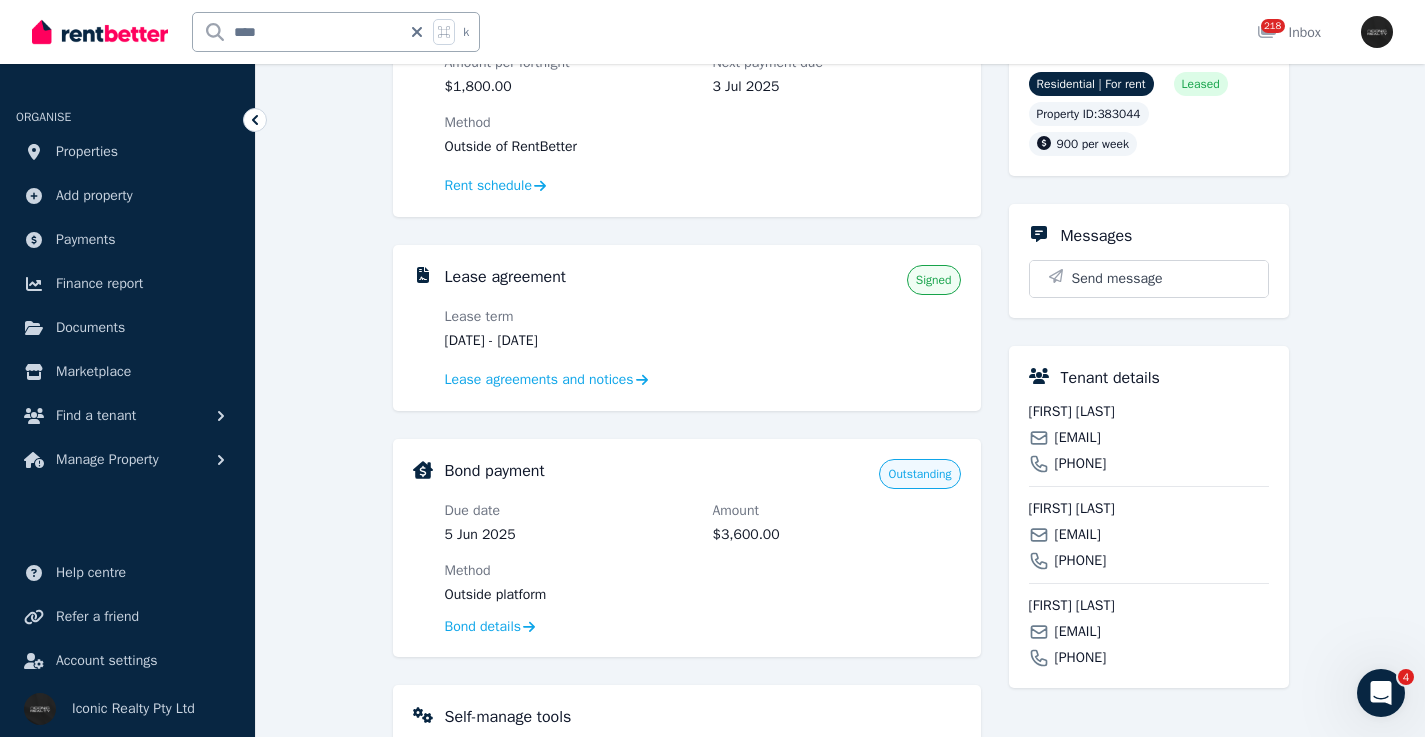 click on "[EMAIL]" at bounding box center (1078, 535) 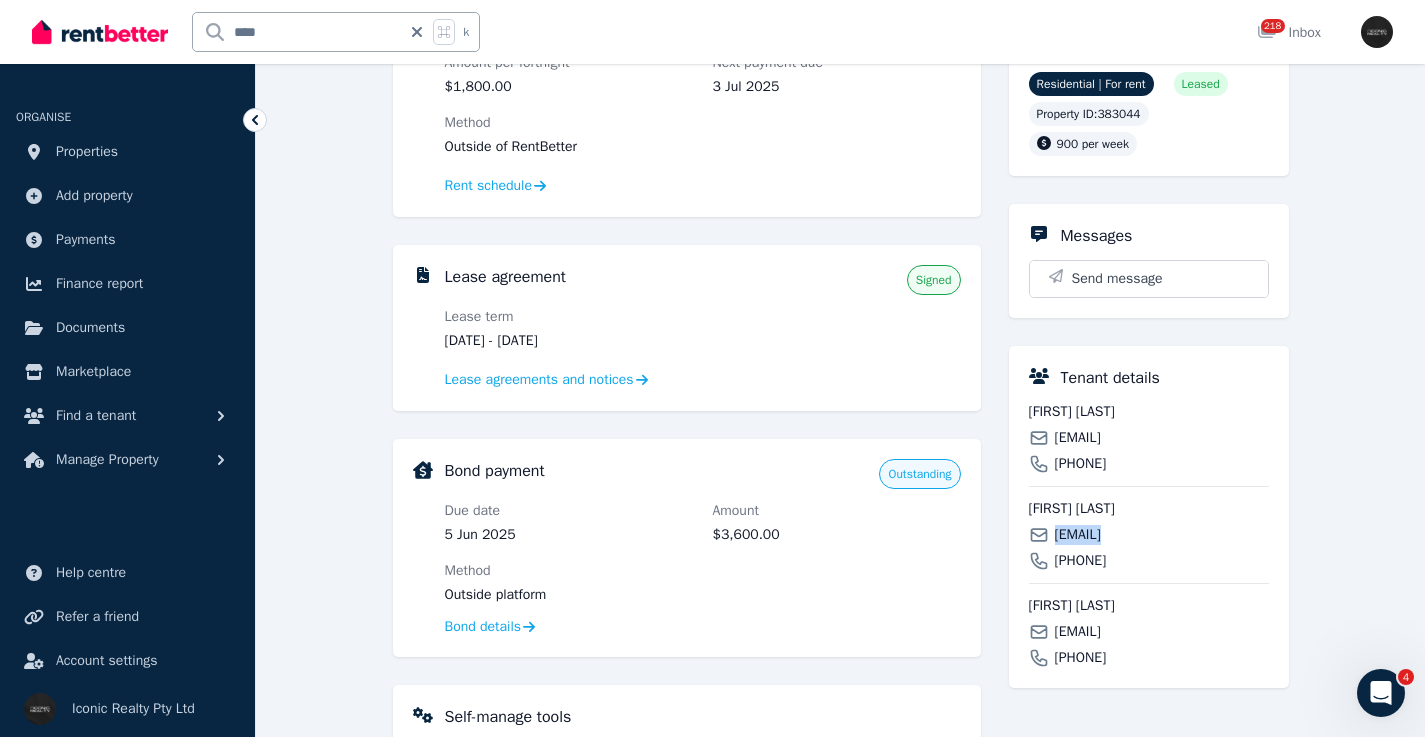 click on "[EMAIL]" at bounding box center [1078, 535] 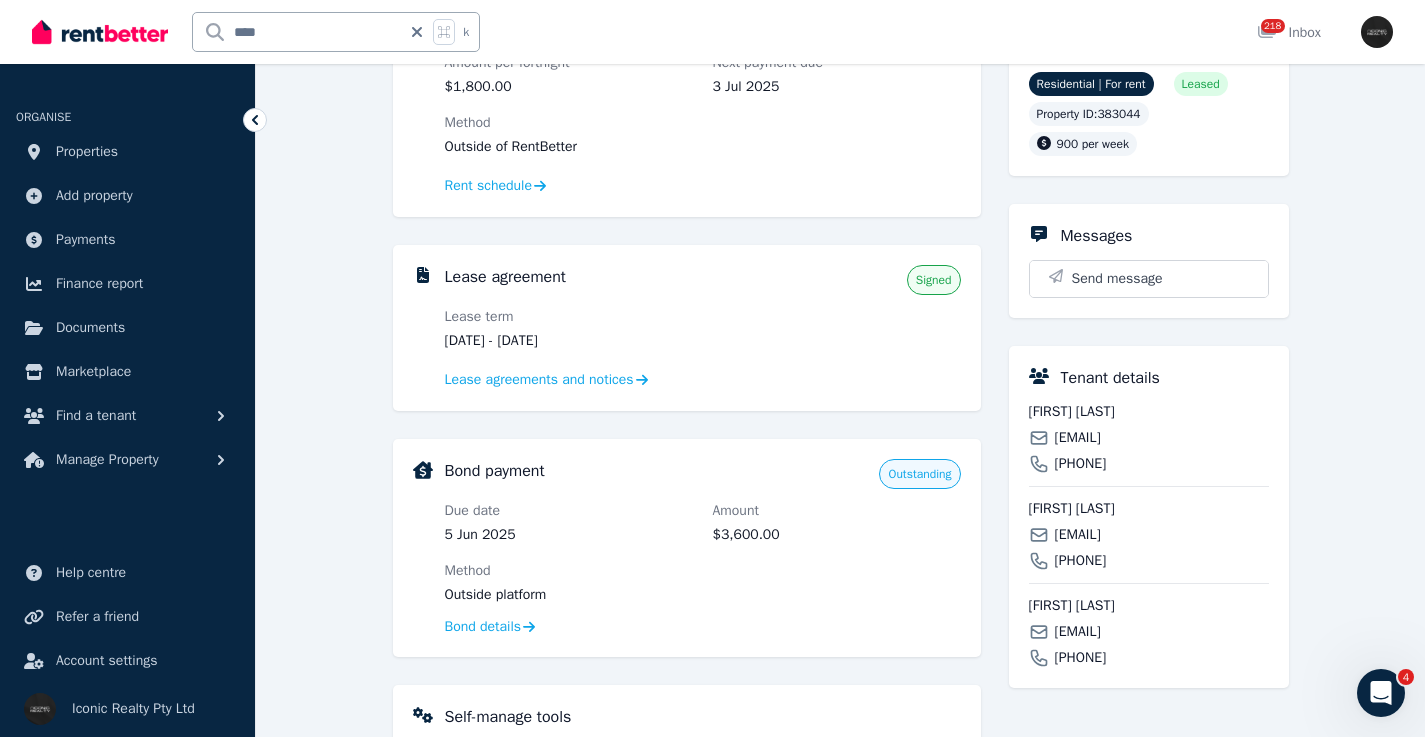 click on "[EMAIL]" at bounding box center [1078, 632] 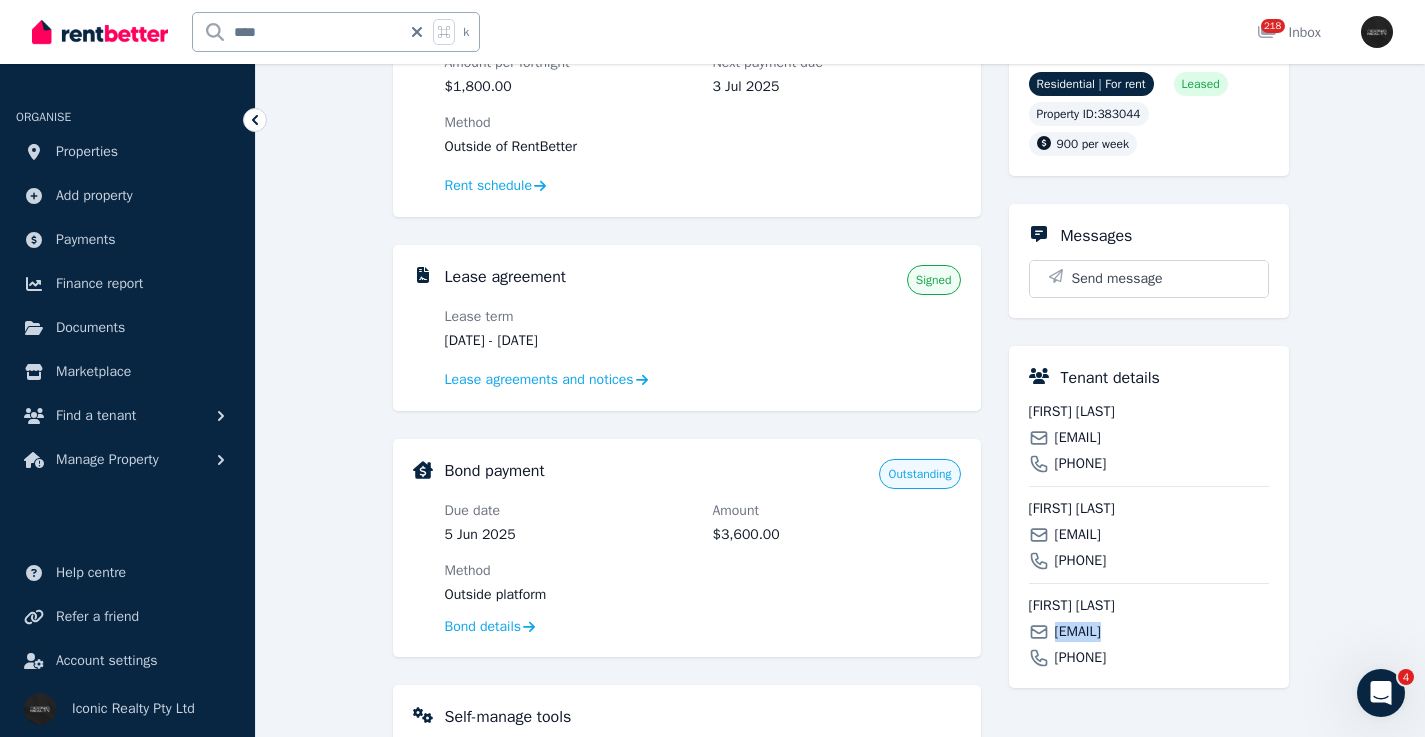 click on "[EMAIL]" at bounding box center [1078, 632] 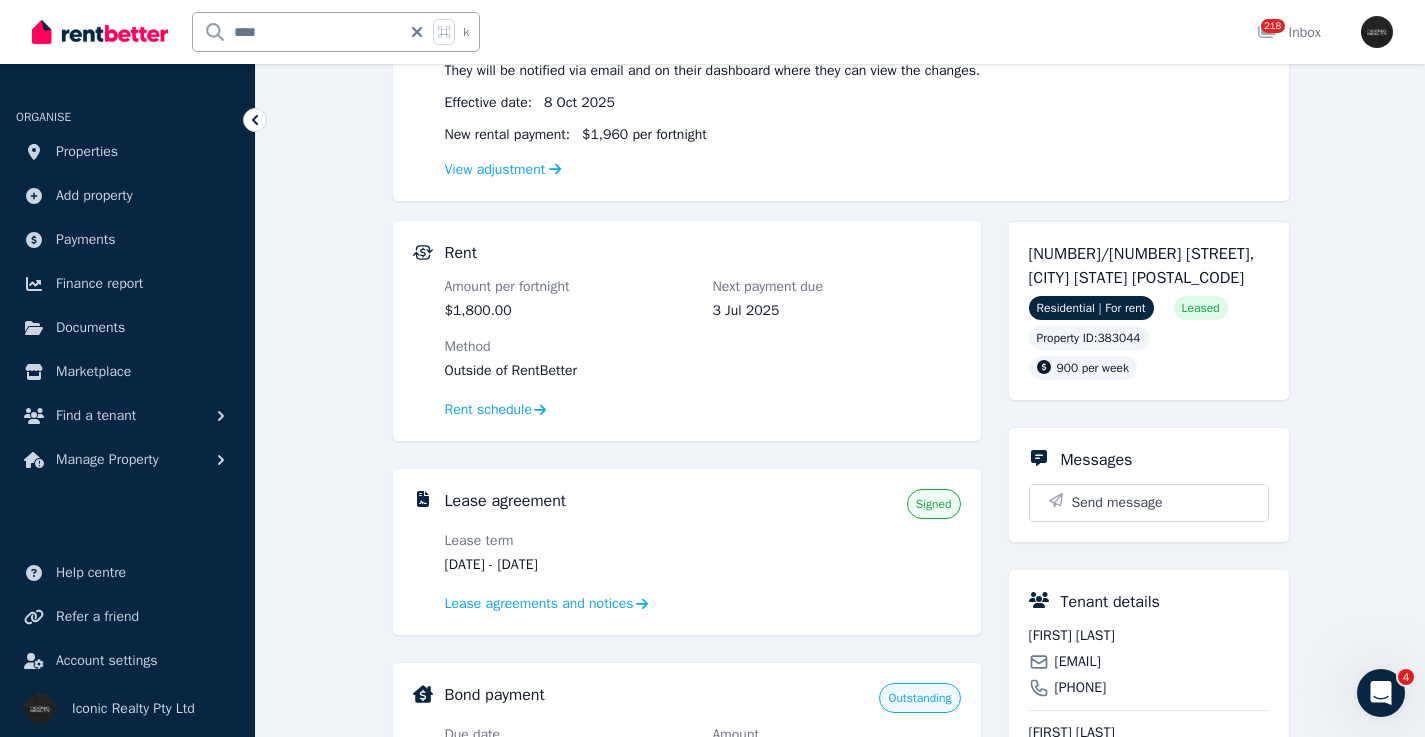 scroll, scrollTop: 274, scrollLeft: 0, axis: vertical 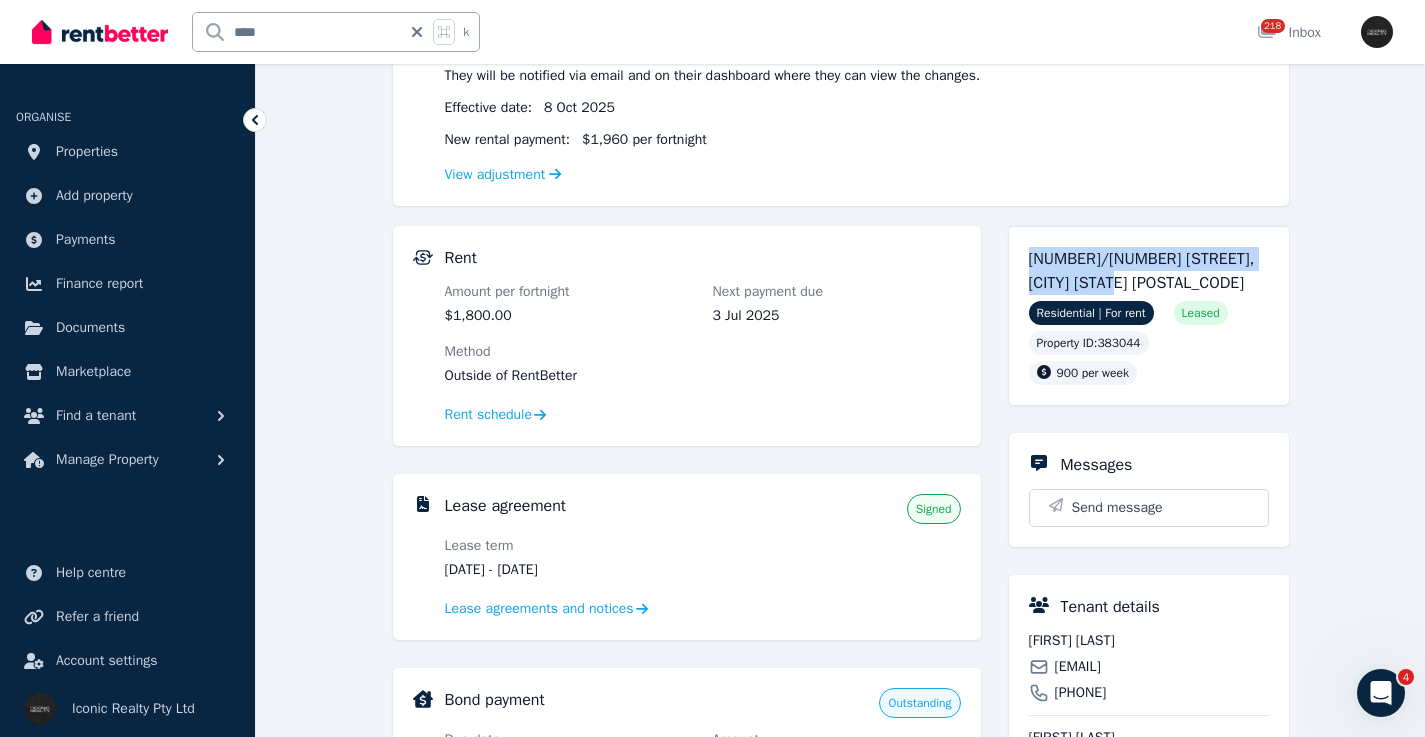 drag, startPoint x: 1114, startPoint y: 277, endPoint x: 1018, endPoint y: 255, distance: 98.48858 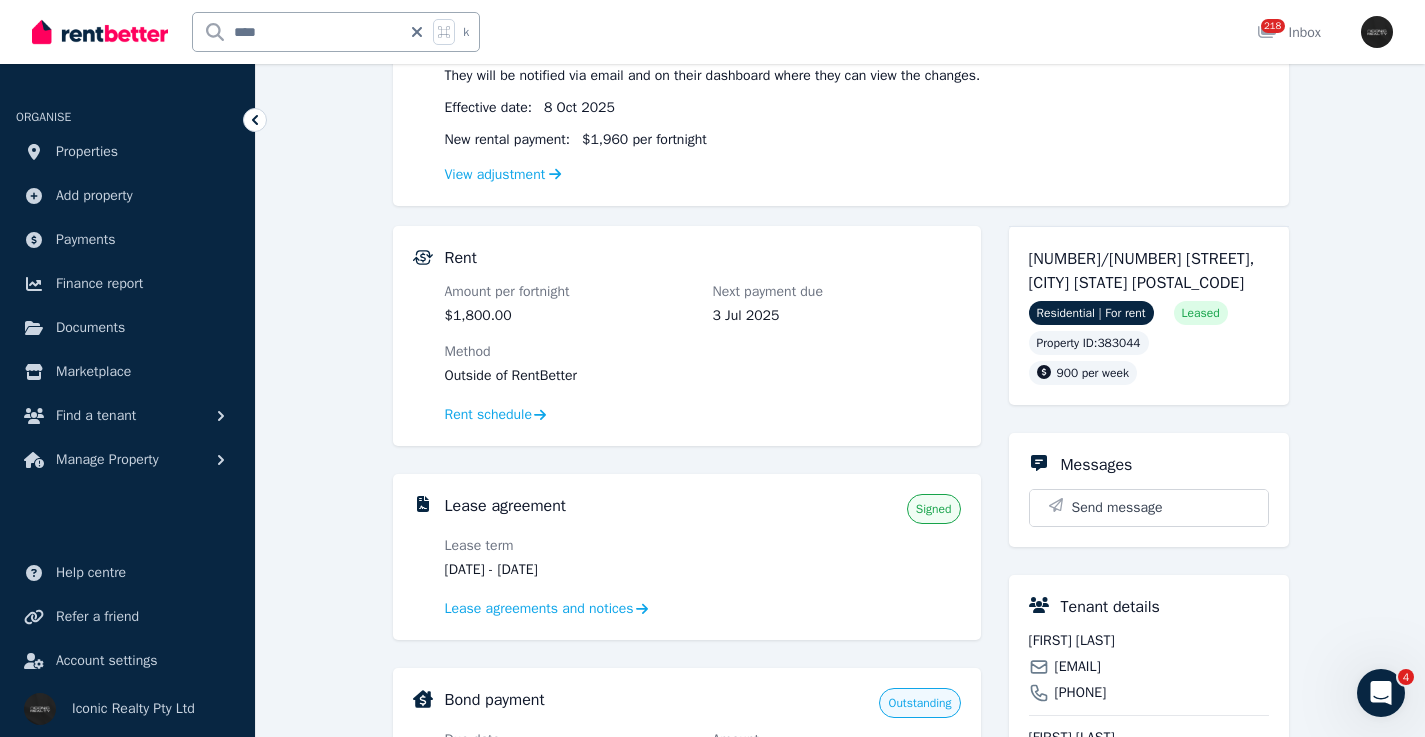 click on "[FIRST] [LAST]" at bounding box center [1149, 641] 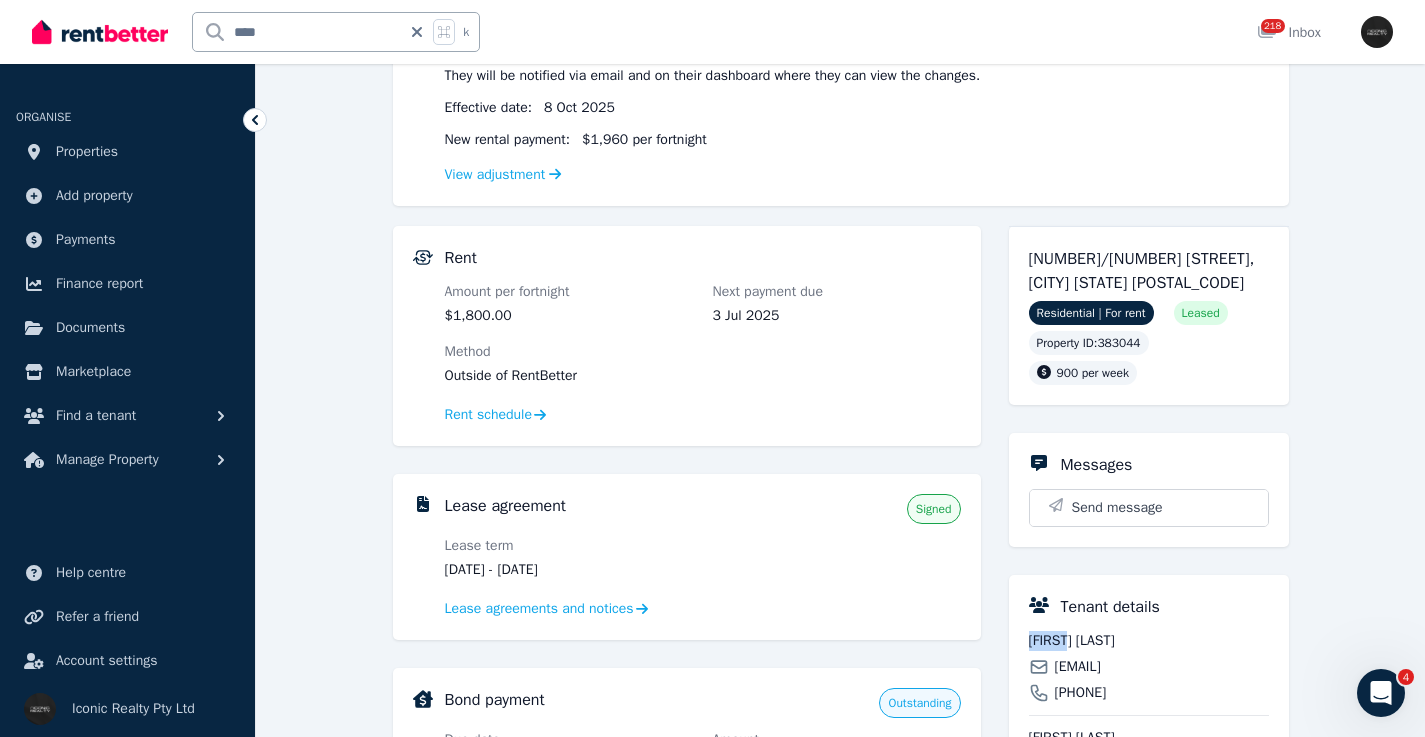 click on "[FIRST] [LAST]" at bounding box center (1149, 641) 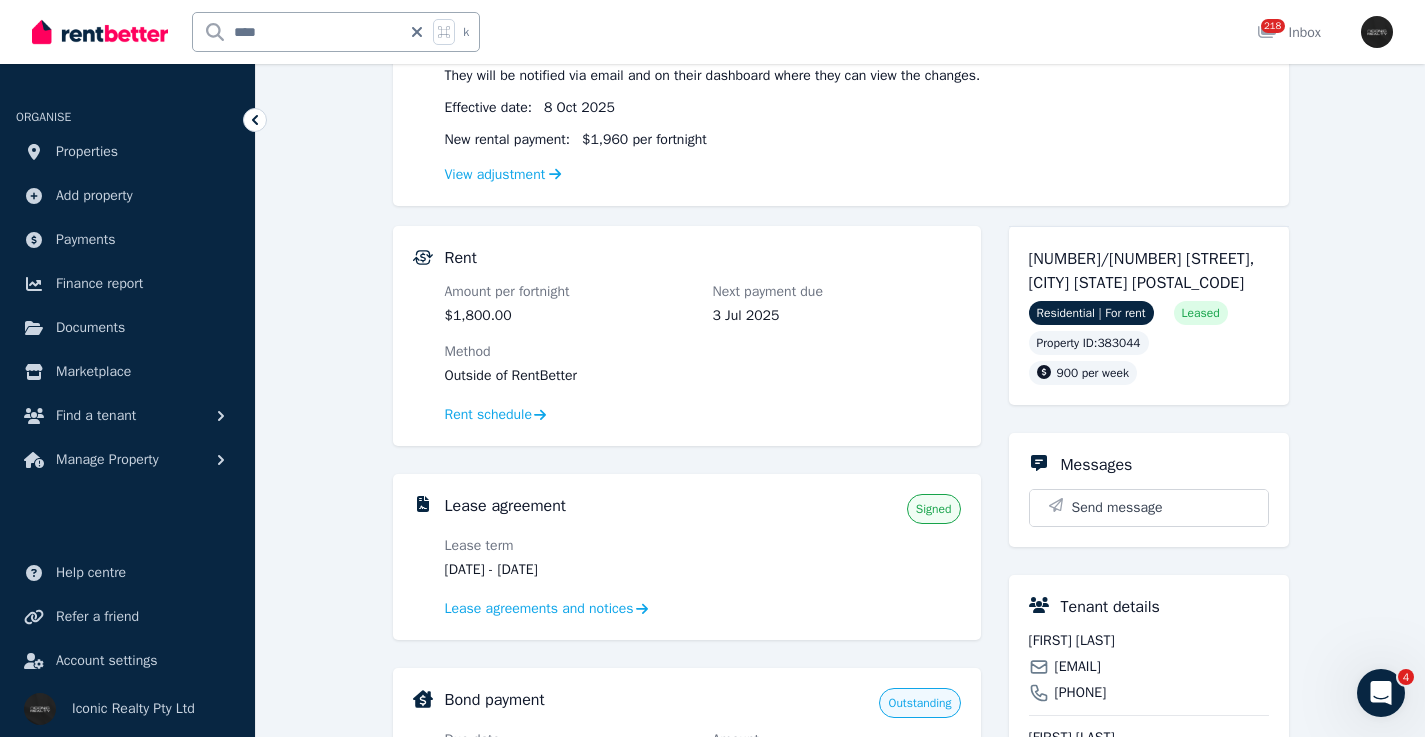 click 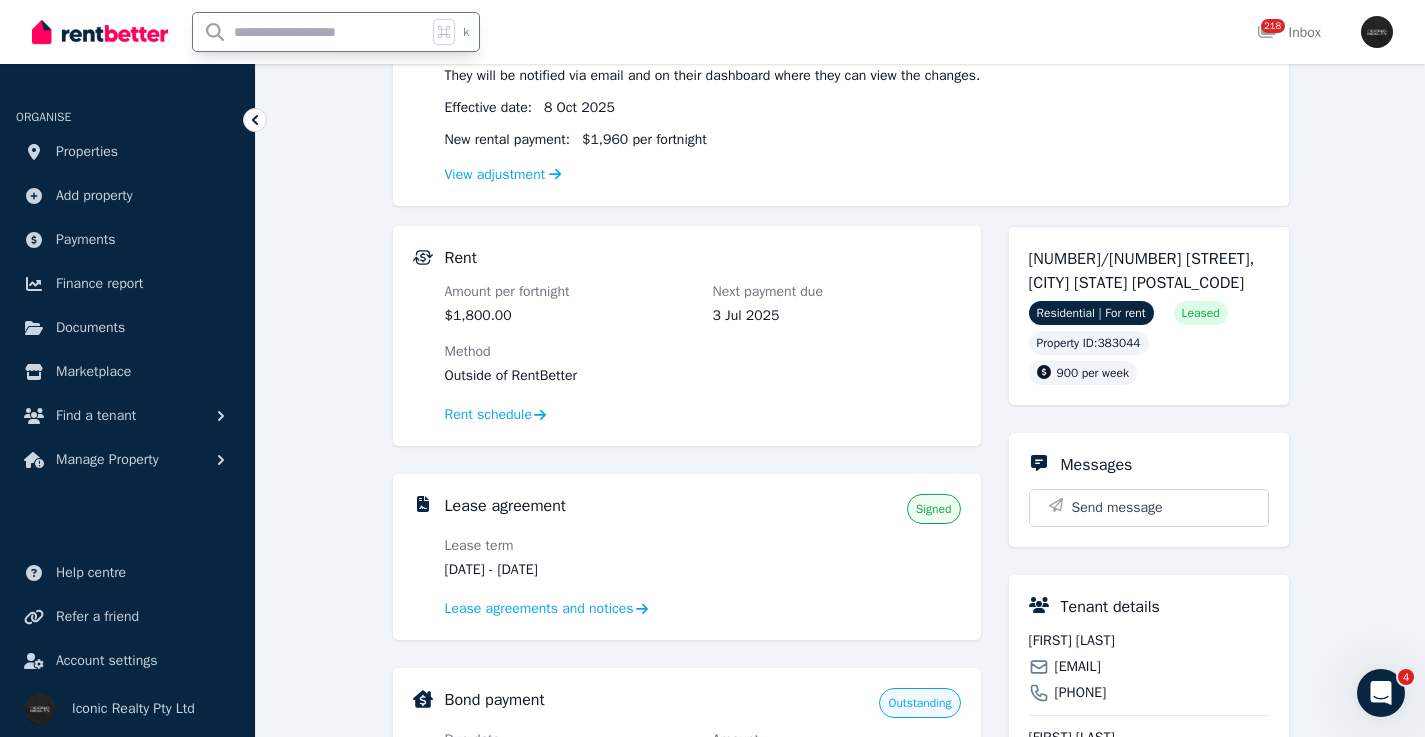 click at bounding box center [310, 32] 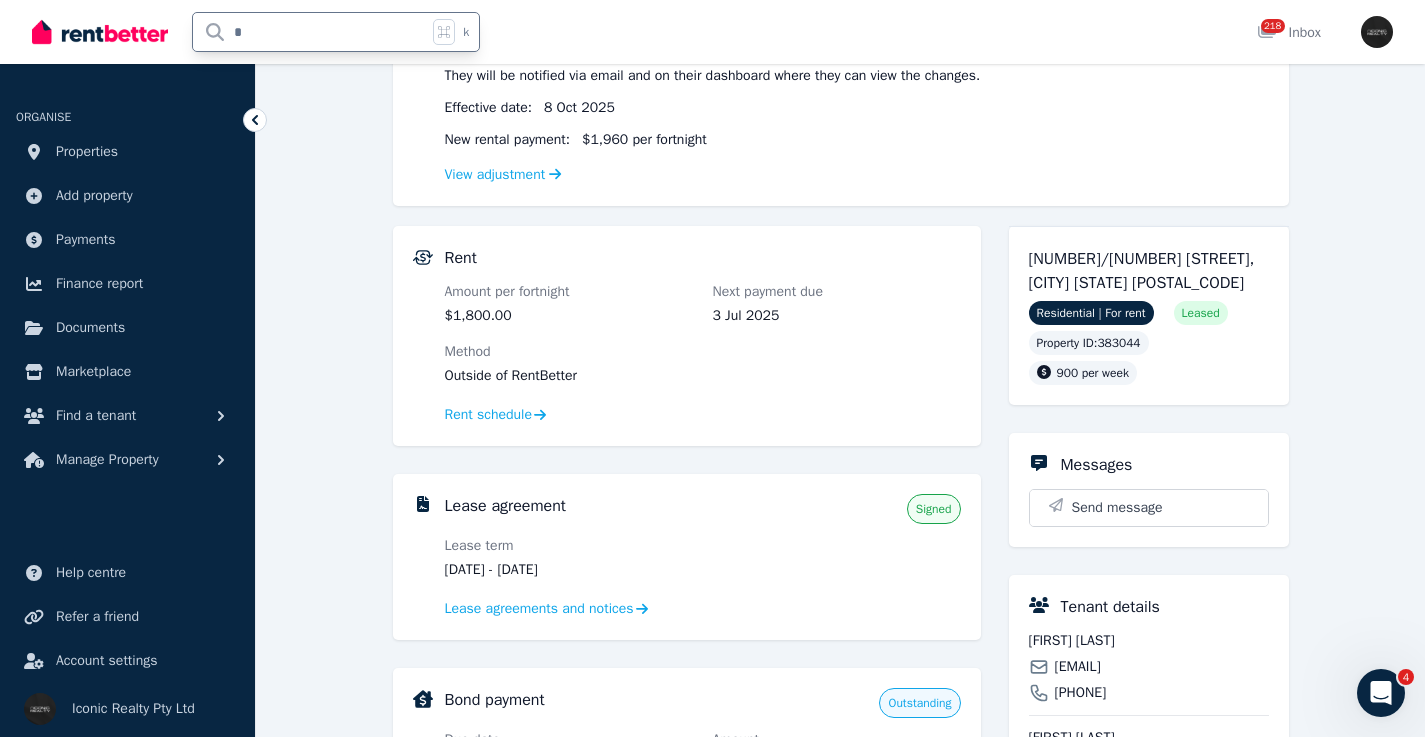 type on "**" 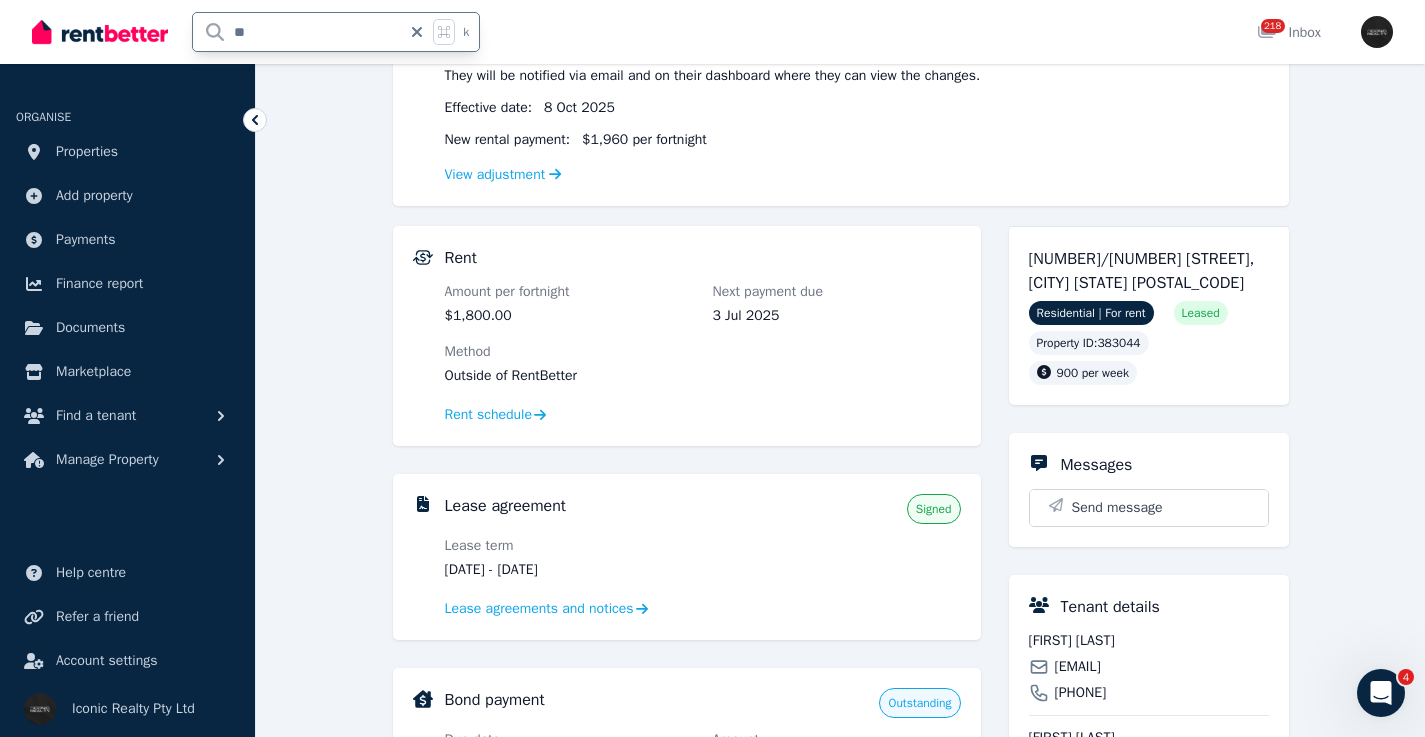 scroll, scrollTop: 0, scrollLeft: 0, axis: both 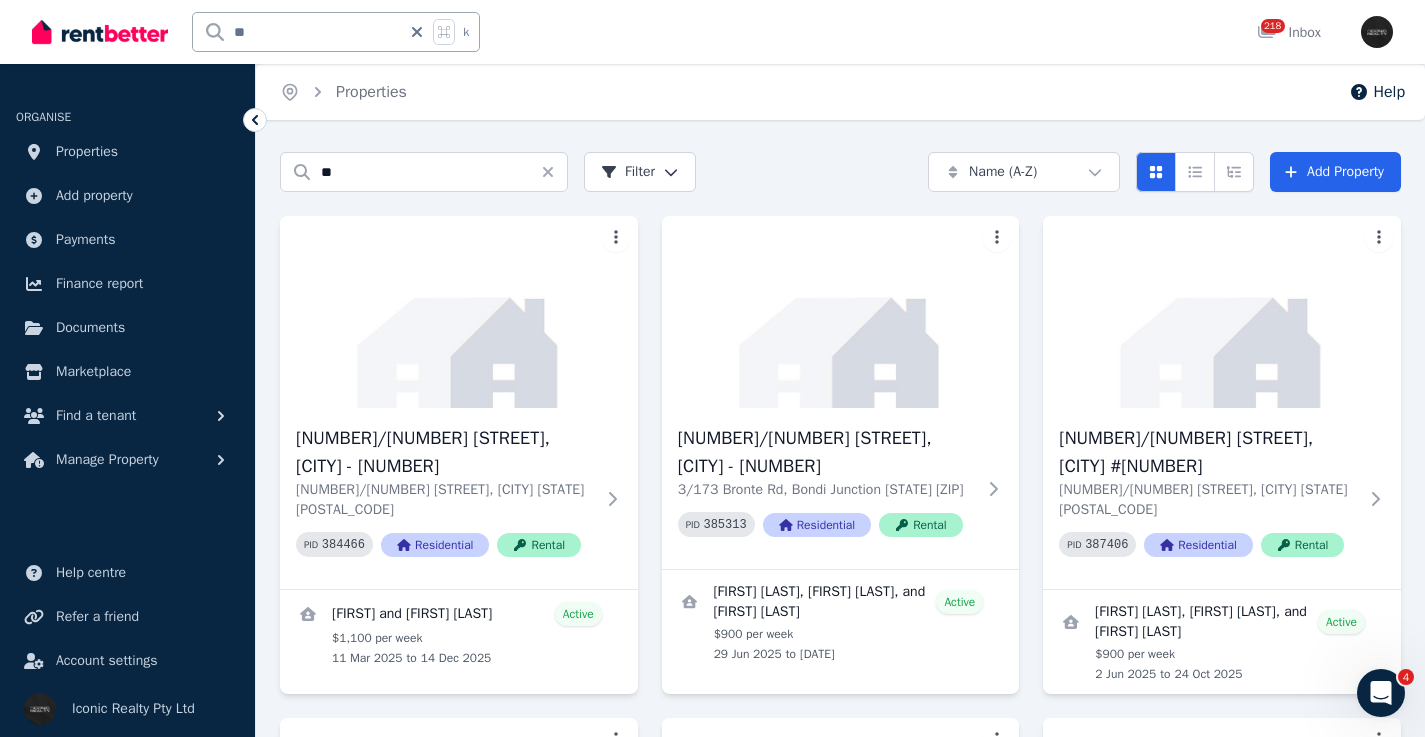 click on "**" at bounding box center [297, 32] 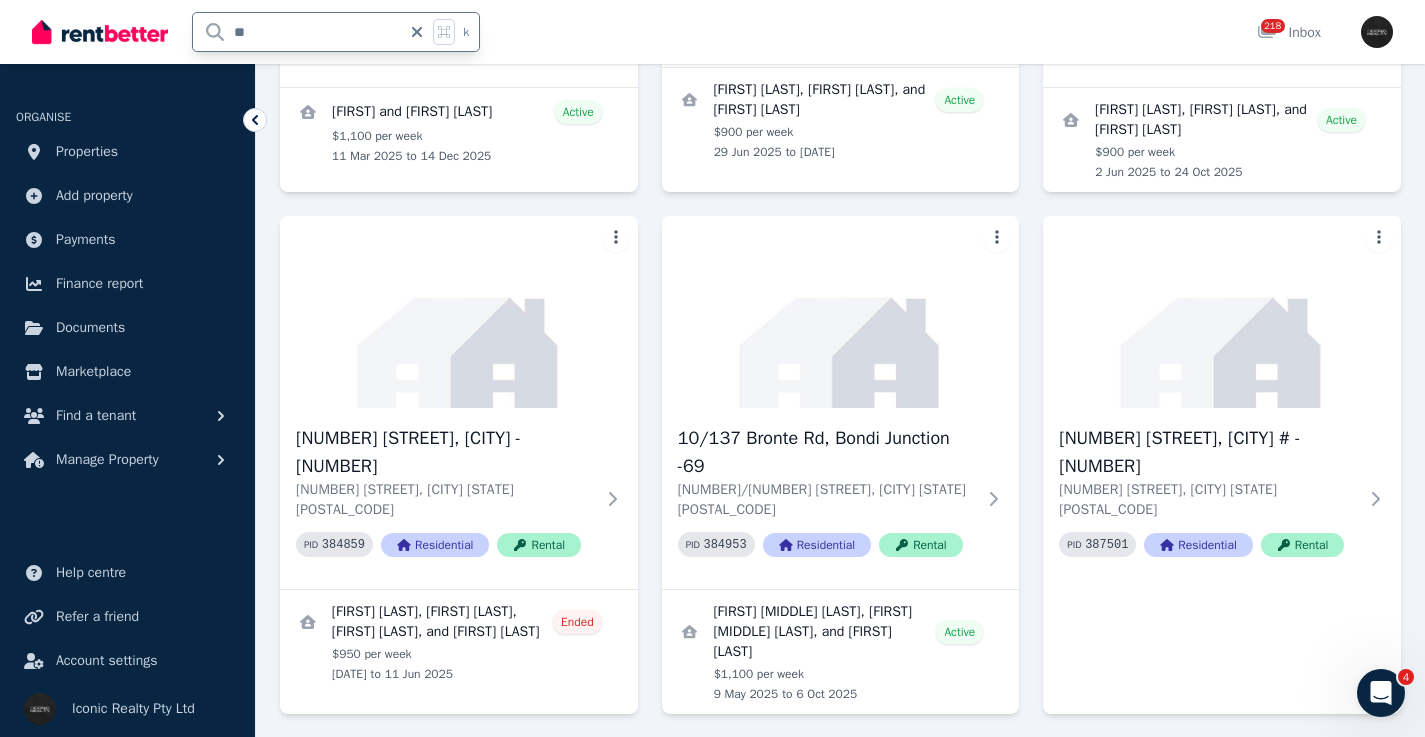 scroll, scrollTop: 551, scrollLeft: 0, axis: vertical 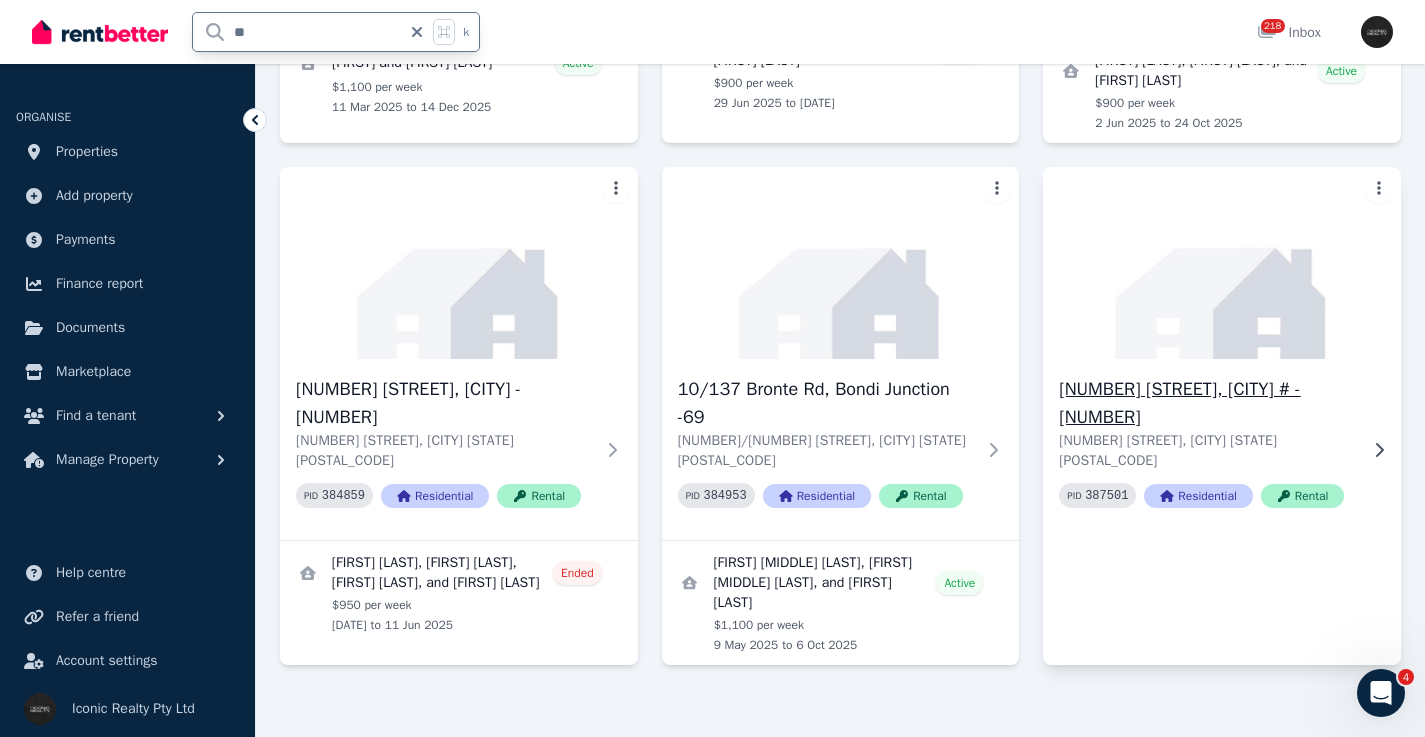 click 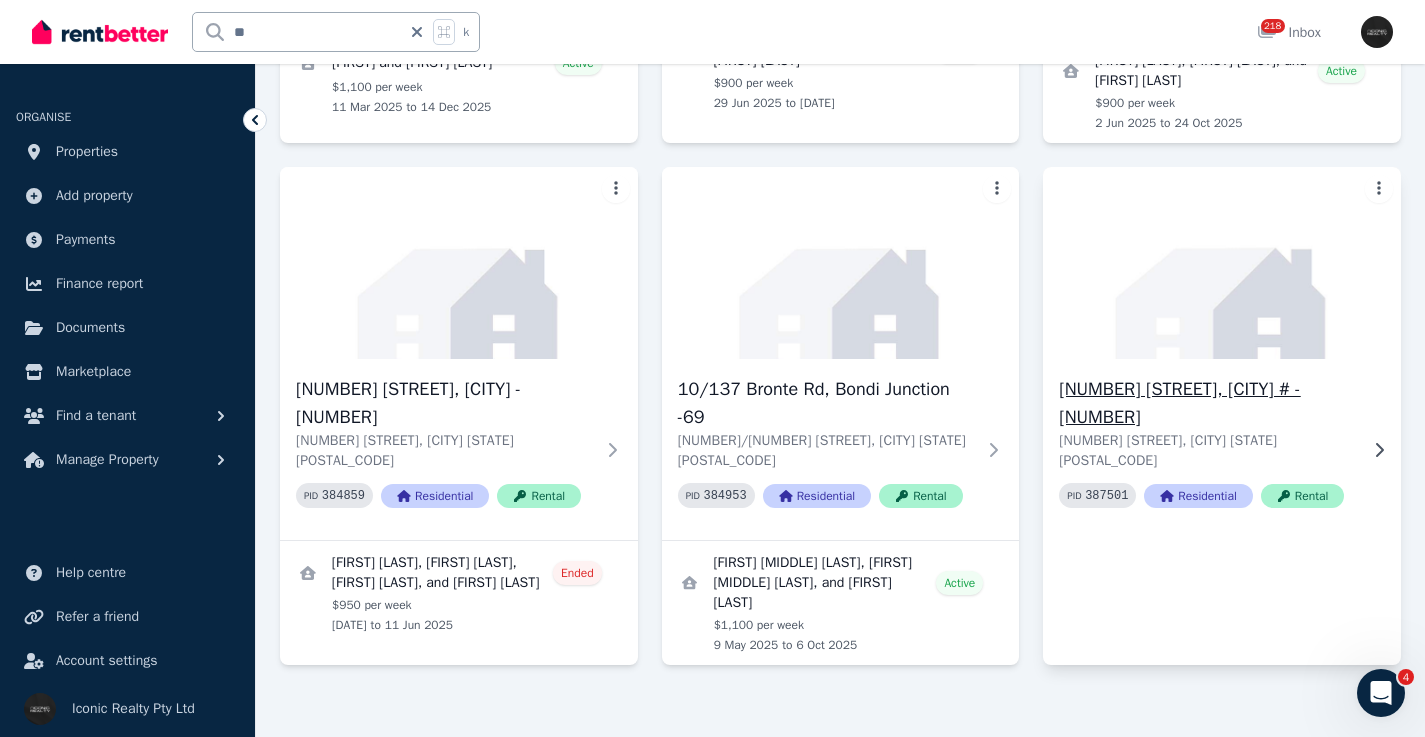 scroll, scrollTop: 0, scrollLeft: 0, axis: both 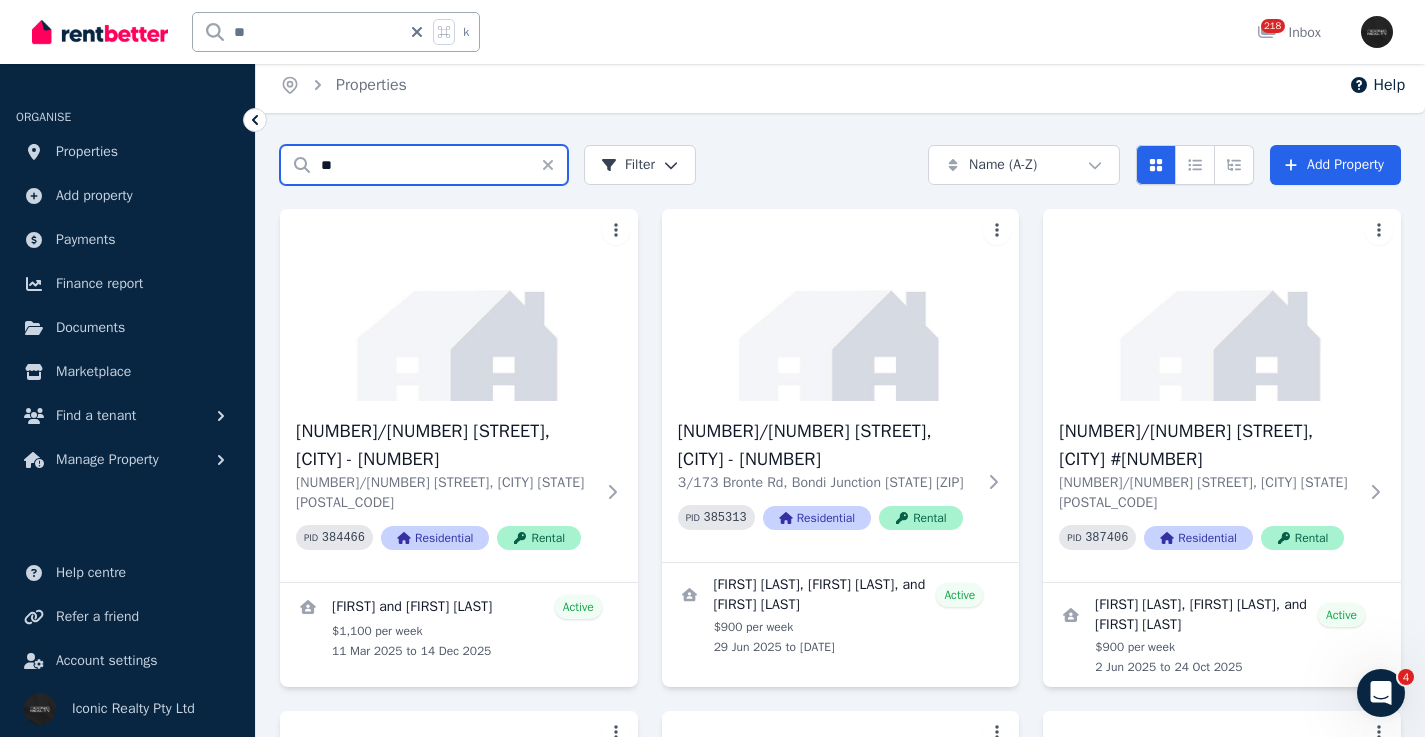 drag, startPoint x: 367, startPoint y: 169, endPoint x: 379, endPoint y: 167, distance: 12.165525 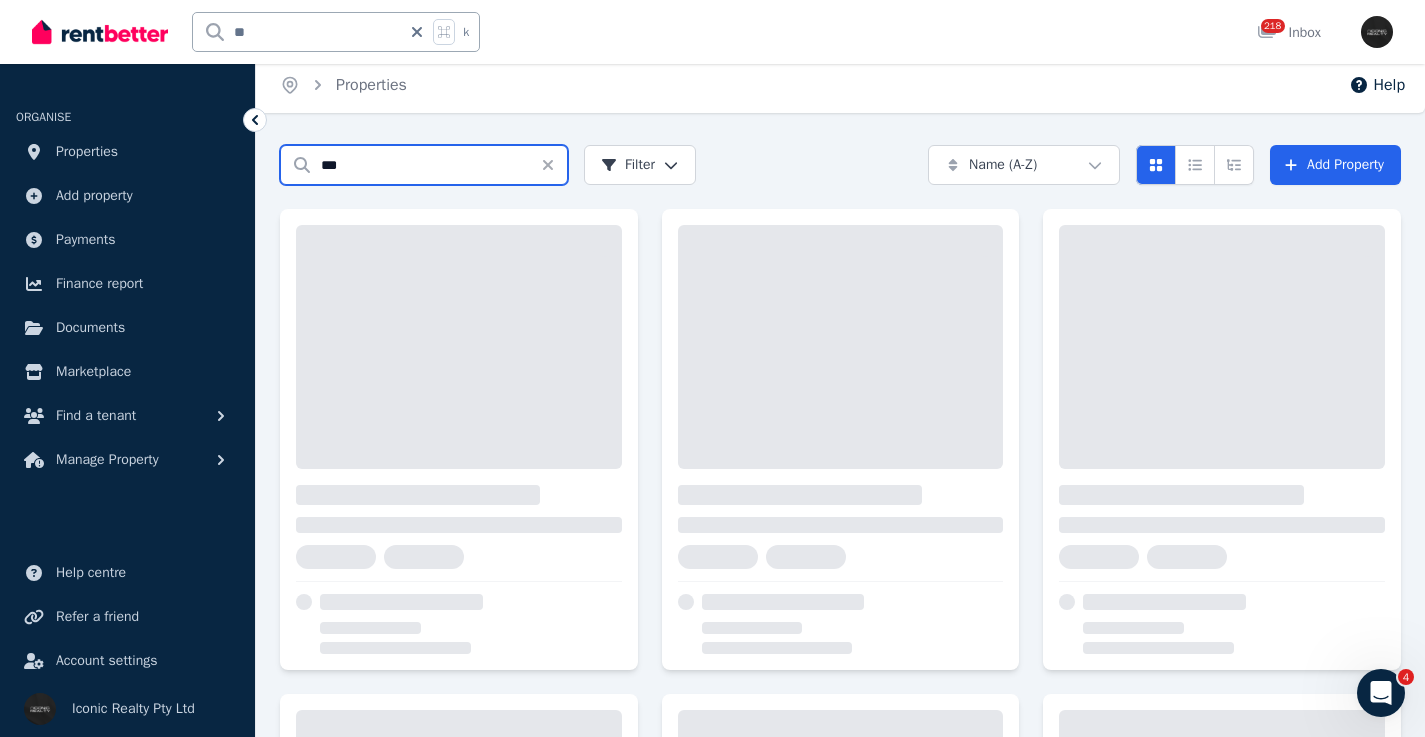 scroll, scrollTop: 0, scrollLeft: 0, axis: both 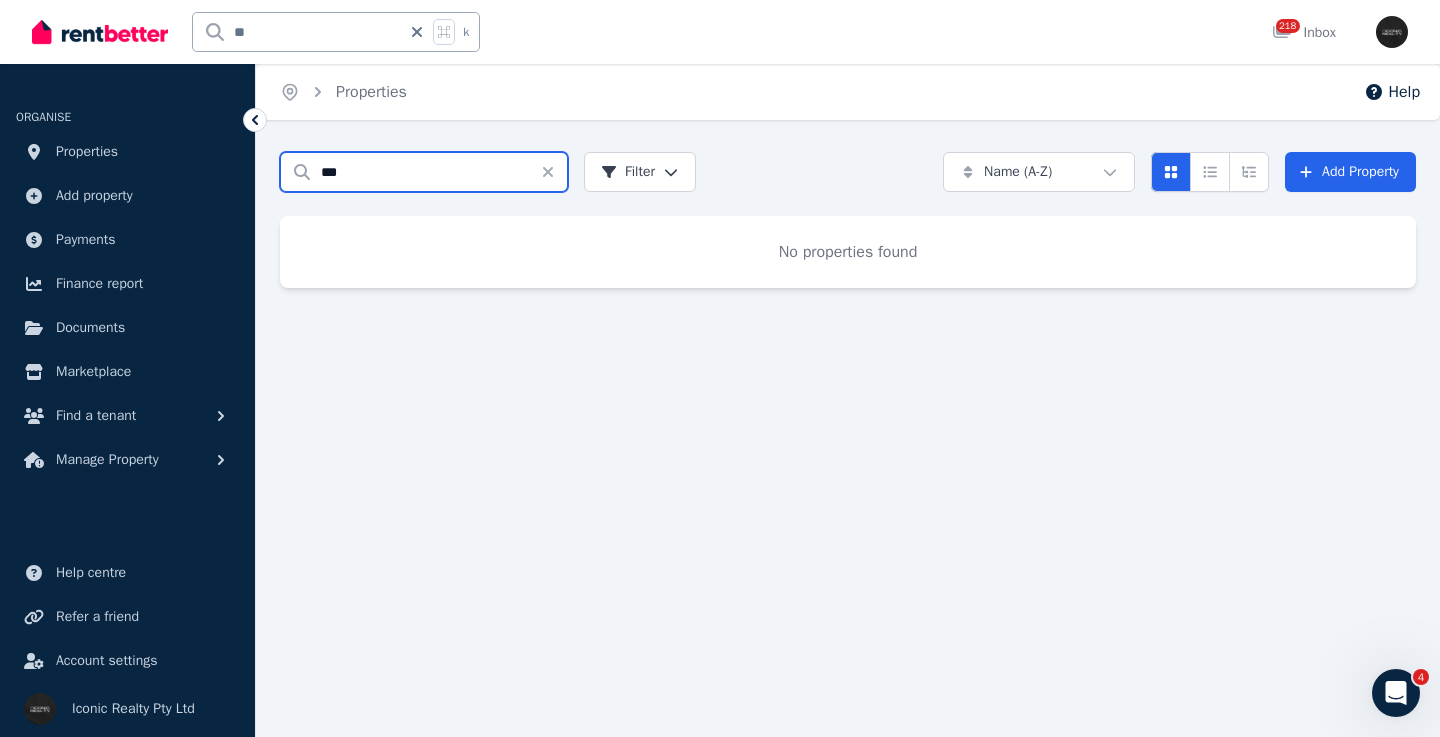 type on "**" 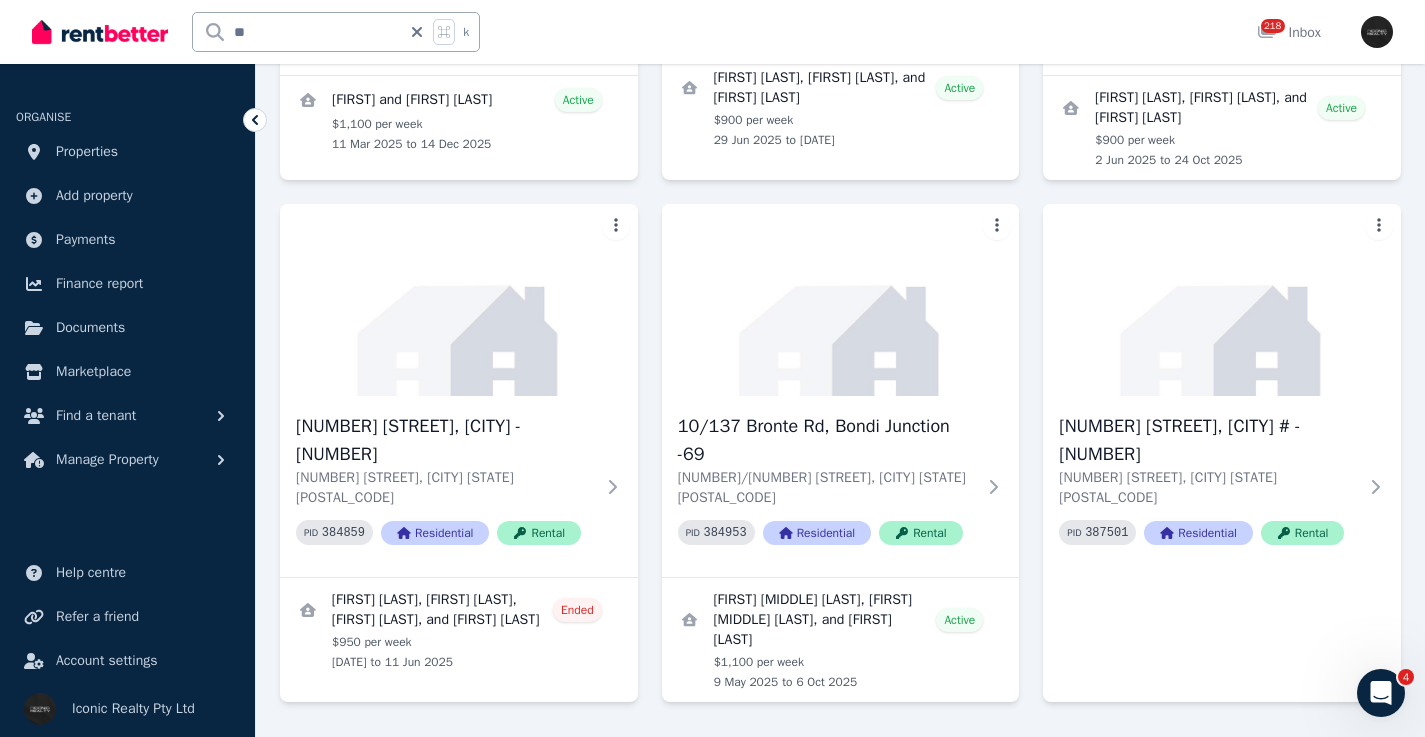 scroll, scrollTop: 551, scrollLeft: 0, axis: vertical 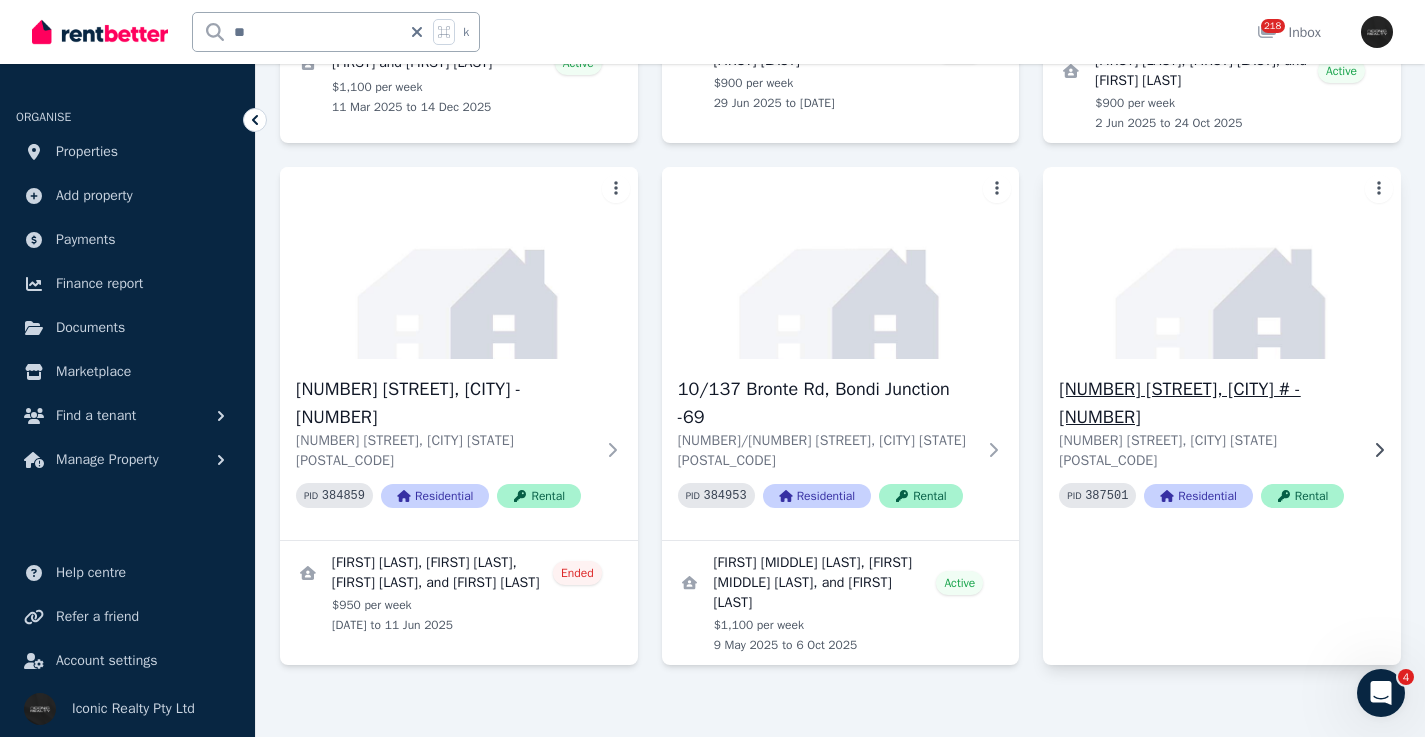 click 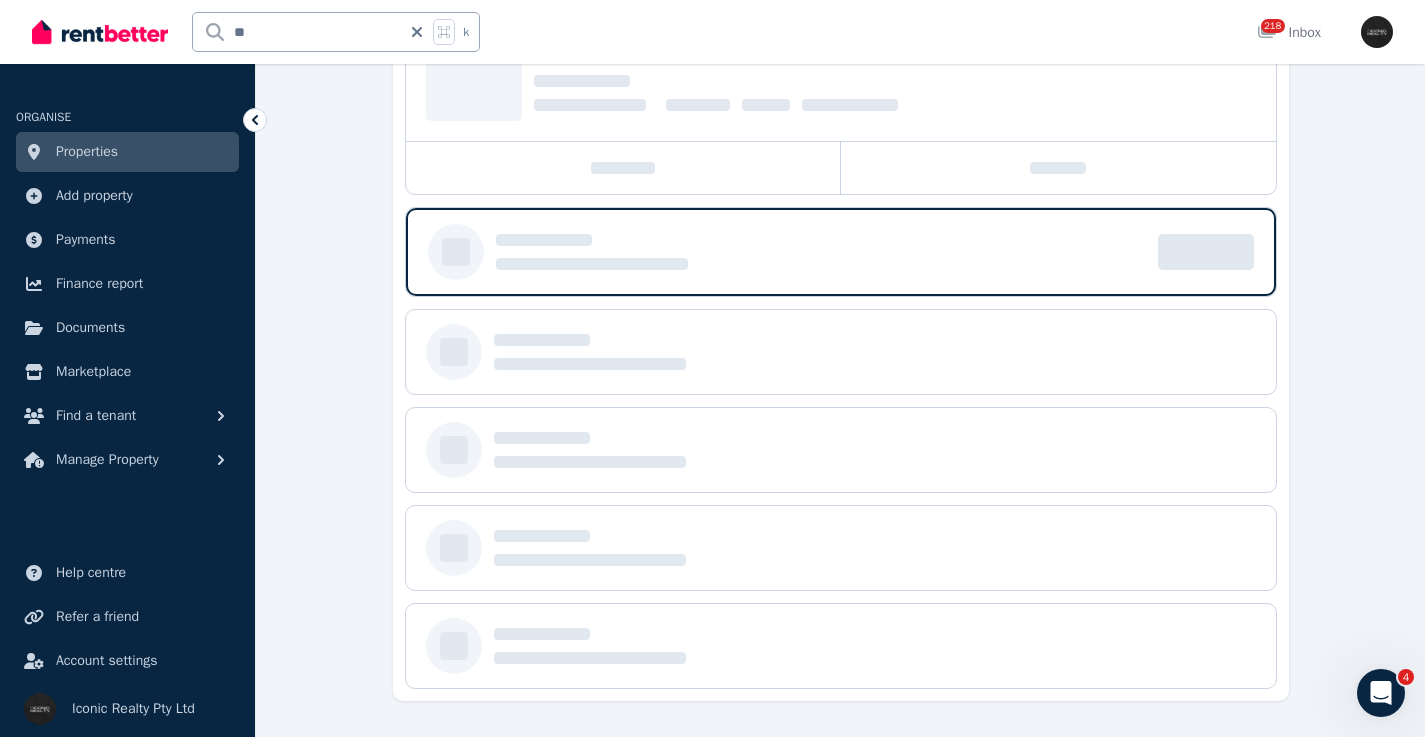 scroll, scrollTop: 0, scrollLeft: 0, axis: both 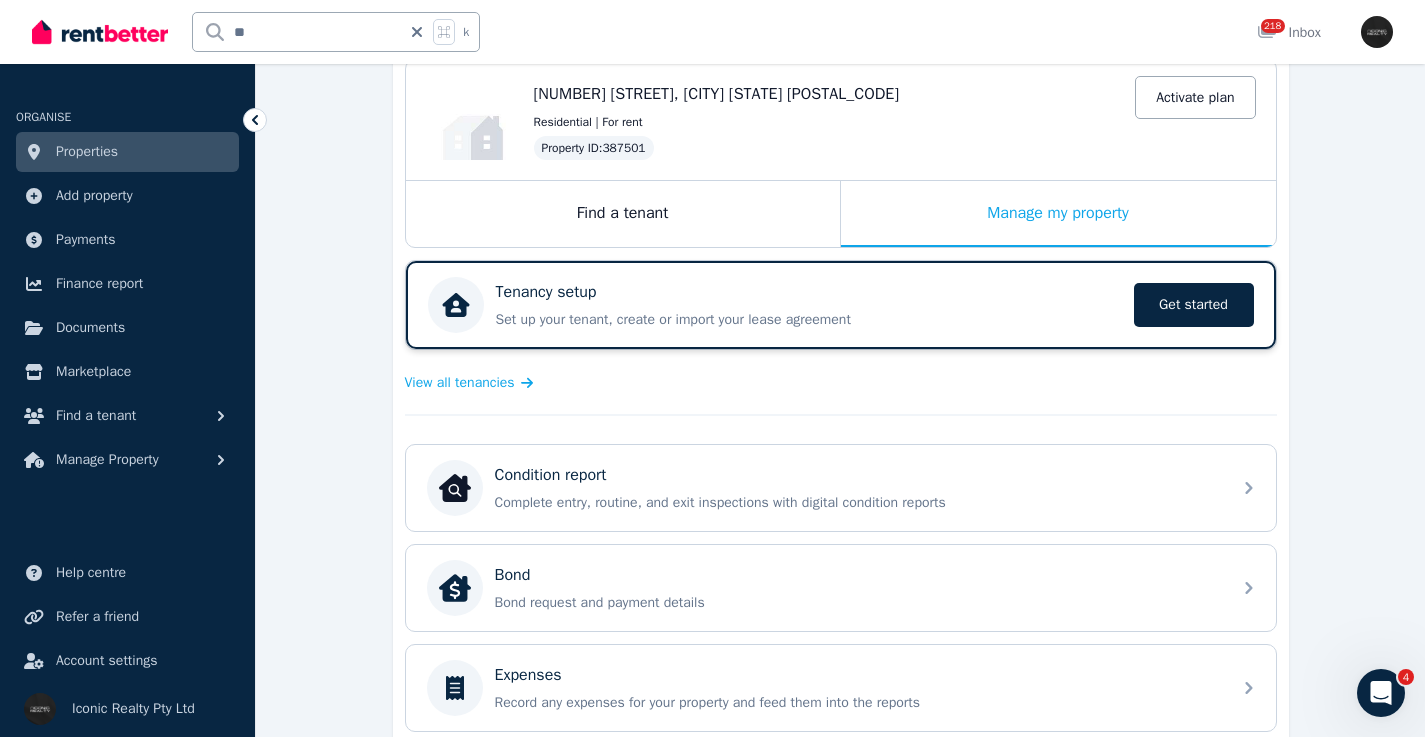 click on "Tenancy setup Set up your tenant, create or import your lease agreement Get started" at bounding box center (775, 305) 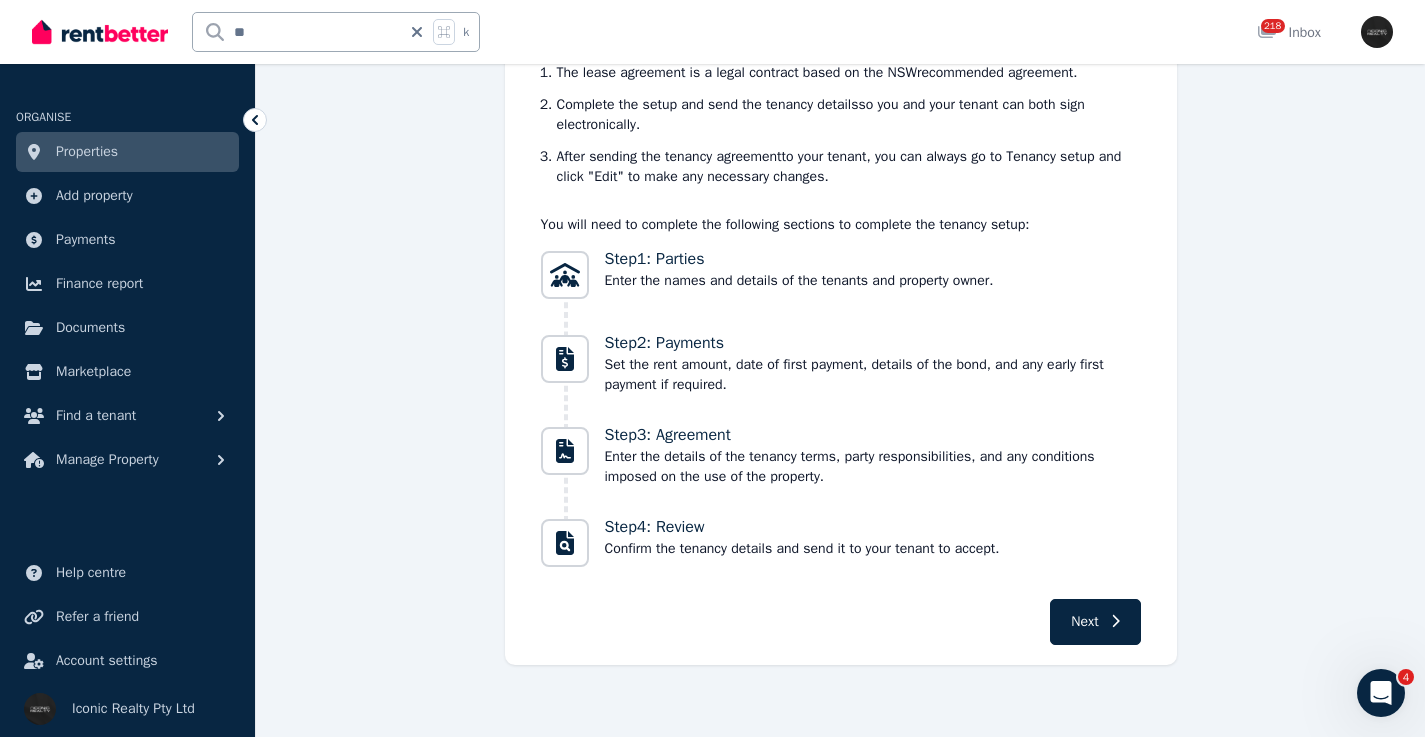 scroll, scrollTop: 0, scrollLeft: 0, axis: both 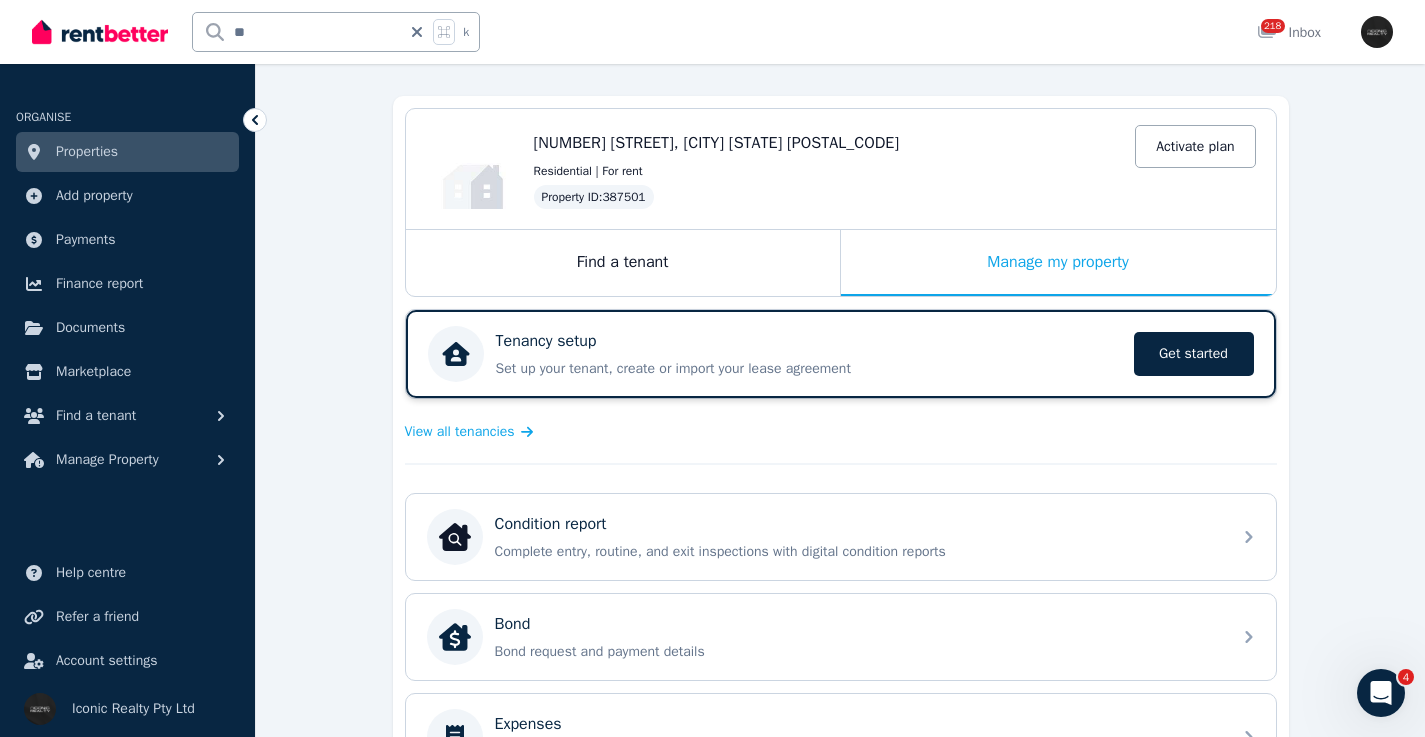click on "Tenancy setup" at bounding box center [809, 341] 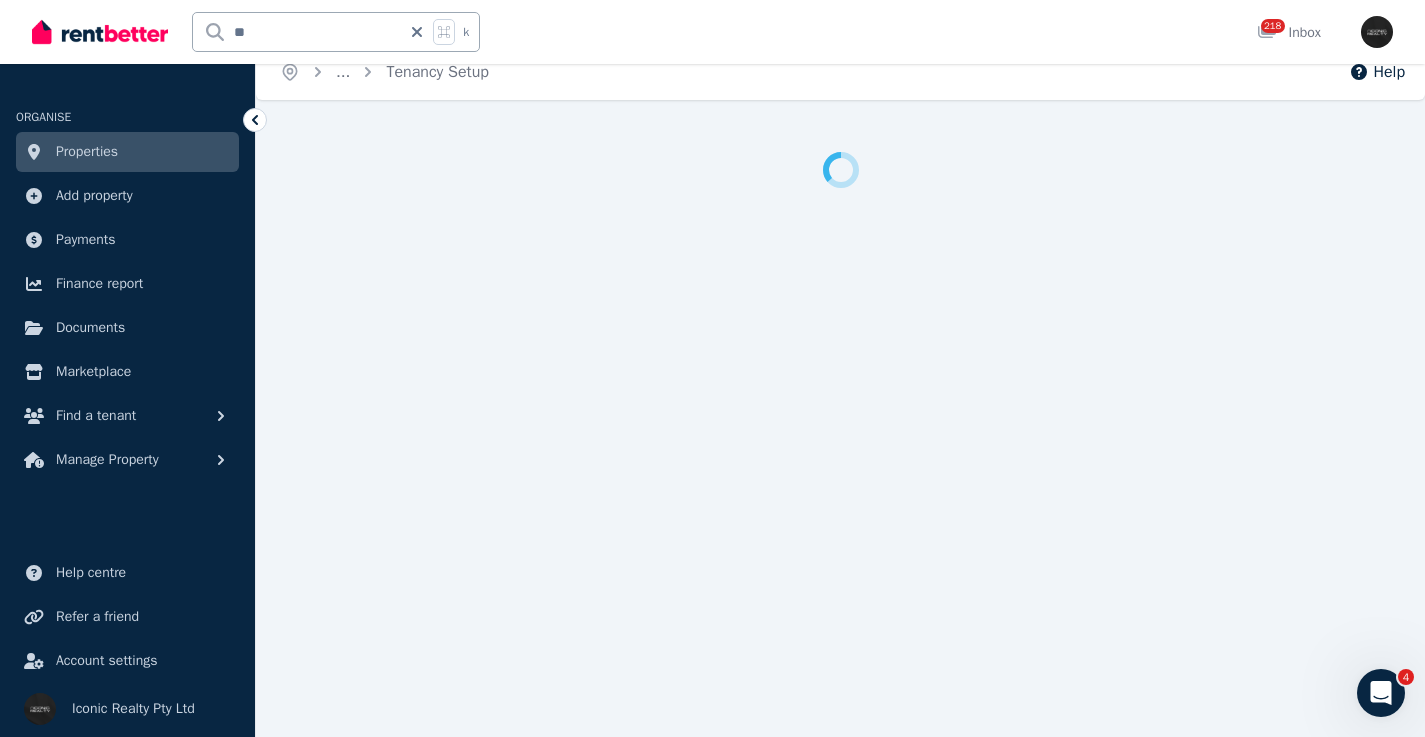 scroll, scrollTop: 0, scrollLeft: 0, axis: both 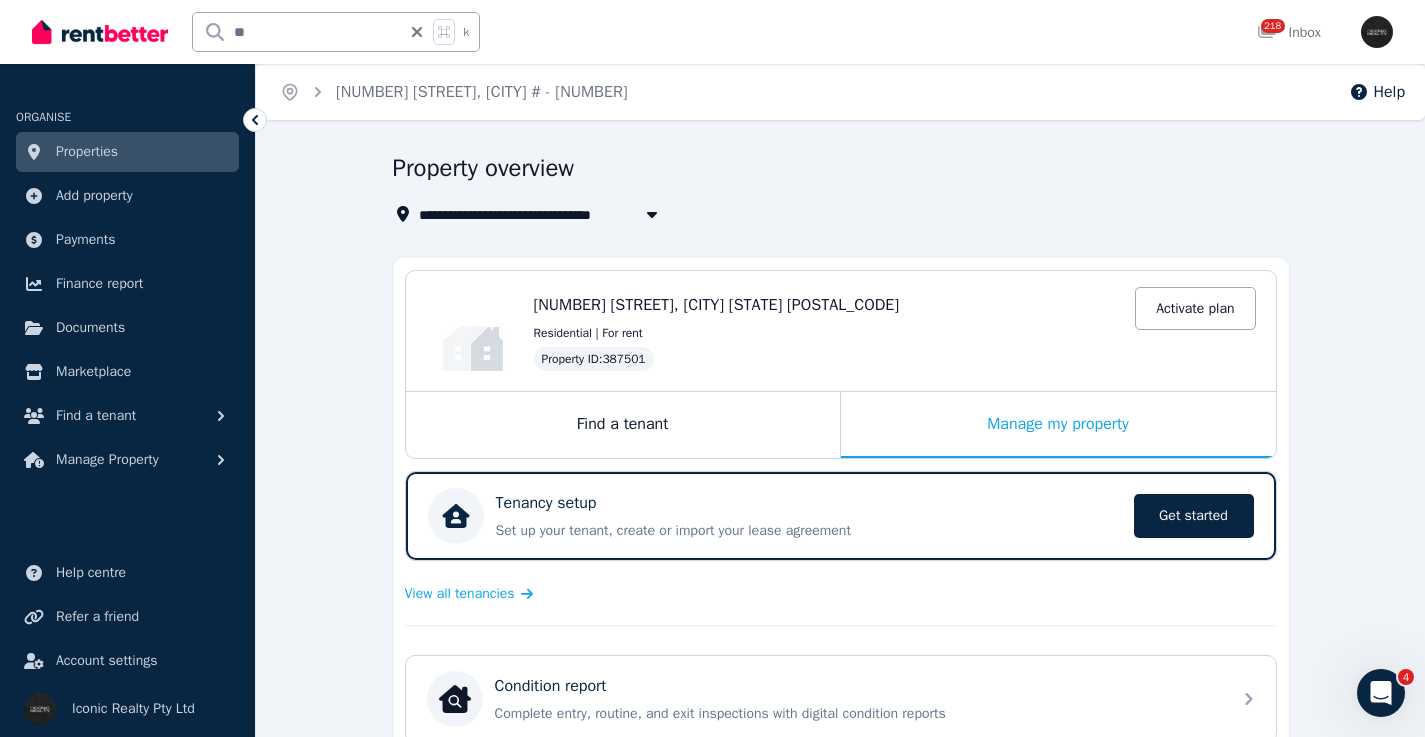 click 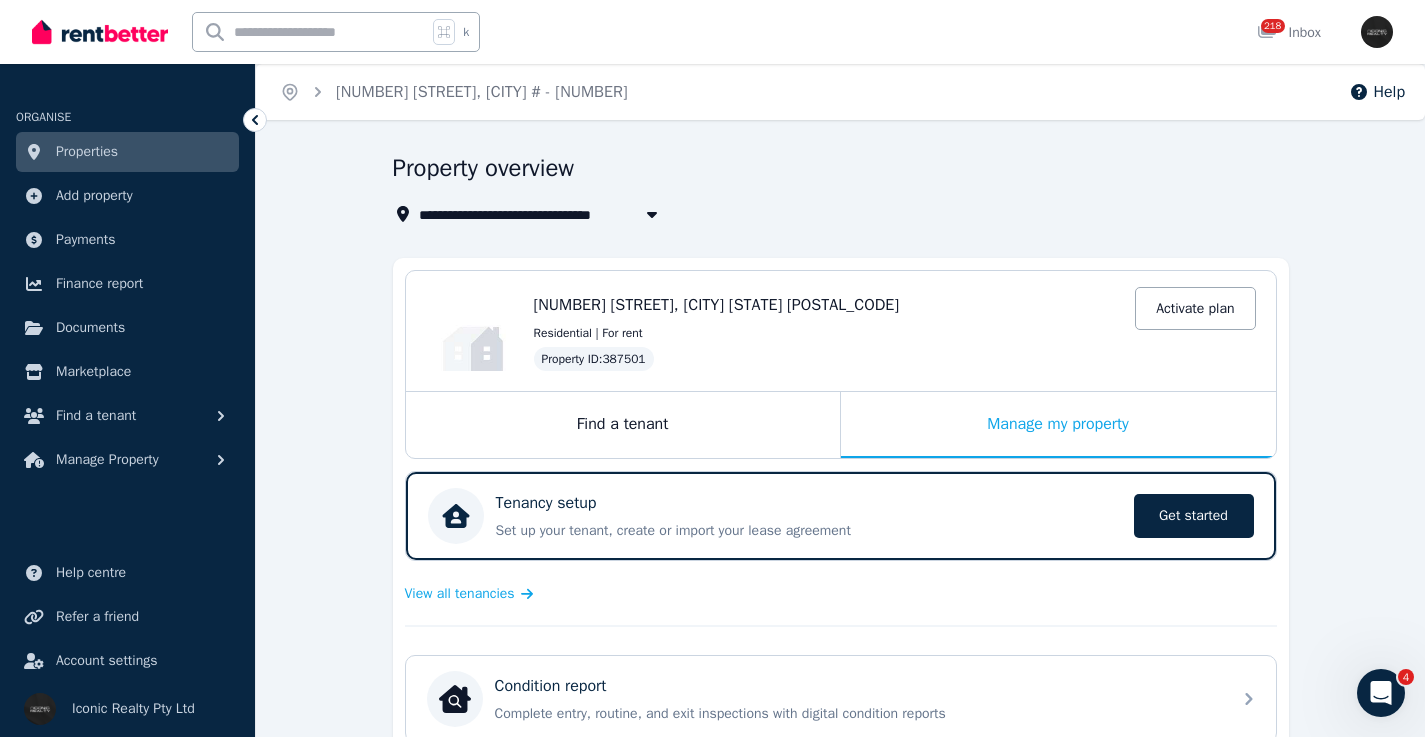 click at bounding box center [310, 32] 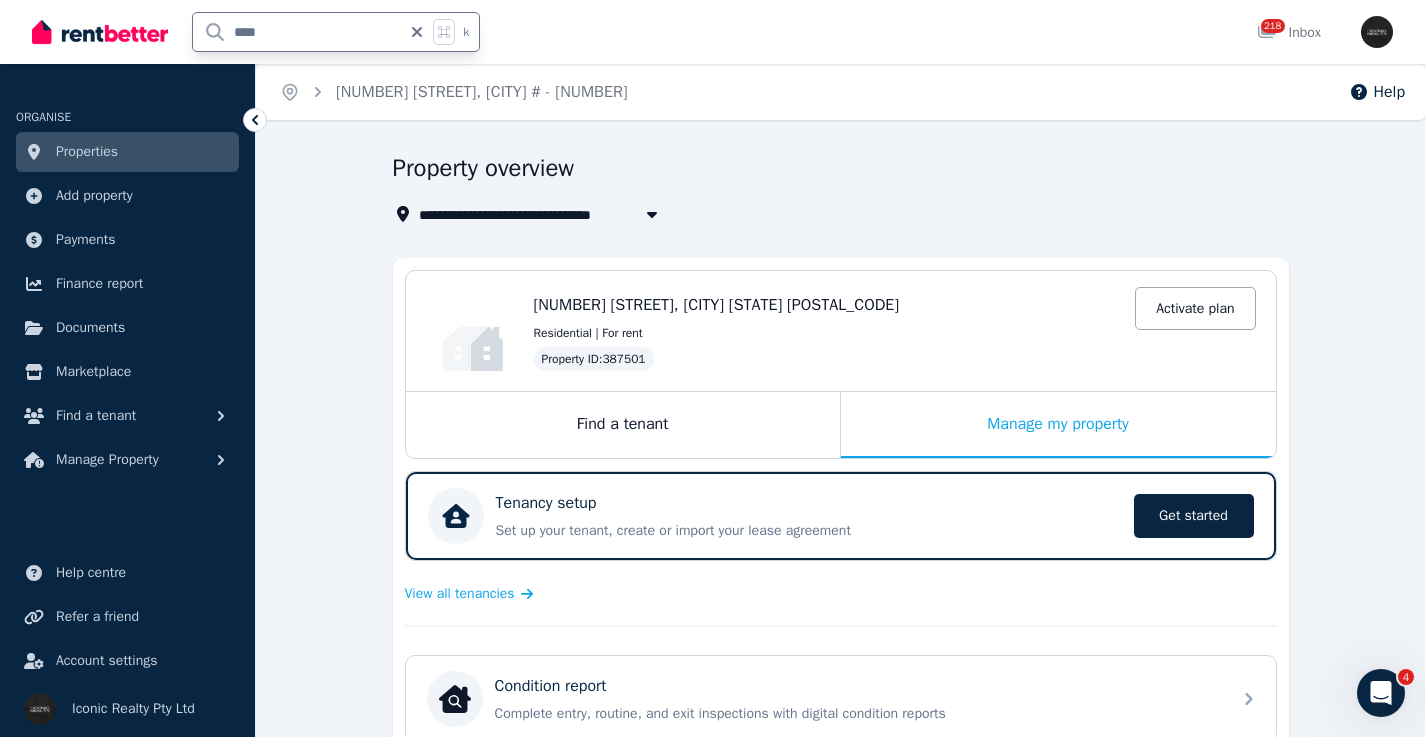 type on "*****" 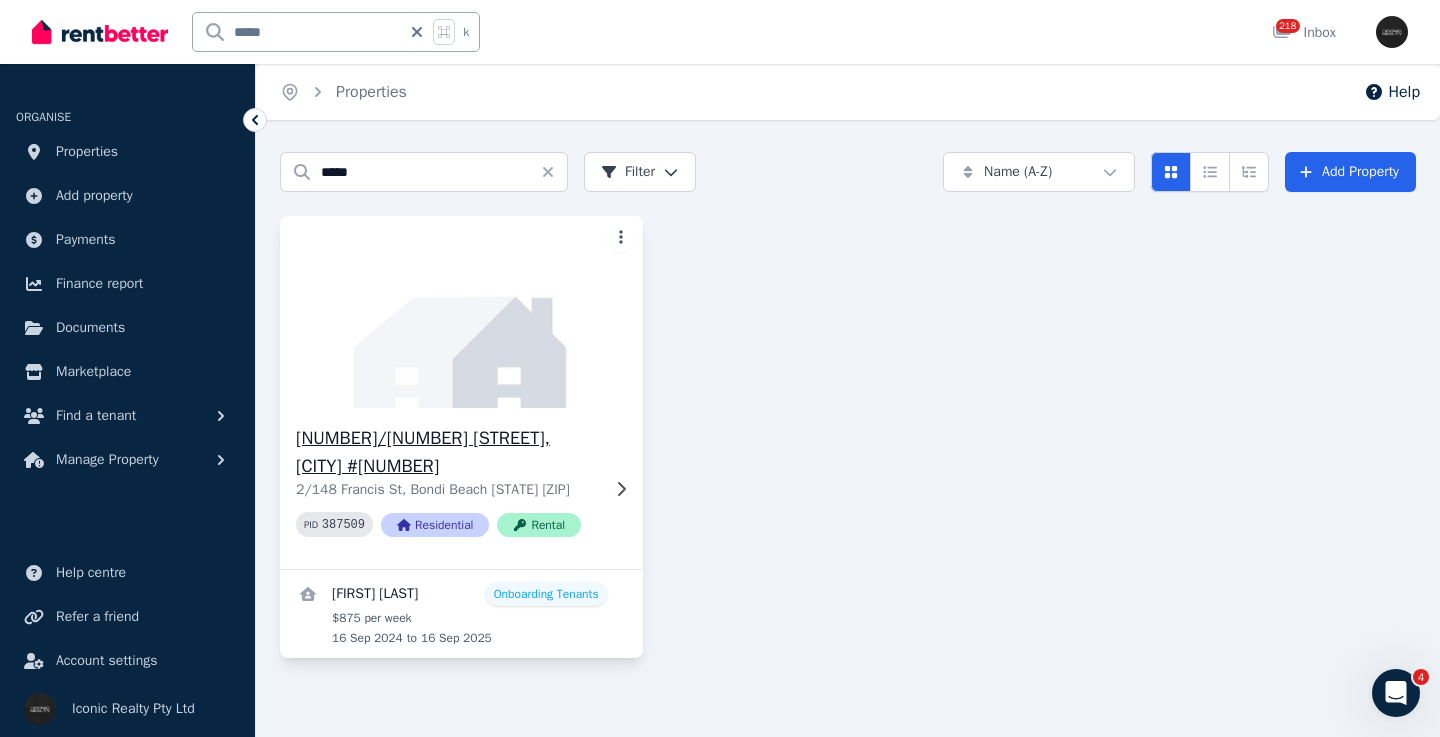click 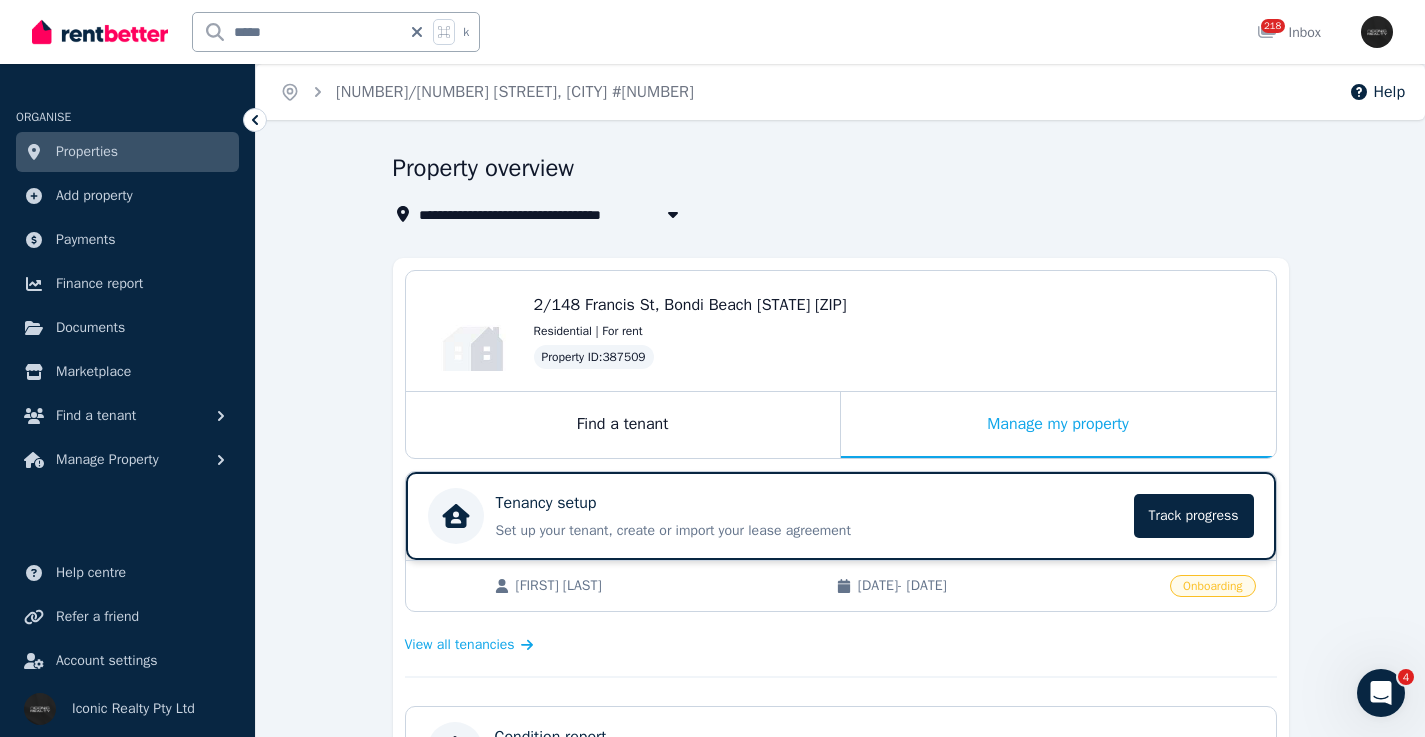 click on "Tenancy setup" at bounding box center [809, 503] 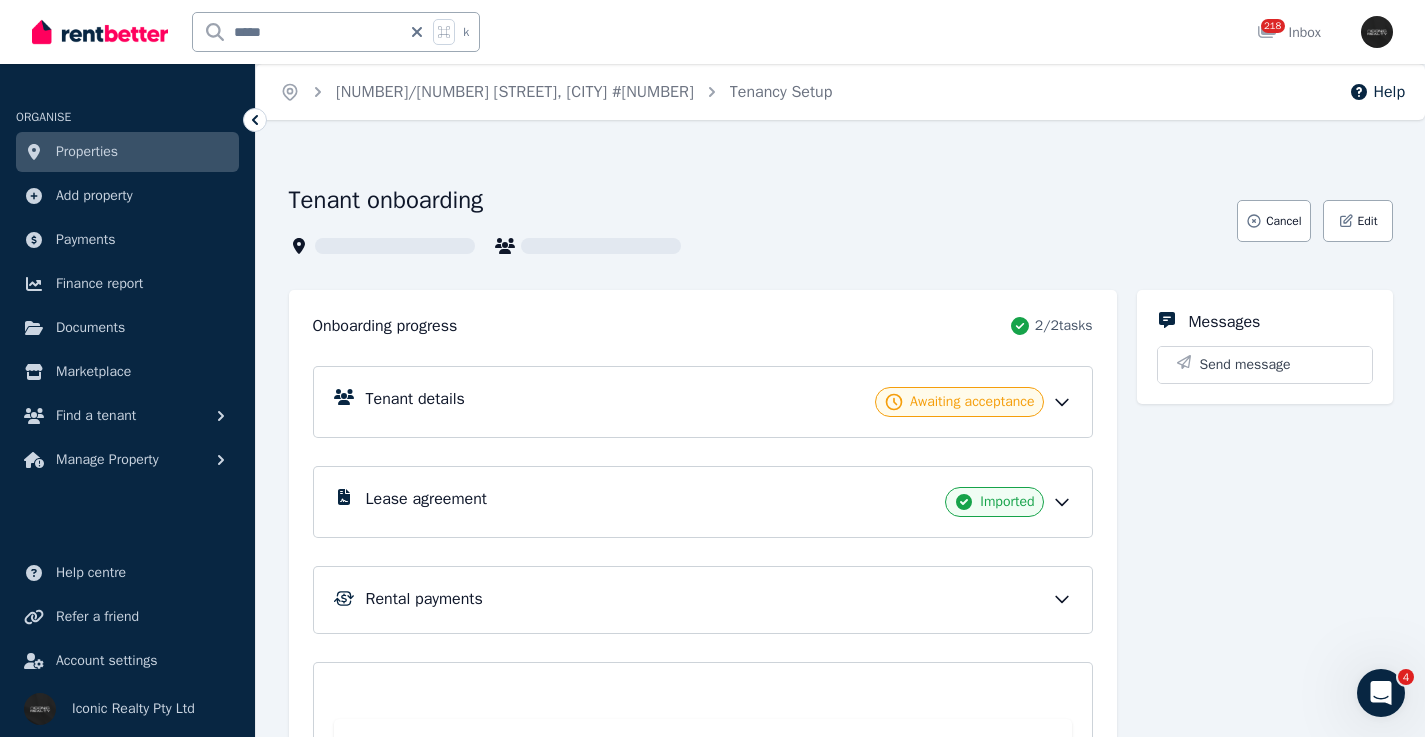 click on "Tenant details Awaiting acceptance" at bounding box center (719, 402) 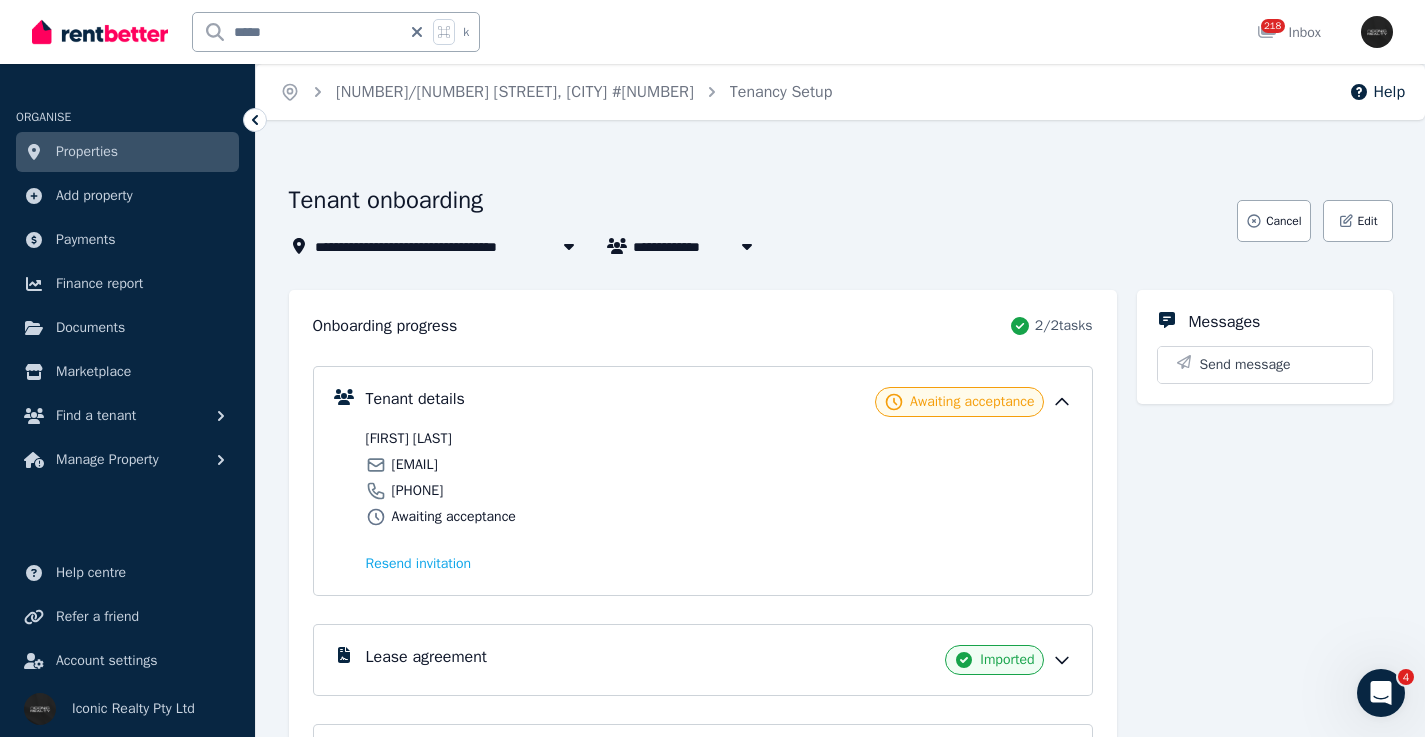 click on "[EMAIL]" at bounding box center (415, 465) 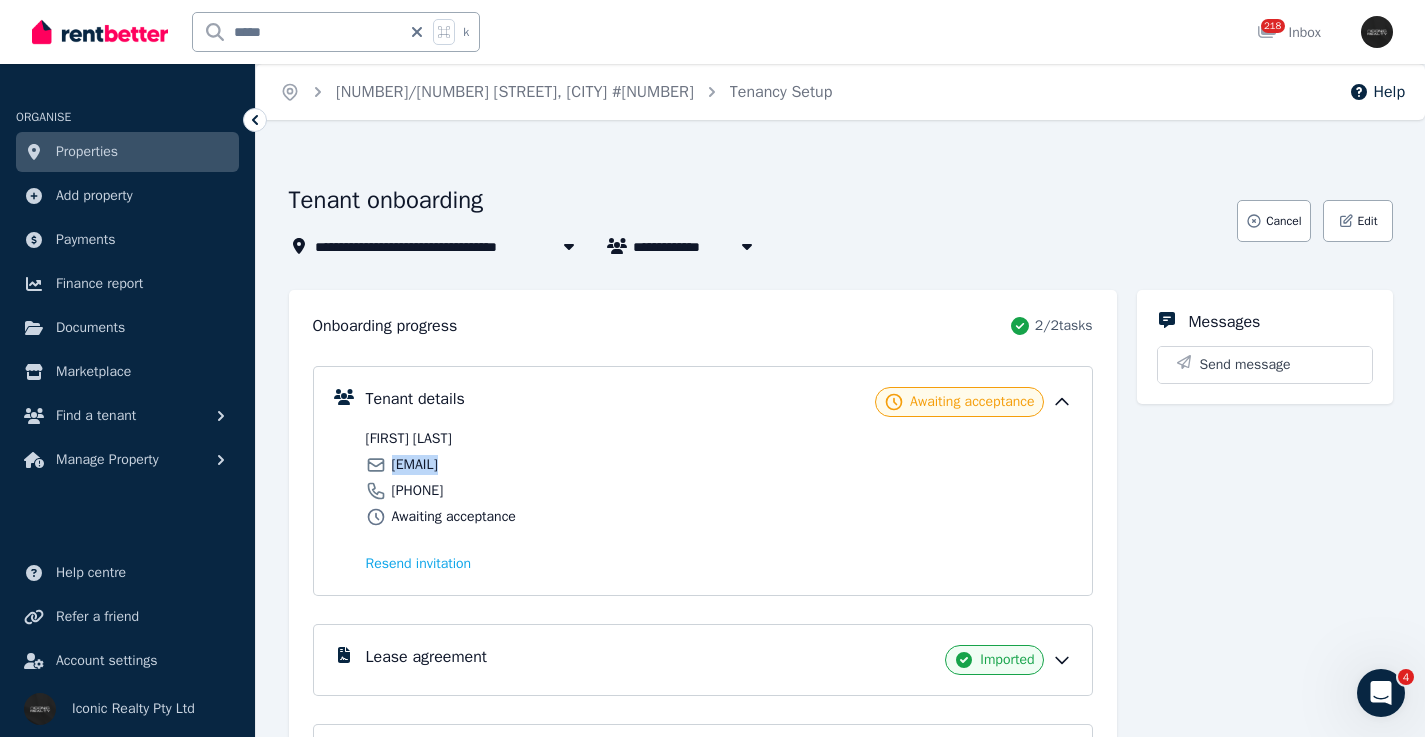 click on "[EMAIL]" at bounding box center (415, 465) 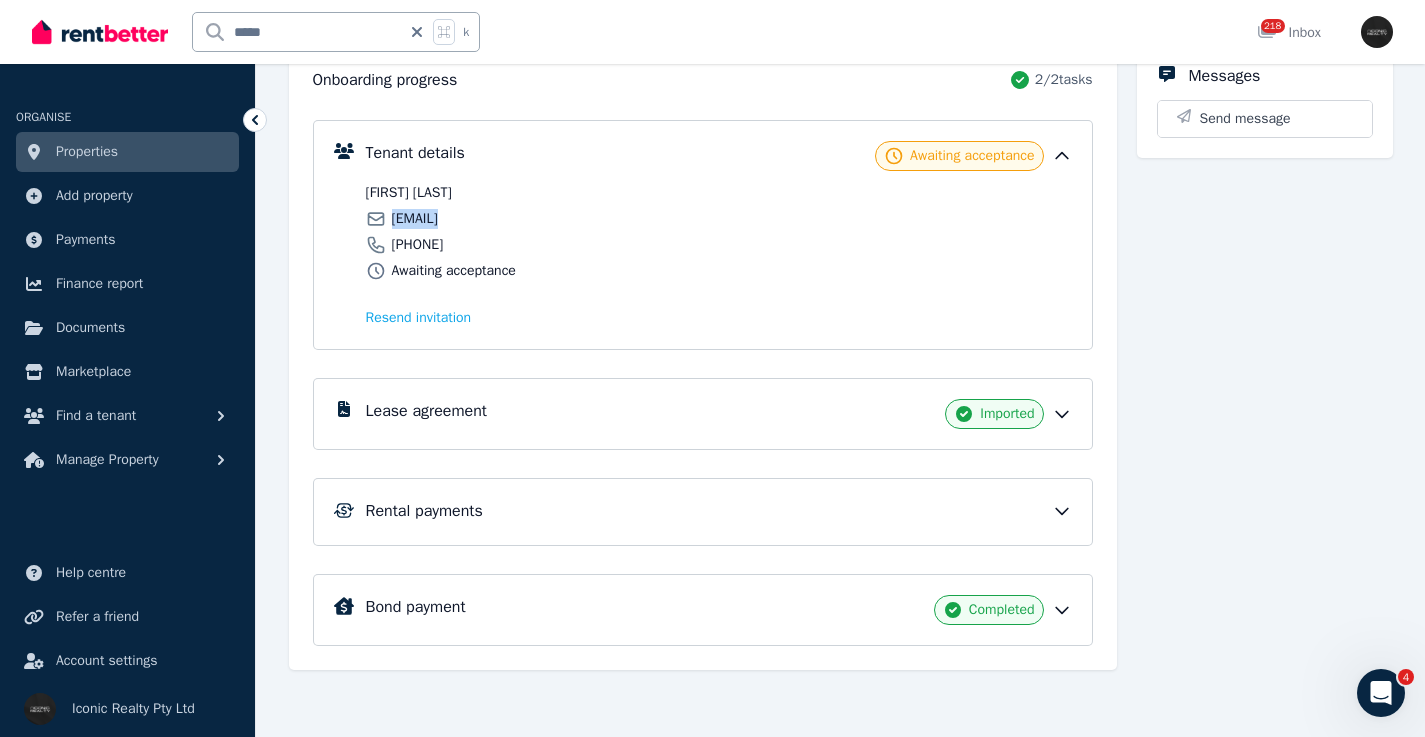scroll, scrollTop: 247, scrollLeft: 0, axis: vertical 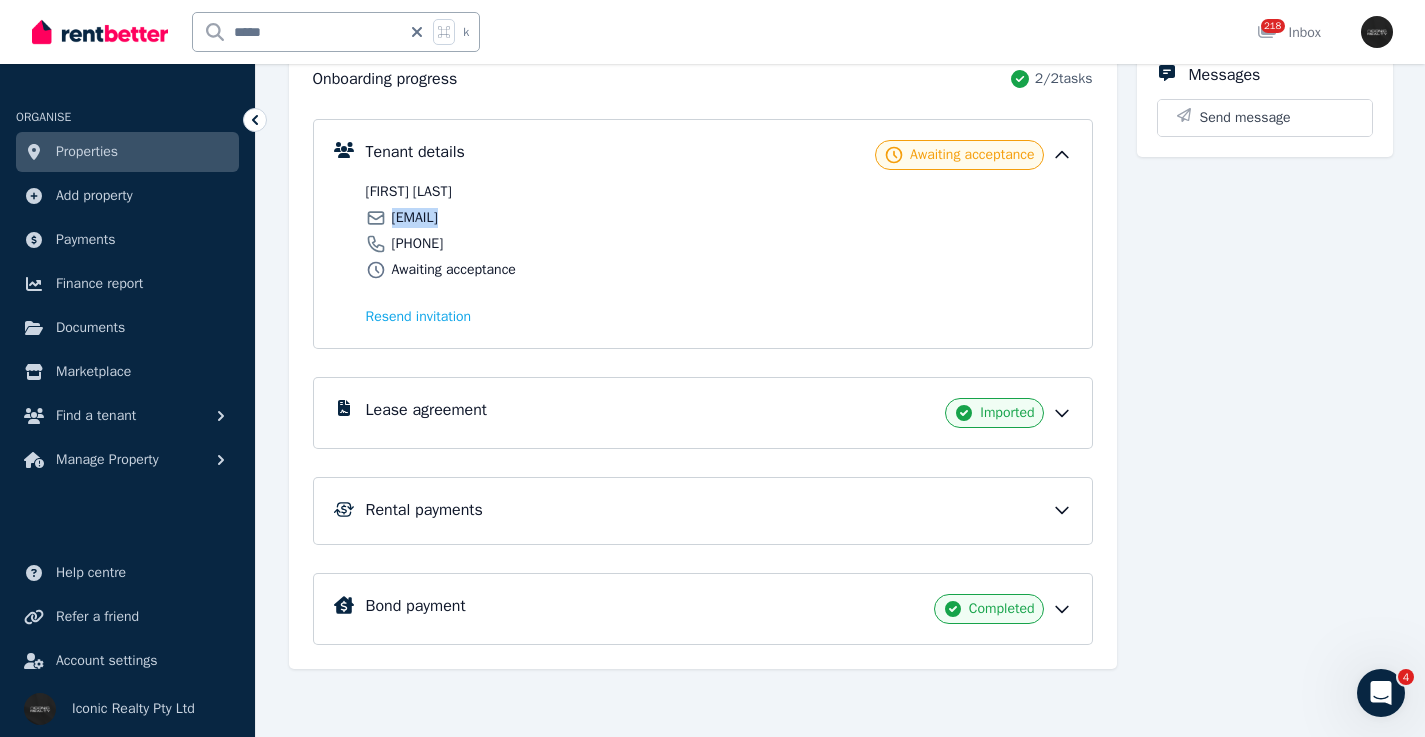 click on "Lease agreement Imported" at bounding box center [719, 413] 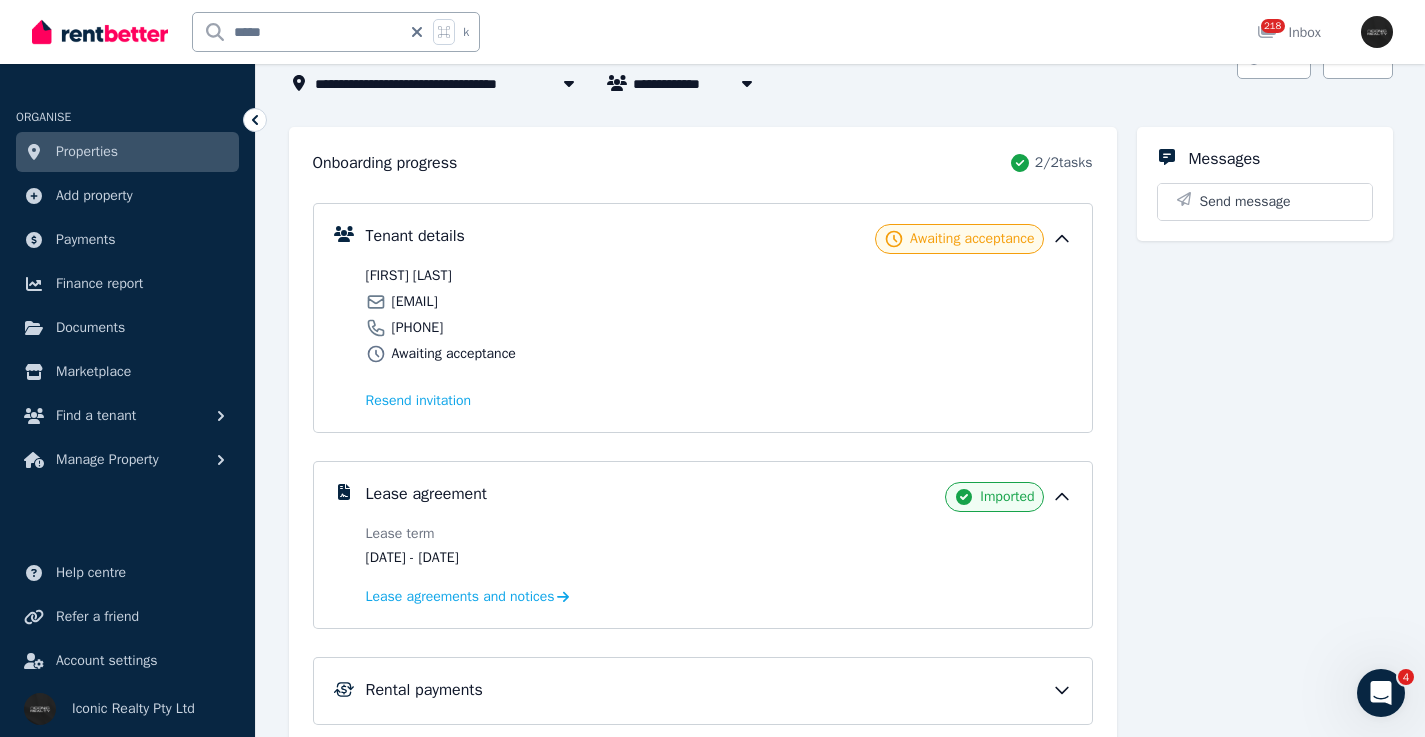 scroll, scrollTop: 0, scrollLeft: 0, axis: both 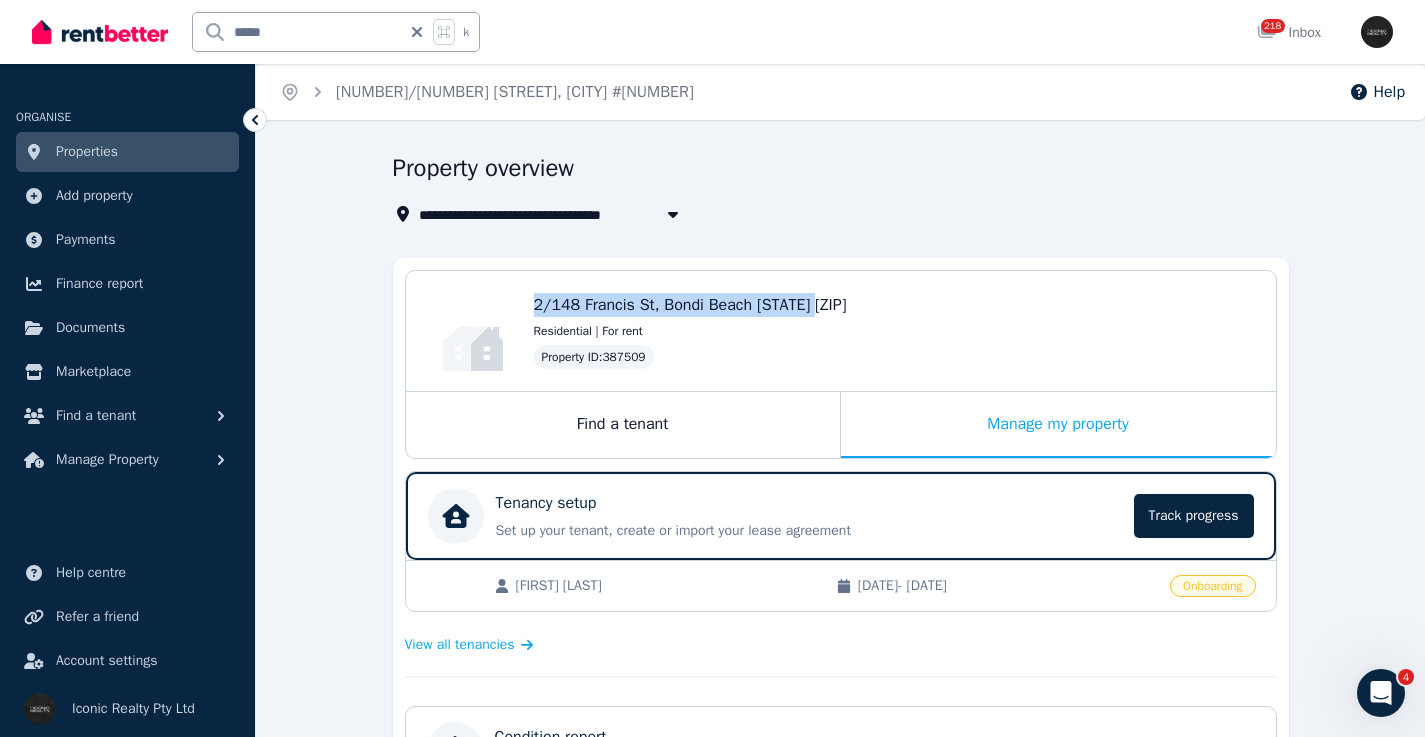 drag, startPoint x: 881, startPoint y: 306, endPoint x: 537, endPoint y: 304, distance: 344.00583 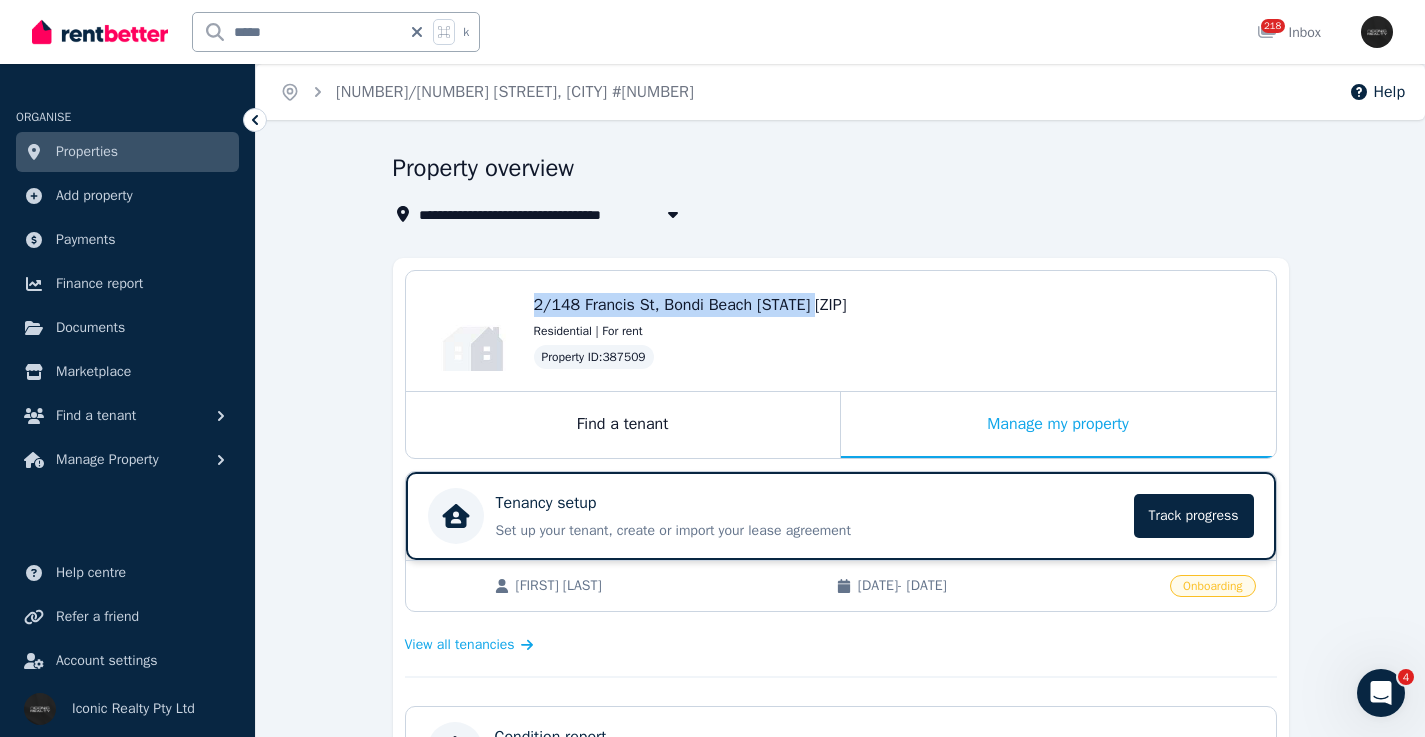 click on "Tenancy setup" at bounding box center (809, 503) 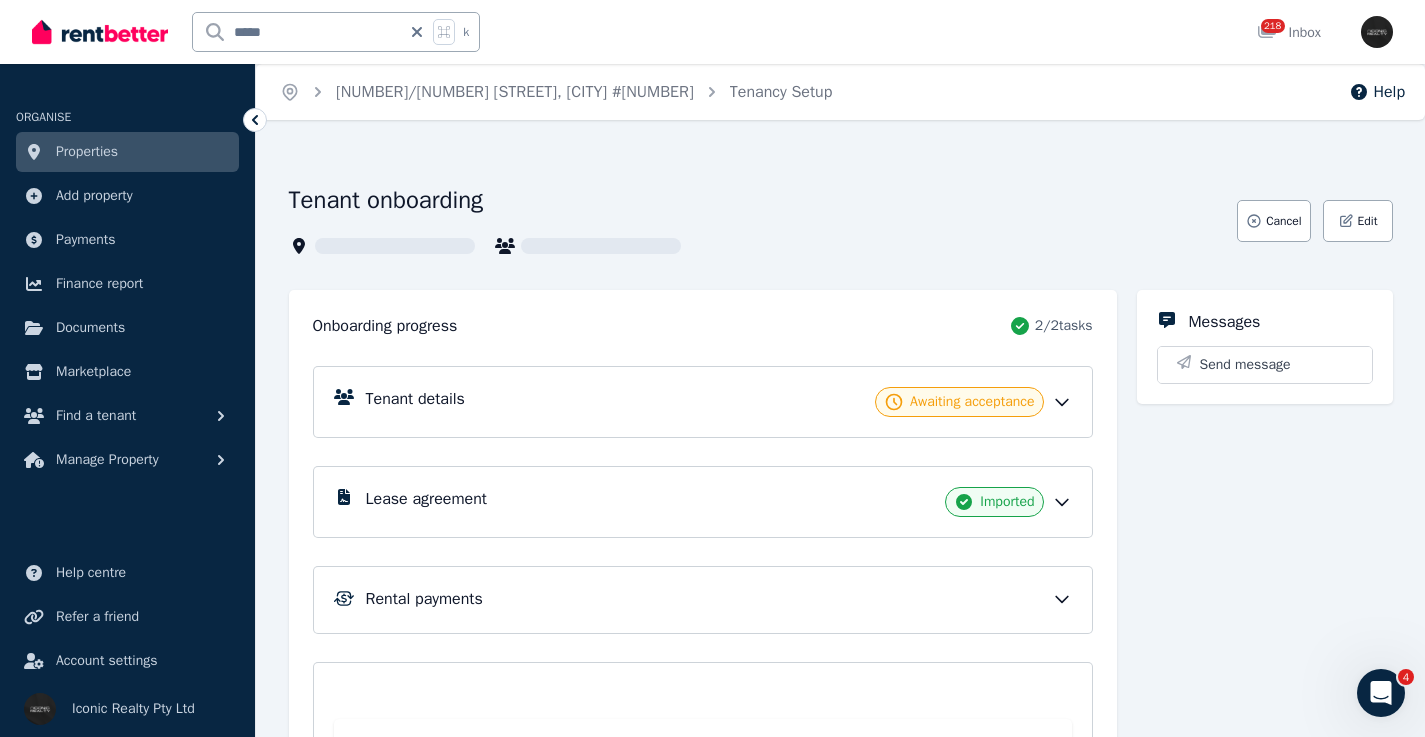 click on "Tenant details Awaiting acceptance" at bounding box center (719, 402) 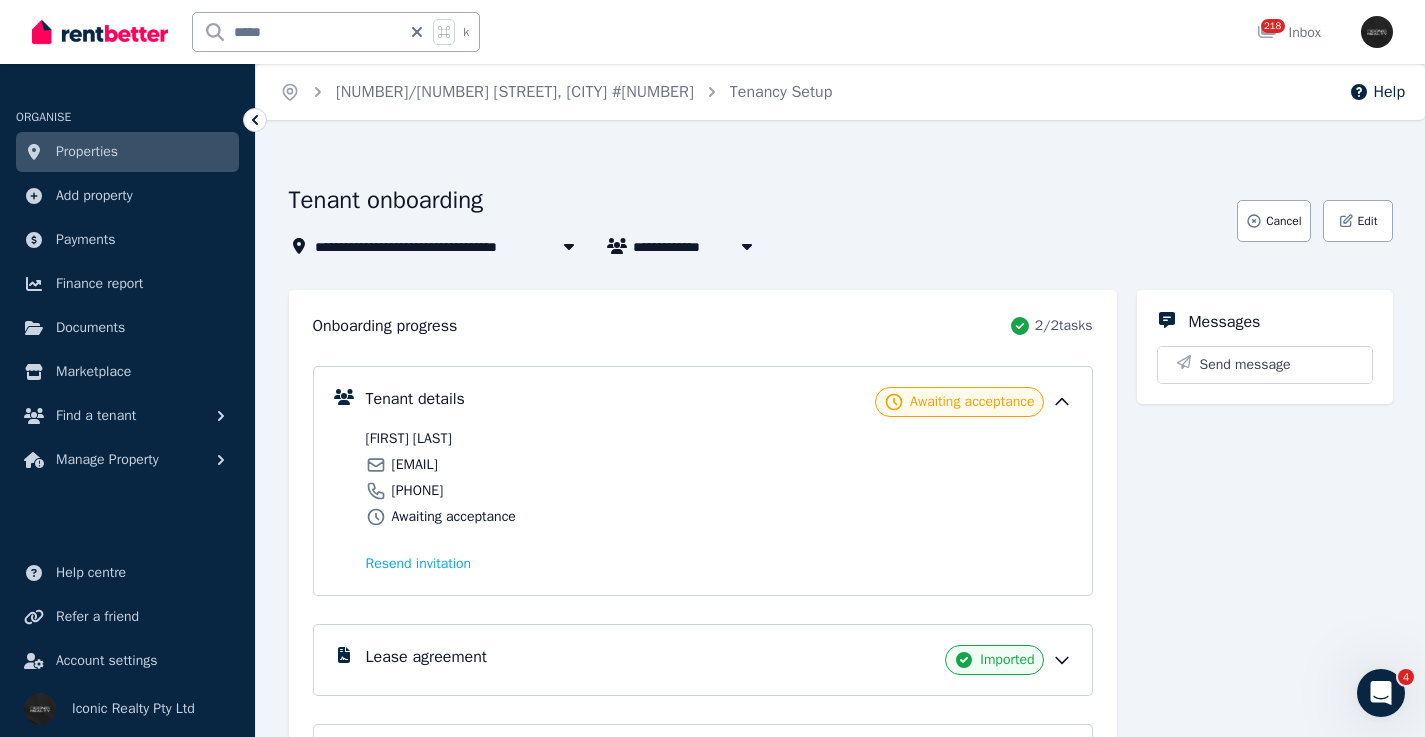 click on "[FIRST] [LAST]" at bounding box center (539, 439) 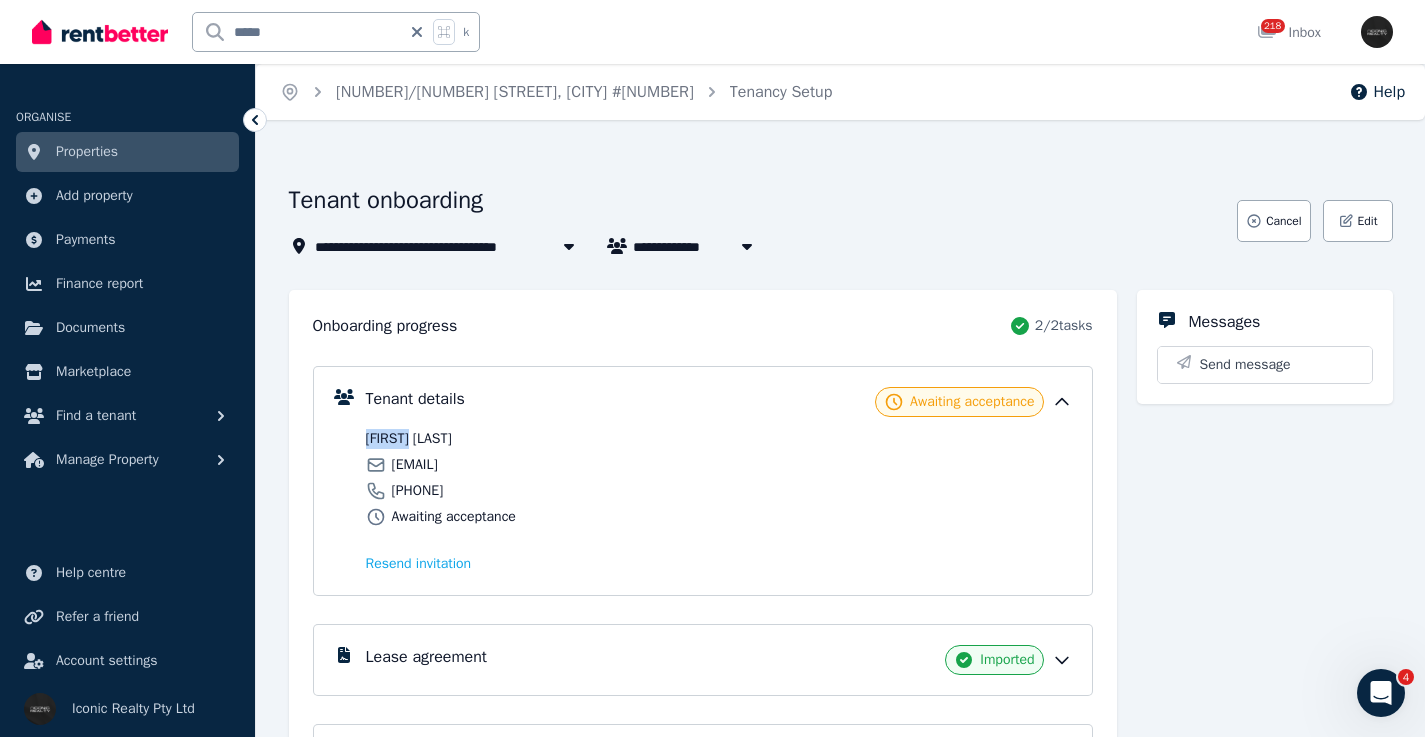 click on "[FIRST] [LAST]" at bounding box center [539, 439] 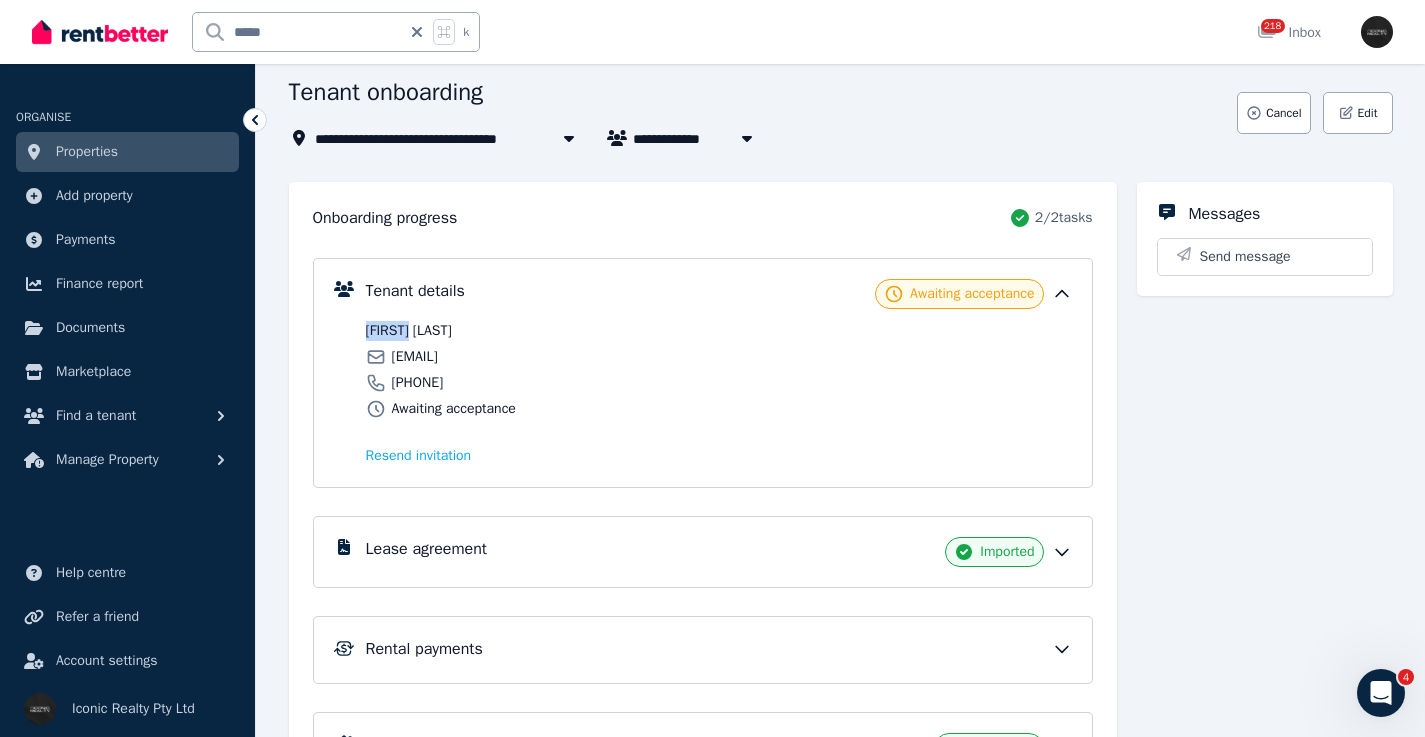 scroll, scrollTop: 247, scrollLeft: 0, axis: vertical 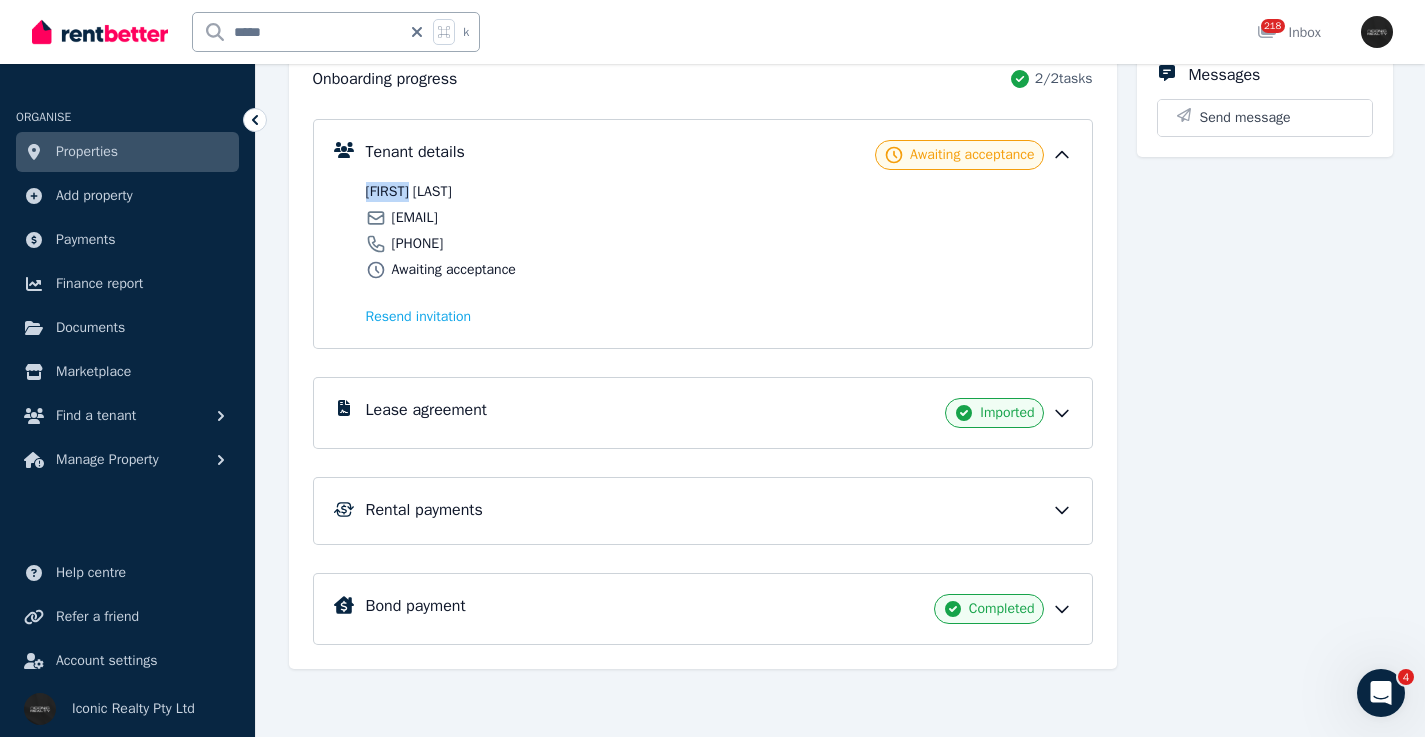 click on "Lease agreement Imported" at bounding box center [719, 413] 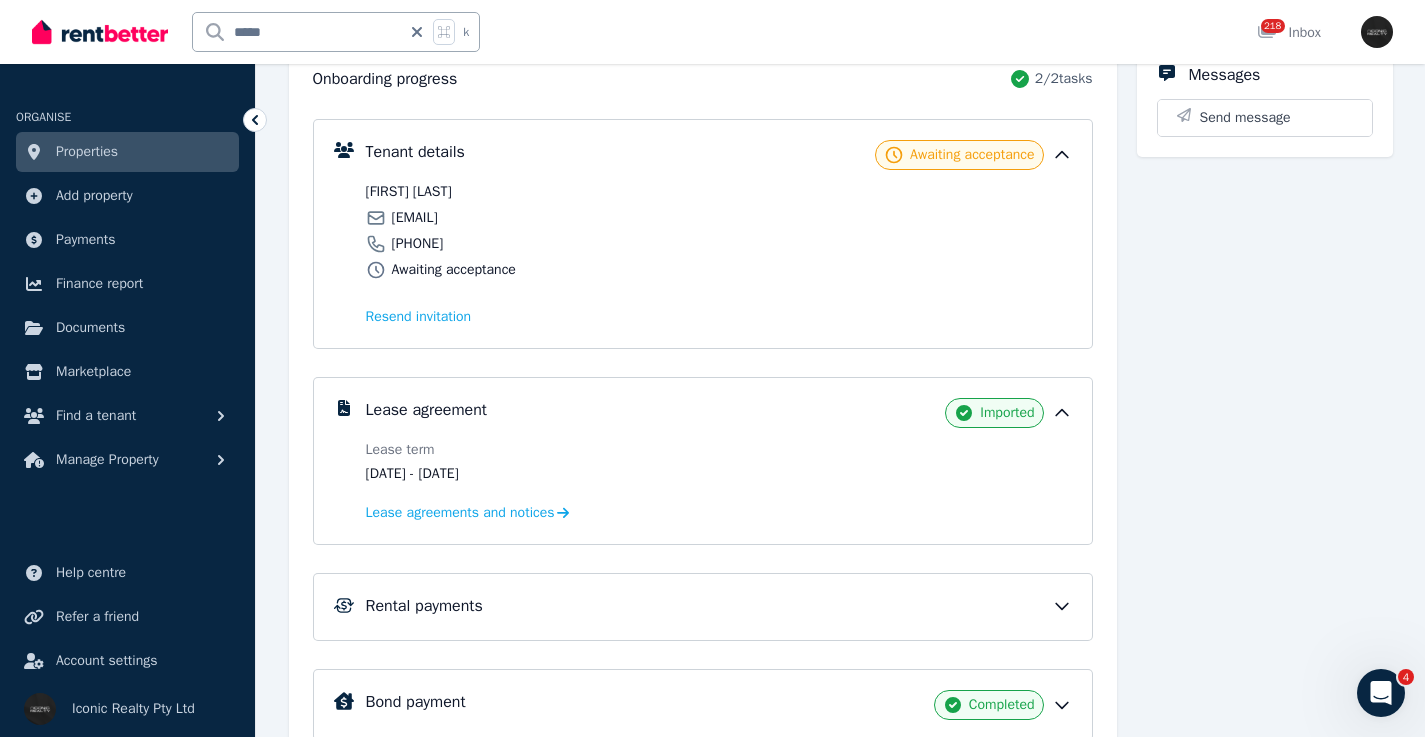 drag, startPoint x: 566, startPoint y: 475, endPoint x: 460, endPoint y: 474, distance: 106.004715 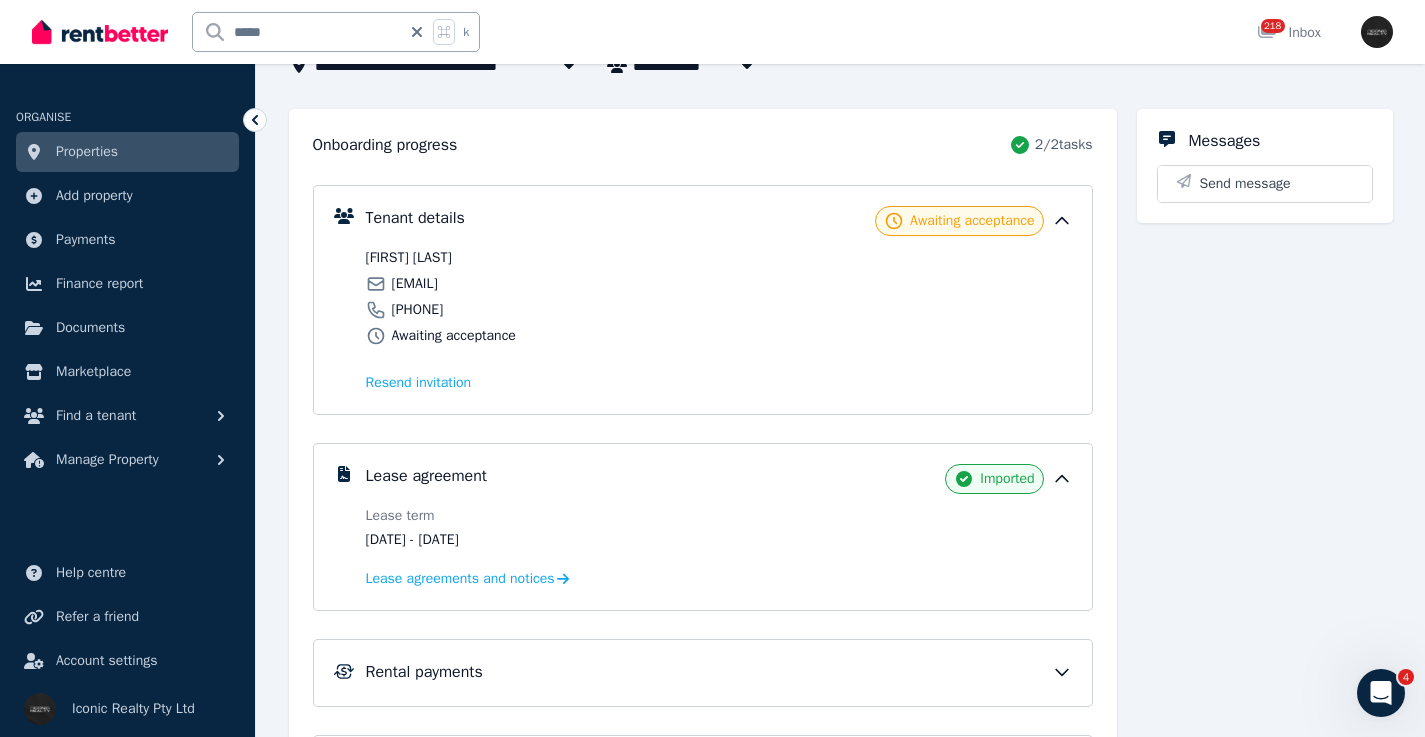 scroll, scrollTop: 10, scrollLeft: 0, axis: vertical 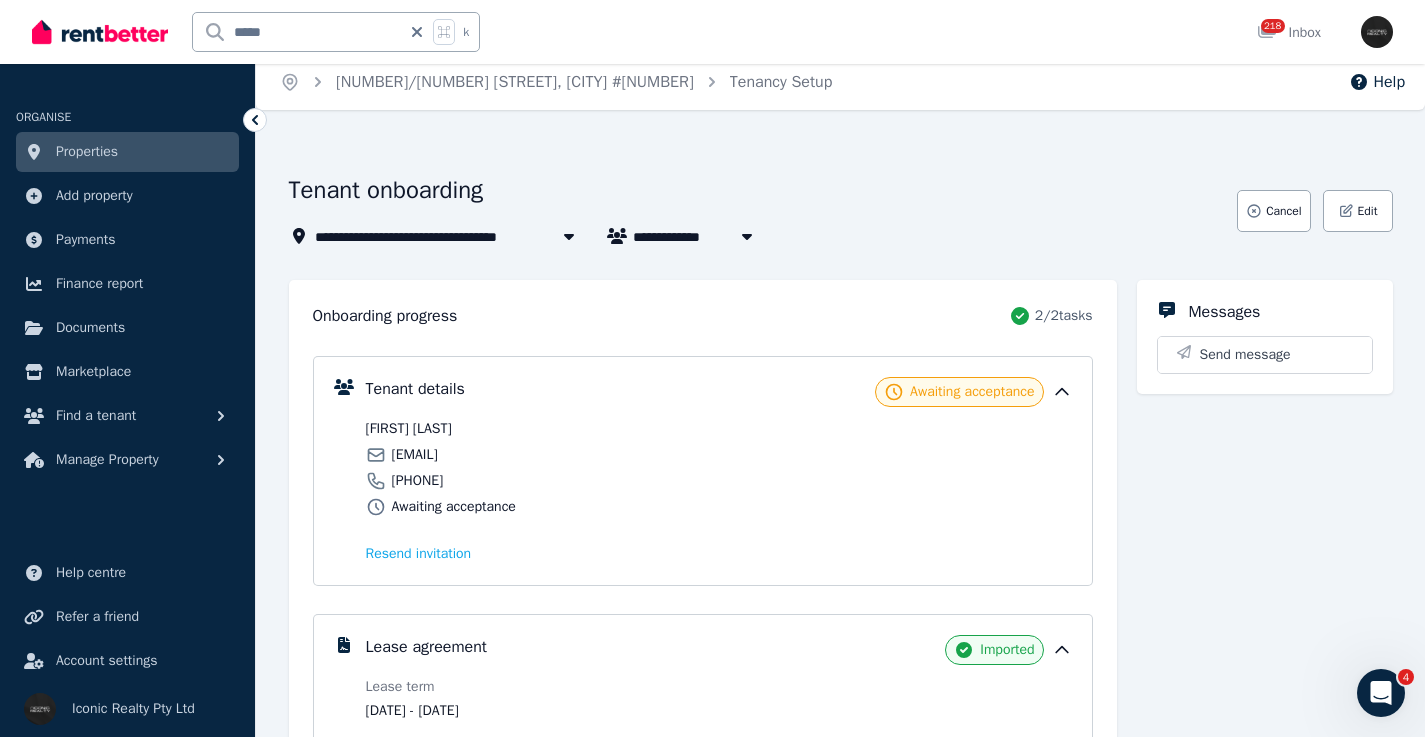 click 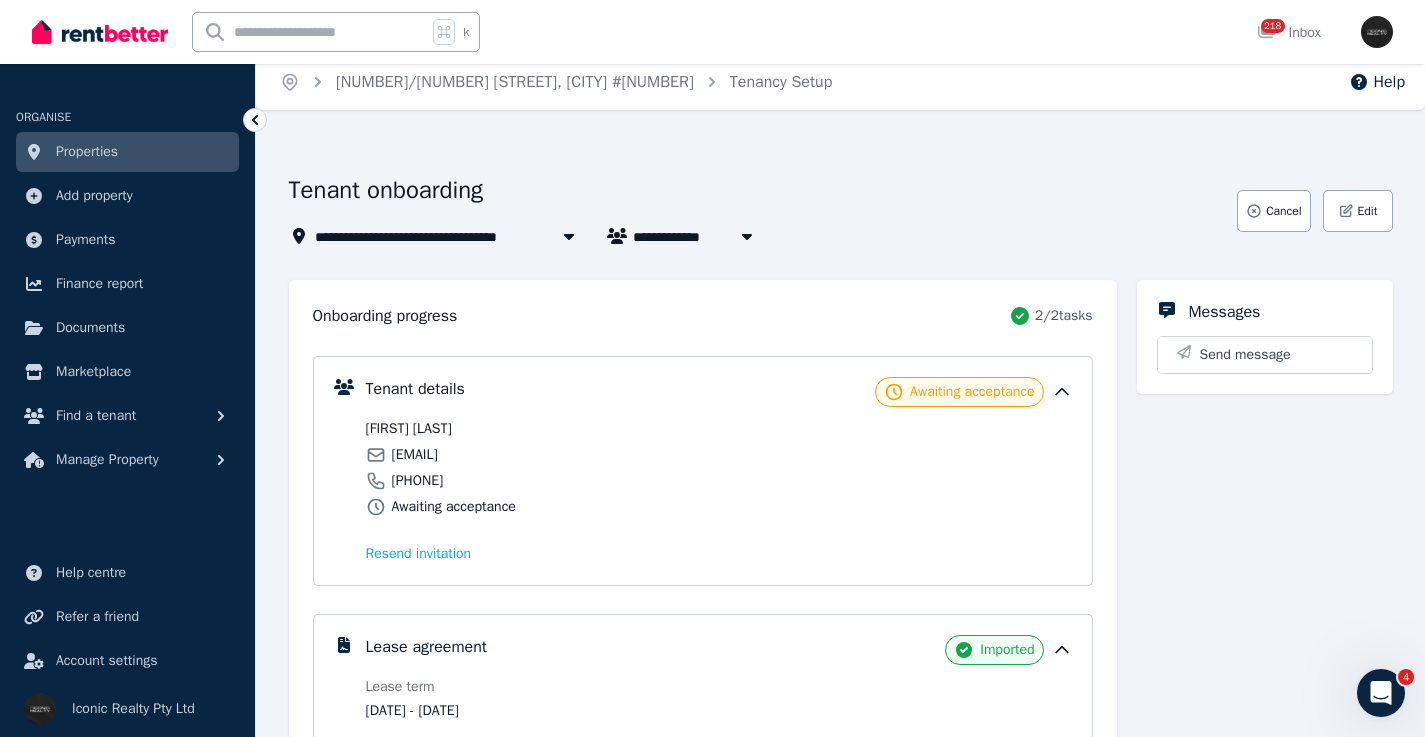 click at bounding box center [310, 32] 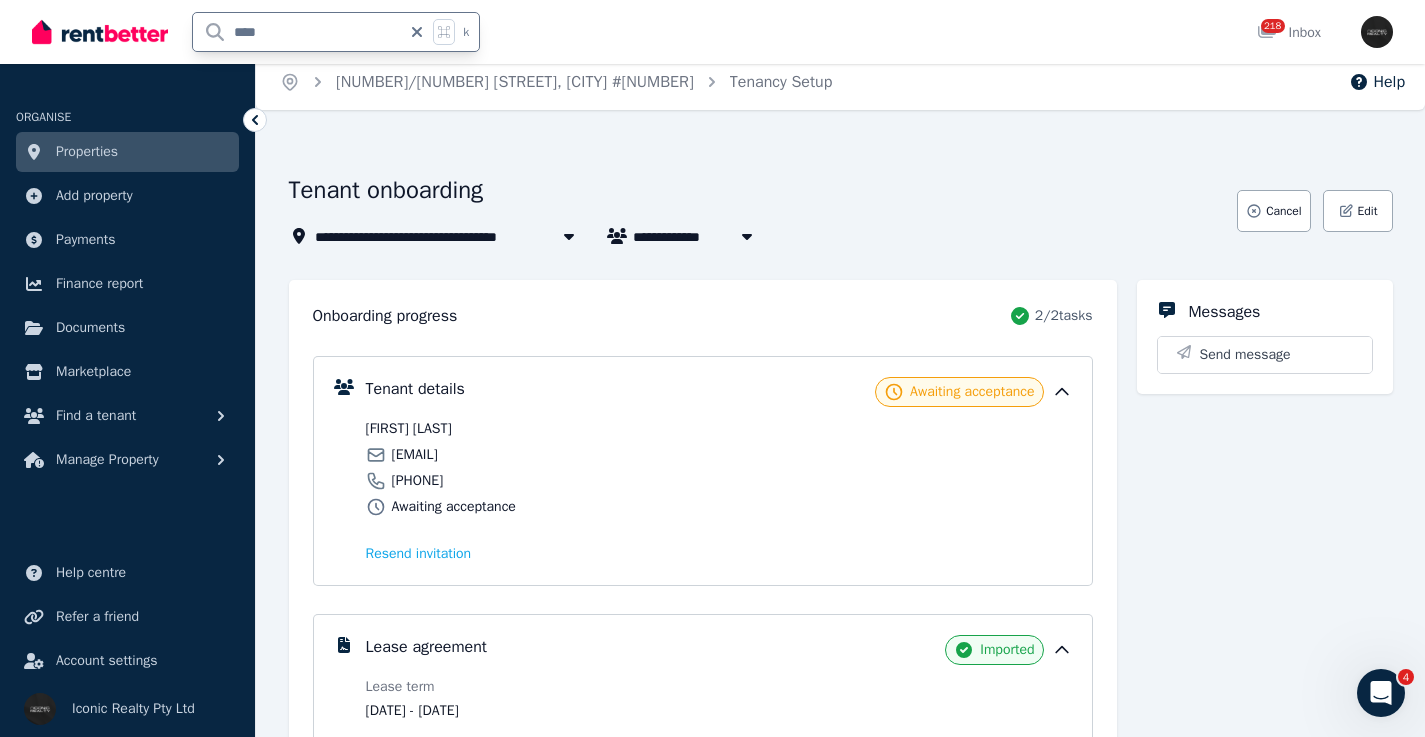 type on "*****" 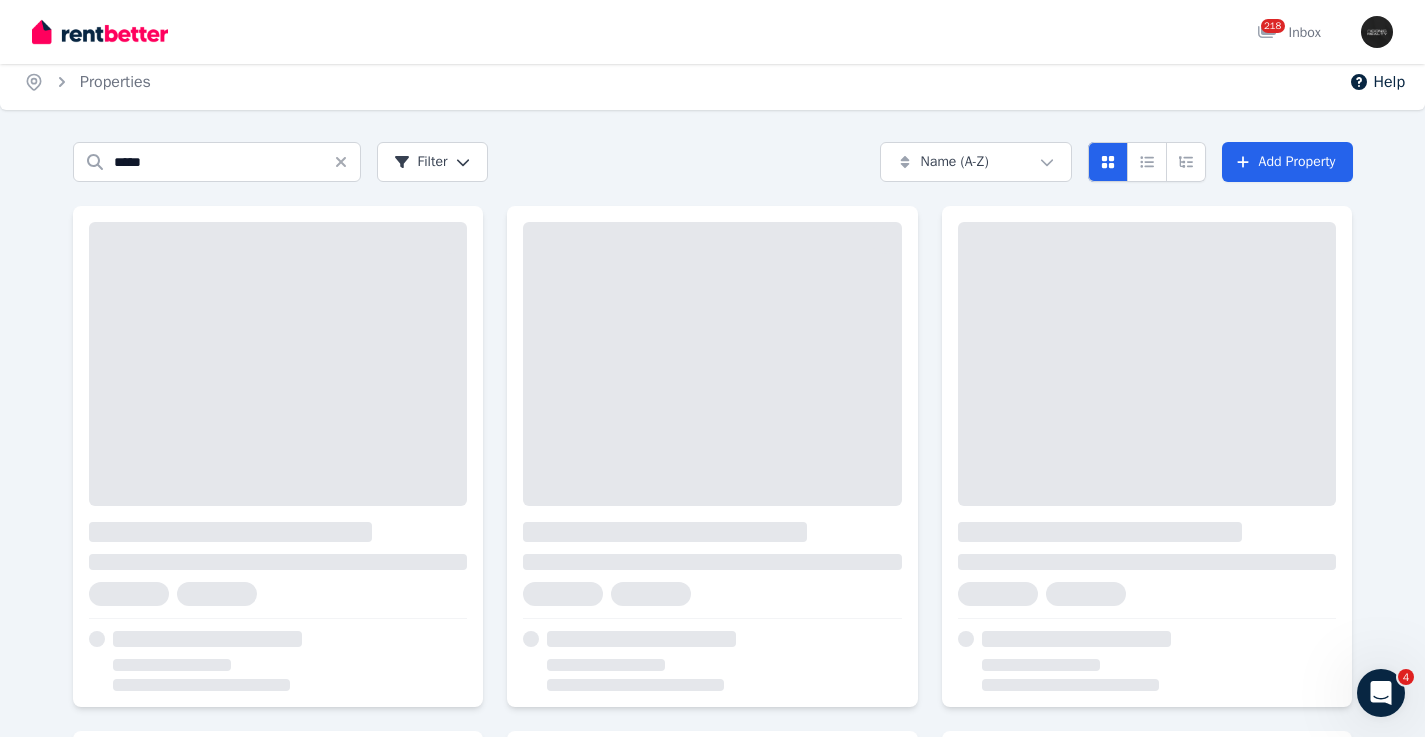 scroll, scrollTop: 0, scrollLeft: 0, axis: both 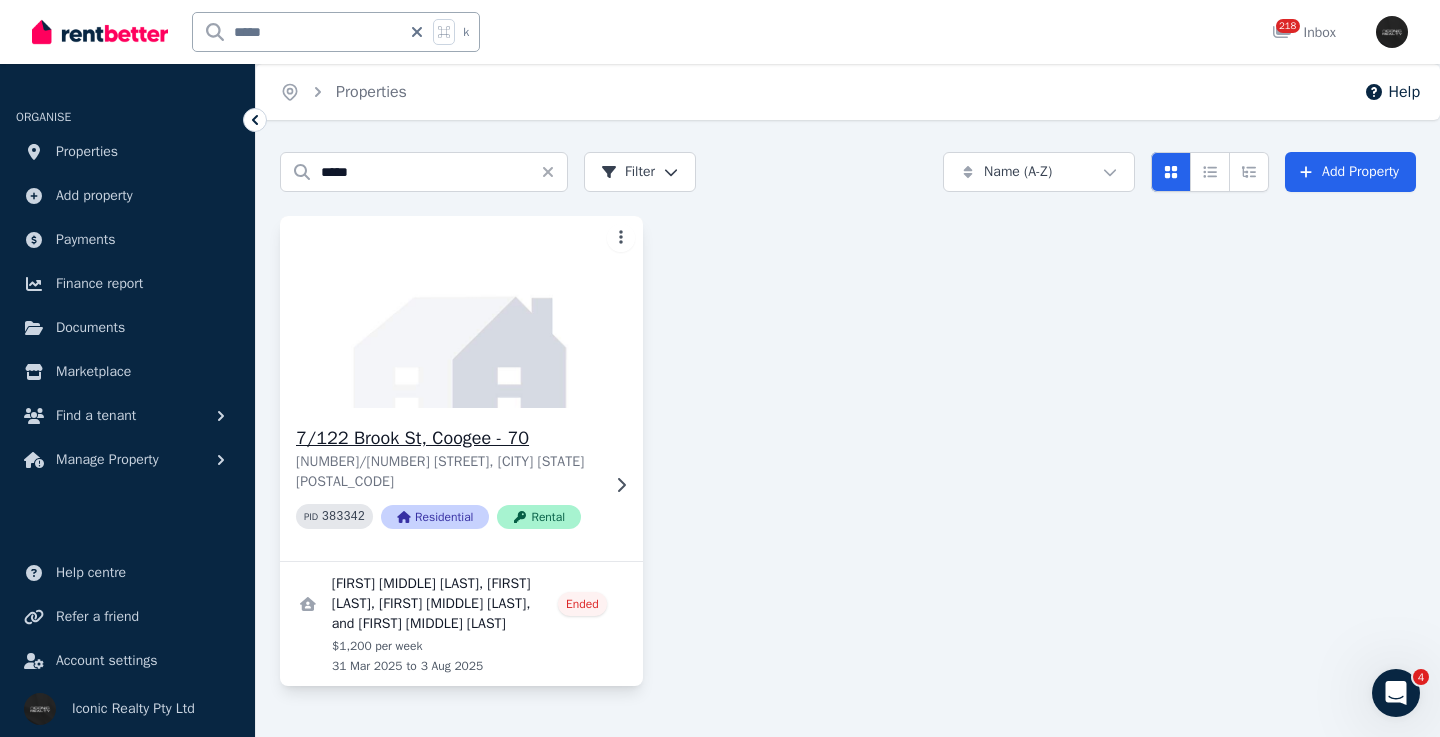 click 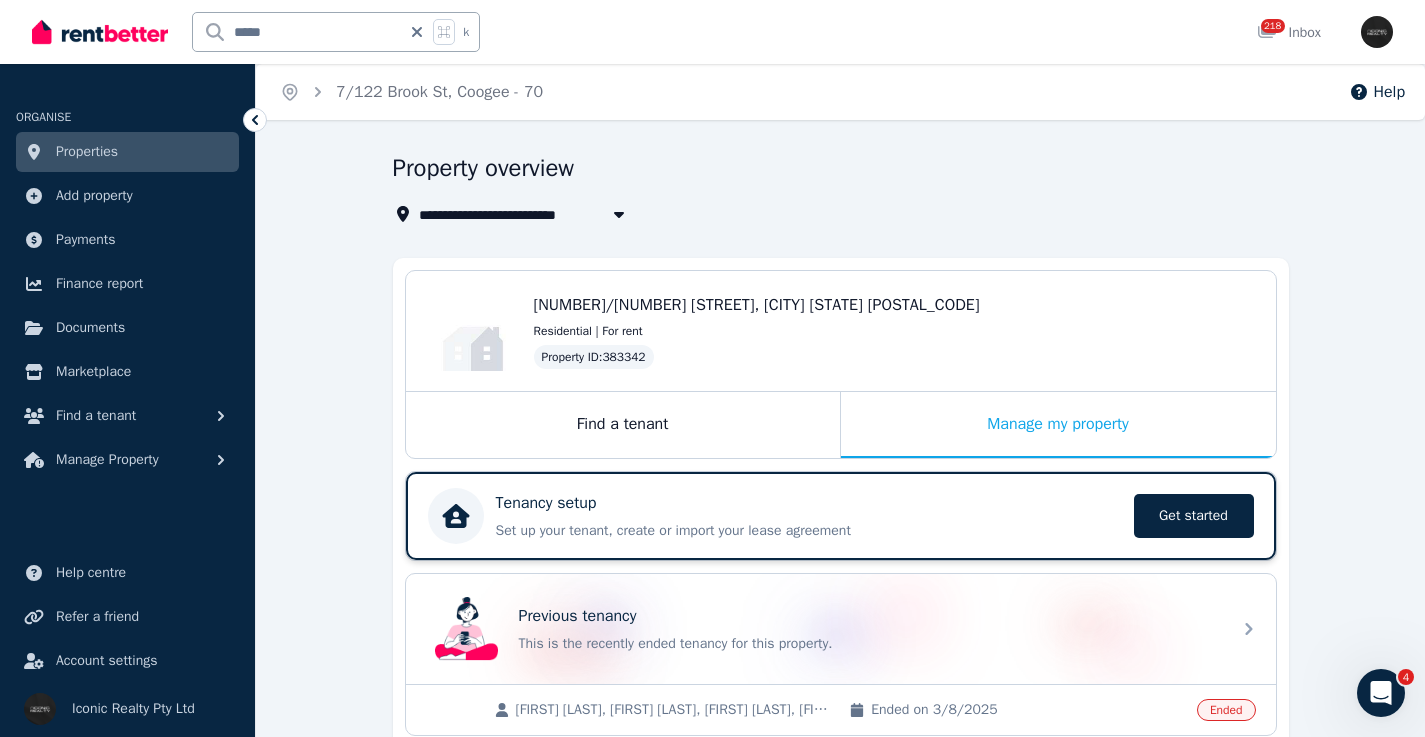 click on "Tenancy setup" at bounding box center (809, 503) 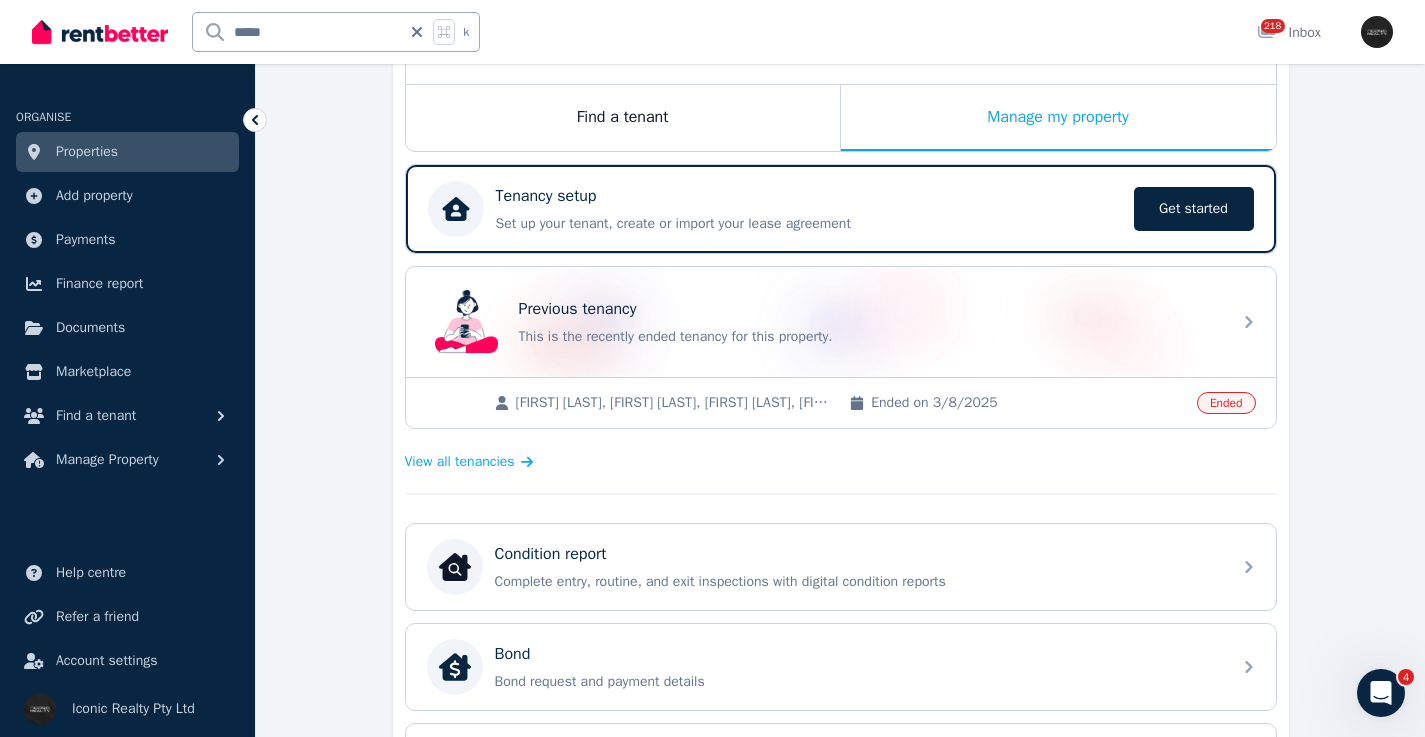 scroll, scrollTop: 309, scrollLeft: 0, axis: vertical 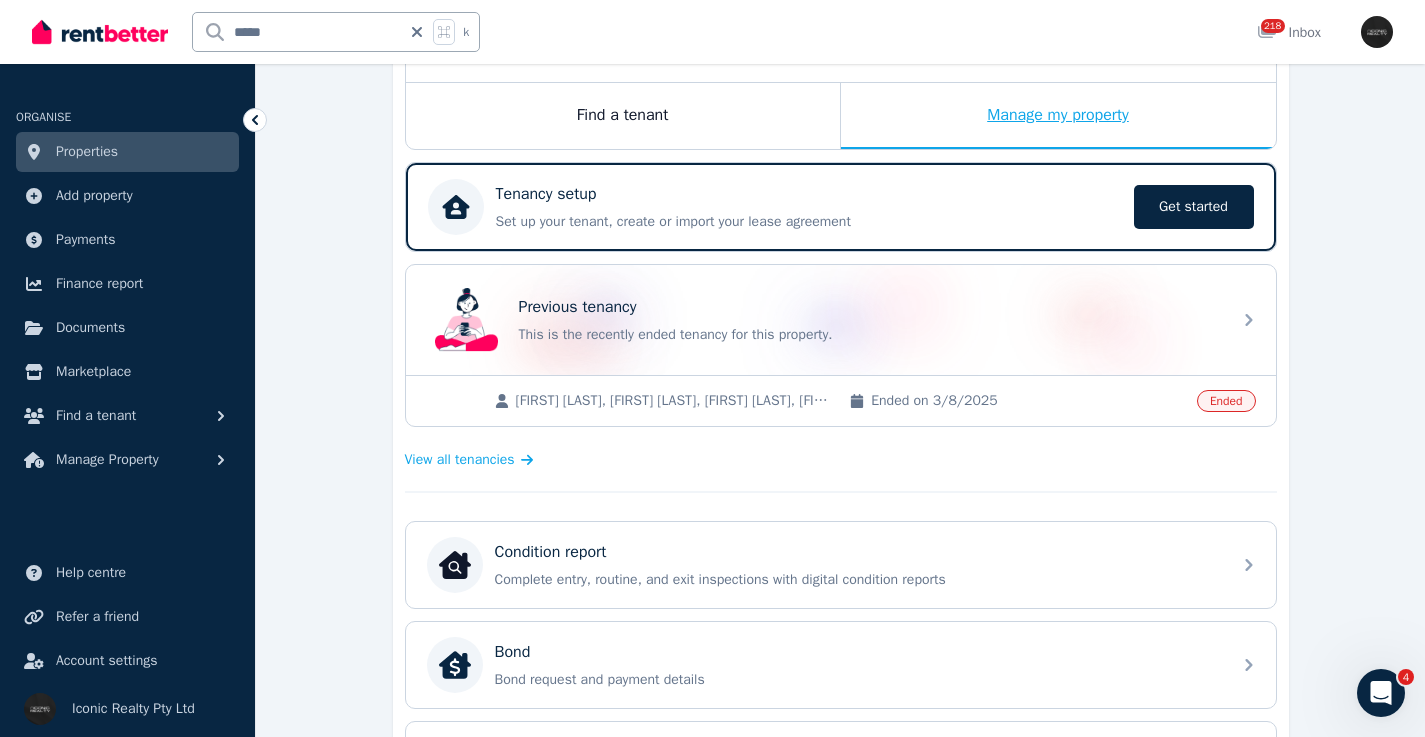 click on "Manage my property" at bounding box center (1058, 116) 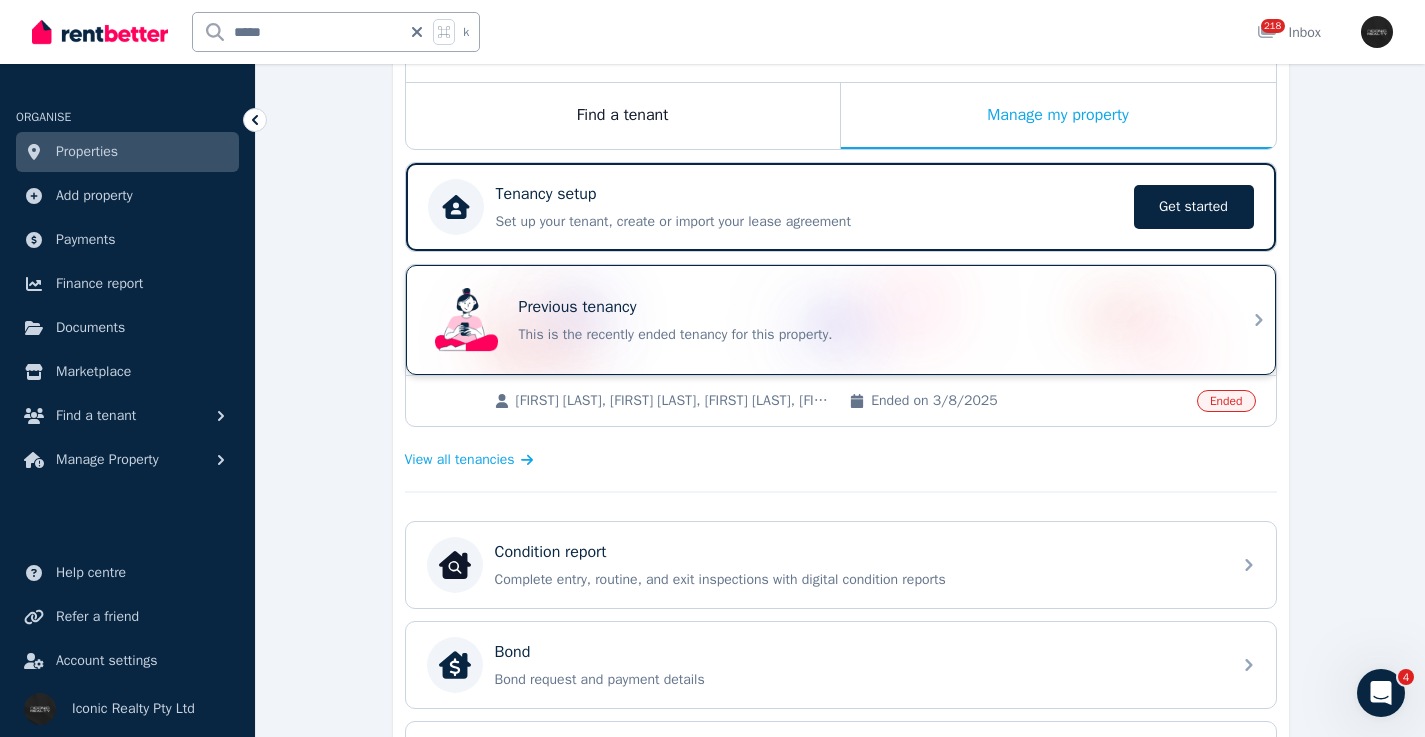 click on "Previous tenancy" at bounding box center (869, 307) 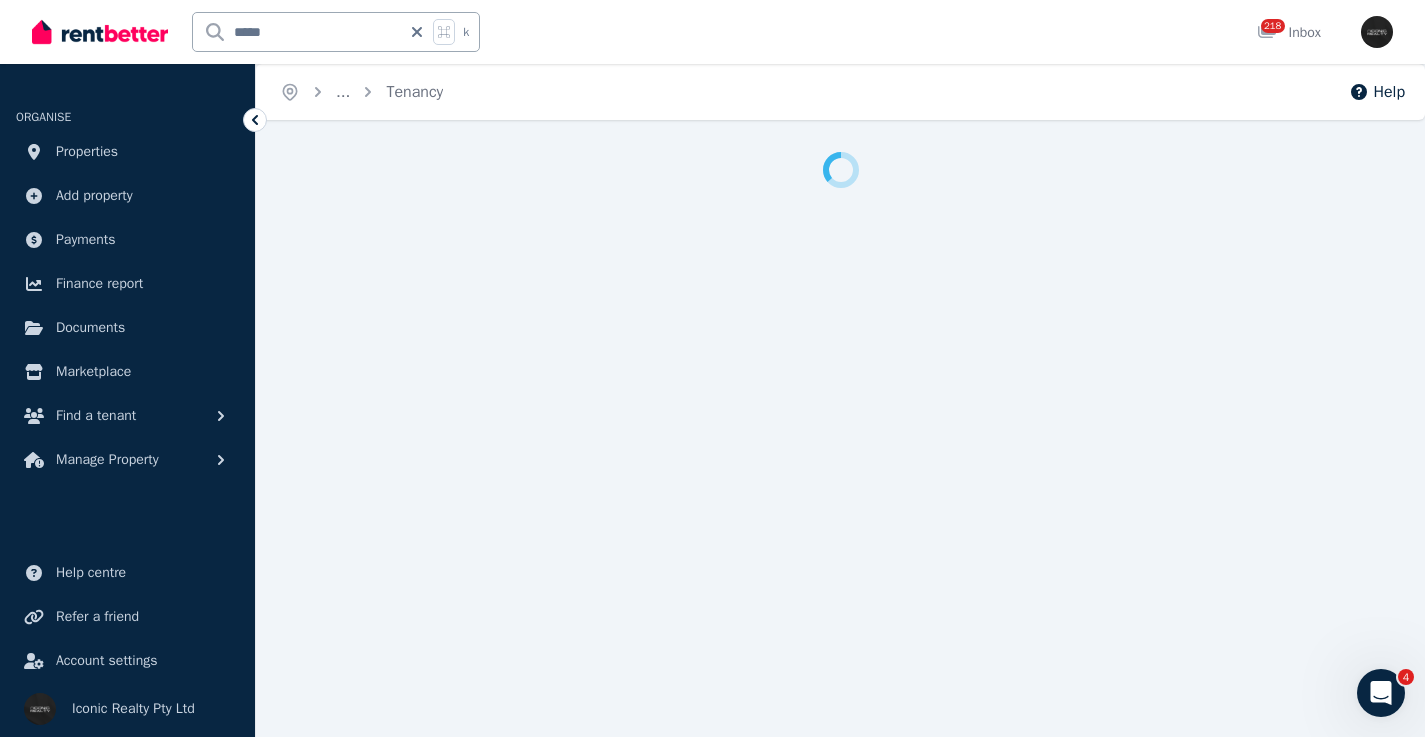 scroll, scrollTop: 0, scrollLeft: 0, axis: both 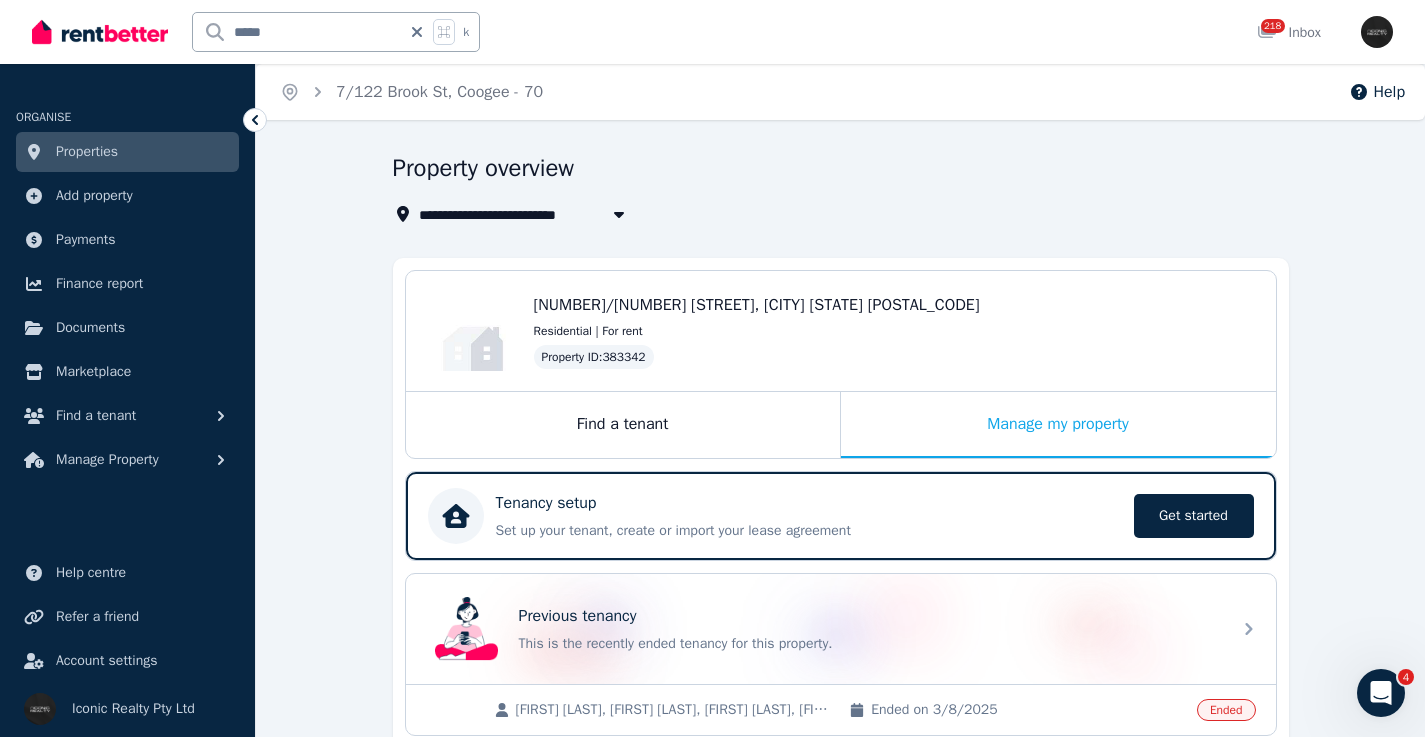 drag, startPoint x: 420, startPoint y: 32, endPoint x: 356, endPoint y: 38, distance: 64.28063 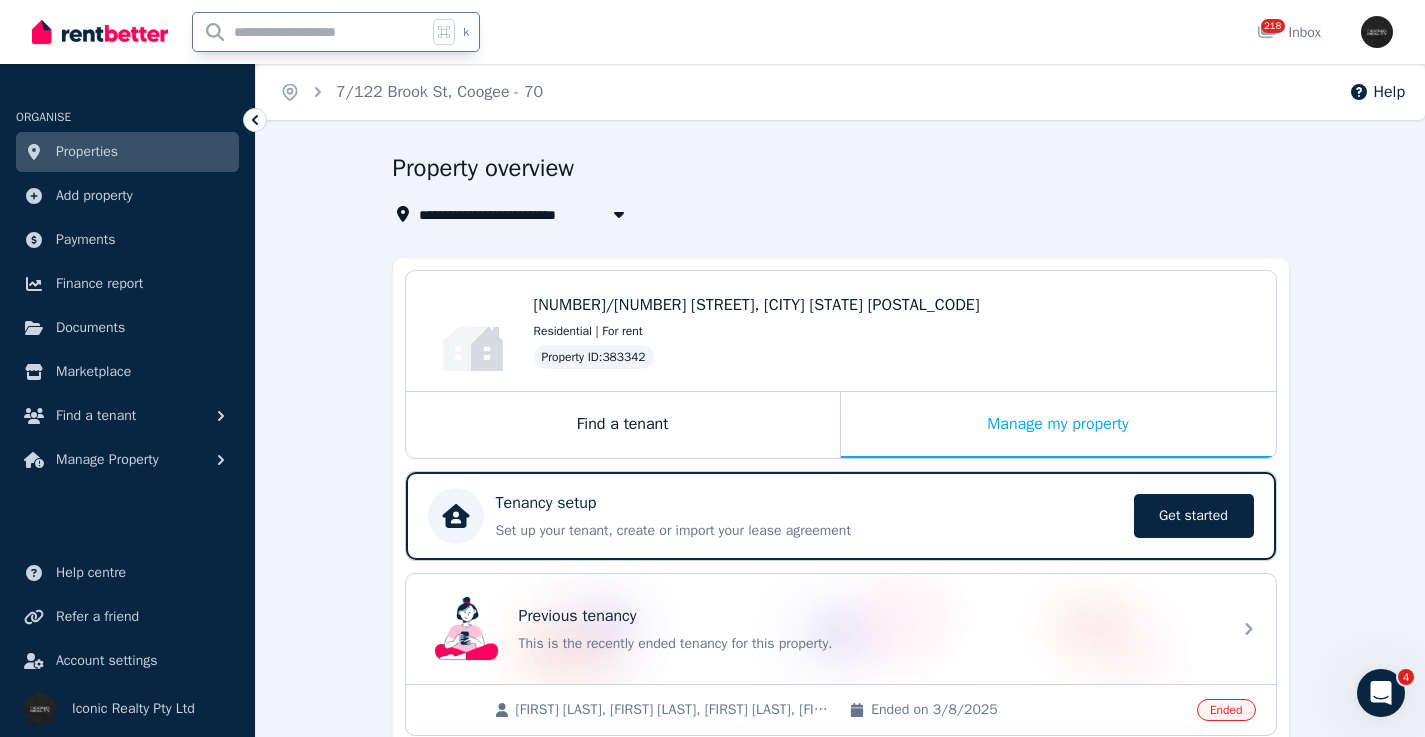 click at bounding box center [310, 32] 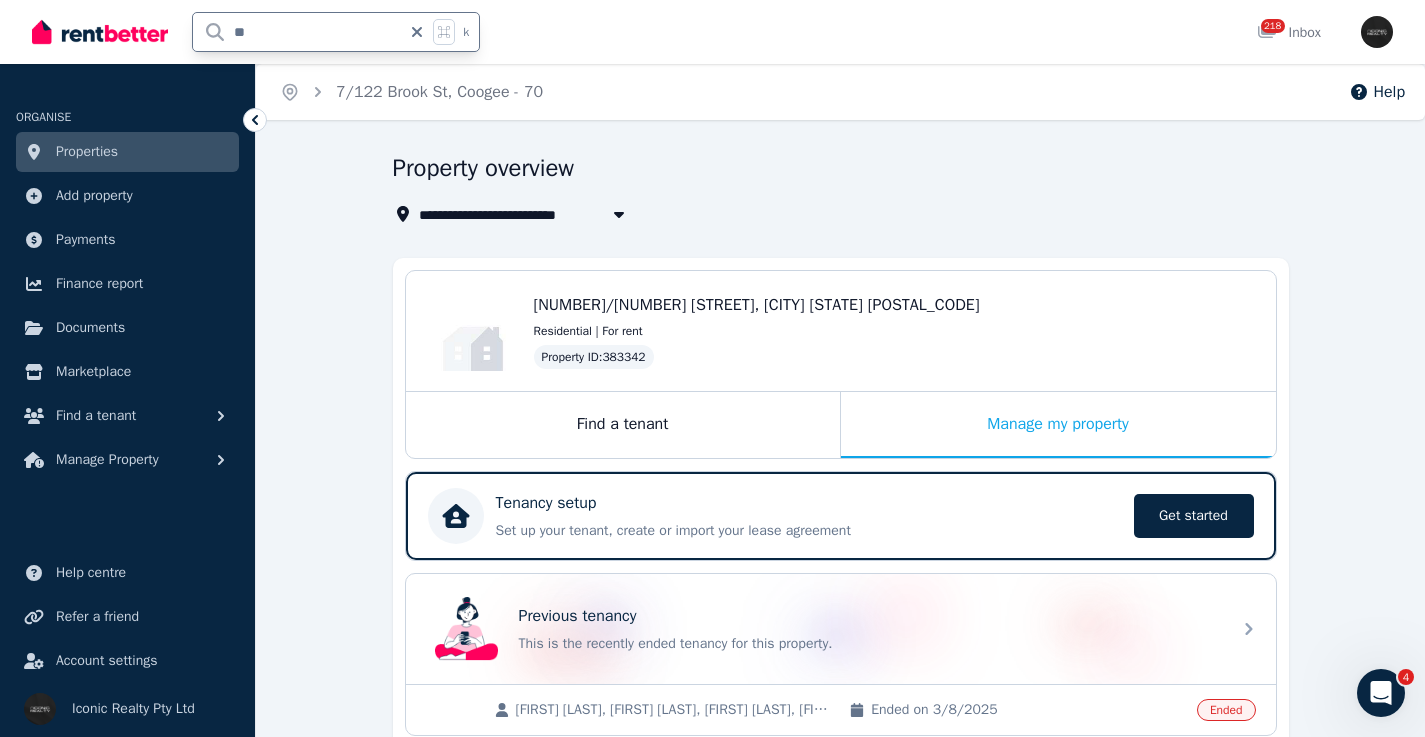 type on "***" 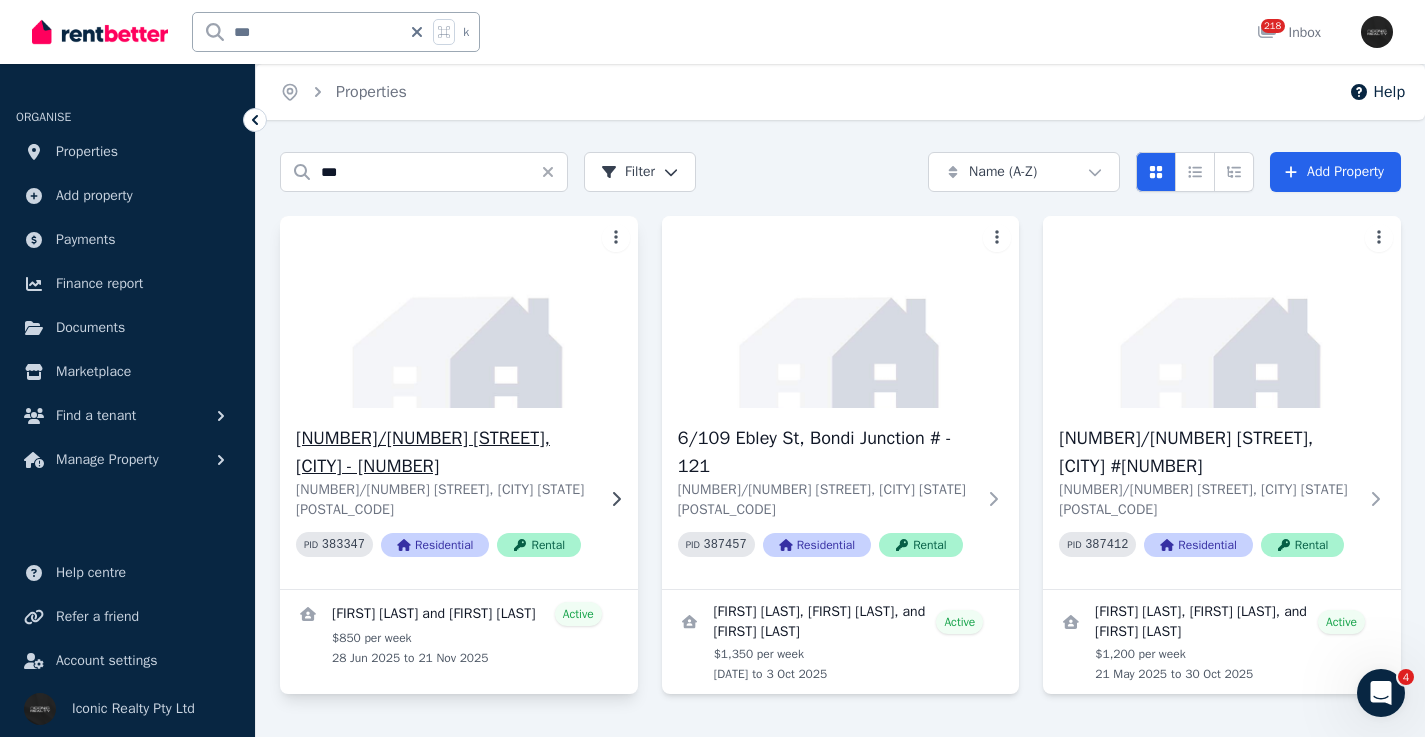 click 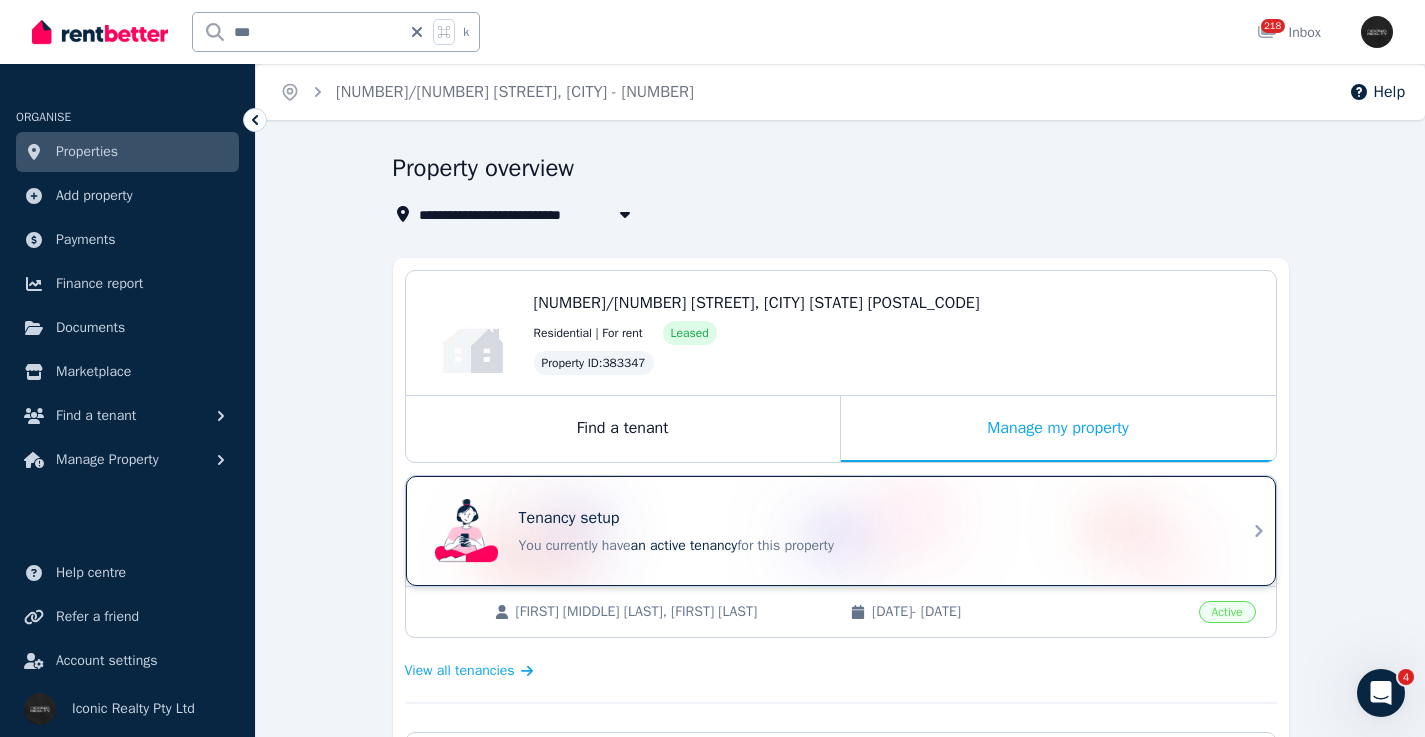 click on "Tenancy setup" at bounding box center (869, 518) 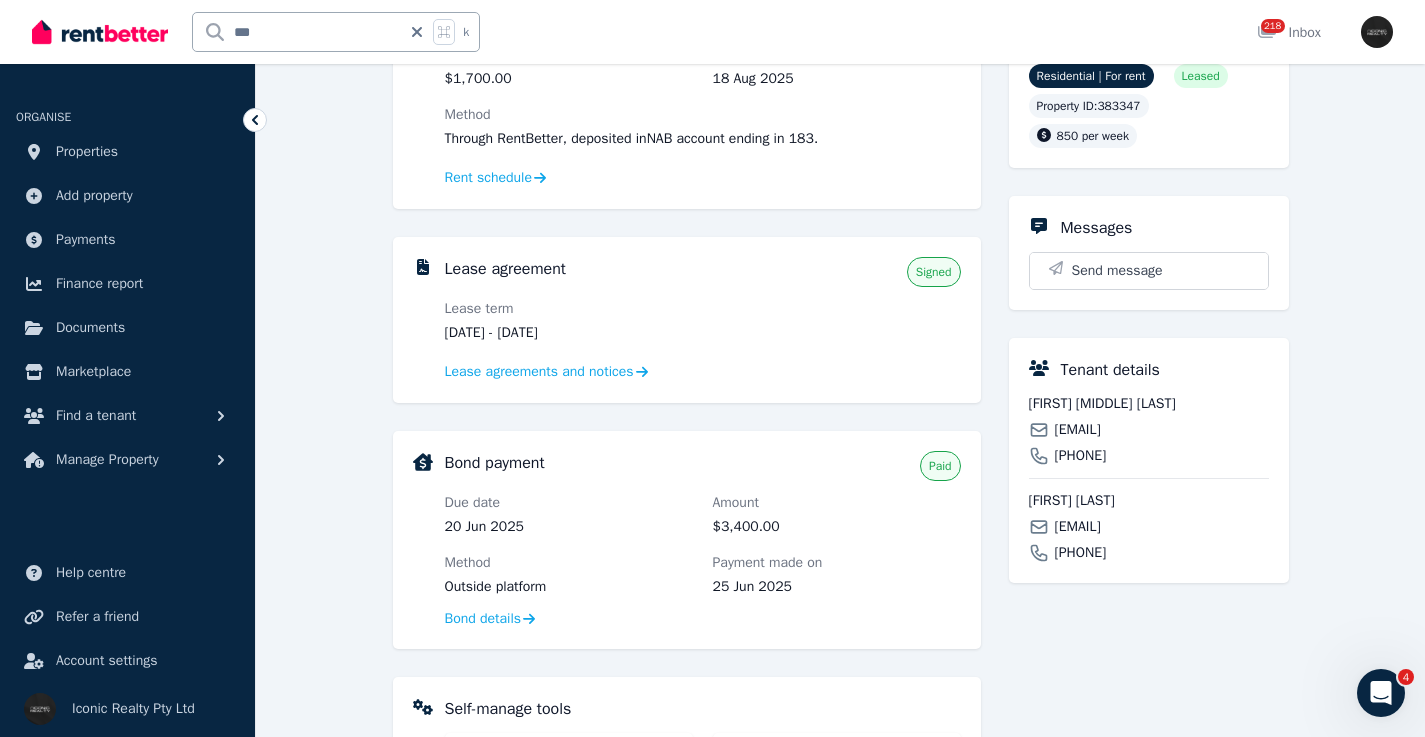 scroll, scrollTop: 548, scrollLeft: 0, axis: vertical 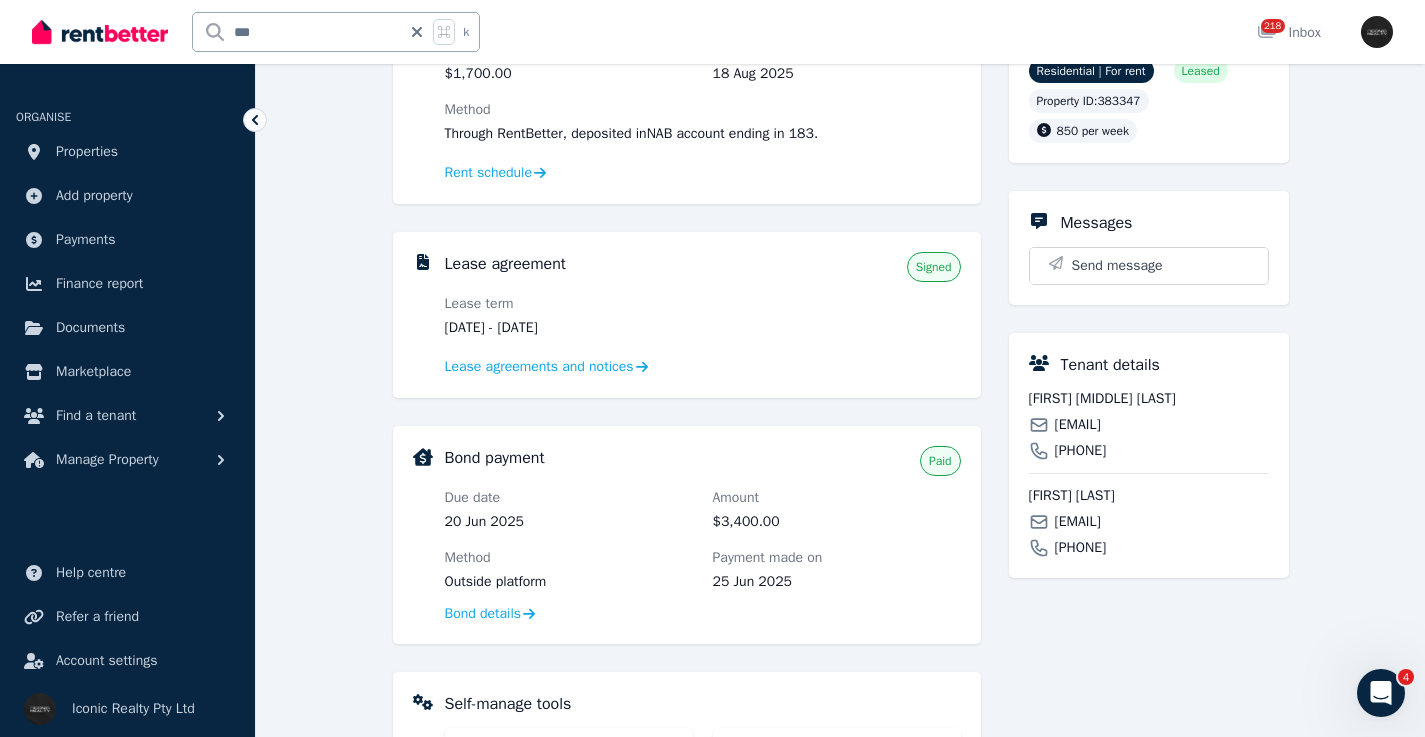 click on "[EMAIL]" at bounding box center (1078, 425) 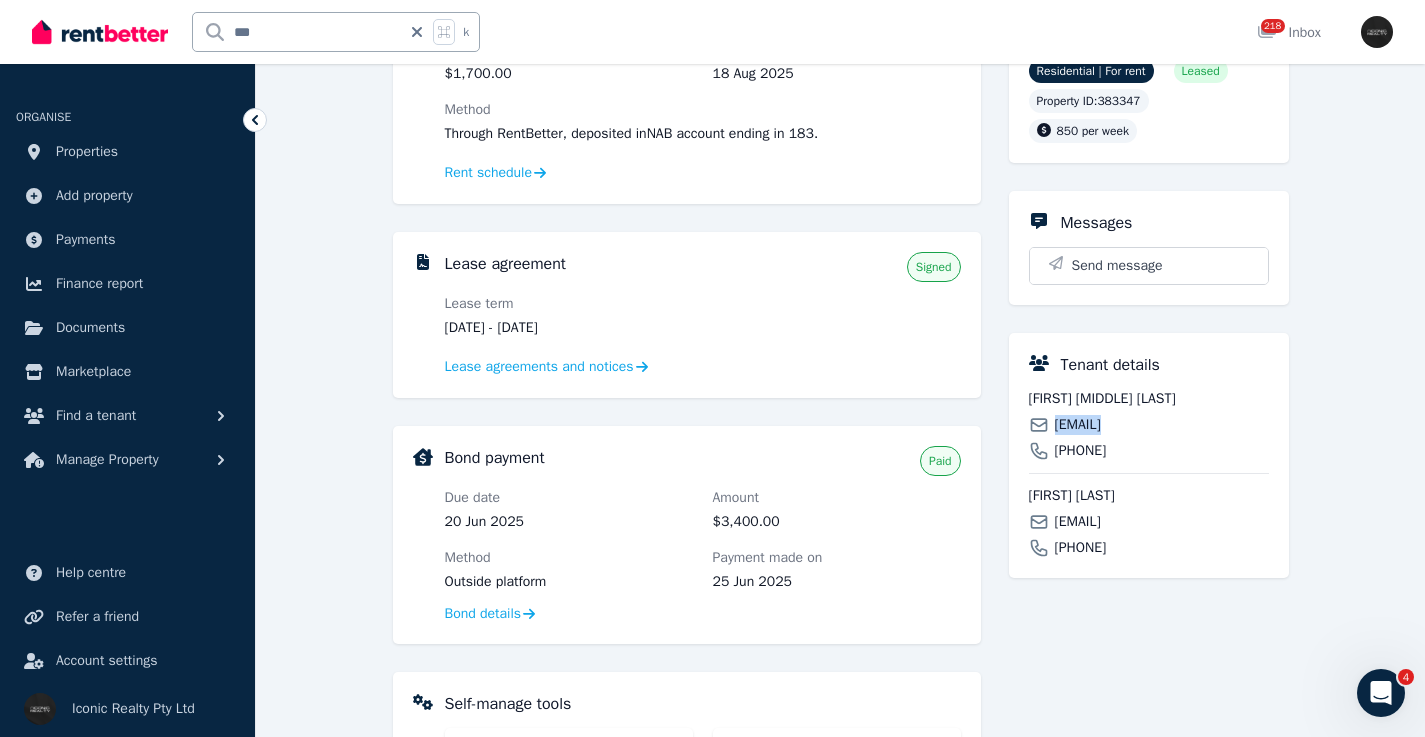 click on "[EMAIL]" at bounding box center [1078, 425] 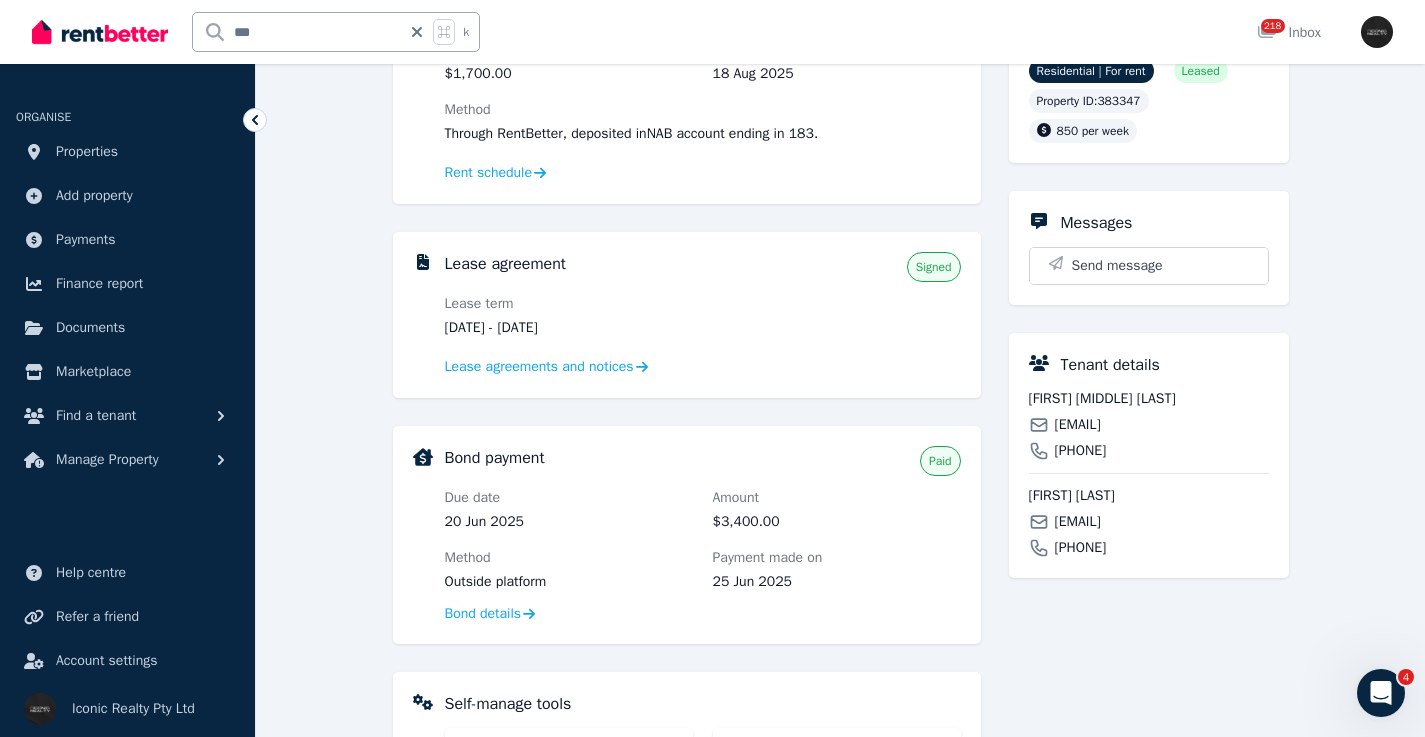click on "[EMAIL]" at bounding box center [1078, 522] 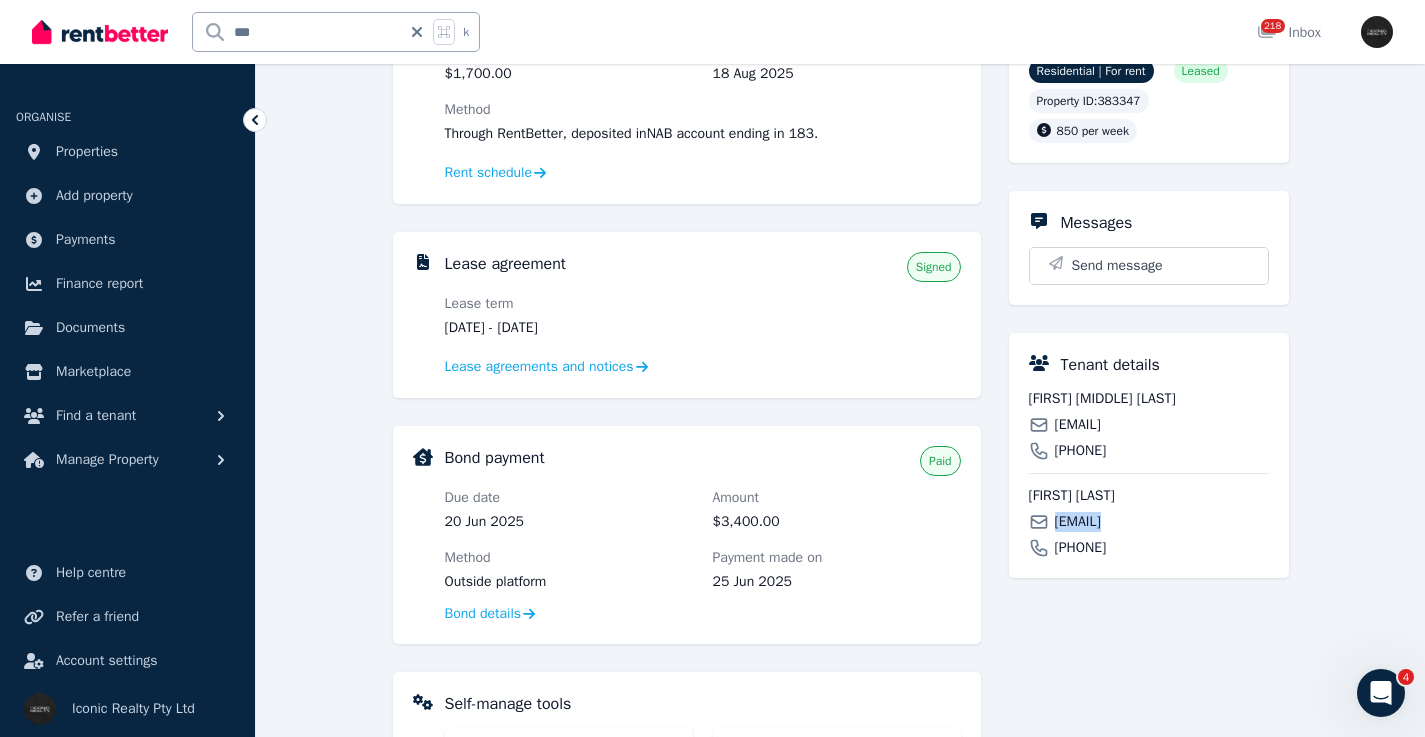 click on "[EMAIL]" at bounding box center [1078, 522] 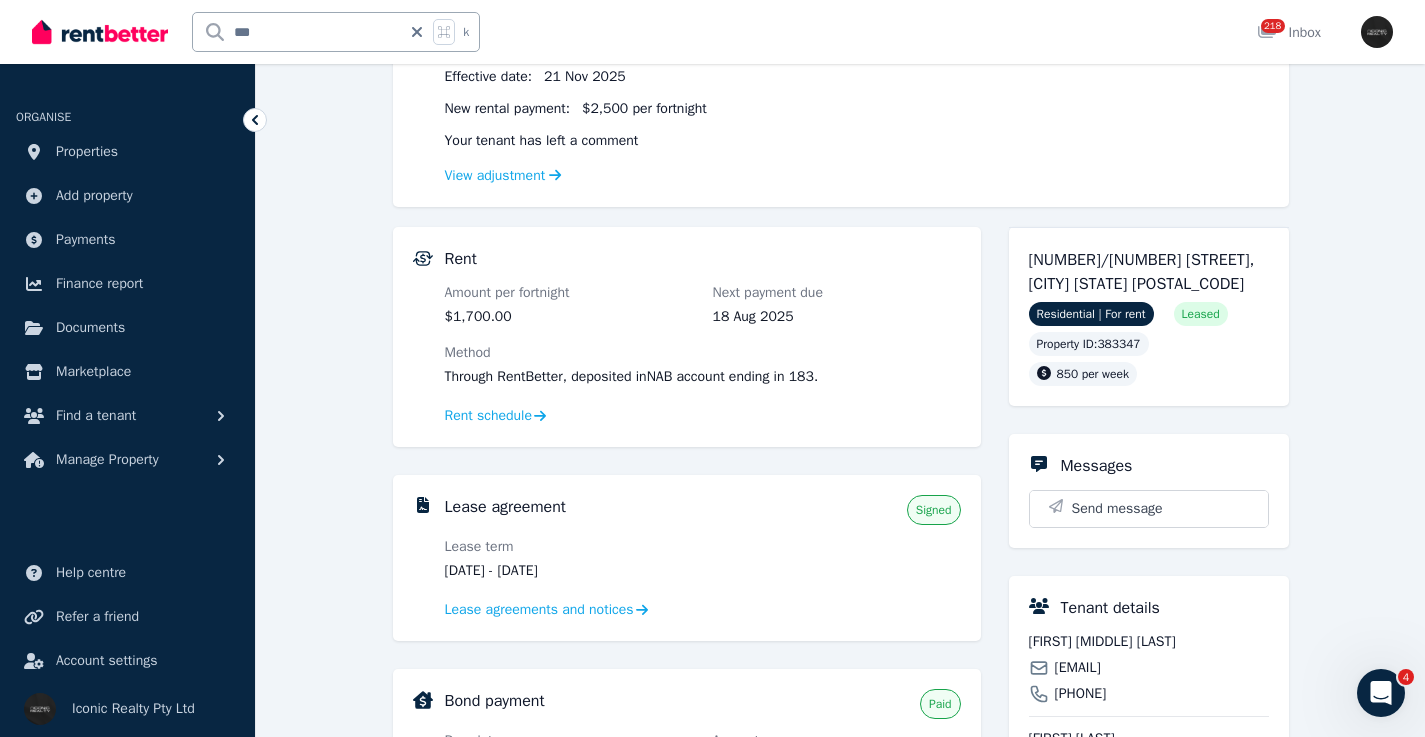 scroll, scrollTop: 0, scrollLeft: 0, axis: both 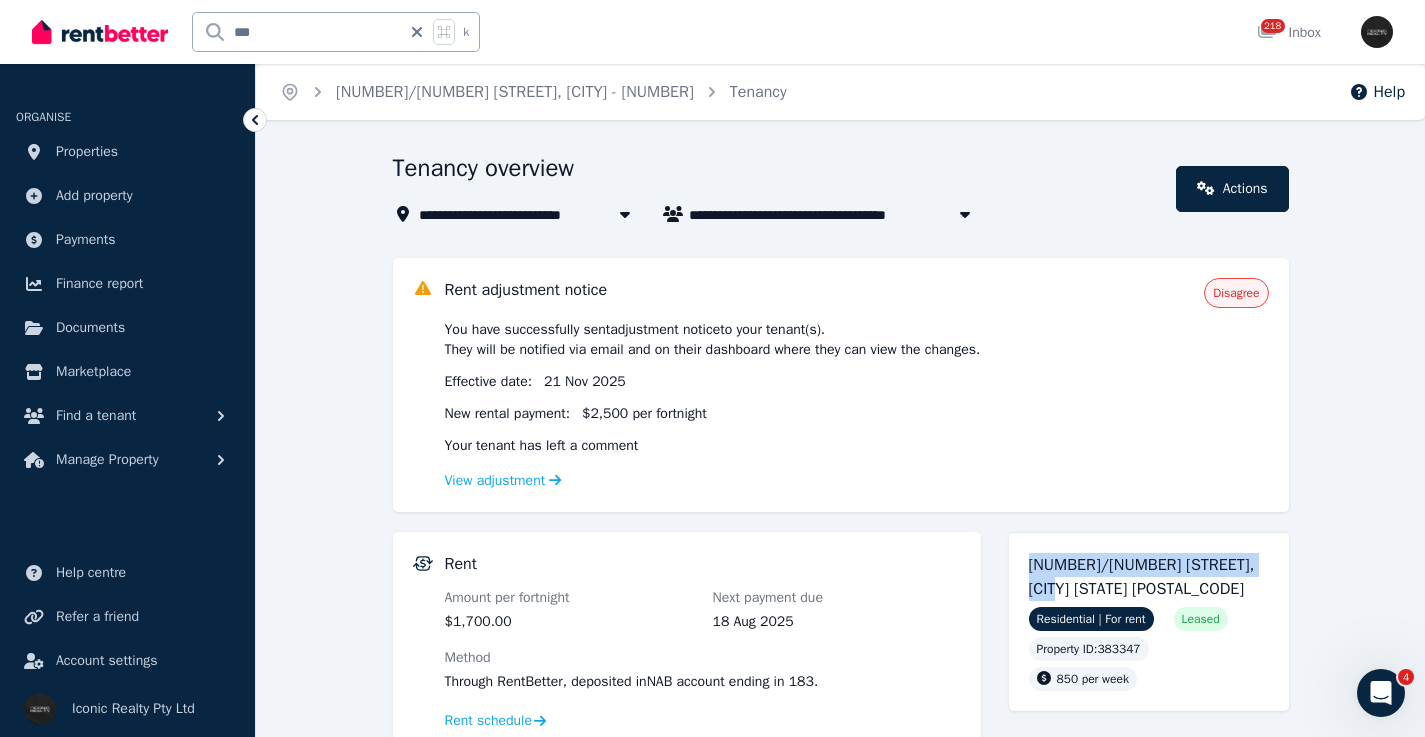 drag, startPoint x: 1073, startPoint y: 581, endPoint x: 998, endPoint y: 562, distance: 77.36925 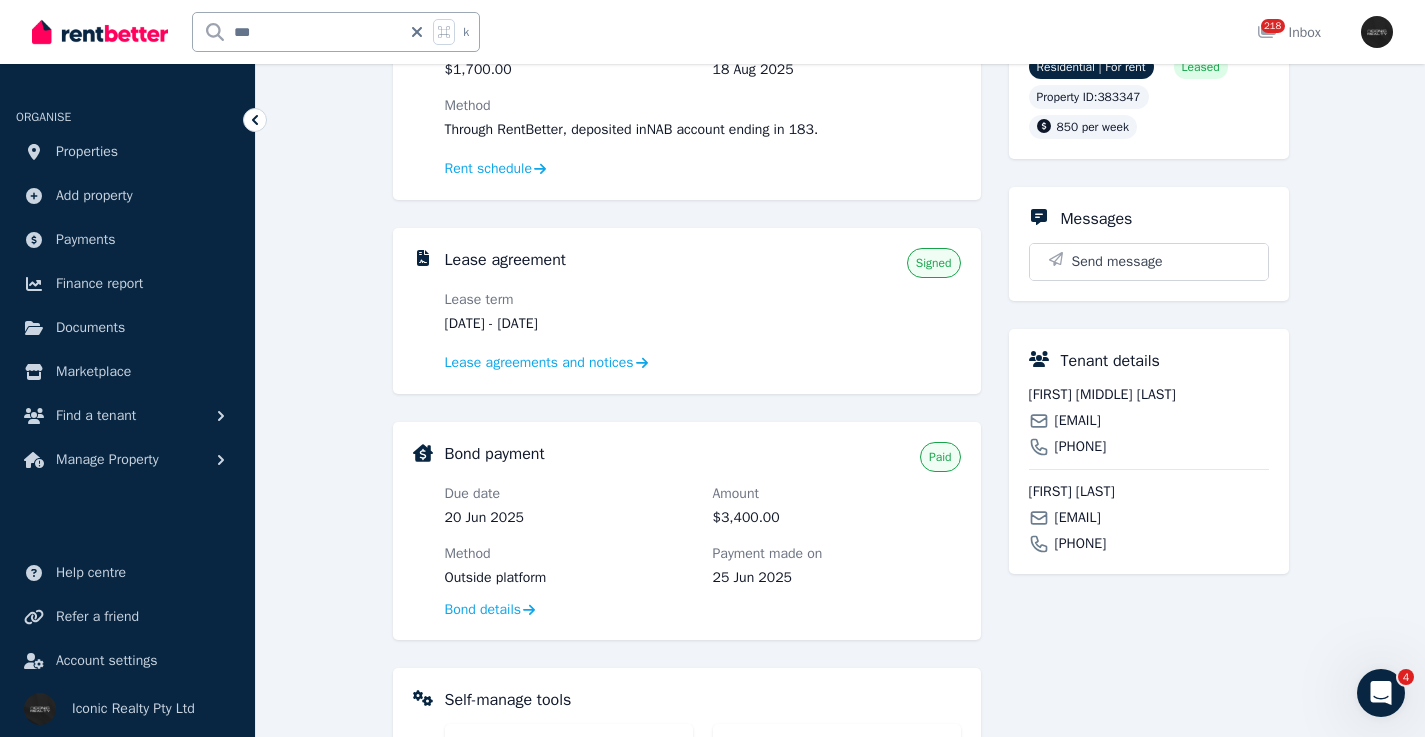 scroll, scrollTop: 566, scrollLeft: 0, axis: vertical 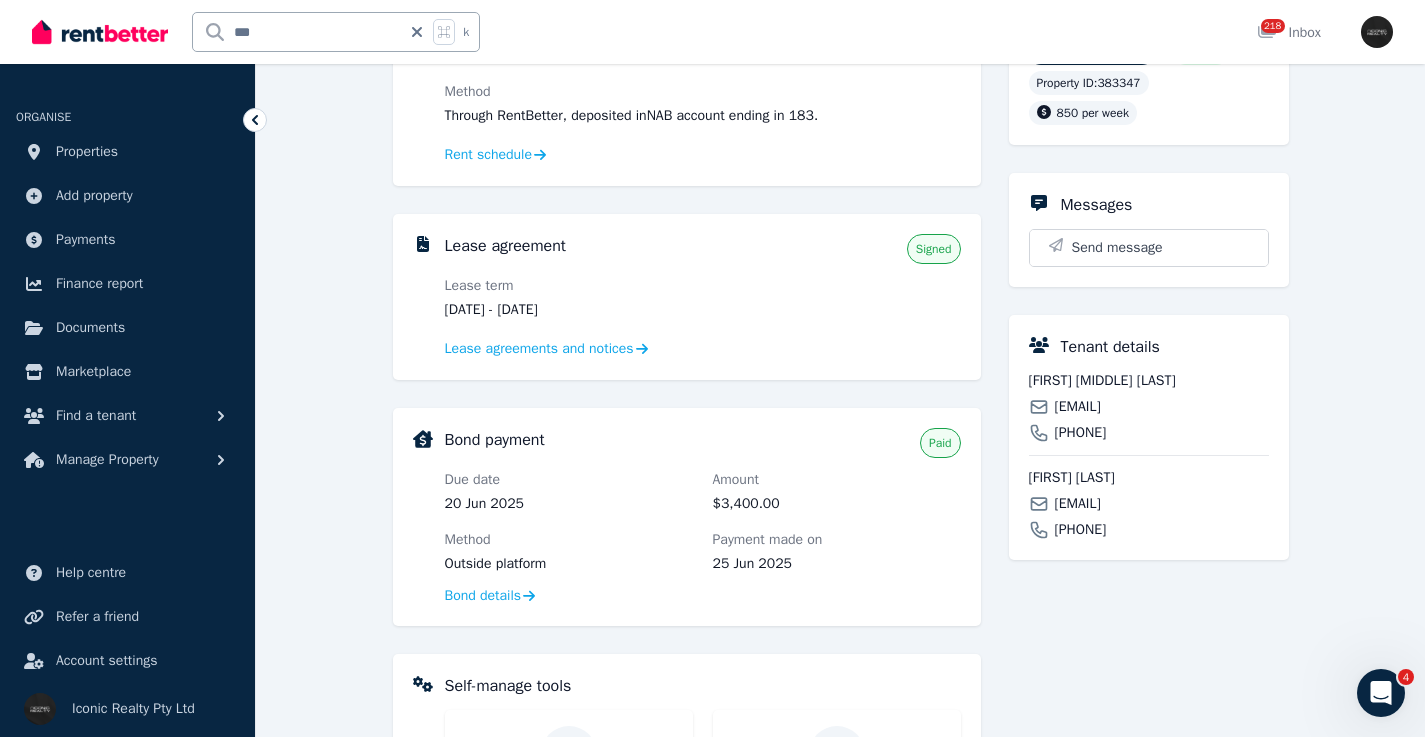 click on "[FIRST] [MIDDLE] [LAST]" at bounding box center [1149, 381] 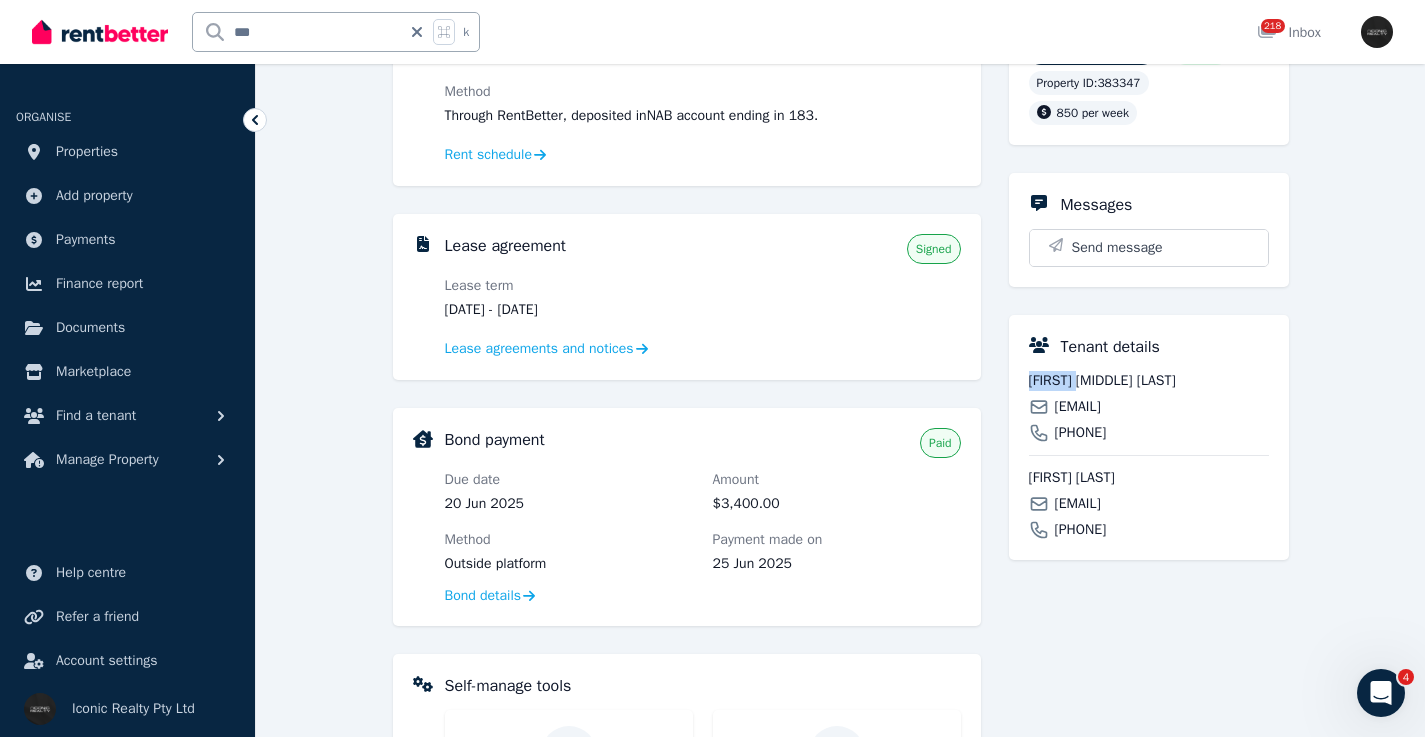 click on "[FIRST] [MIDDLE] [LAST]" at bounding box center (1149, 381) 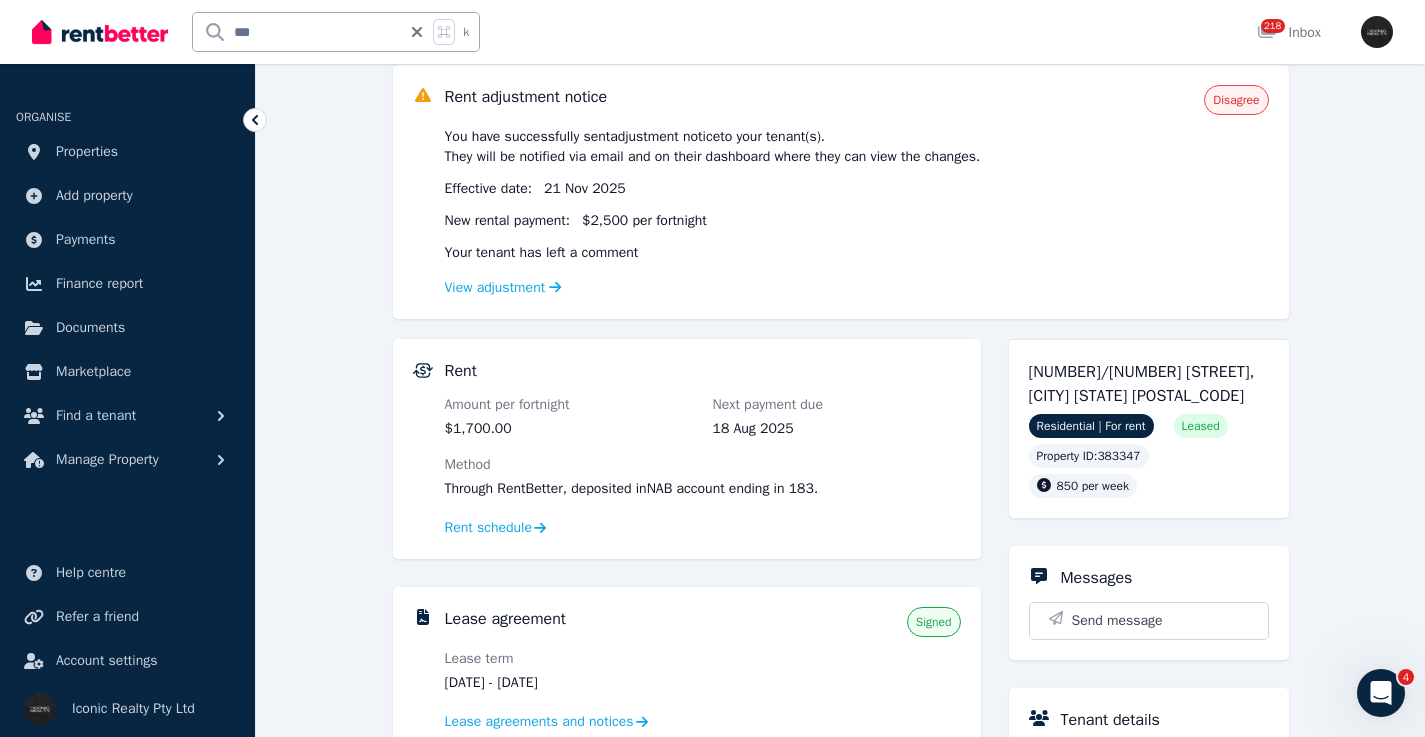 scroll, scrollTop: 16, scrollLeft: 0, axis: vertical 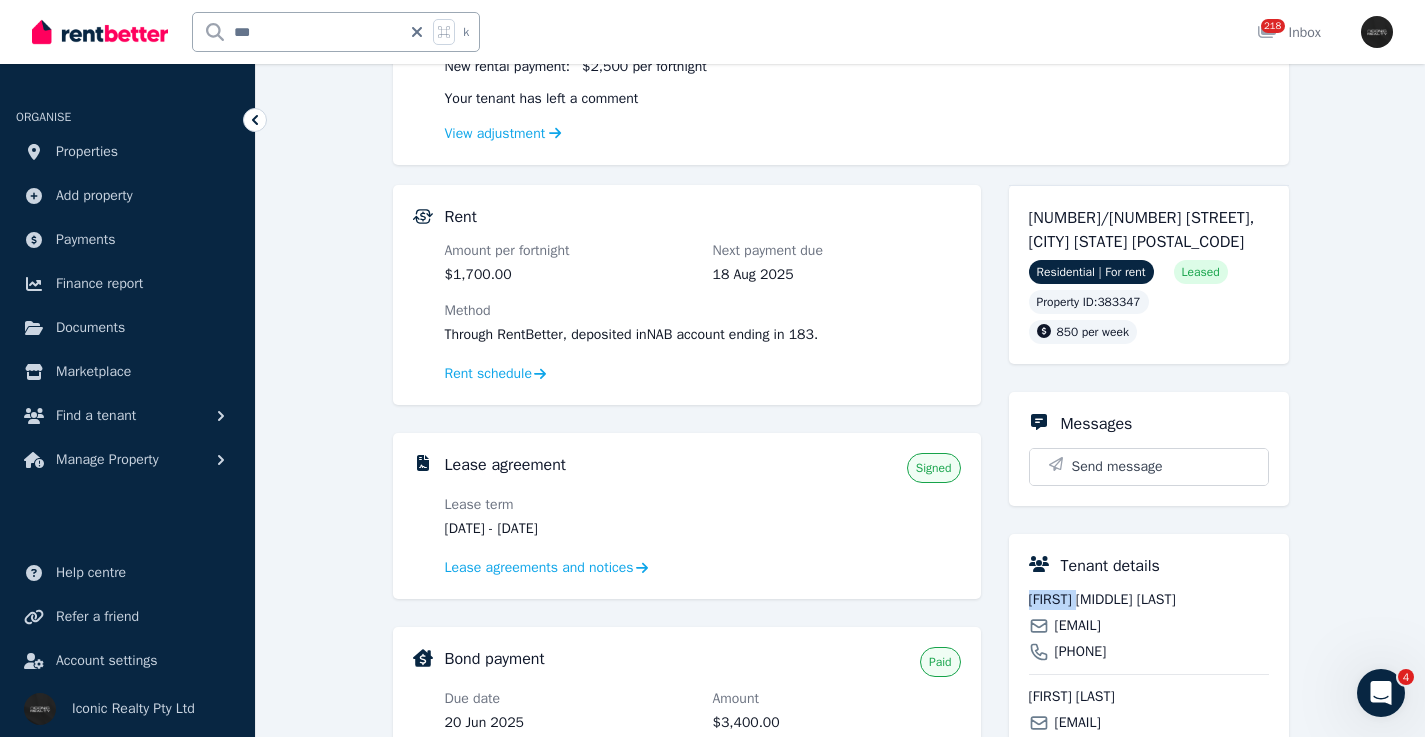 click 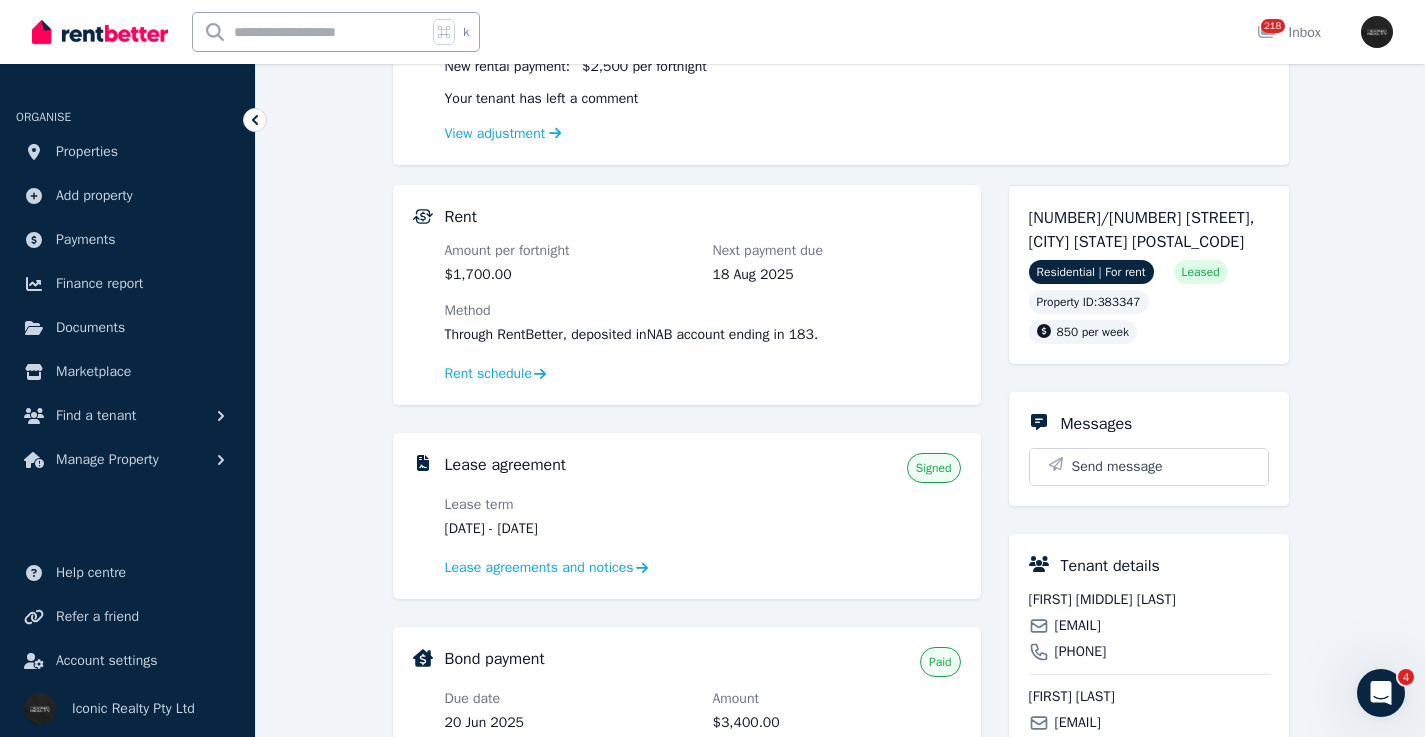 click at bounding box center (310, 32) 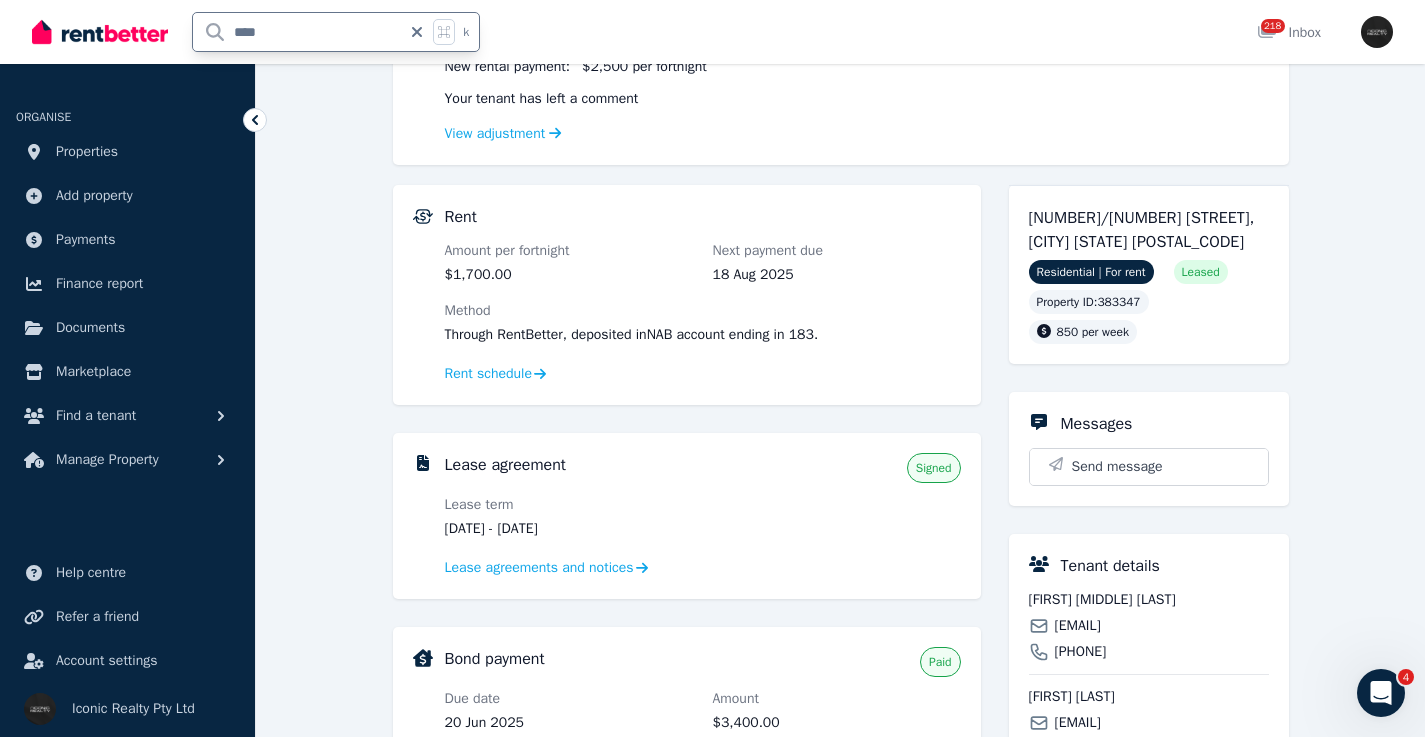 type on "*****" 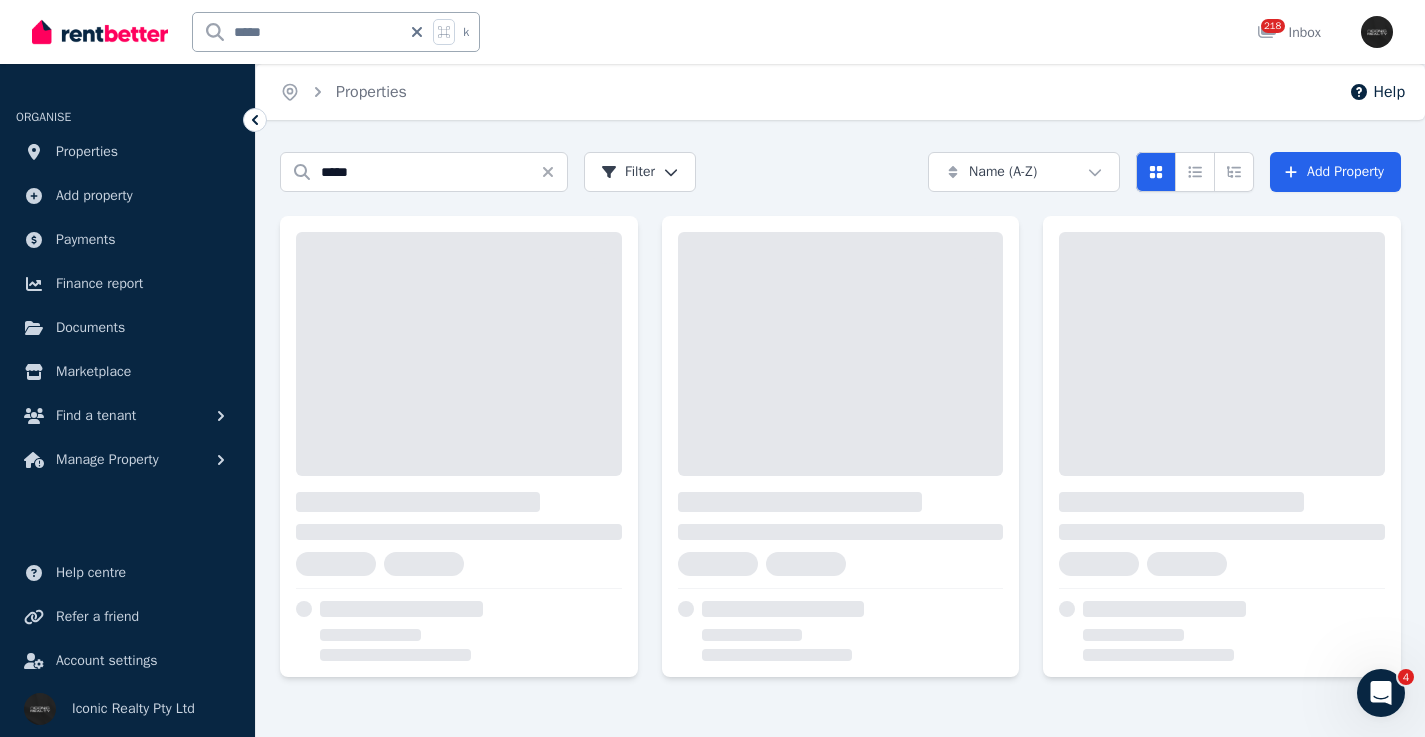 scroll, scrollTop: 0, scrollLeft: 0, axis: both 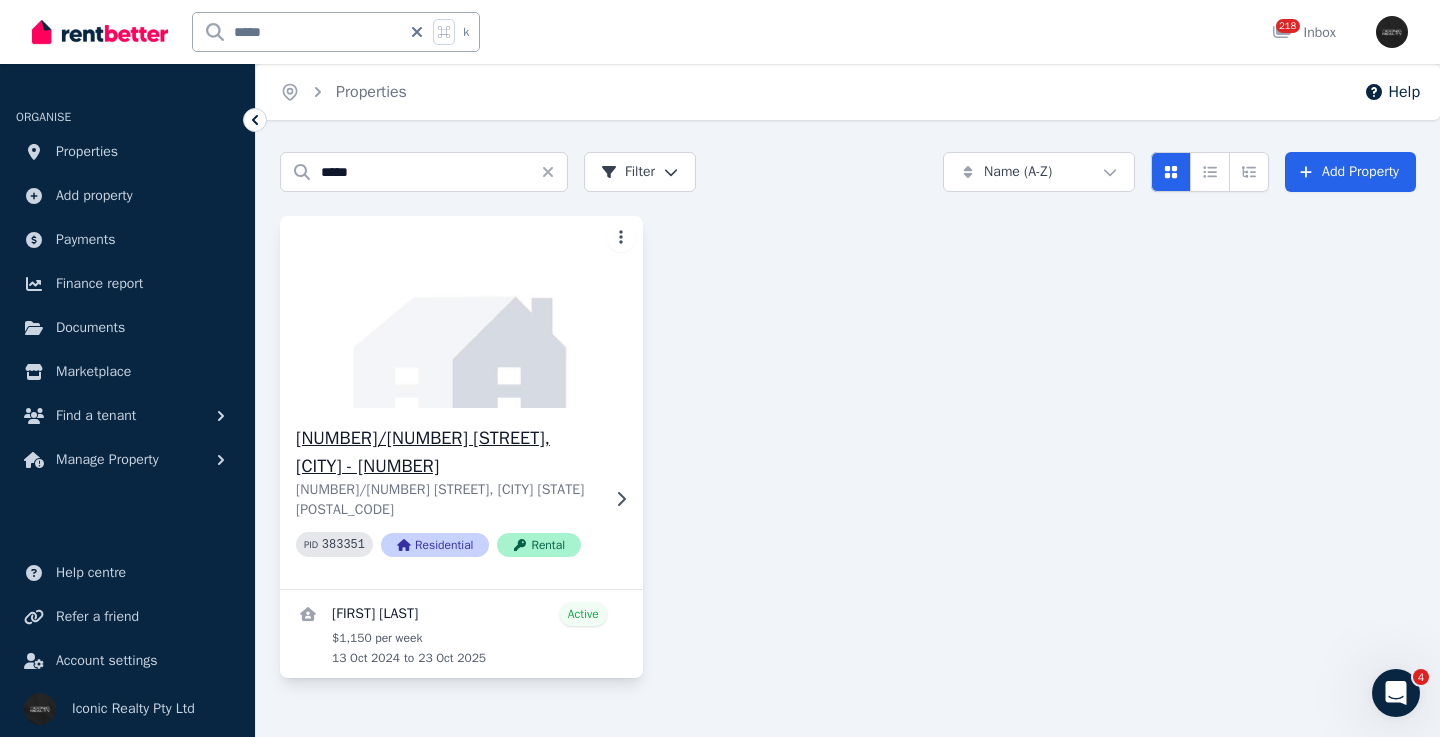 click 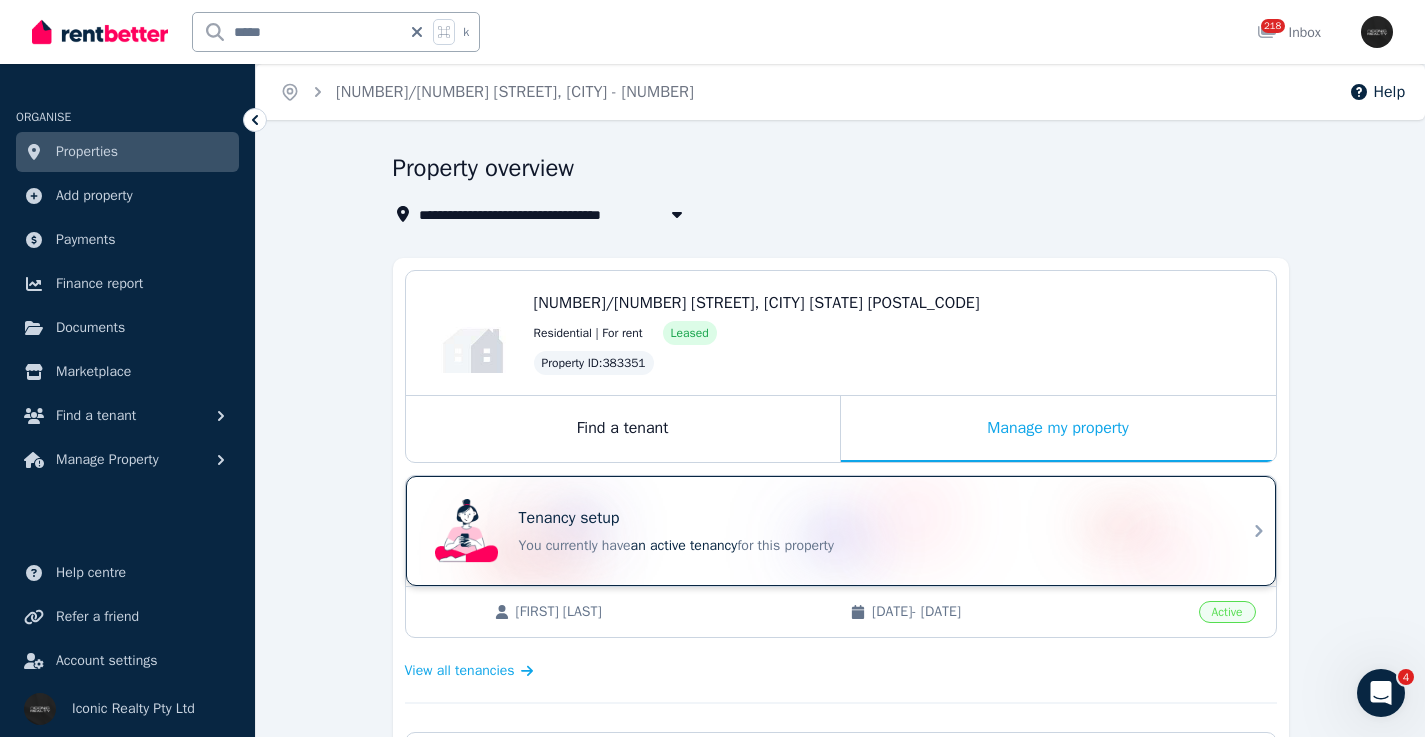 click on "Tenancy setup" at bounding box center (869, 518) 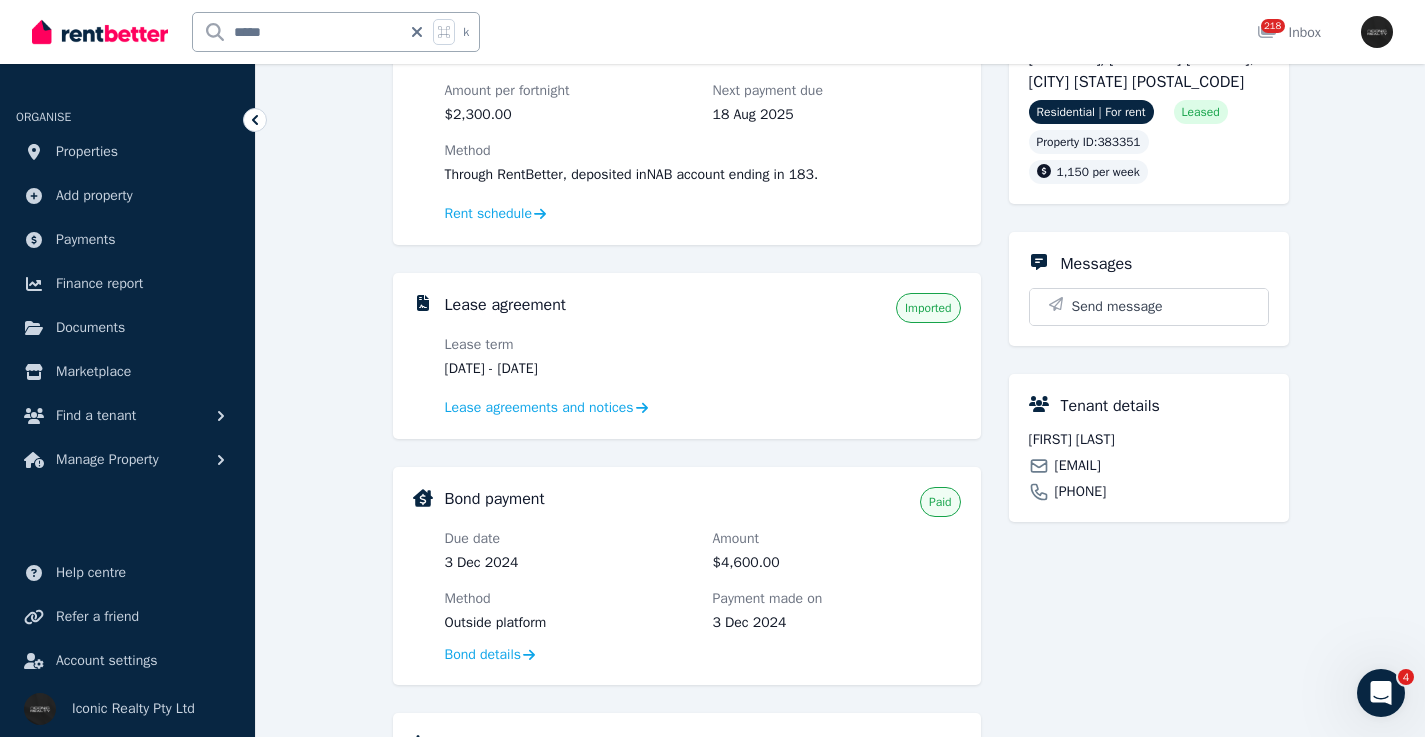 scroll, scrollTop: 317, scrollLeft: 0, axis: vertical 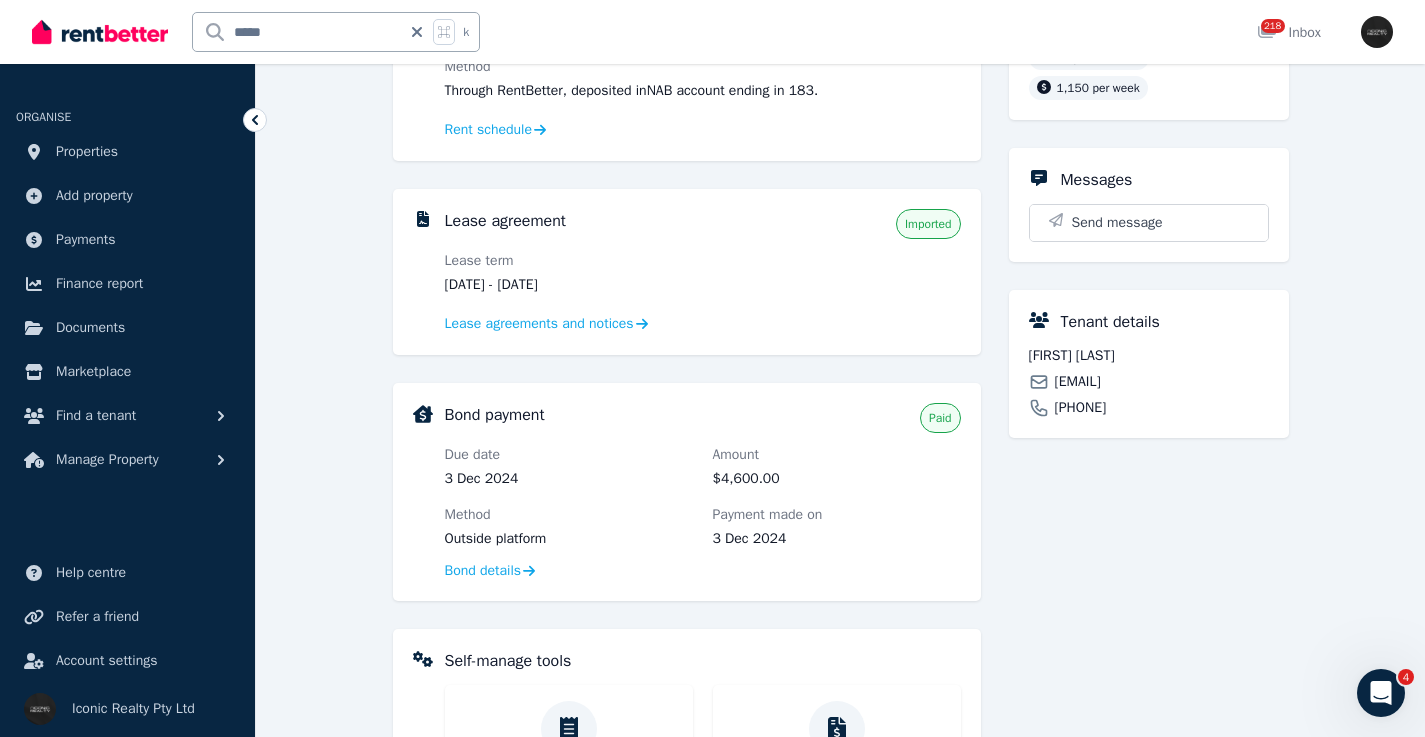 click on "[EMAIL]" at bounding box center [1078, 382] 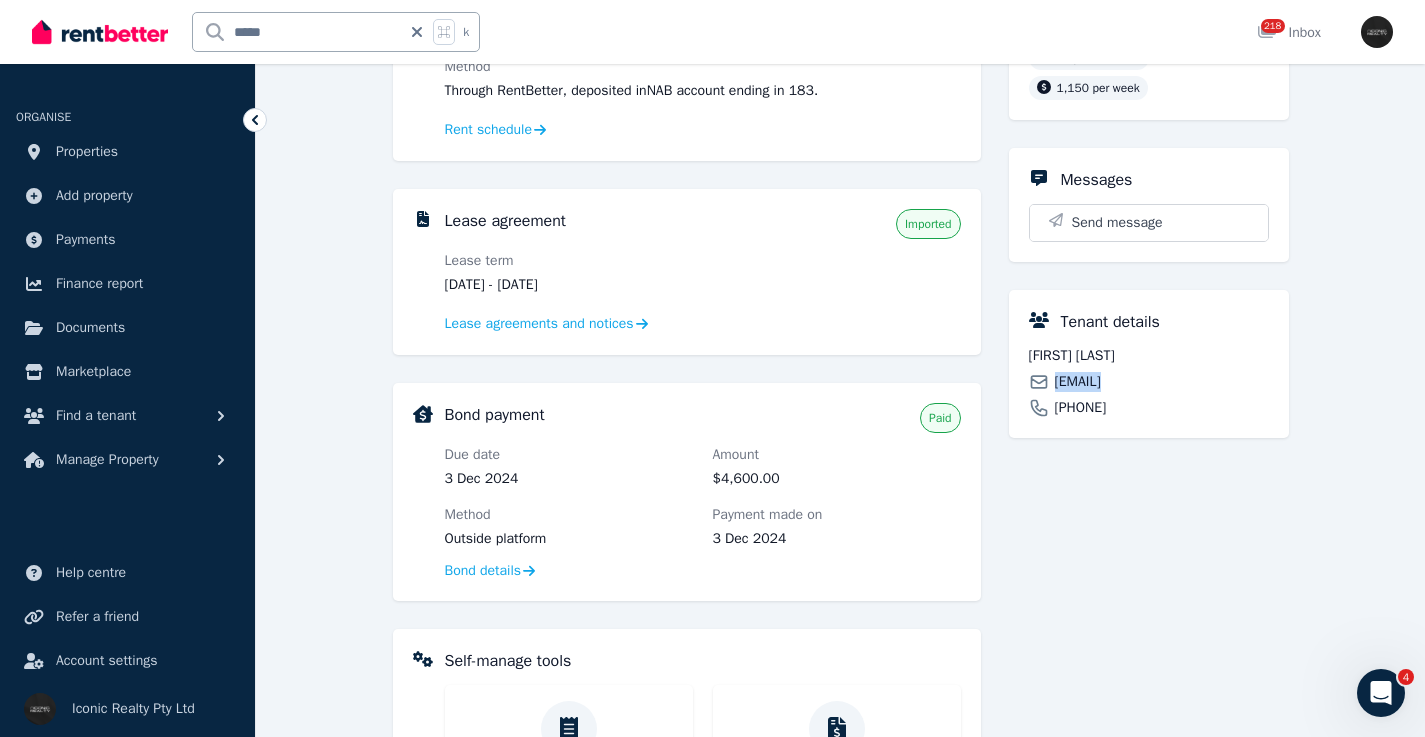 click on "[EMAIL]" at bounding box center (1078, 382) 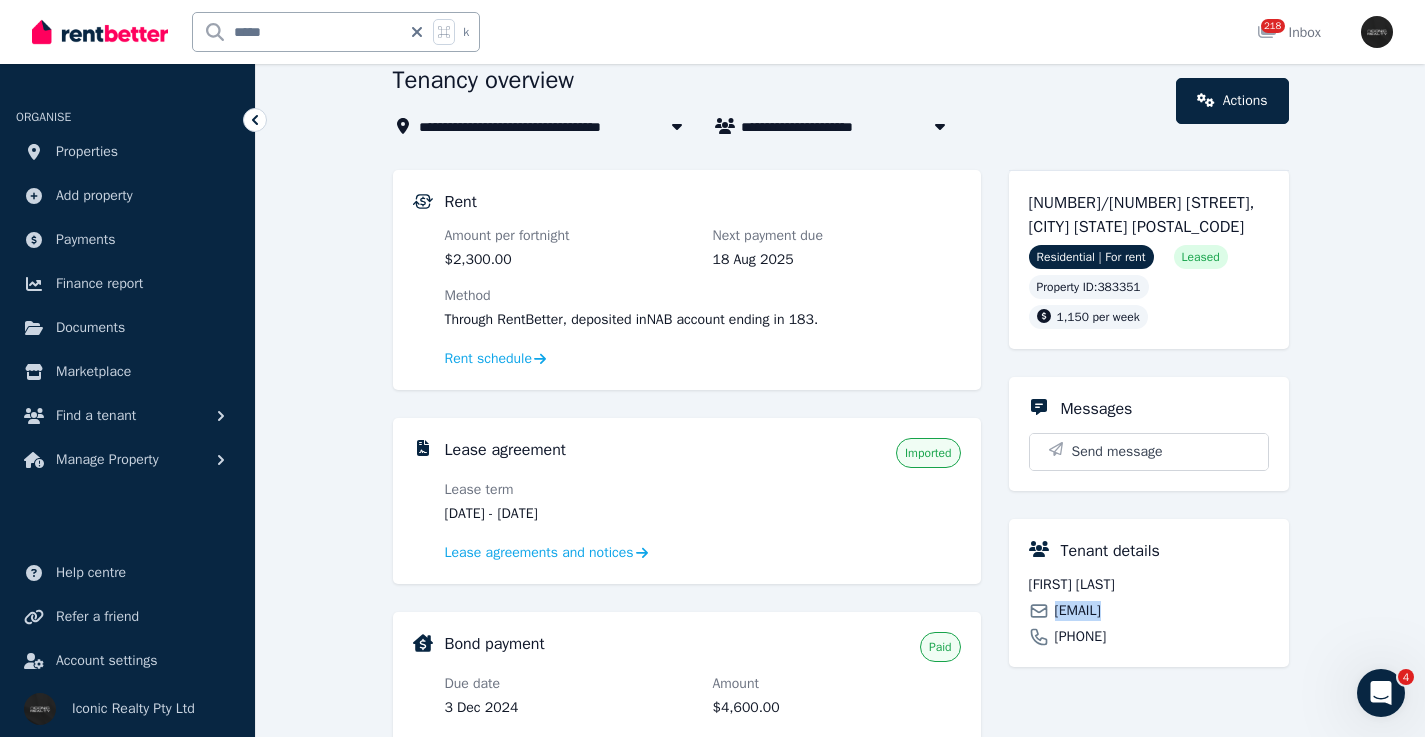 scroll, scrollTop: 84, scrollLeft: 0, axis: vertical 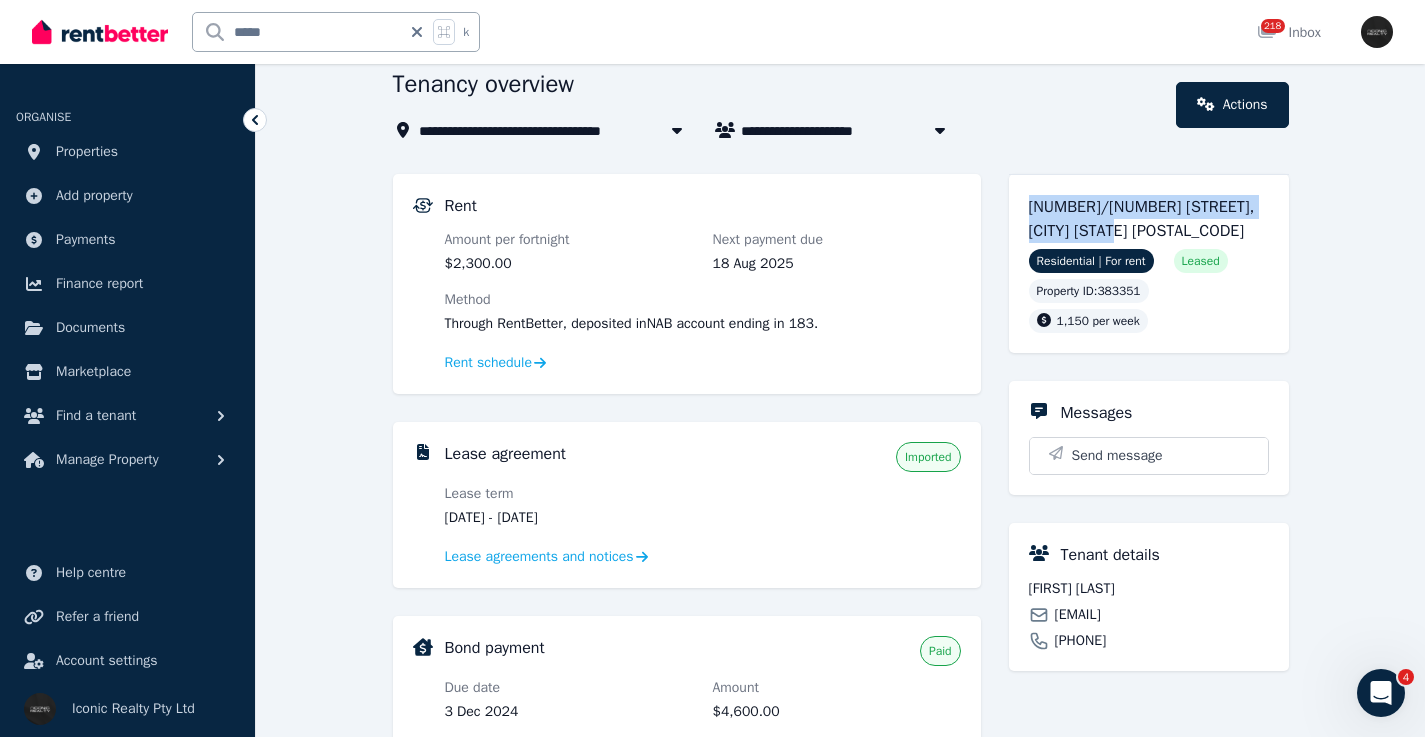 drag, startPoint x: 1164, startPoint y: 229, endPoint x: 1006, endPoint y: 209, distance: 159.26079 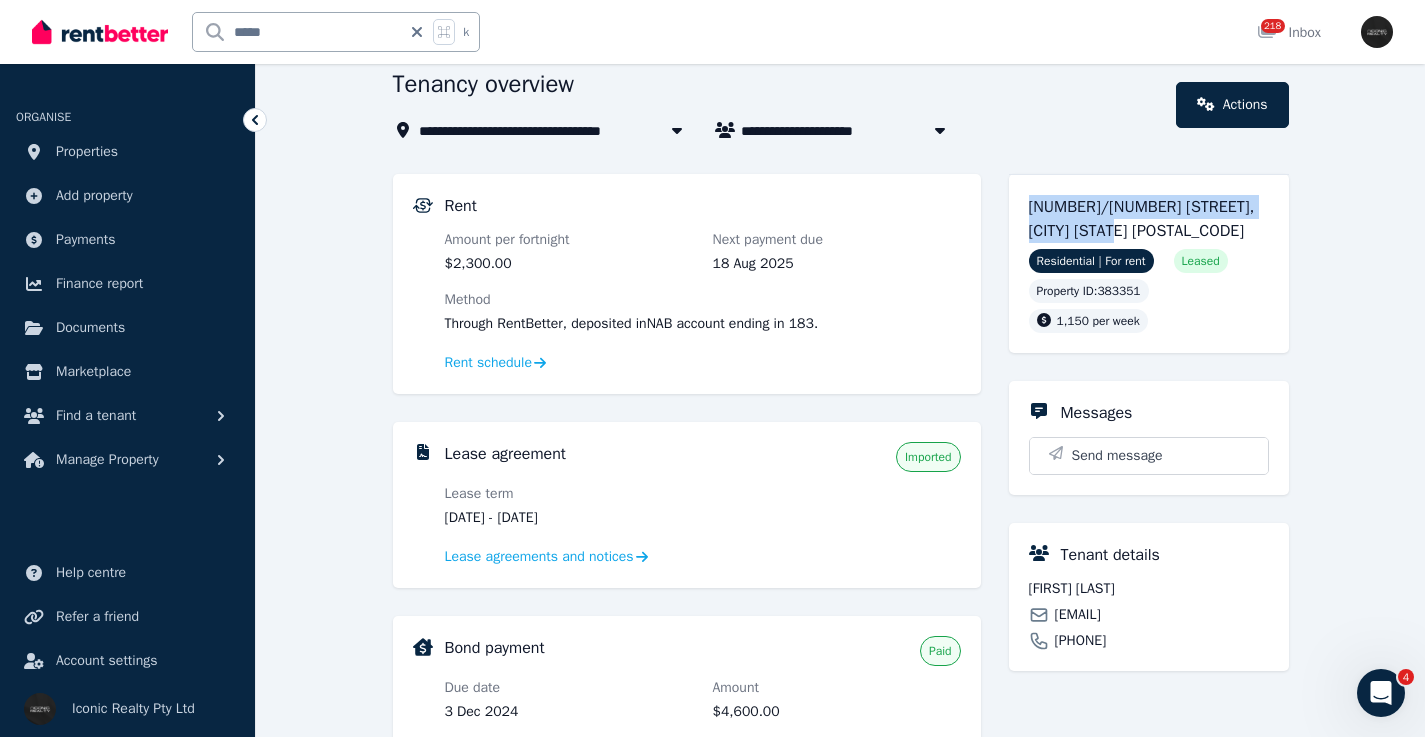 scroll, scrollTop: 207, scrollLeft: 0, axis: vertical 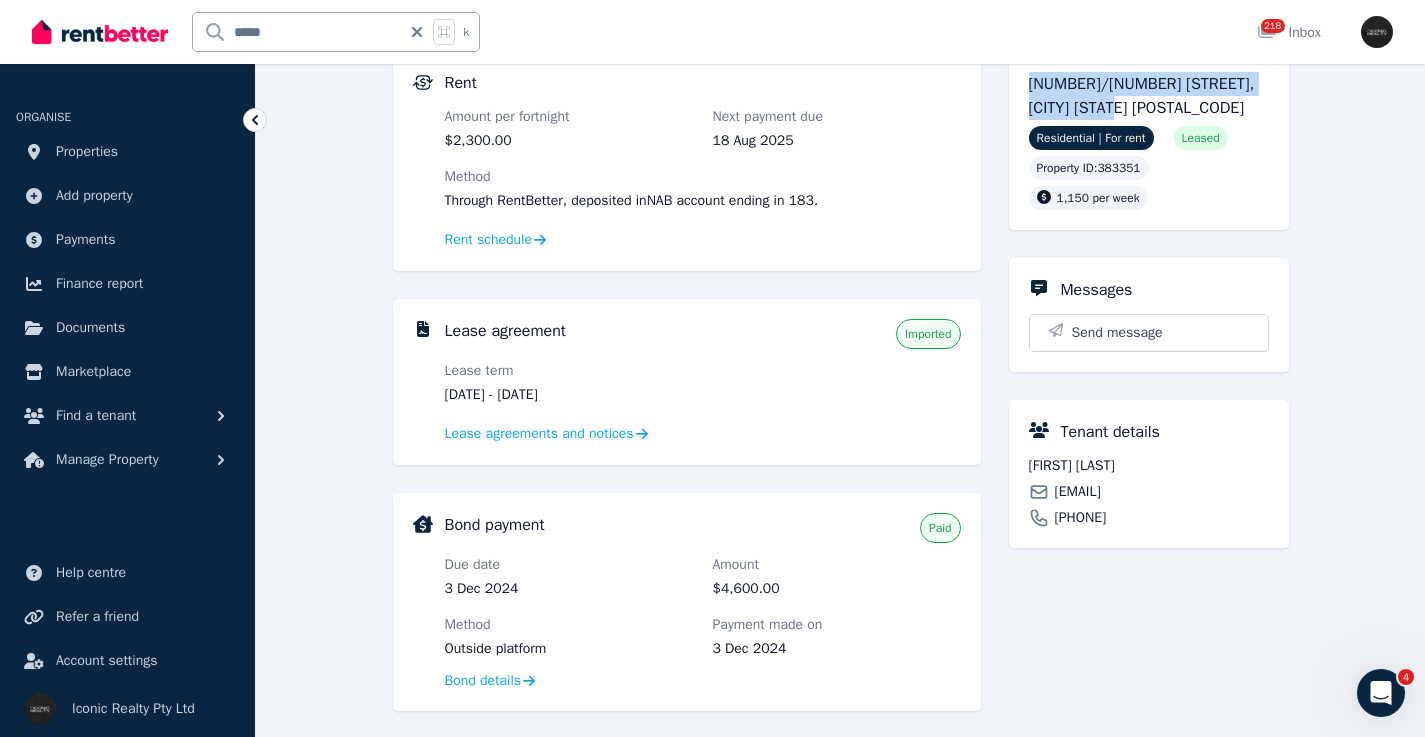 click on "[FIRST] [LAST]" at bounding box center (1149, 466) 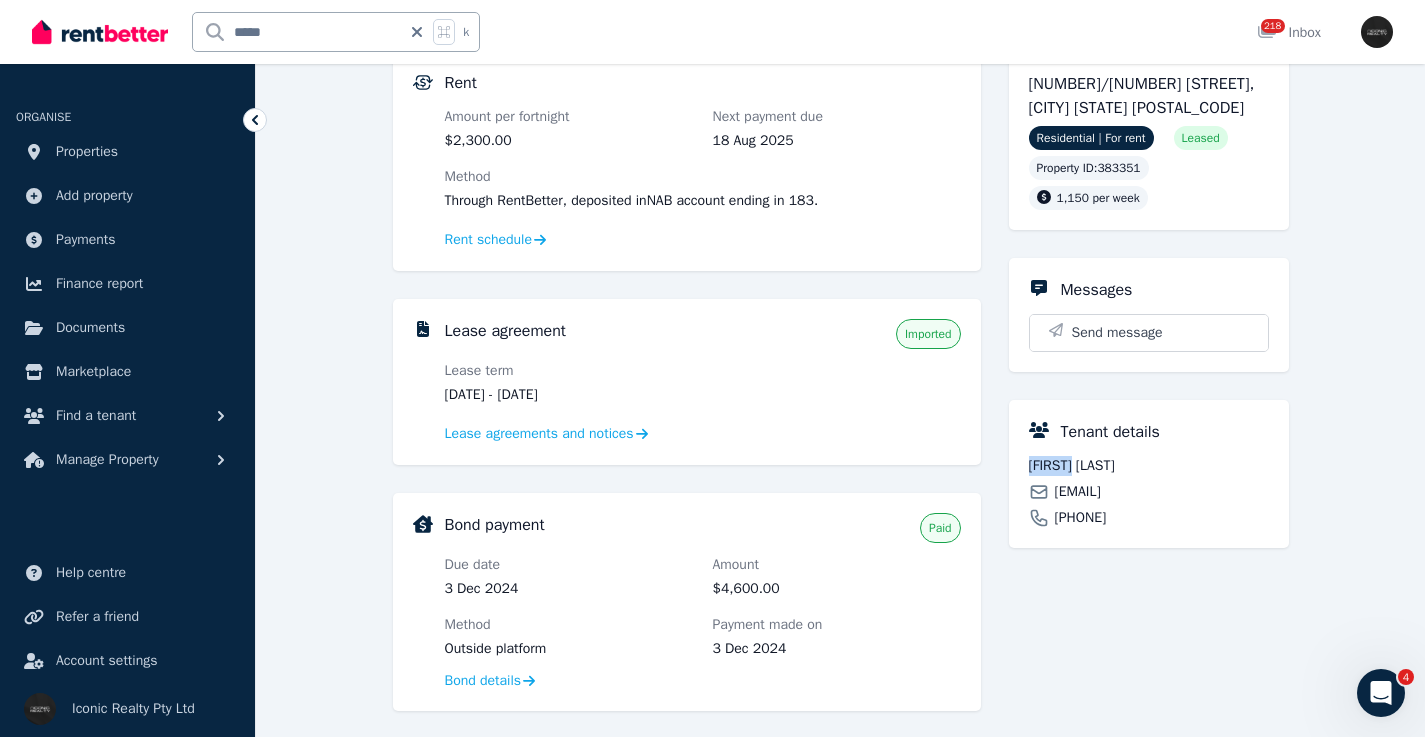 click on "[FIRST] [LAST]" at bounding box center [1149, 466] 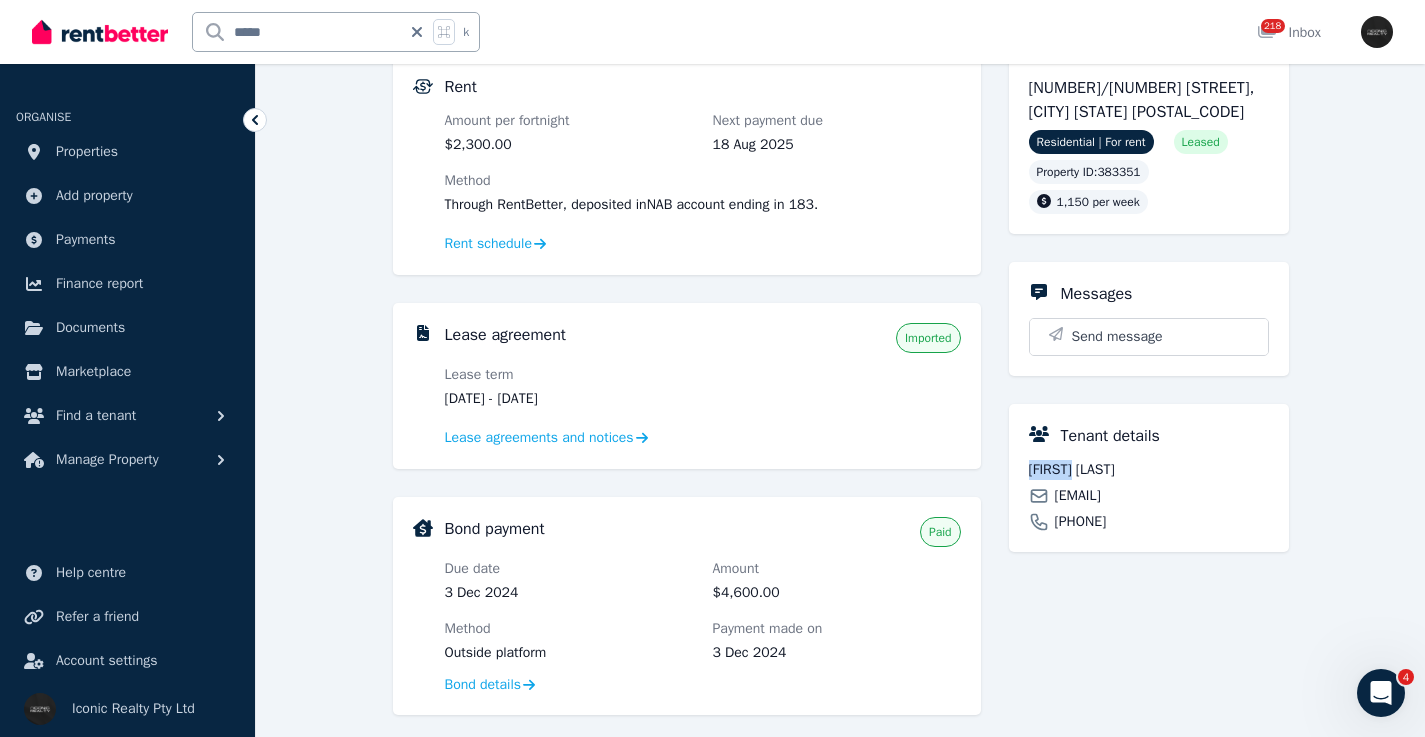 scroll, scrollTop: 207, scrollLeft: 0, axis: vertical 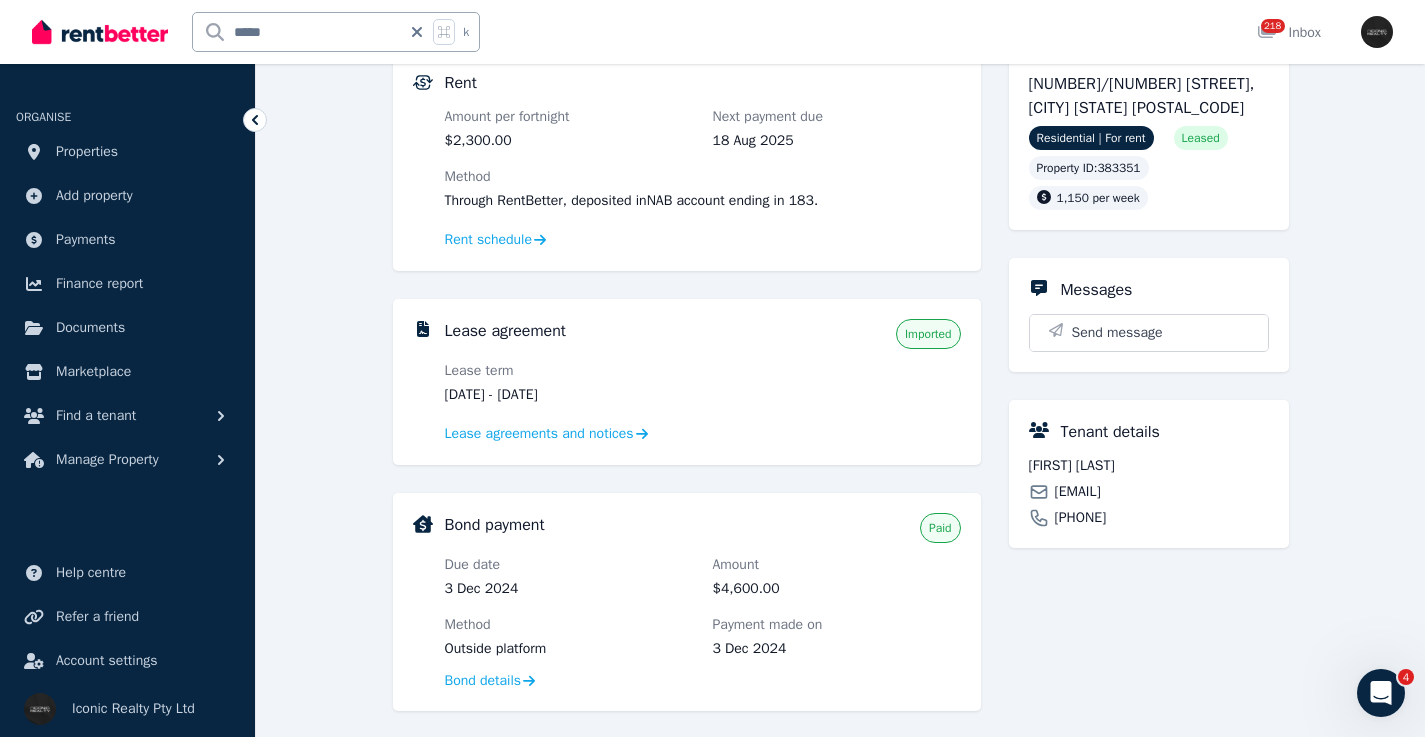 click 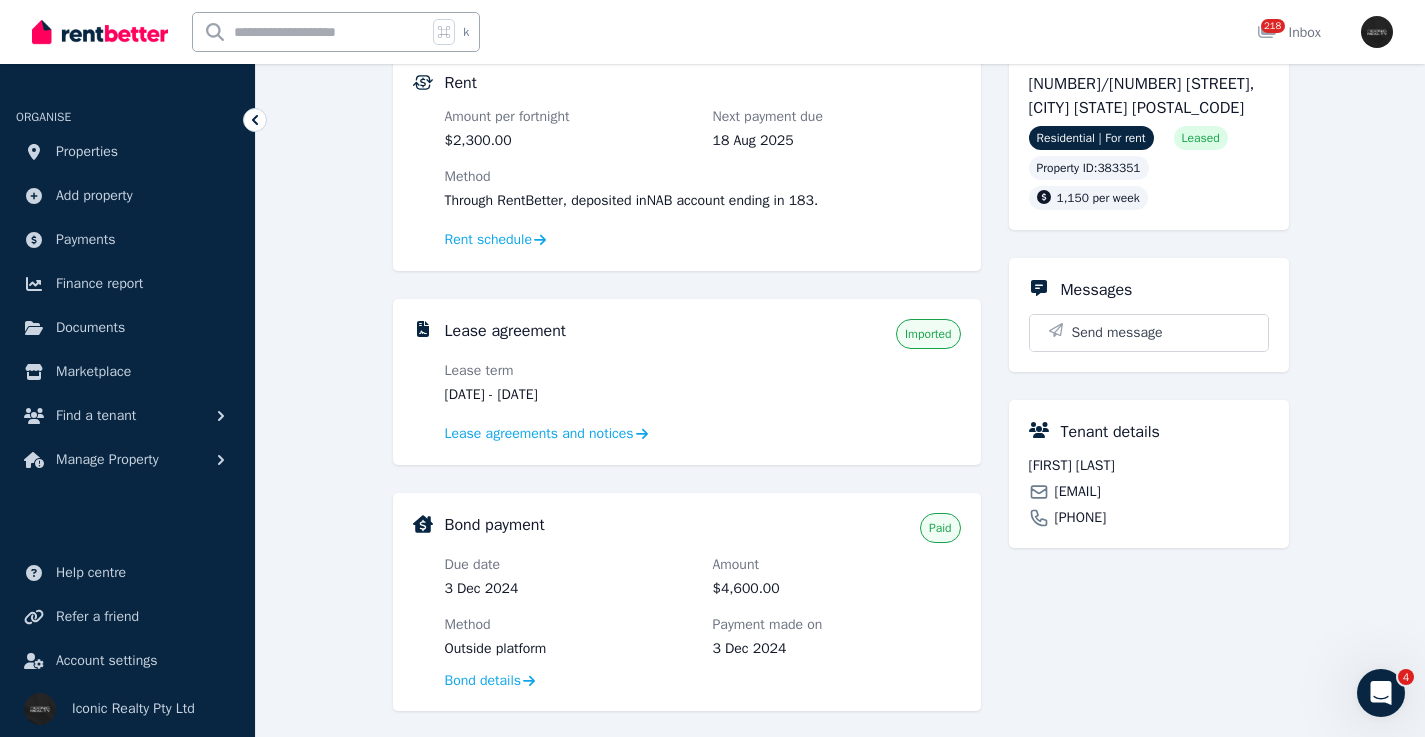 click at bounding box center (310, 32) 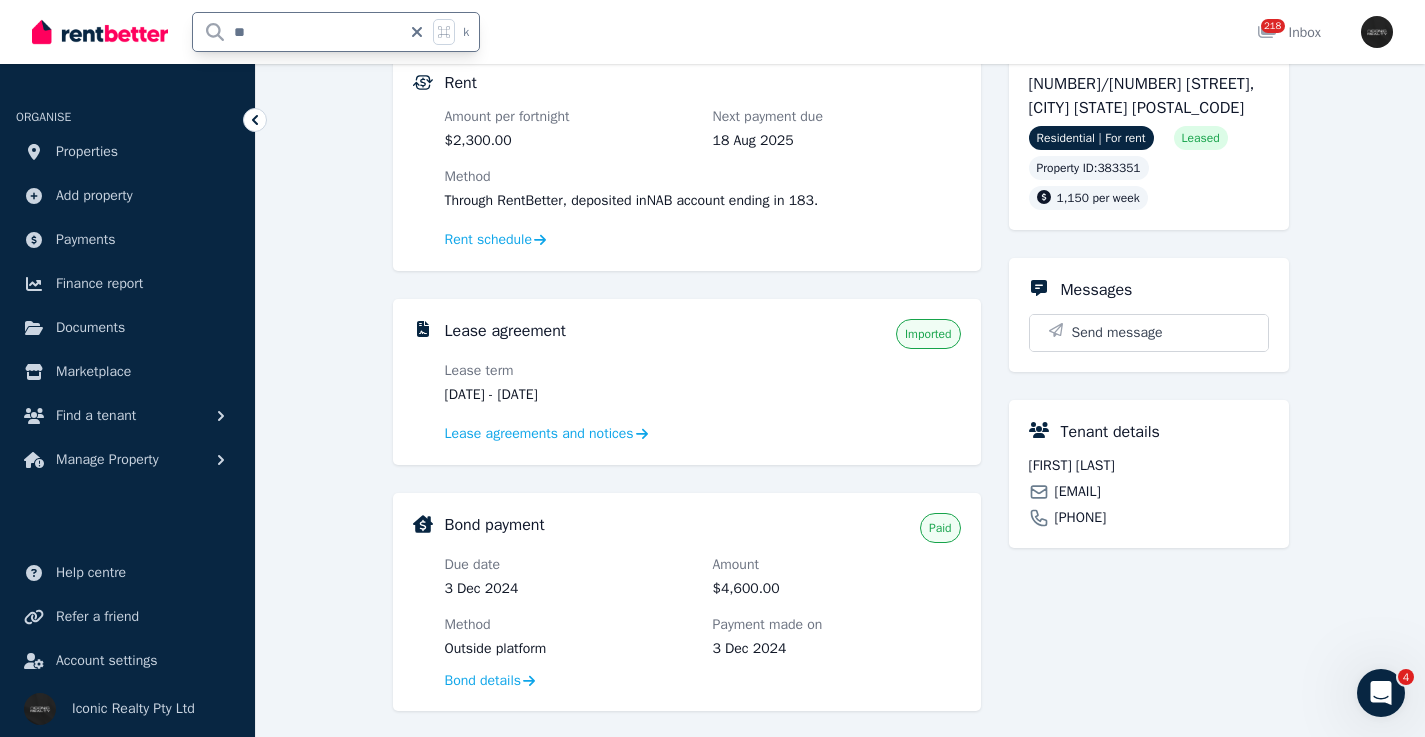type on "***" 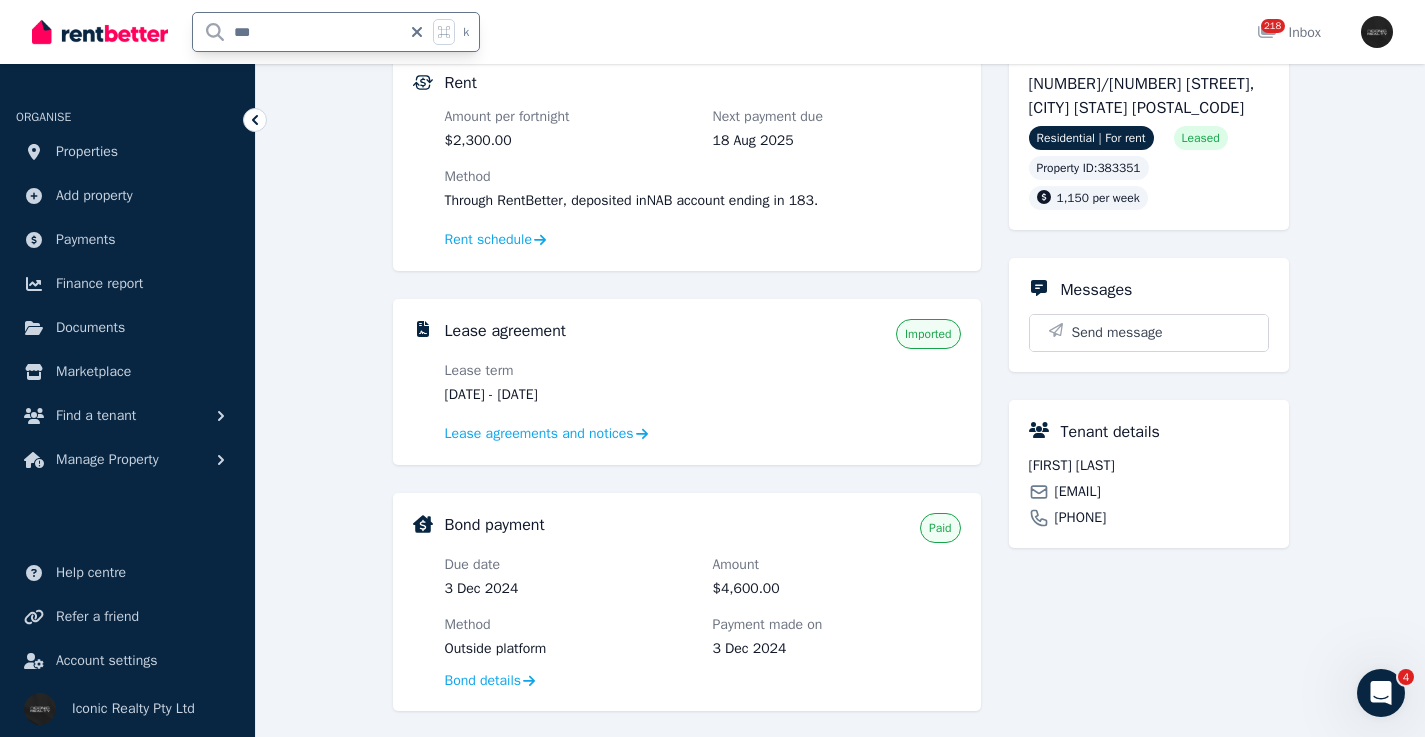 scroll, scrollTop: 0, scrollLeft: 0, axis: both 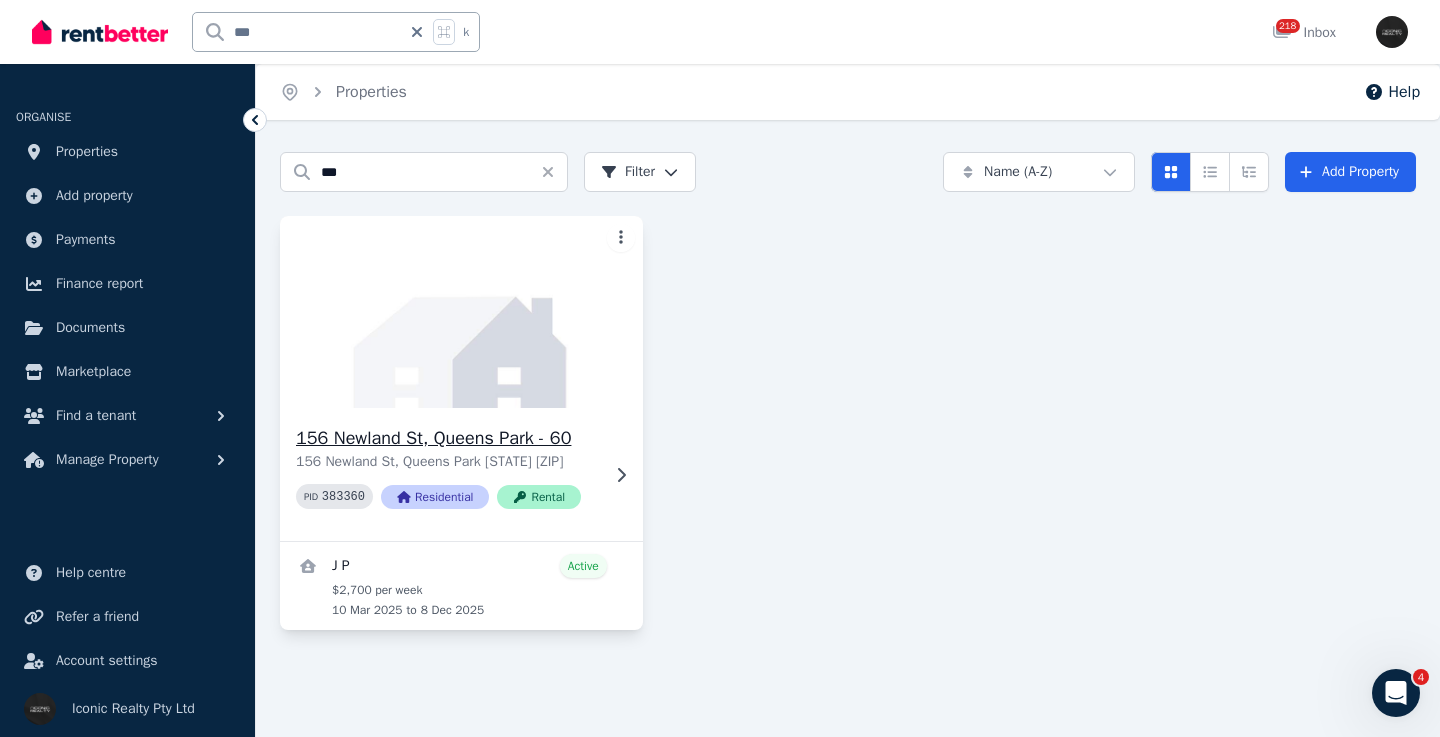 click 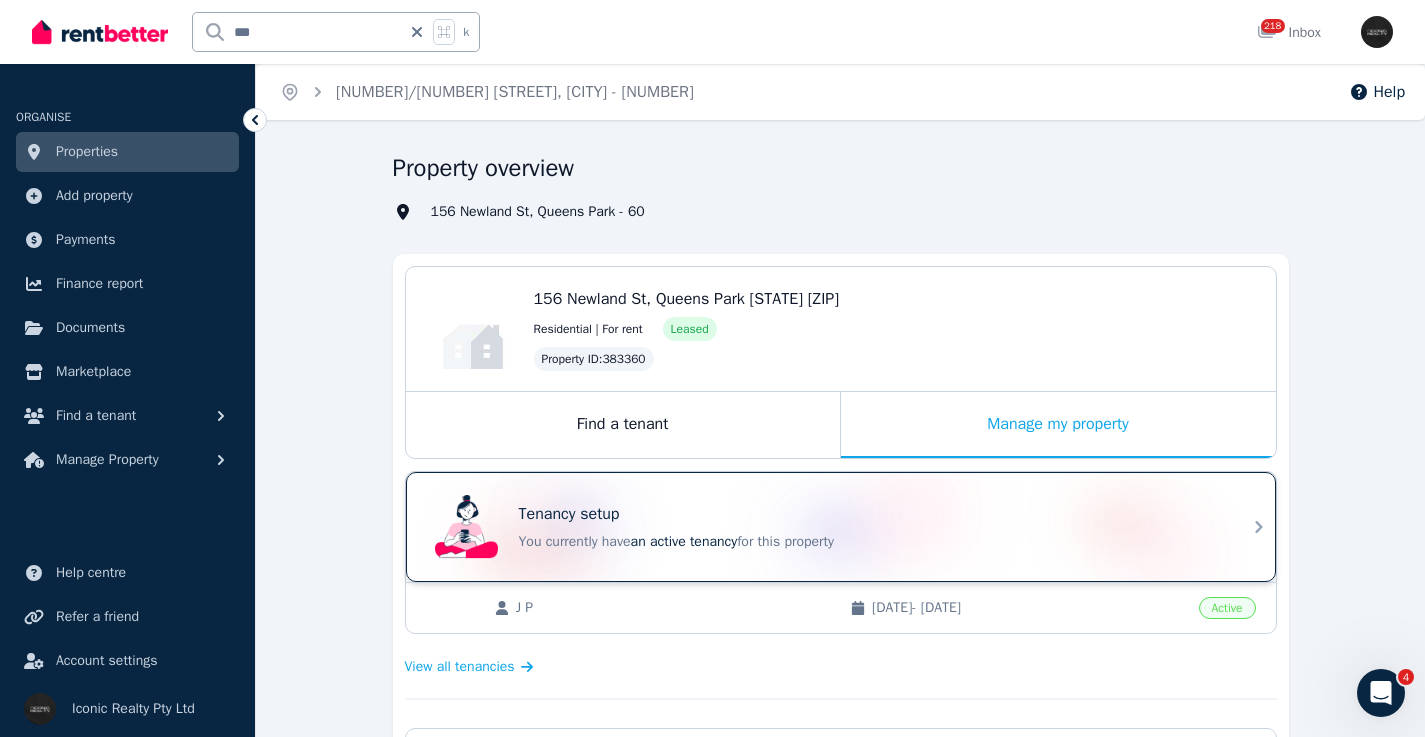 click on "Tenancy setup" at bounding box center (869, 514) 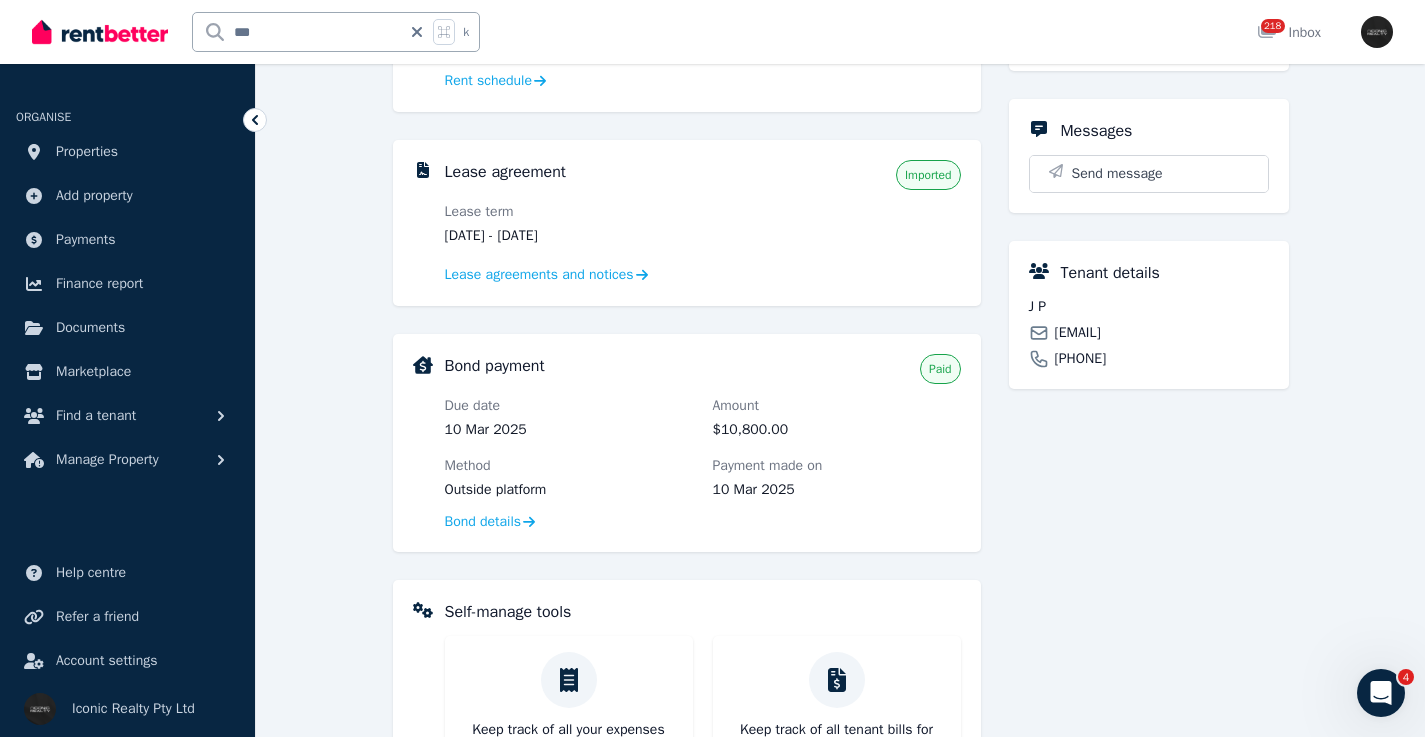 scroll, scrollTop: 335, scrollLeft: 0, axis: vertical 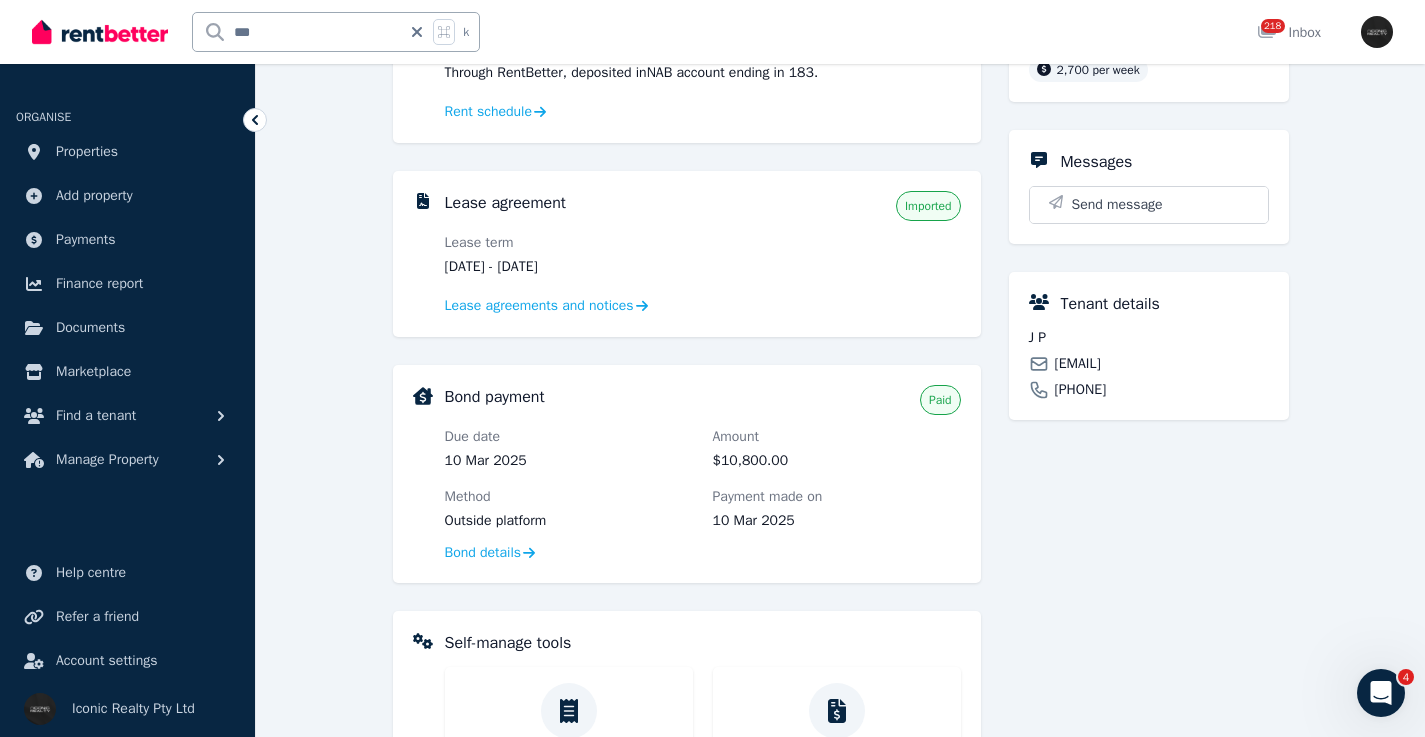 click on "[EMAIL]" at bounding box center (1078, 364) 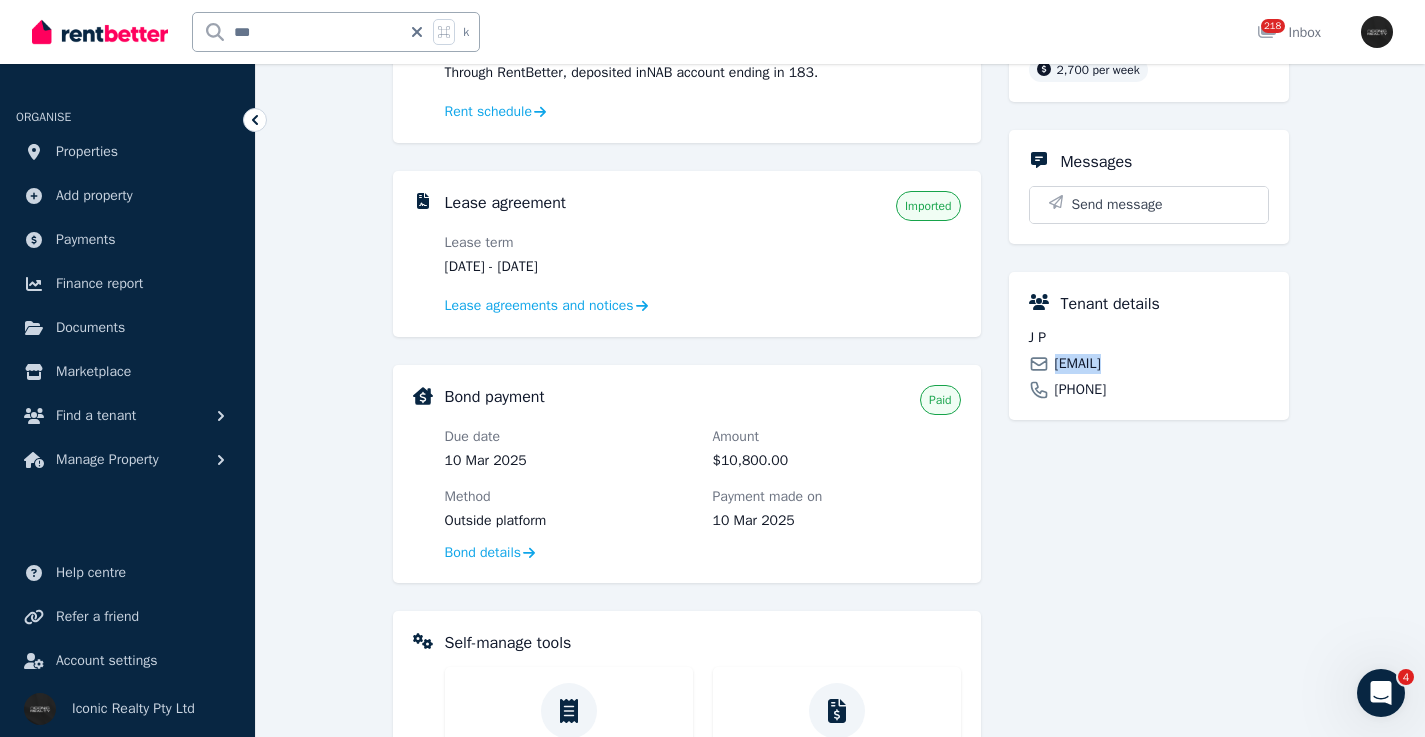 click on "[EMAIL]" at bounding box center [1078, 364] 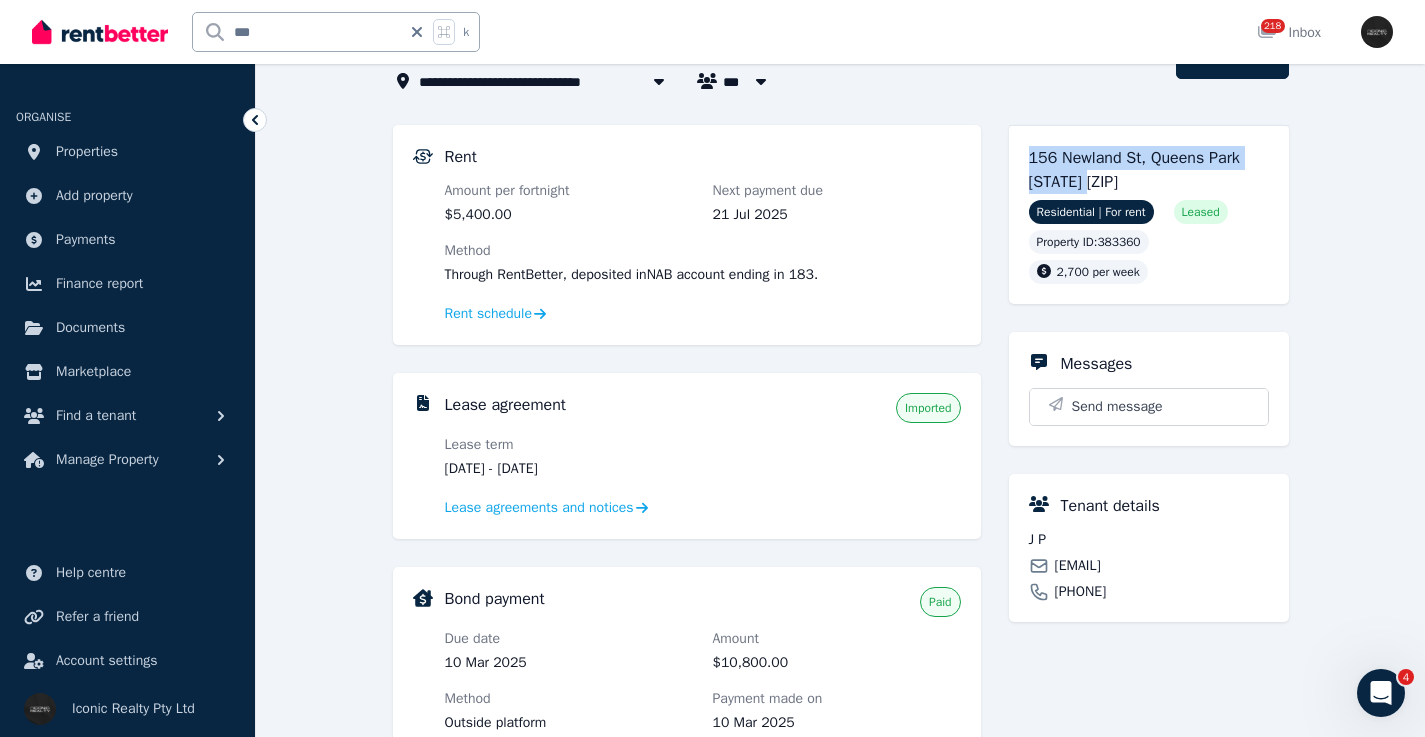 drag, startPoint x: 1120, startPoint y: 183, endPoint x: 1004, endPoint y: 159, distance: 118.45674 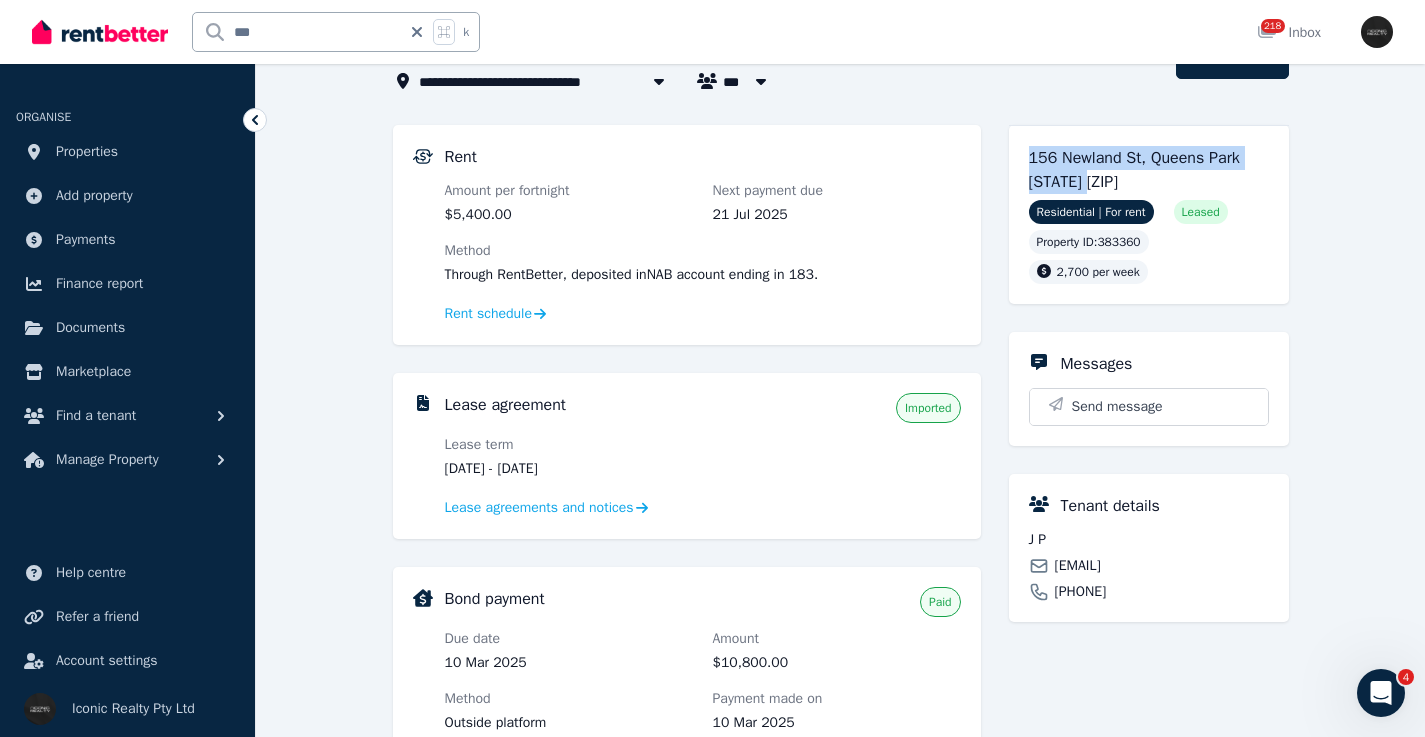 click on "Rent Amount per fortnight $5,400.00 Next payment due 21 Jul 2025 Method Through RentBetter , deposited in  NAB account ending in 183 . Rent schedule Lease agreement Imported Lease term 10 Mar 2025 - 8 Dec 2025 Lease agreements and notices Bond payment Paid Due date 10 Mar 2025 Amount $10,800.00 Method Outside platform Payment made on 10 Mar 2025 Bond details Self-manage tools Keep track of all your expenses Expenses Keep track of all tenant bills for your property Tenant Bills Keep track of all your maintenance and repairs Maintenance Complete entry, routine, and exit inspections with digital condition reports Condition reports [NUMBER] [STREET], [CITY] [STATE] [POSTAL_CODE] Residential    | For rent Leased Property ID :  383360 2,700 per week Messages Send message Tenant details J P [EMAIL] [PHONE]" at bounding box center [841, 699] 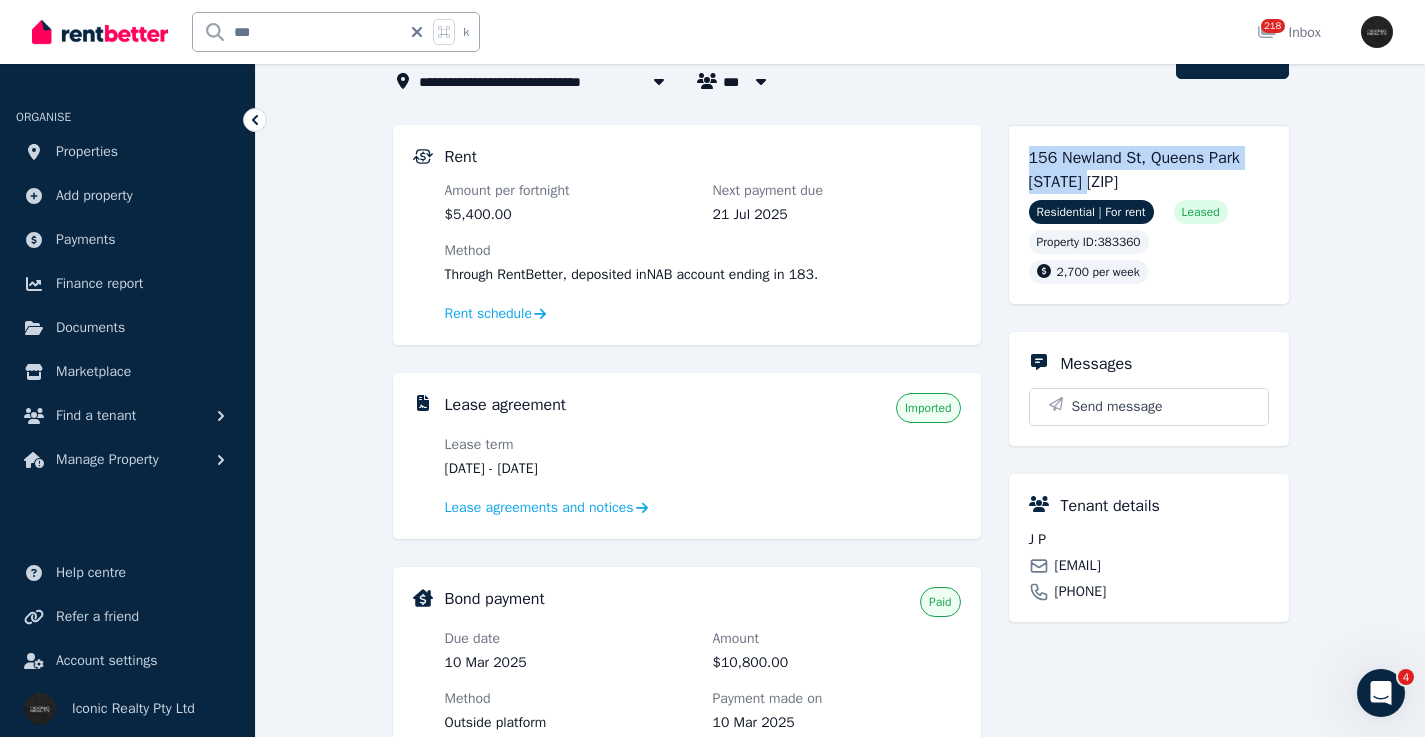 drag, startPoint x: 622, startPoint y: 468, endPoint x: 548, endPoint y: 464, distance: 74.10803 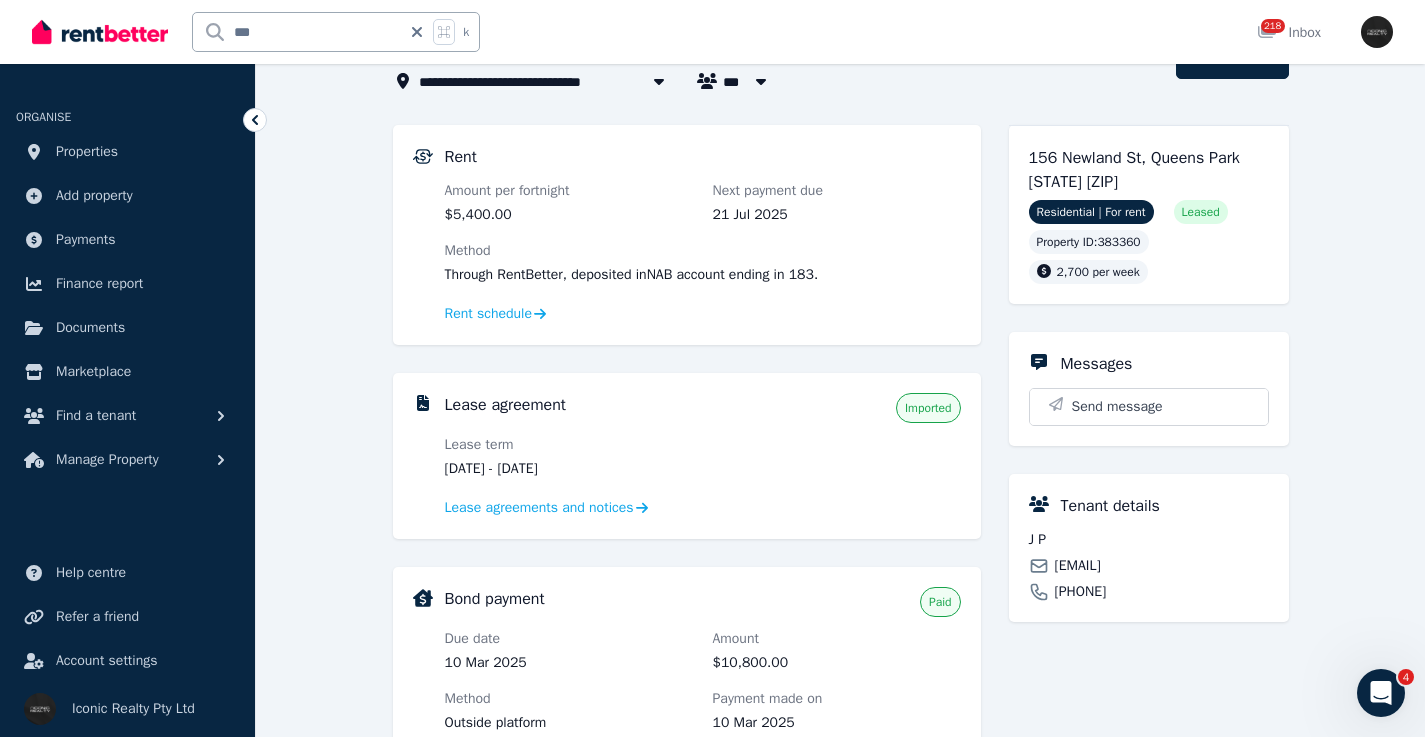 click on "*** k" at bounding box center (336, 32) 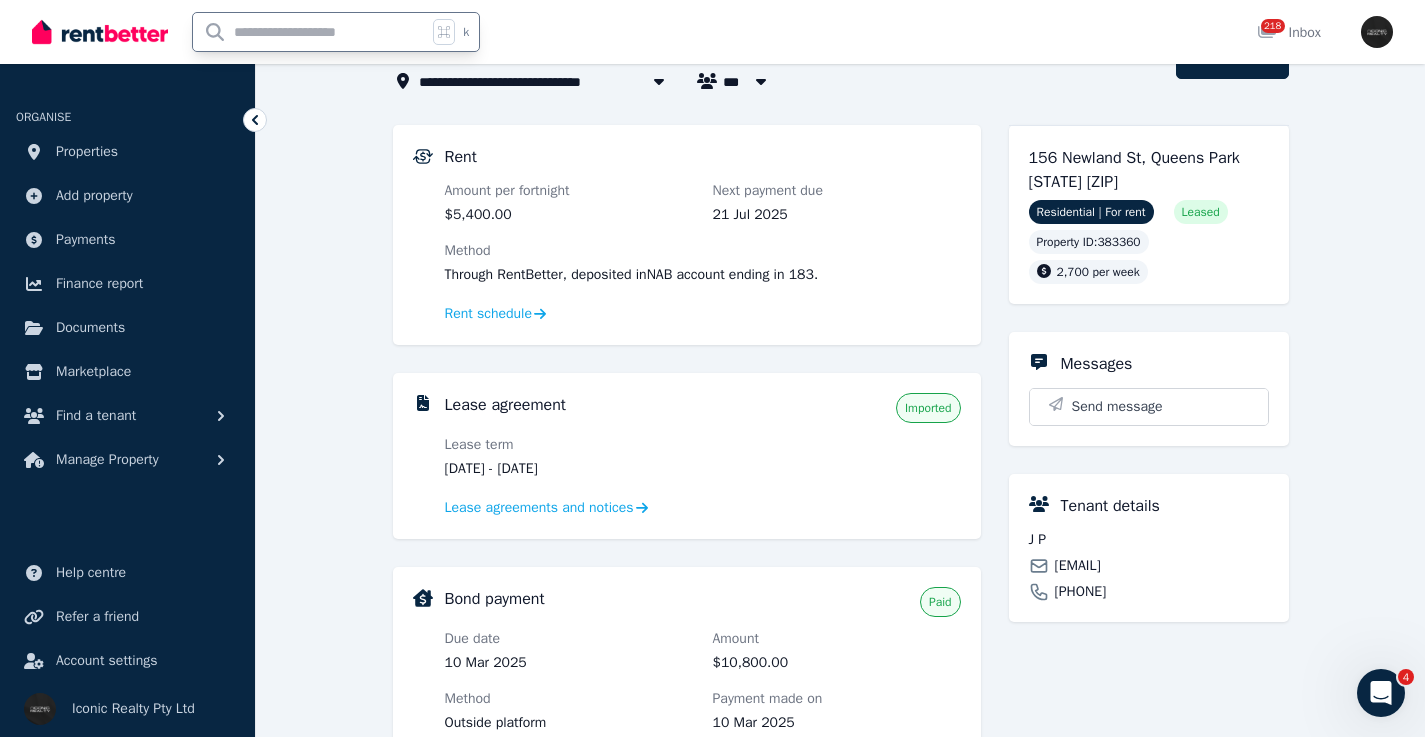 click at bounding box center (310, 32) 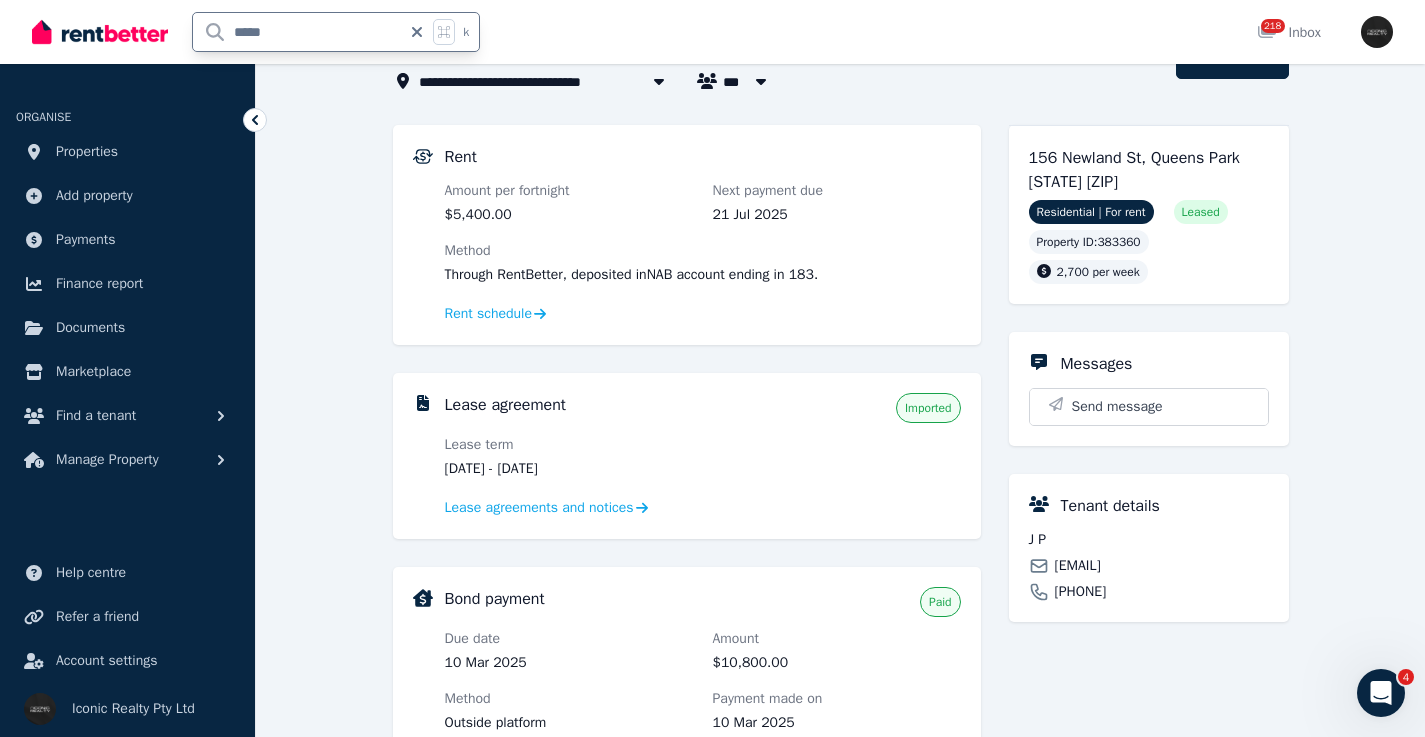 type on "******" 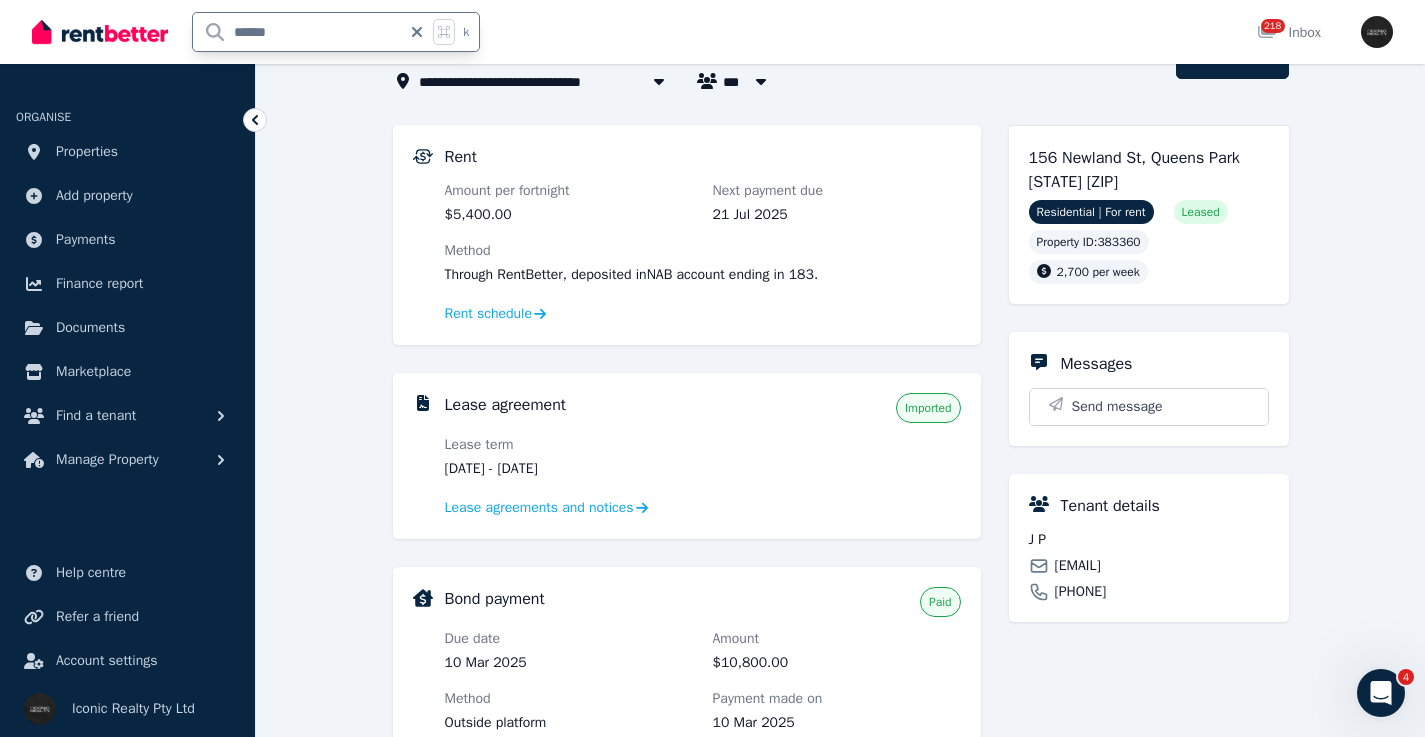 scroll, scrollTop: 0, scrollLeft: 0, axis: both 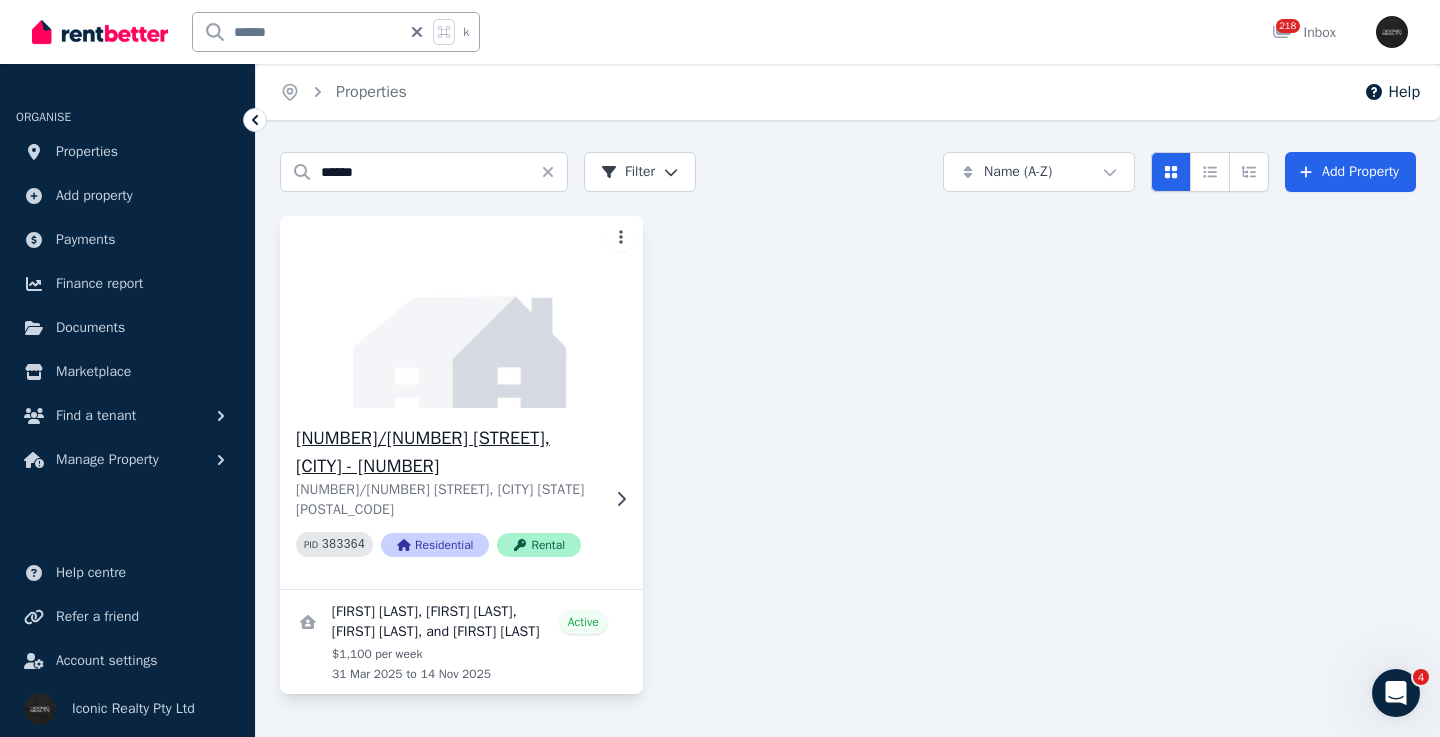 click 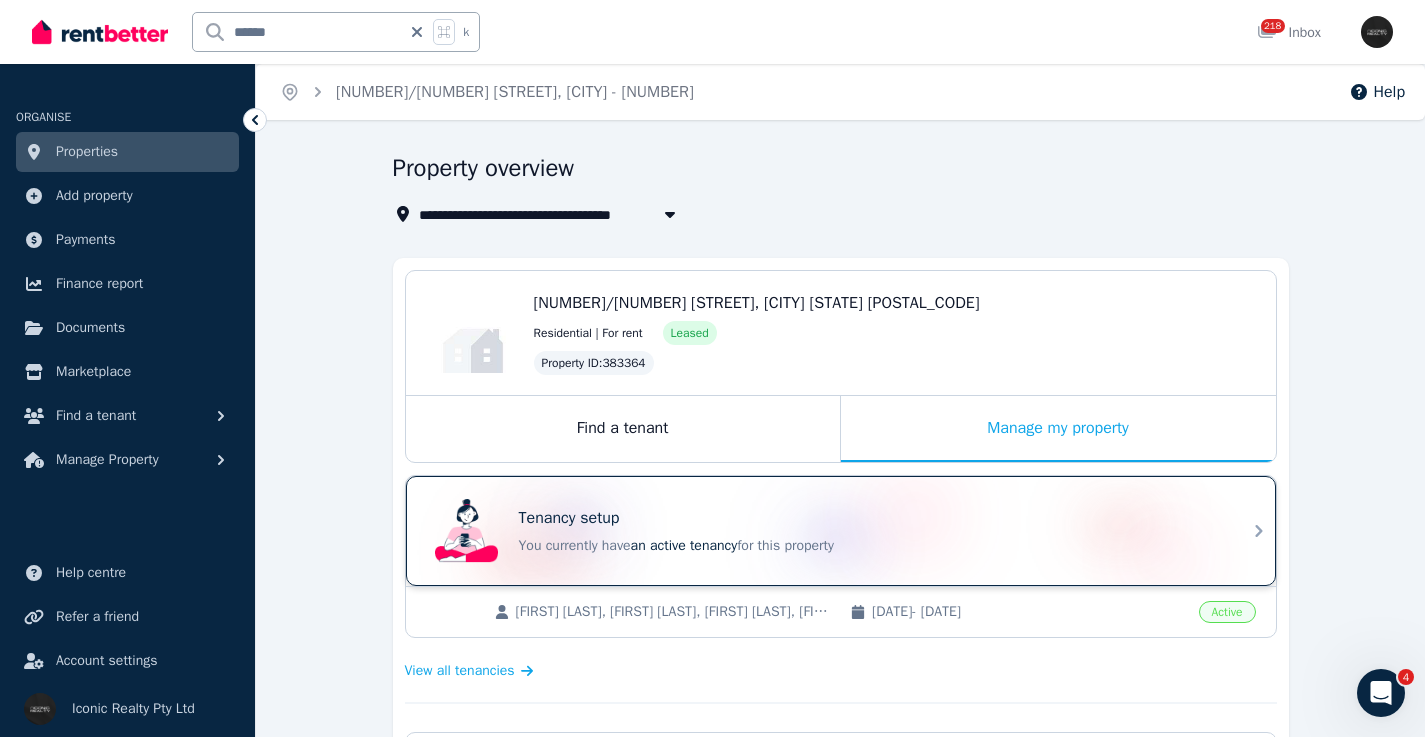 click on "Tenancy setup" at bounding box center [869, 518] 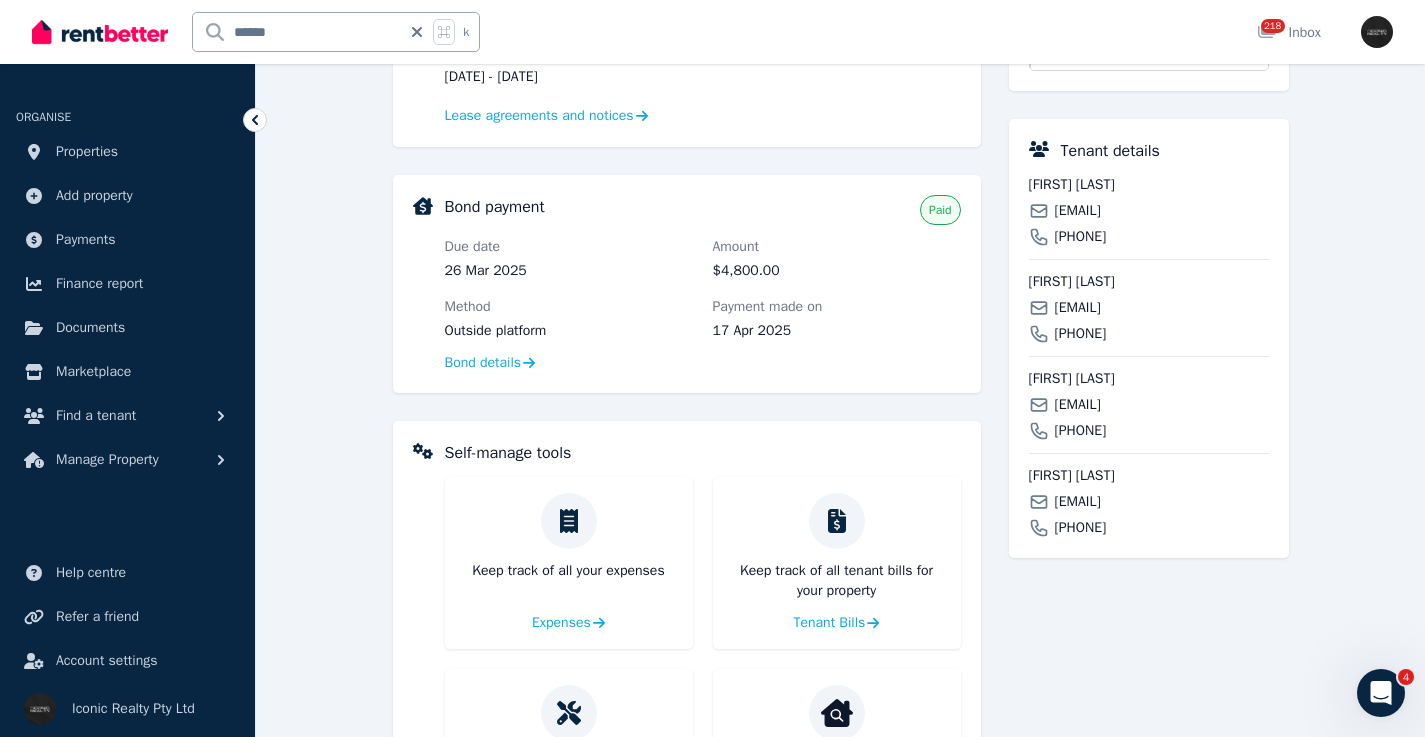 scroll, scrollTop: 531, scrollLeft: 0, axis: vertical 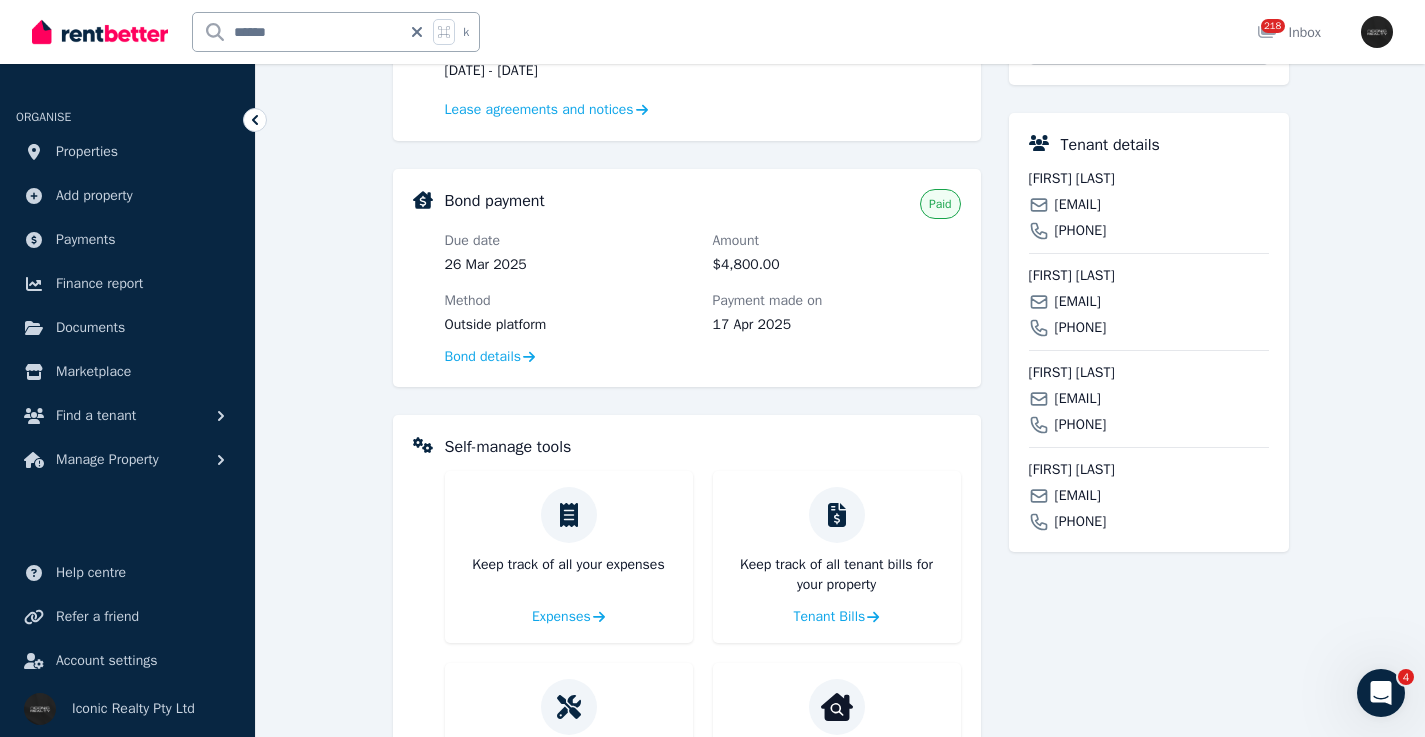 click on "[EMAIL]" at bounding box center (1078, 205) 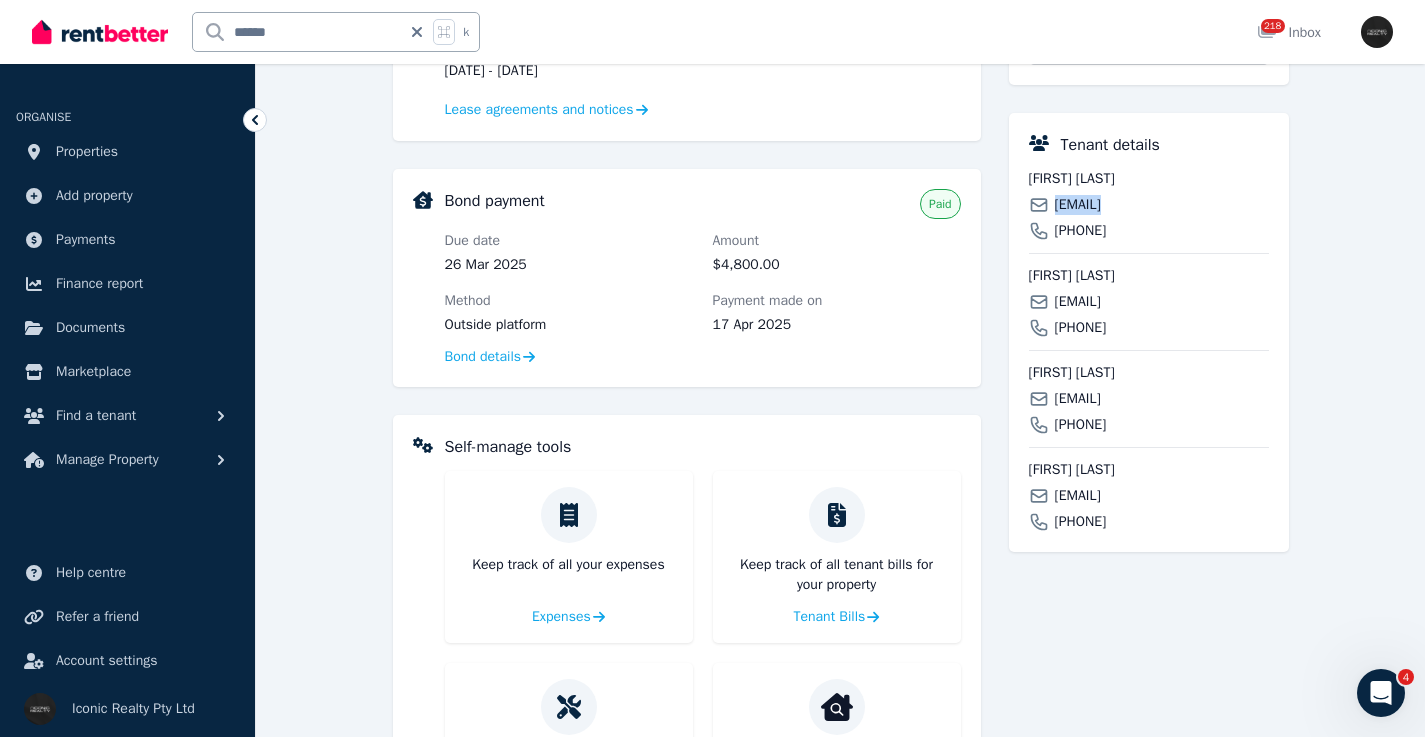 click on "[EMAIL]" at bounding box center (1078, 205) 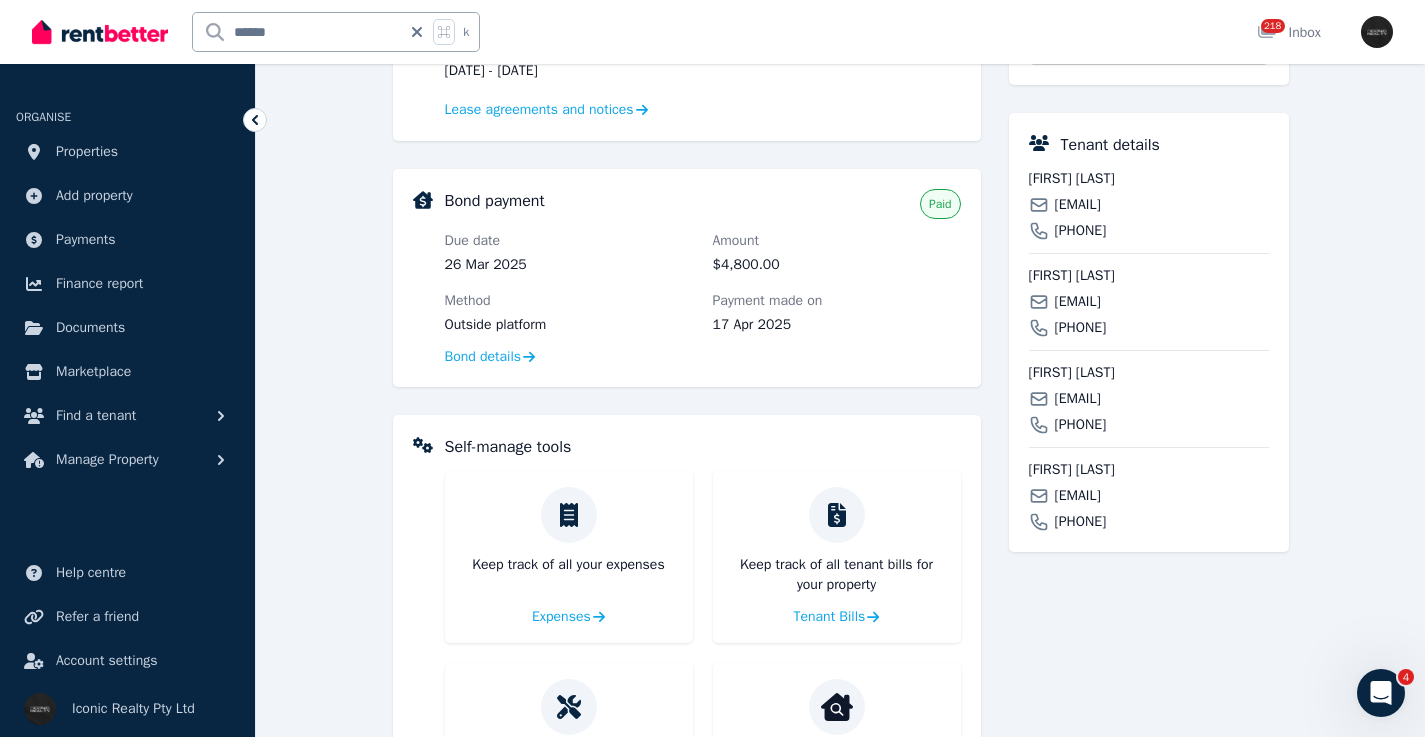 click on "[EMAIL]" at bounding box center (1078, 302) 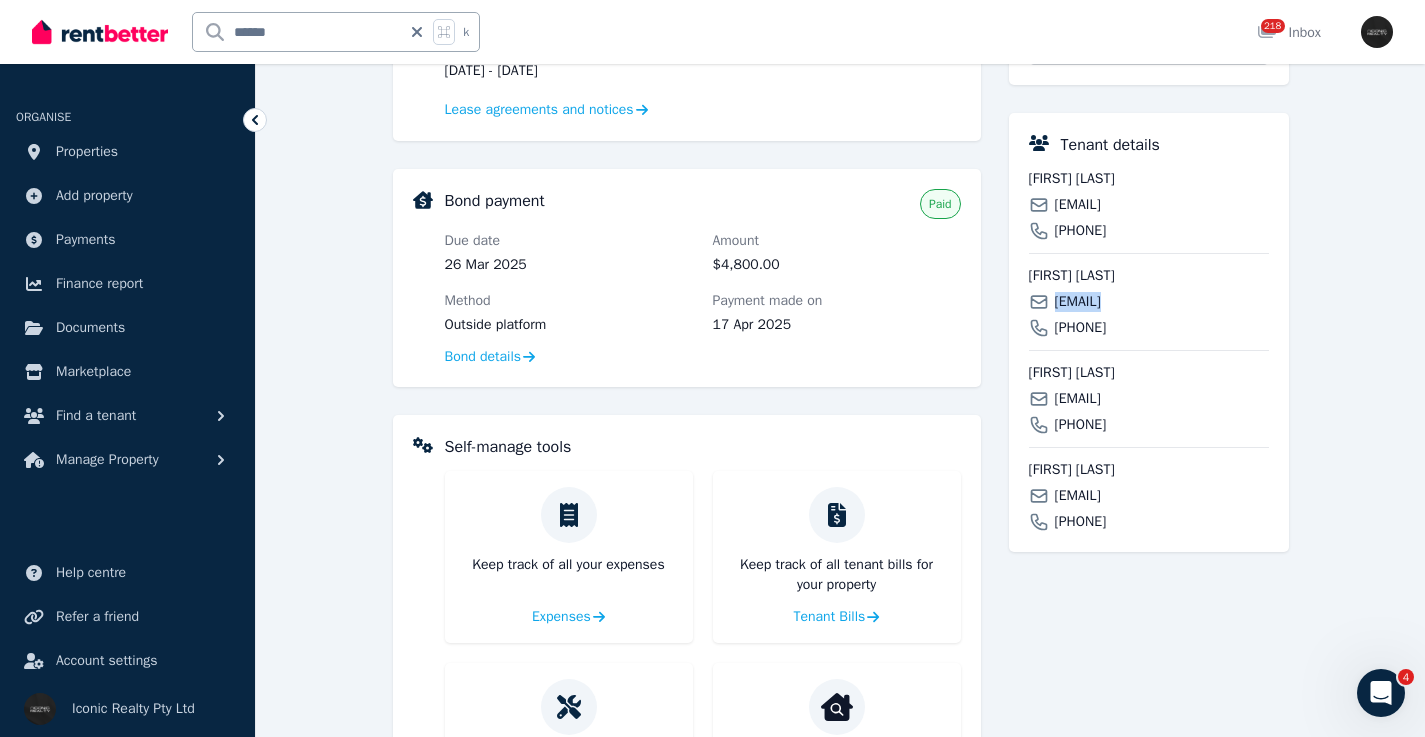 click on "[EMAIL]" at bounding box center [1078, 302] 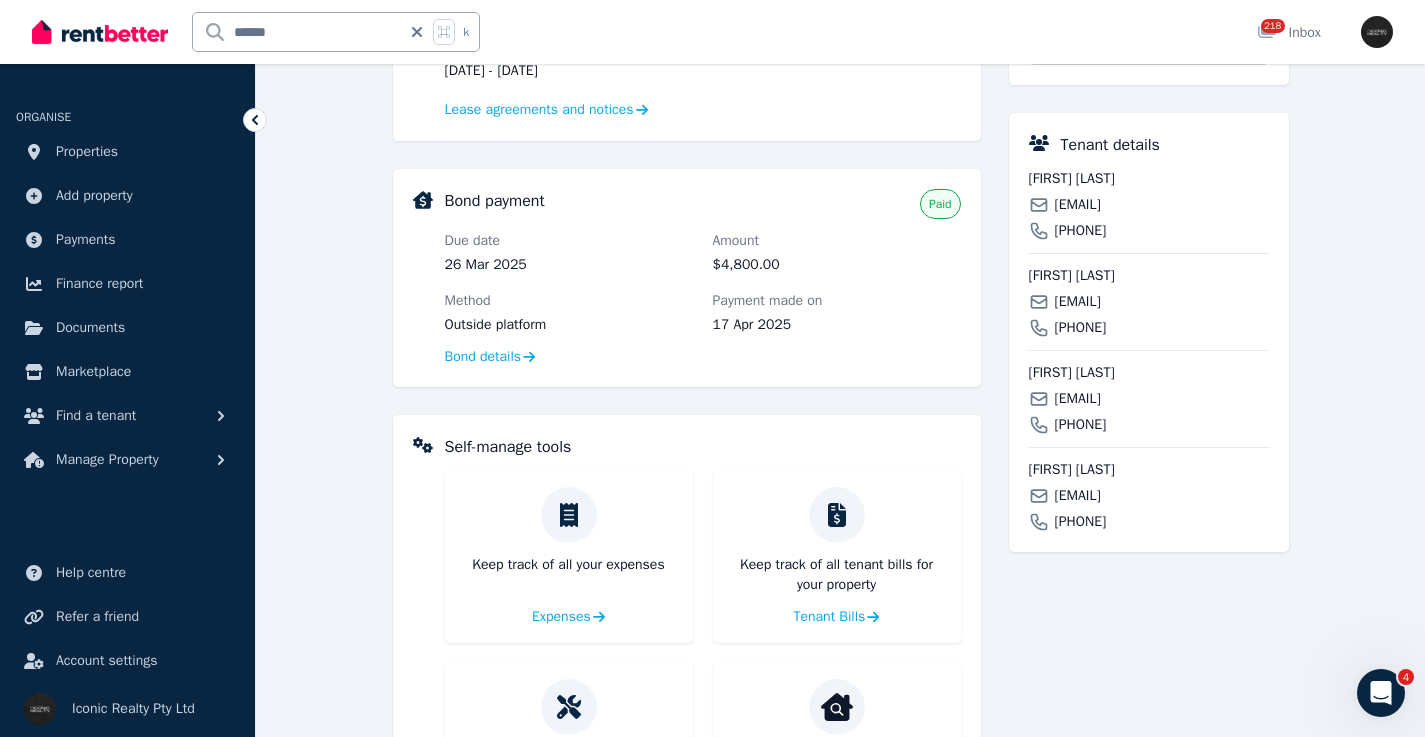 click on "[EMAIL]" at bounding box center (1078, 399) 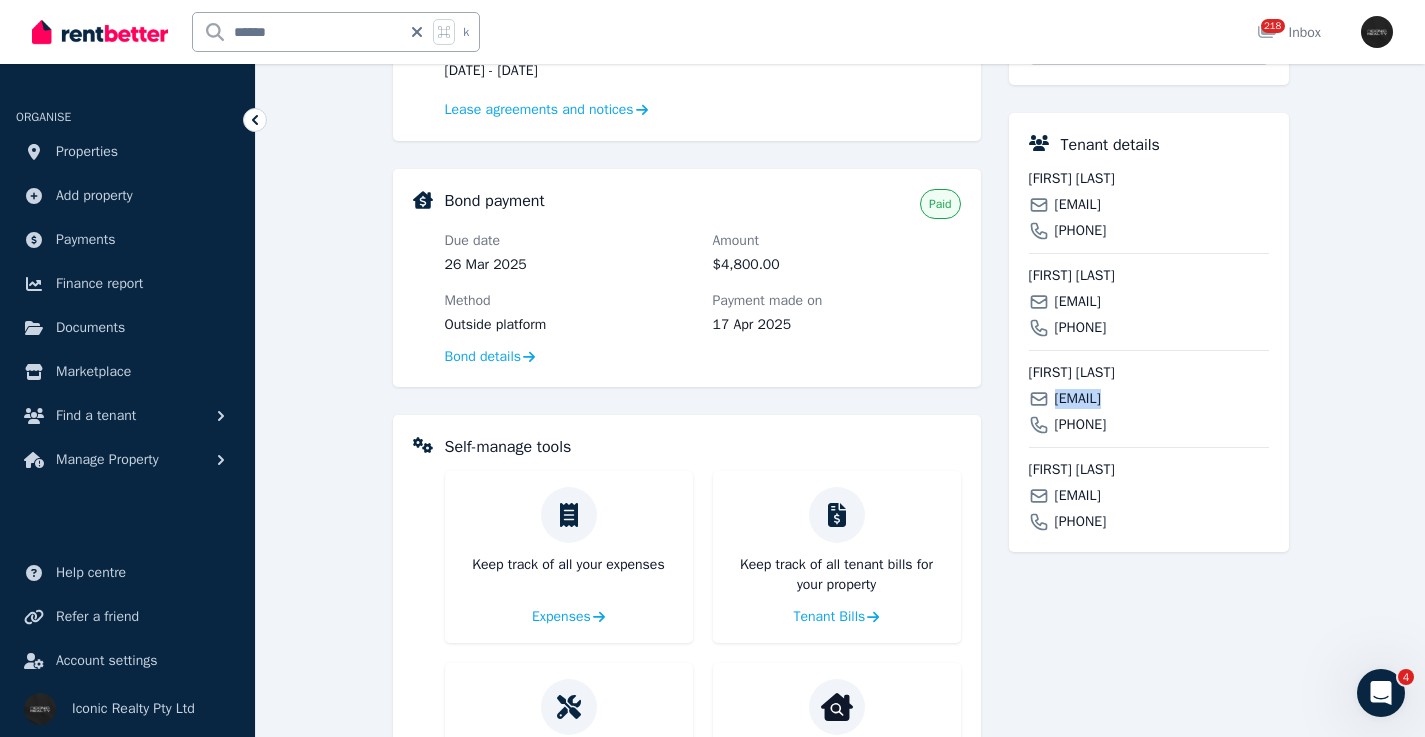 click on "[EMAIL]" at bounding box center [1078, 399] 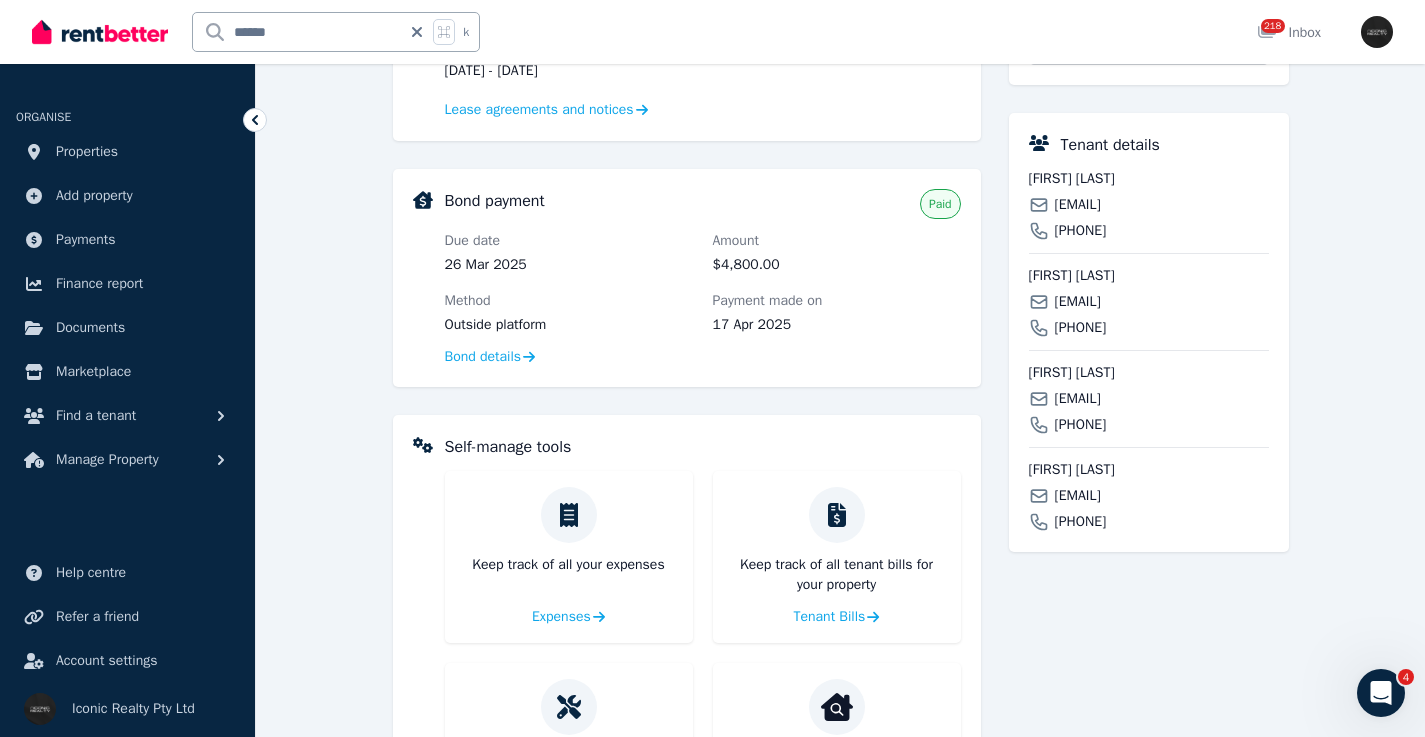 click on "[EMAIL]" at bounding box center [1078, 496] 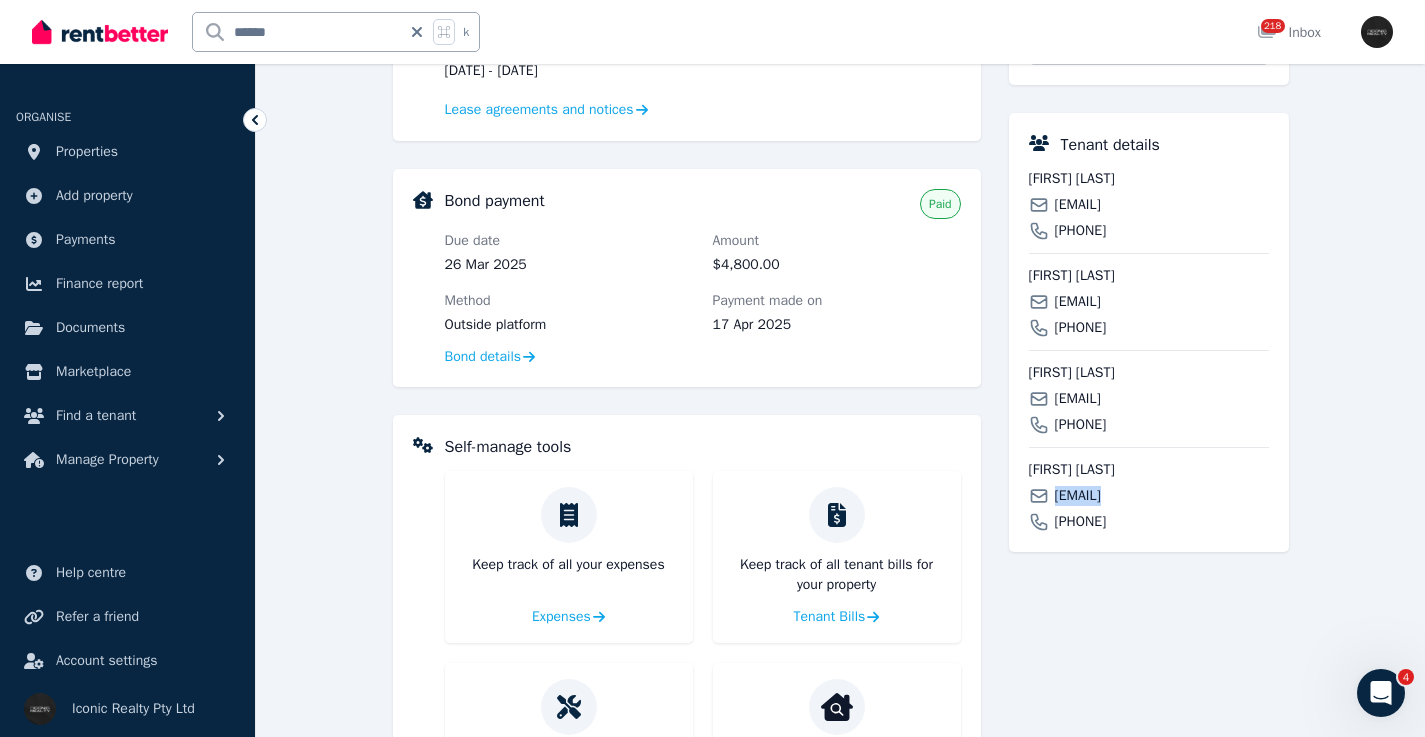 click on "[EMAIL]" at bounding box center (1078, 496) 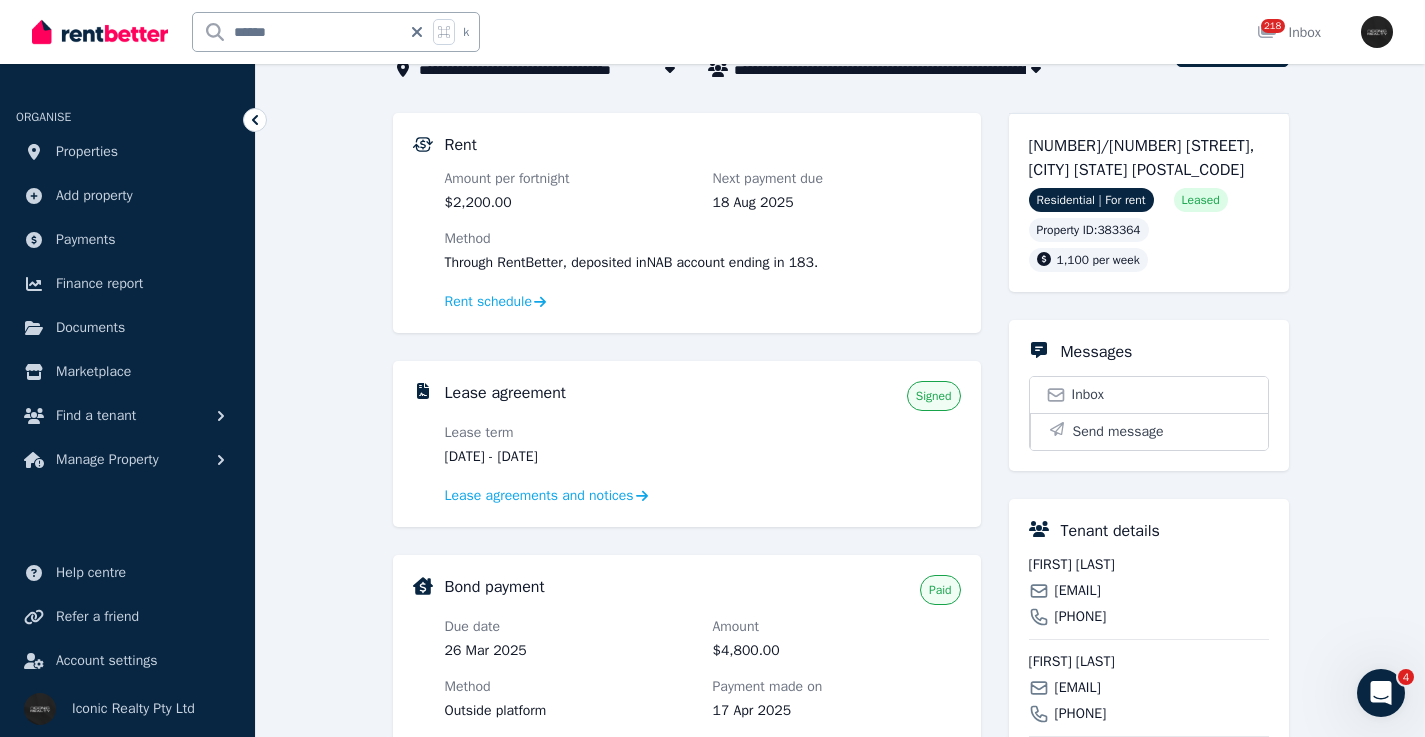 scroll, scrollTop: 0, scrollLeft: 0, axis: both 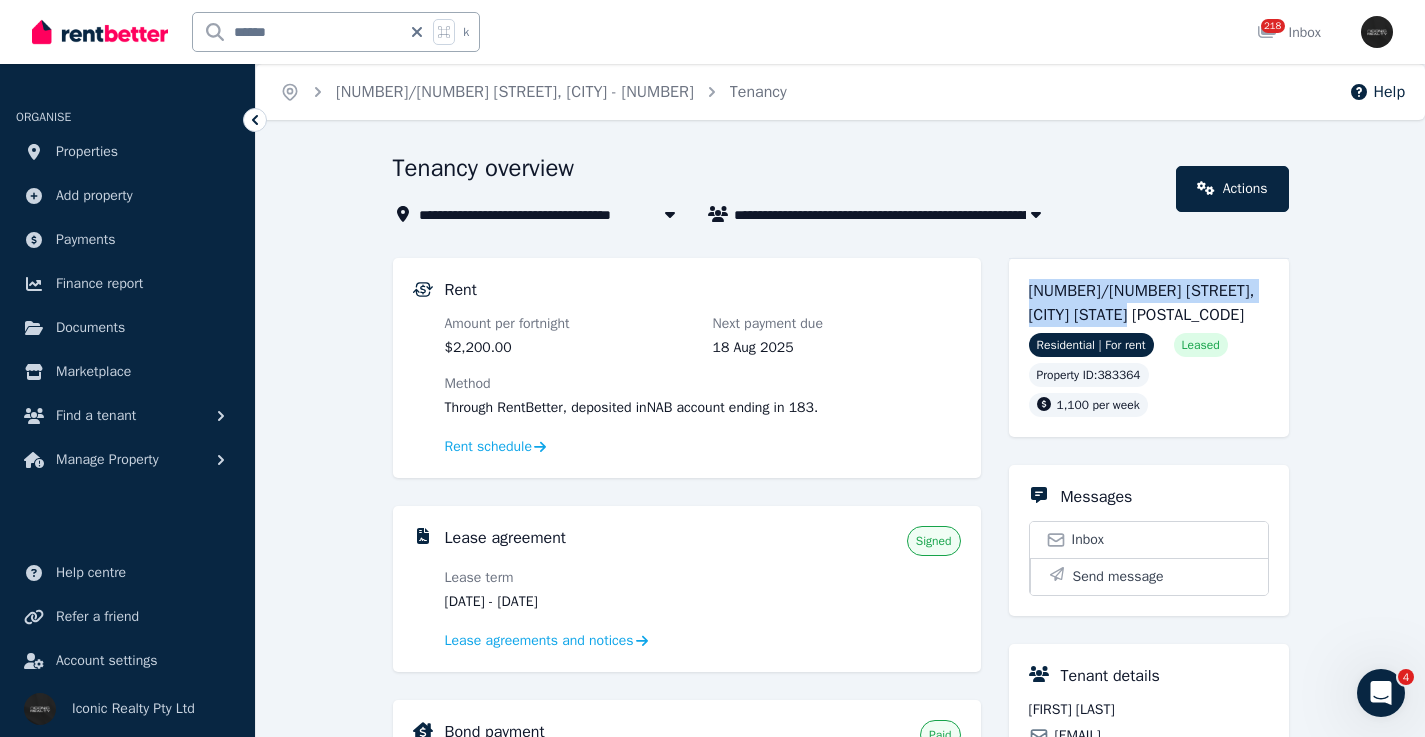 drag, startPoint x: 1072, startPoint y: 299, endPoint x: 1020, endPoint y: 288, distance: 53.15073 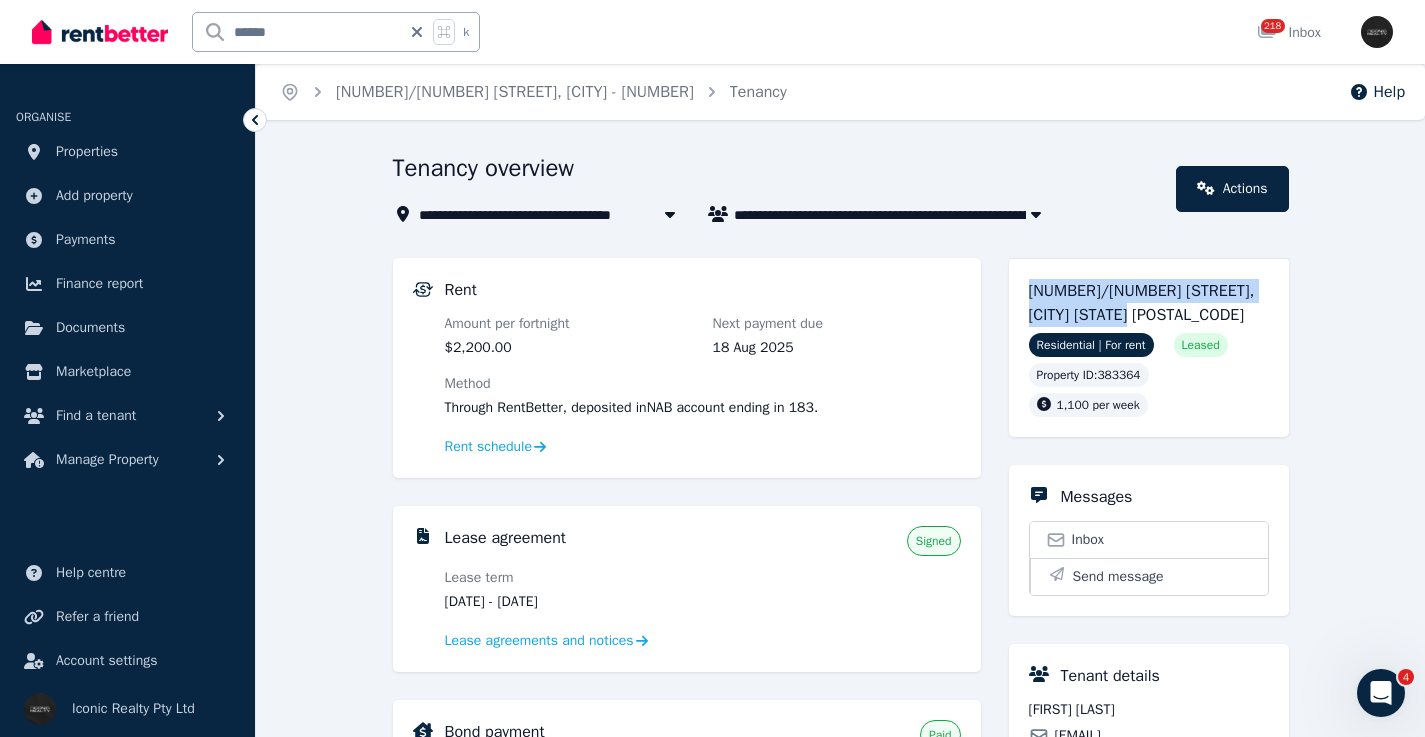 click on "12/167 Victoria Rd, Bellevue Hill [STATE] [ZIP] Residential    | For rent Leased Property ID :  383364 1,100 per week" at bounding box center [1149, 347] 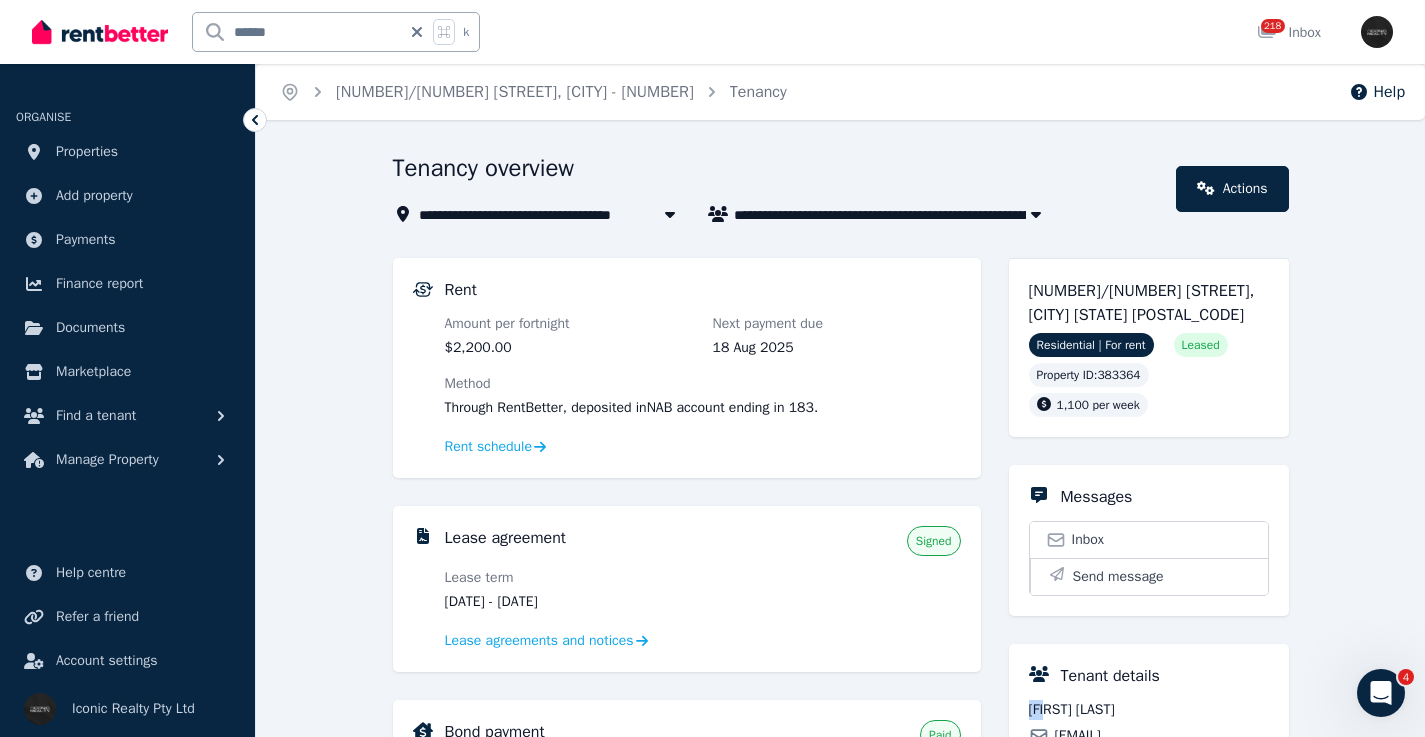 click on "[FIRST] [LAST]" at bounding box center [1149, 710] 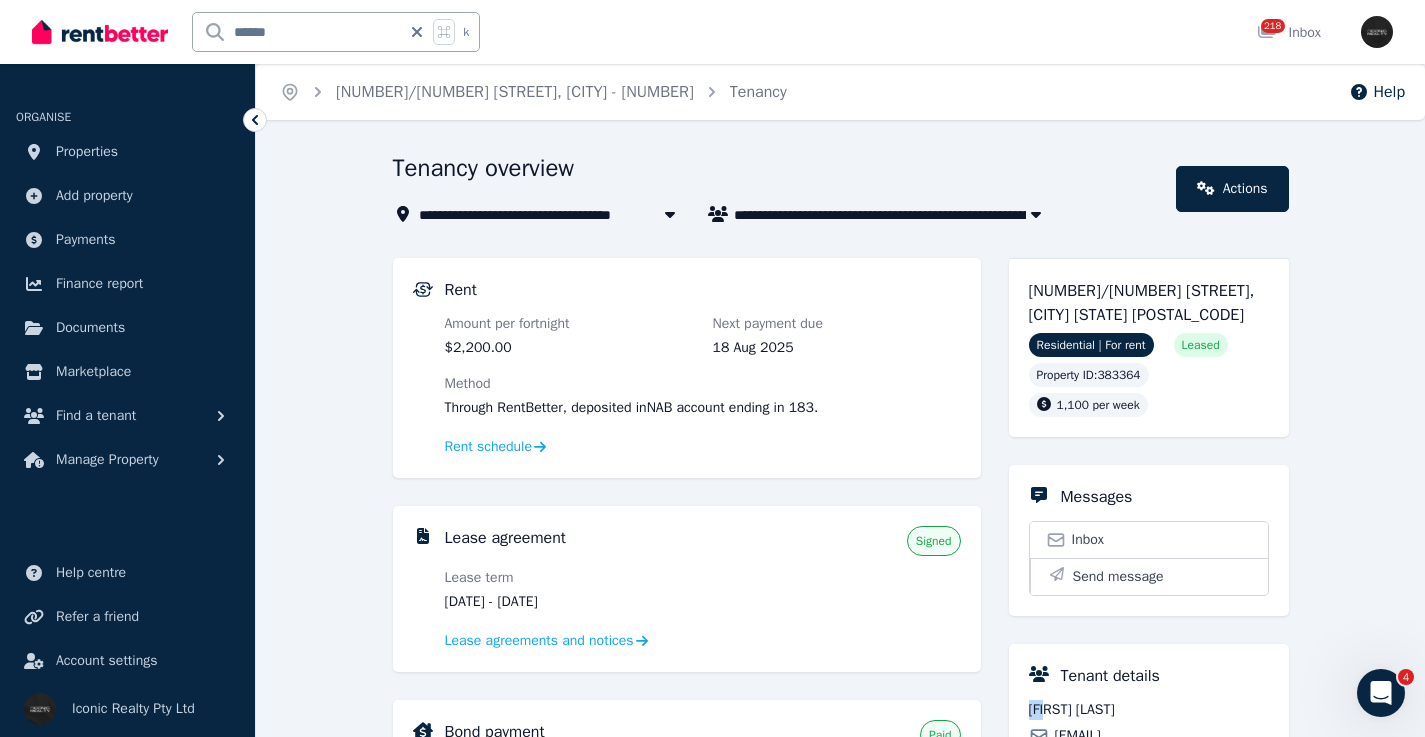 drag, startPoint x: 631, startPoint y: 601, endPoint x: 544, endPoint y: 604, distance: 87.05171 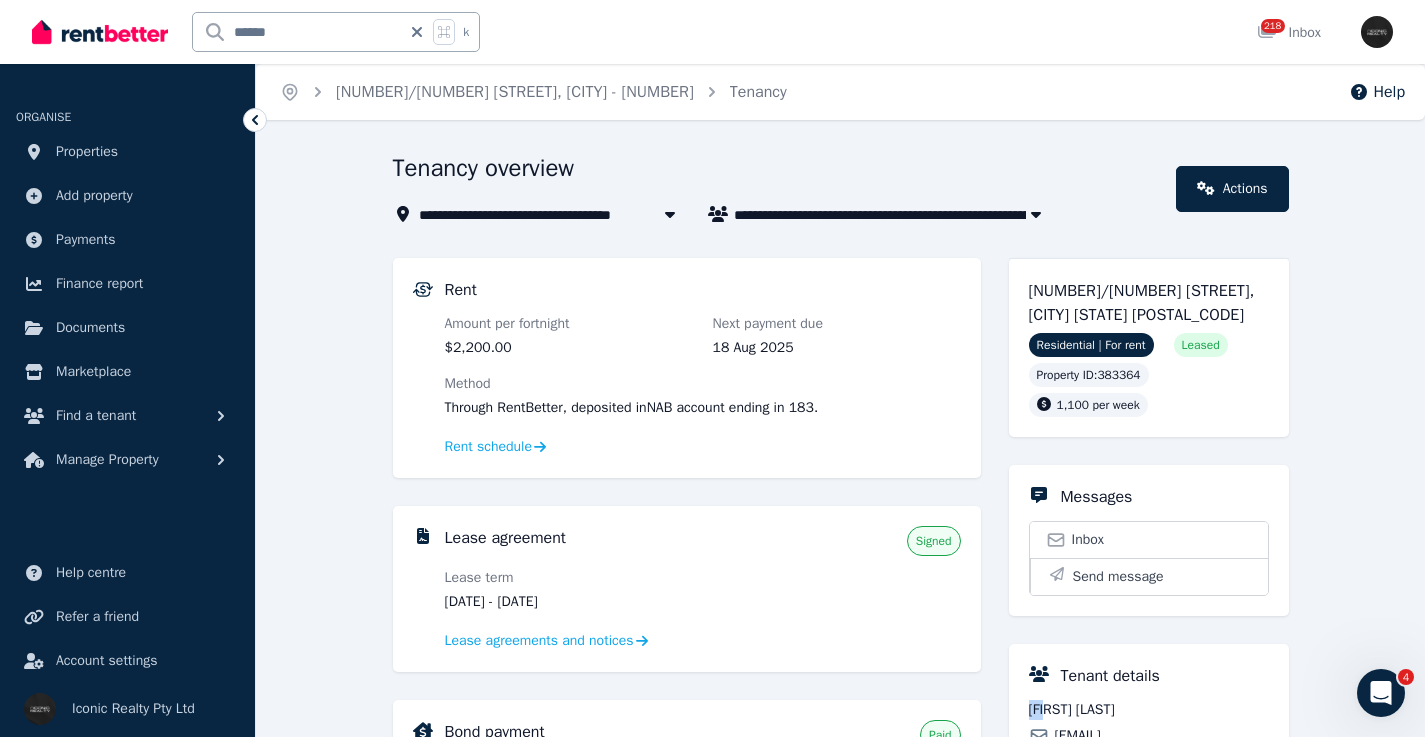 click on "[DATE] - [DATE]" at bounding box center (569, 602) 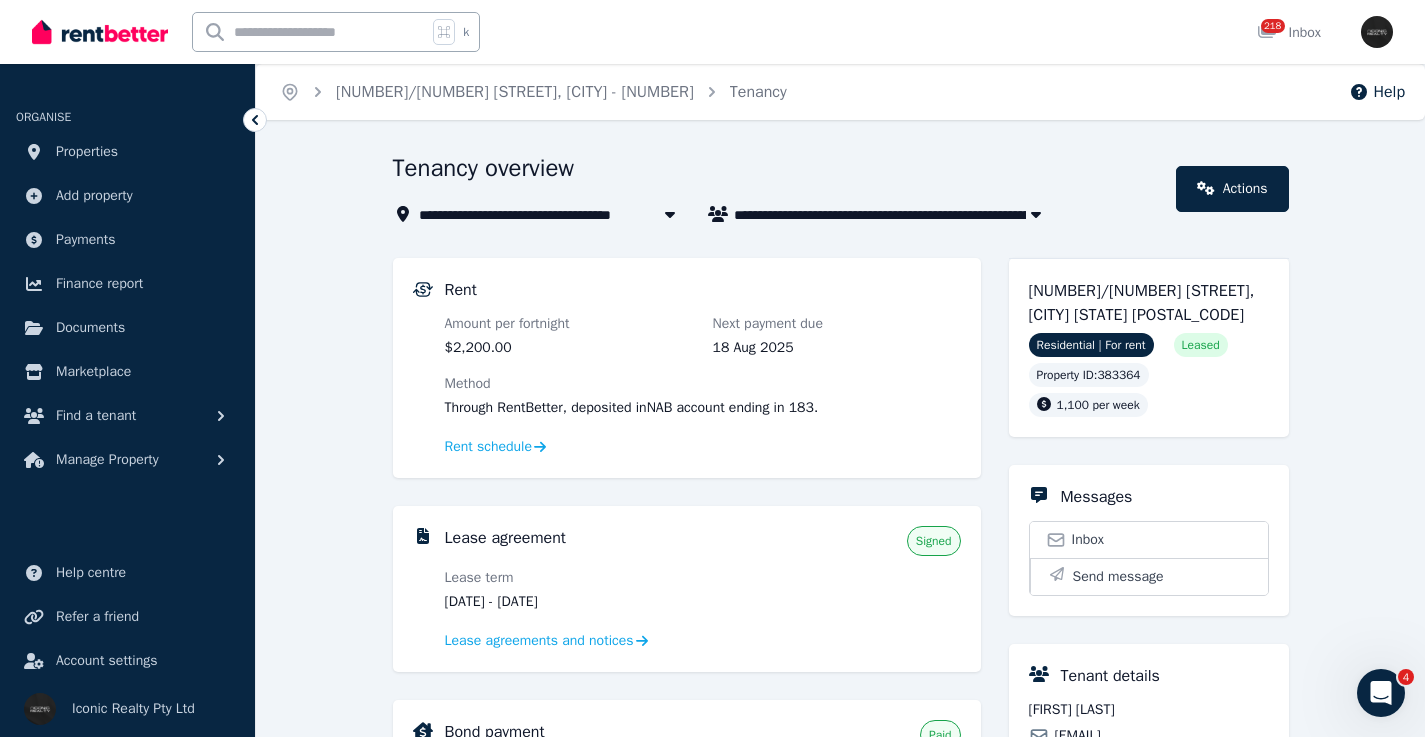 click at bounding box center (310, 32) 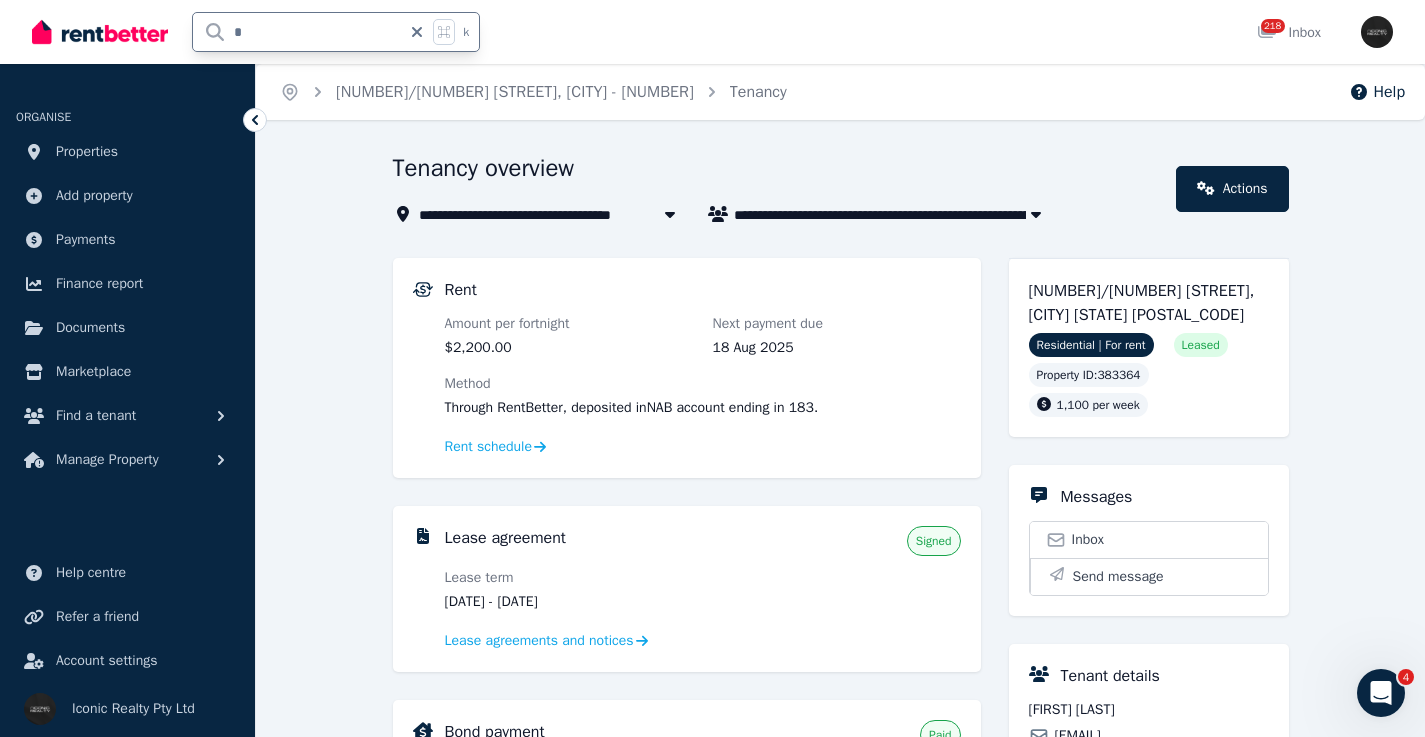 type on "**" 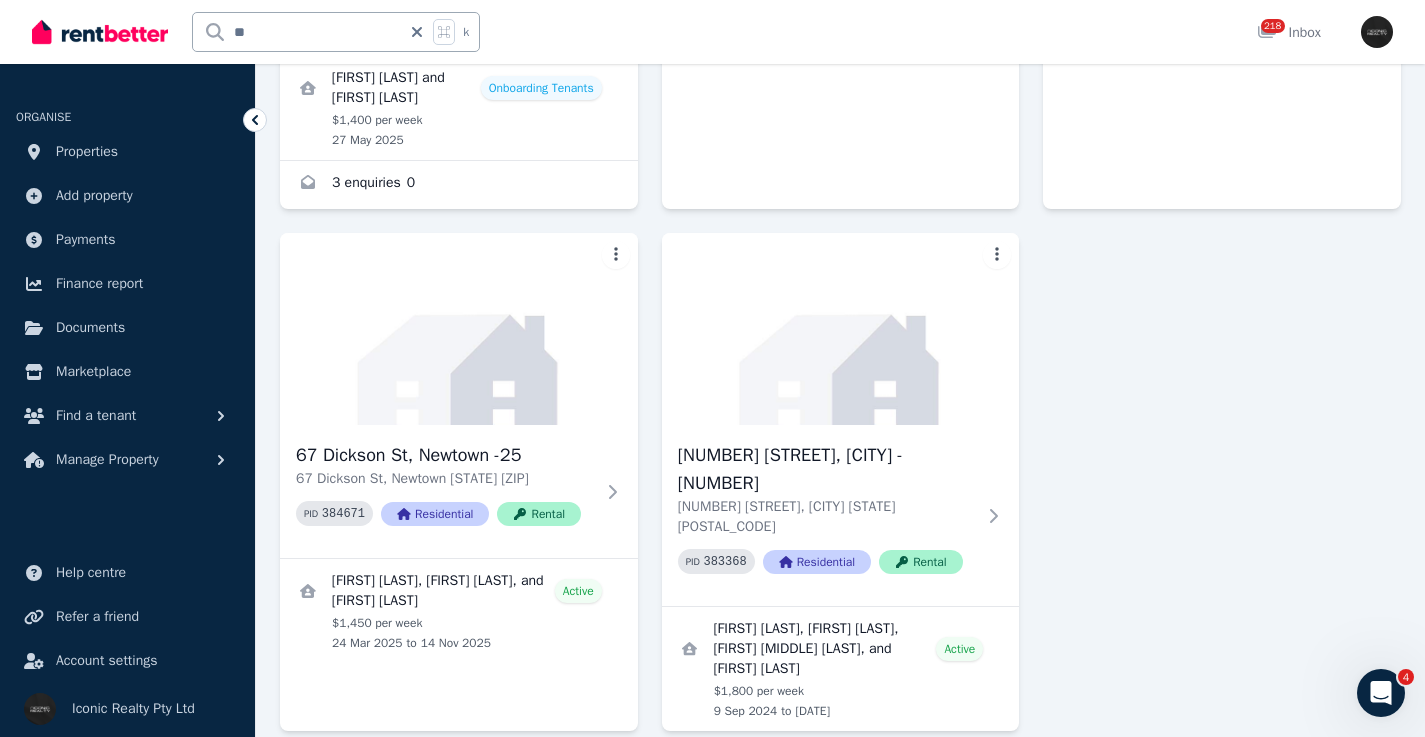 scroll, scrollTop: 1285, scrollLeft: 0, axis: vertical 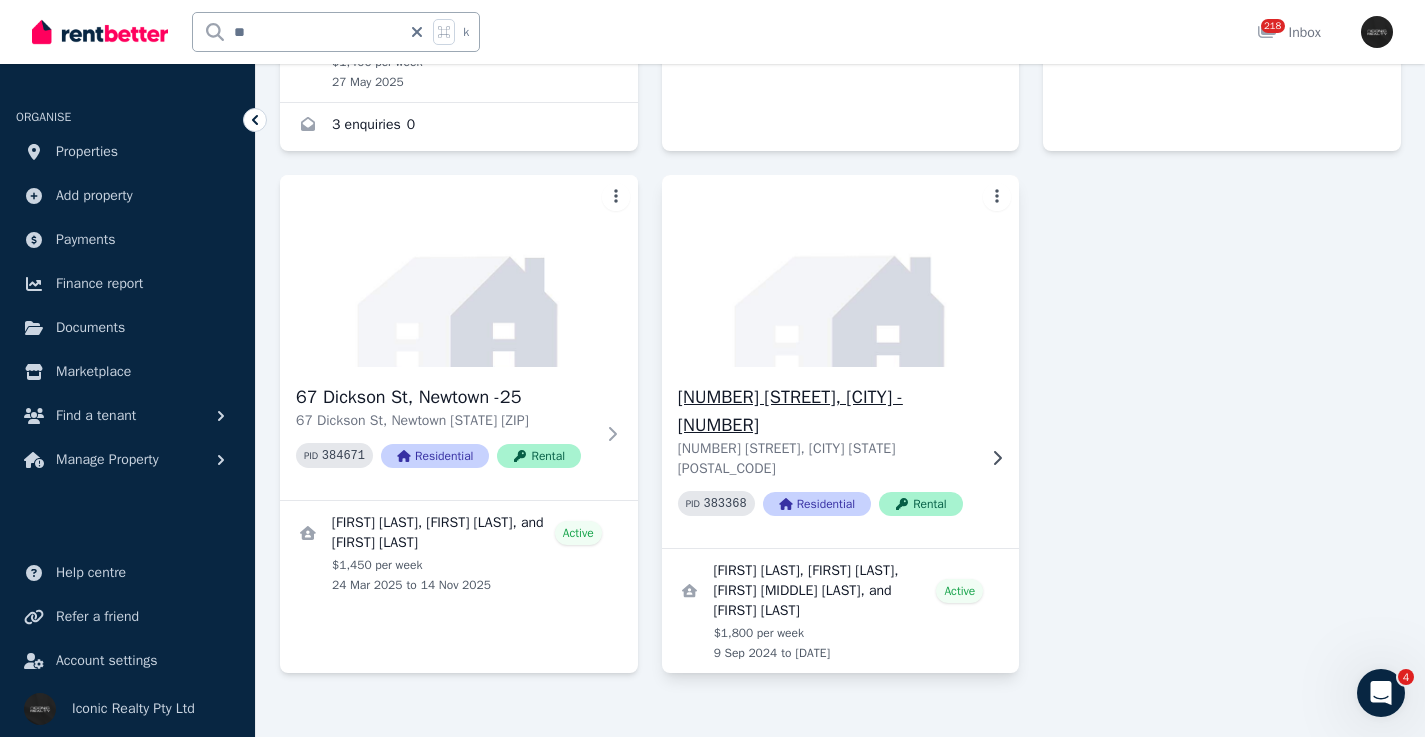 click 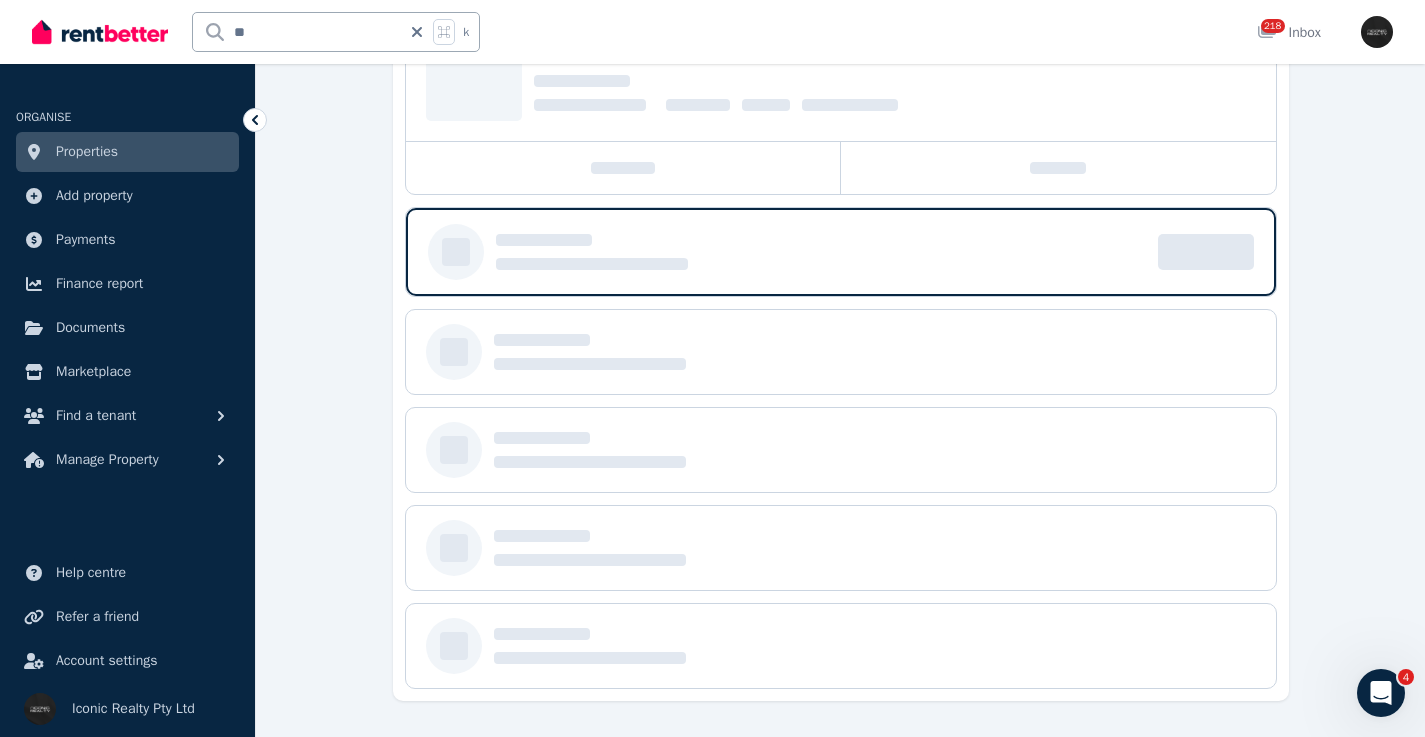 scroll, scrollTop: 0, scrollLeft: 0, axis: both 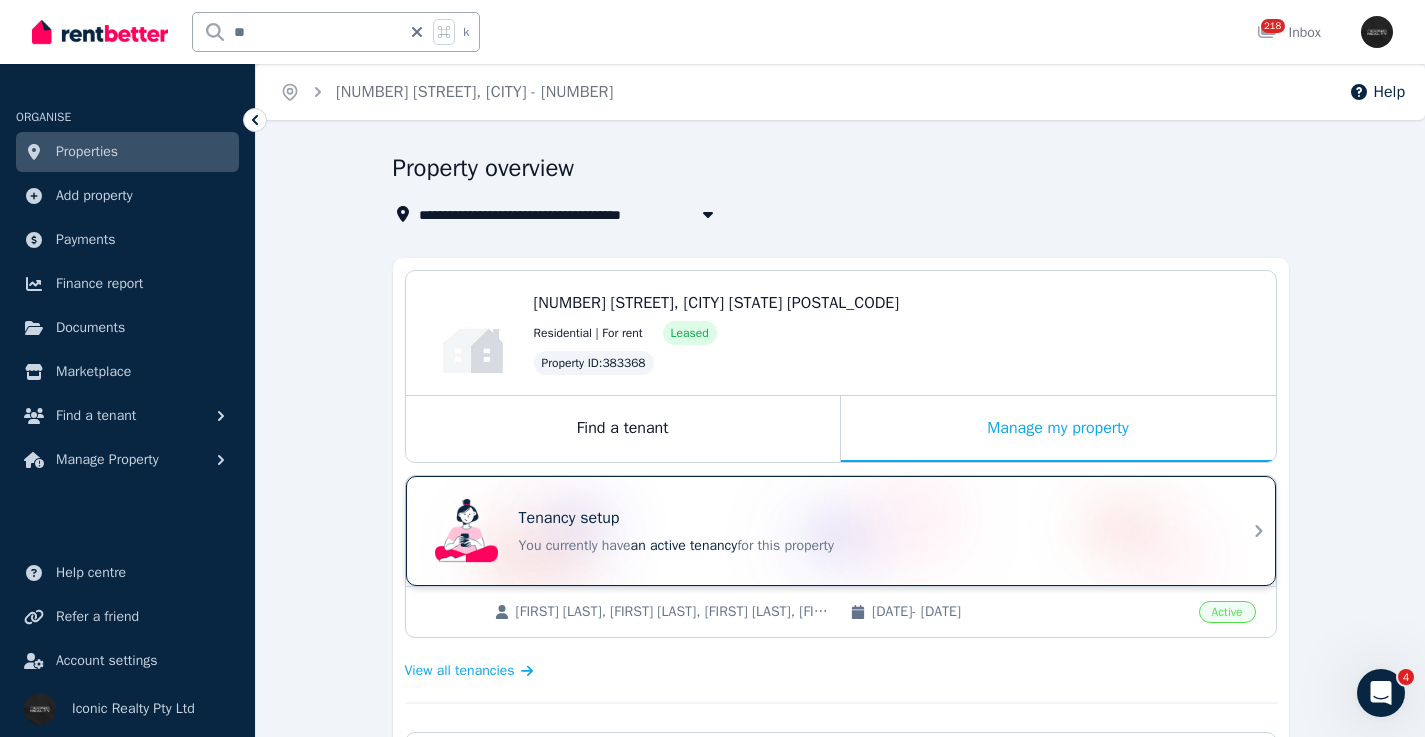 click on "Tenancy setup" at bounding box center (869, 518) 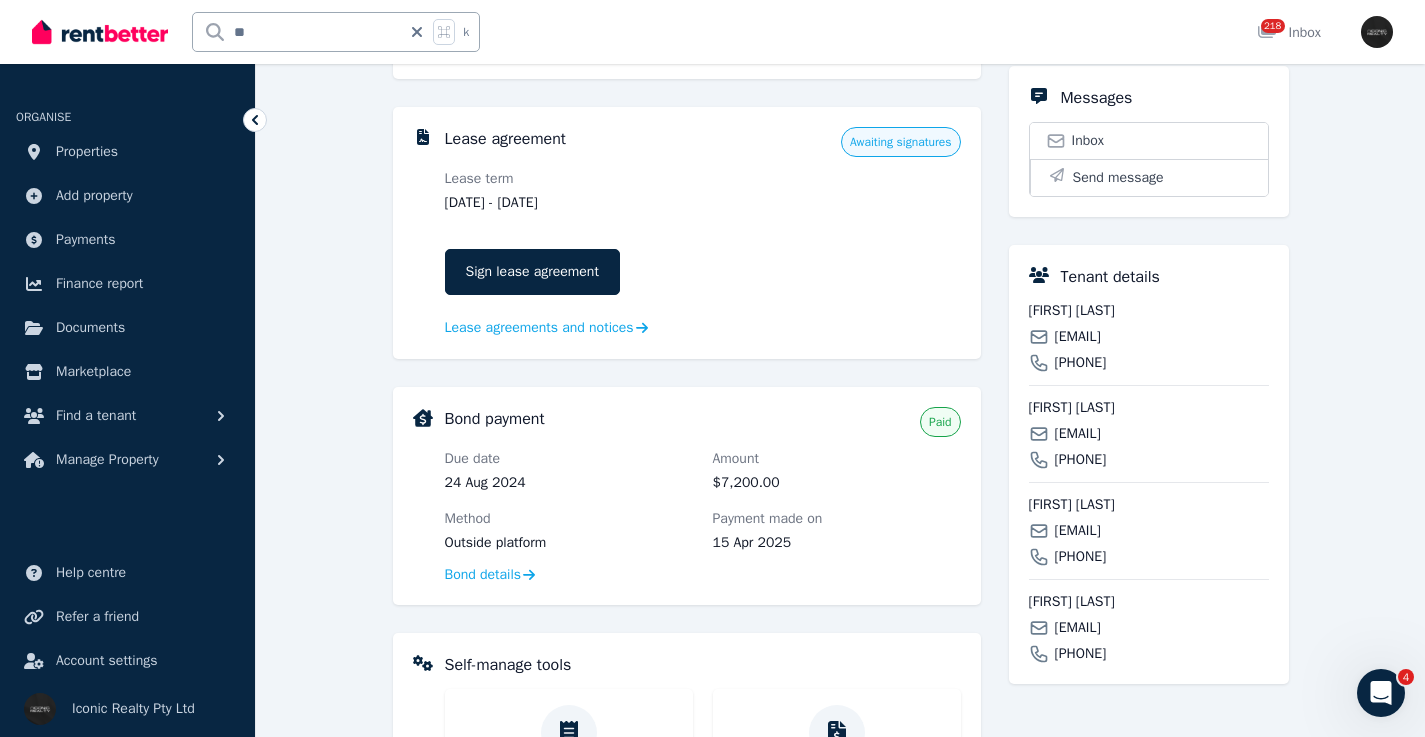 scroll, scrollTop: 658, scrollLeft: 0, axis: vertical 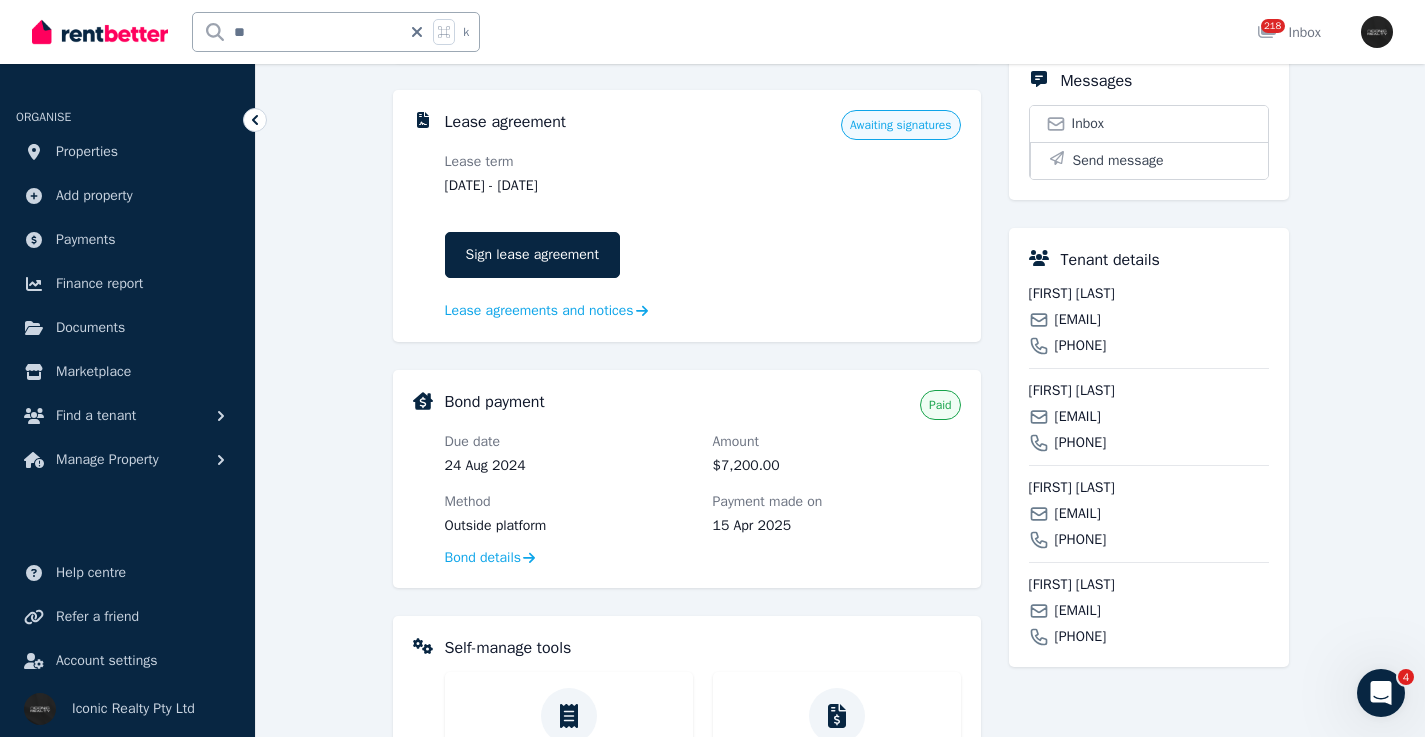 click on "[EMAIL]" at bounding box center (1078, 320) 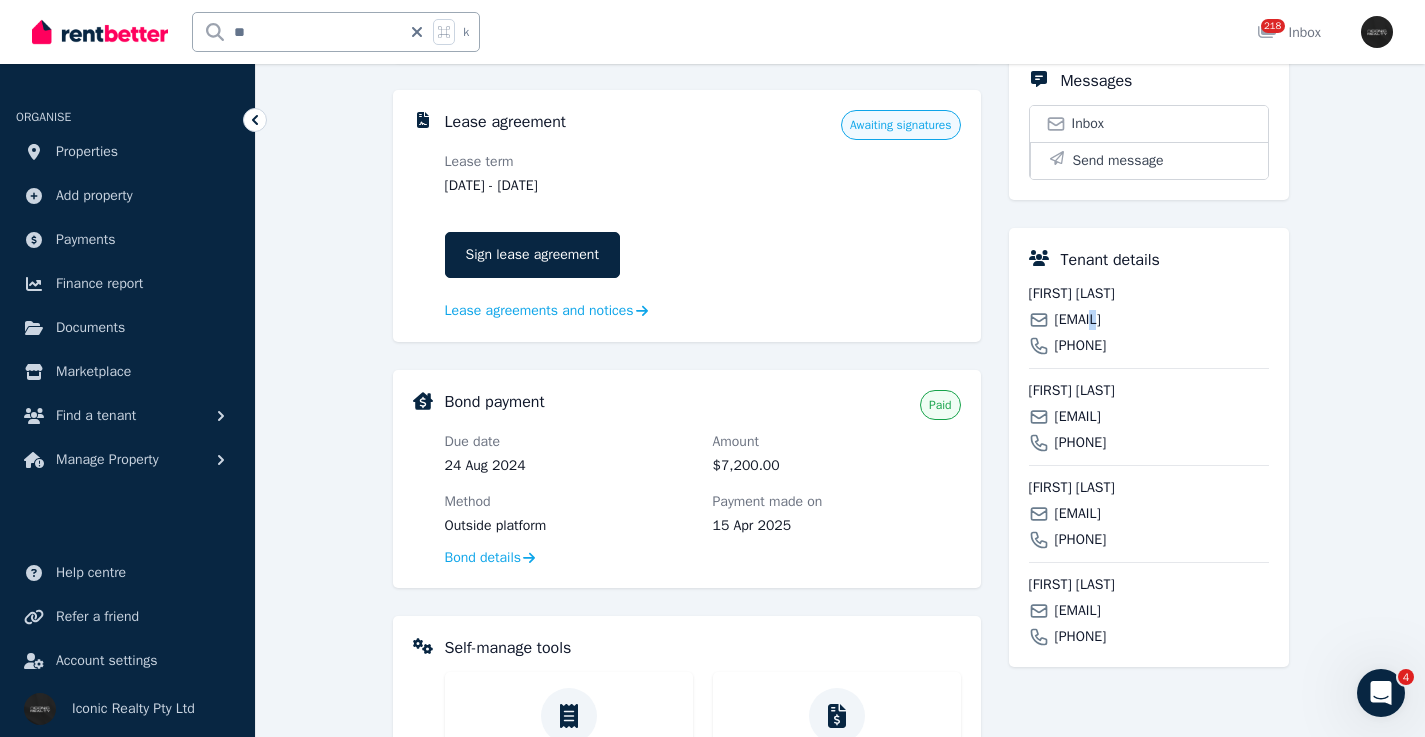 click on "[EMAIL]" at bounding box center [1078, 320] 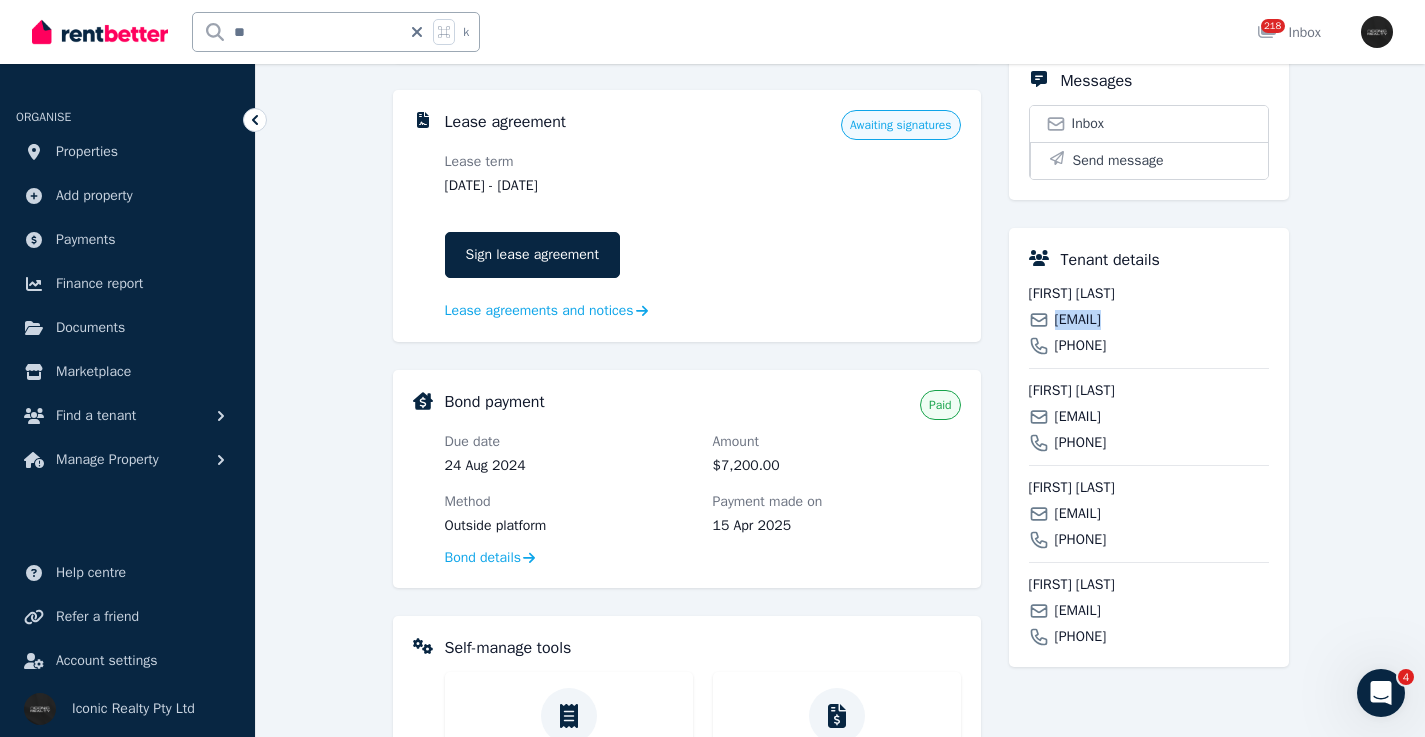 click on "[EMAIL]" at bounding box center [1078, 320] 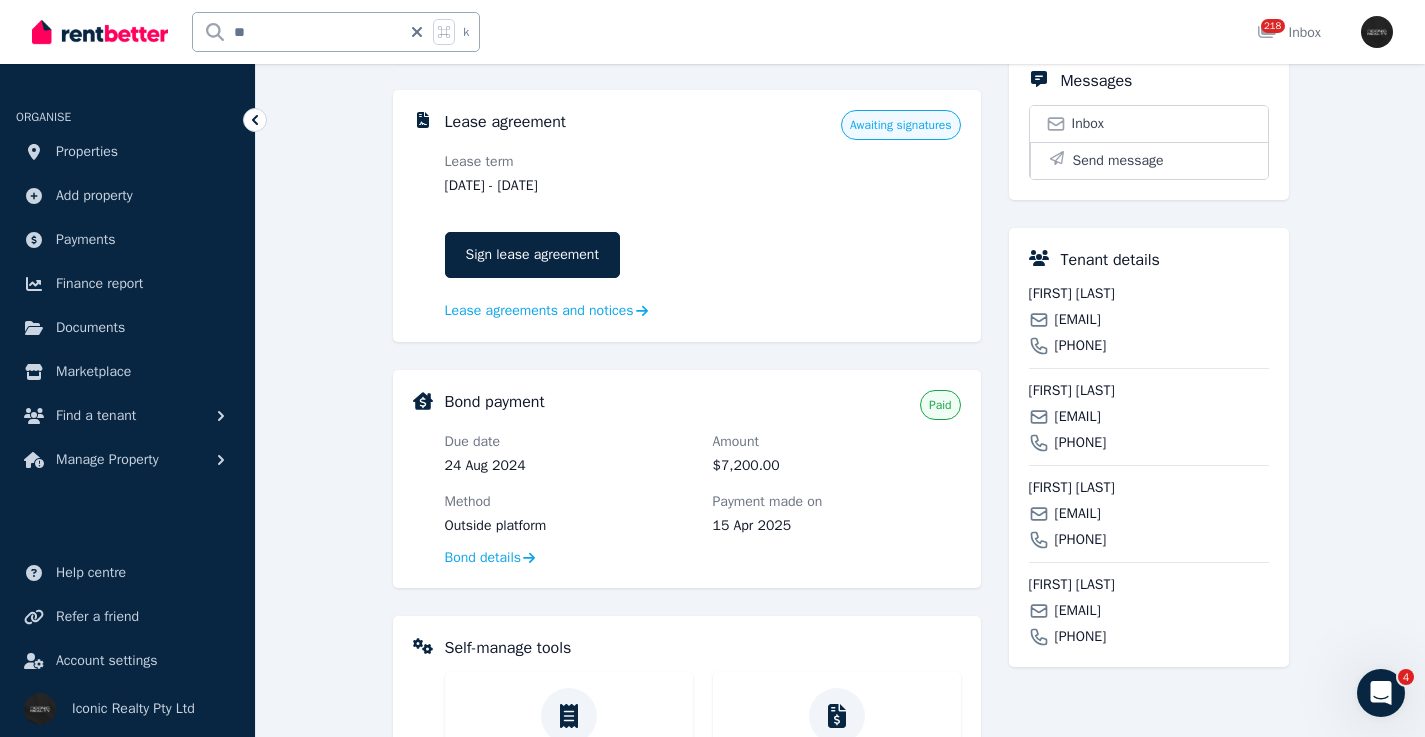 click on "[EMAIL]" at bounding box center (1078, 417) 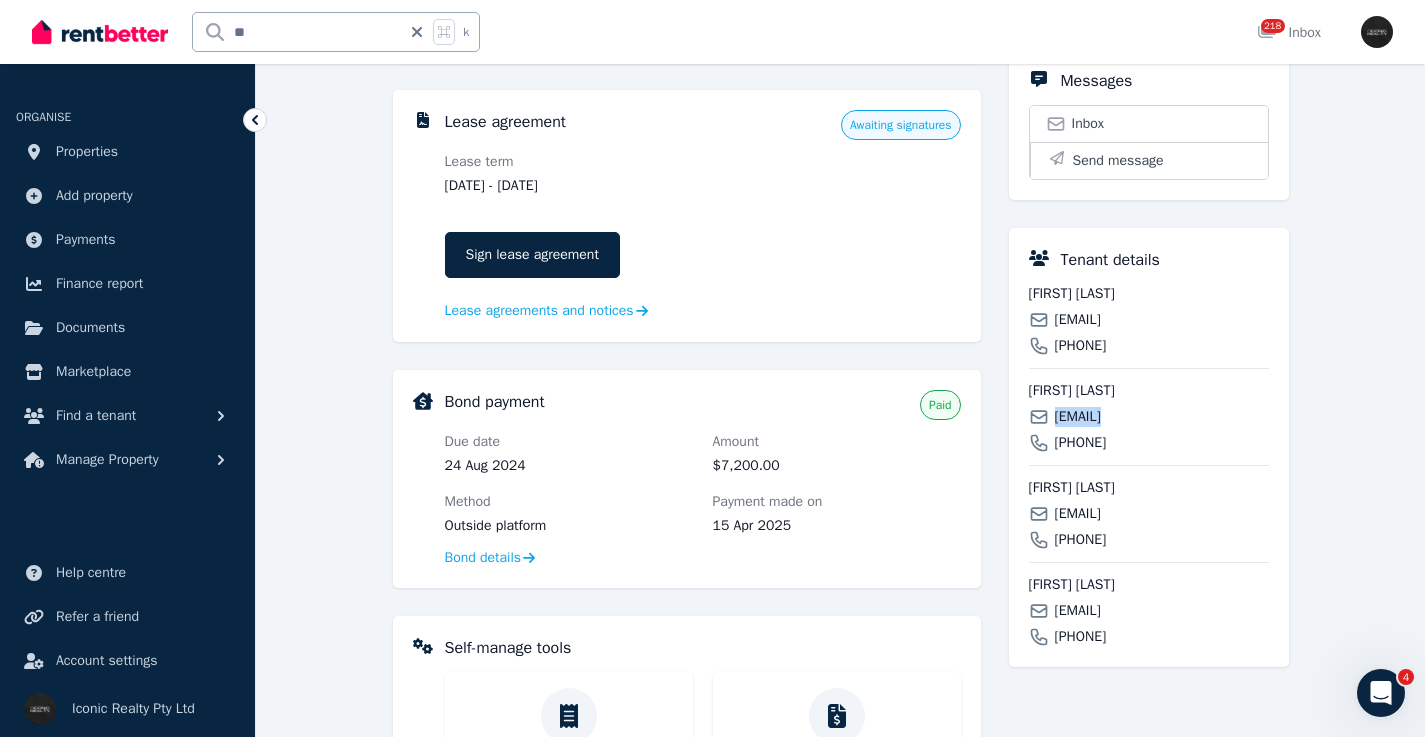 click on "[EMAIL]" at bounding box center (1078, 417) 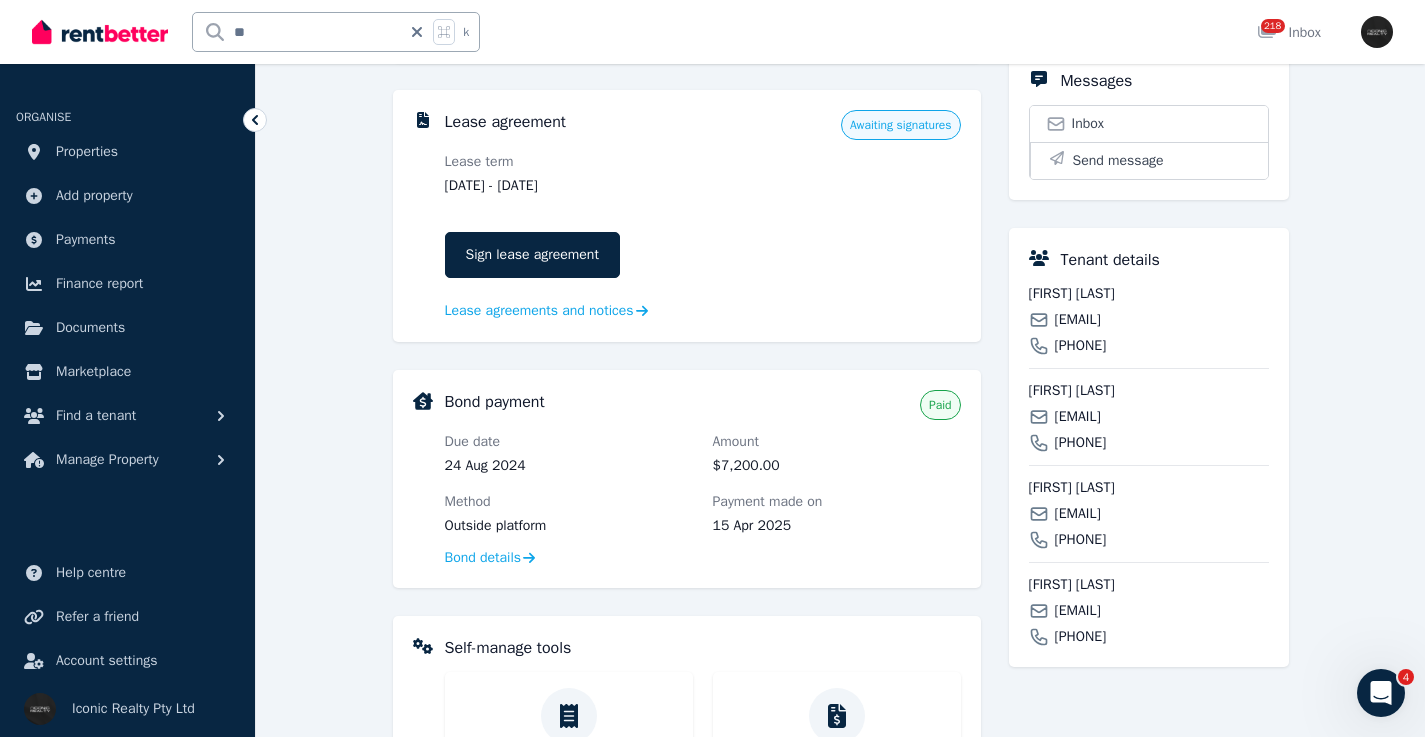 click on "[EMAIL]" at bounding box center [1078, 514] 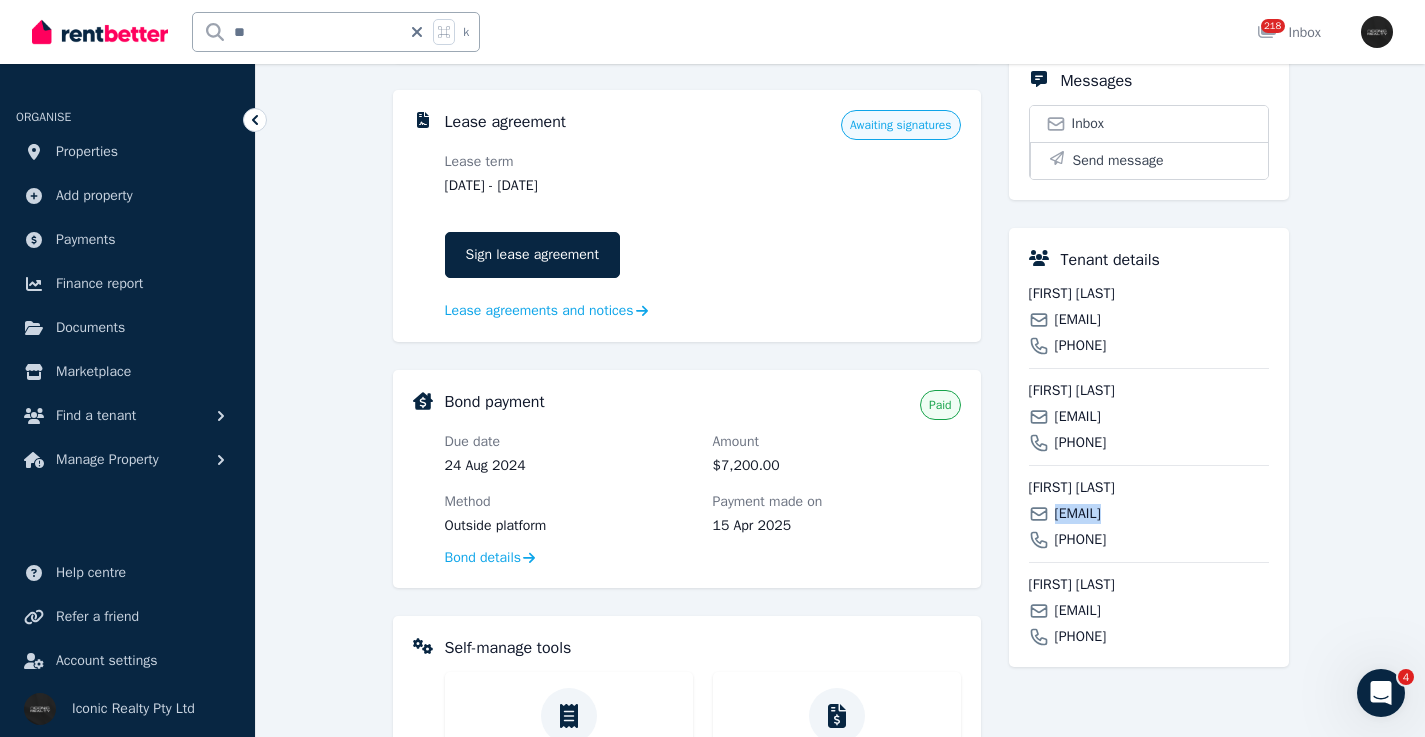 click on "[EMAIL]" at bounding box center [1078, 514] 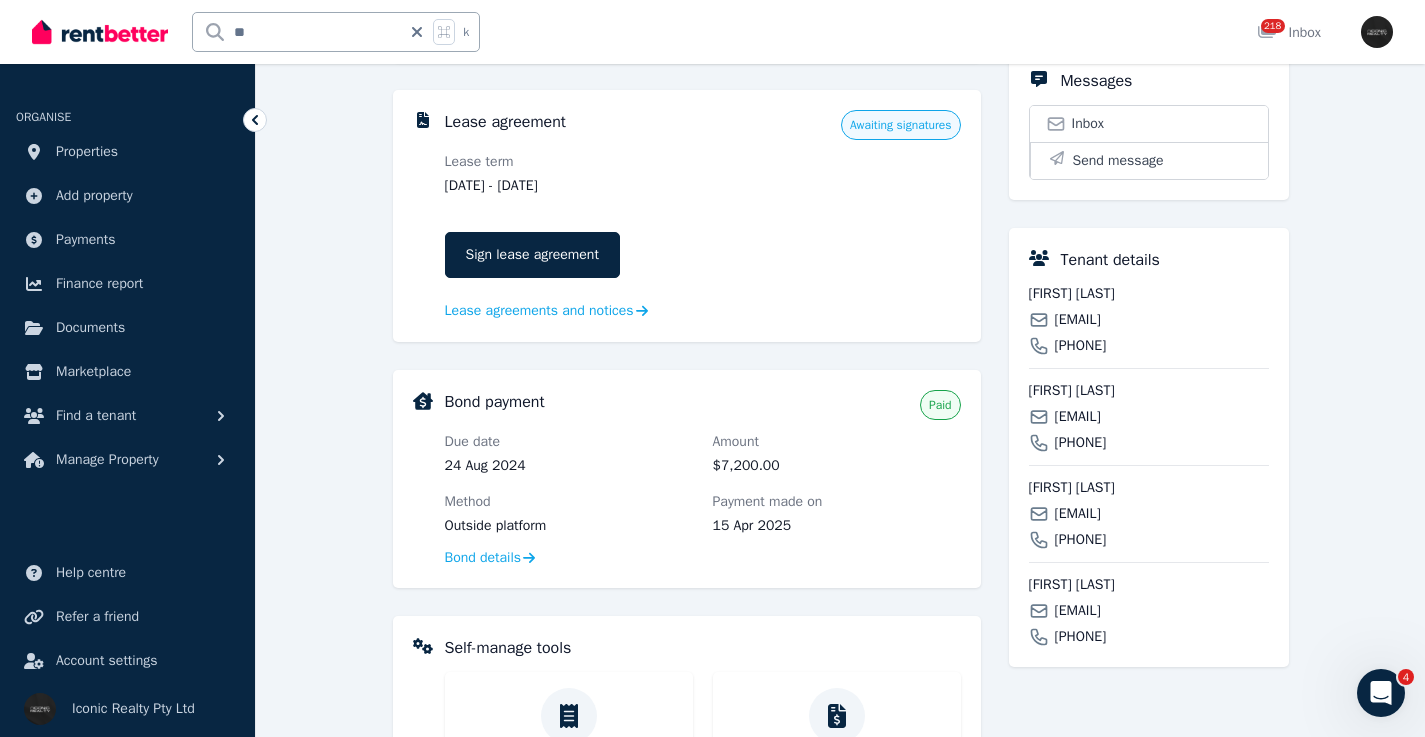 click on "[EMAIL]" at bounding box center (1078, 611) 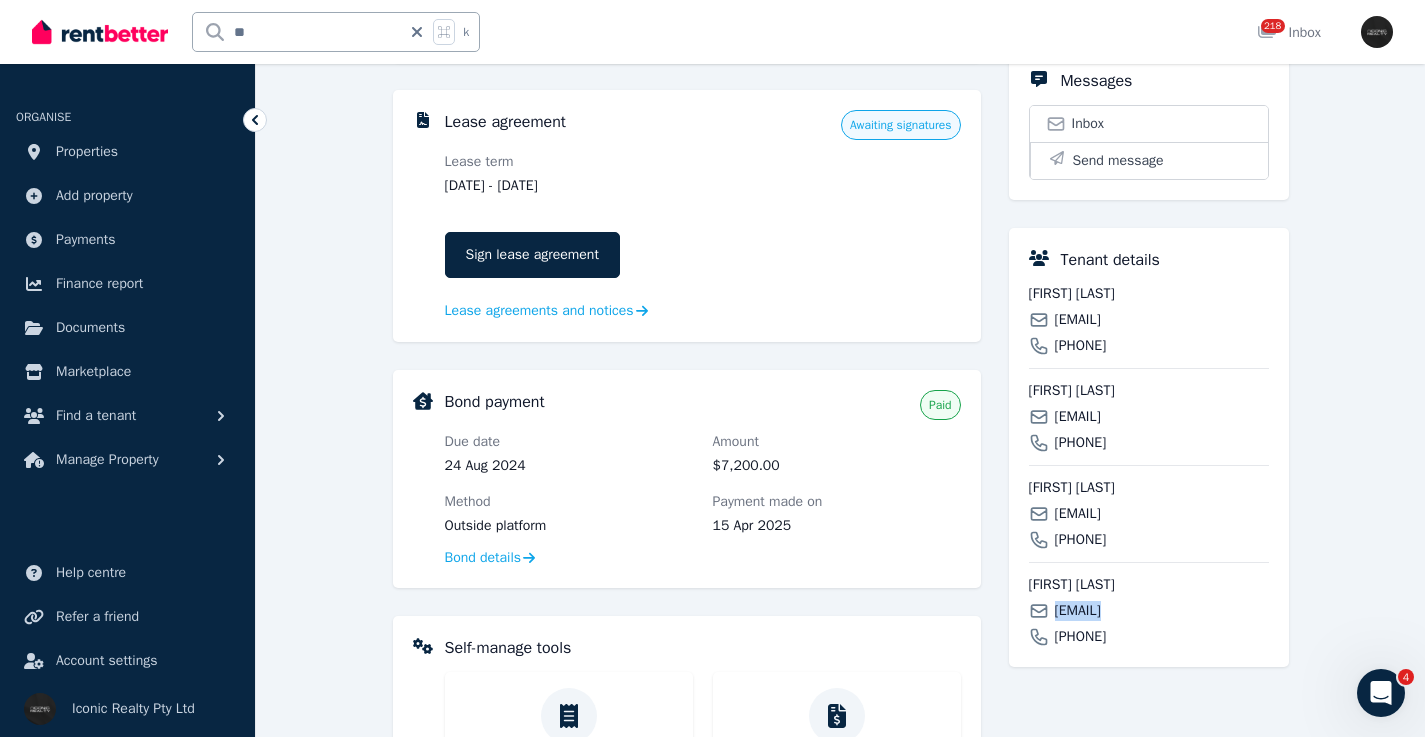 click on "[EMAIL]" at bounding box center (1078, 611) 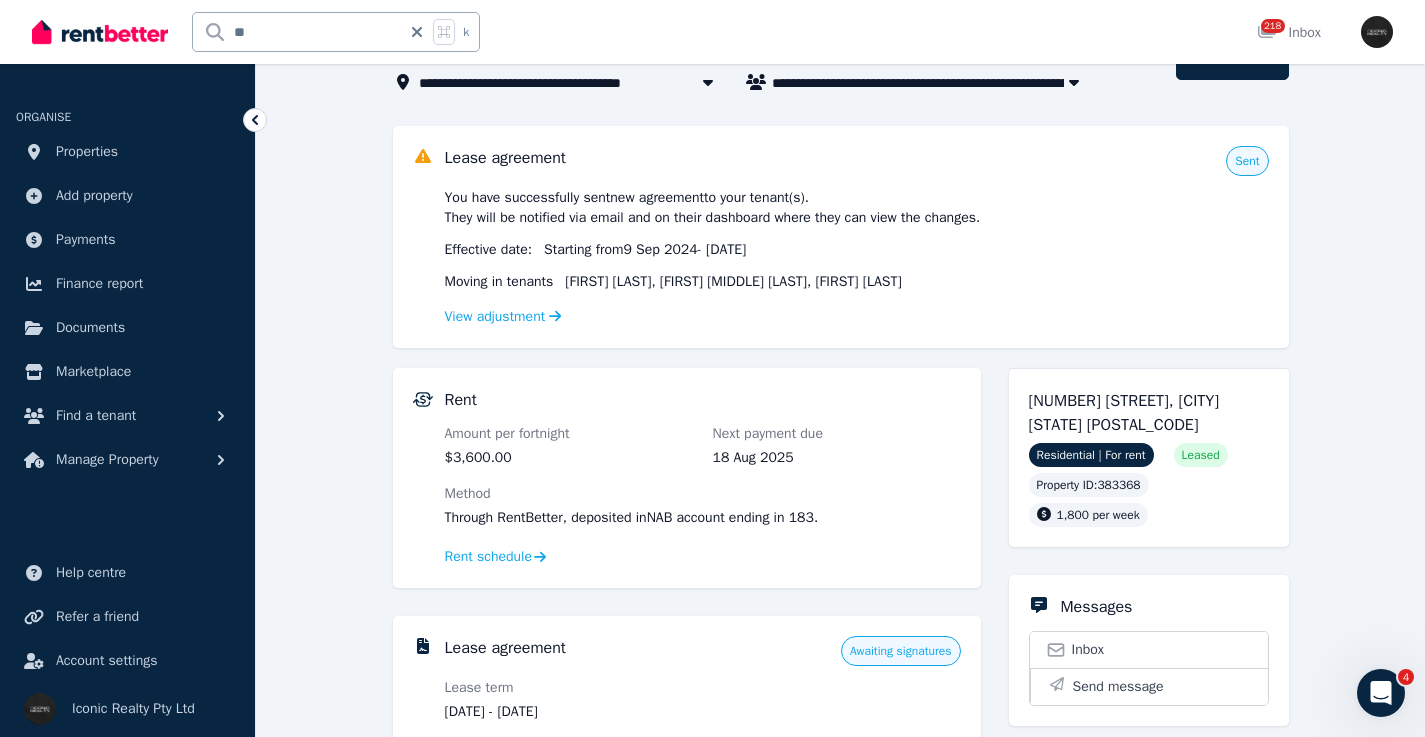 scroll, scrollTop: 0, scrollLeft: 0, axis: both 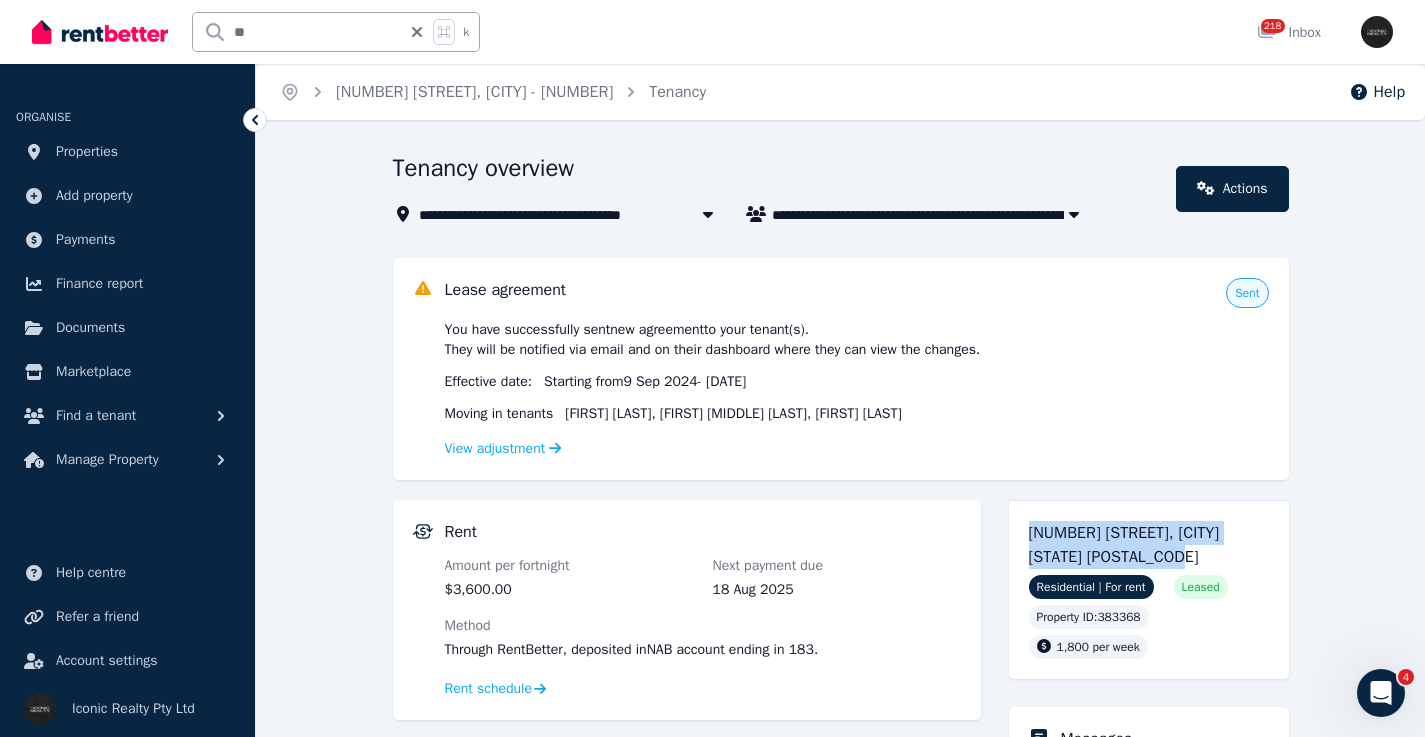 drag, startPoint x: 1180, startPoint y: 555, endPoint x: 1019, endPoint y: 537, distance: 162.00308 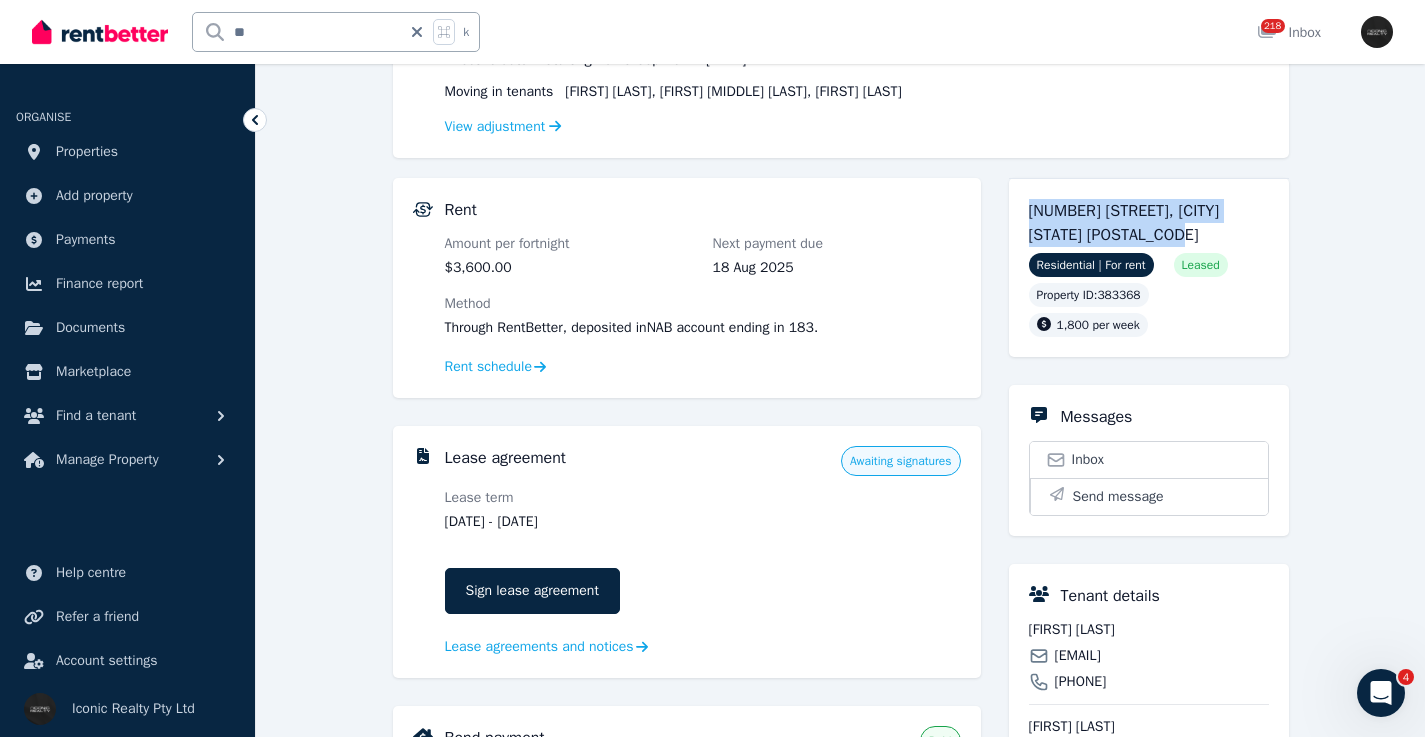 scroll, scrollTop: 365, scrollLeft: 0, axis: vertical 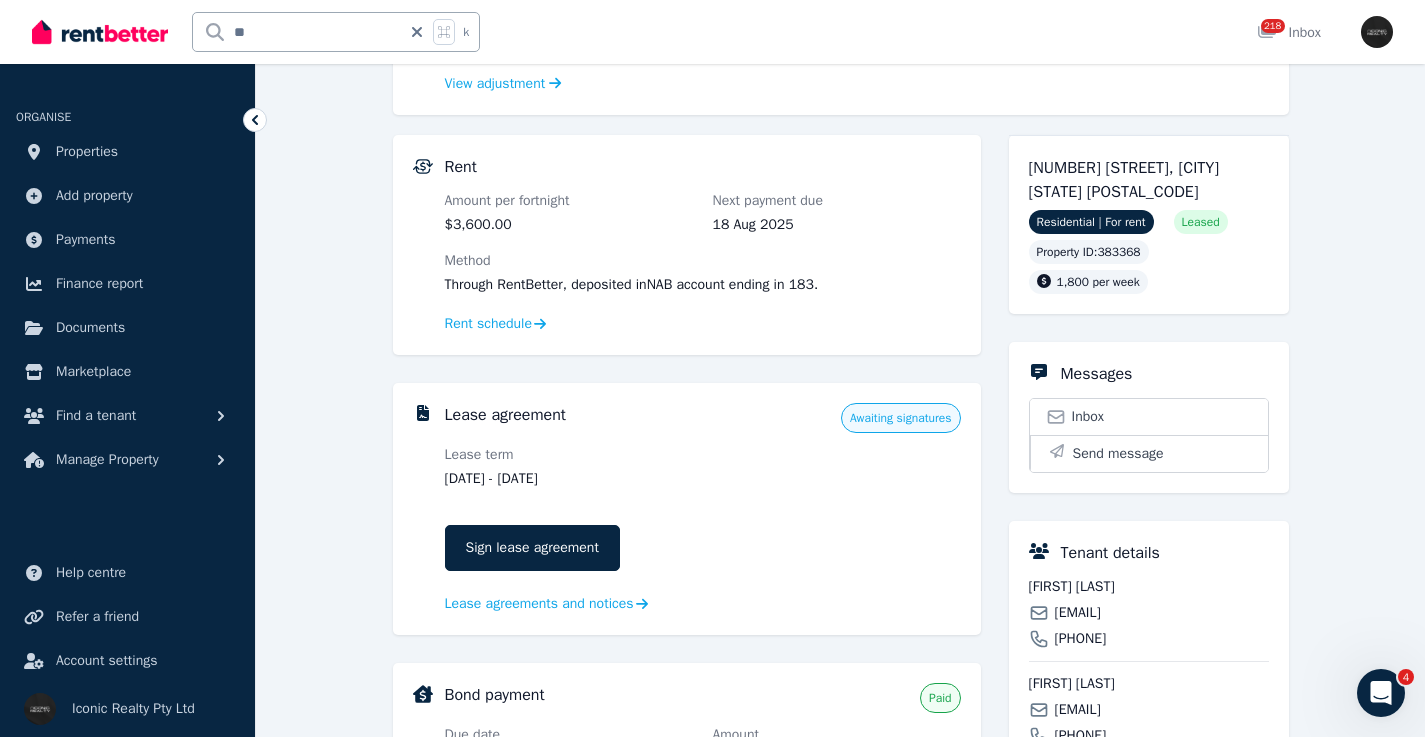 click on "[FIRST] [LAST]" at bounding box center [1149, 587] 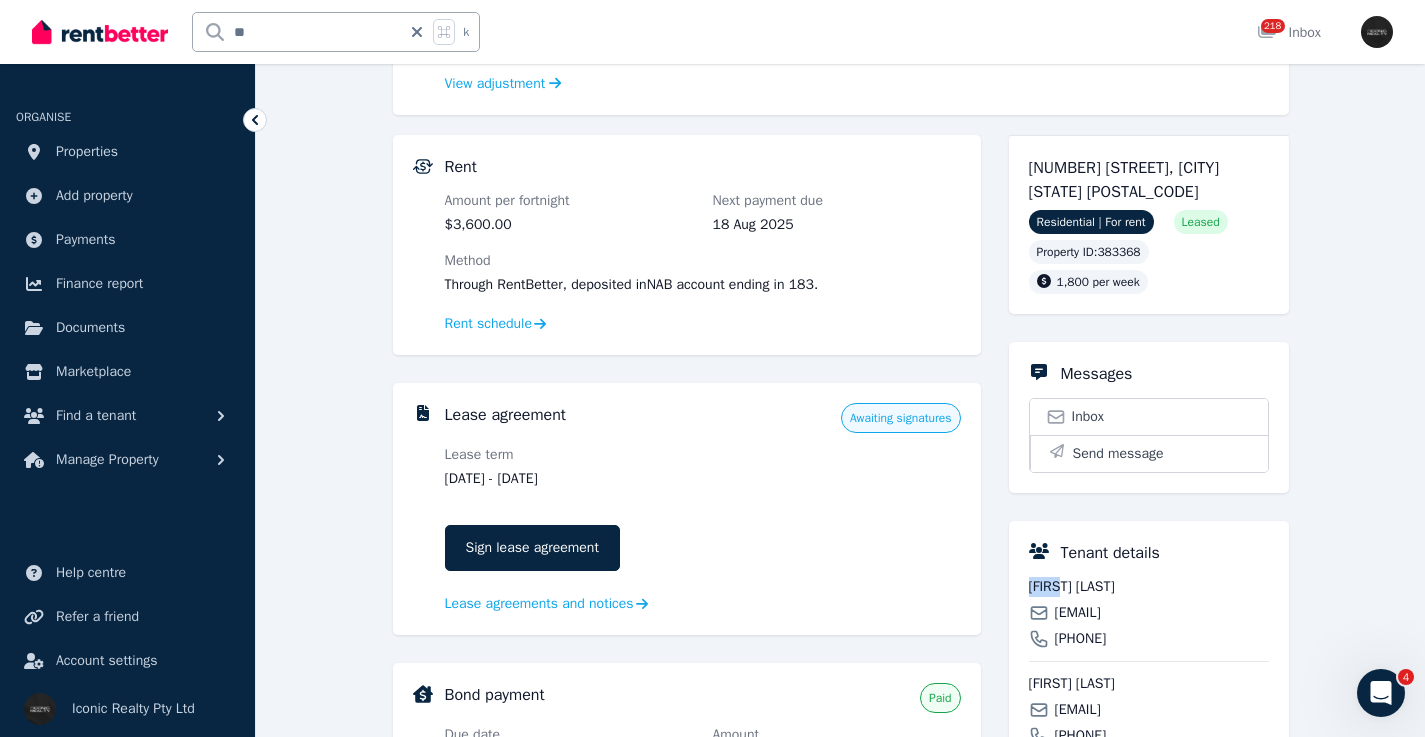 click on "[FIRST] [LAST]" at bounding box center [1149, 587] 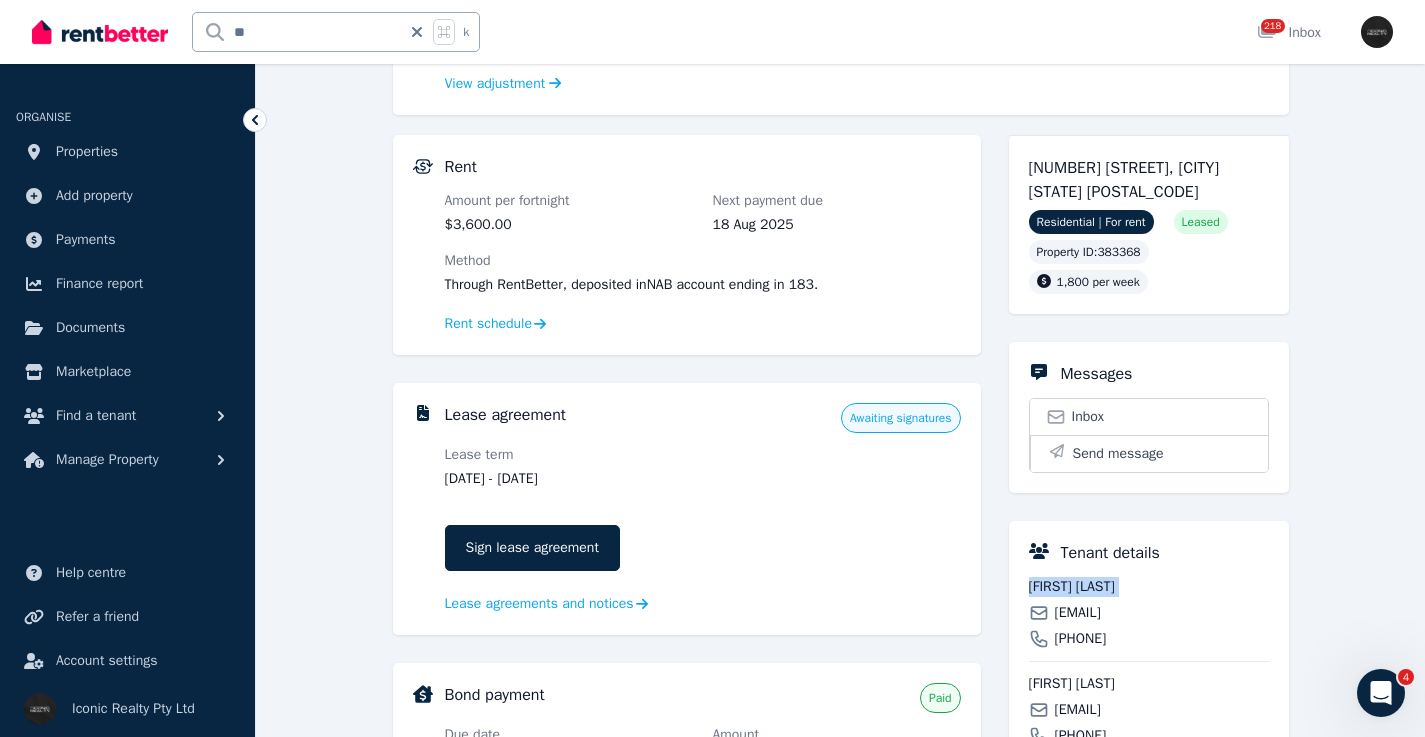 click on "[FIRST] [LAST]" at bounding box center [1149, 587] 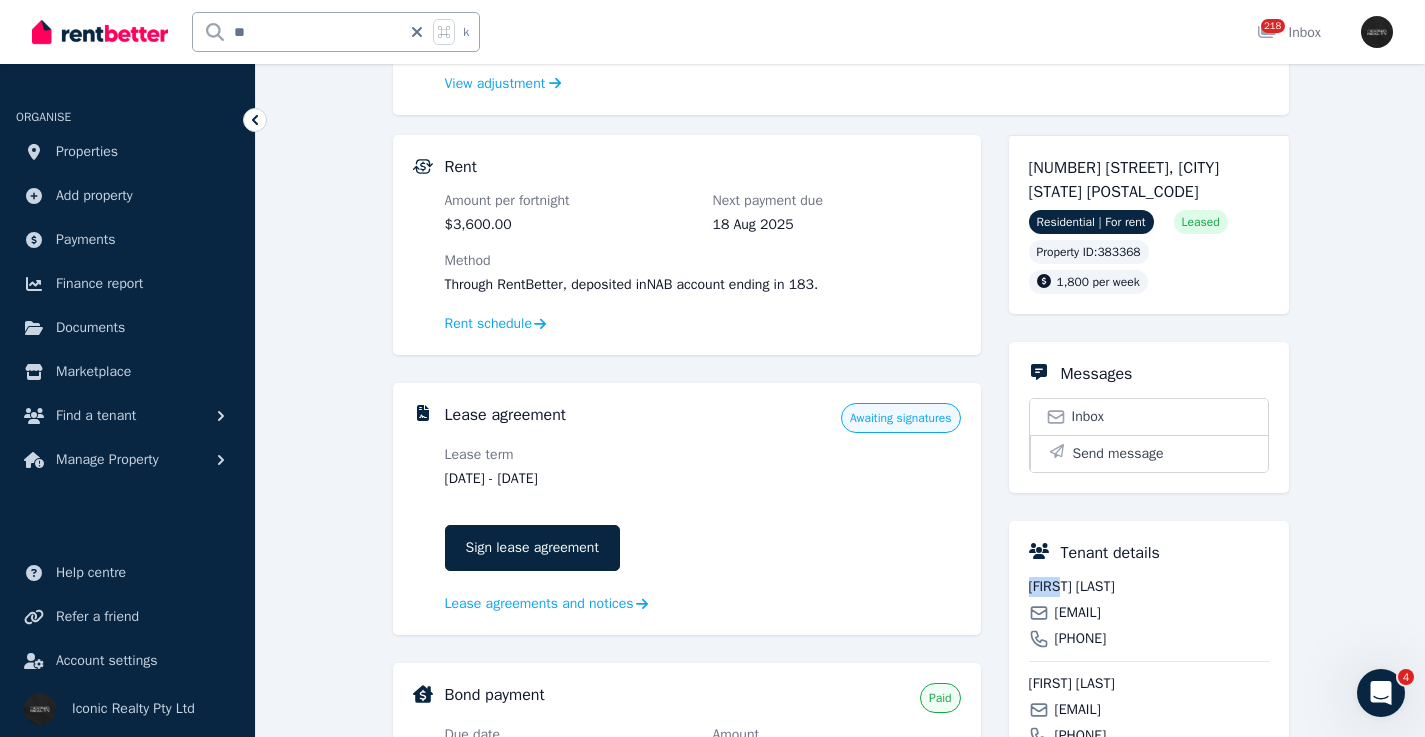 click on "[FIRST] [LAST]" at bounding box center (1149, 587) 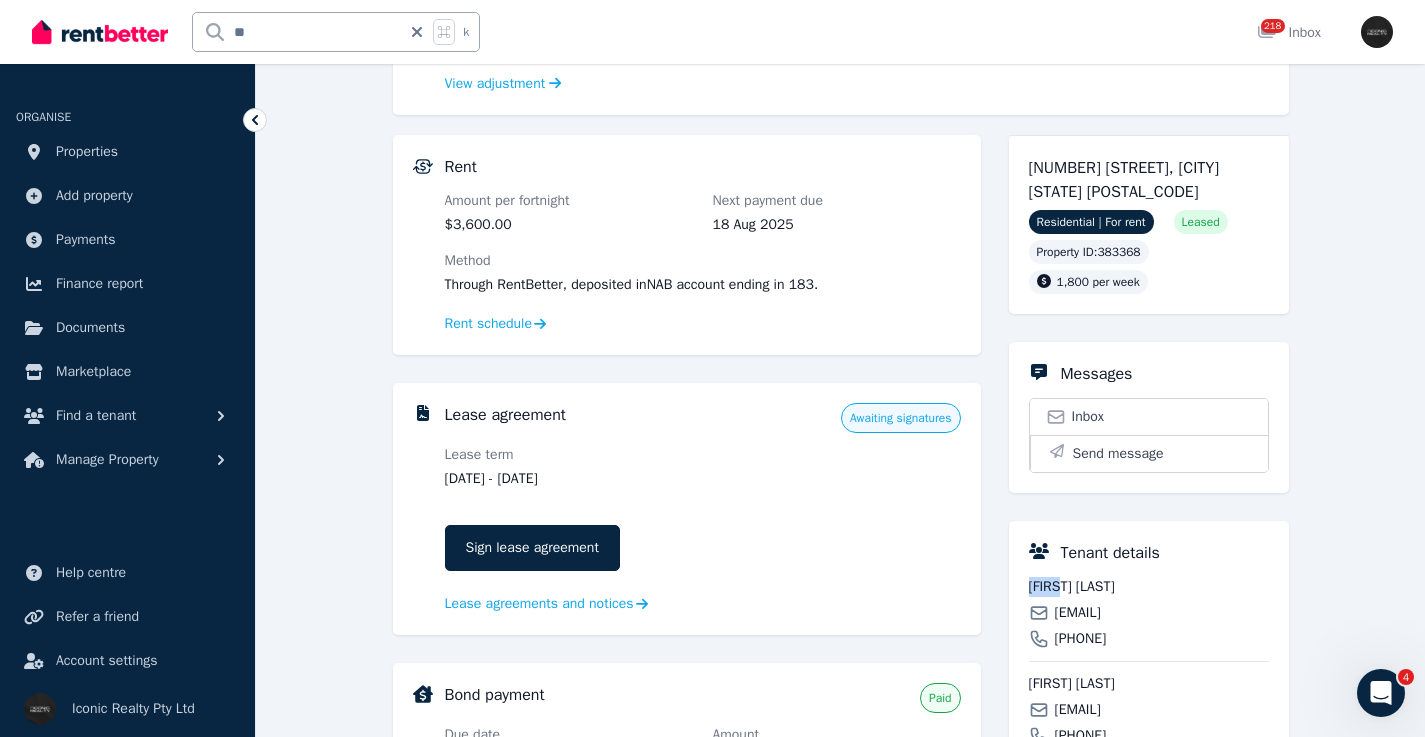 click on "[DATE] - [DATE]" at bounding box center [569, 479] 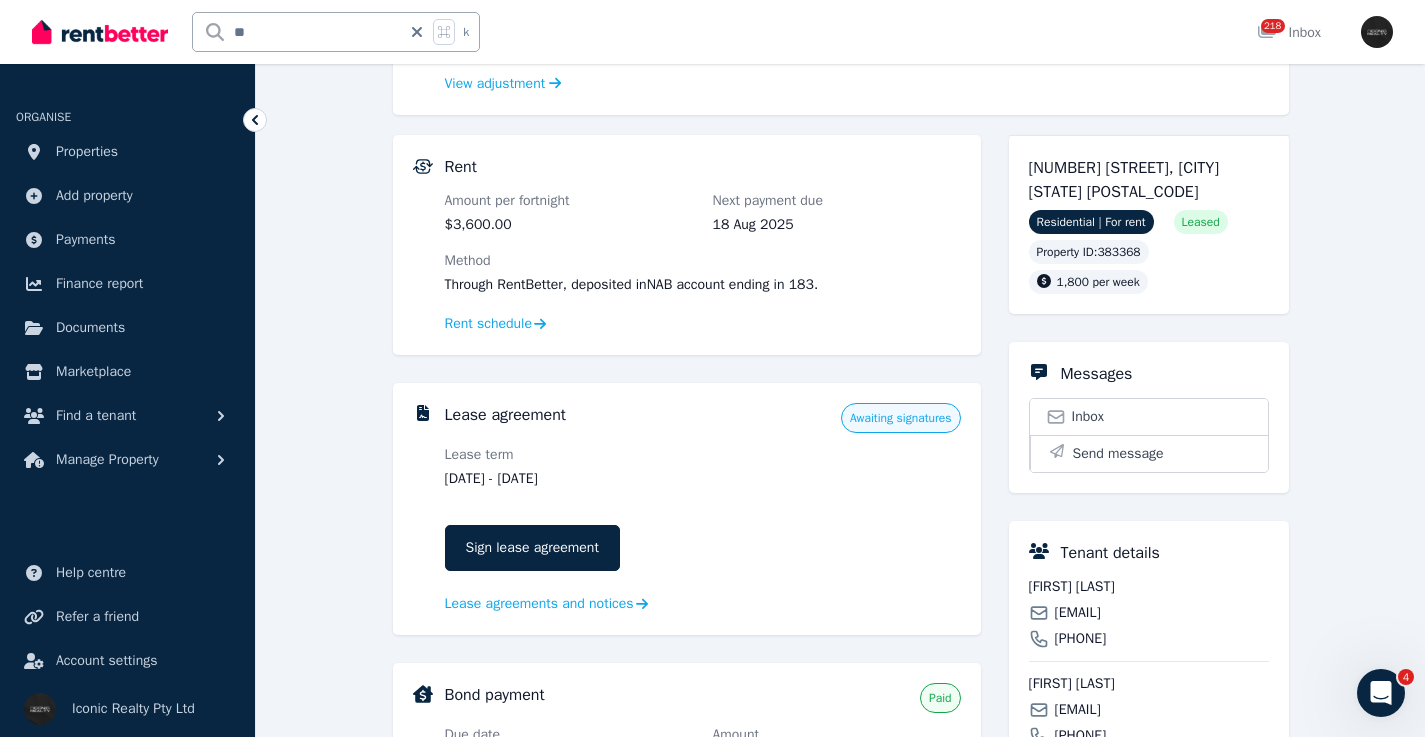 click 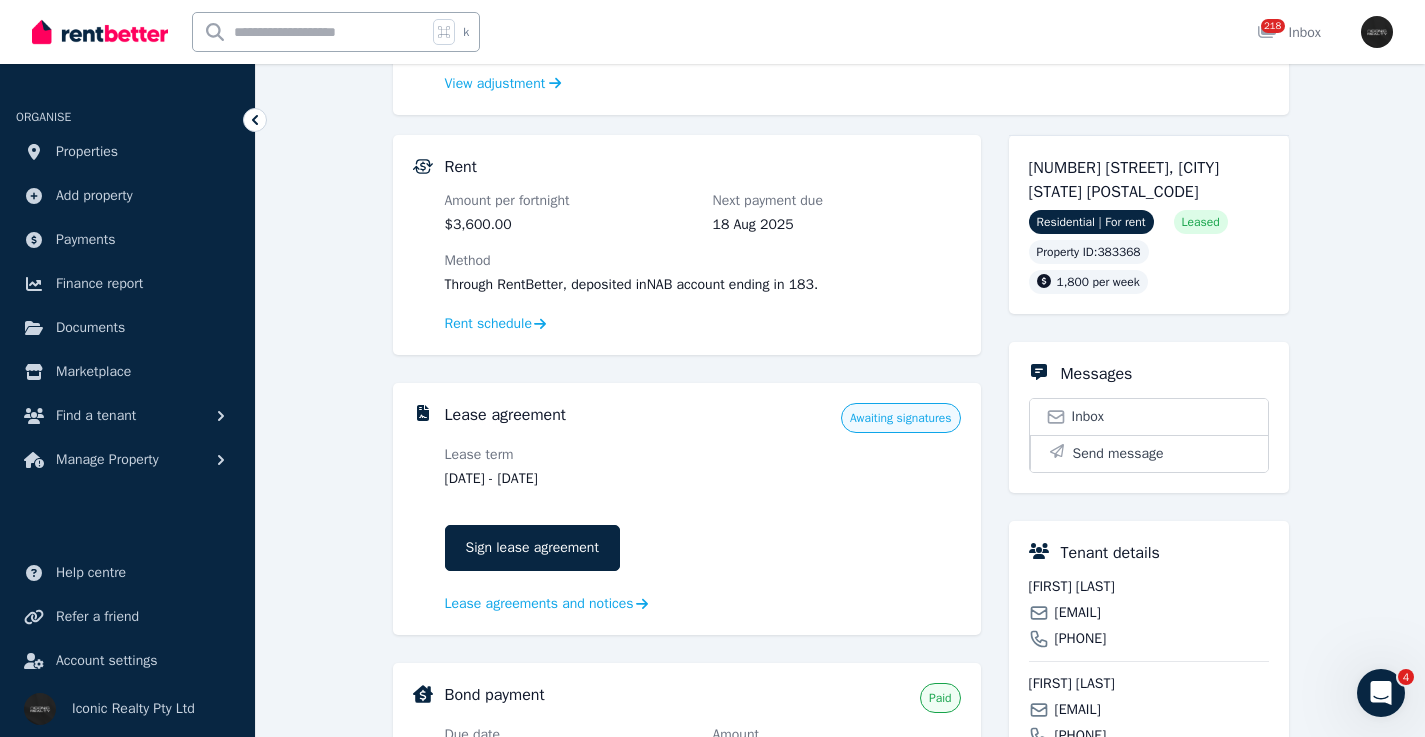 click at bounding box center (310, 32) 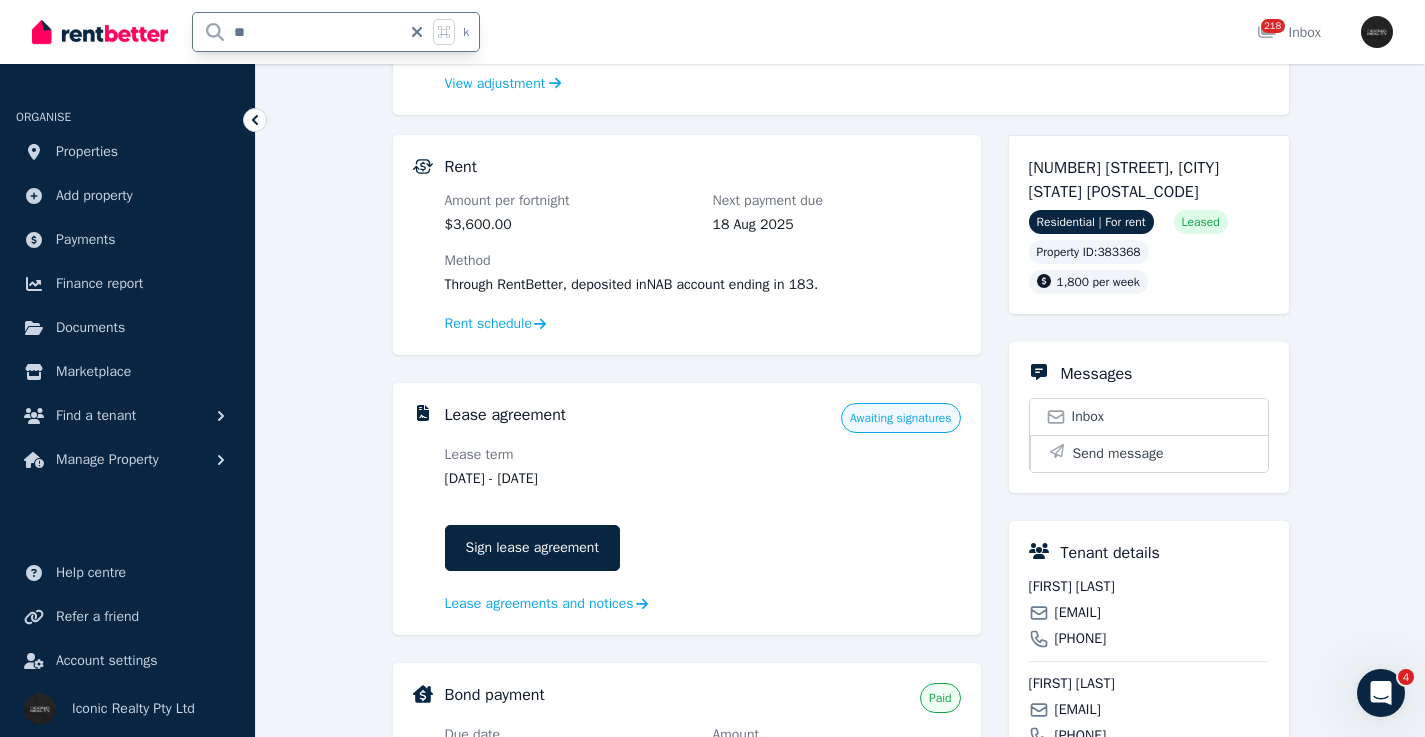 type on "**" 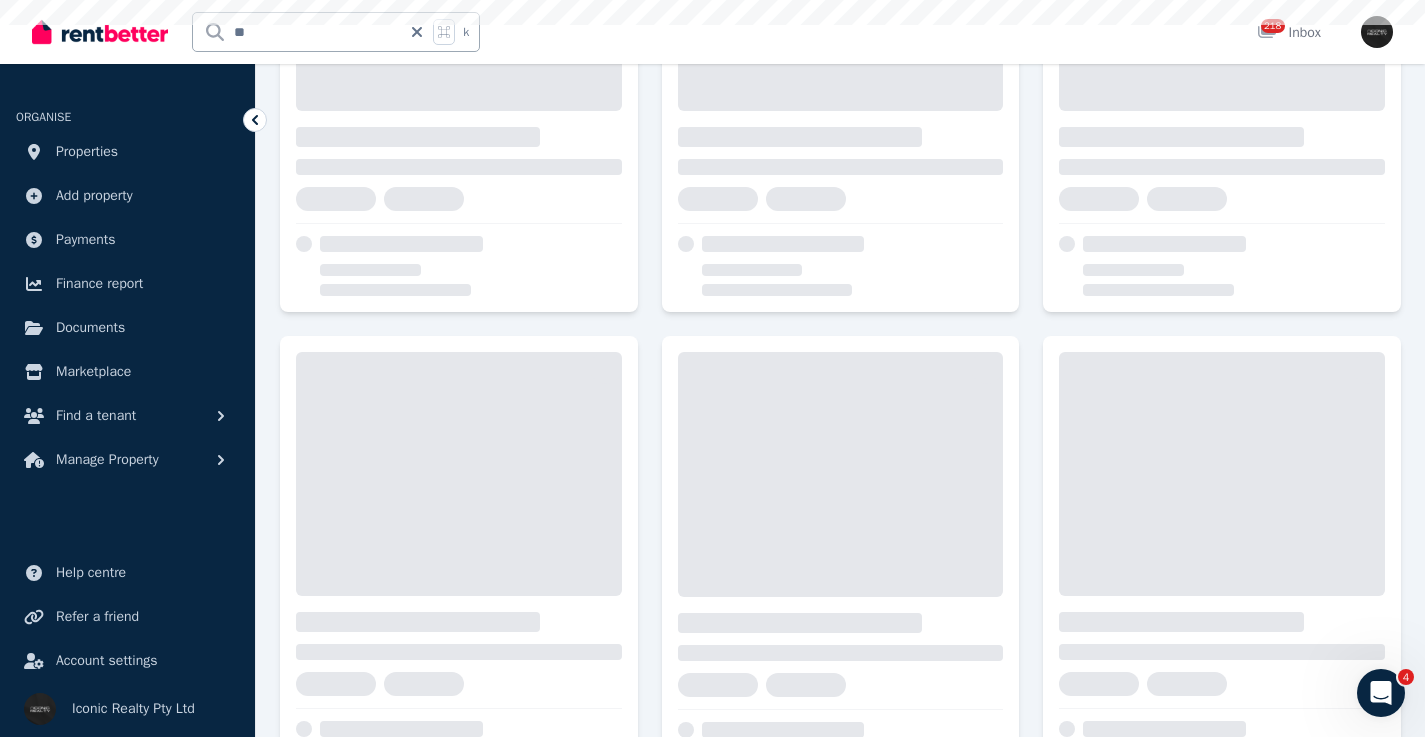 scroll, scrollTop: 0, scrollLeft: 0, axis: both 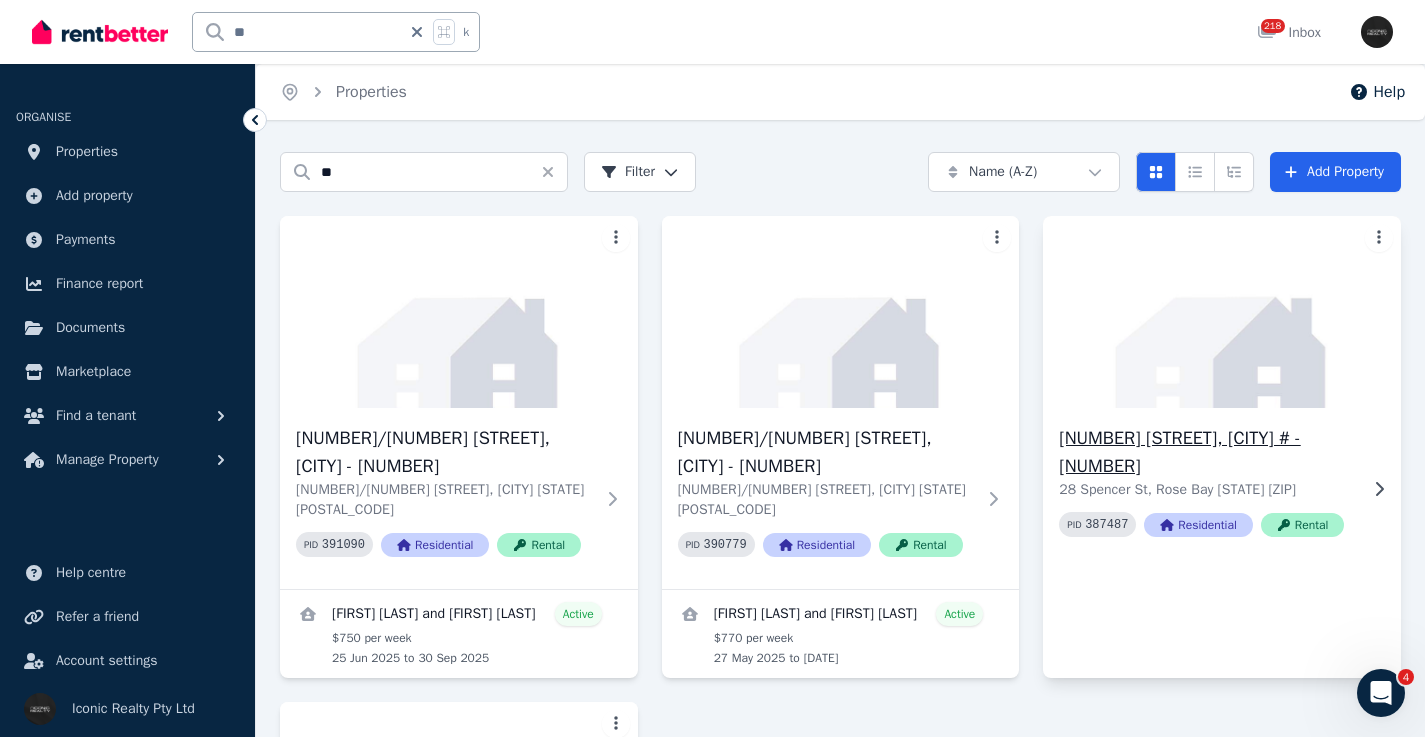 click 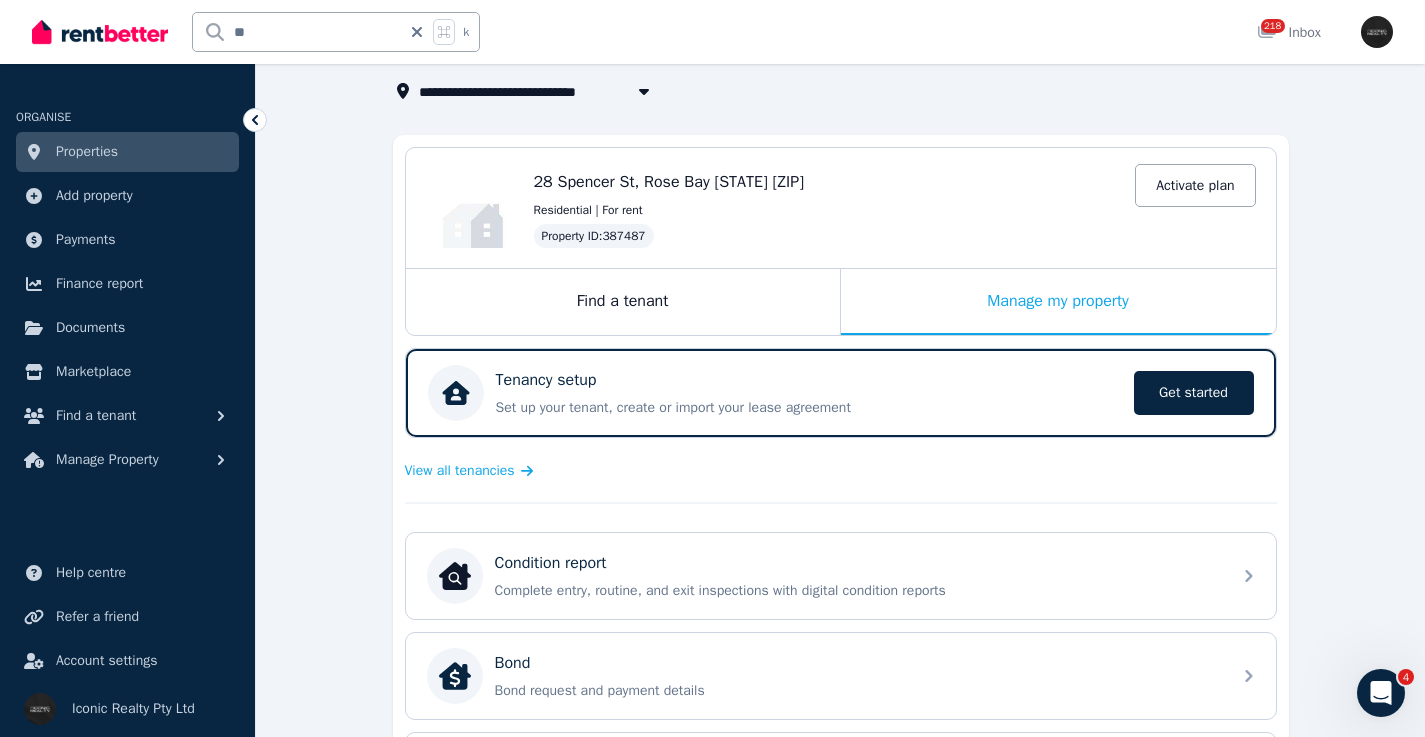 scroll, scrollTop: 116, scrollLeft: 0, axis: vertical 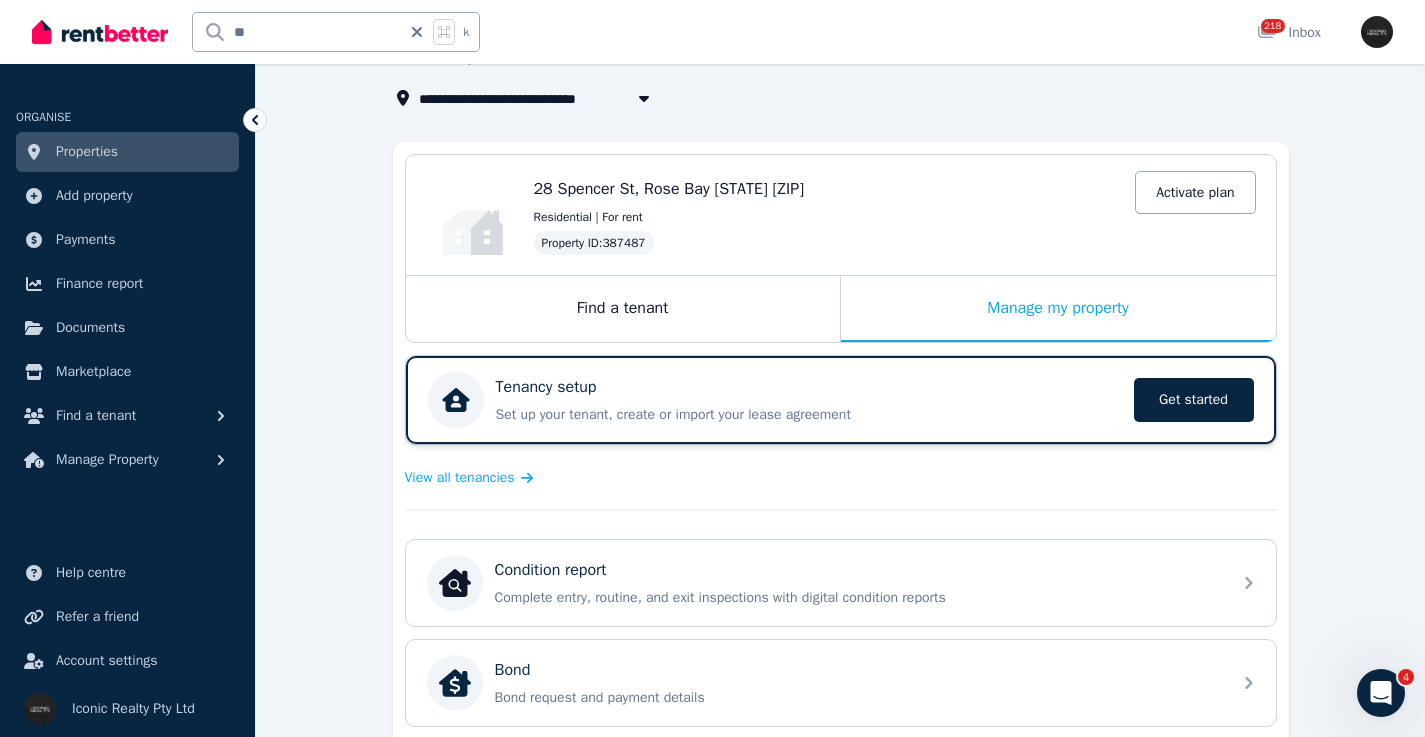 click on "Tenancy setup" at bounding box center [809, 387] 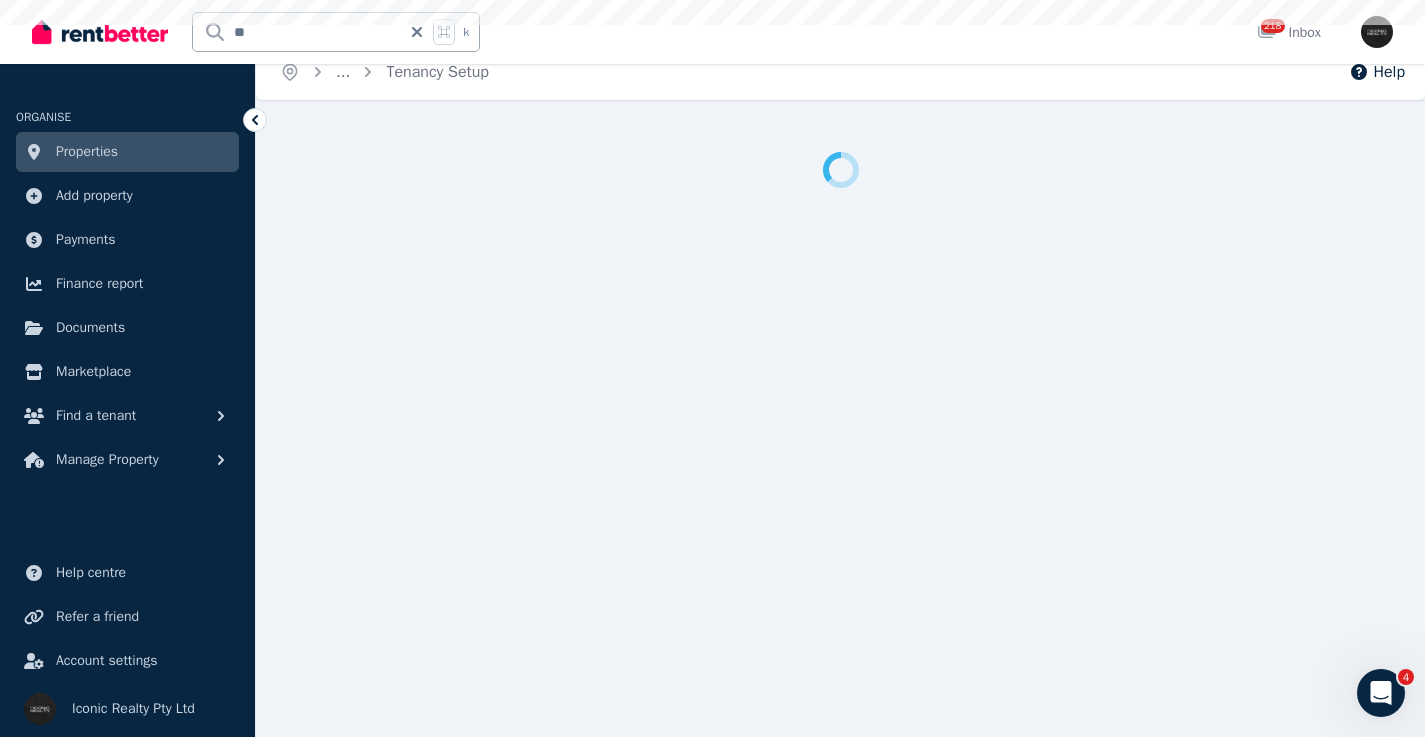 scroll, scrollTop: 0, scrollLeft: 0, axis: both 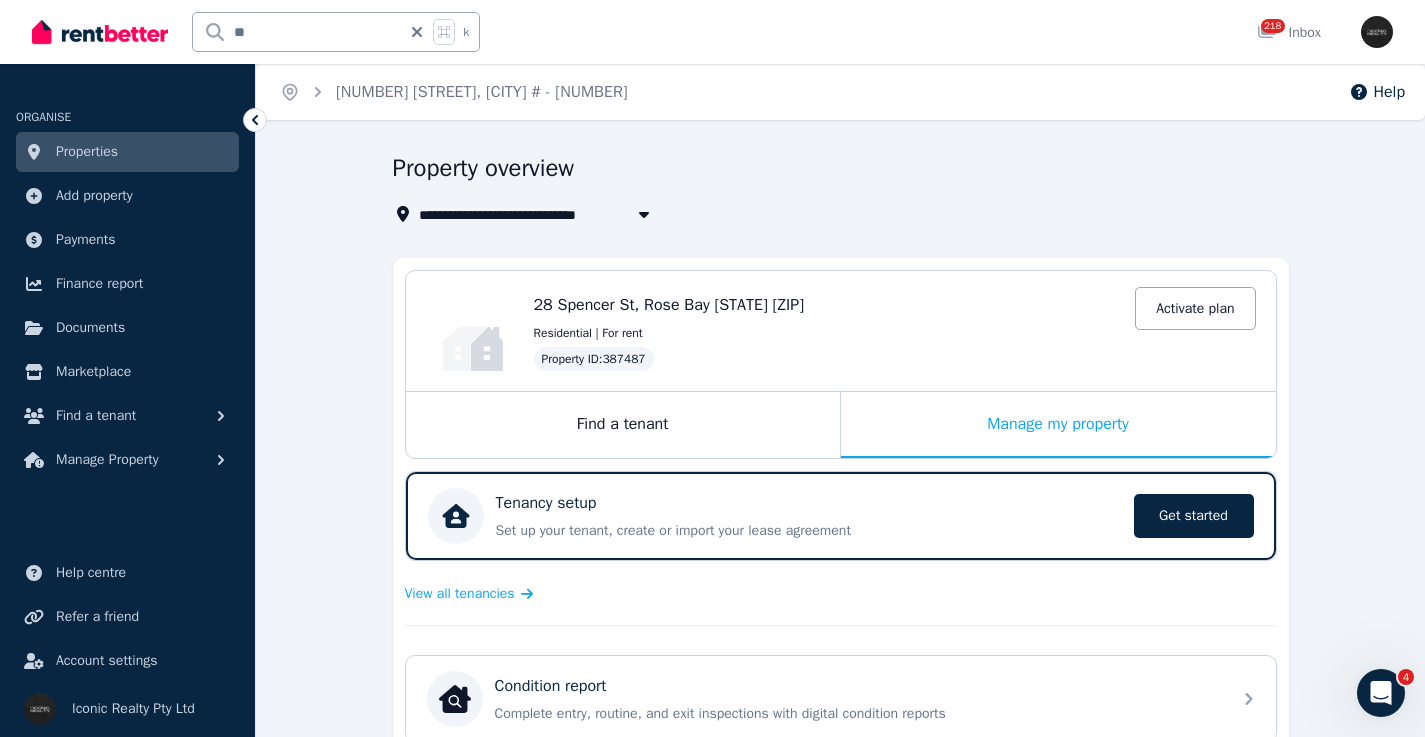 click 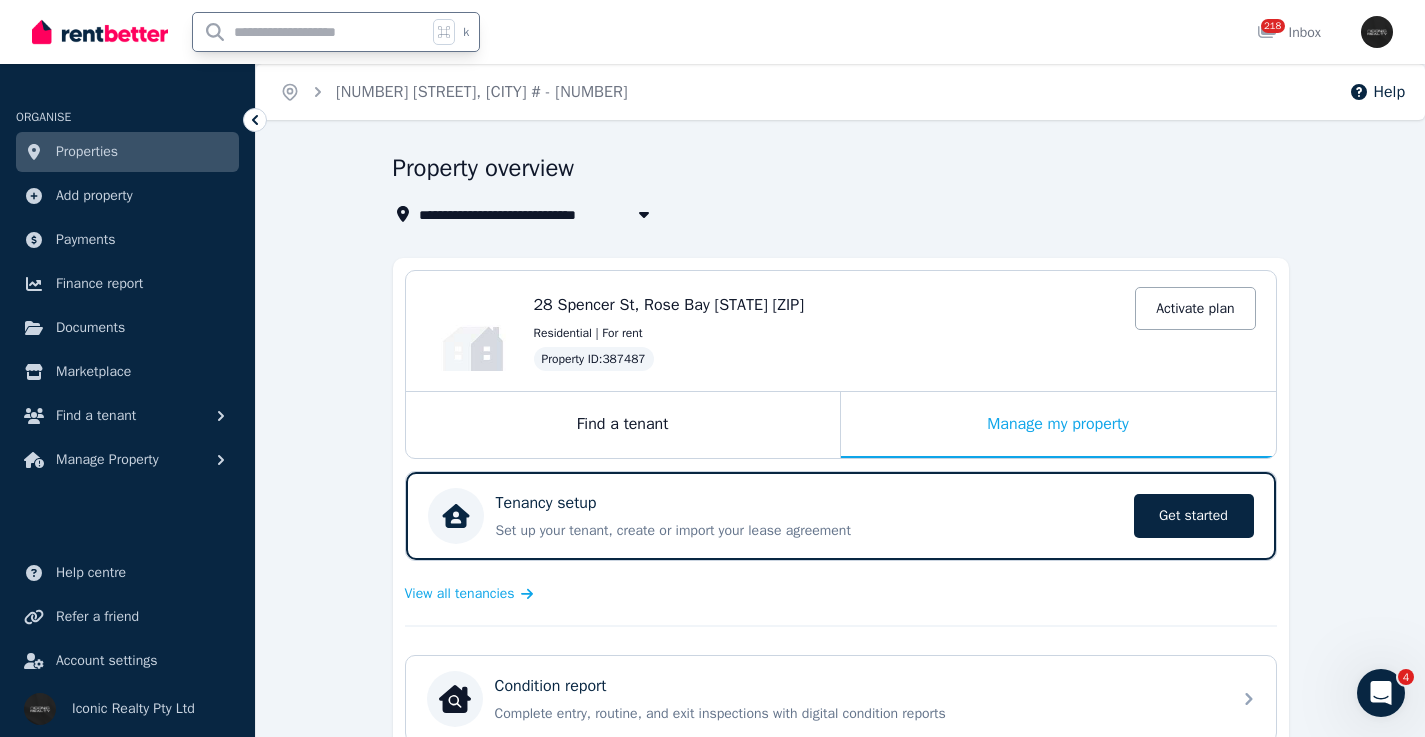 click at bounding box center [310, 32] 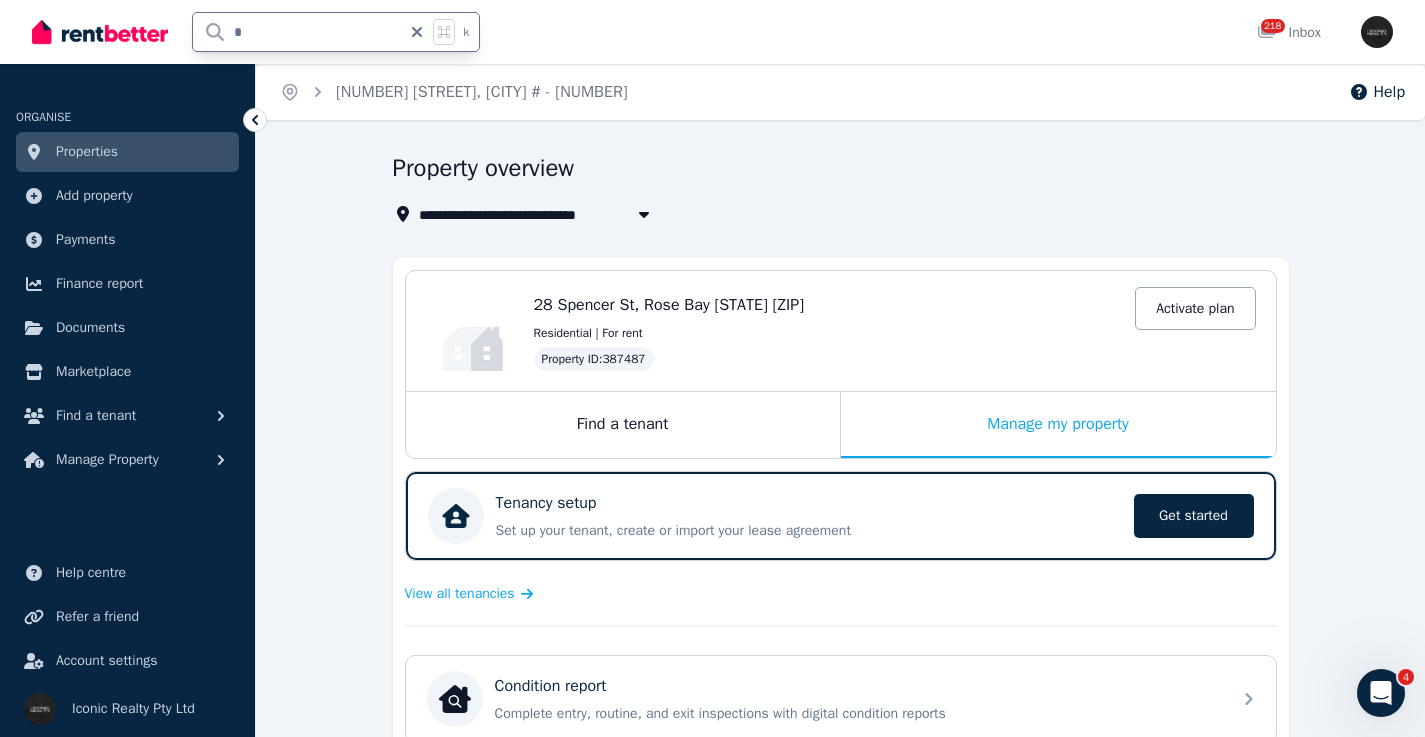 type on "**" 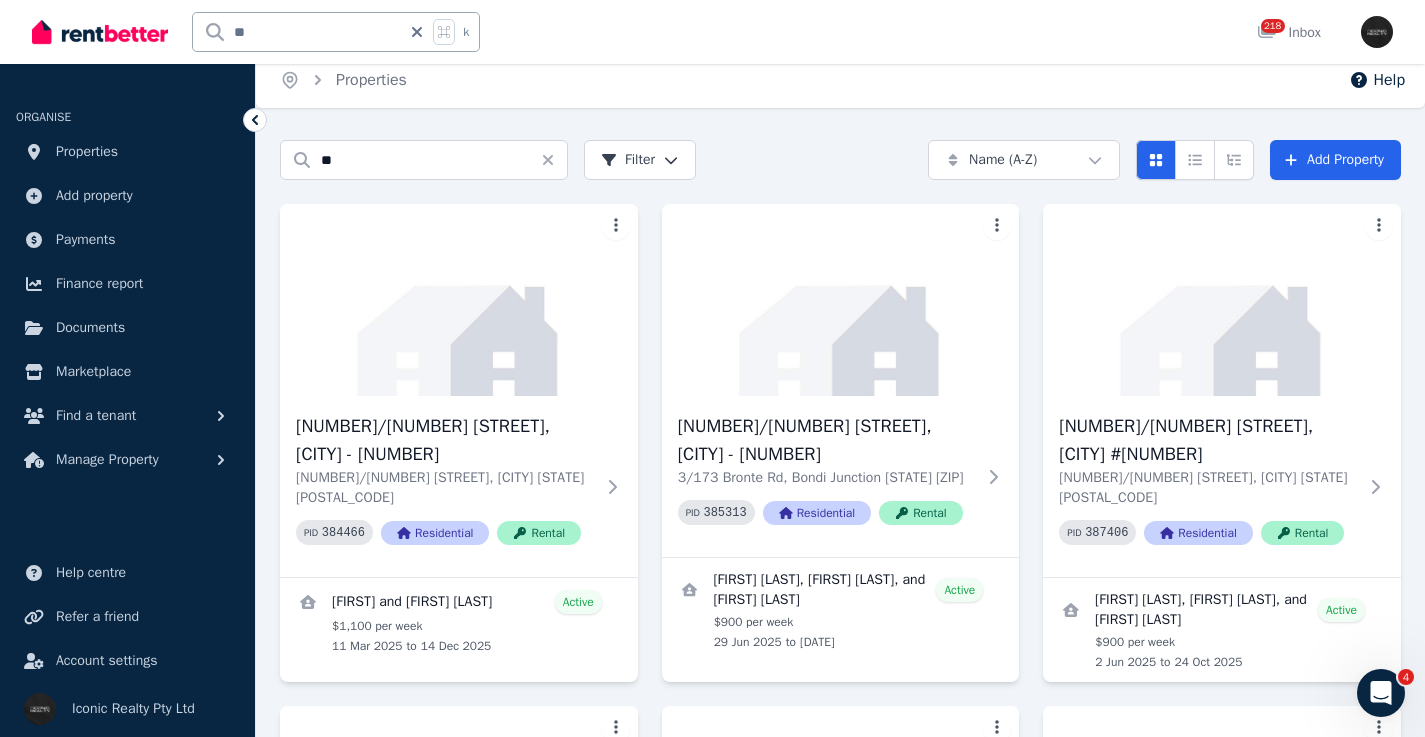 scroll, scrollTop: 0, scrollLeft: 0, axis: both 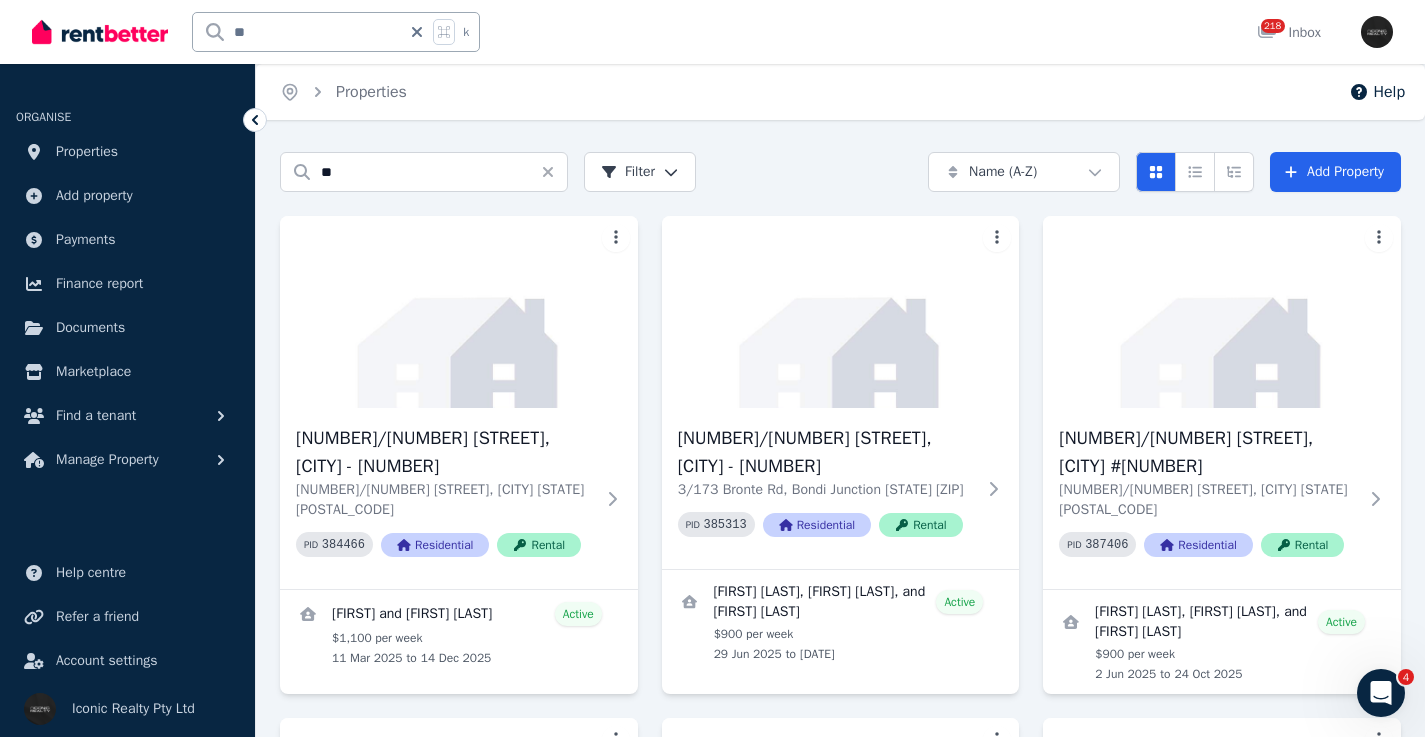 click 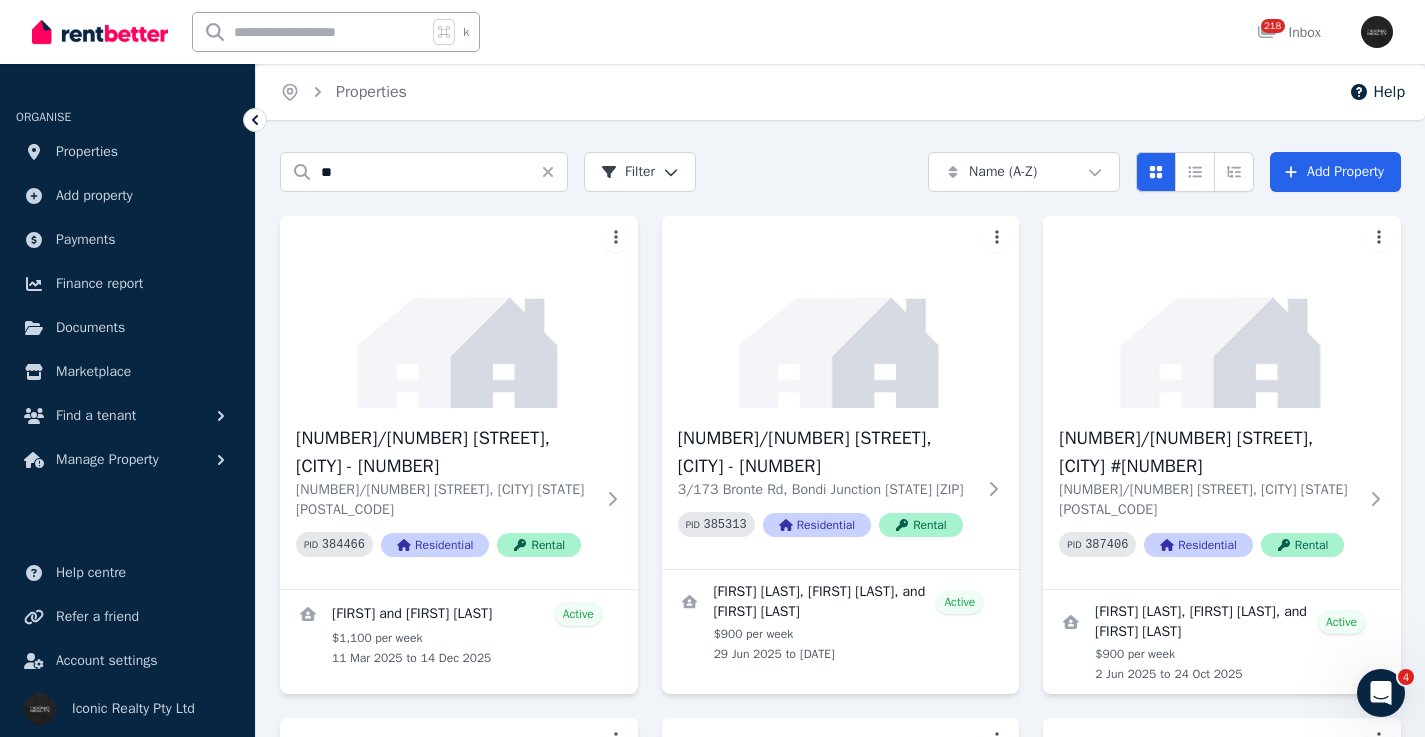 click at bounding box center (310, 32) 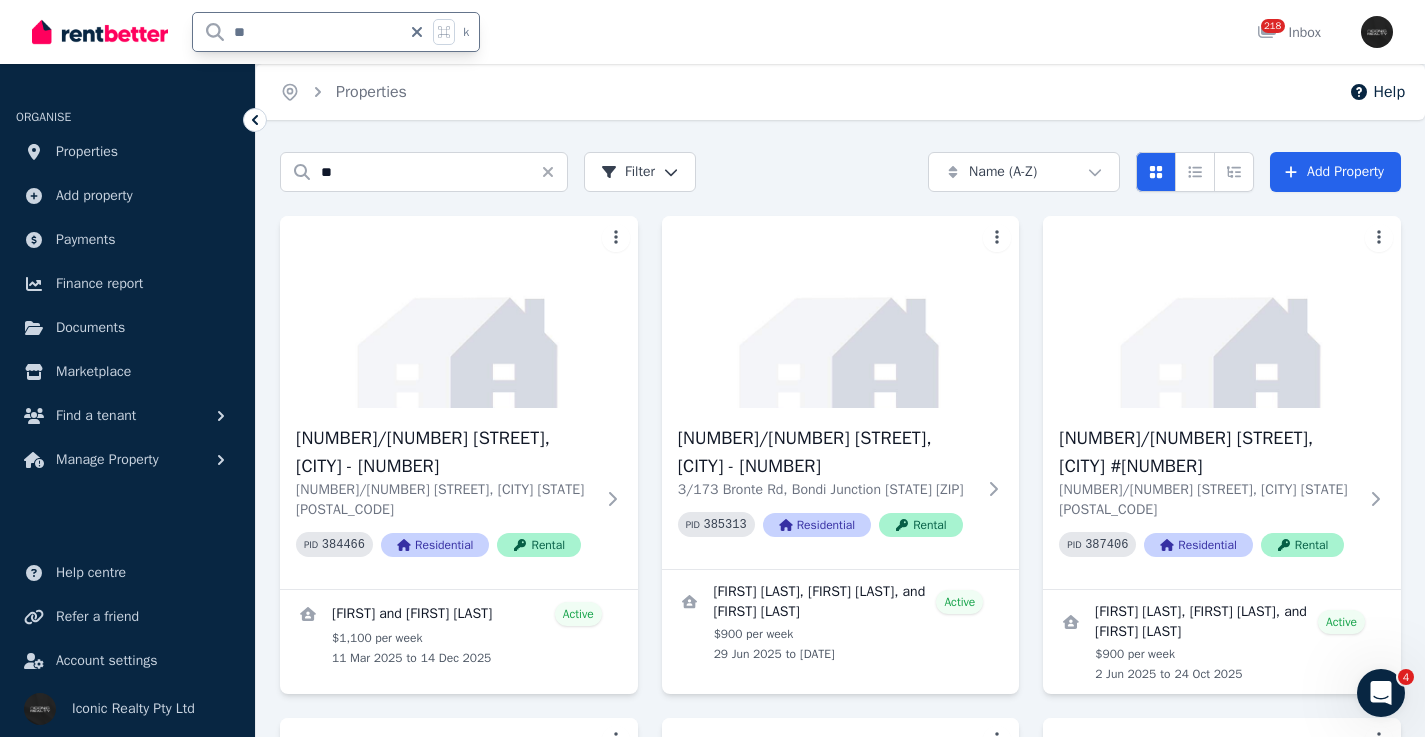 type on "**" 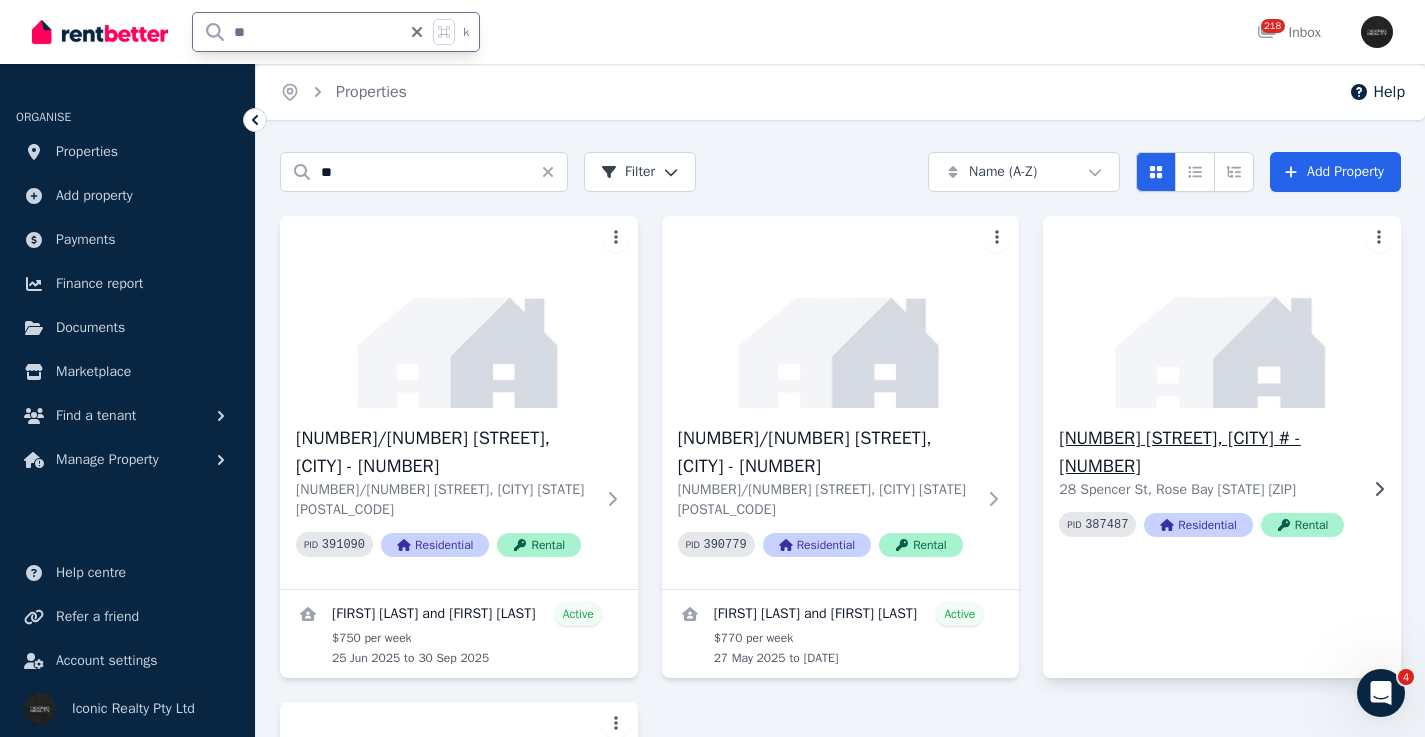click 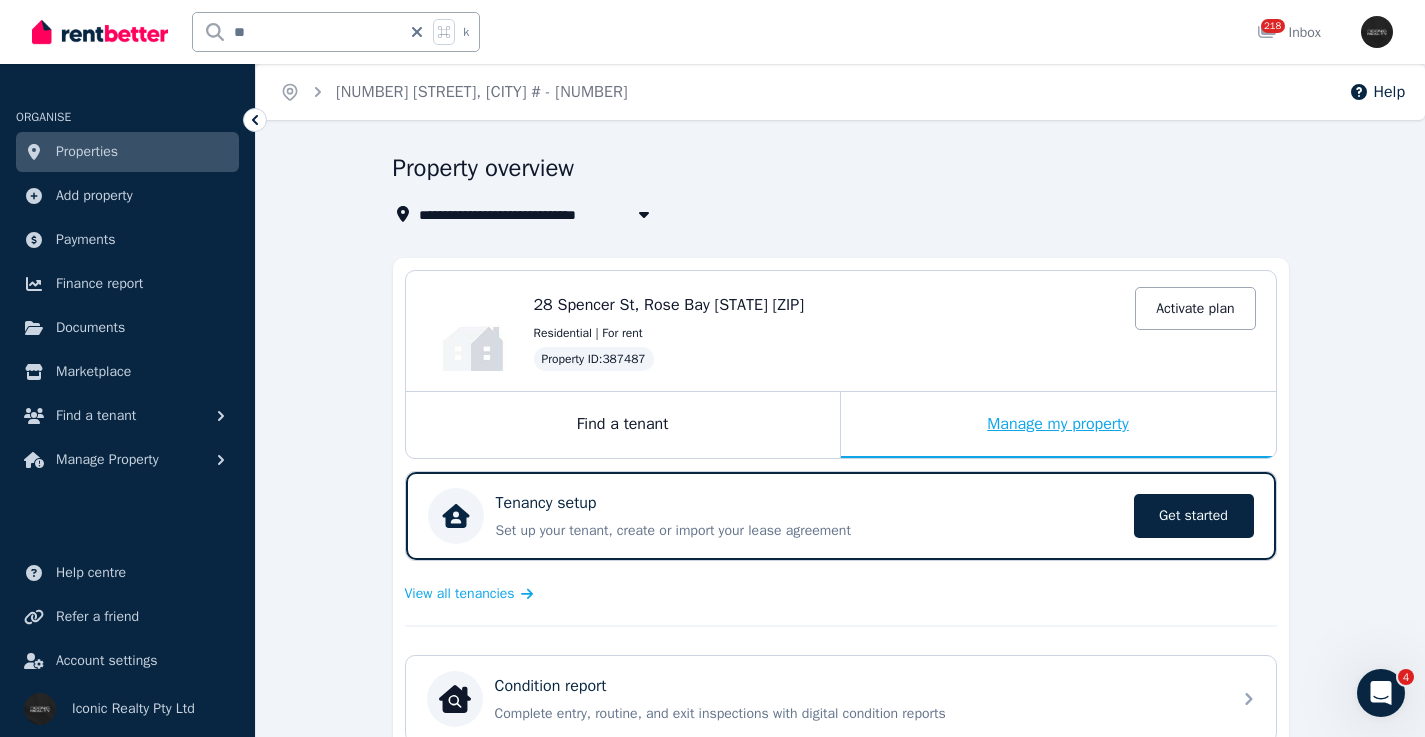 click on "Manage my property" at bounding box center (1058, 425) 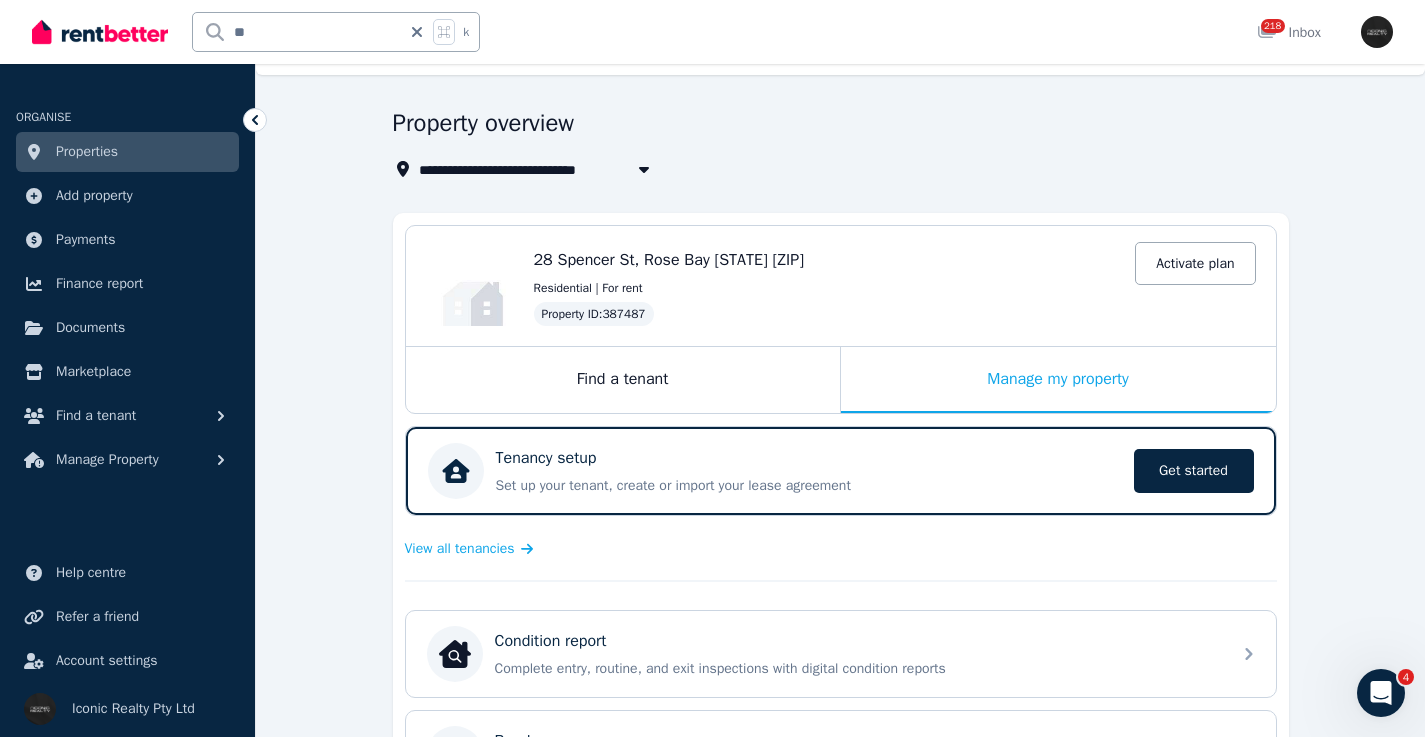 scroll, scrollTop: 0, scrollLeft: 0, axis: both 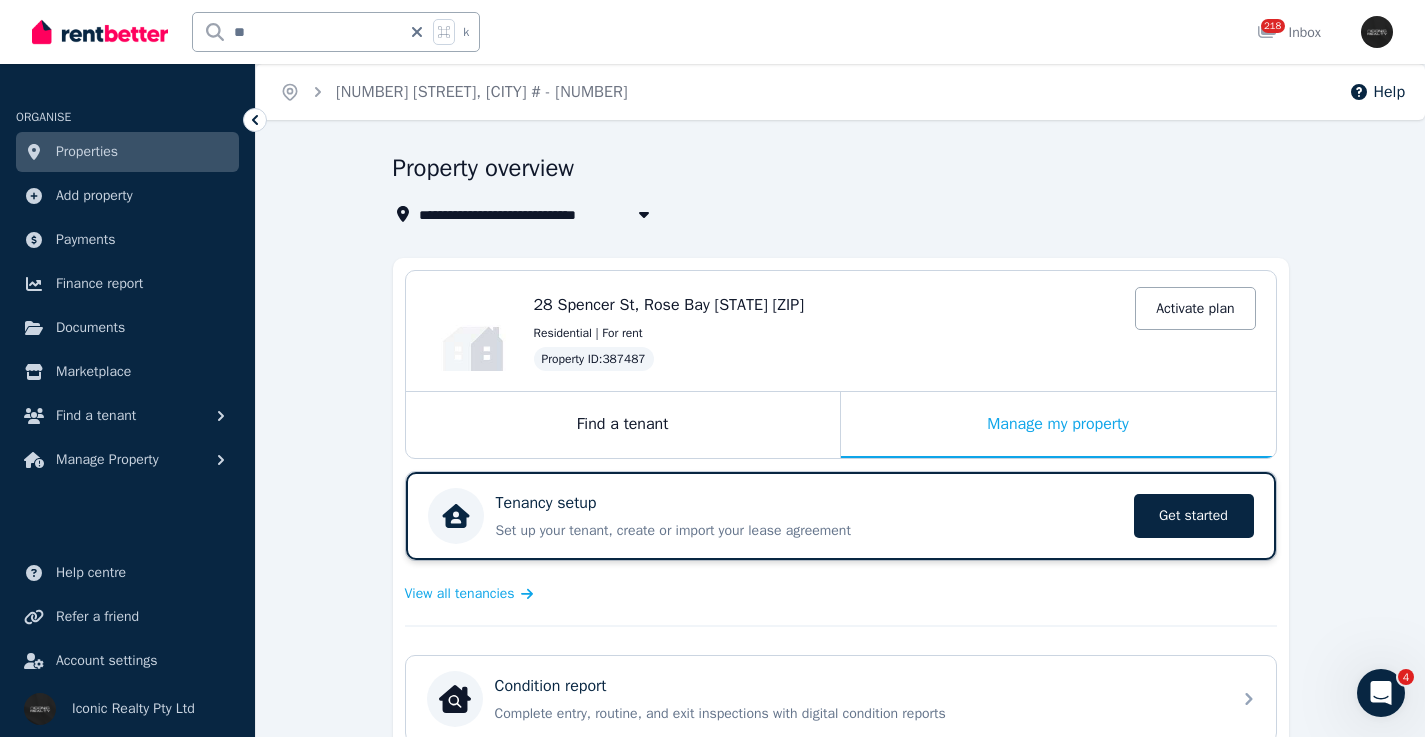click on "Tenancy setup" at bounding box center (809, 503) 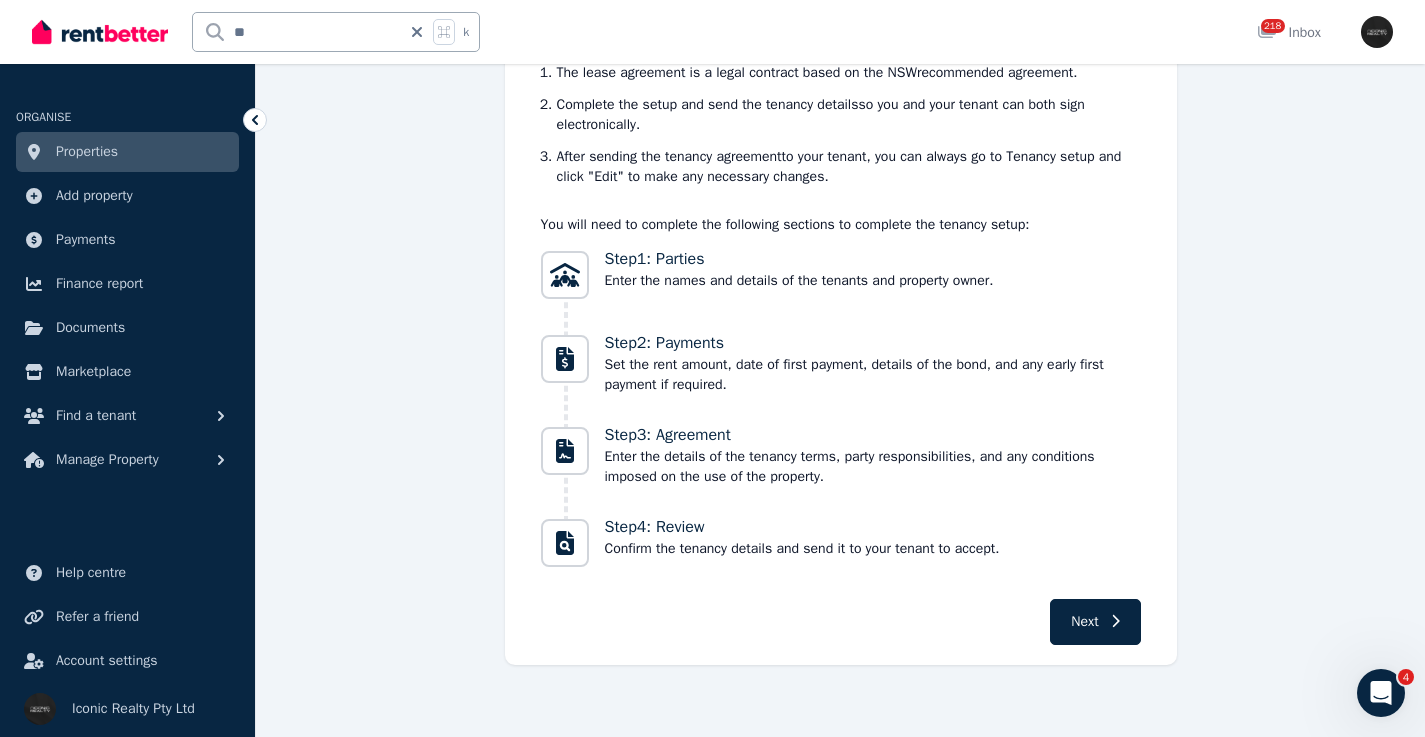 scroll, scrollTop: 0, scrollLeft: 0, axis: both 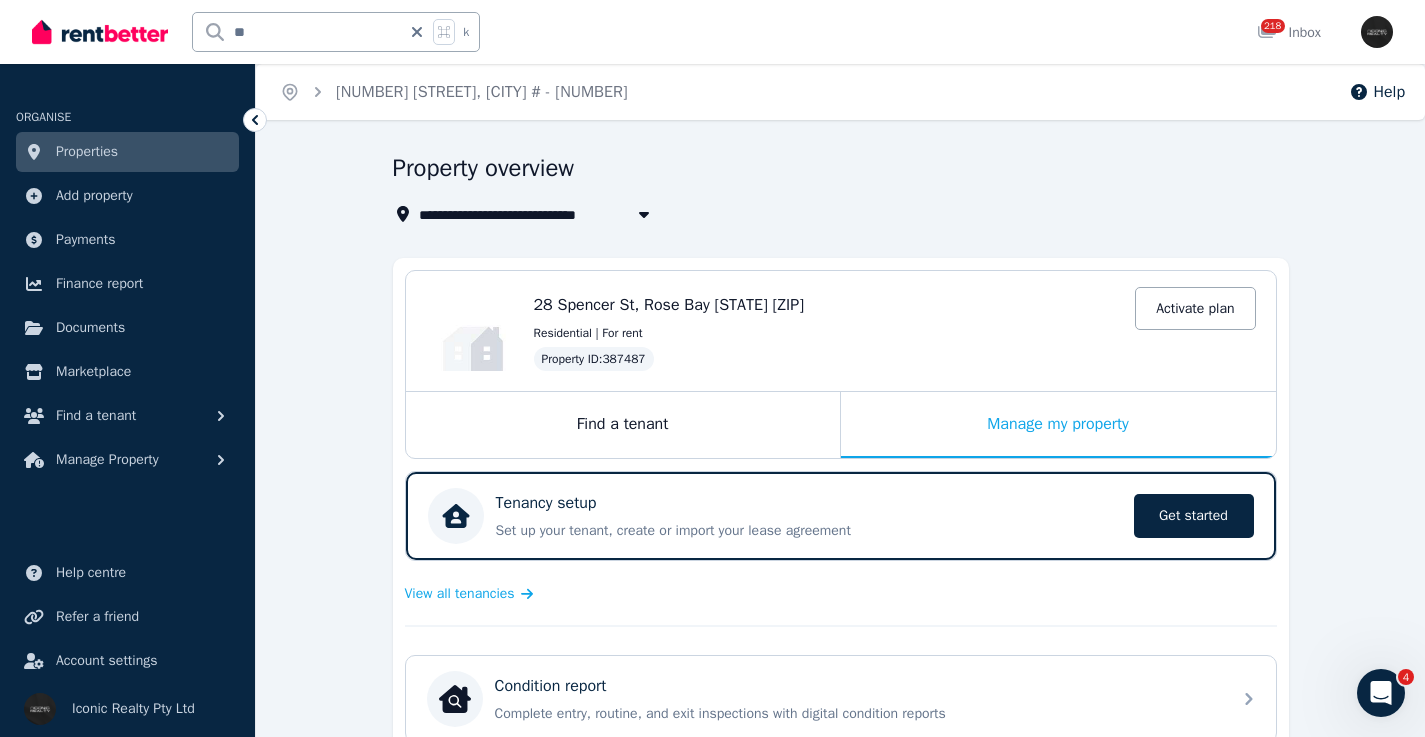 click 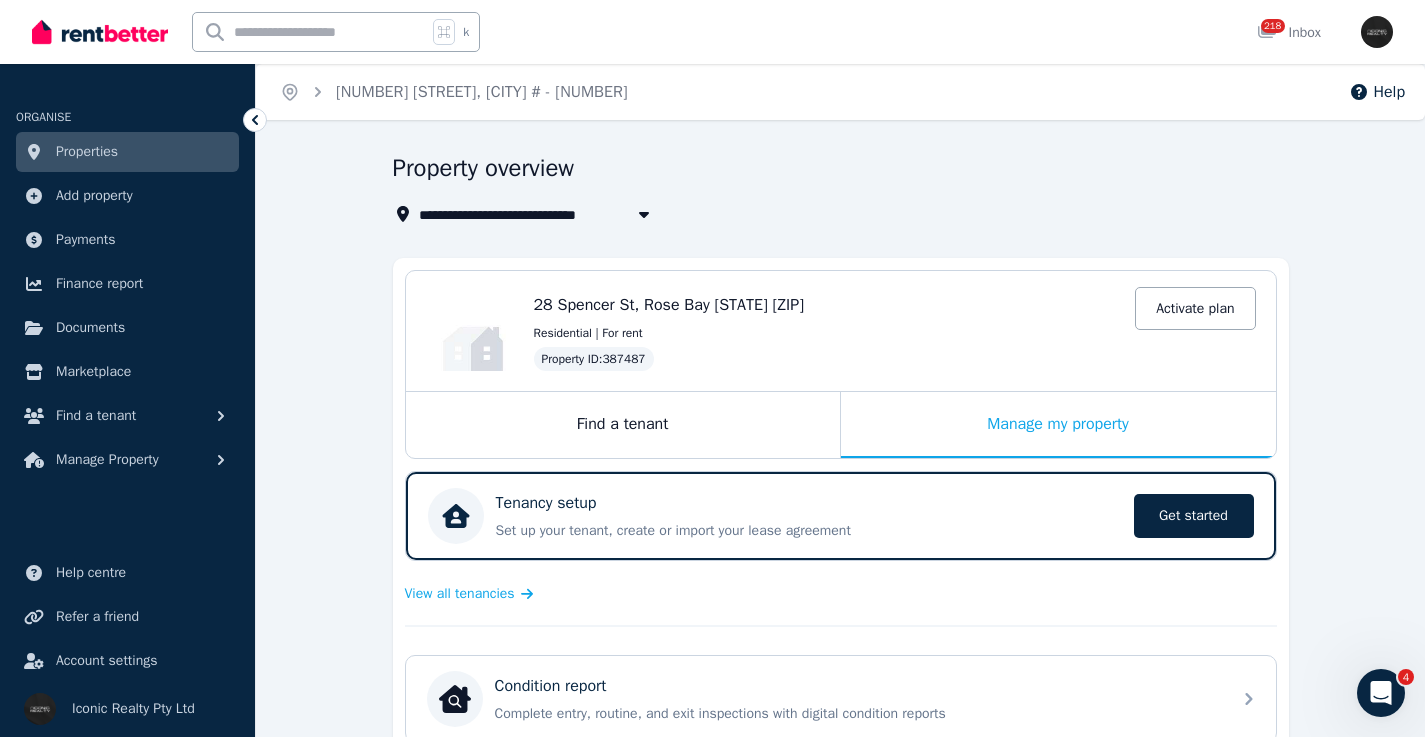 click at bounding box center (310, 32) 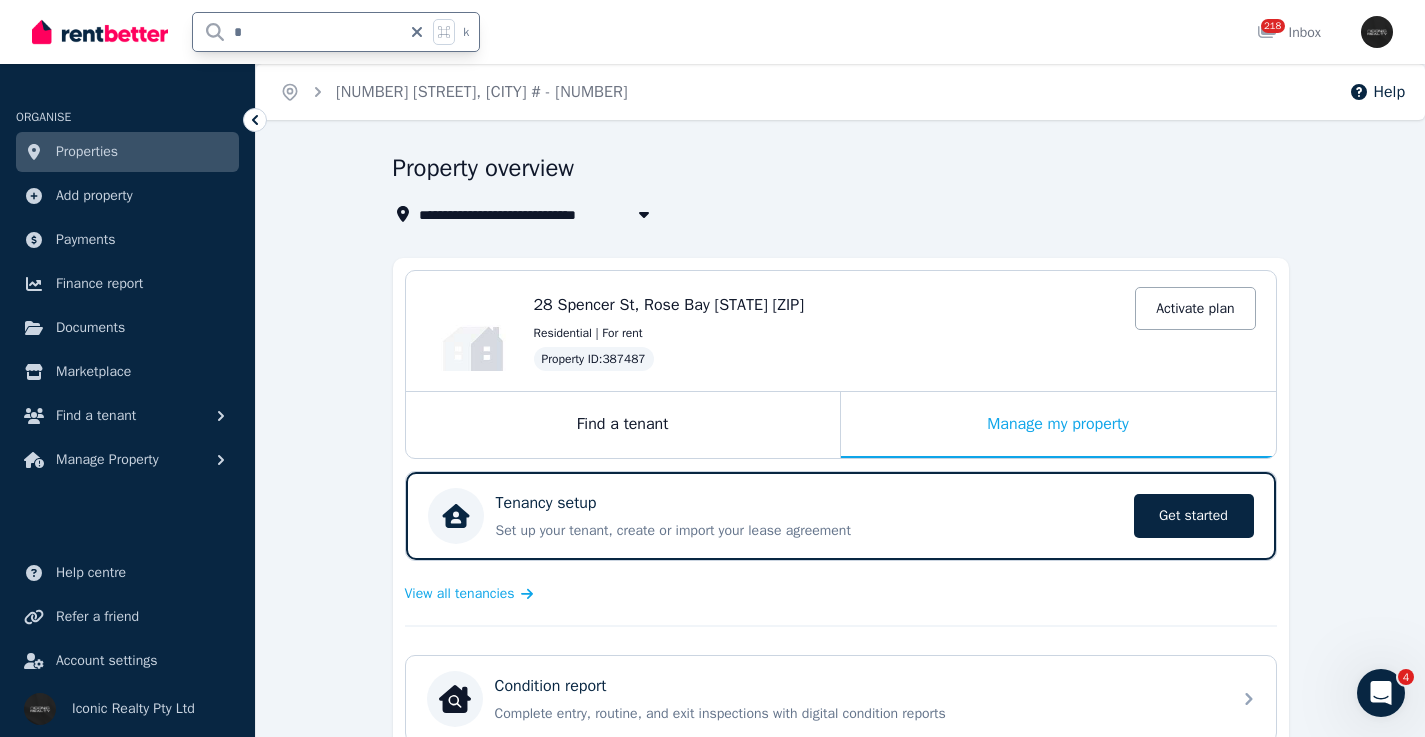 type on "**" 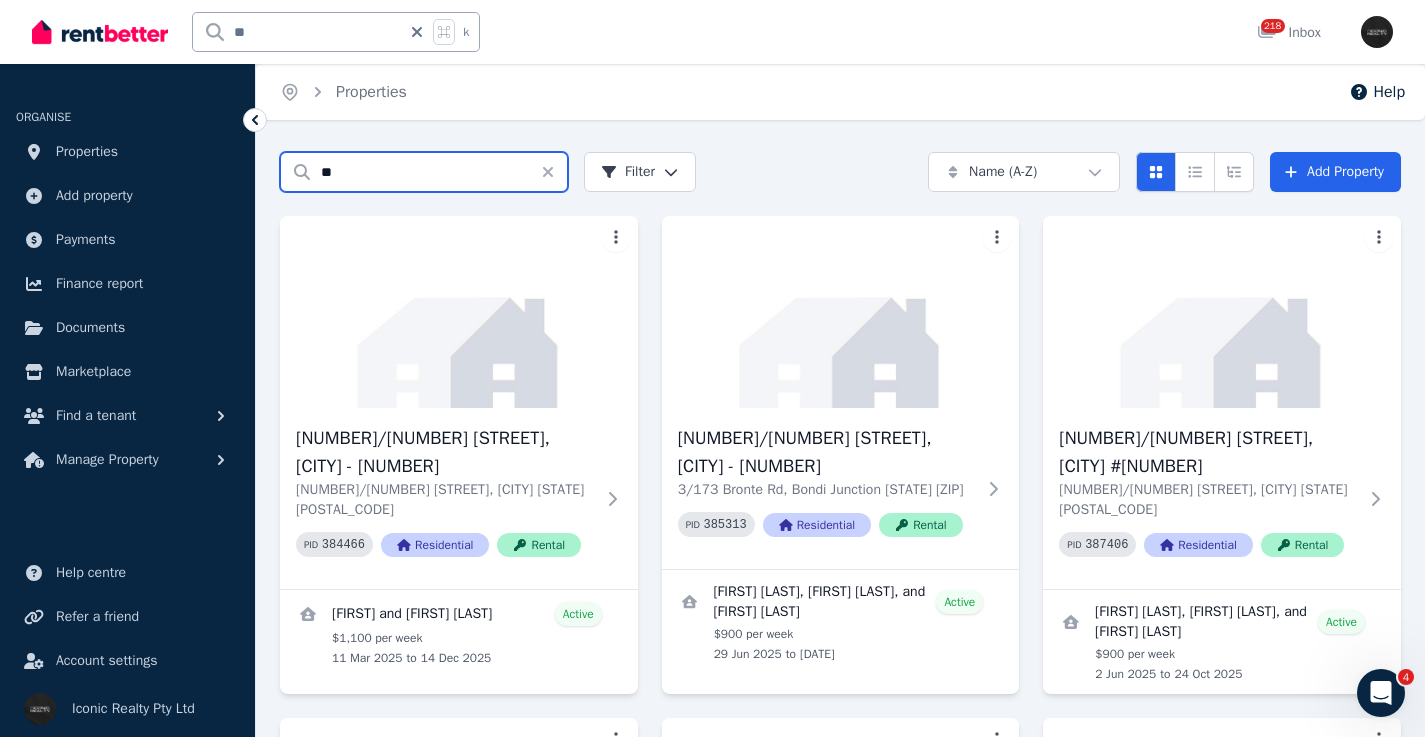 click on "**" at bounding box center (424, 172) 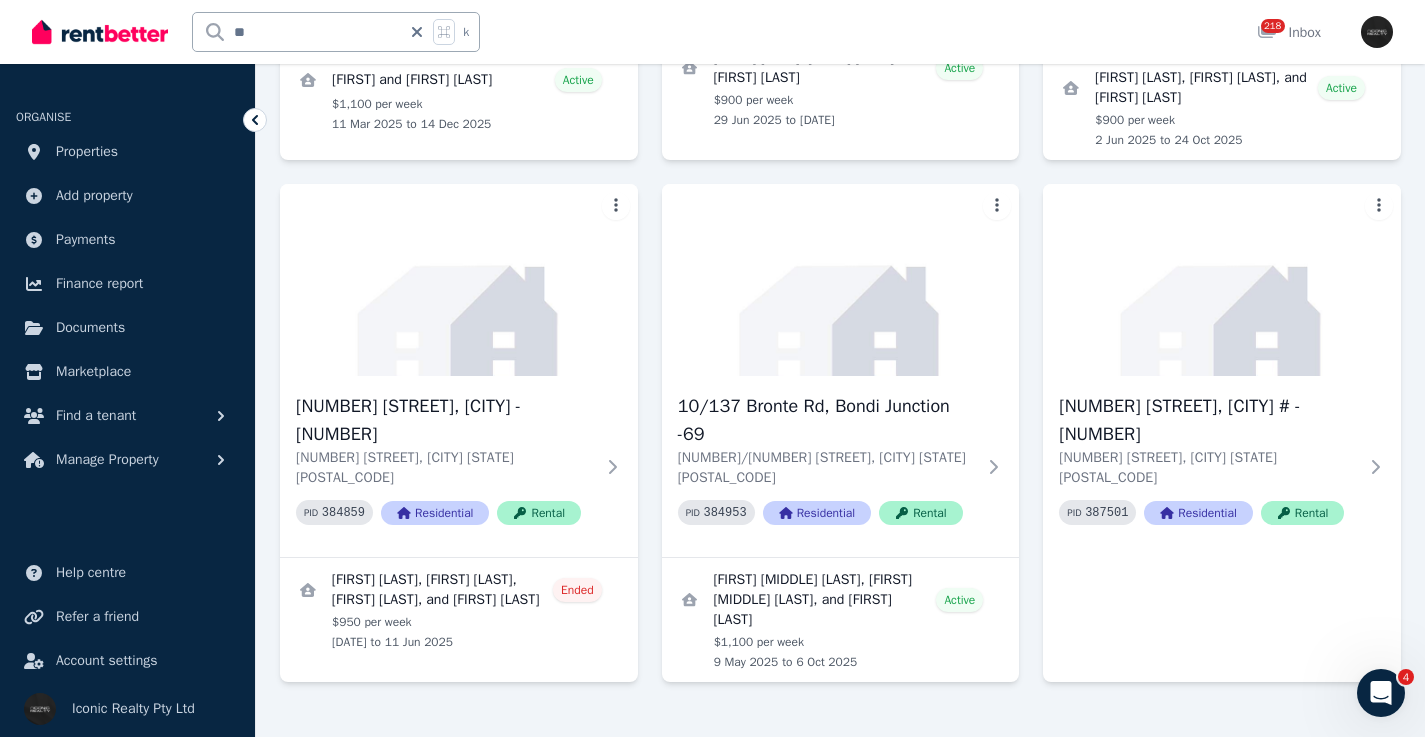 scroll, scrollTop: 542, scrollLeft: 0, axis: vertical 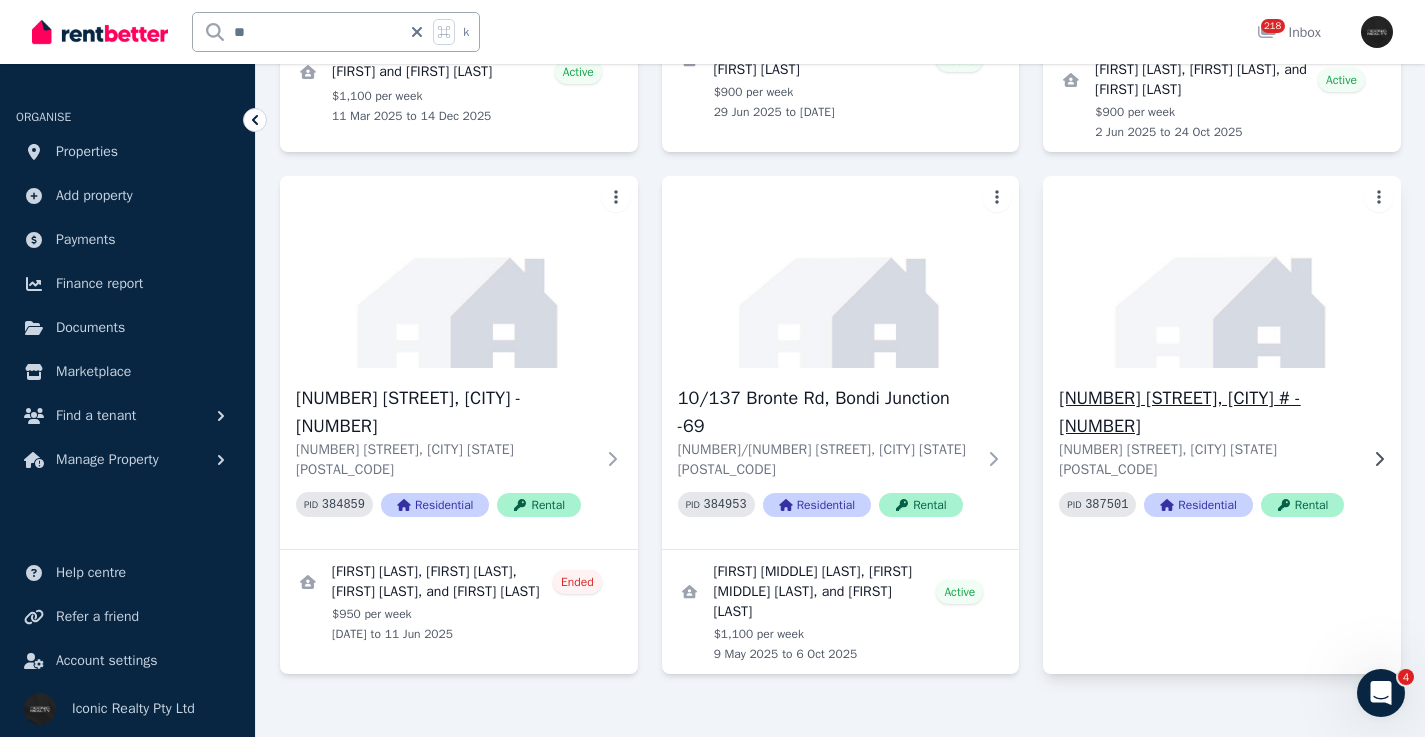 click 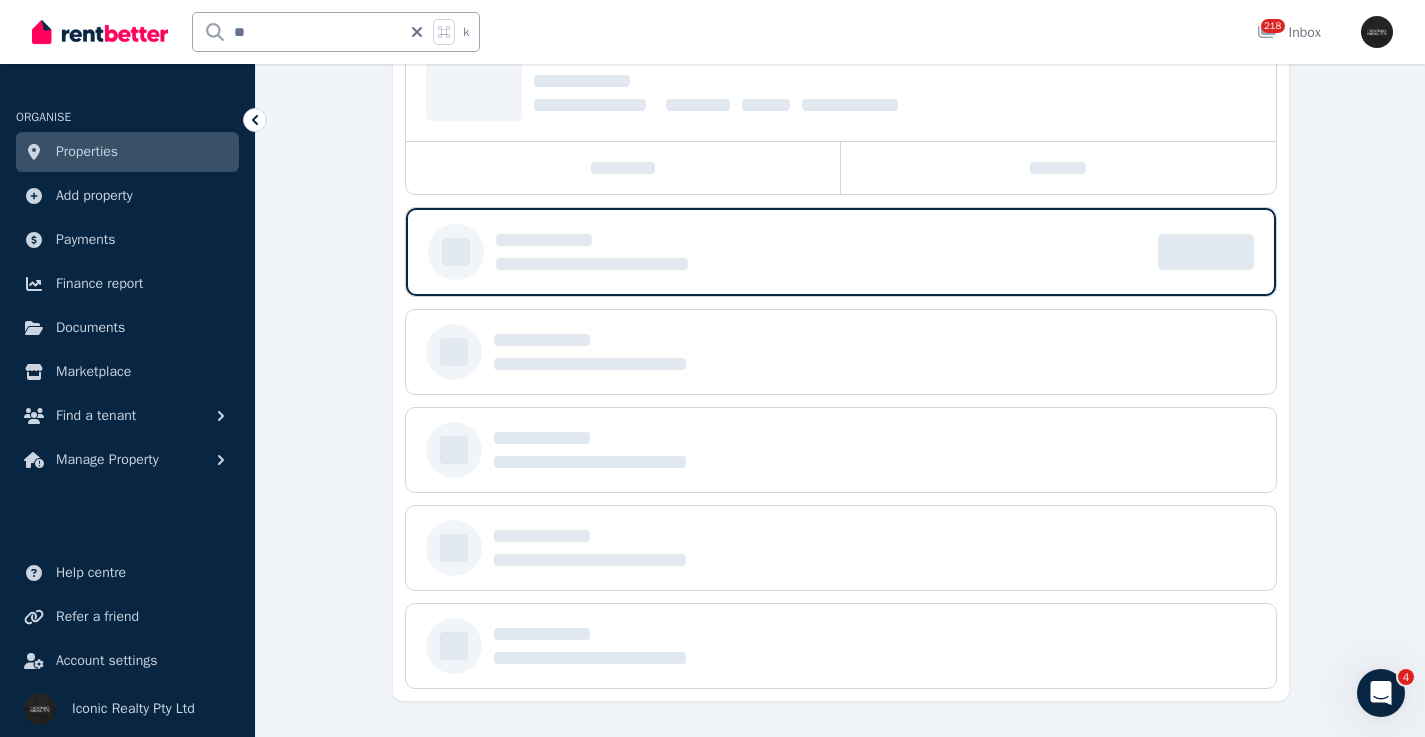 scroll, scrollTop: 0, scrollLeft: 0, axis: both 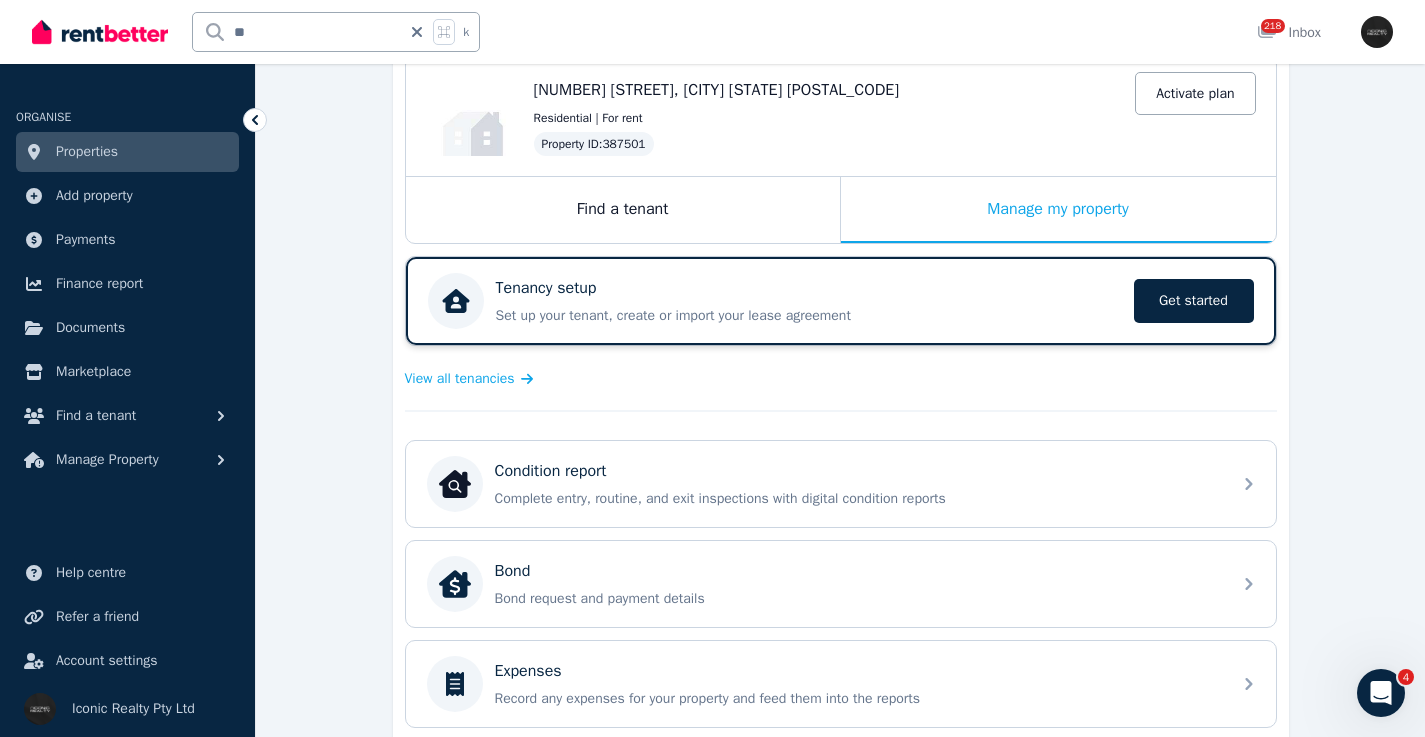 click on "Tenancy setup" at bounding box center (809, 288) 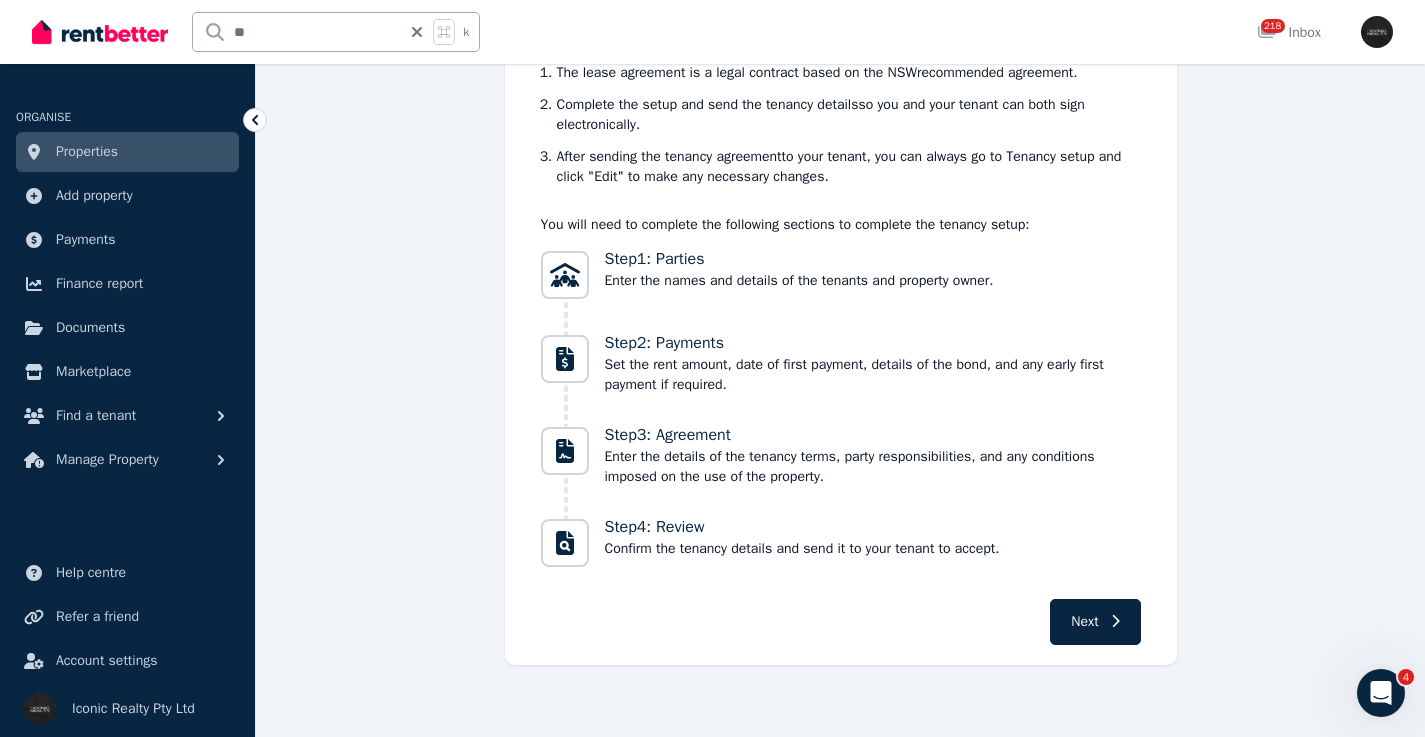 scroll, scrollTop: 0, scrollLeft: 0, axis: both 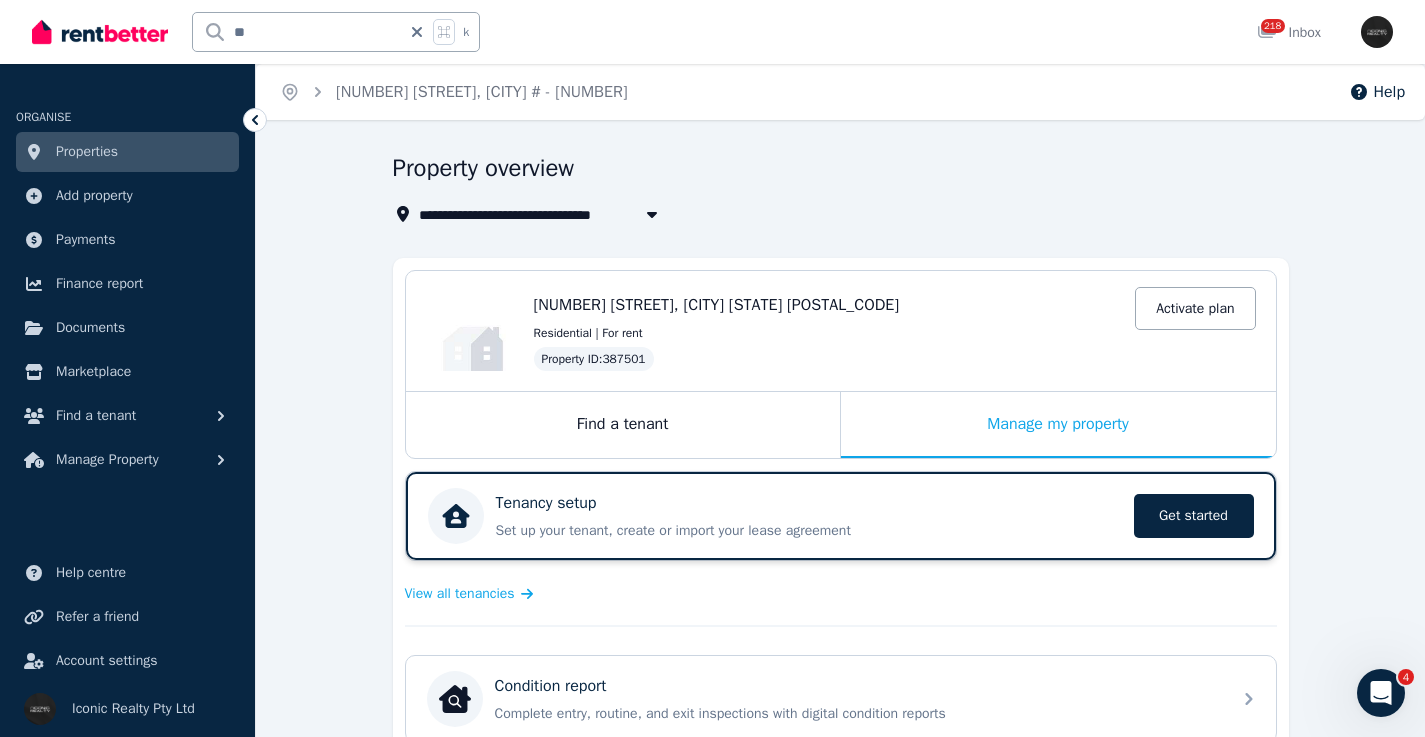 click on "Tenancy setup Set up your tenant, create or import your lease agreement Get started" at bounding box center (809, 516) 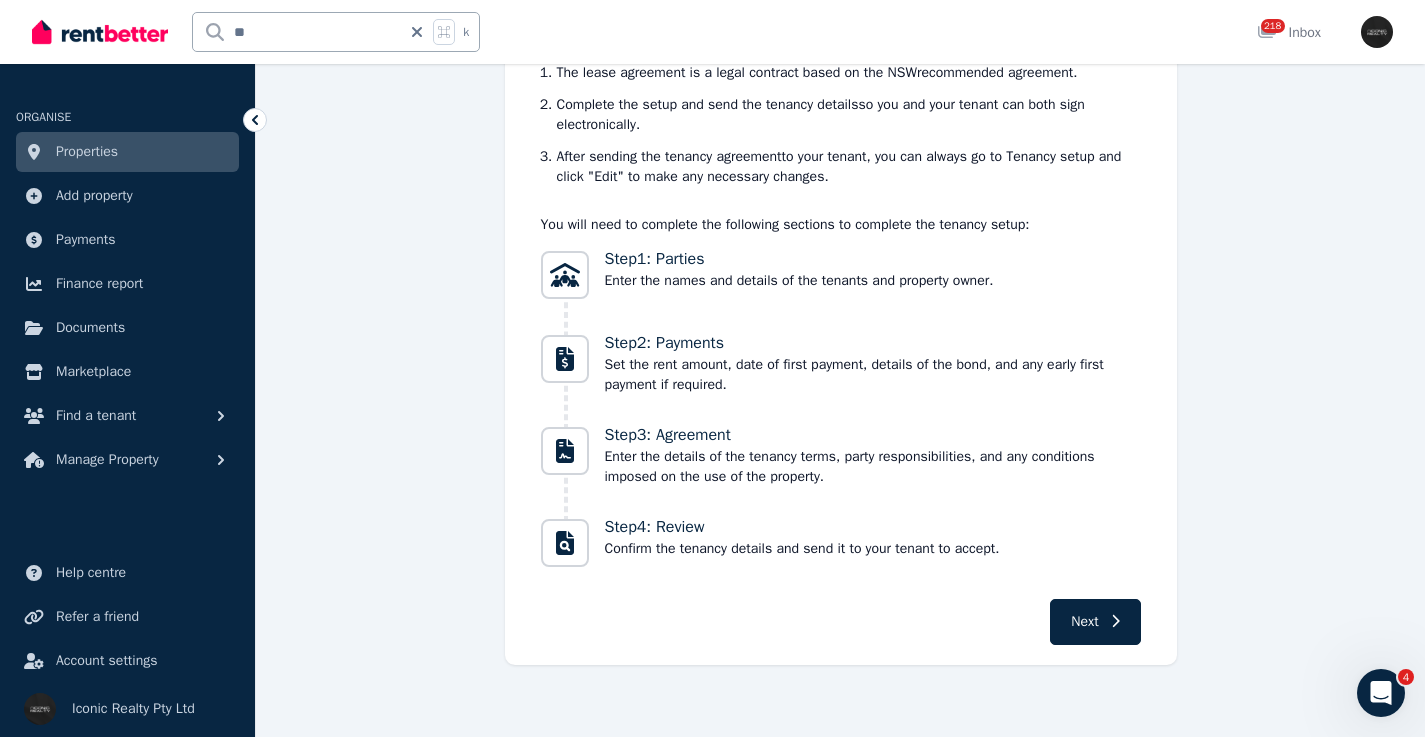 scroll, scrollTop: 0, scrollLeft: 0, axis: both 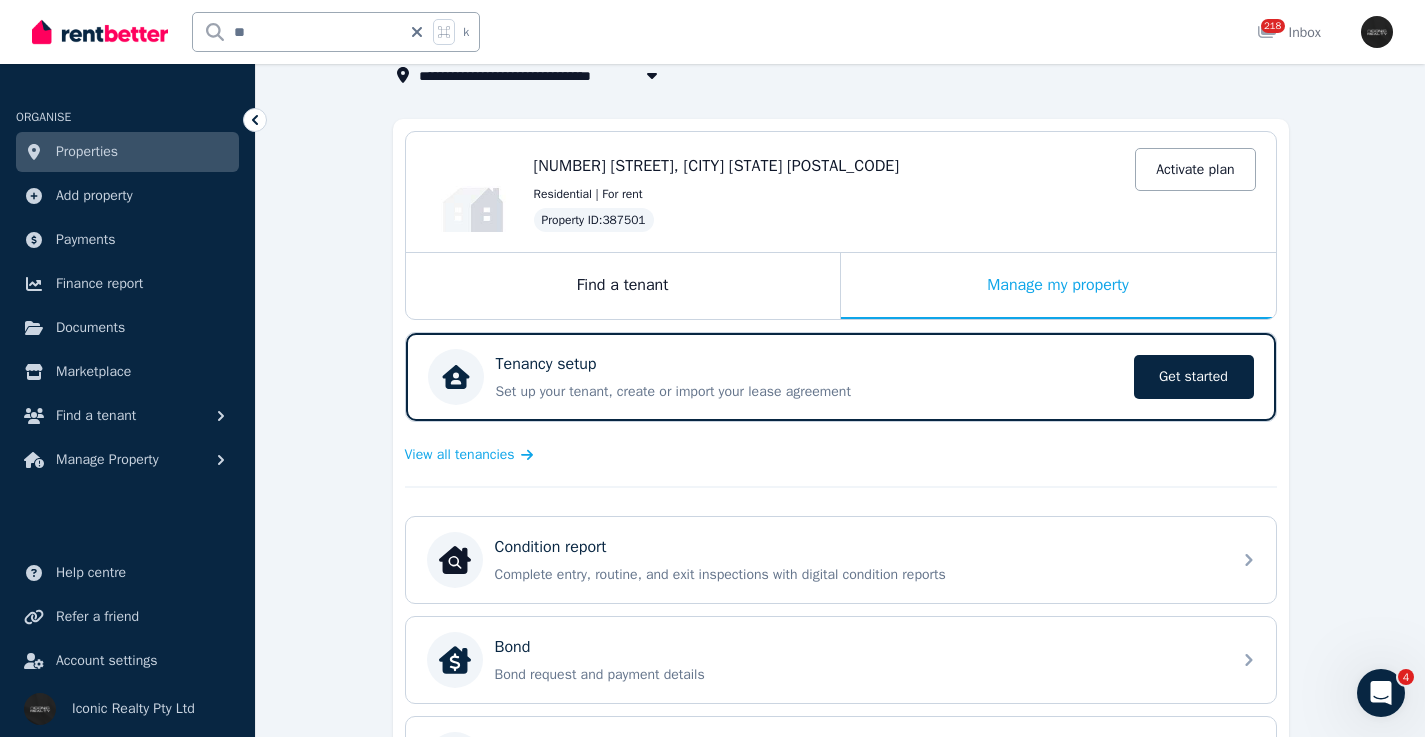 click 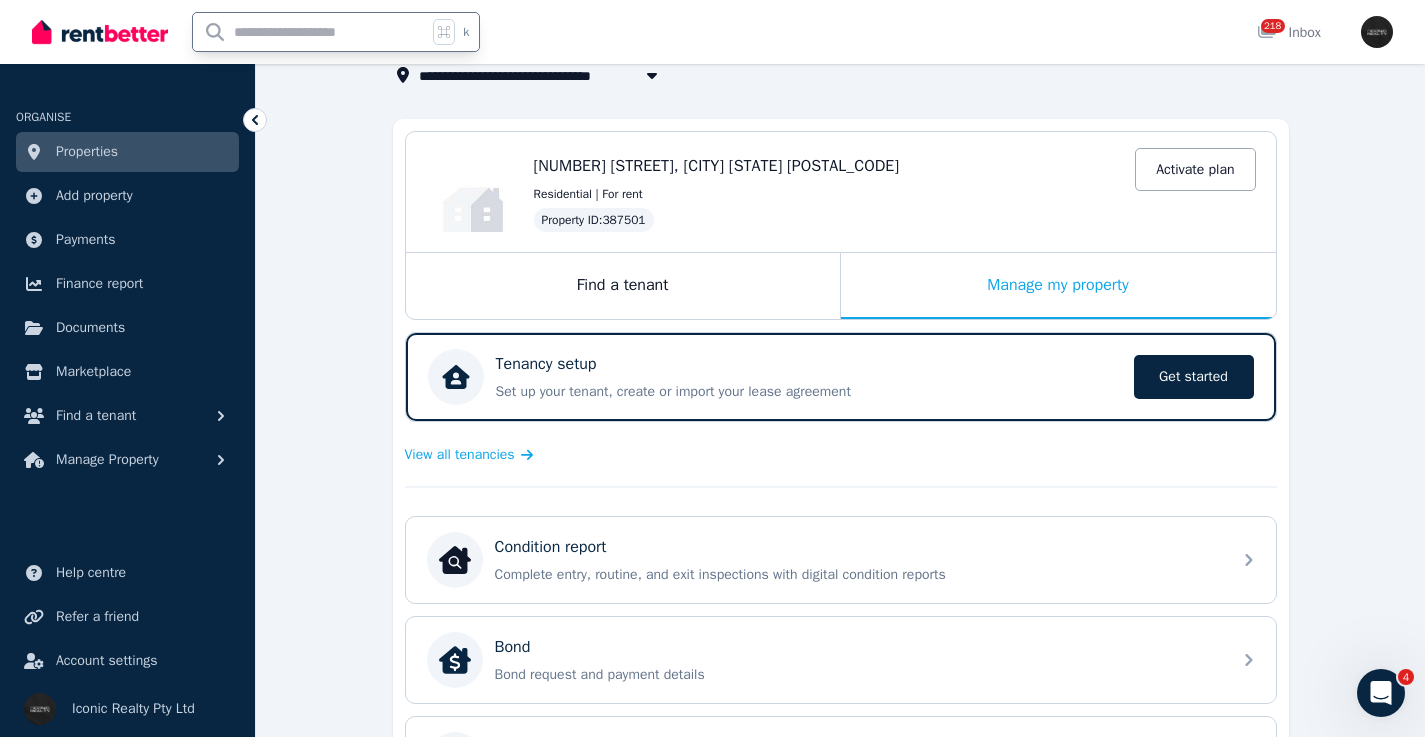 click at bounding box center [310, 32] 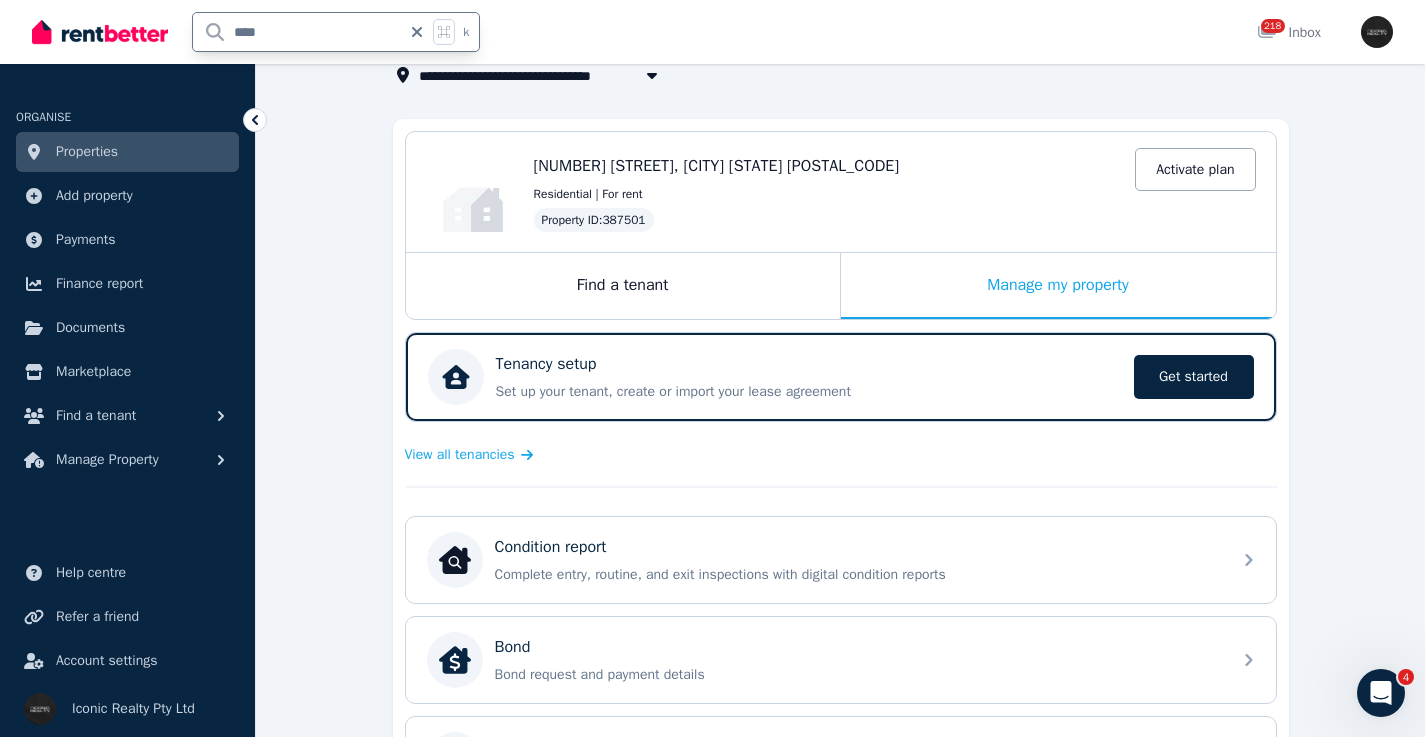 type on "*****" 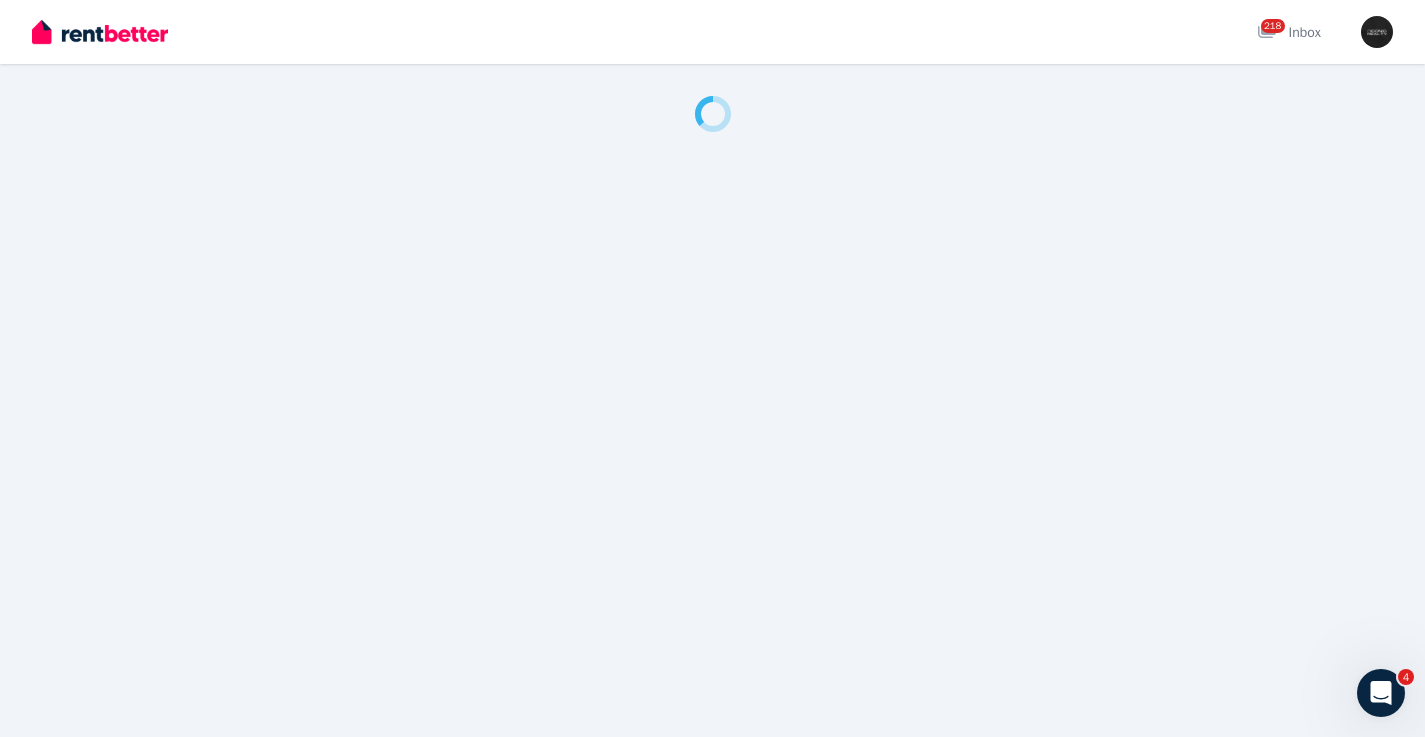 scroll, scrollTop: 0, scrollLeft: 0, axis: both 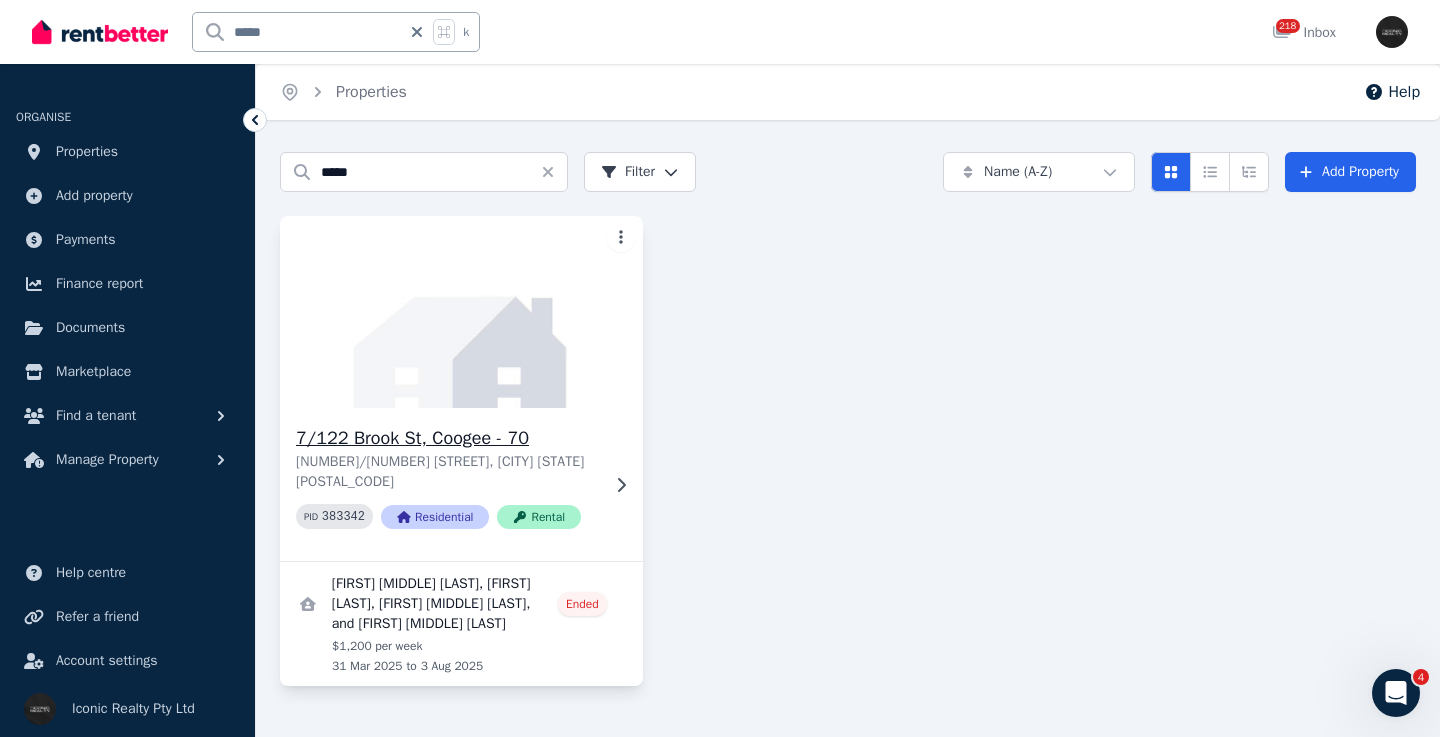 click 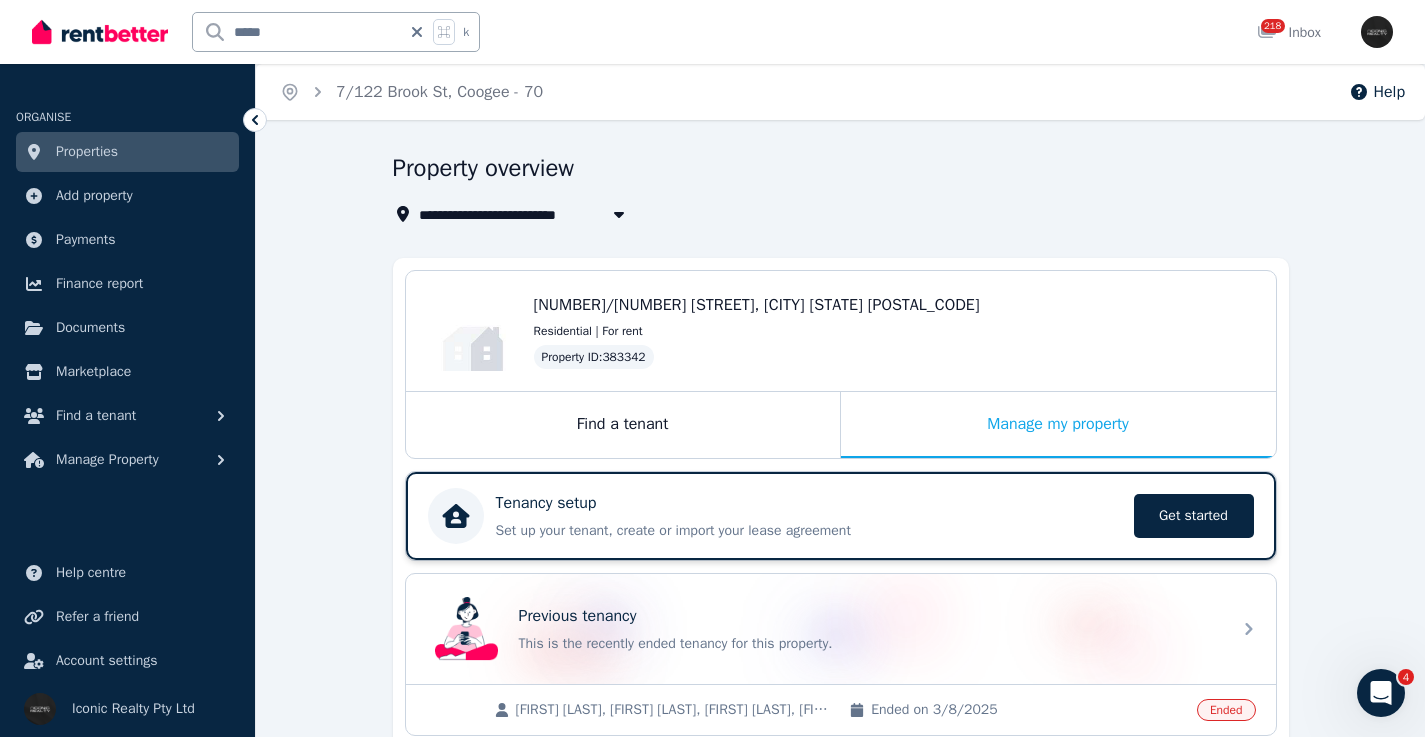 click on "Tenancy setup" at bounding box center [809, 503] 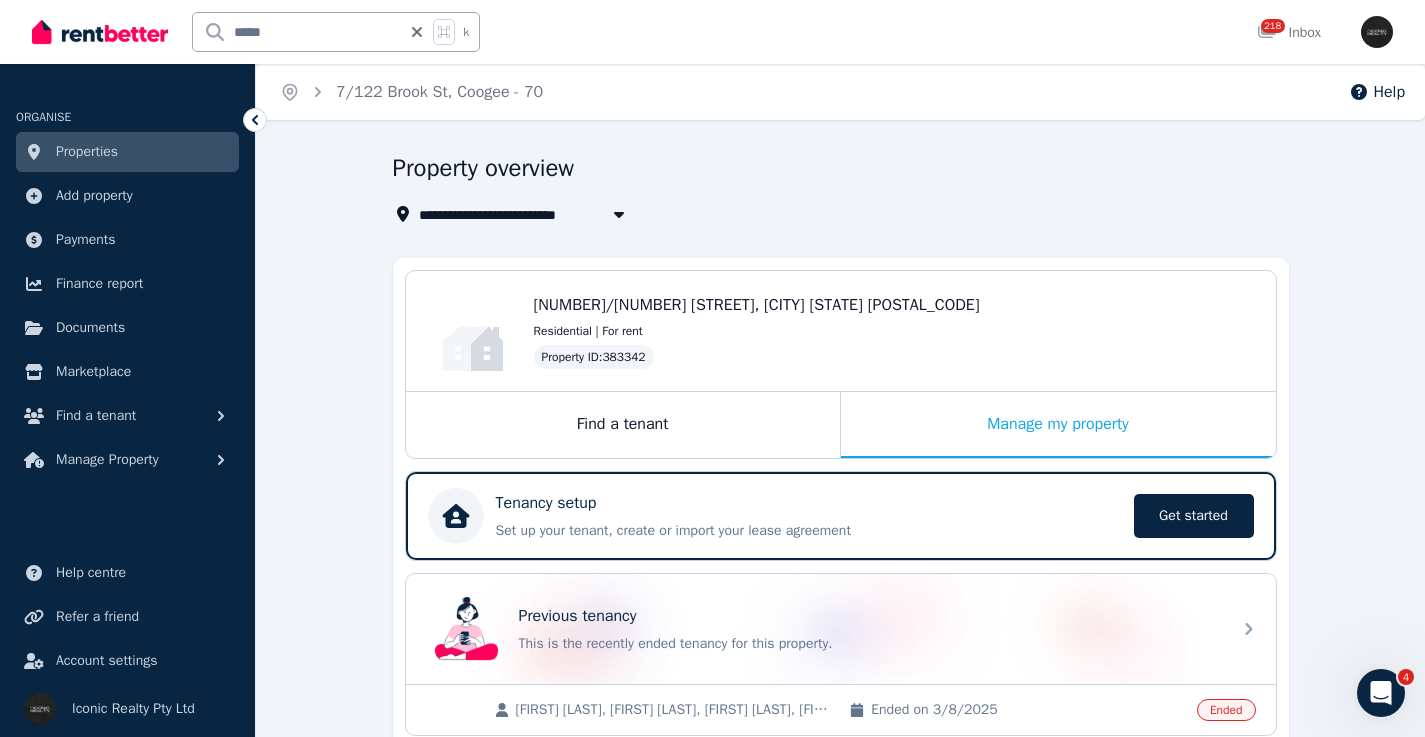 click on "*****" at bounding box center (297, 32) 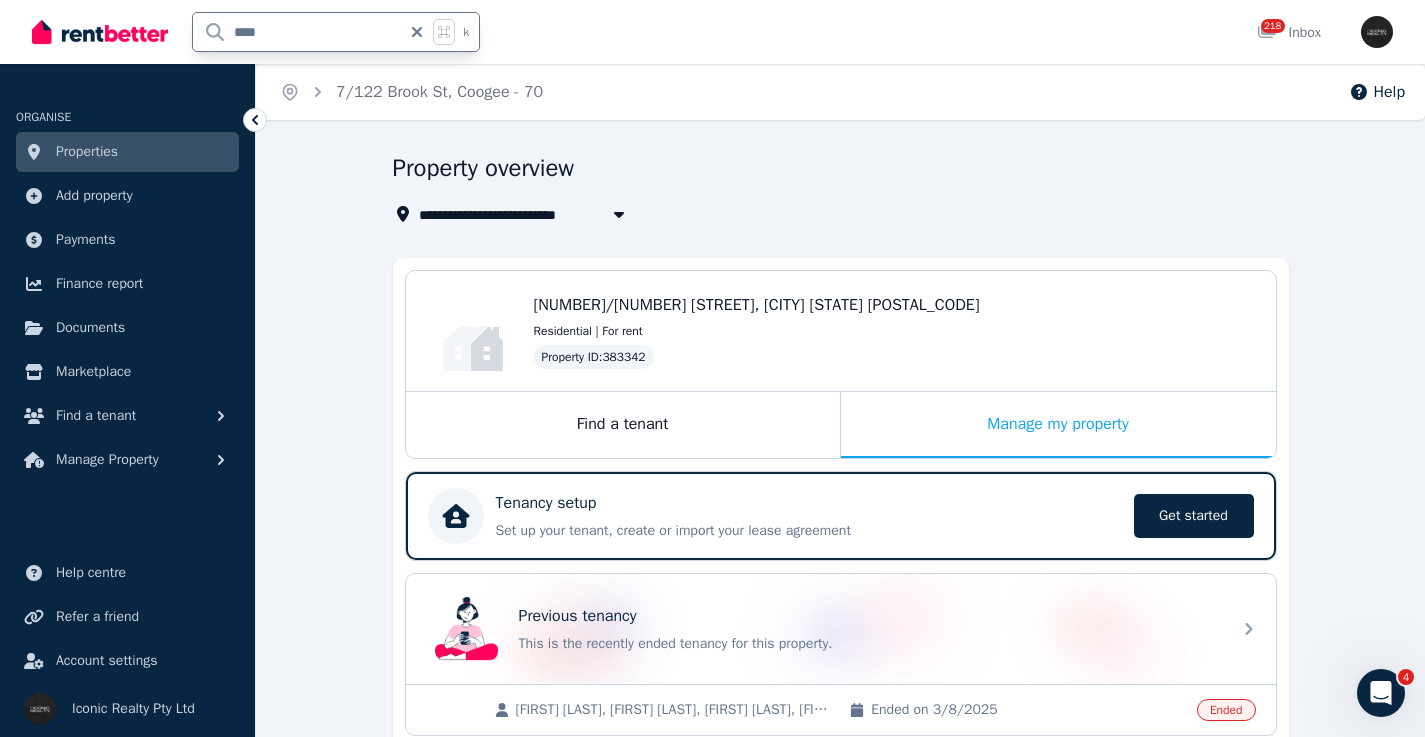 type on "*****" 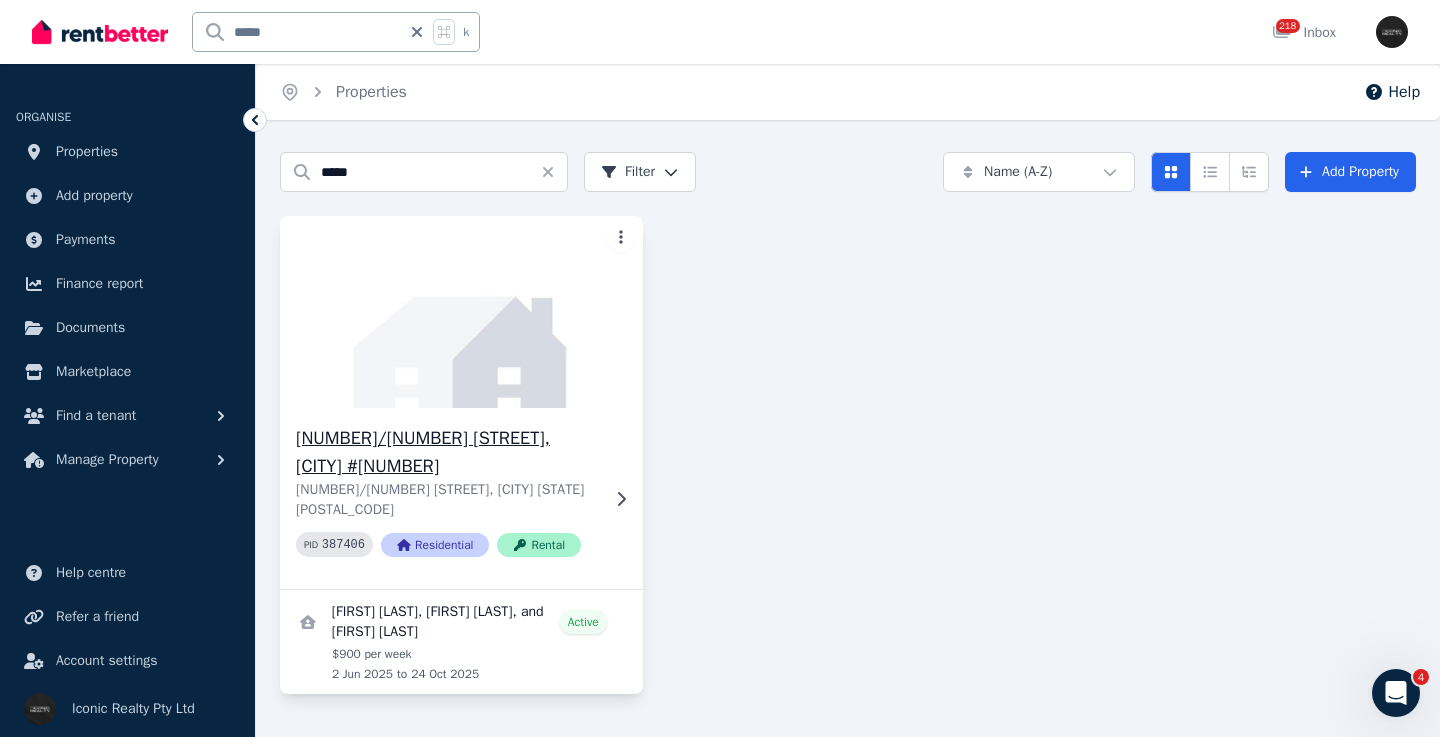 click 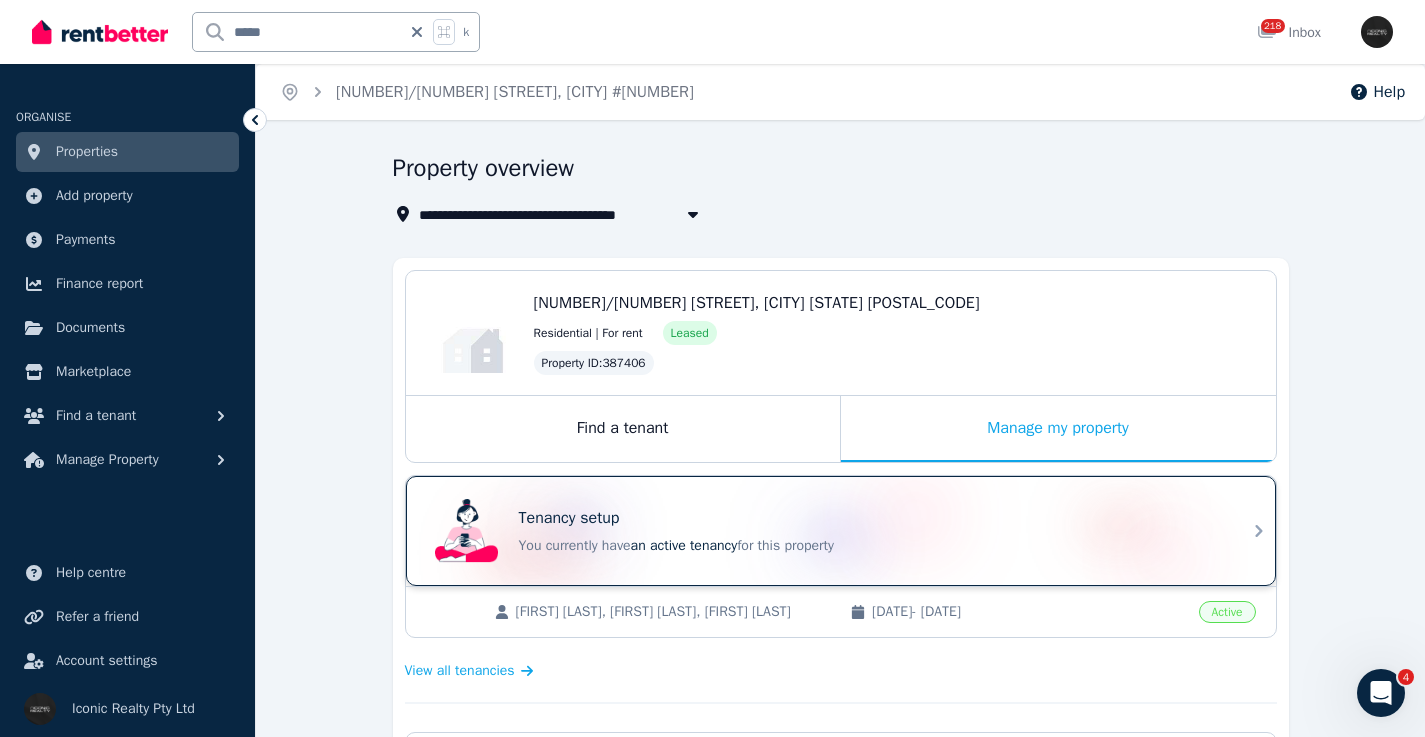 click on "Tenancy setup" at bounding box center (869, 518) 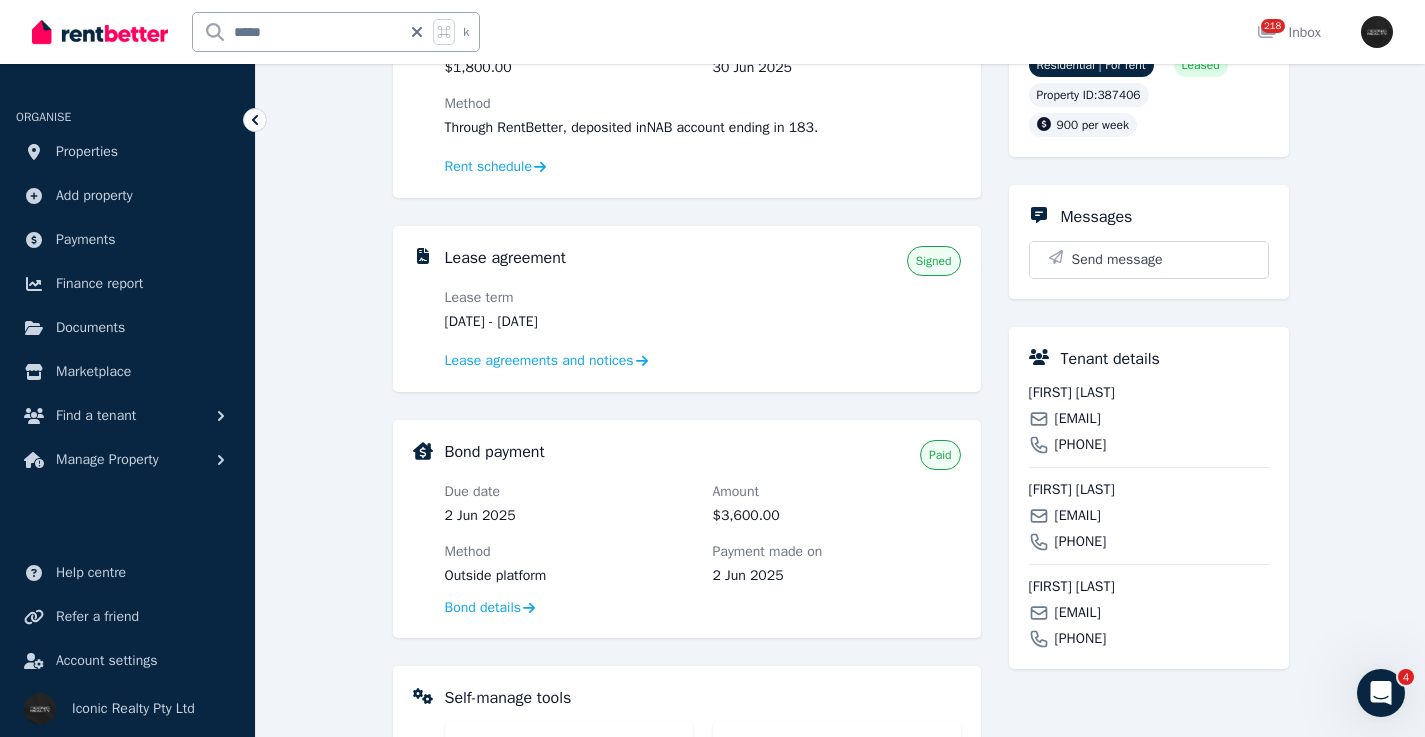 scroll, scrollTop: 535, scrollLeft: 0, axis: vertical 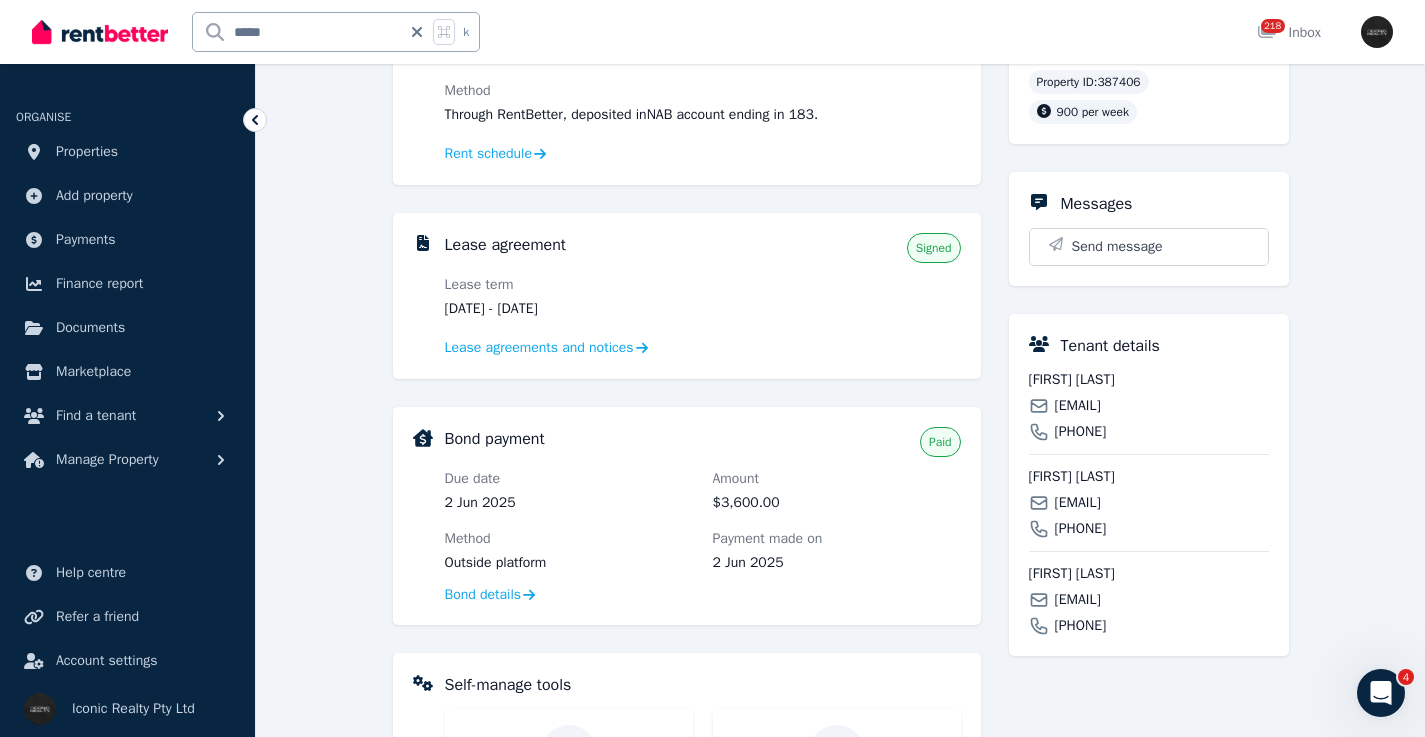 click on "[FIRST] [LAST]" at bounding box center [1149, 380] 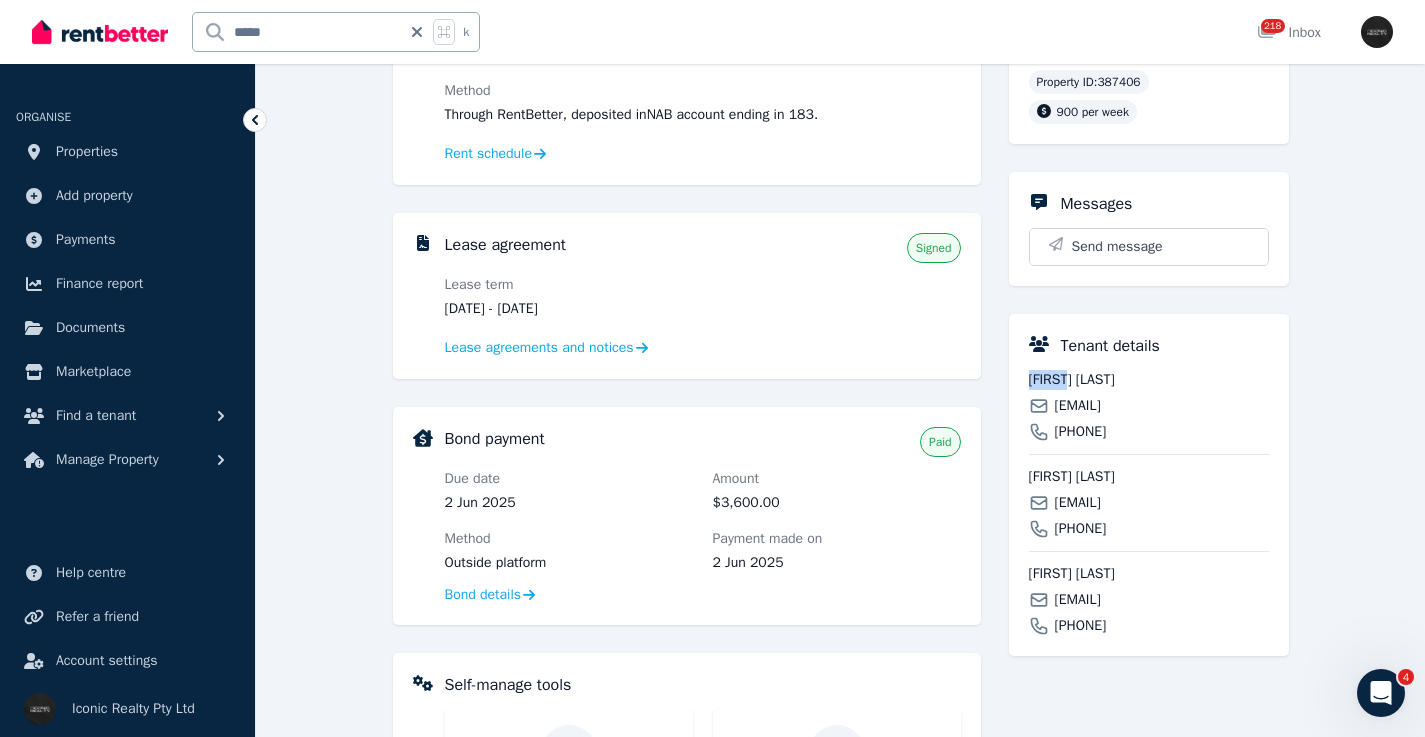 click on "[FIRST] [LAST]" at bounding box center [1149, 380] 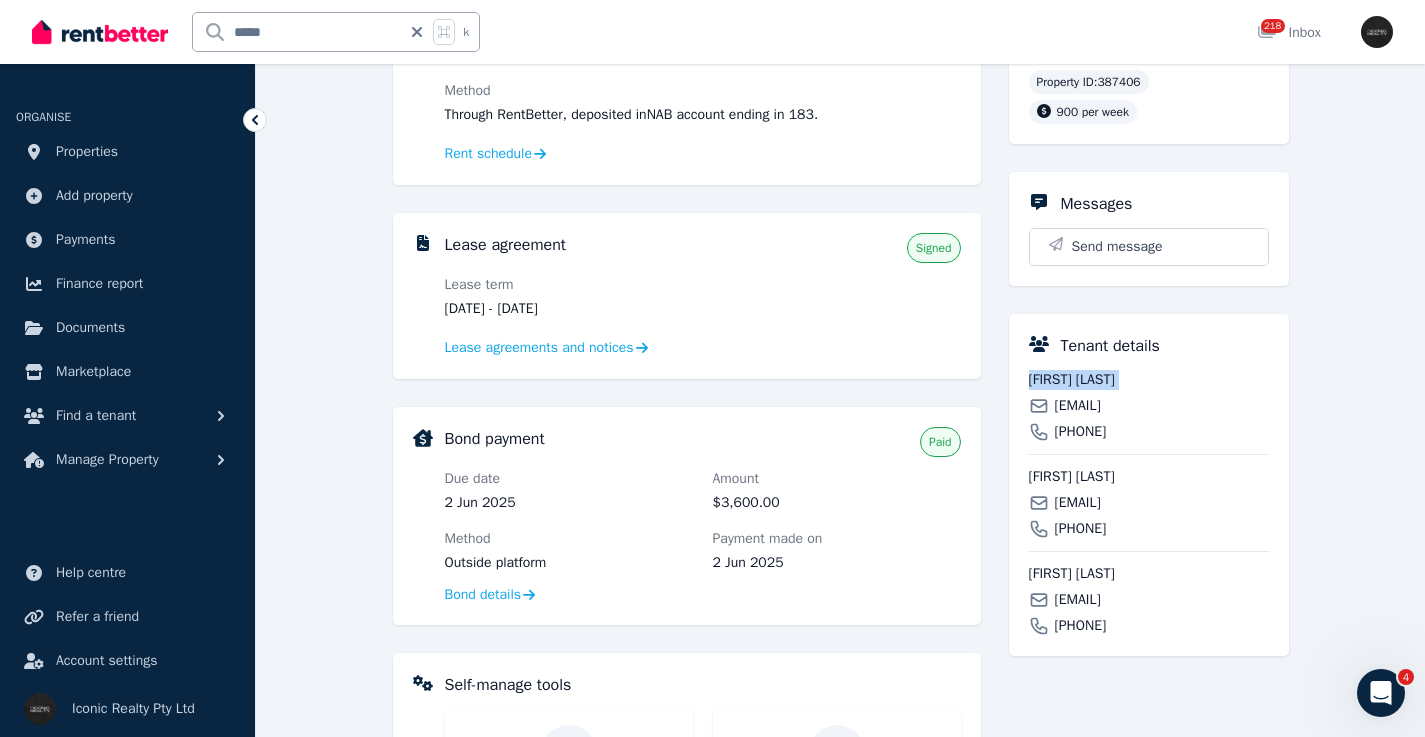 click on "[FIRST] [LAST]" at bounding box center (1149, 380) 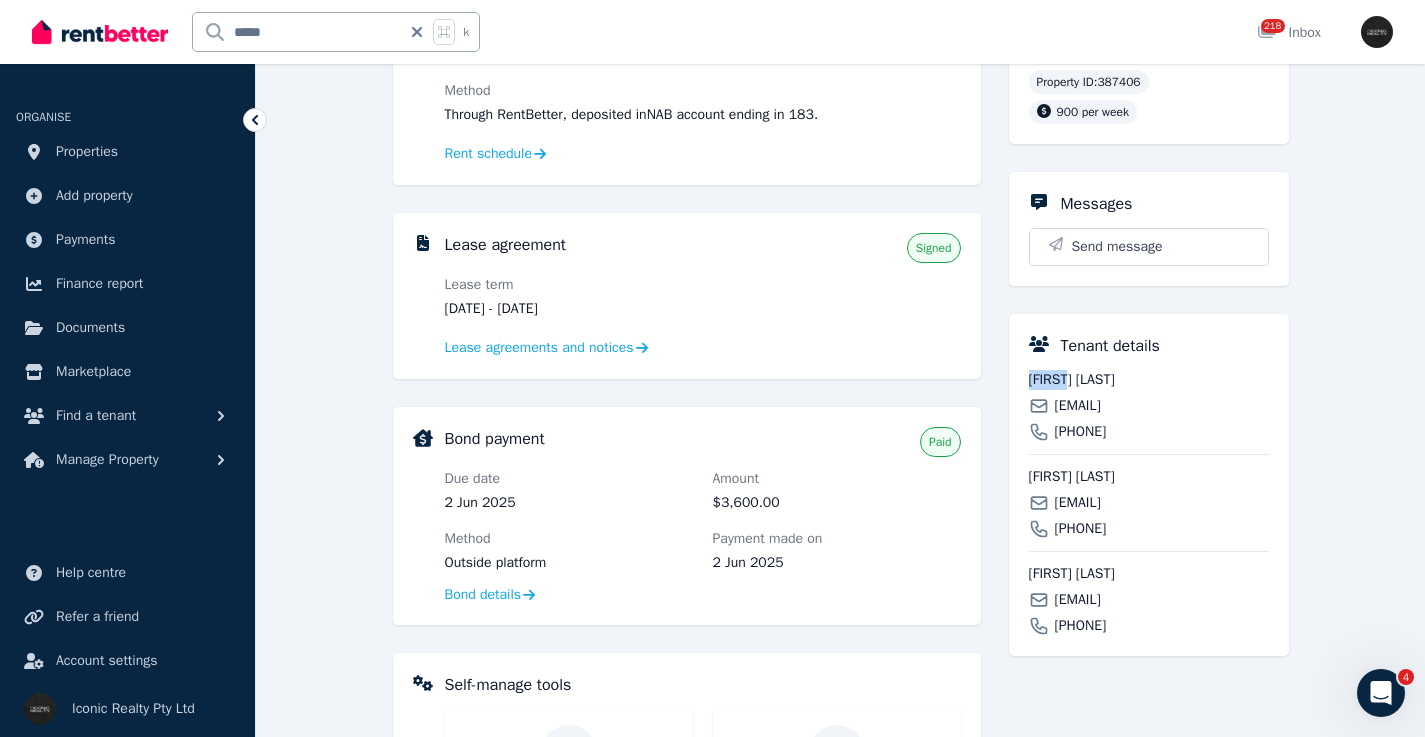 click on "[FIRST] [LAST]" at bounding box center (1149, 380) 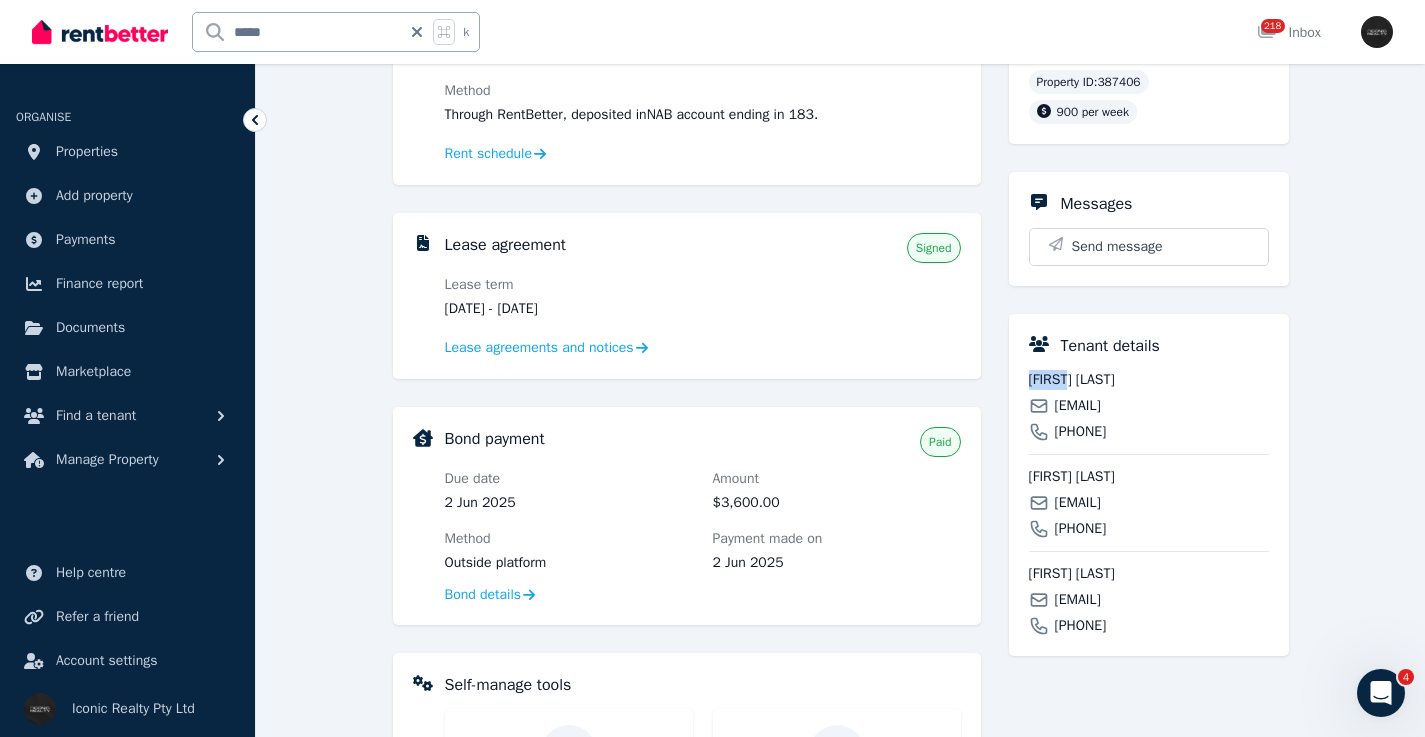 click on "[FIRST] [LAST]" at bounding box center [1149, 380] 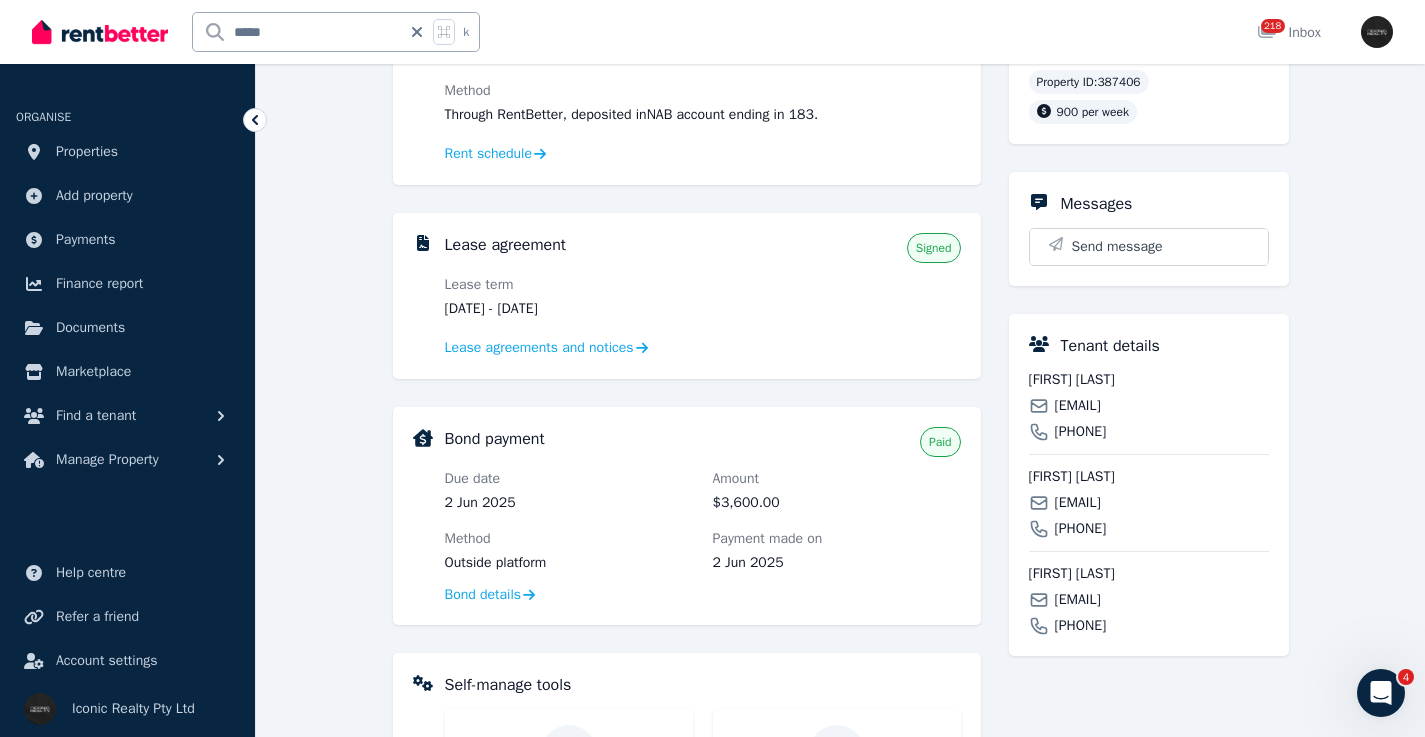 click on "[EMAIL]" at bounding box center [1078, 406] 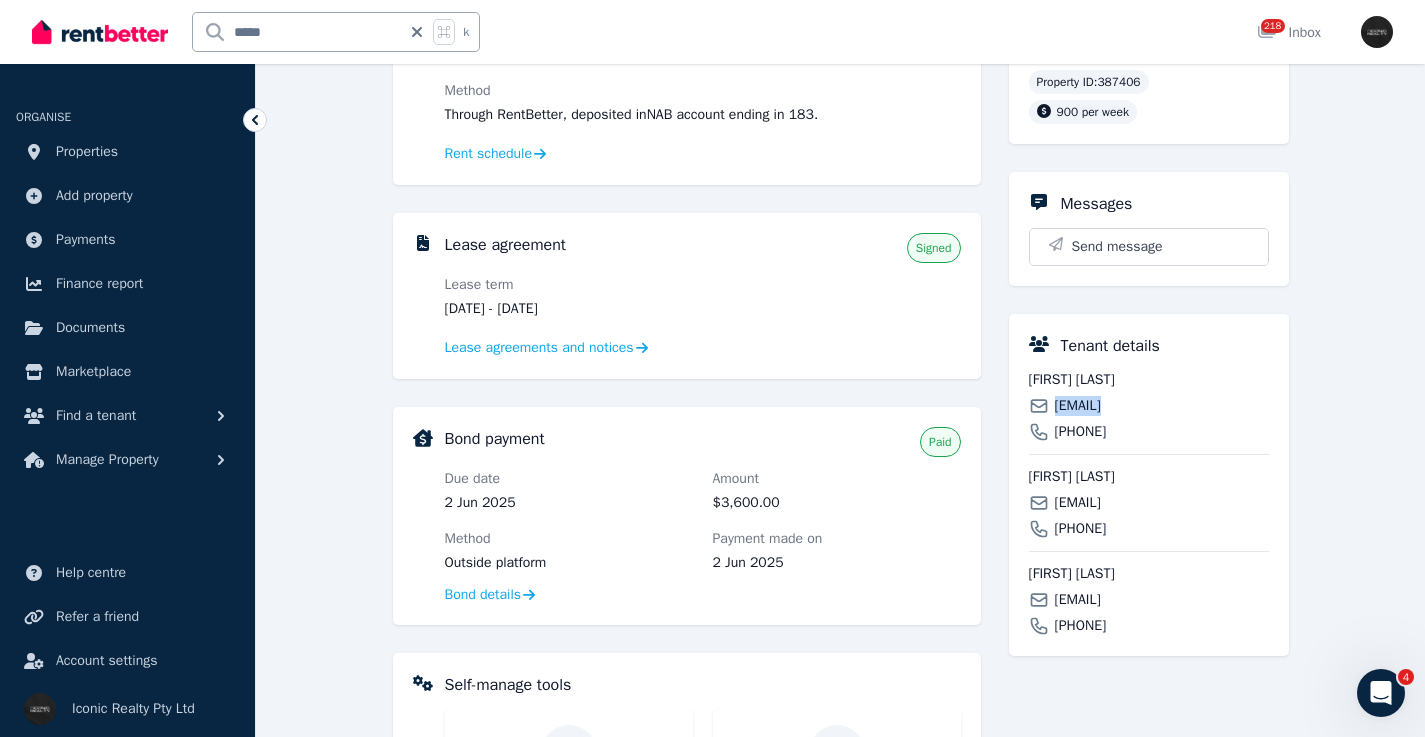 click on "[EMAIL]" at bounding box center [1078, 406] 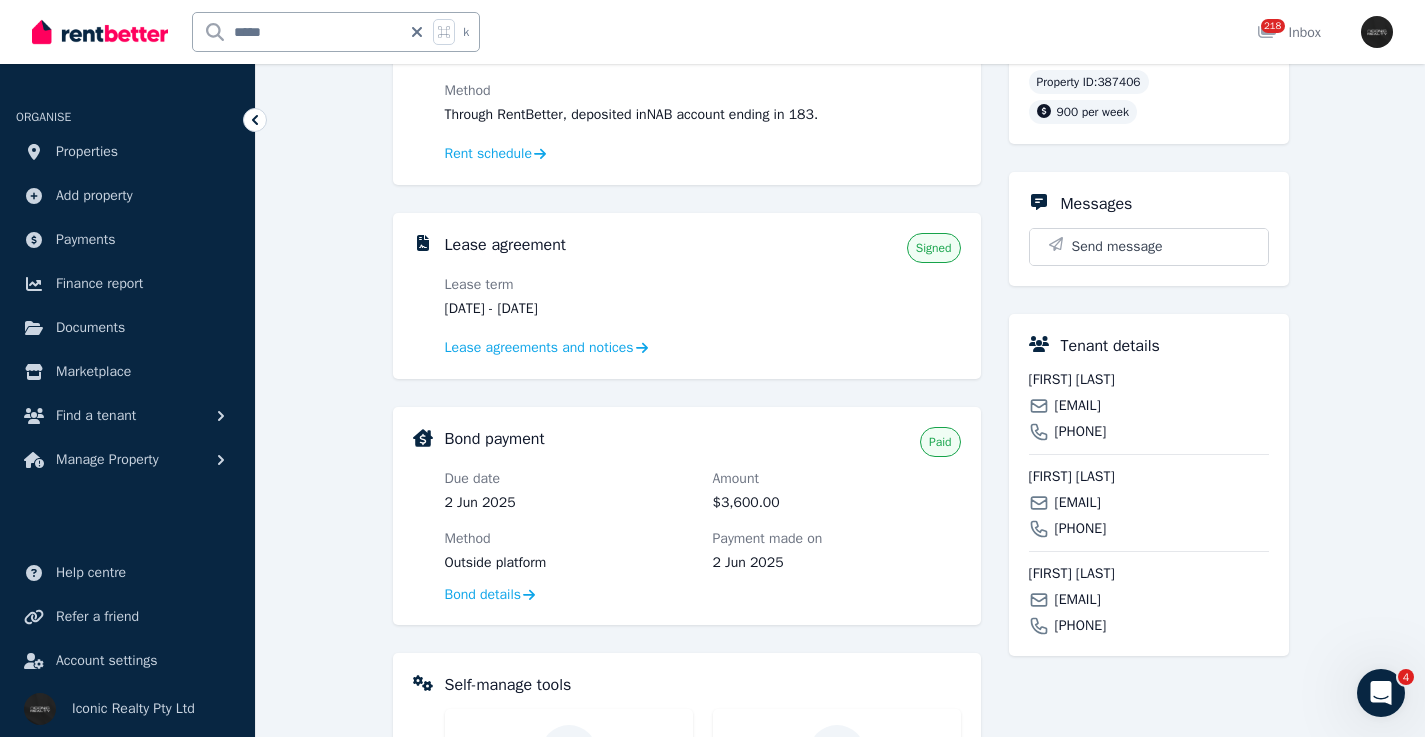 click on "[EMAIL]" at bounding box center (1078, 503) 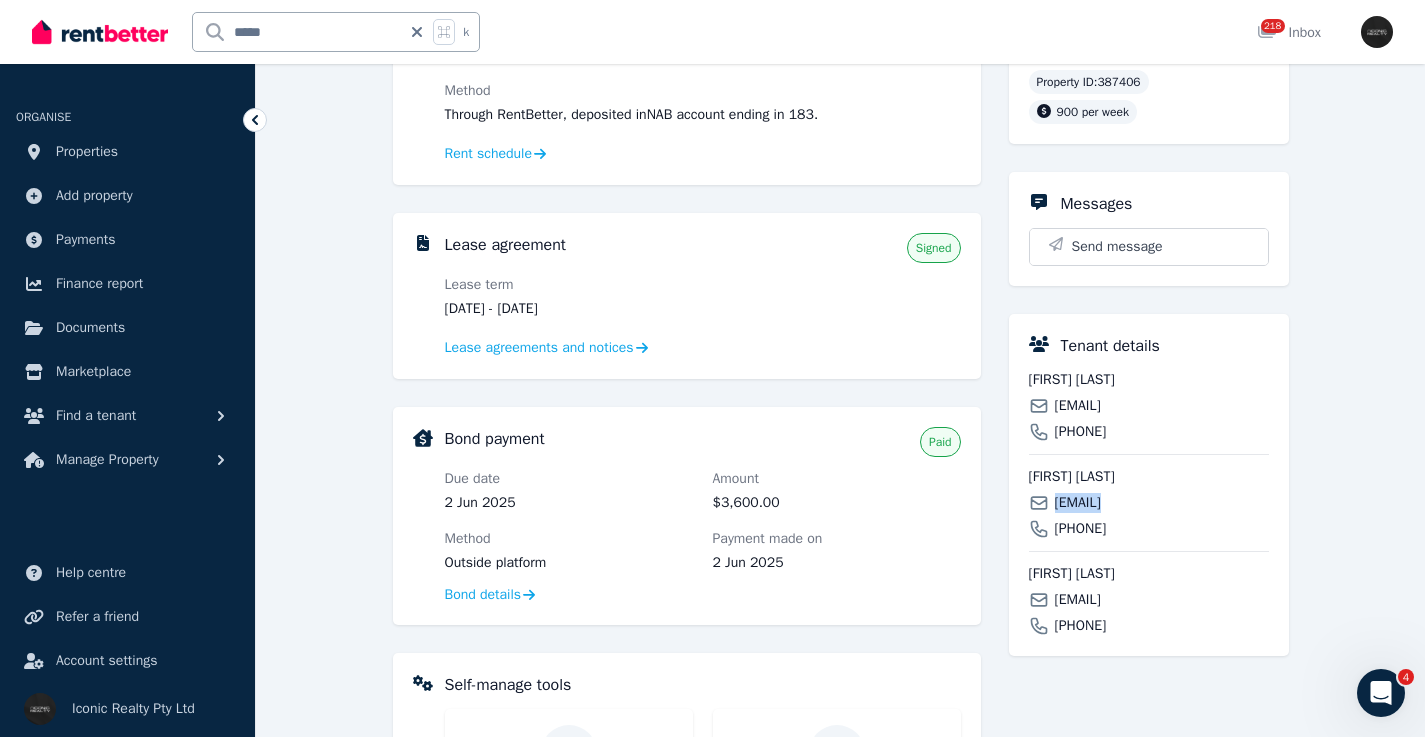click on "[EMAIL]" at bounding box center (1078, 503) 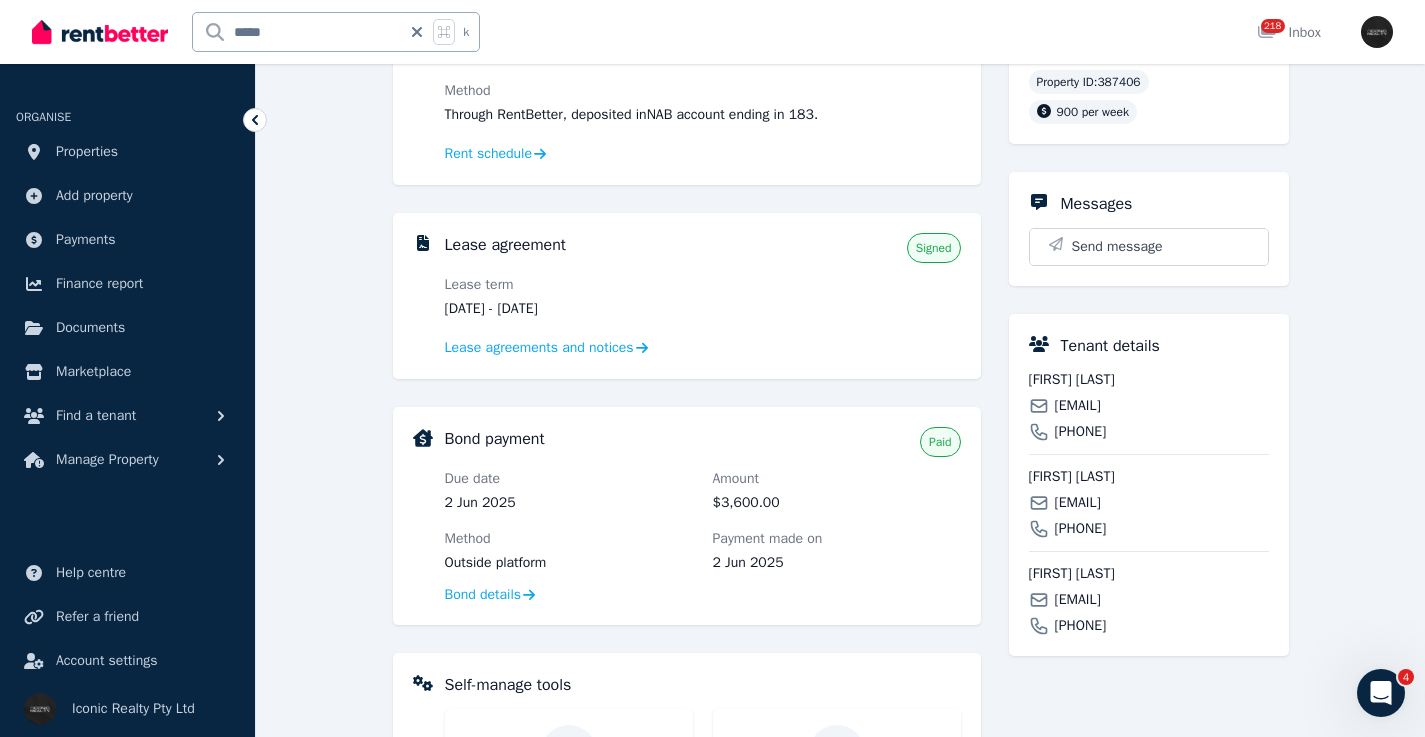 click on "[EMAIL]" at bounding box center [1078, 600] 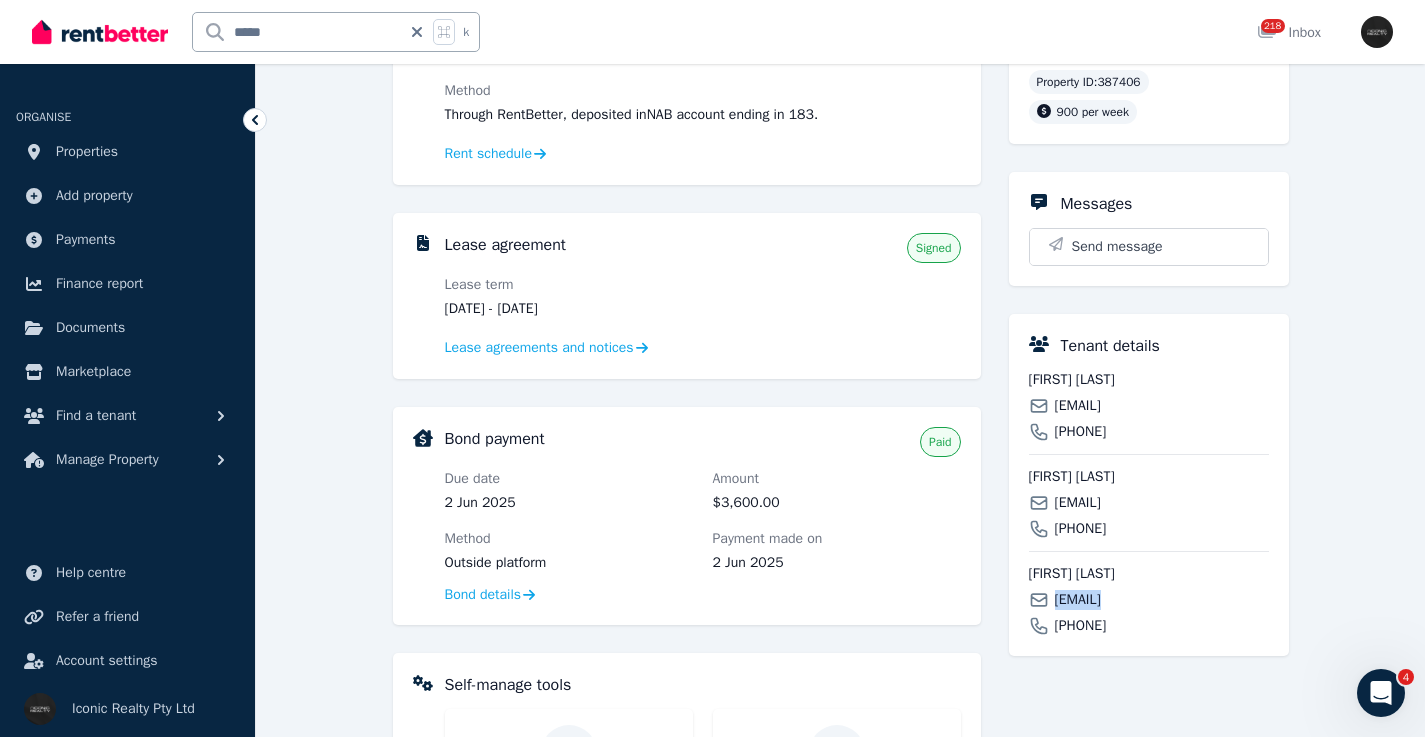 click on "[EMAIL]" at bounding box center (1078, 600) 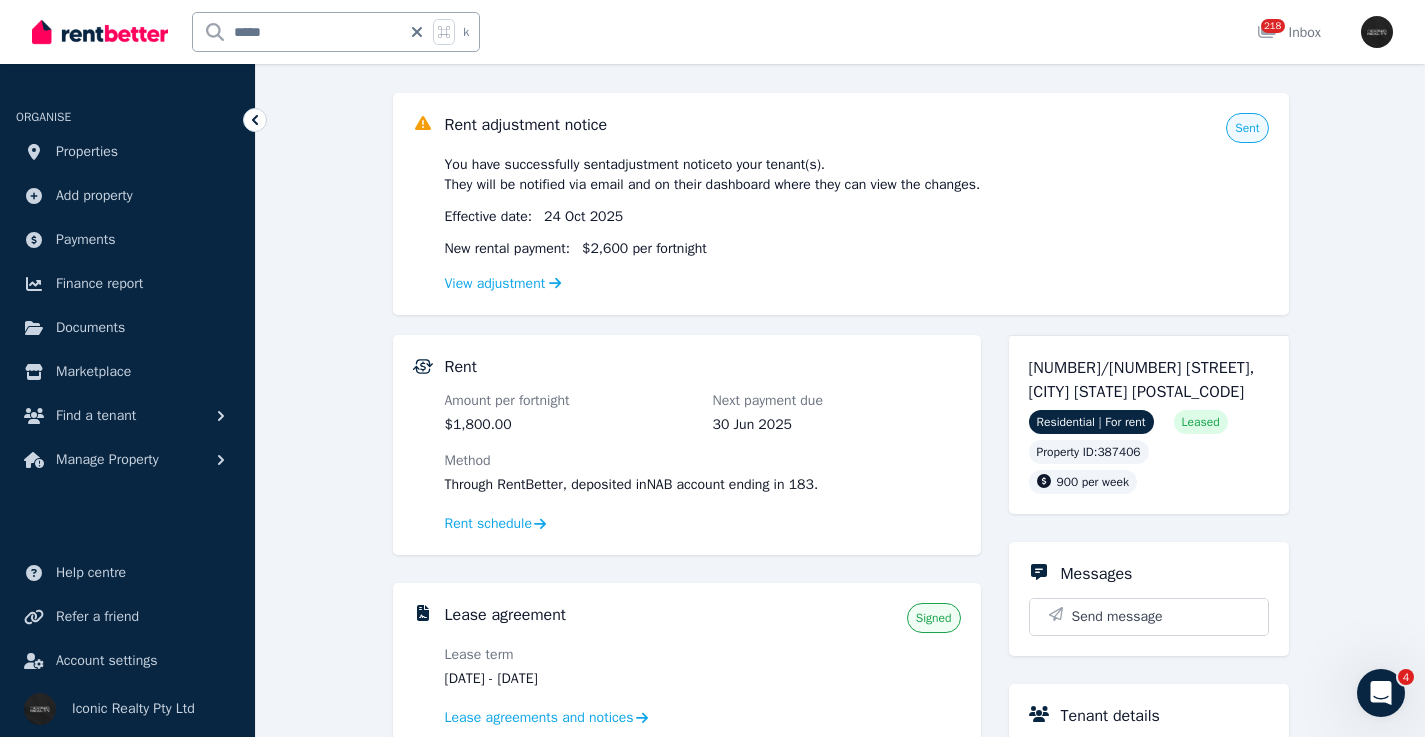 scroll, scrollTop: 0, scrollLeft: 0, axis: both 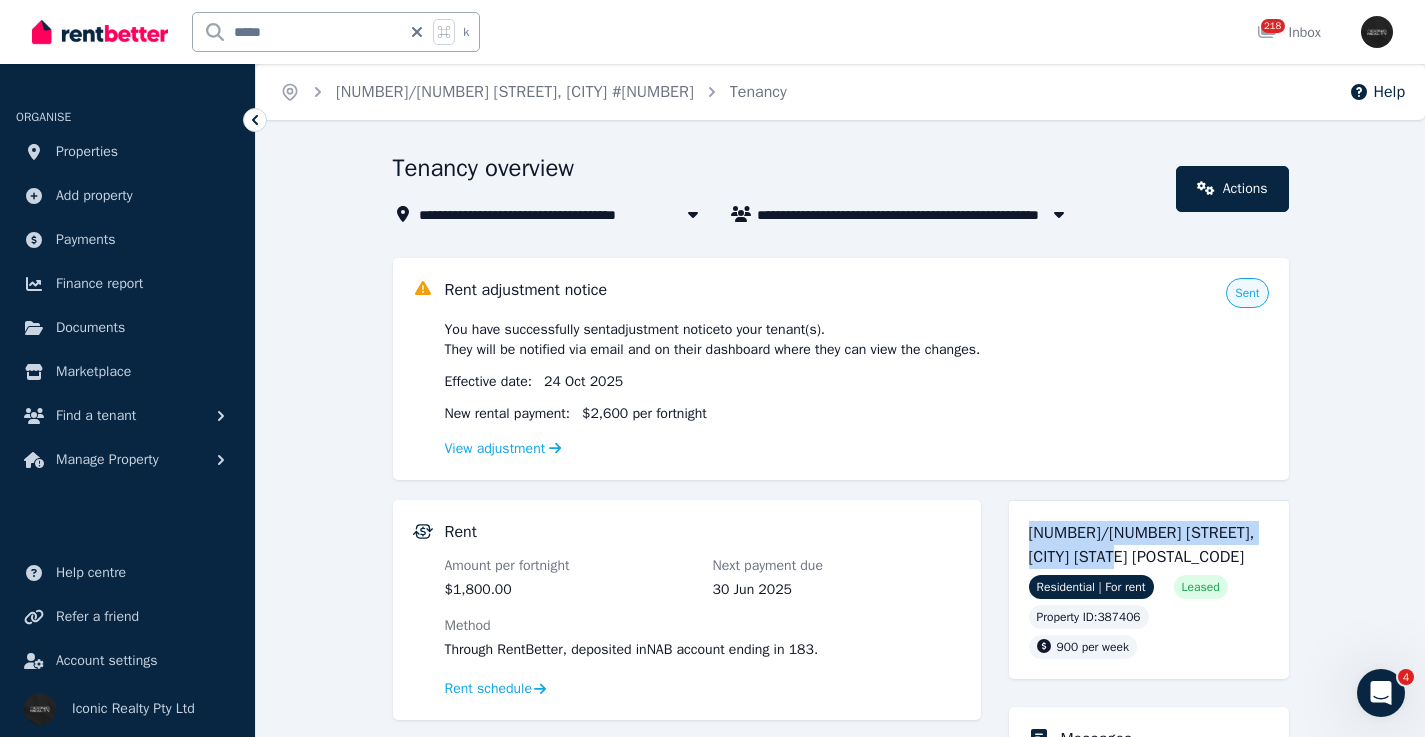 drag, startPoint x: 1195, startPoint y: 554, endPoint x: 1022, endPoint y: 530, distance: 174.6568 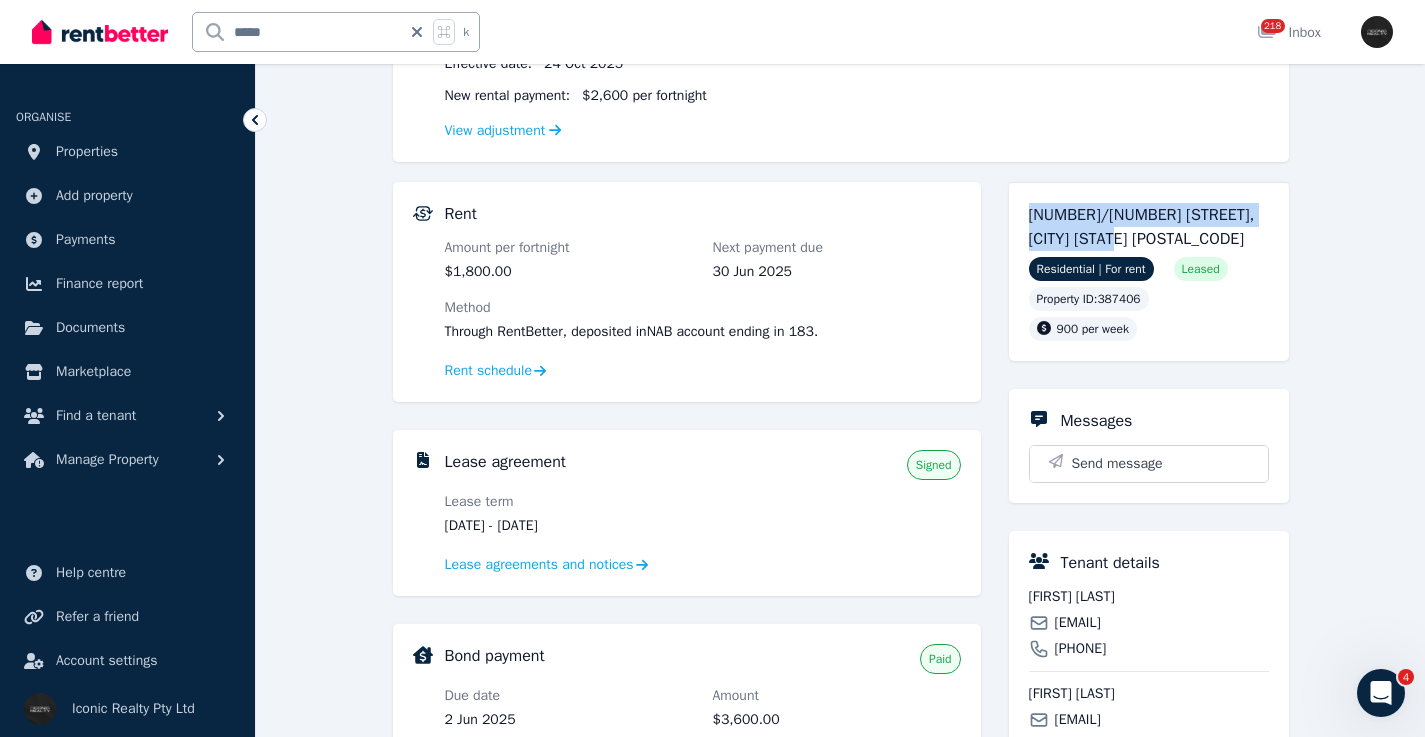 scroll, scrollTop: 323, scrollLeft: 0, axis: vertical 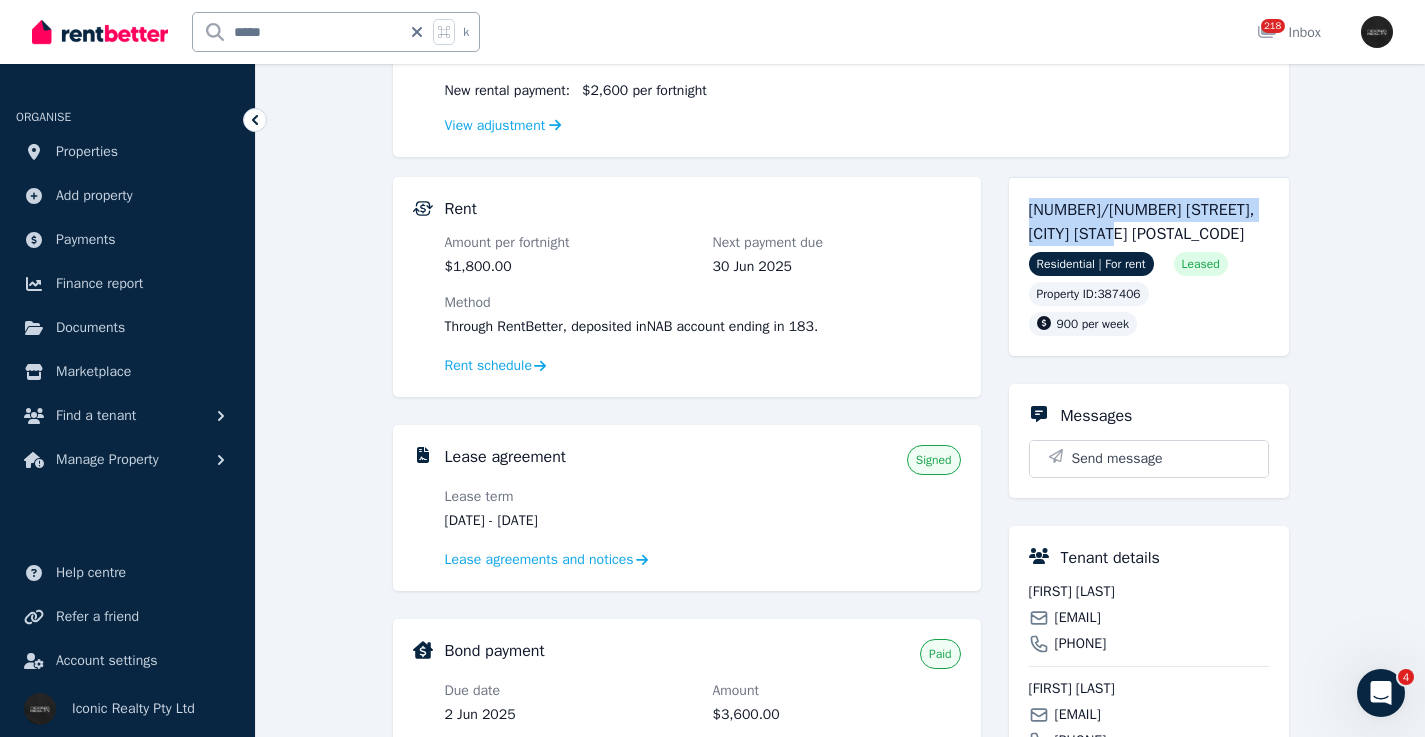 drag, startPoint x: 615, startPoint y: 519, endPoint x: 535, endPoint y: 517, distance: 80.024994 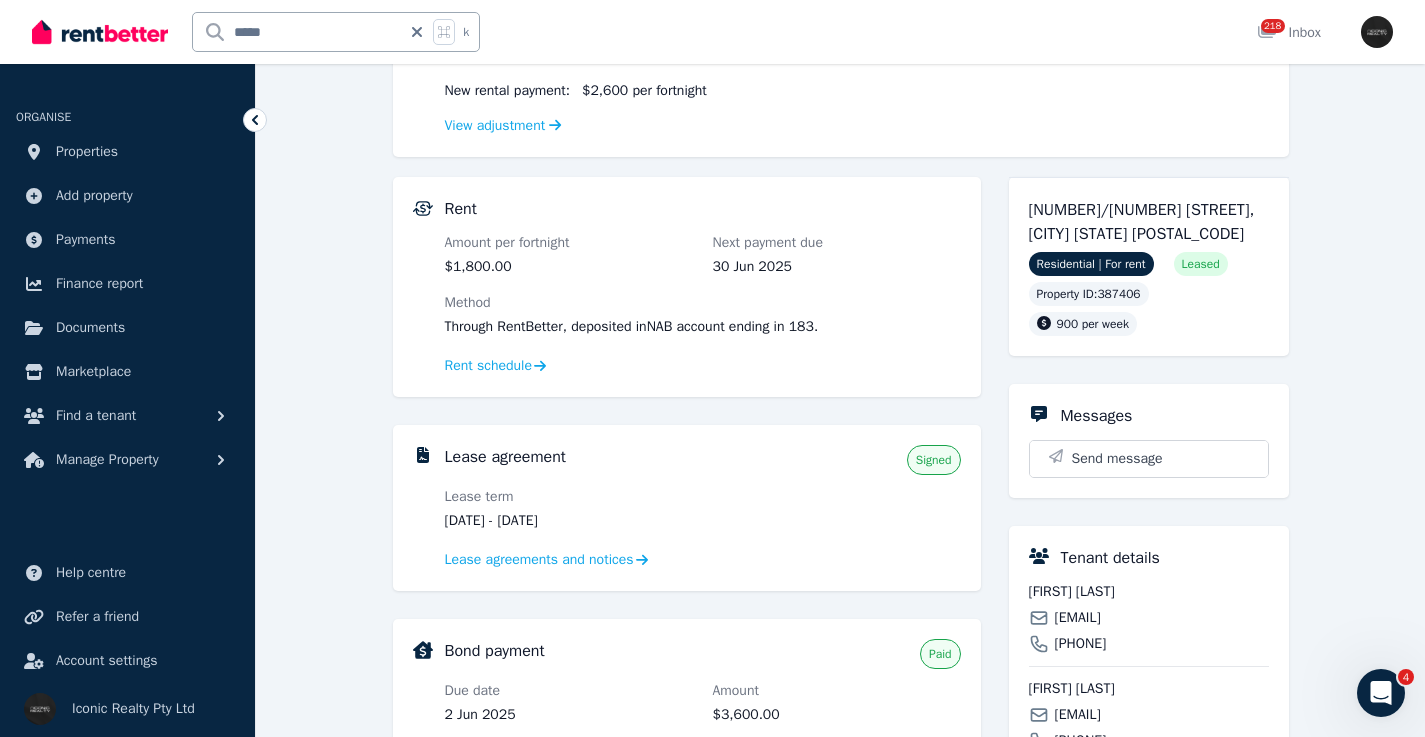 click on "[FIRST] [LAST]" at bounding box center (1149, 592) 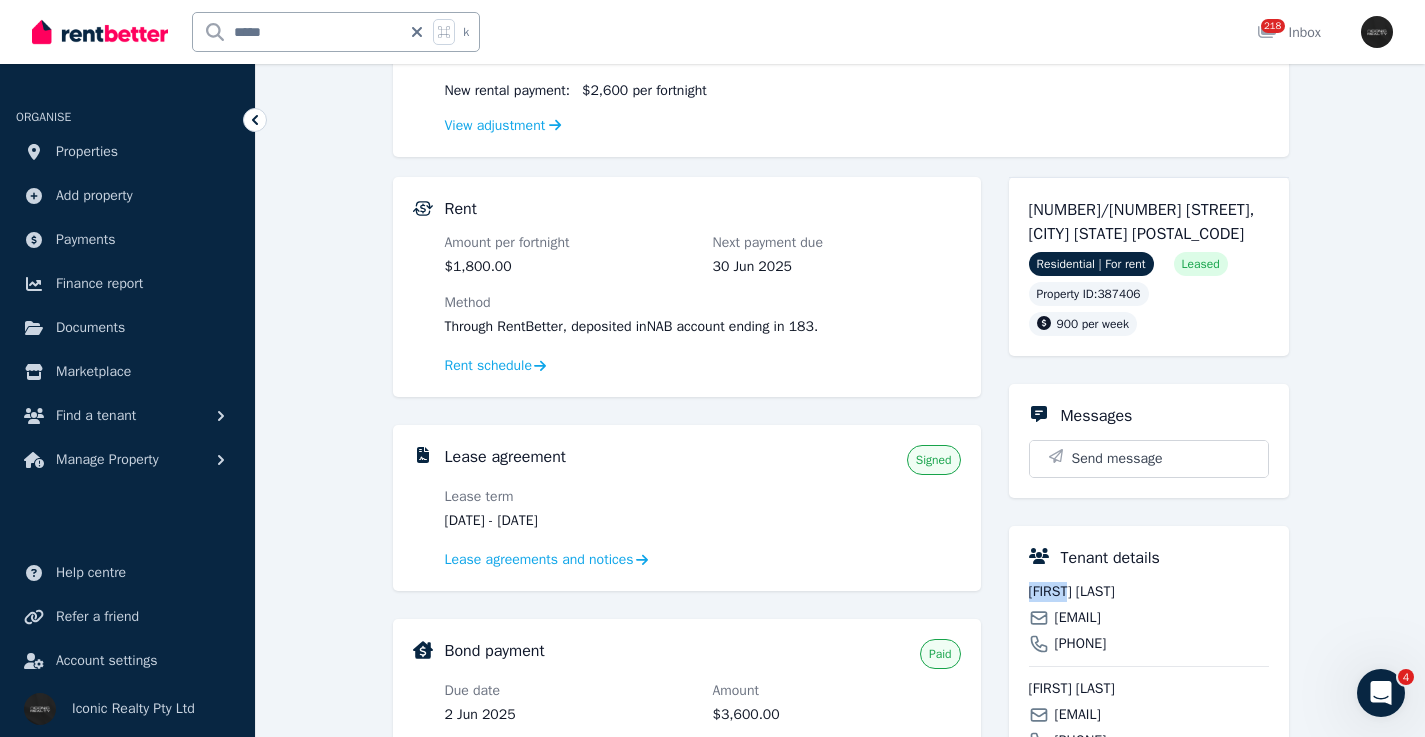 click on "[FIRST] [LAST]" at bounding box center [1149, 592] 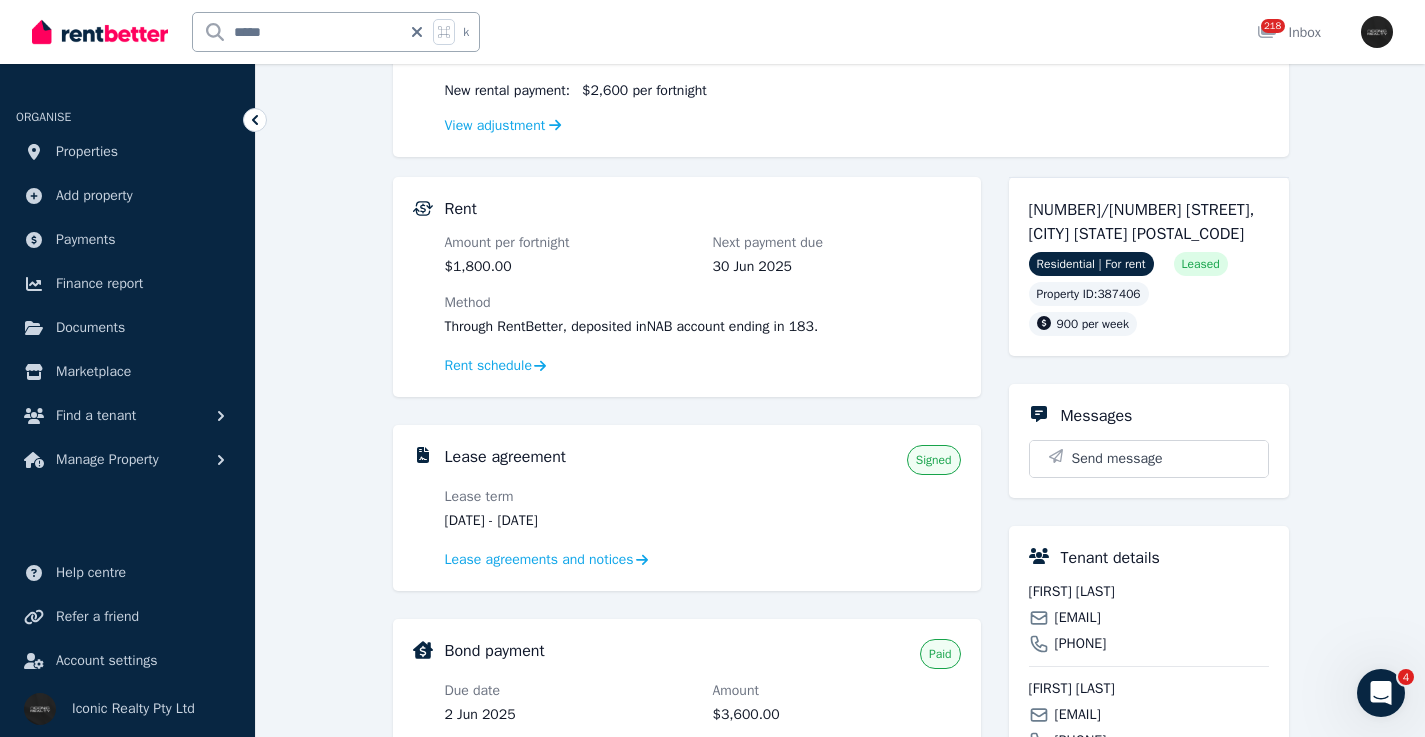 click 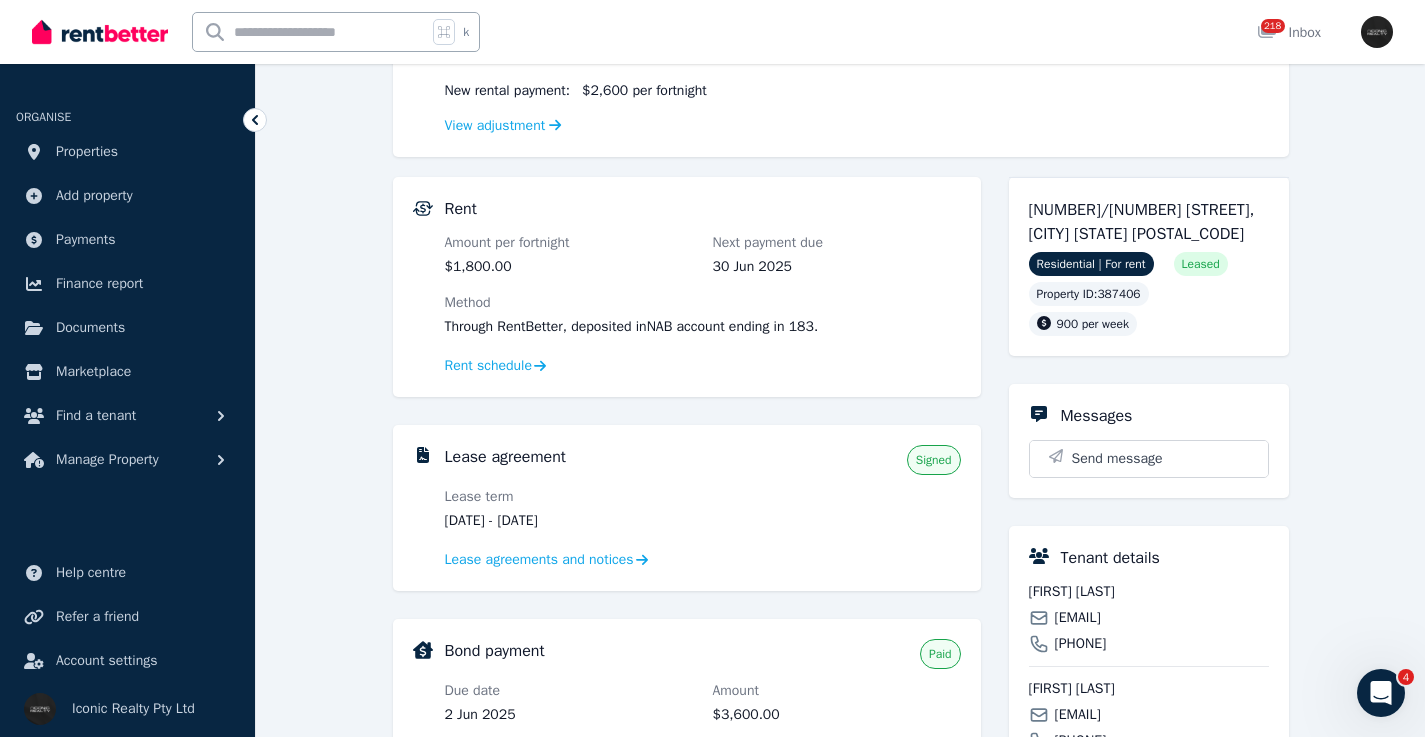 click at bounding box center [310, 32] 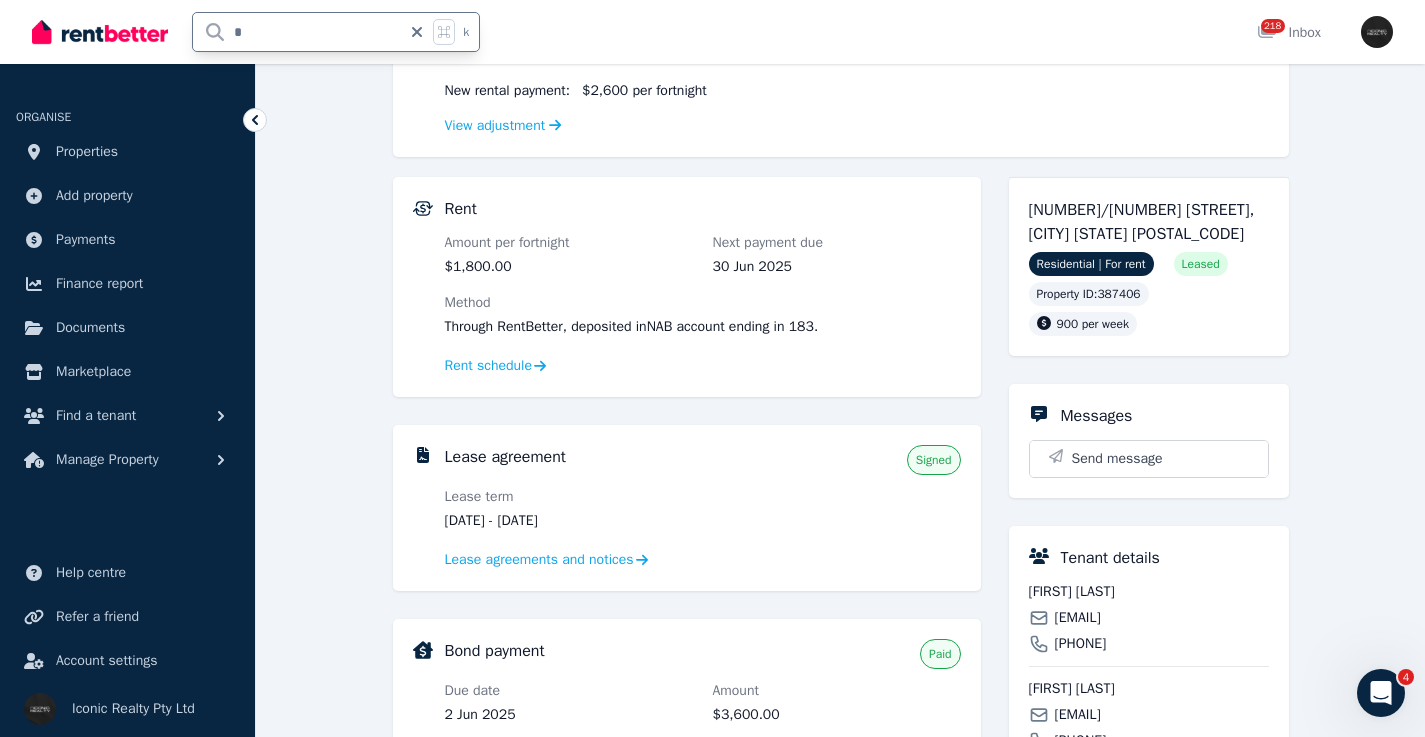 type on "**" 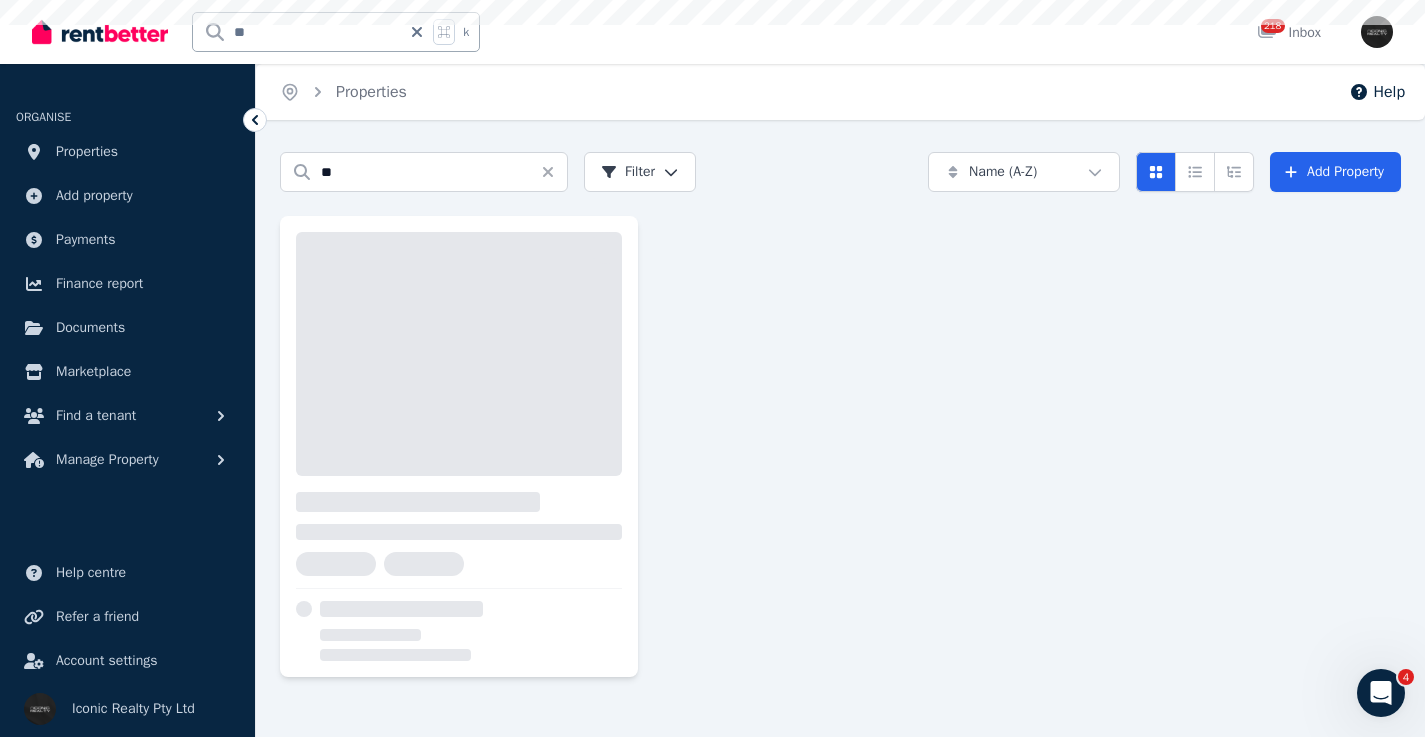 scroll, scrollTop: 0, scrollLeft: 0, axis: both 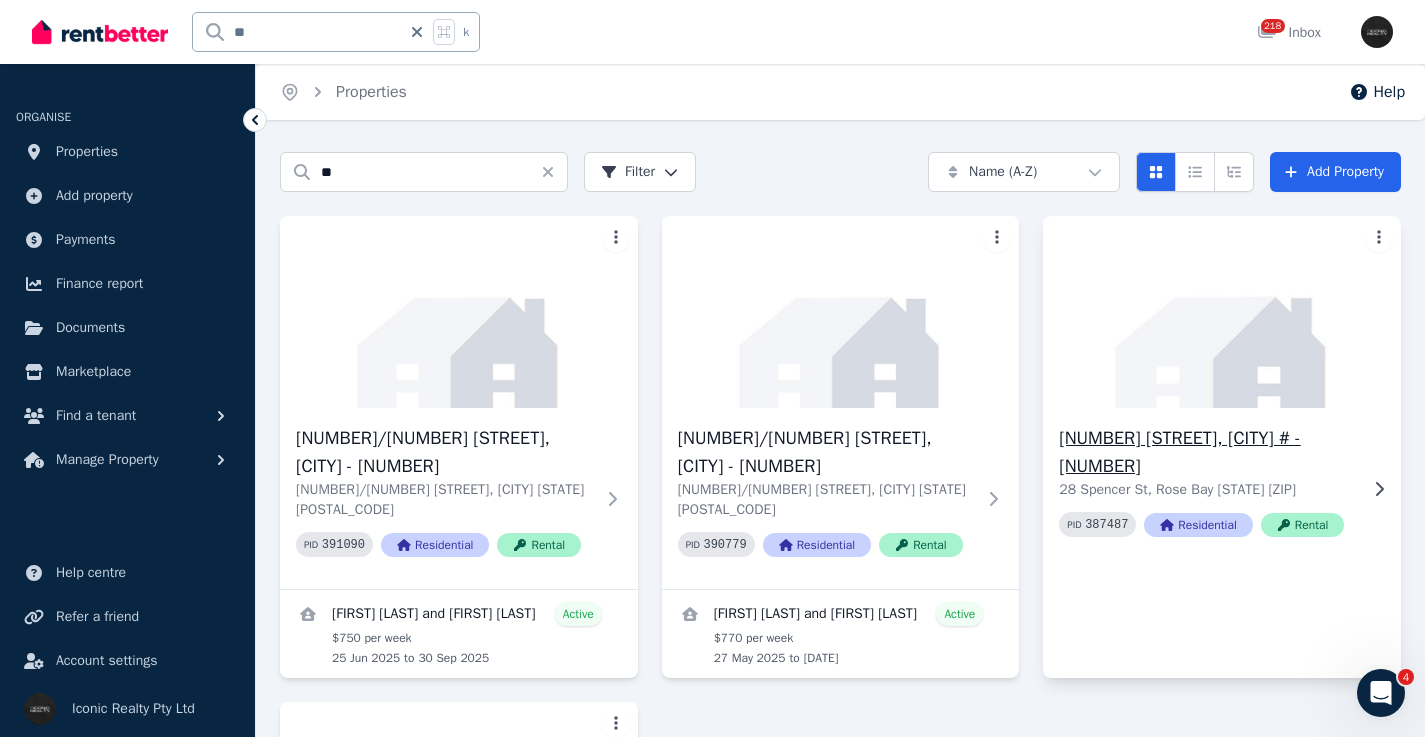click 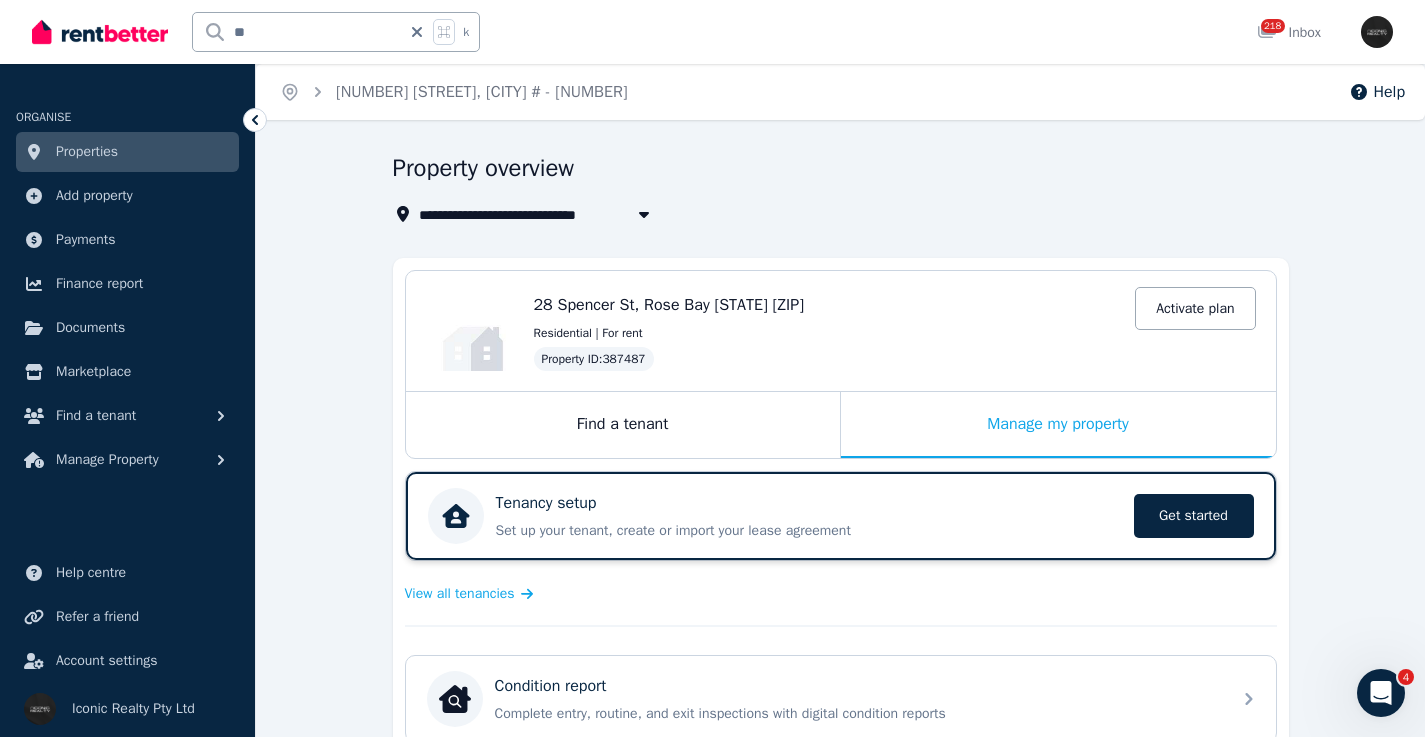 click on "Tenancy setup" at bounding box center (809, 503) 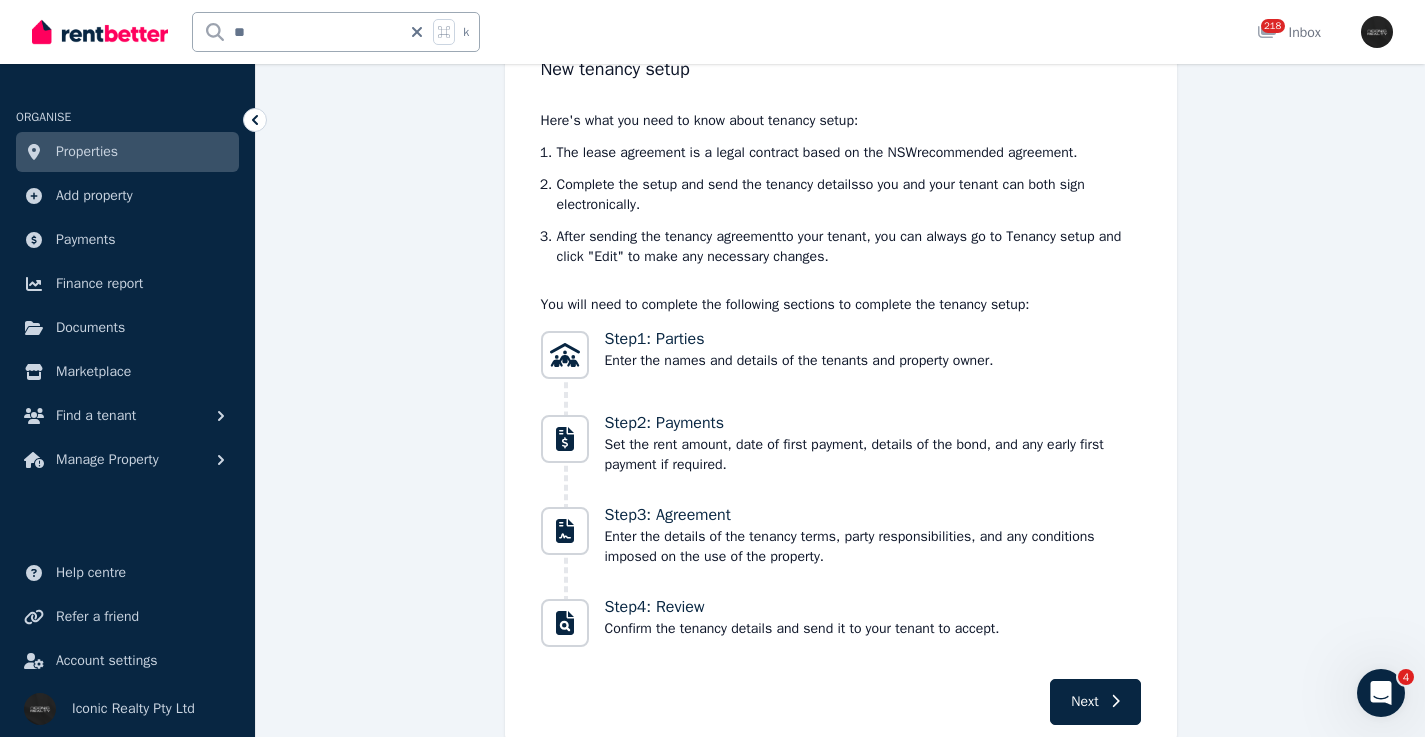 scroll, scrollTop: 233, scrollLeft: 0, axis: vertical 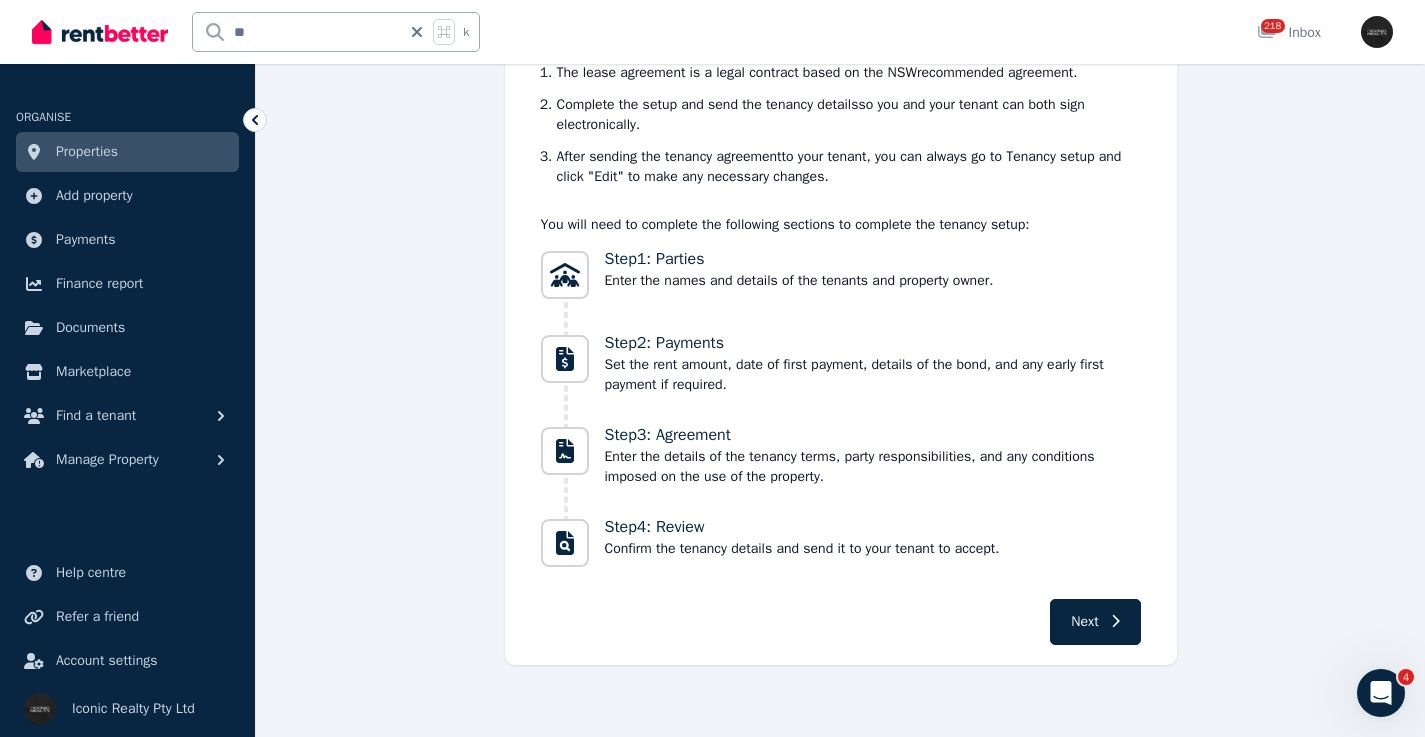 click 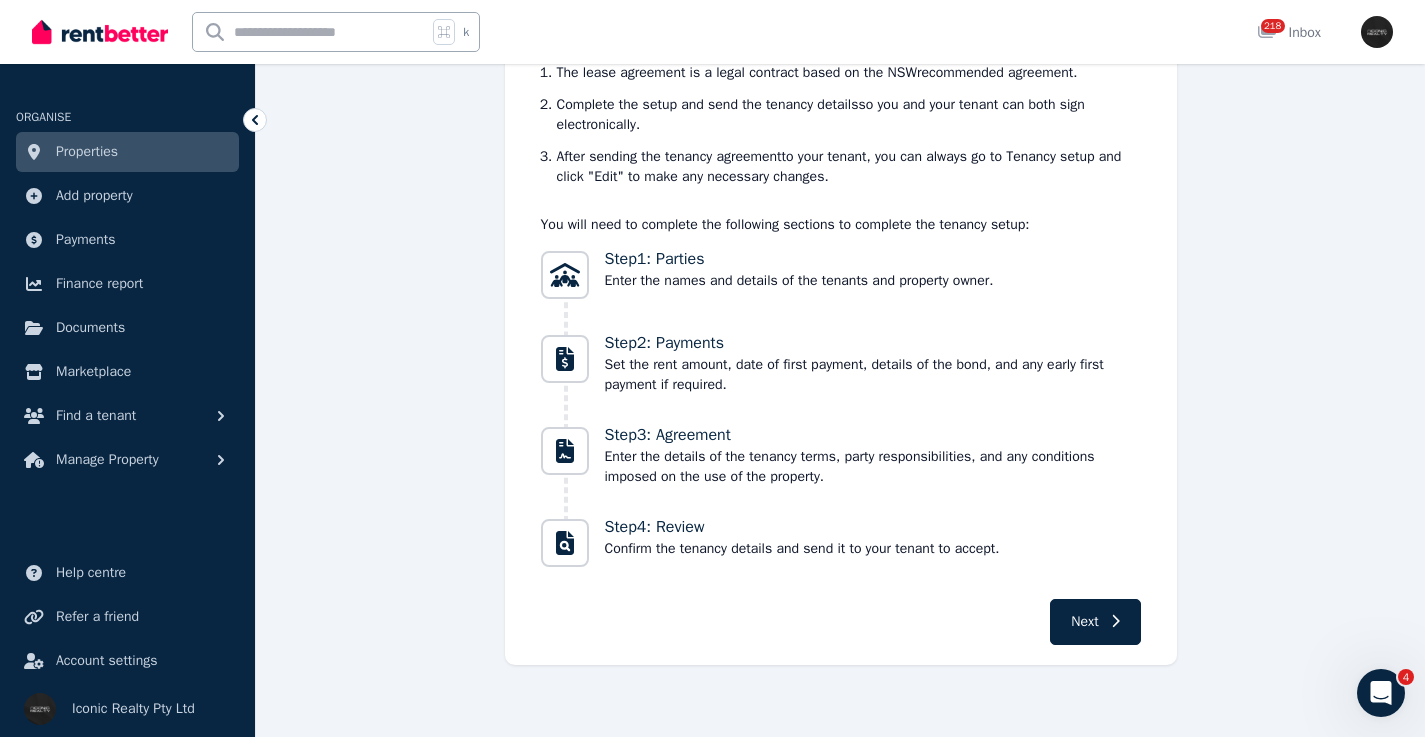click at bounding box center [310, 32] 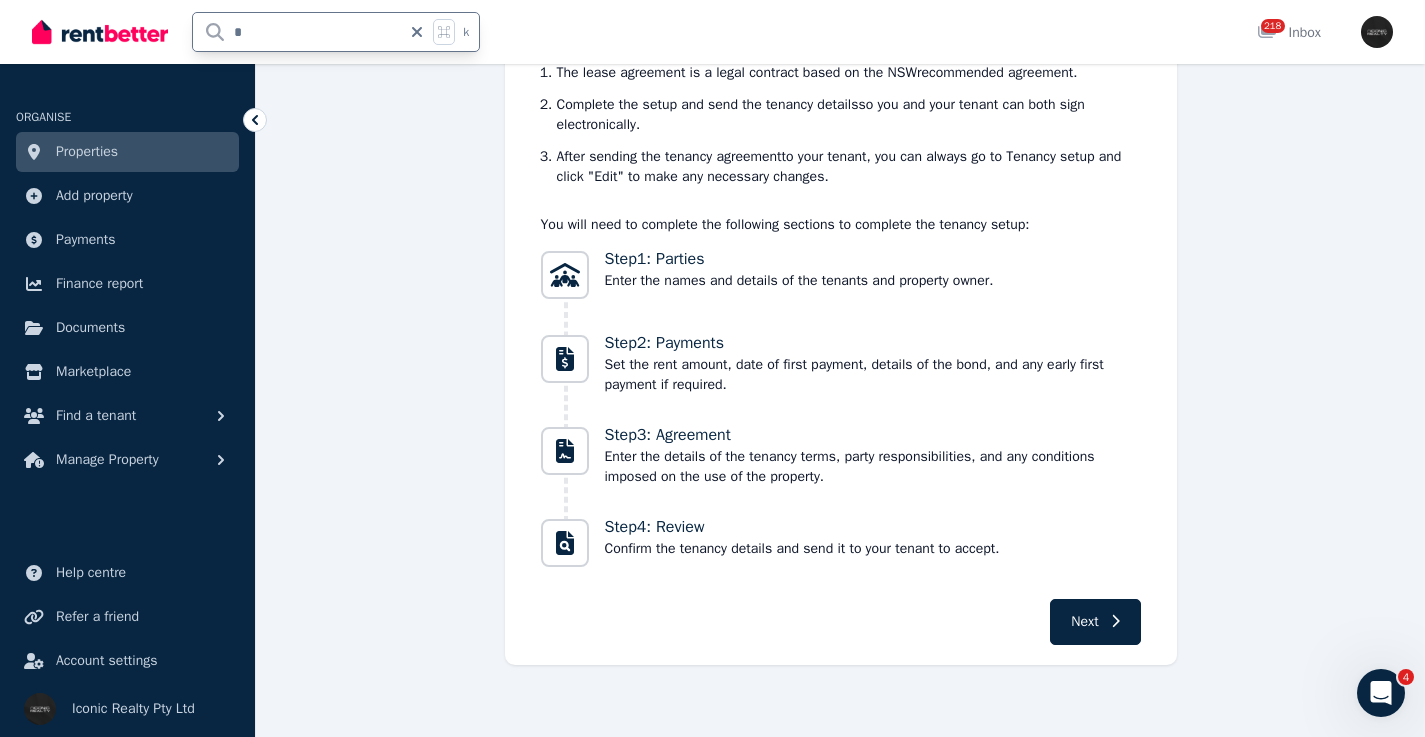 type on "**" 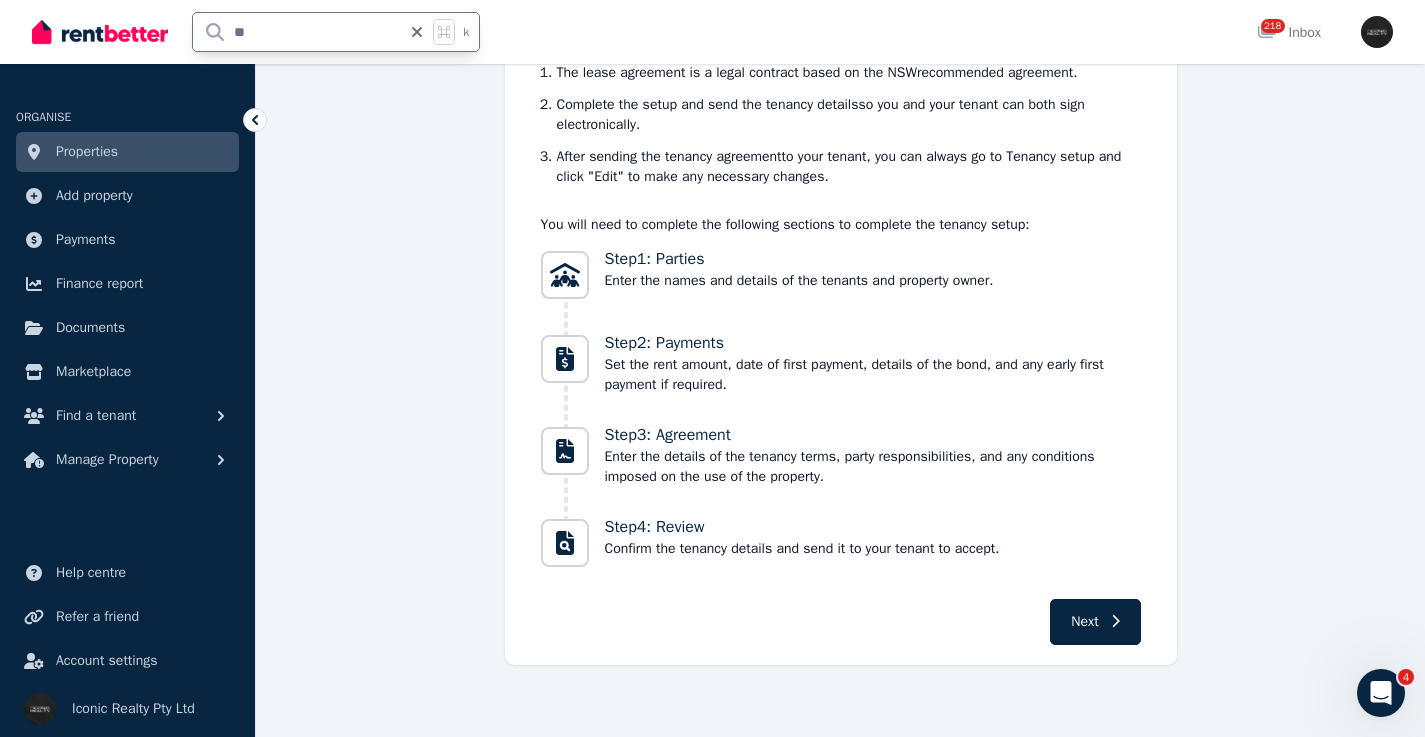 scroll, scrollTop: 0, scrollLeft: 0, axis: both 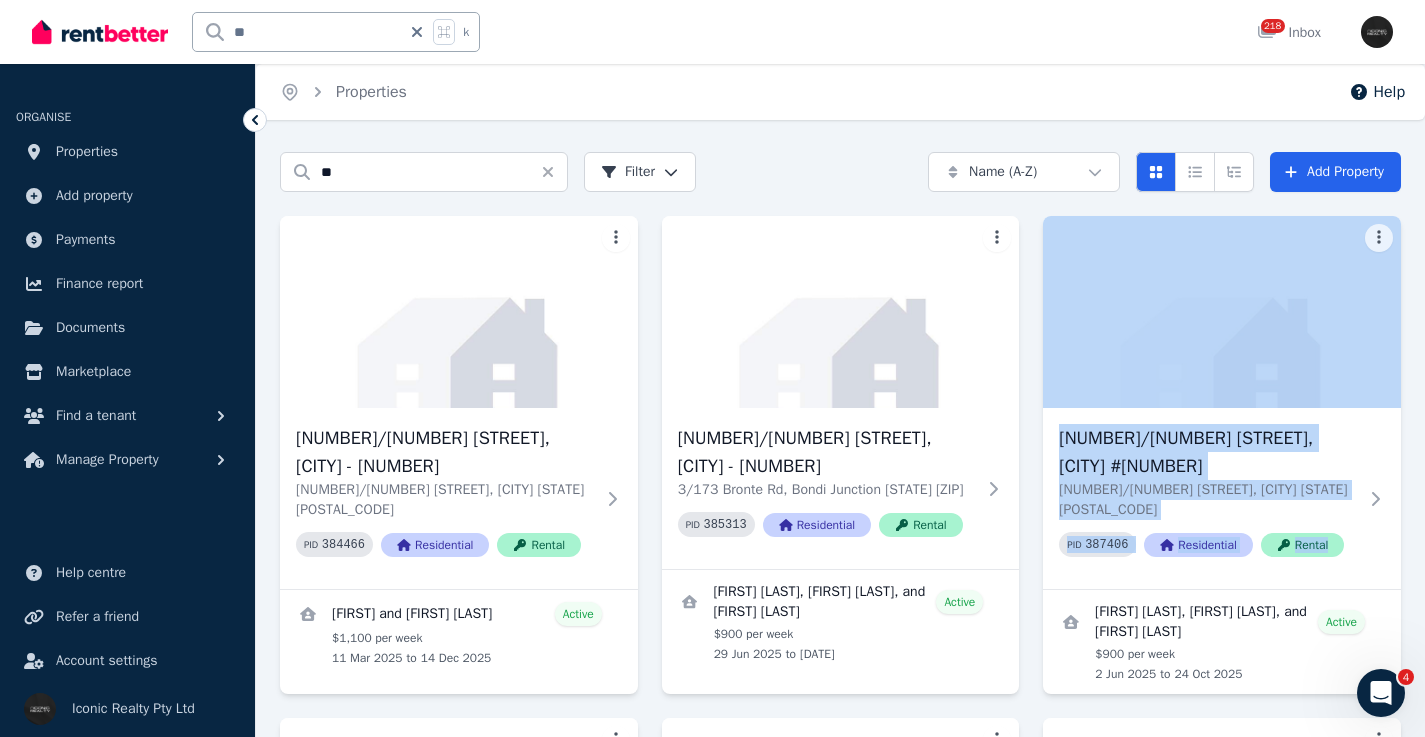 drag, startPoint x: 1423, startPoint y: 382, endPoint x: 1431, endPoint y: 562, distance: 180.17769 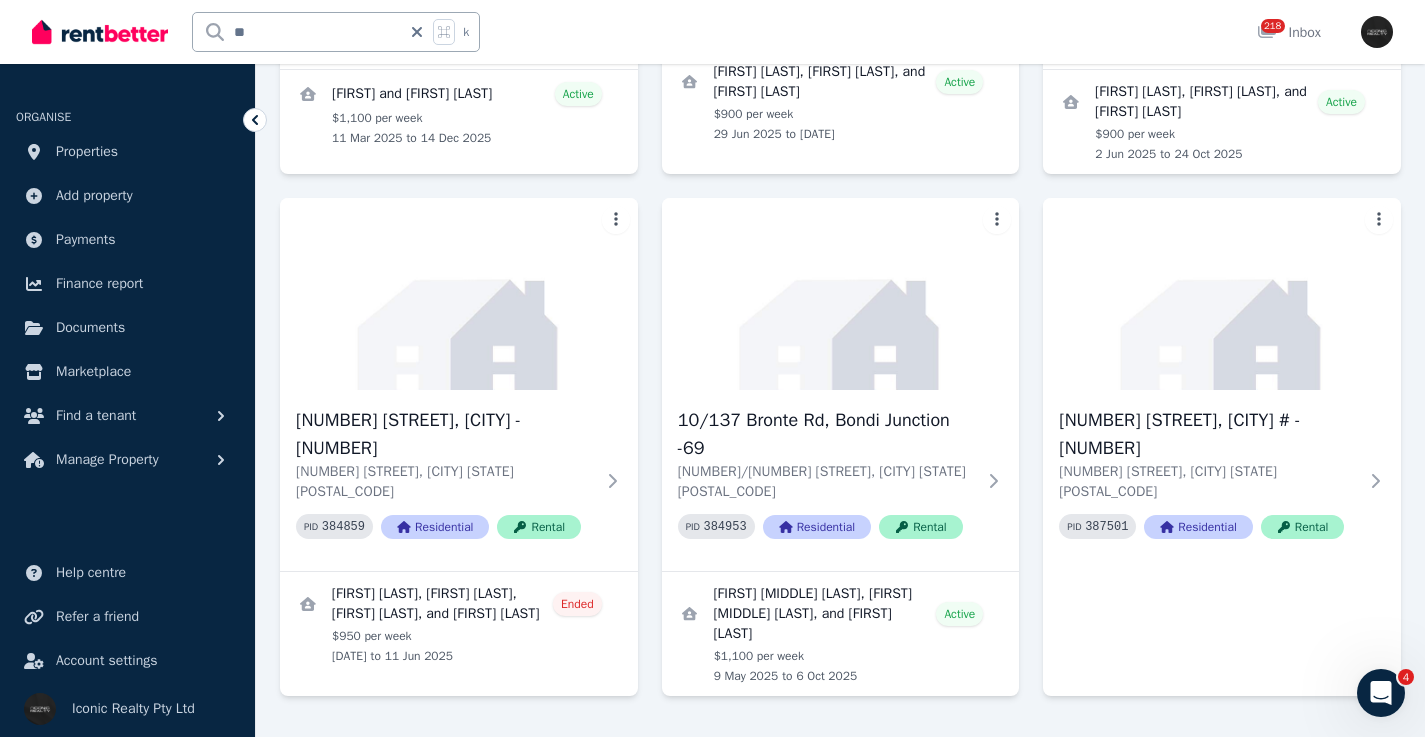 scroll, scrollTop: 521, scrollLeft: 0, axis: vertical 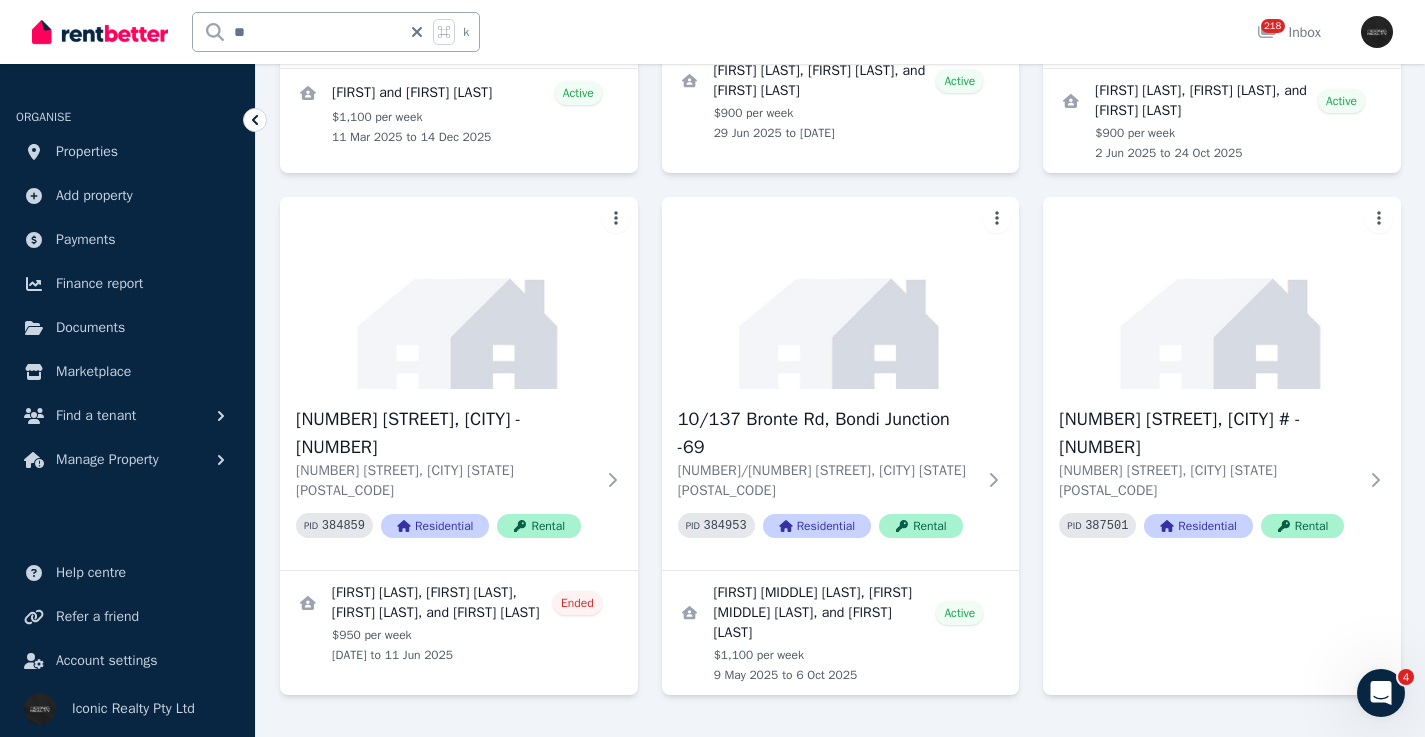 drag, startPoint x: 1431, startPoint y: 562, endPoint x: 6, endPoint y: 10, distance: 1528.1783 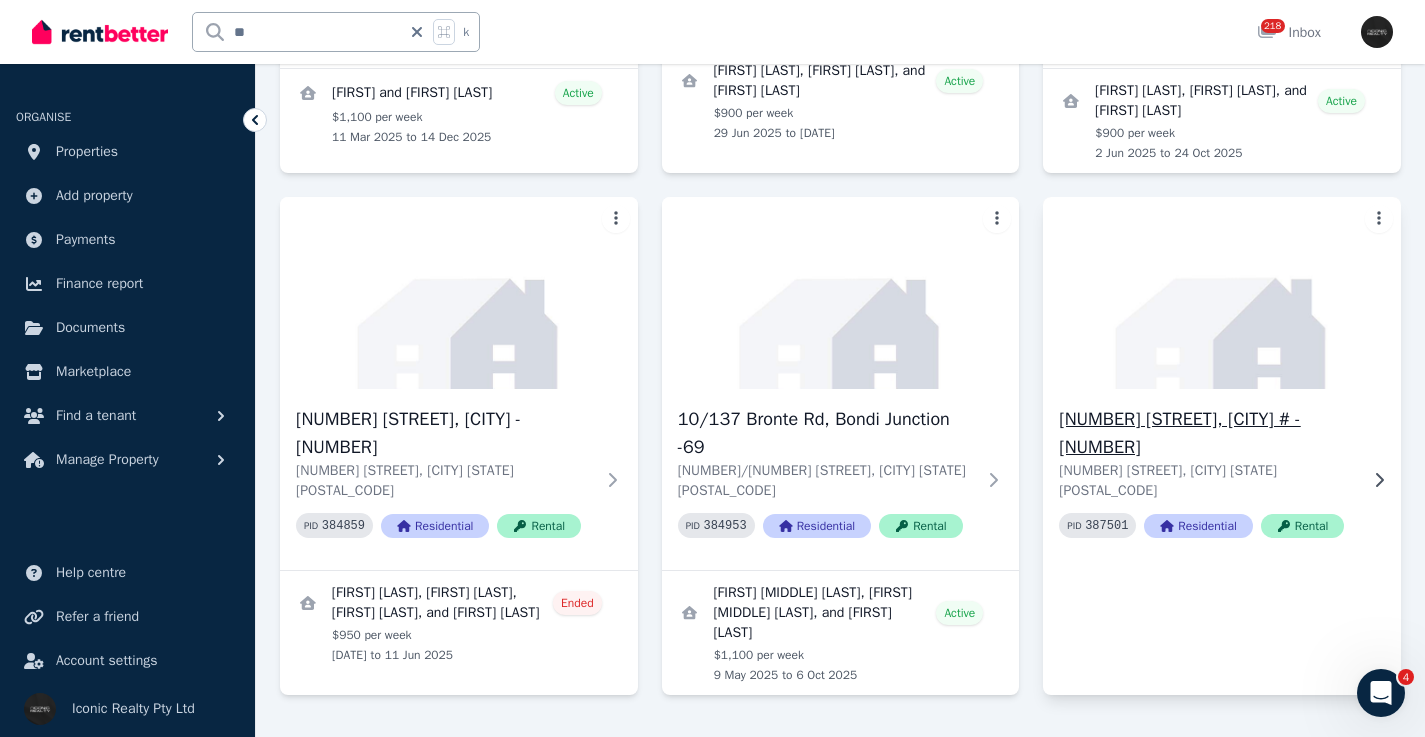 click 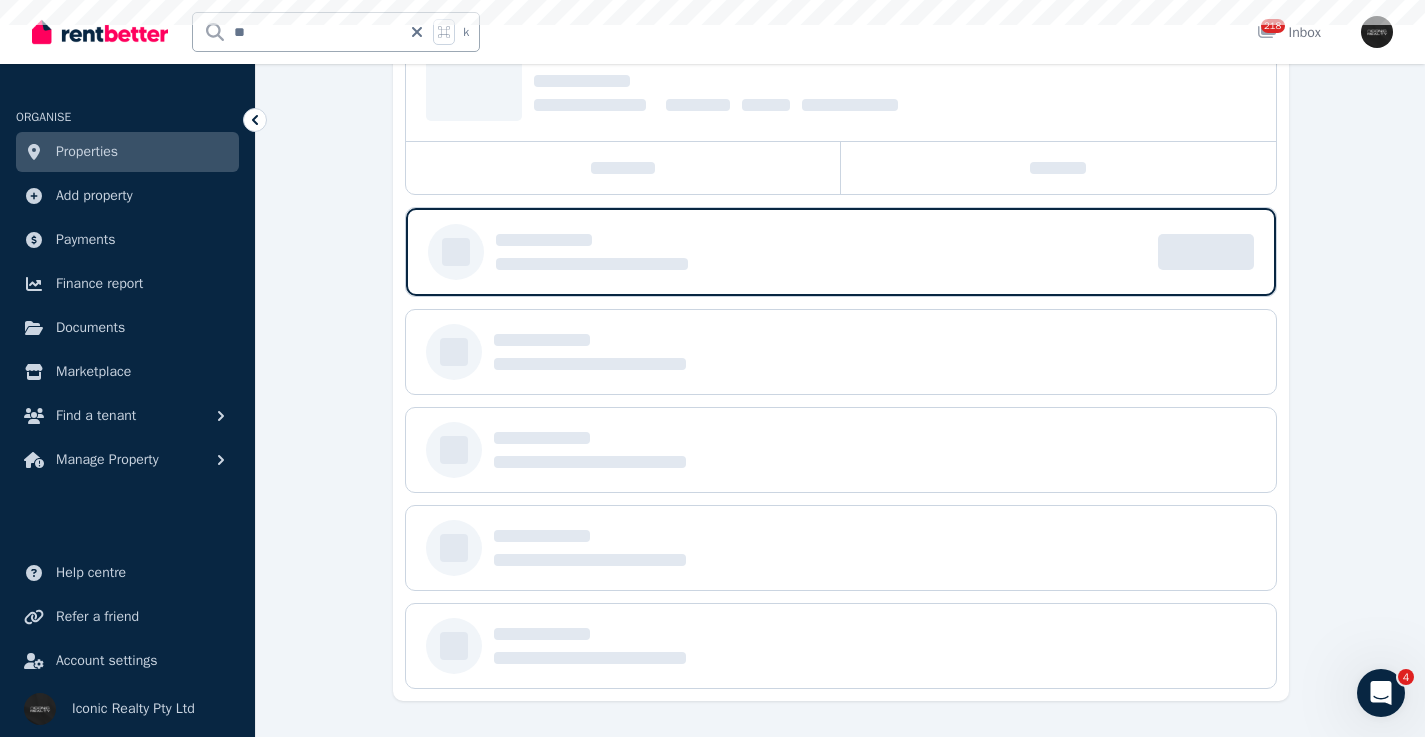 scroll, scrollTop: 0, scrollLeft: 0, axis: both 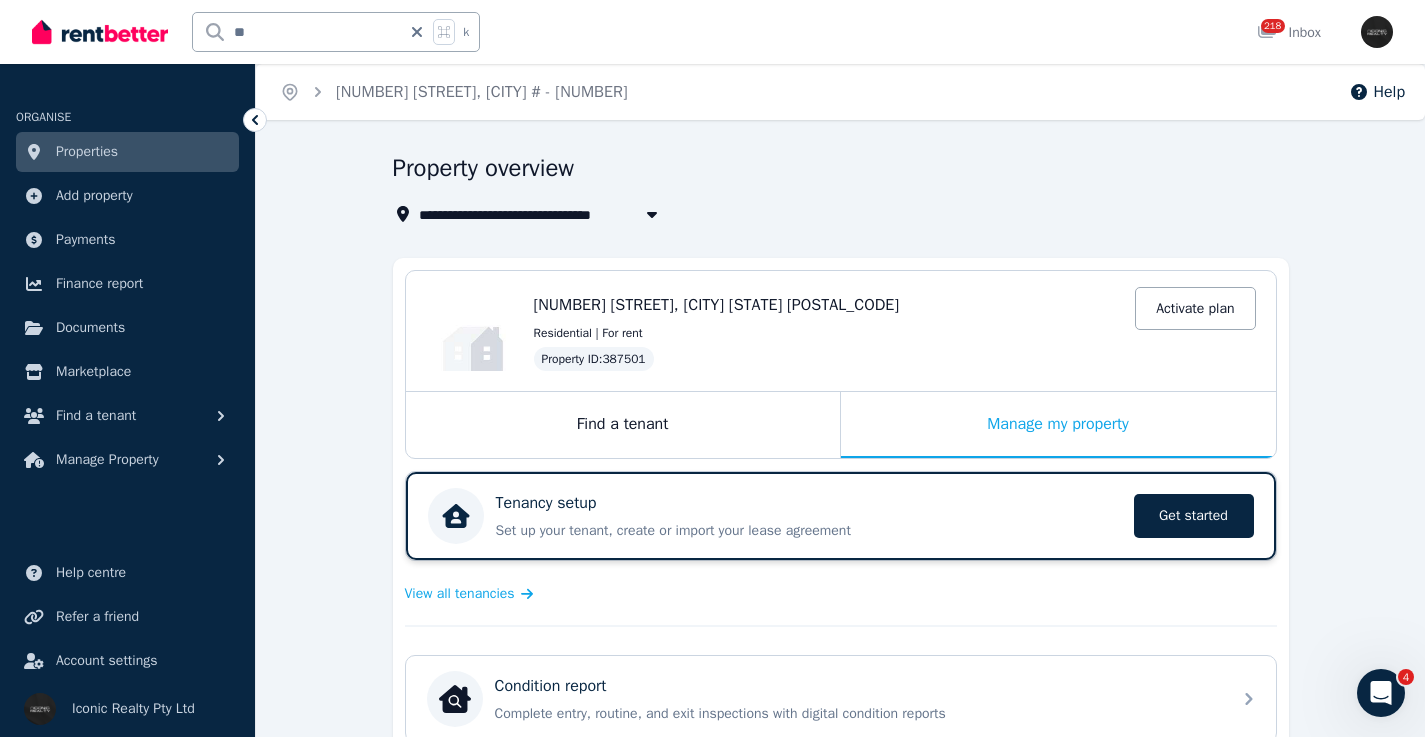 click on "Tenancy setup" at bounding box center [809, 503] 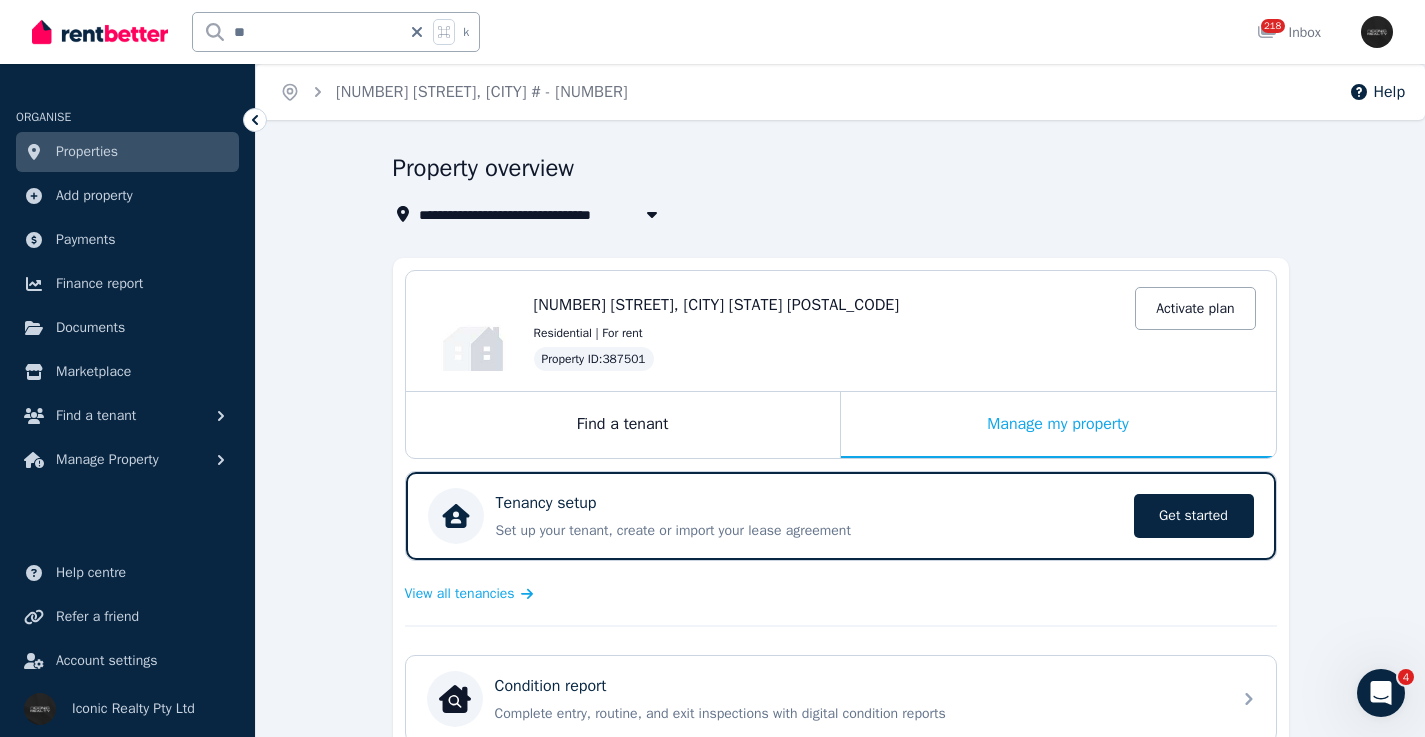click 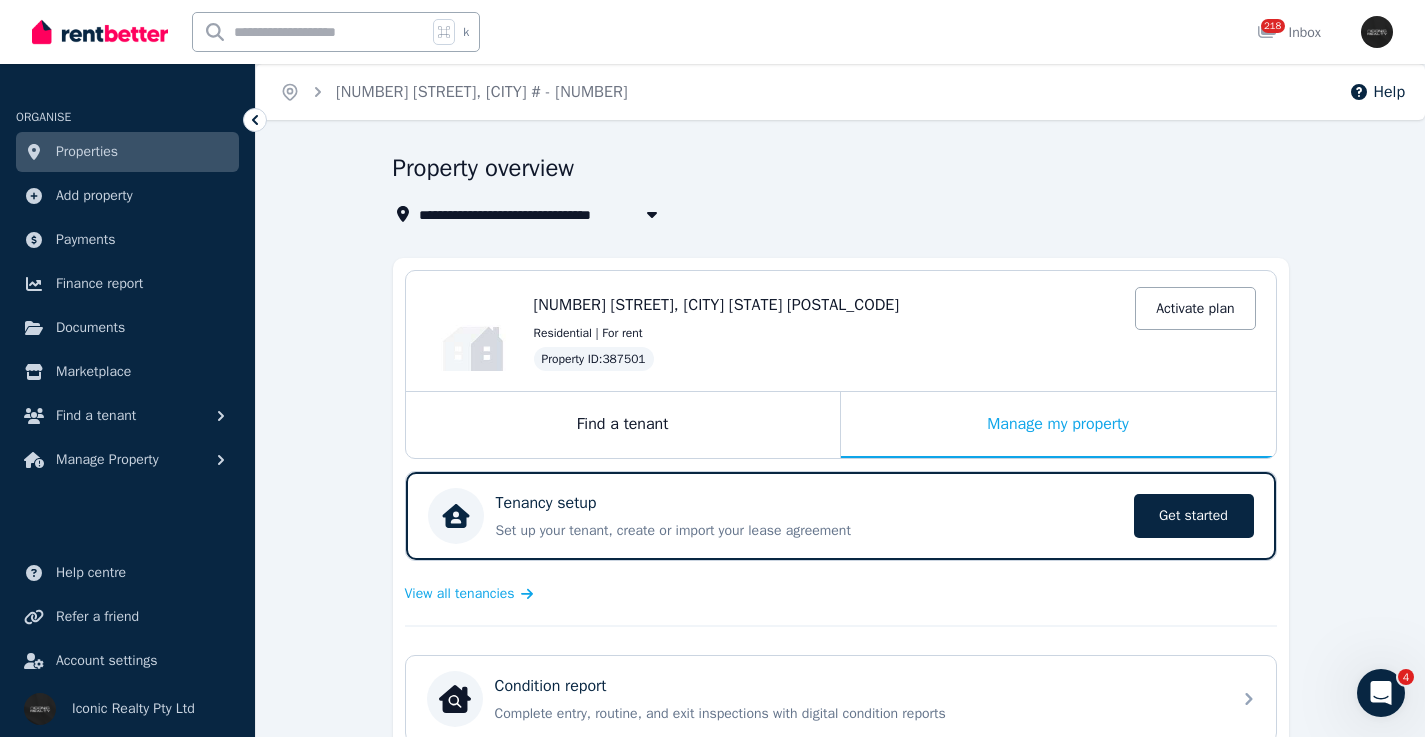 click at bounding box center [310, 32] 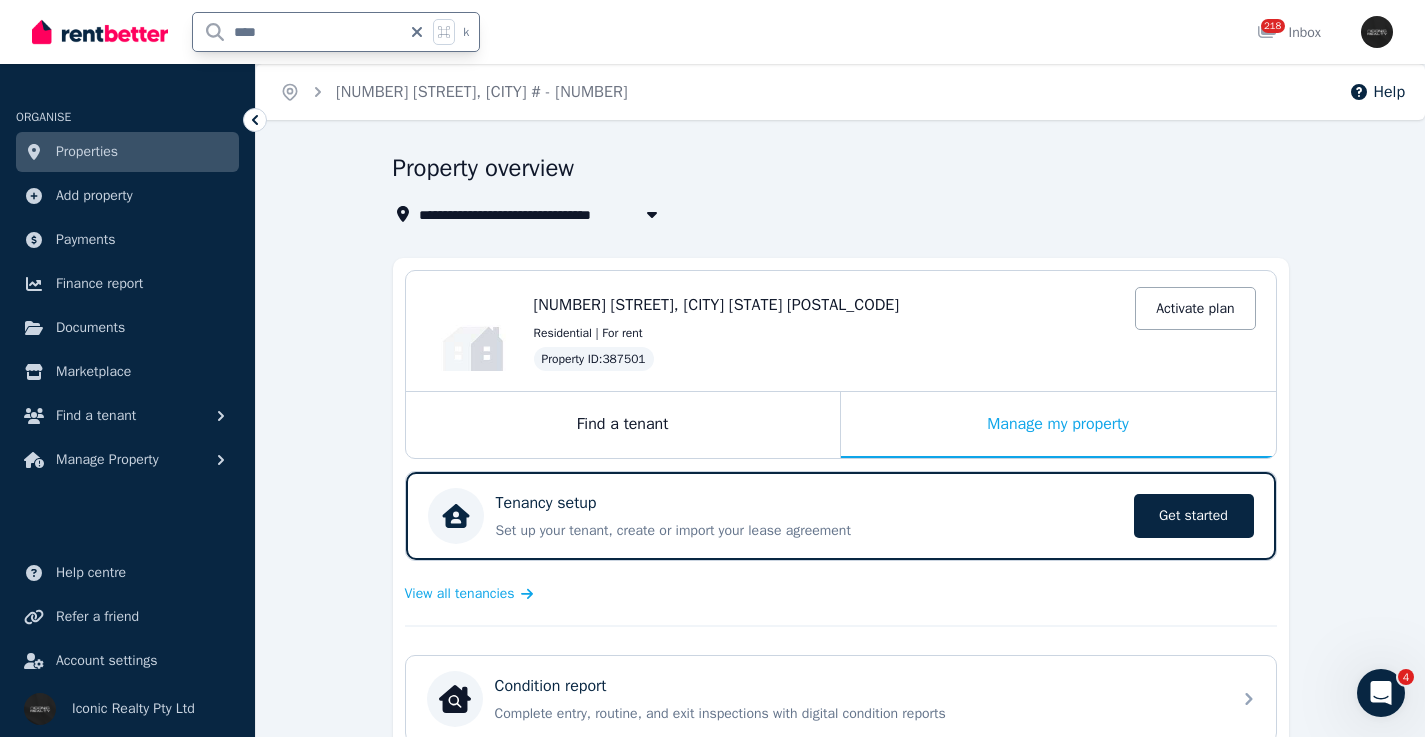 type on "*****" 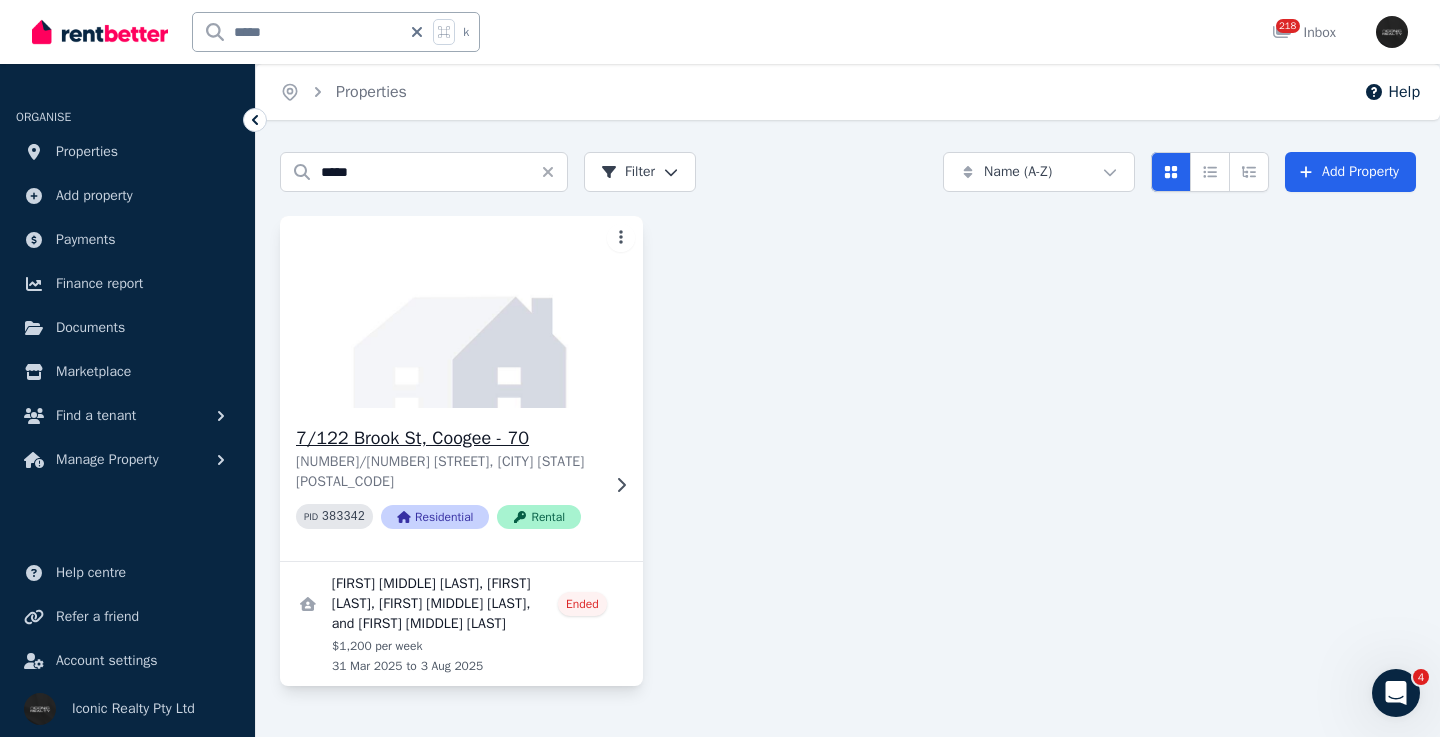 click 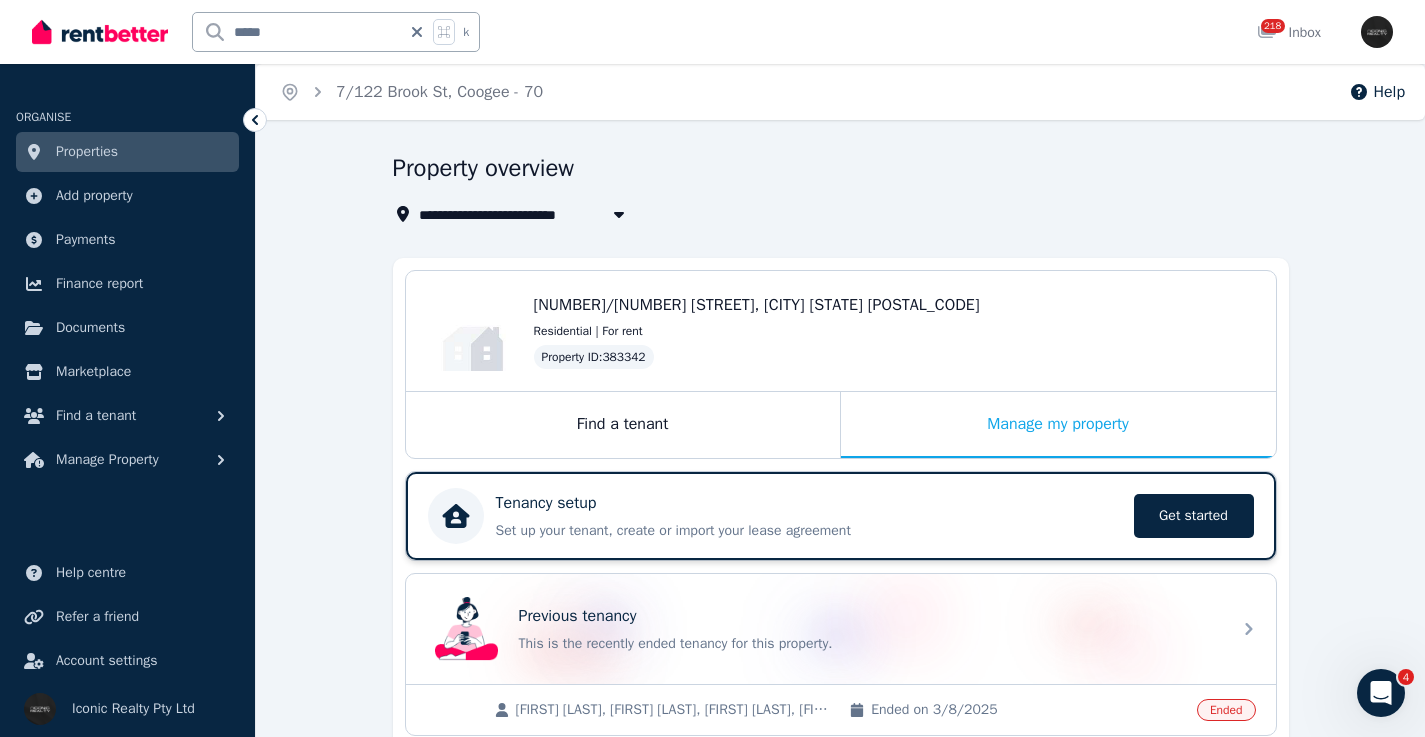 click on "Tenancy setup" at bounding box center [809, 503] 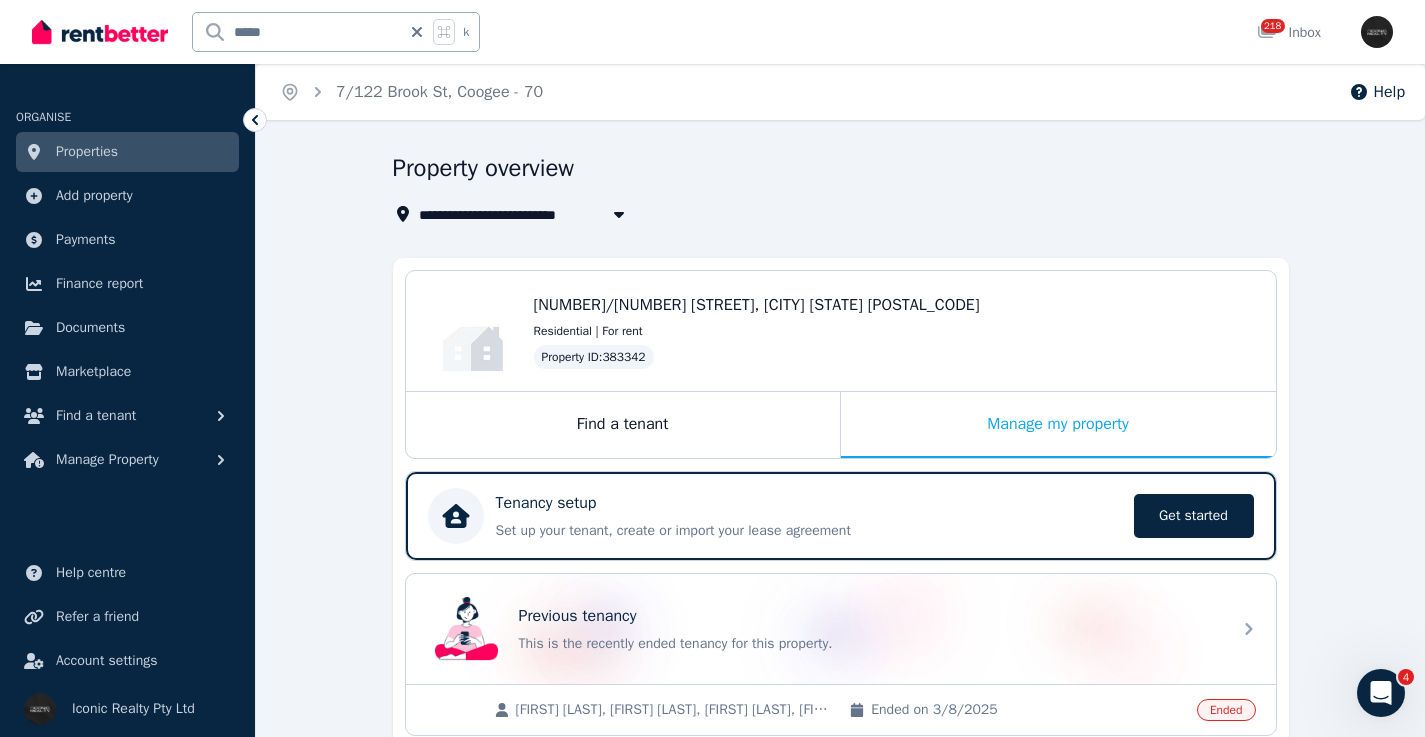 click 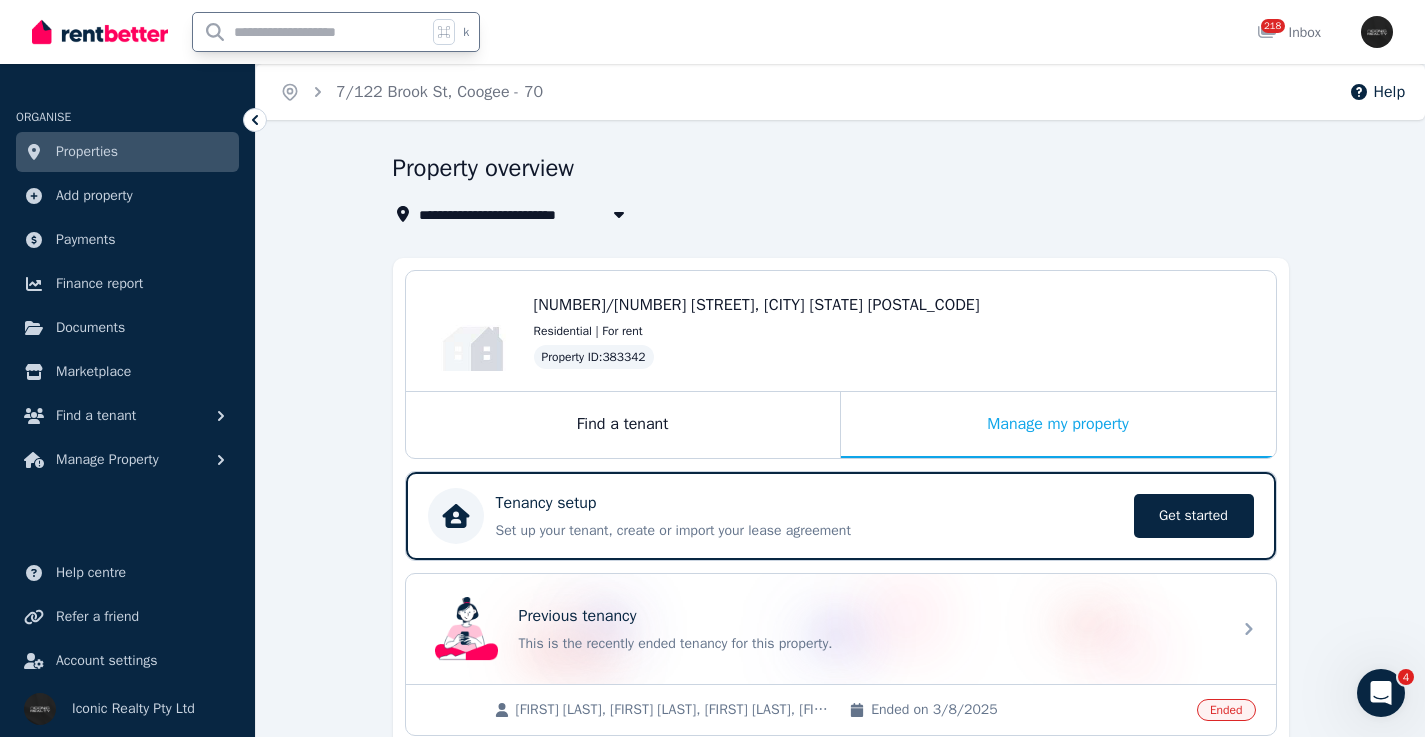 click at bounding box center [310, 32] 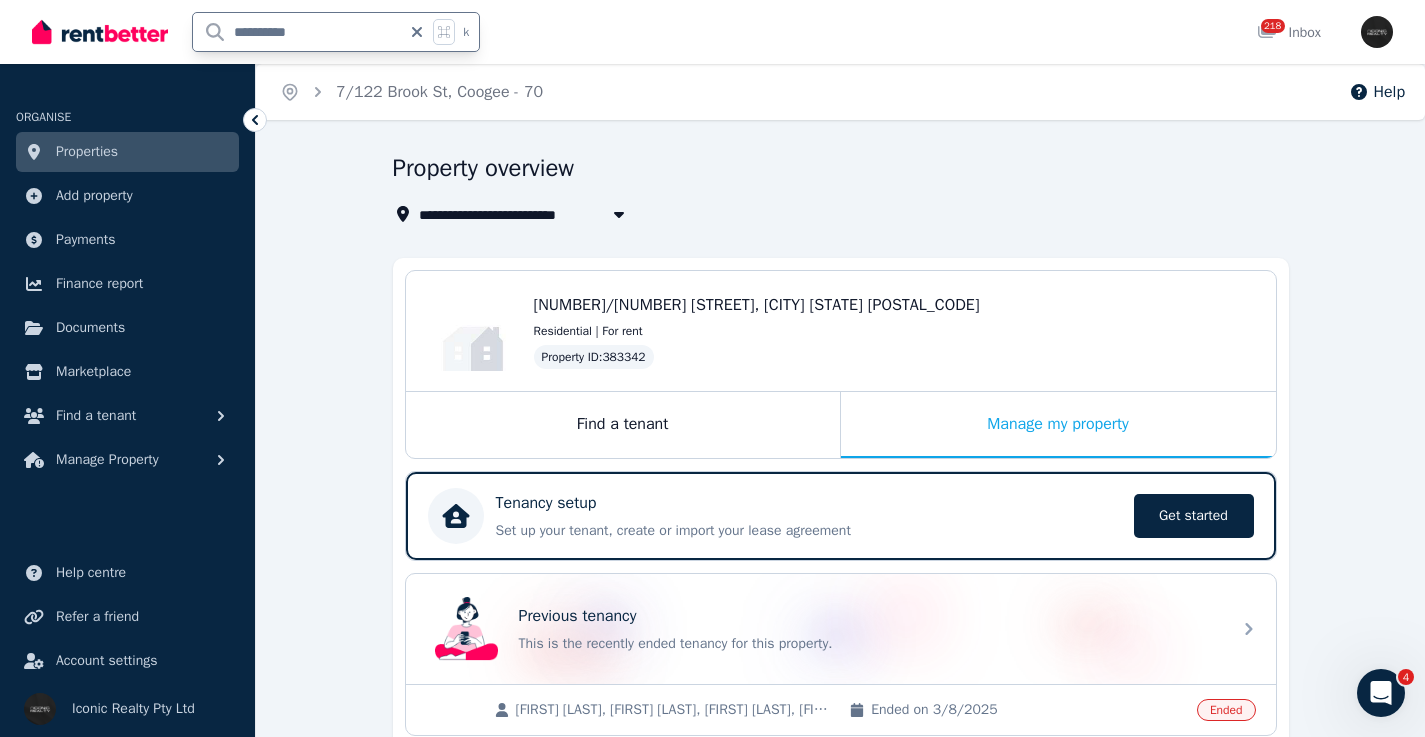 type on "**********" 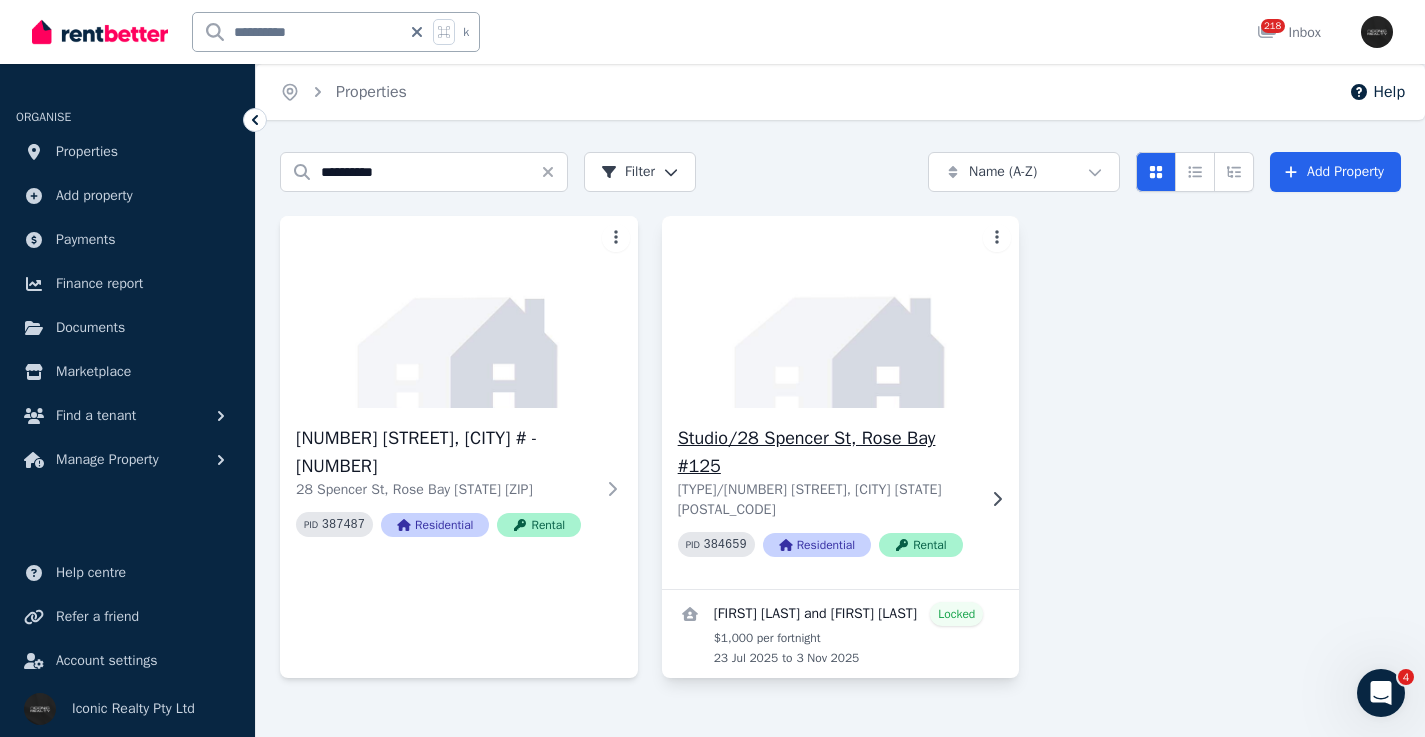 click 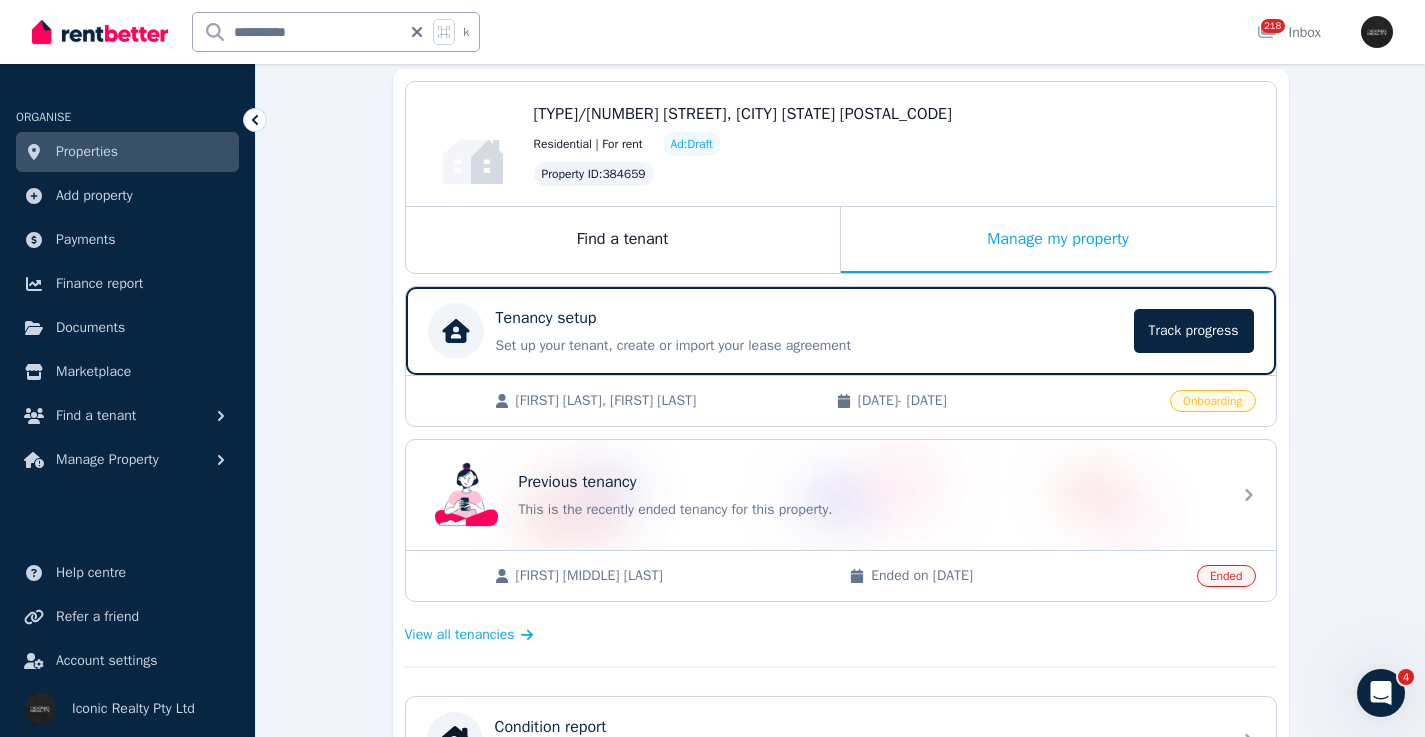 scroll, scrollTop: 180, scrollLeft: 0, axis: vertical 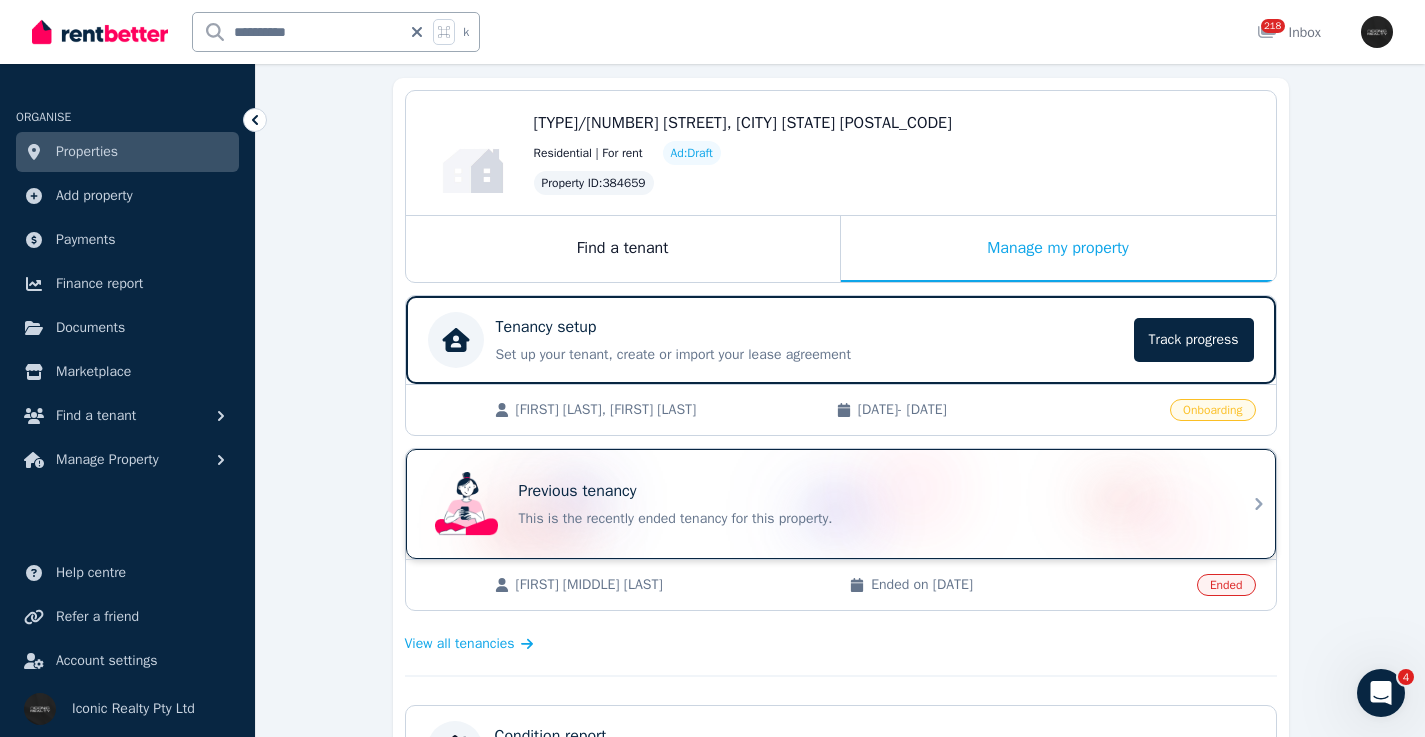 click on "Previous tenancy" at bounding box center [869, 491] 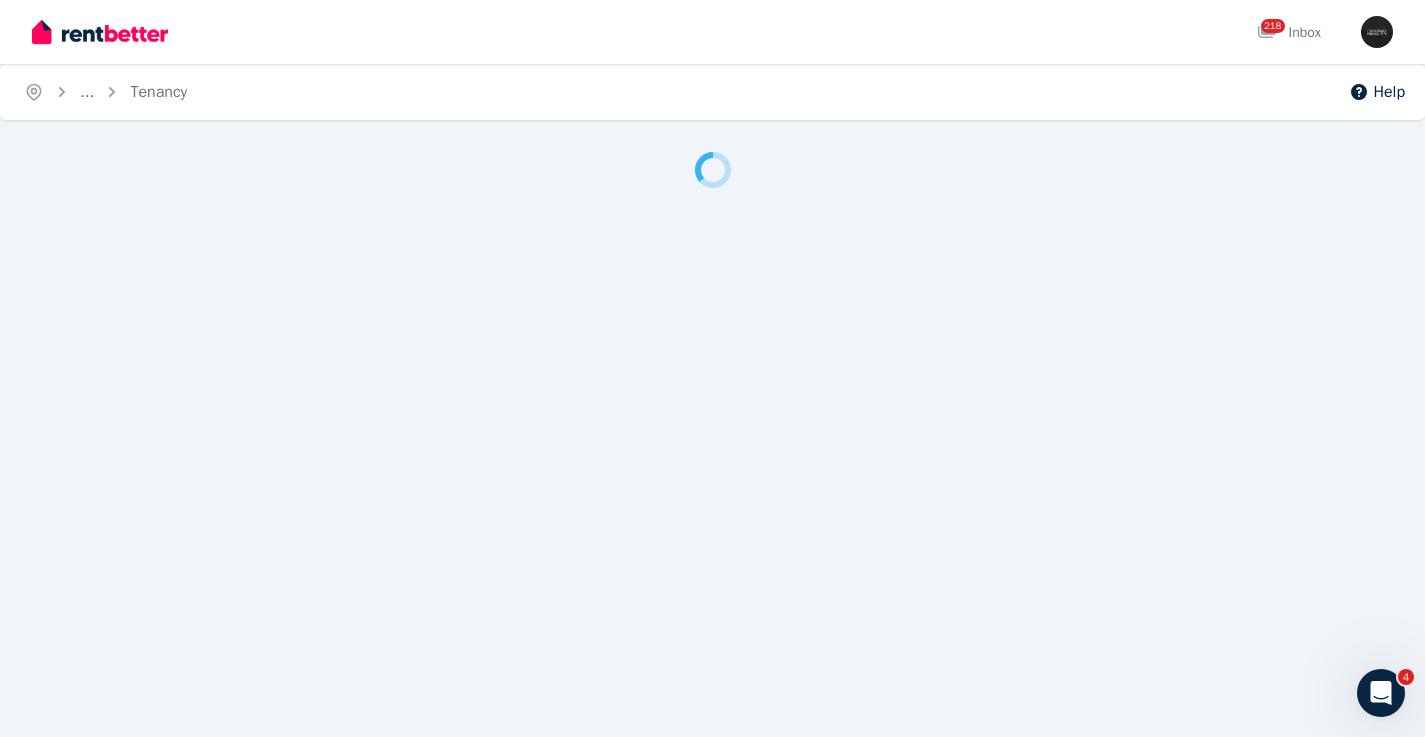 scroll, scrollTop: 0, scrollLeft: 0, axis: both 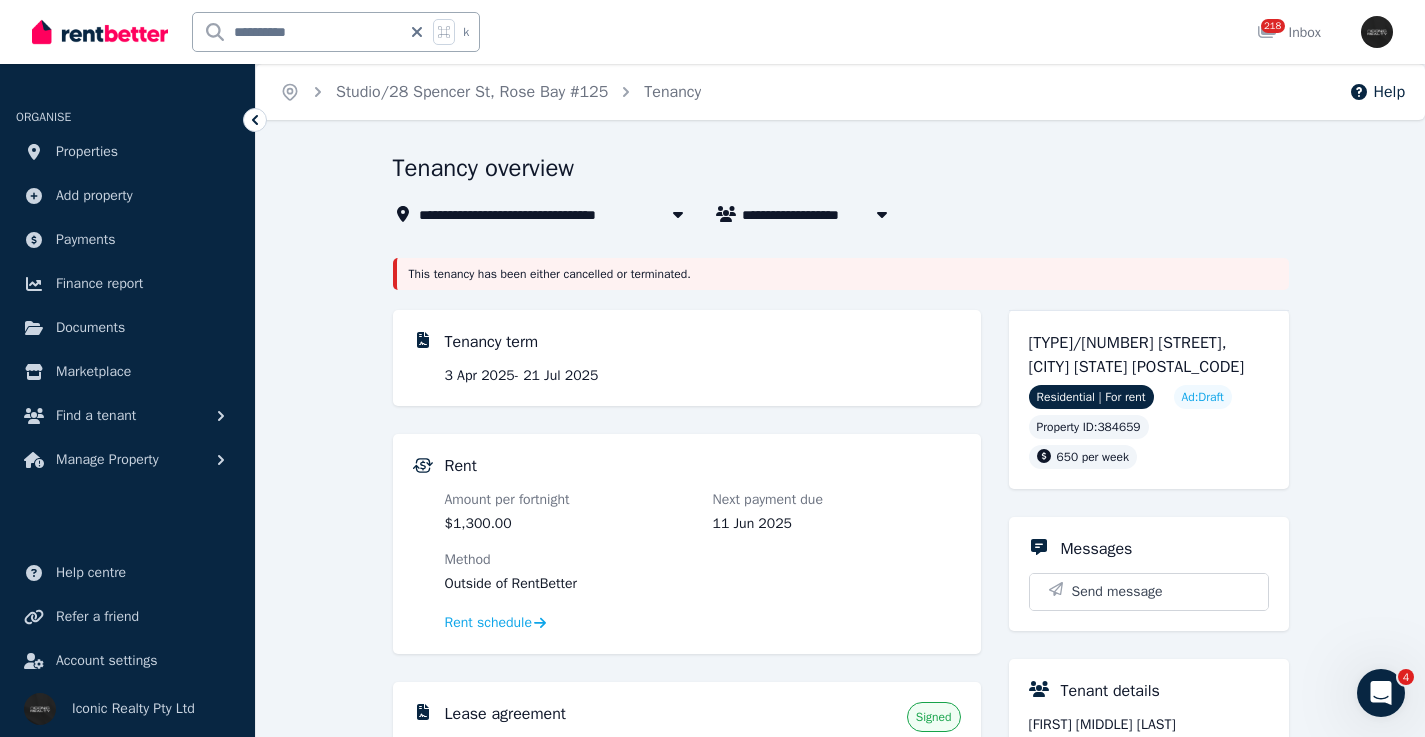 click on "**********" at bounding box center [297, 32] 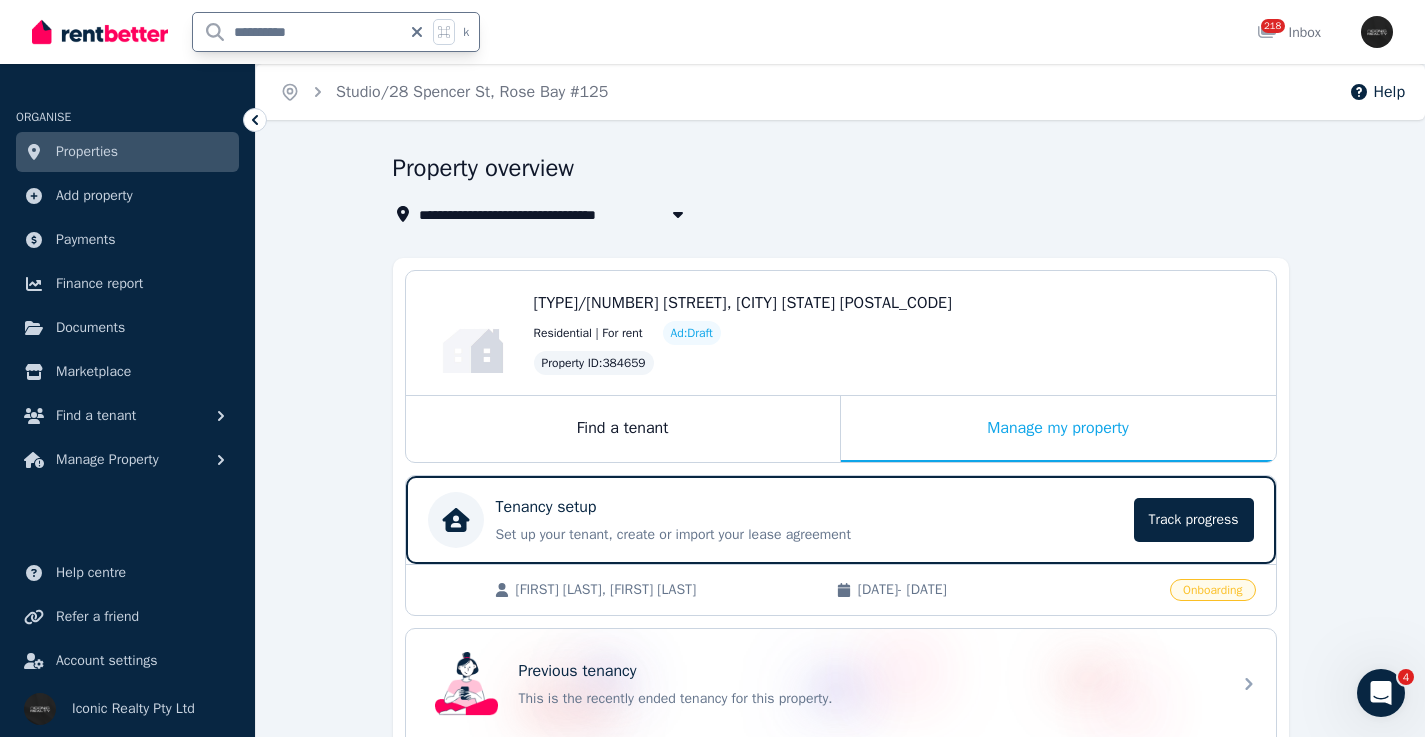 click on "**********" at bounding box center [297, 32] 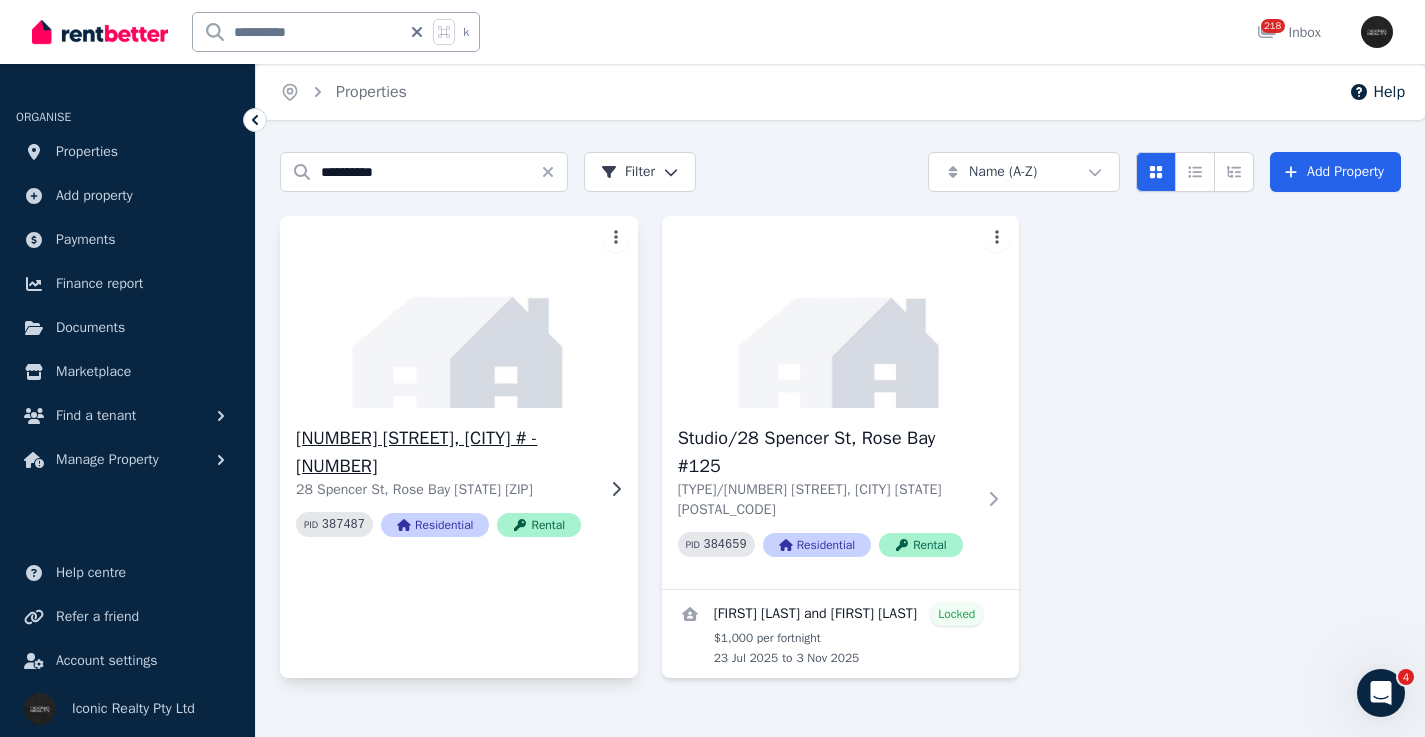 click 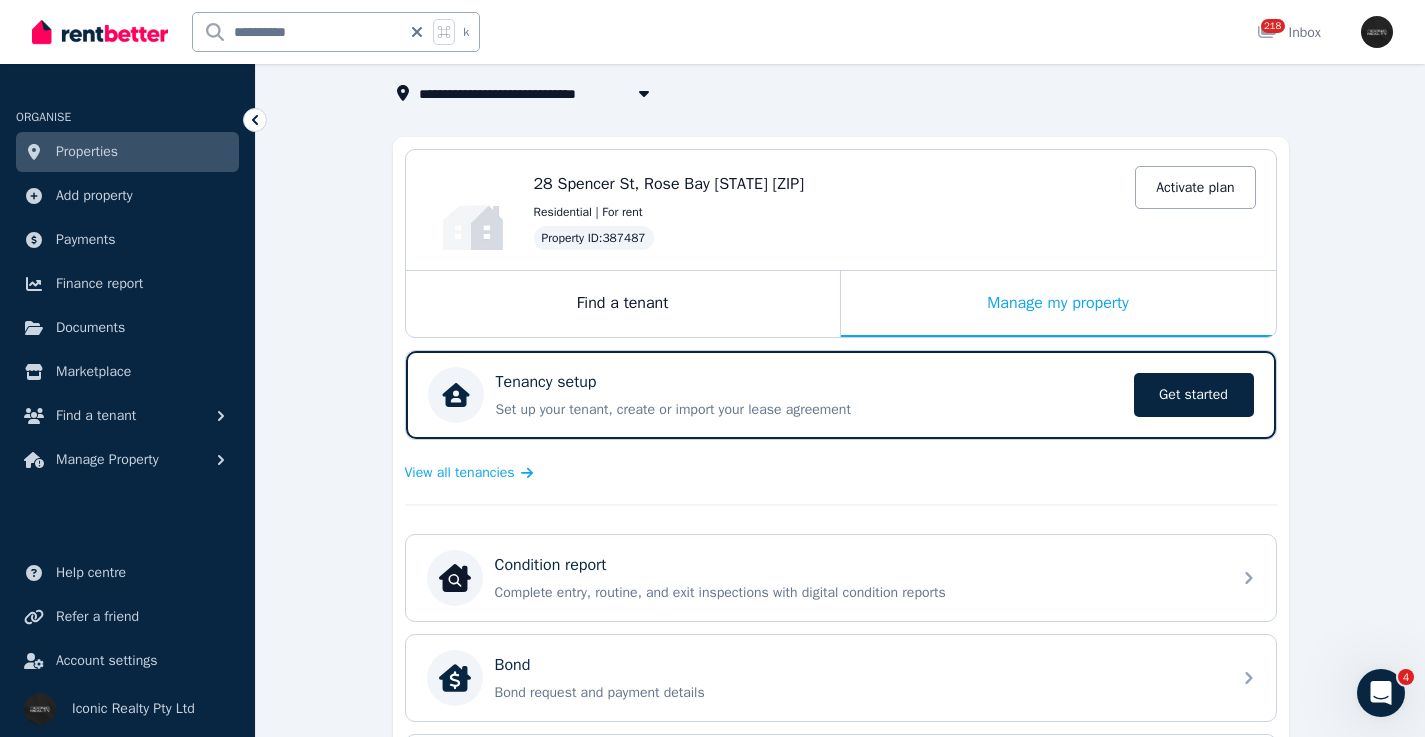 scroll, scrollTop: 168, scrollLeft: 0, axis: vertical 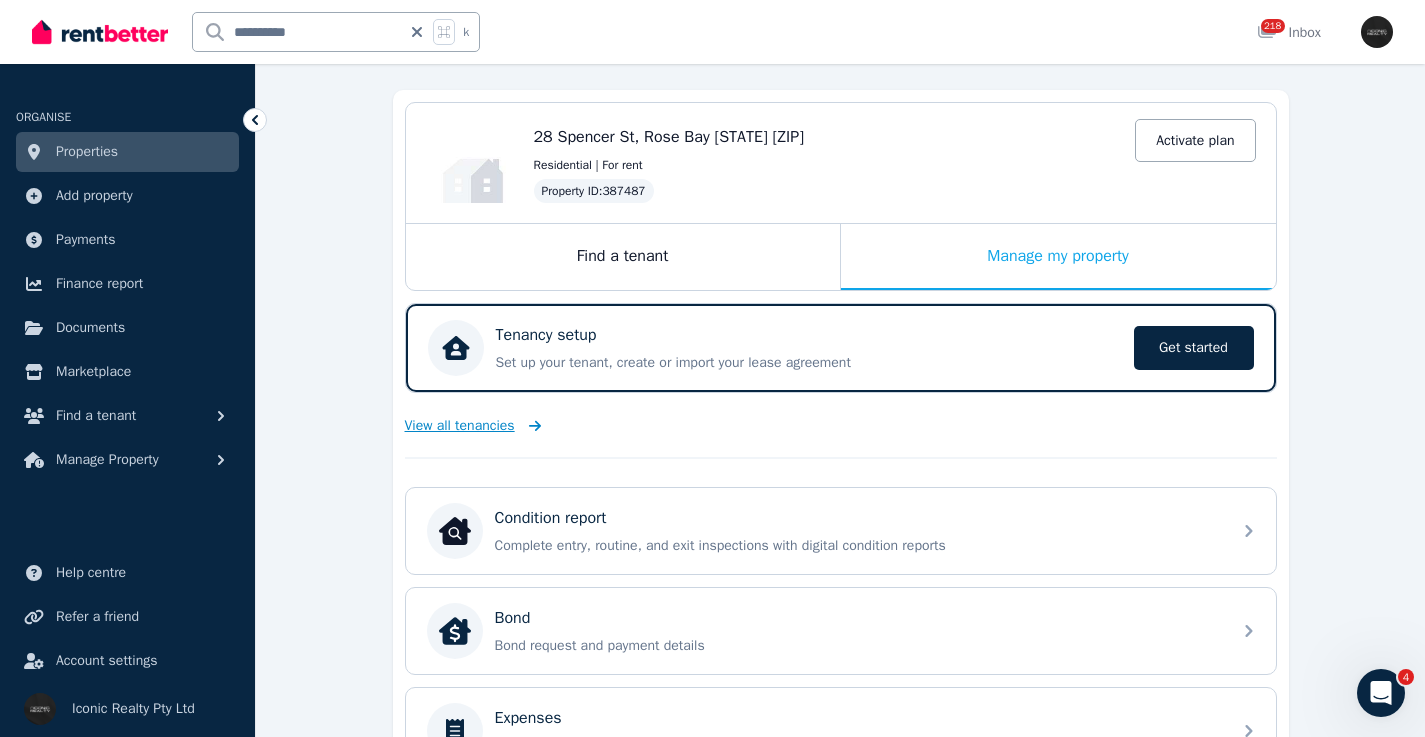 click on "View all tenancies" at bounding box center [460, 426] 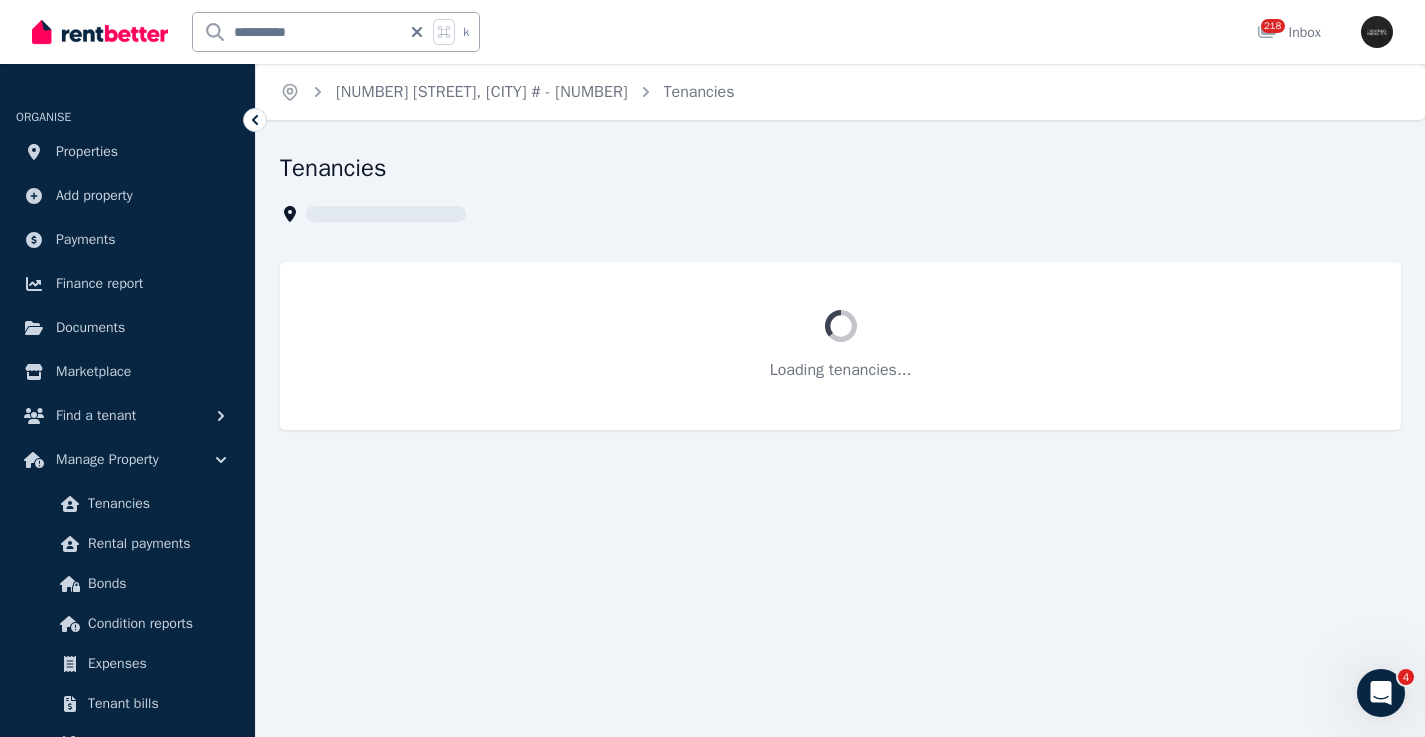 scroll, scrollTop: 0, scrollLeft: 0, axis: both 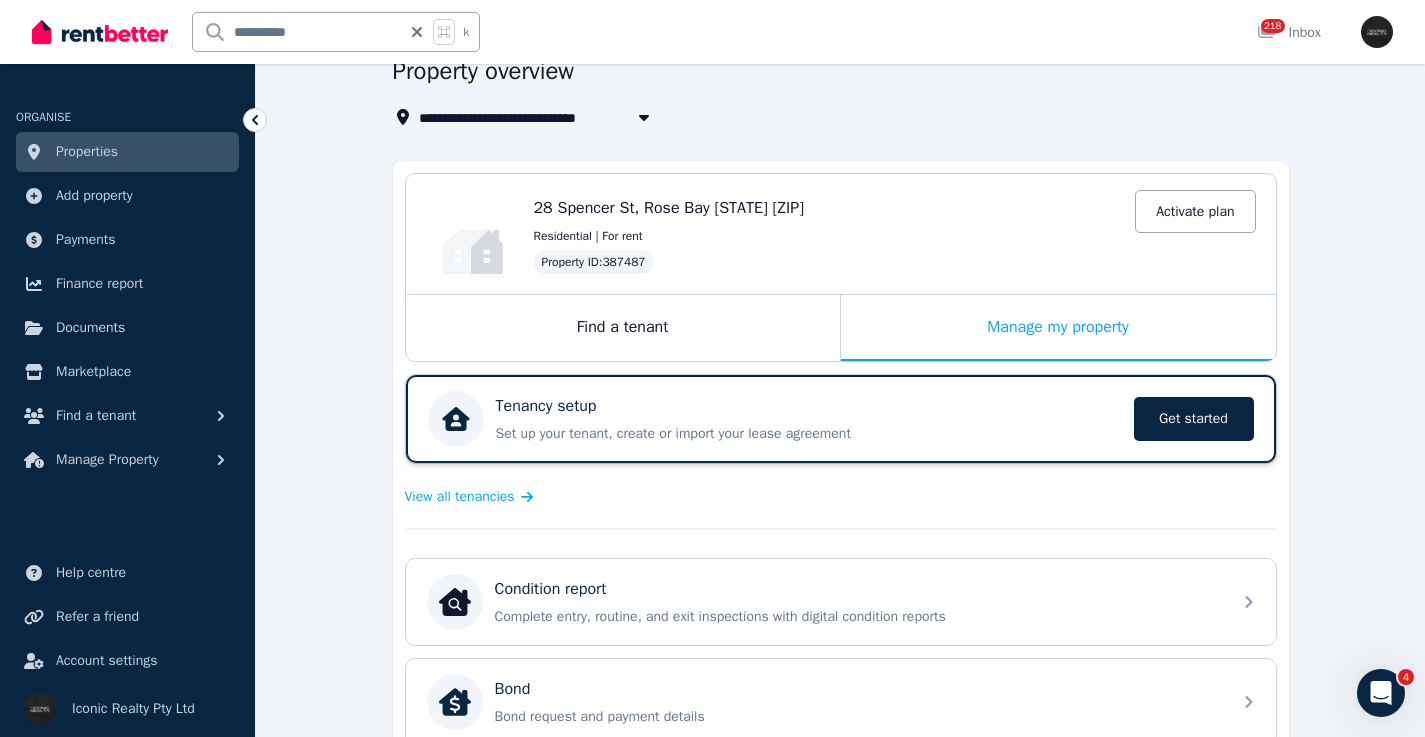 click on "Tenancy setup" at bounding box center [809, 406] 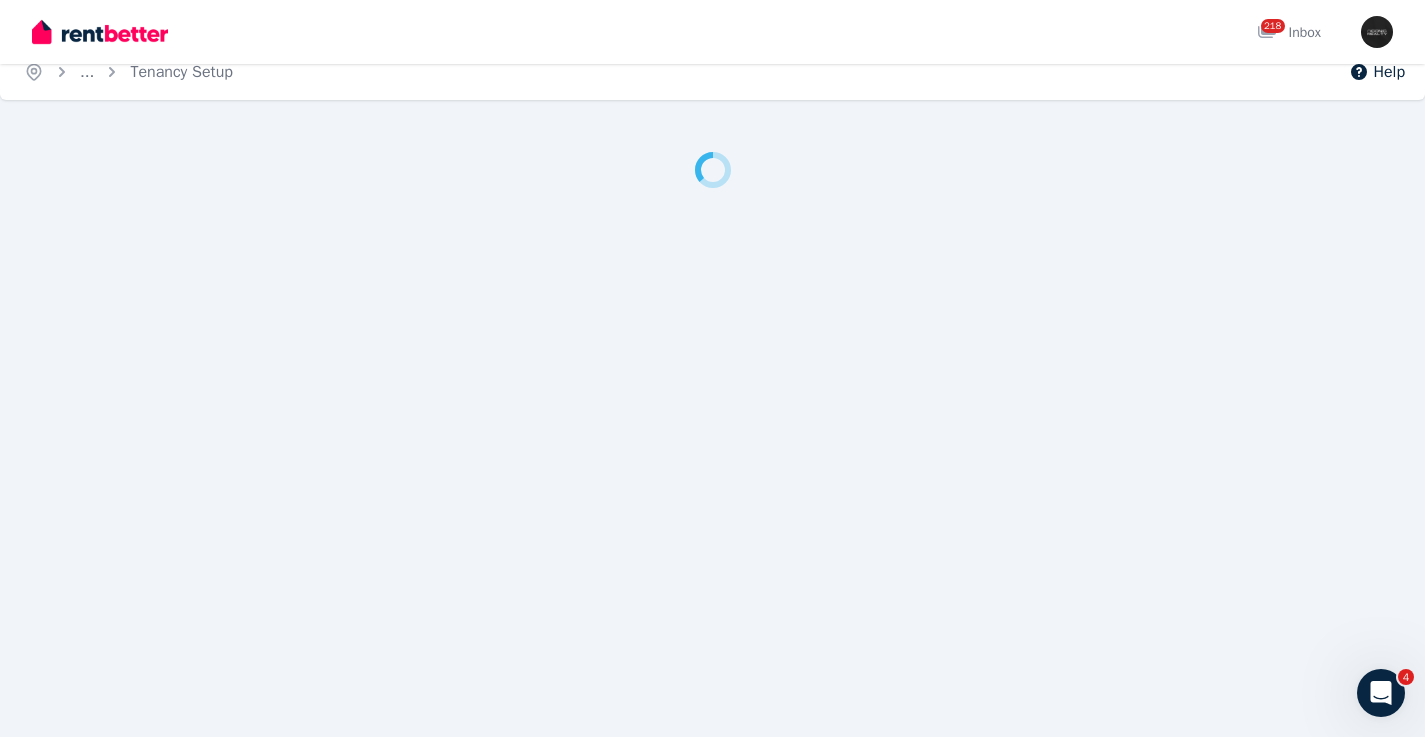 scroll, scrollTop: 0, scrollLeft: 0, axis: both 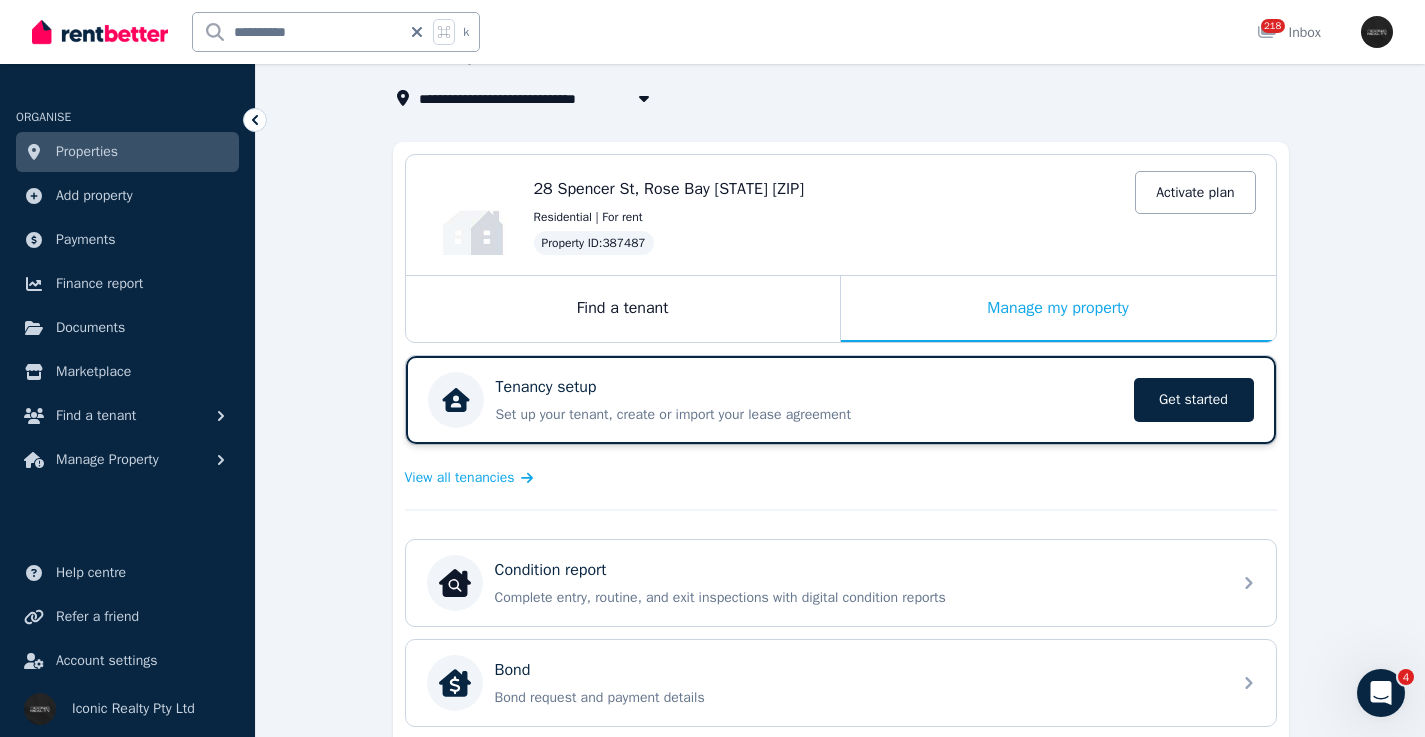 click on "Tenancy setup" at bounding box center [809, 387] 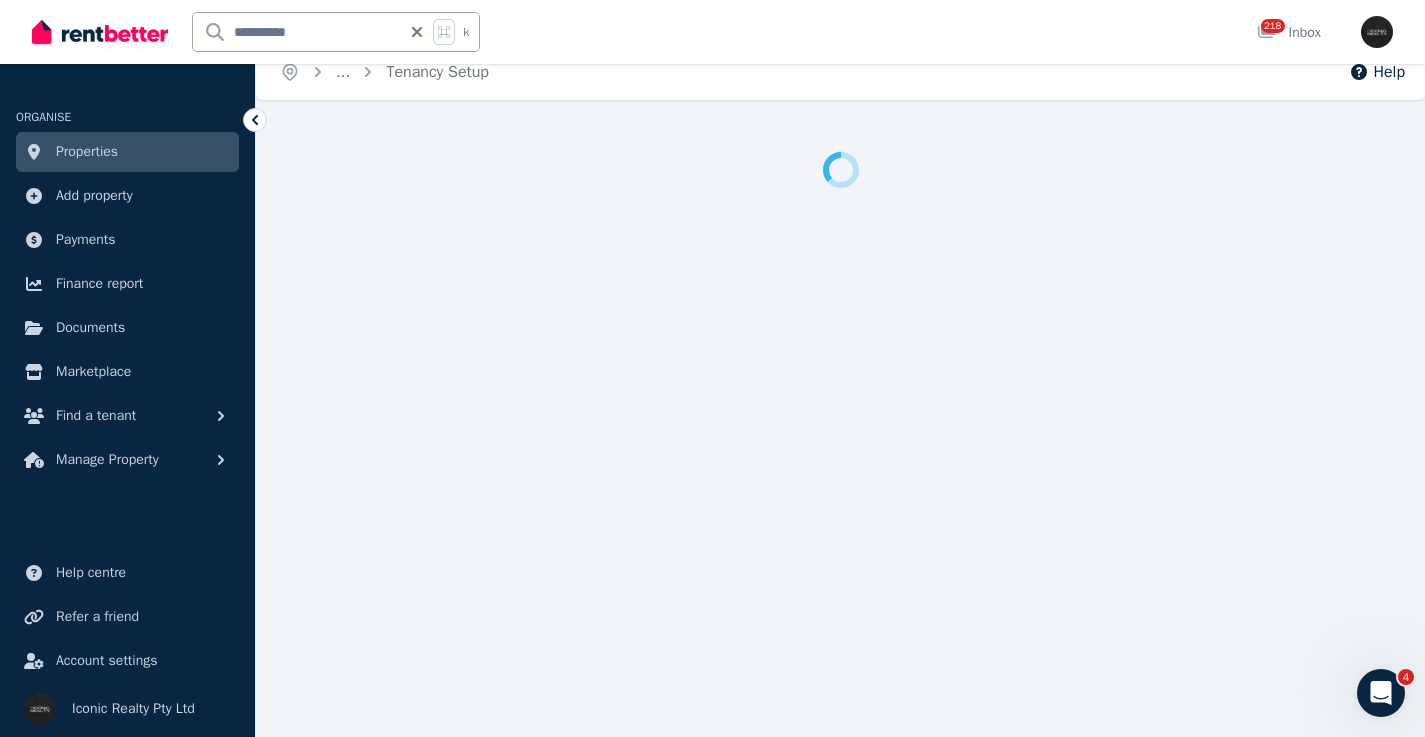 scroll, scrollTop: 0, scrollLeft: 0, axis: both 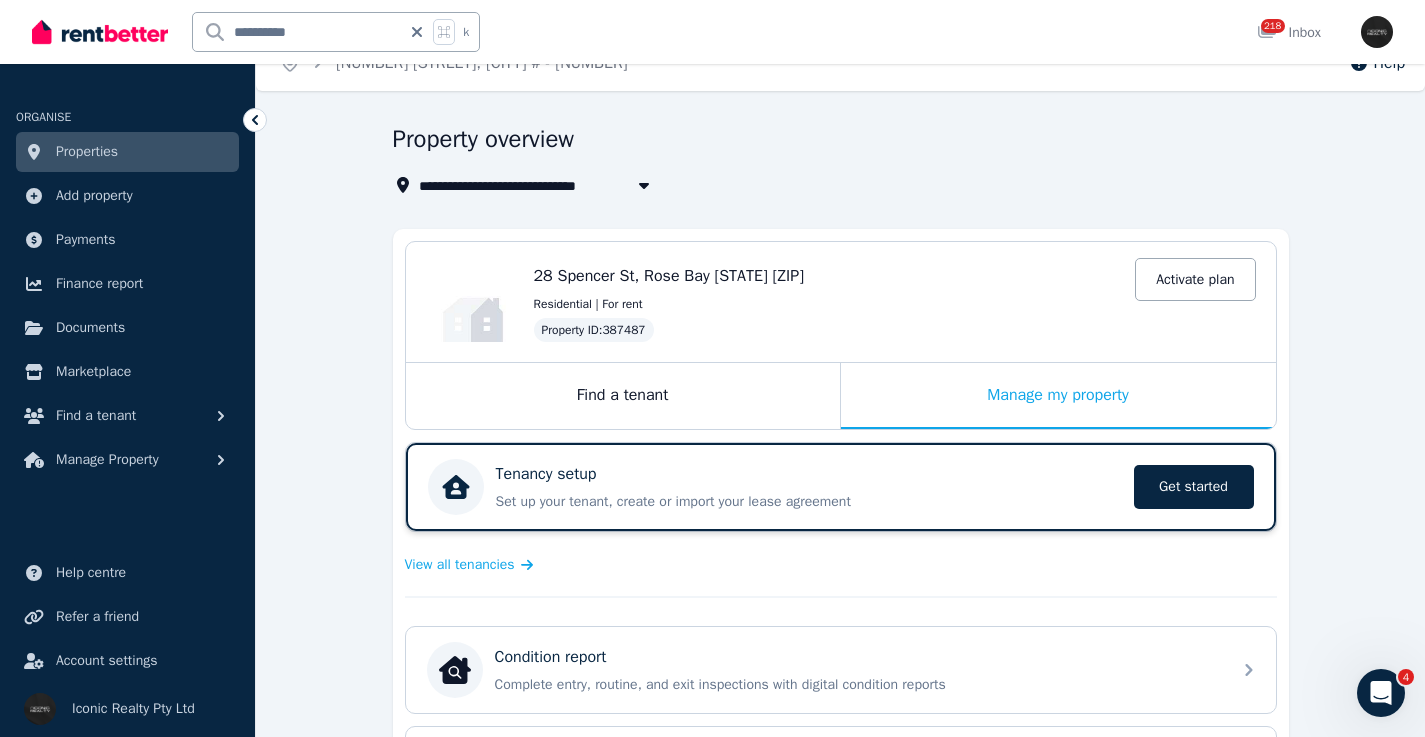click on "Tenancy setup" at bounding box center [809, 474] 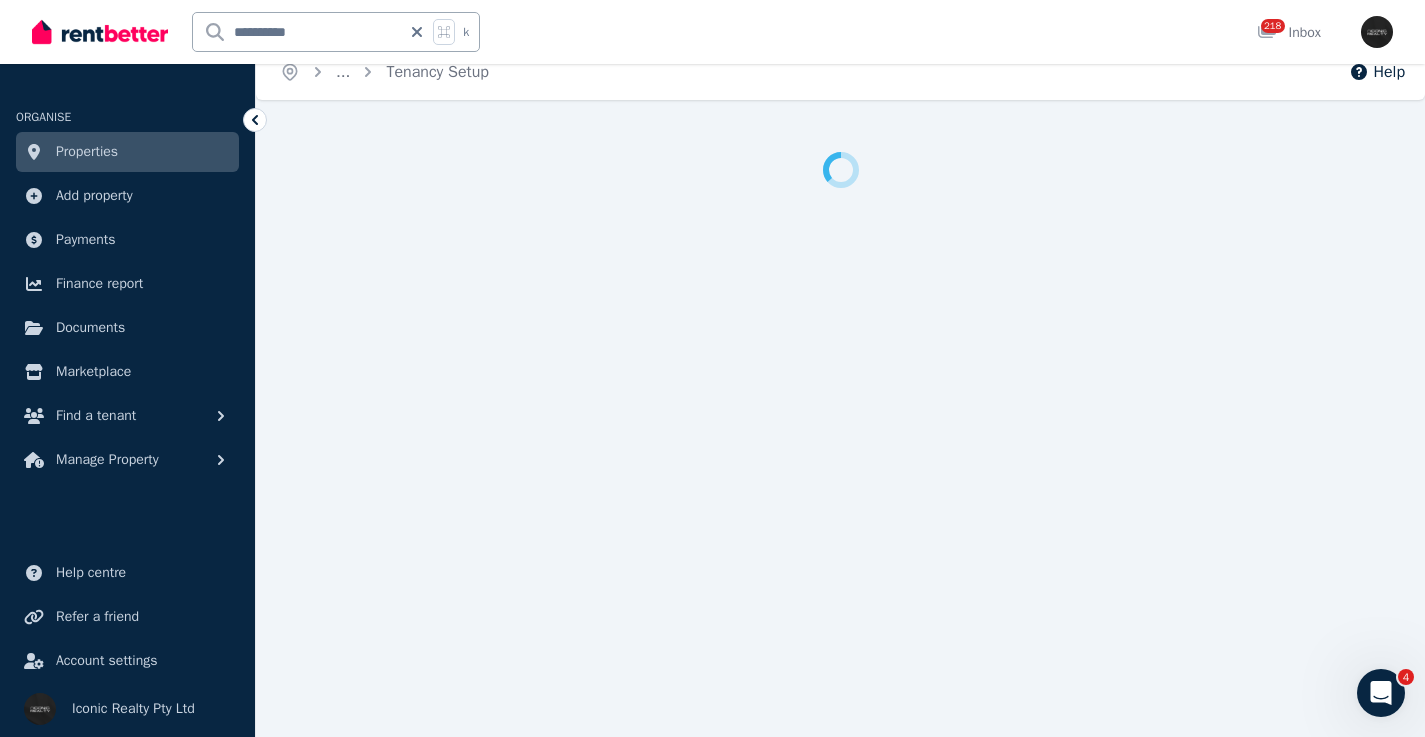 scroll, scrollTop: 0, scrollLeft: 0, axis: both 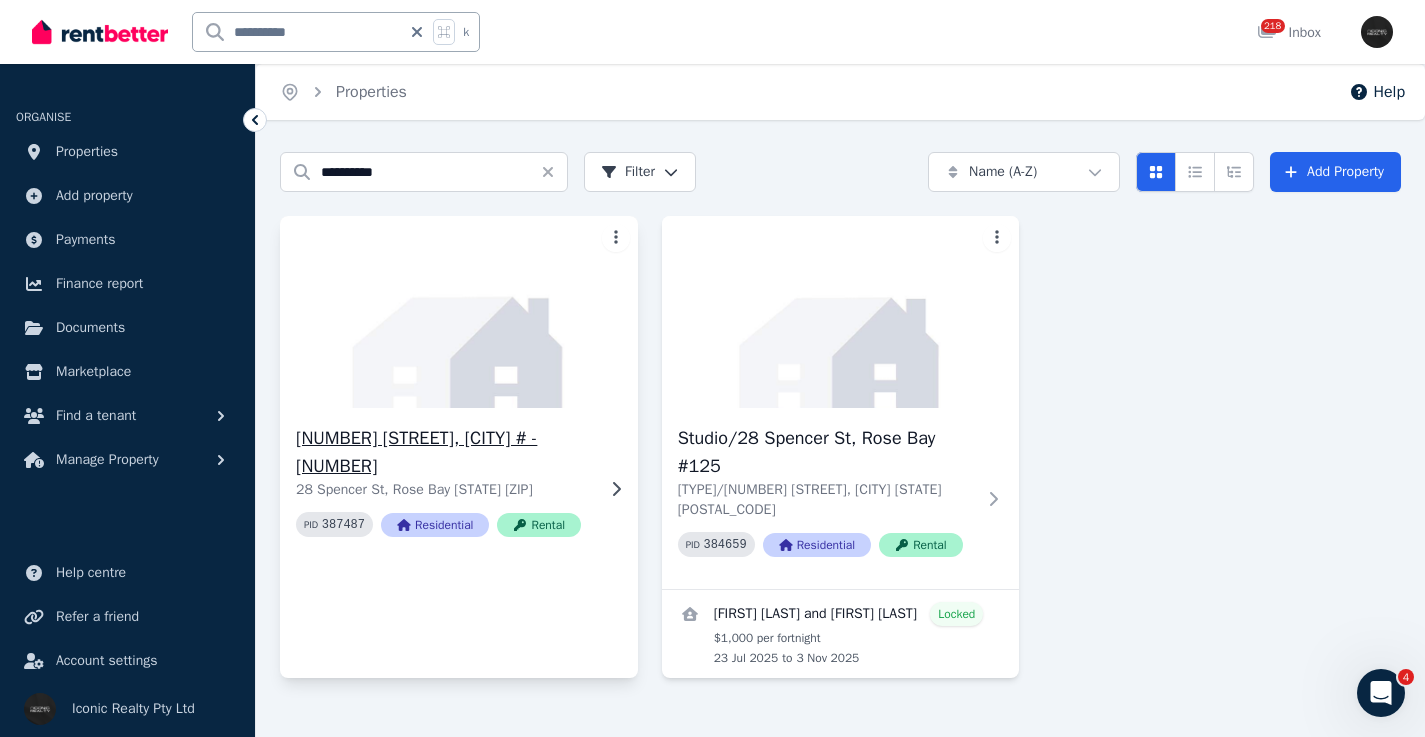 click on "[NUMBER] [STREET], [CITY] # - [NUMBER]" at bounding box center [445, 452] 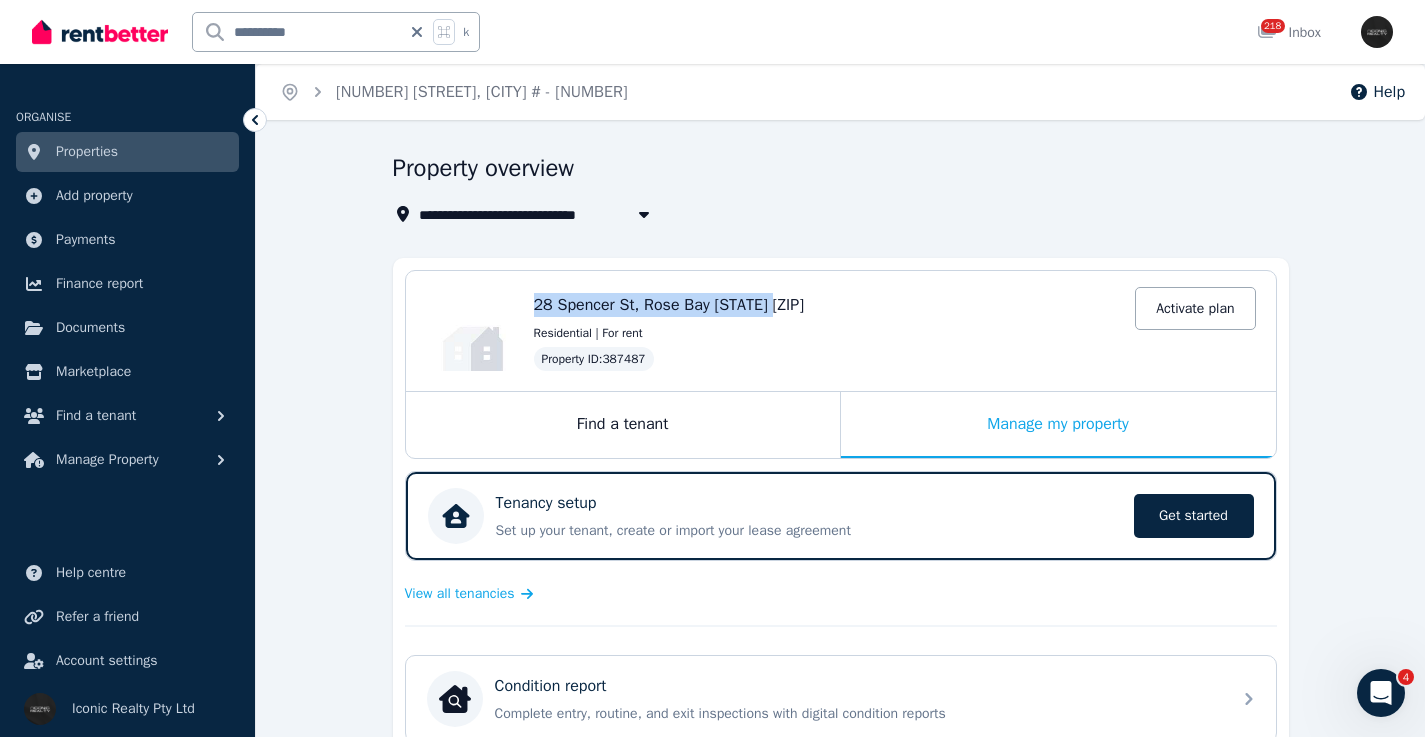 drag, startPoint x: 824, startPoint y: 301, endPoint x: 552, endPoint y: 305, distance: 272.02942 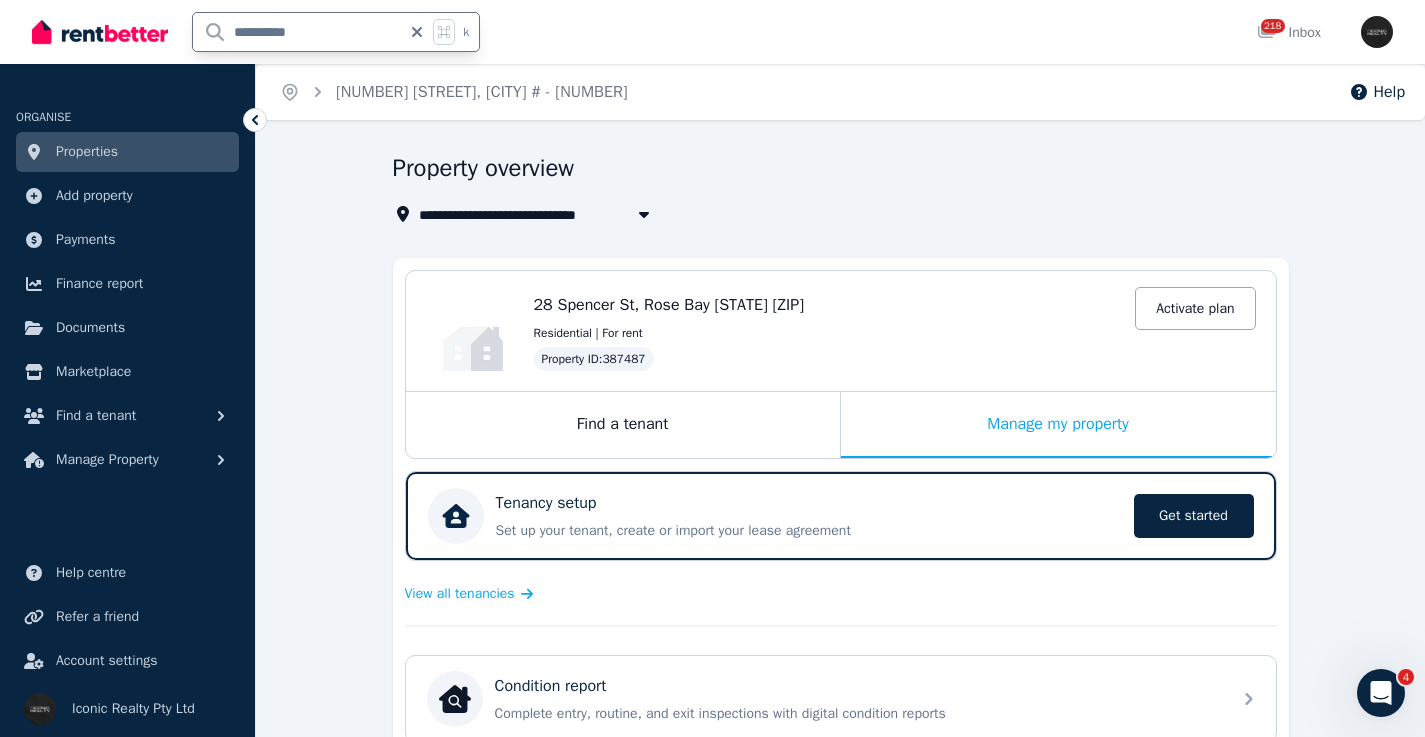 drag, startPoint x: 242, startPoint y: 34, endPoint x: 165, endPoint y: 27, distance: 77.31753 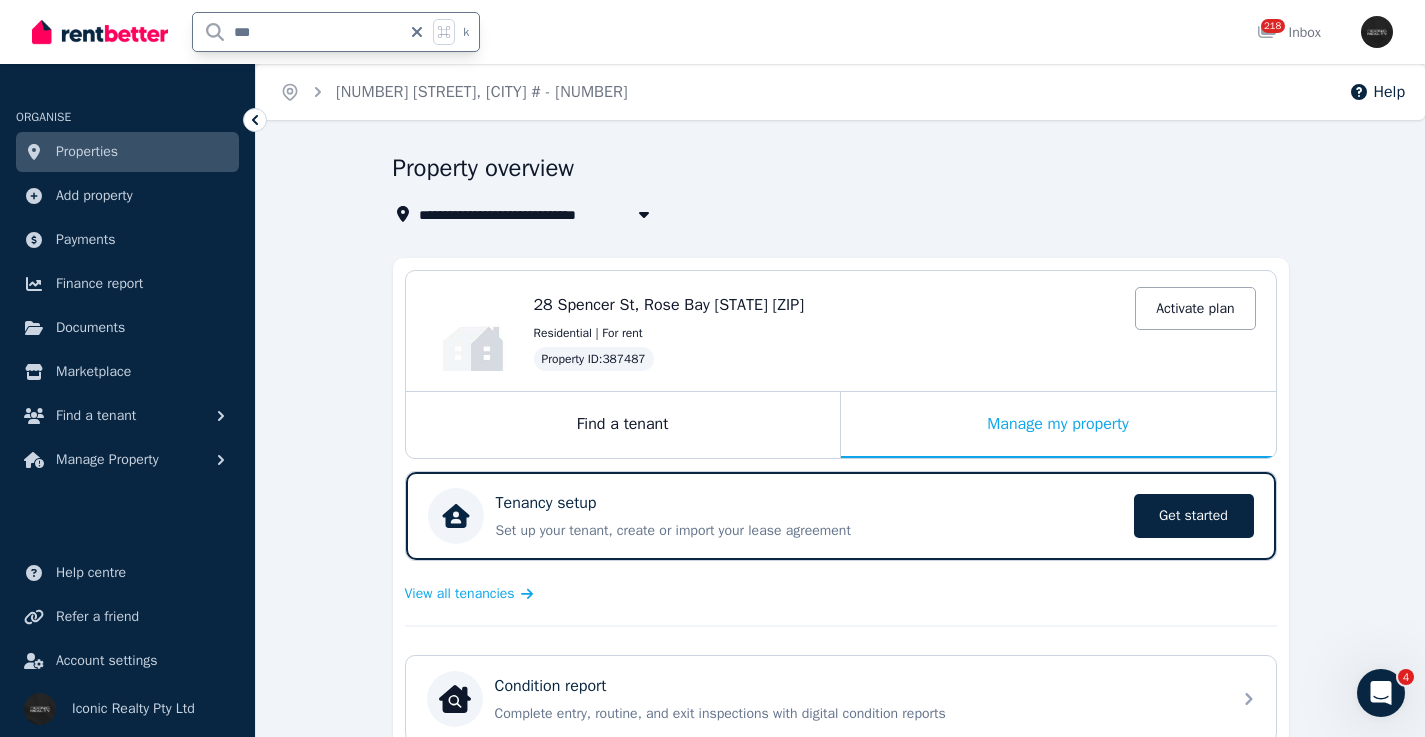 type on "****" 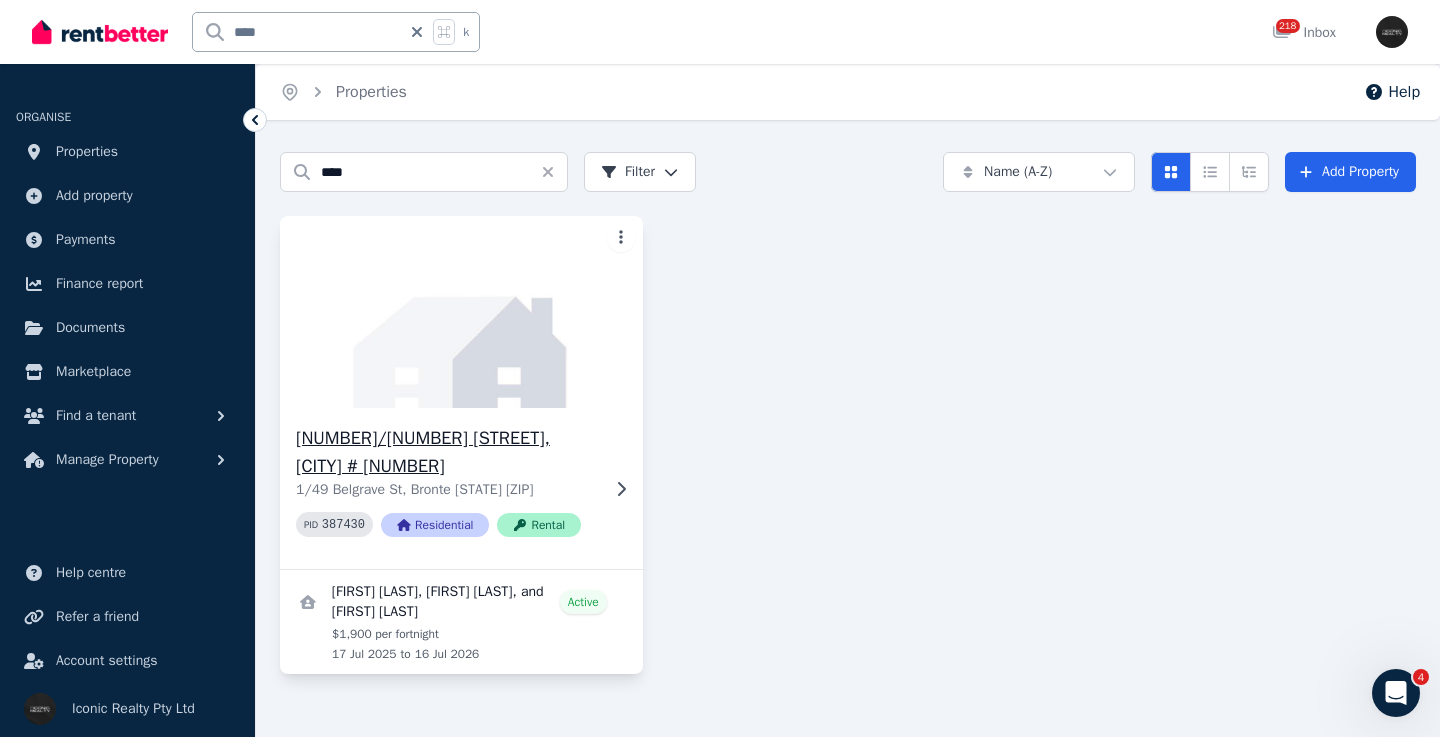 click 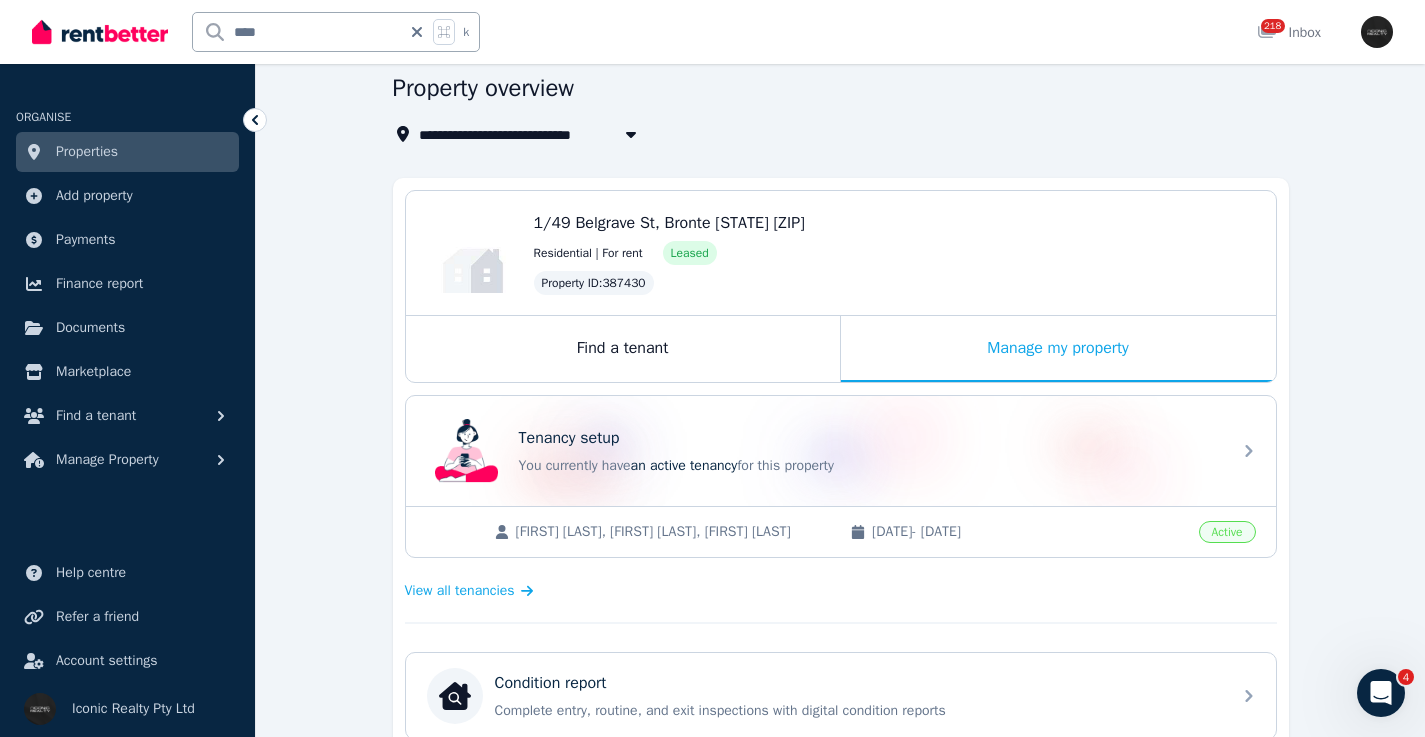 scroll, scrollTop: 110, scrollLeft: 0, axis: vertical 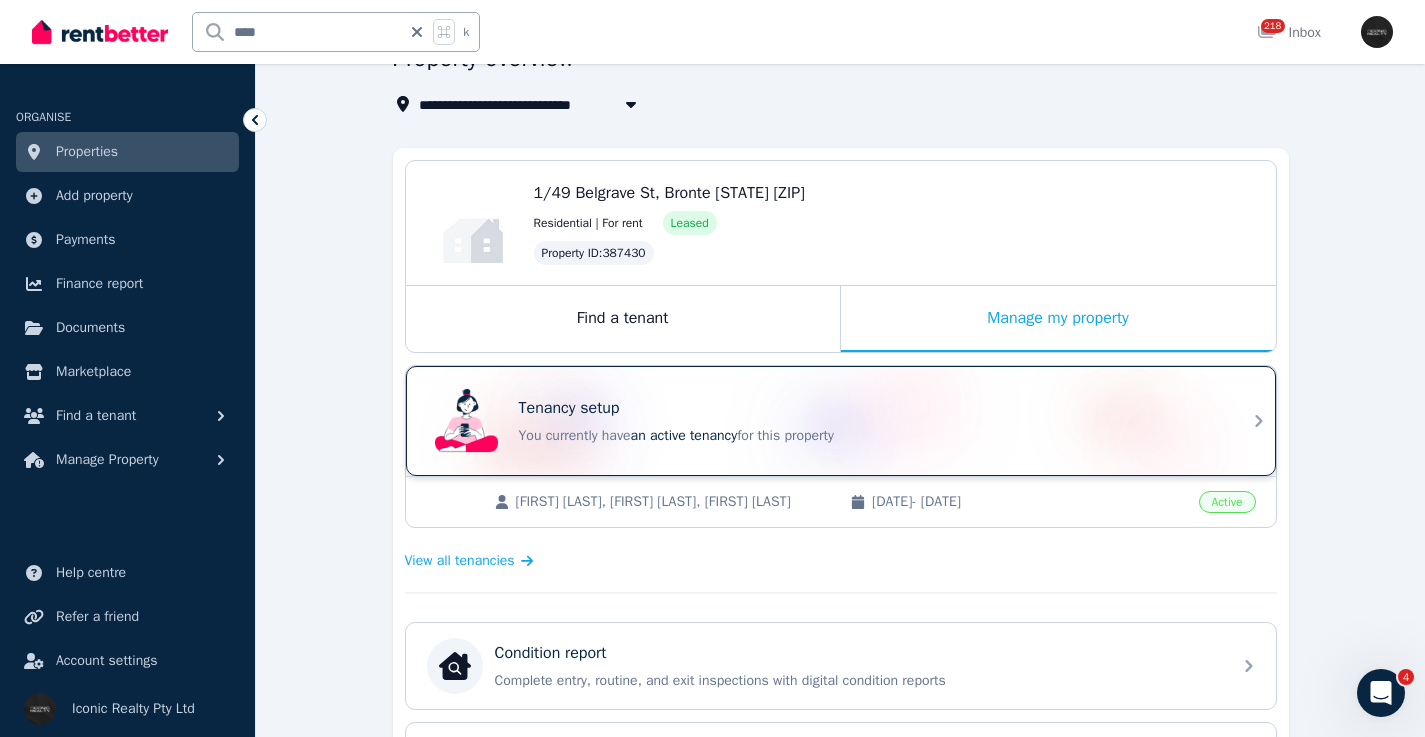 click on "Tenancy setup" at bounding box center (869, 408) 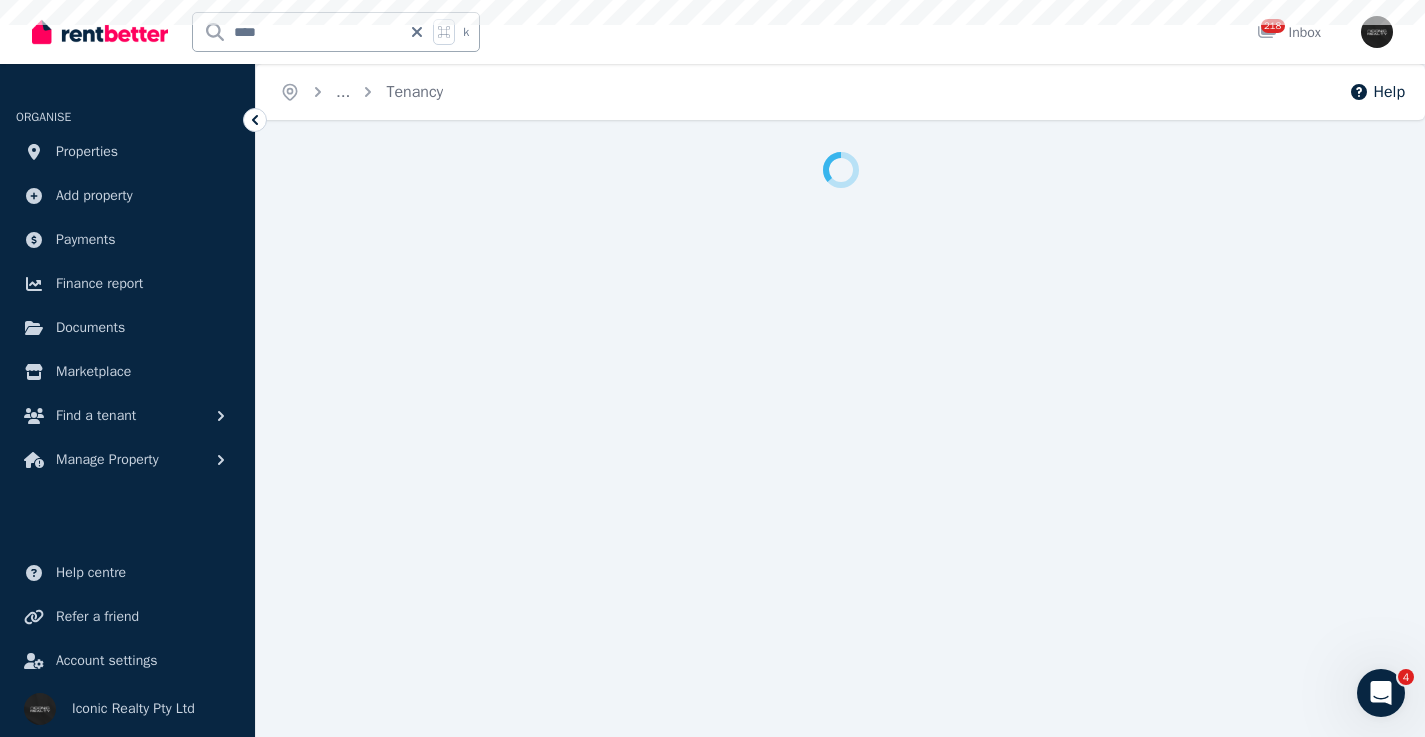 scroll, scrollTop: 0, scrollLeft: 0, axis: both 